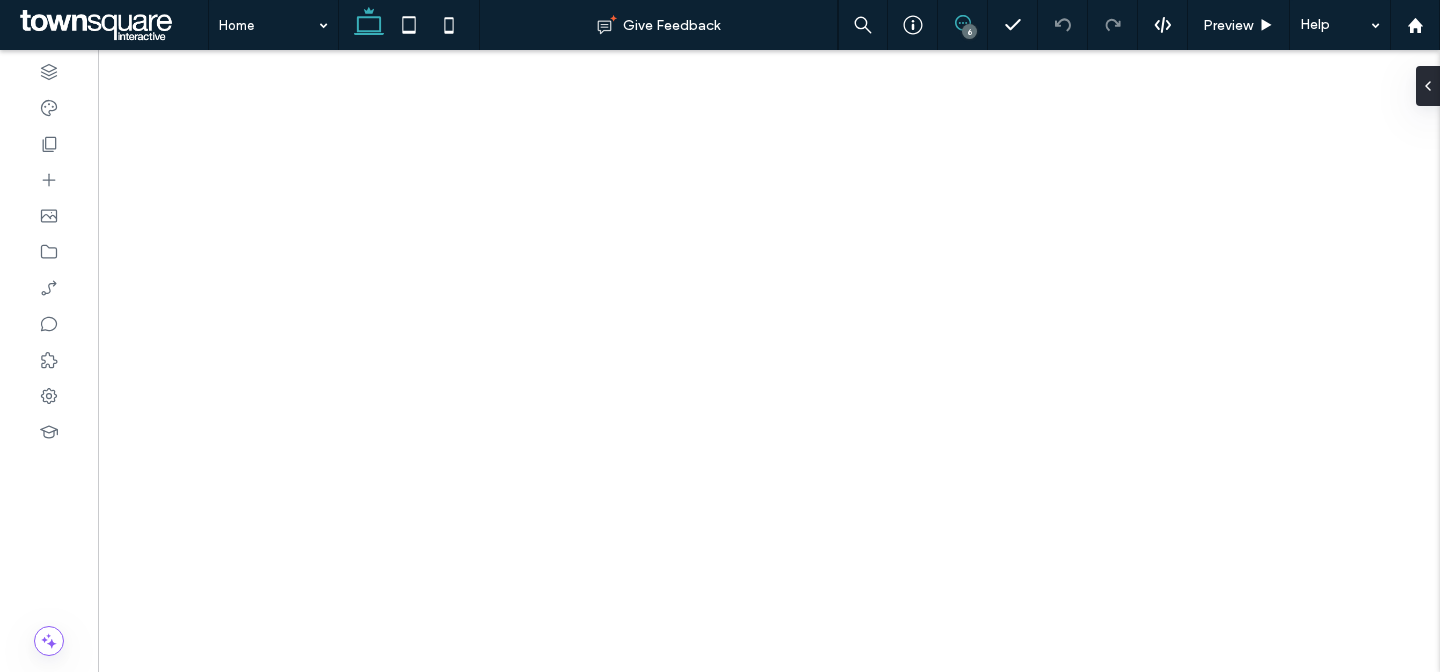 scroll, scrollTop: 0, scrollLeft: 0, axis: both 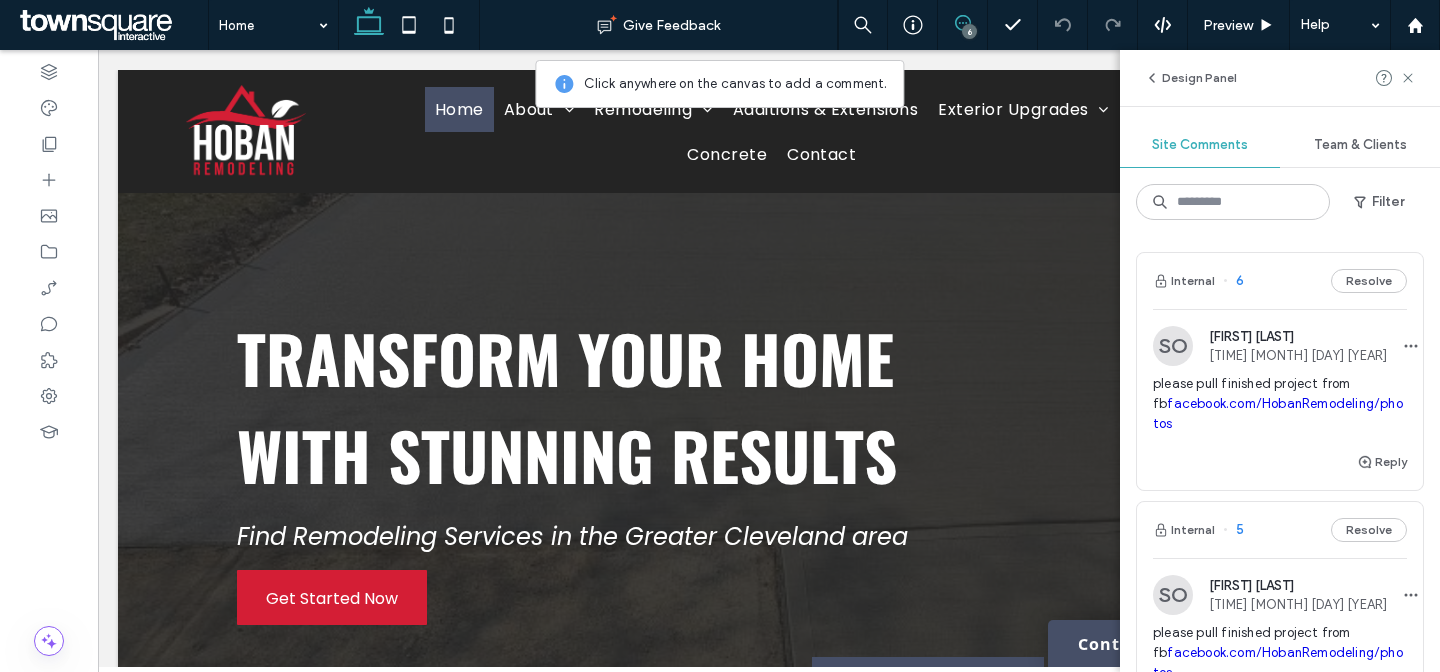 click on "please pull finished project from fb
facebook.com/HobanRemodeling/photos" at bounding box center (1280, 404) 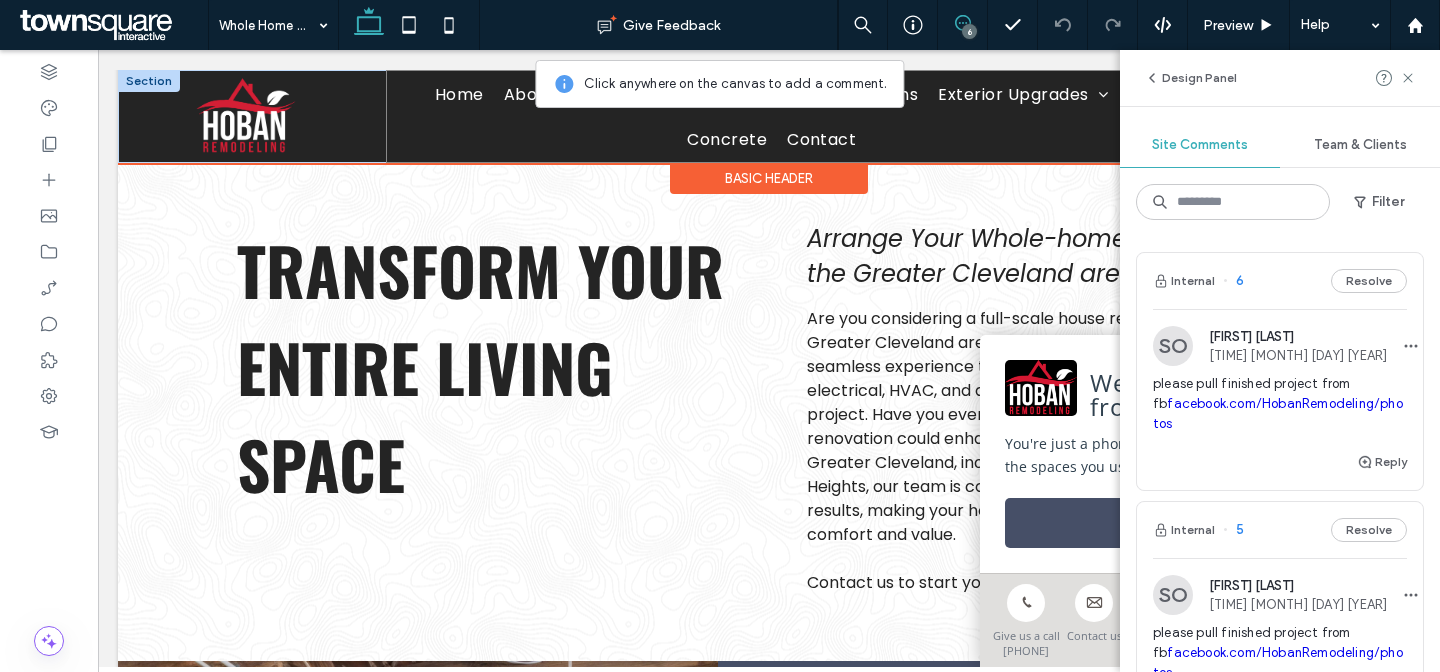 scroll, scrollTop: 277, scrollLeft: 0, axis: vertical 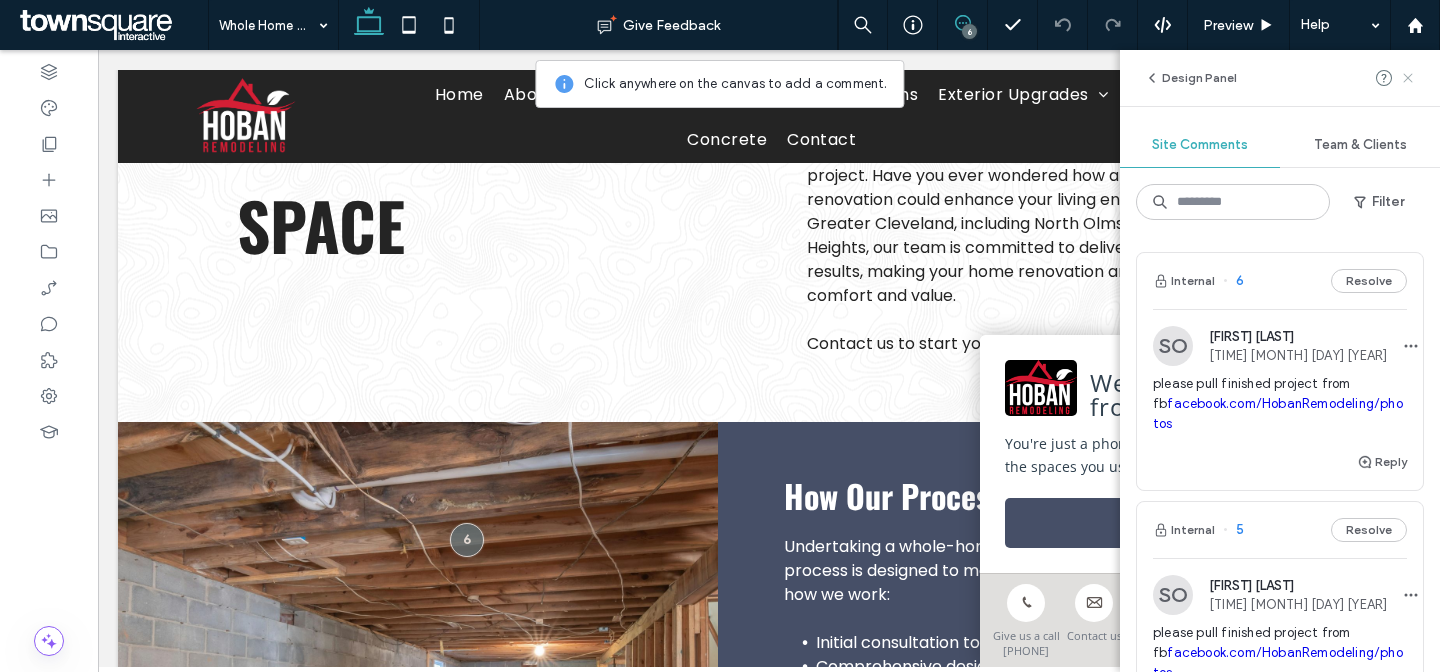 click 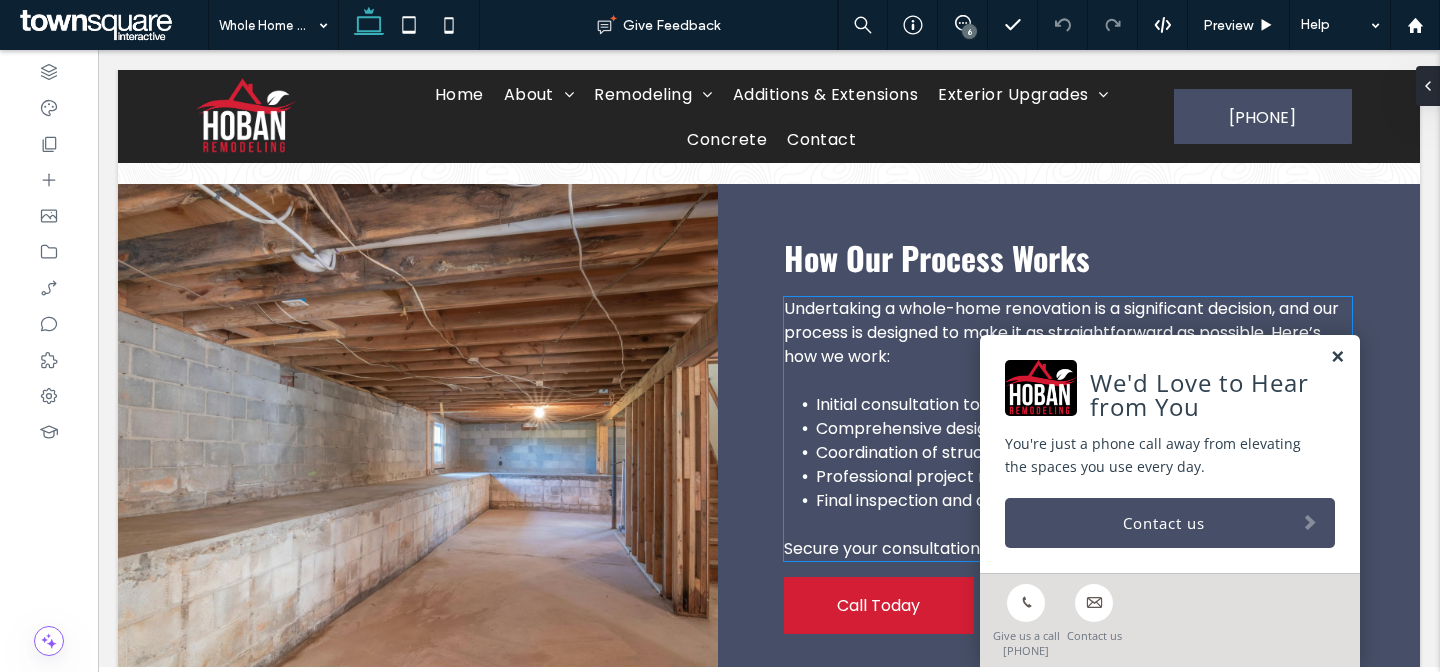scroll, scrollTop: 515, scrollLeft: 0, axis: vertical 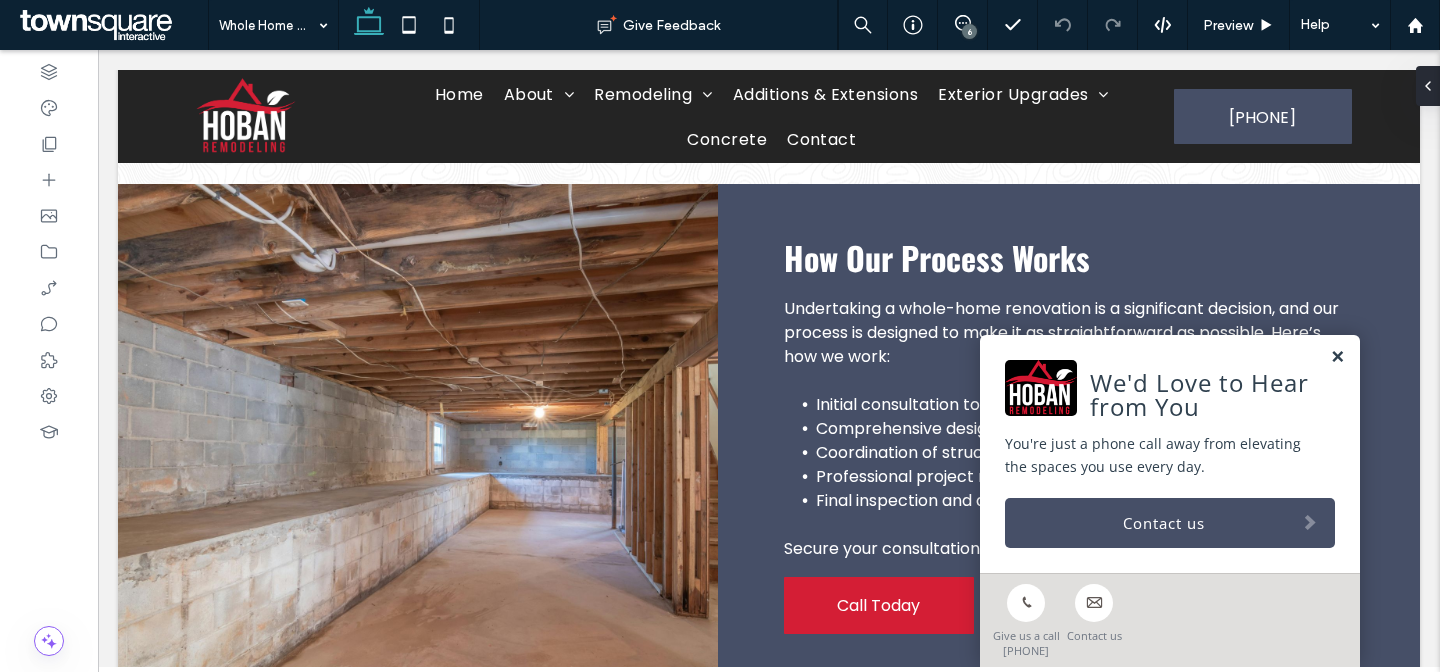 click at bounding box center (1337, 357) 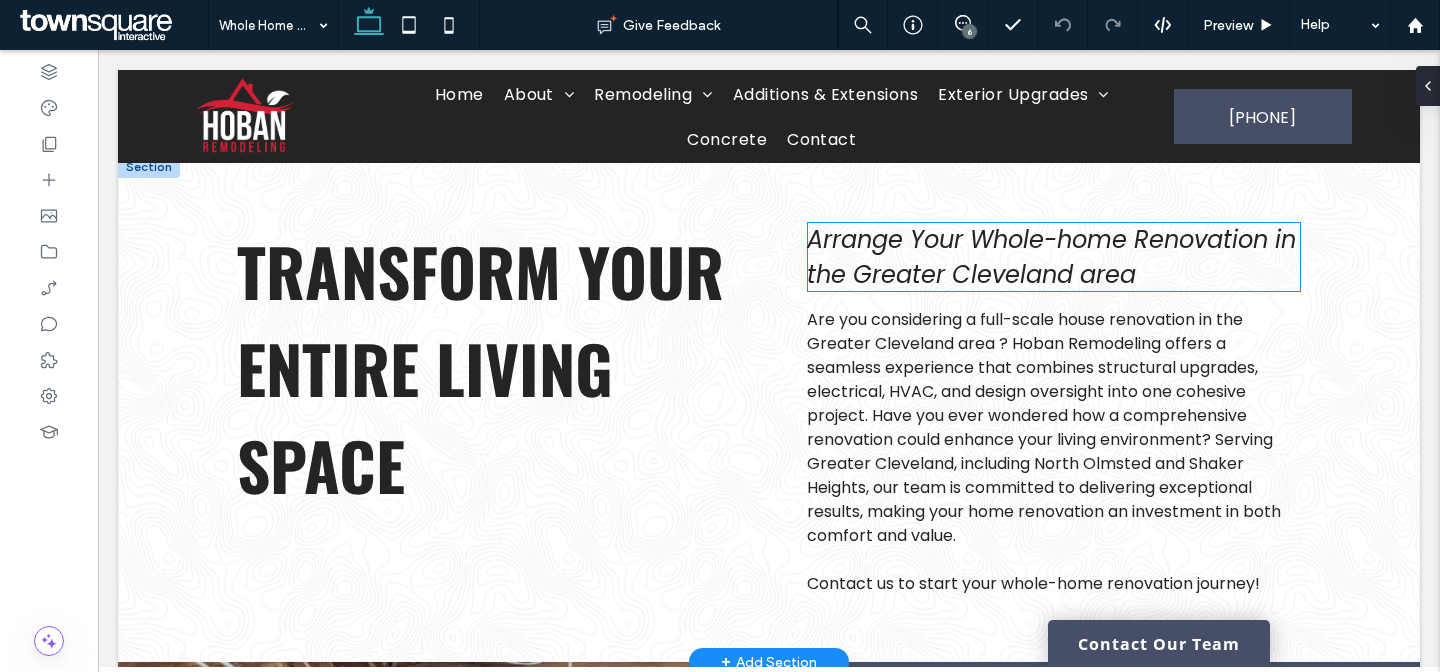 scroll, scrollTop: 38, scrollLeft: 0, axis: vertical 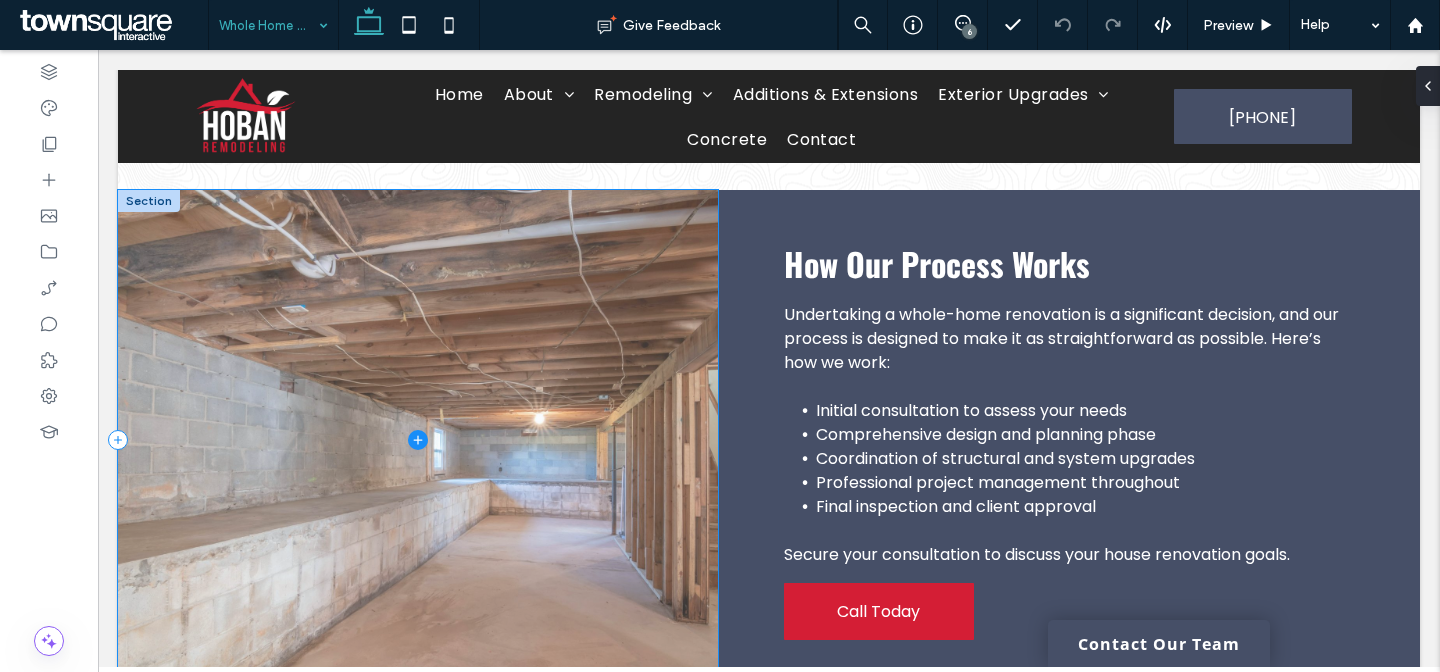 click at bounding box center (418, 440) 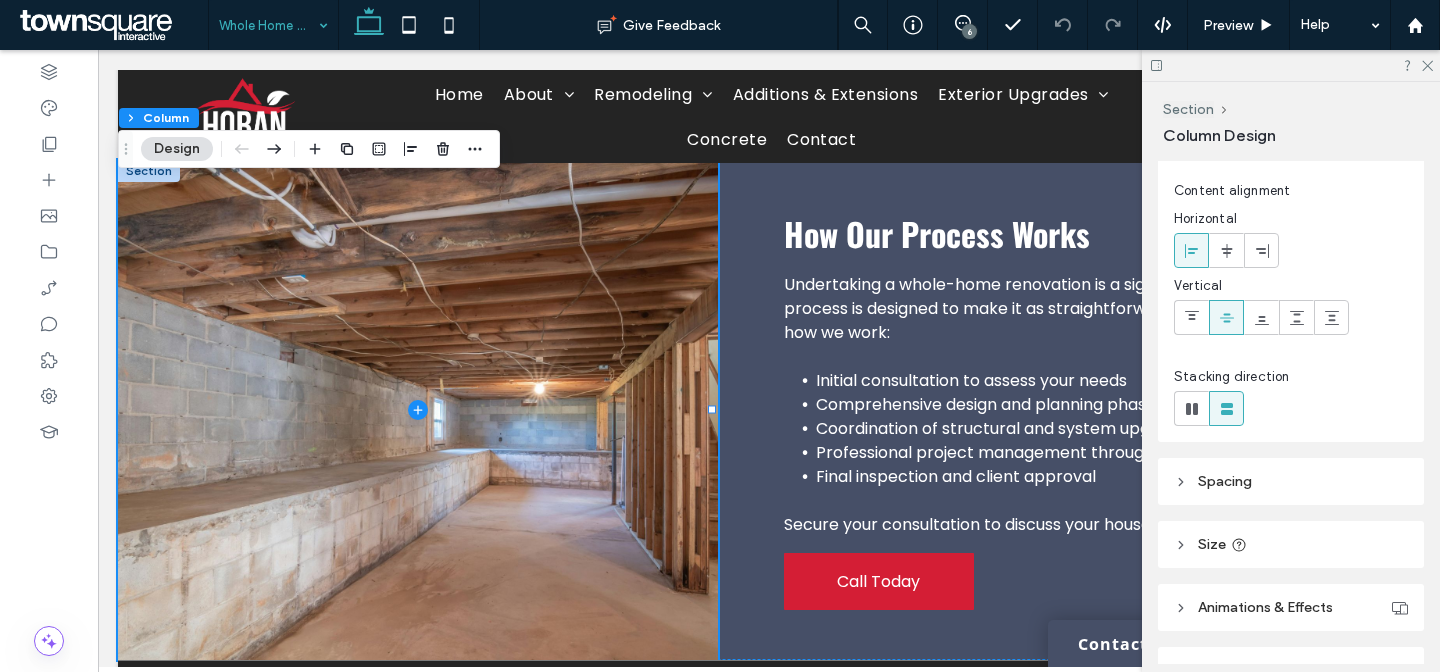 scroll, scrollTop: 145, scrollLeft: 0, axis: vertical 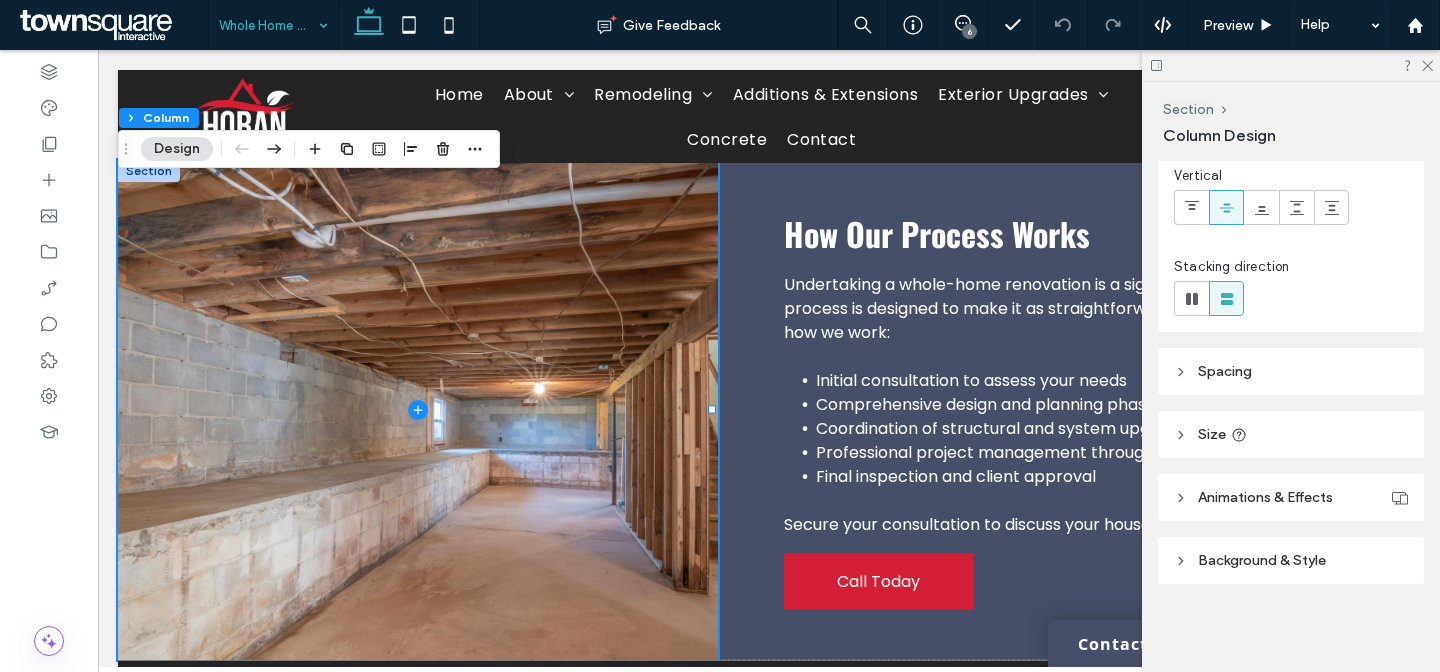 click on "Background & Style" at bounding box center (1262, 560) 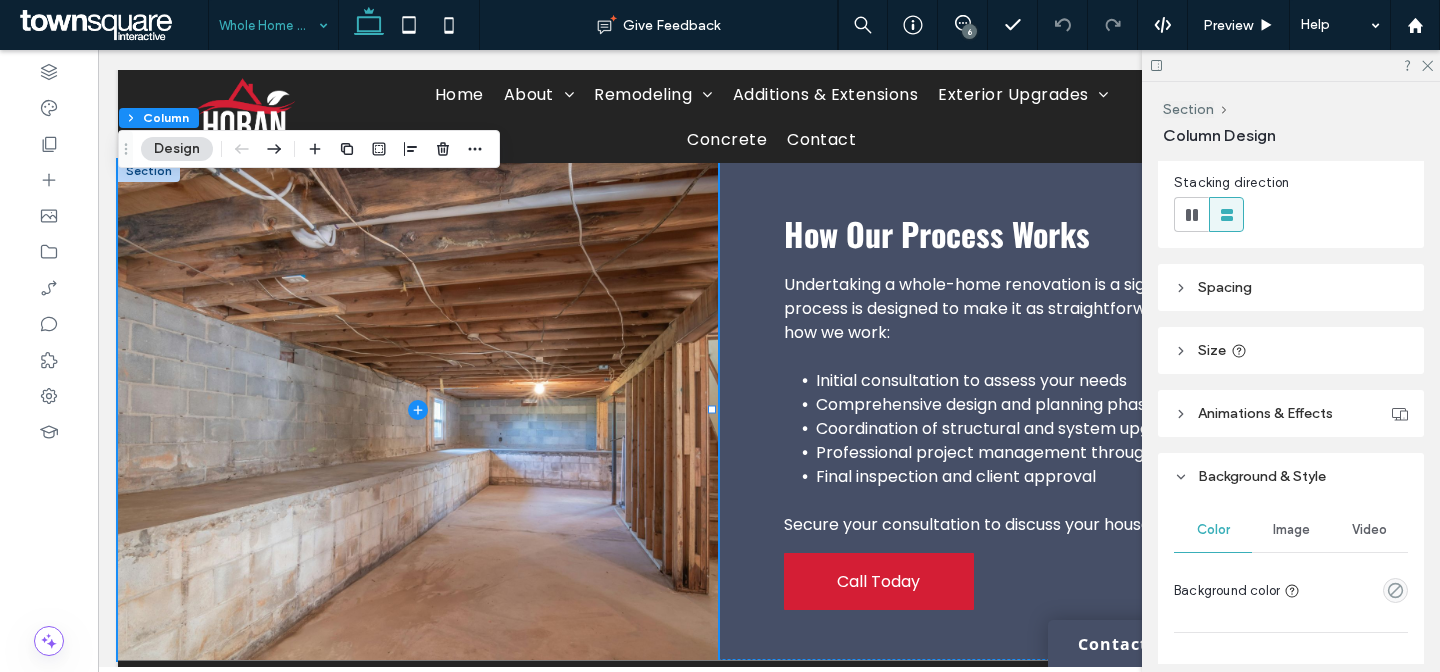 scroll, scrollTop: 316, scrollLeft: 0, axis: vertical 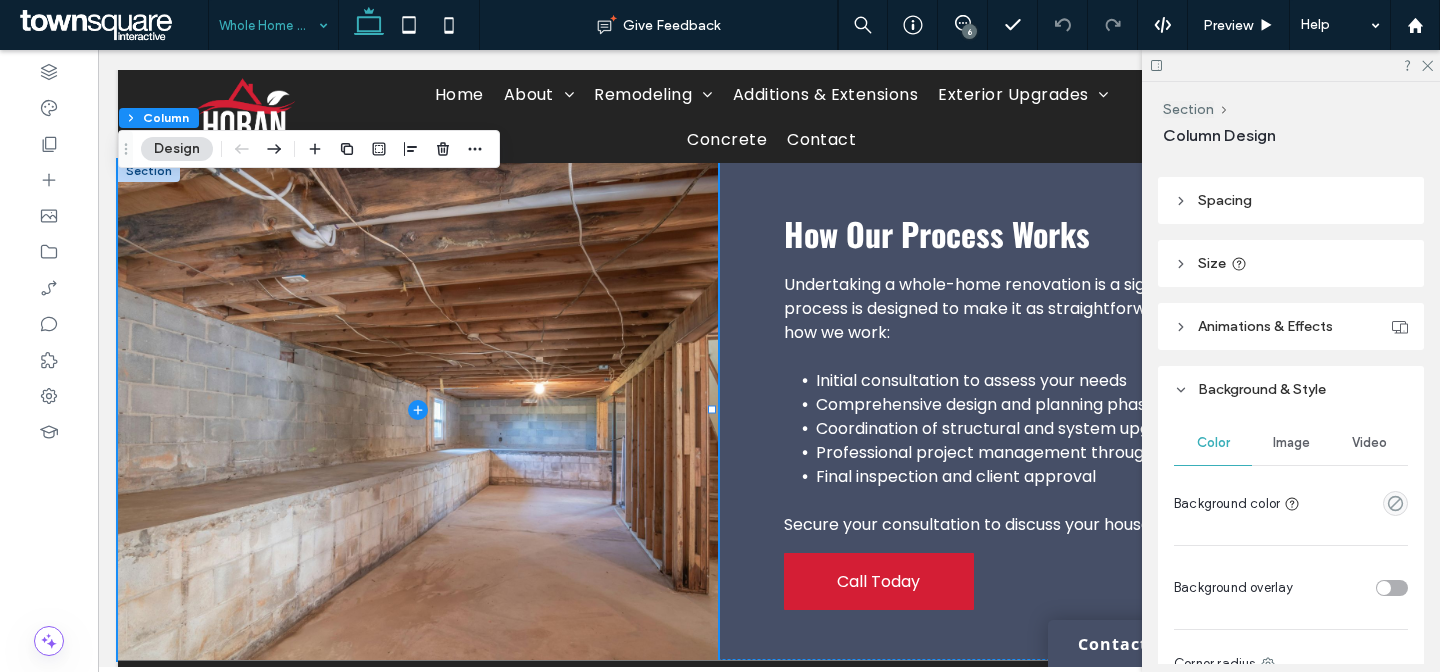 click on "Image" at bounding box center (1291, 443) 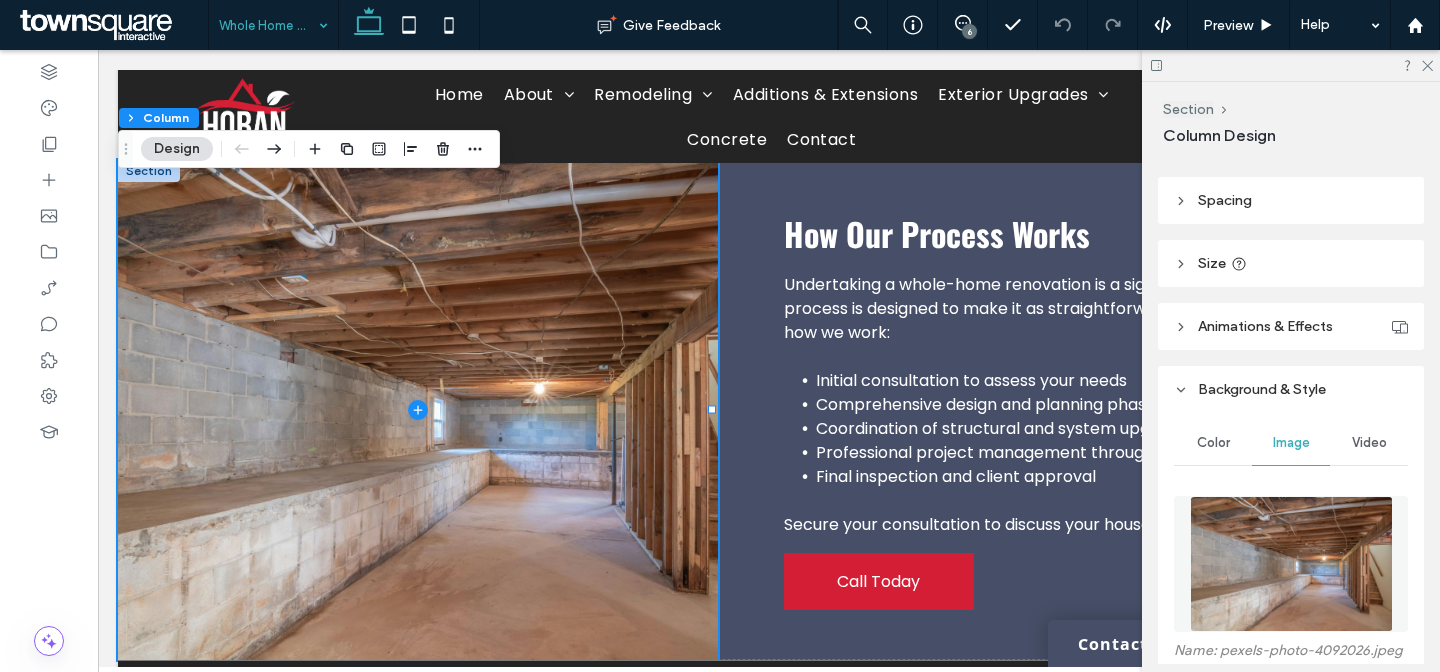 click at bounding box center (1291, 564) 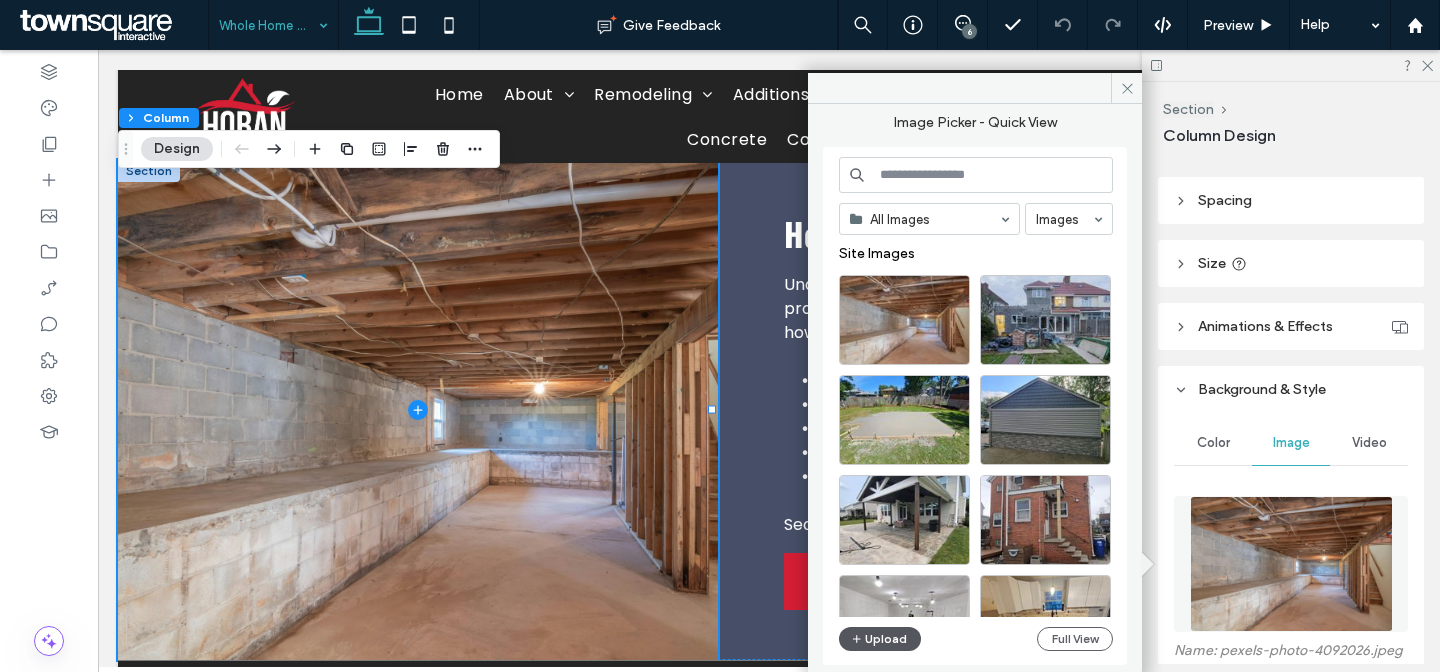 click 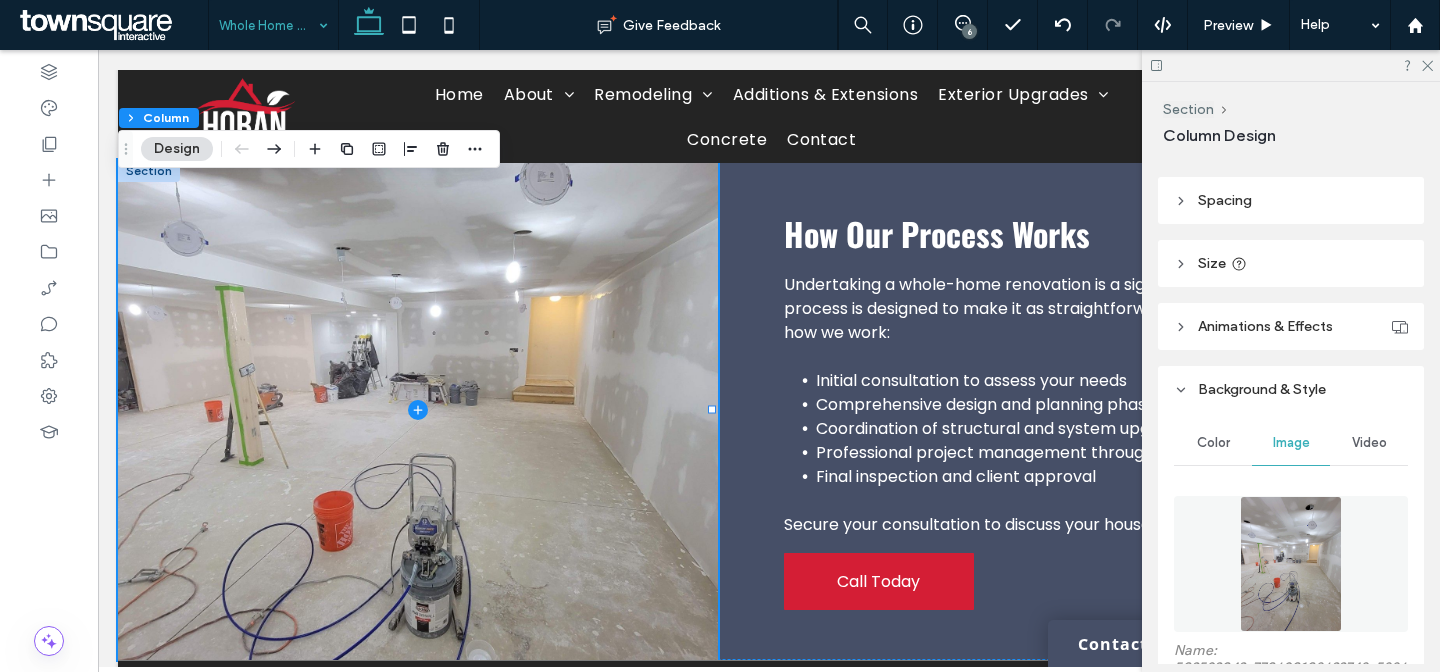 click on "6" at bounding box center [969, 31] 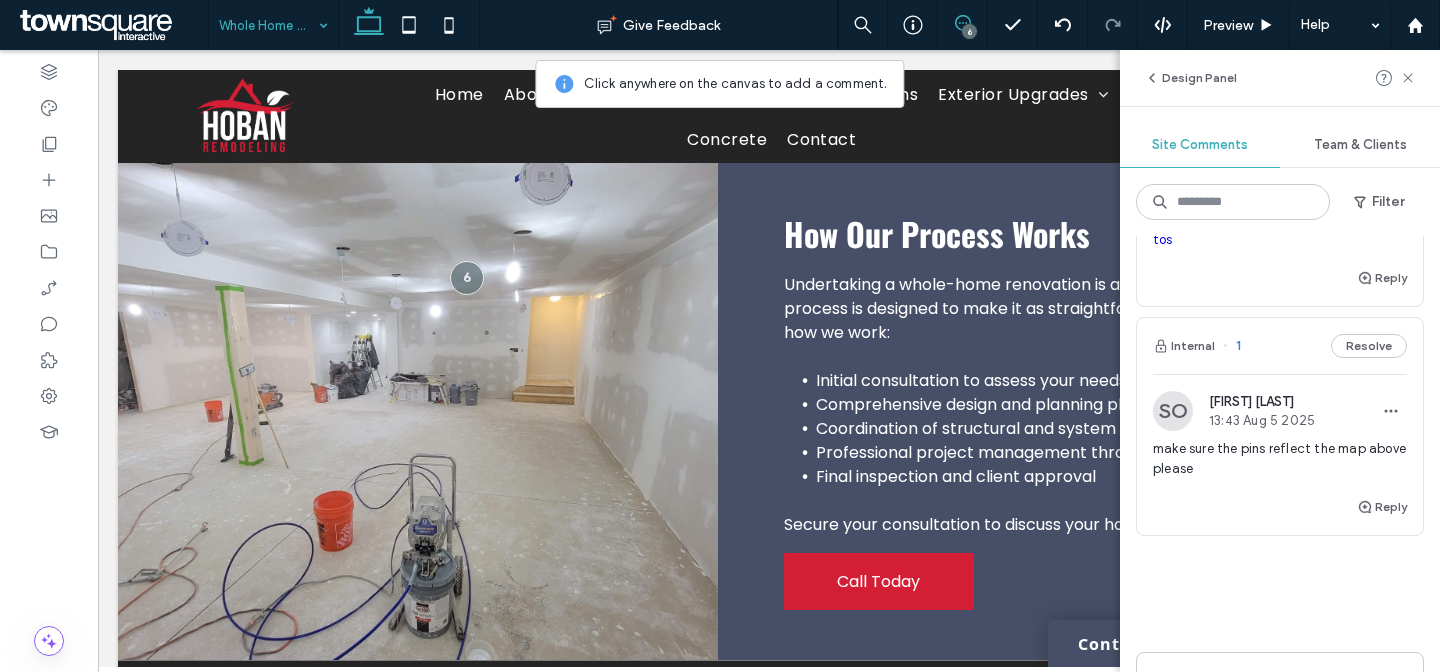 scroll, scrollTop: 0, scrollLeft: 0, axis: both 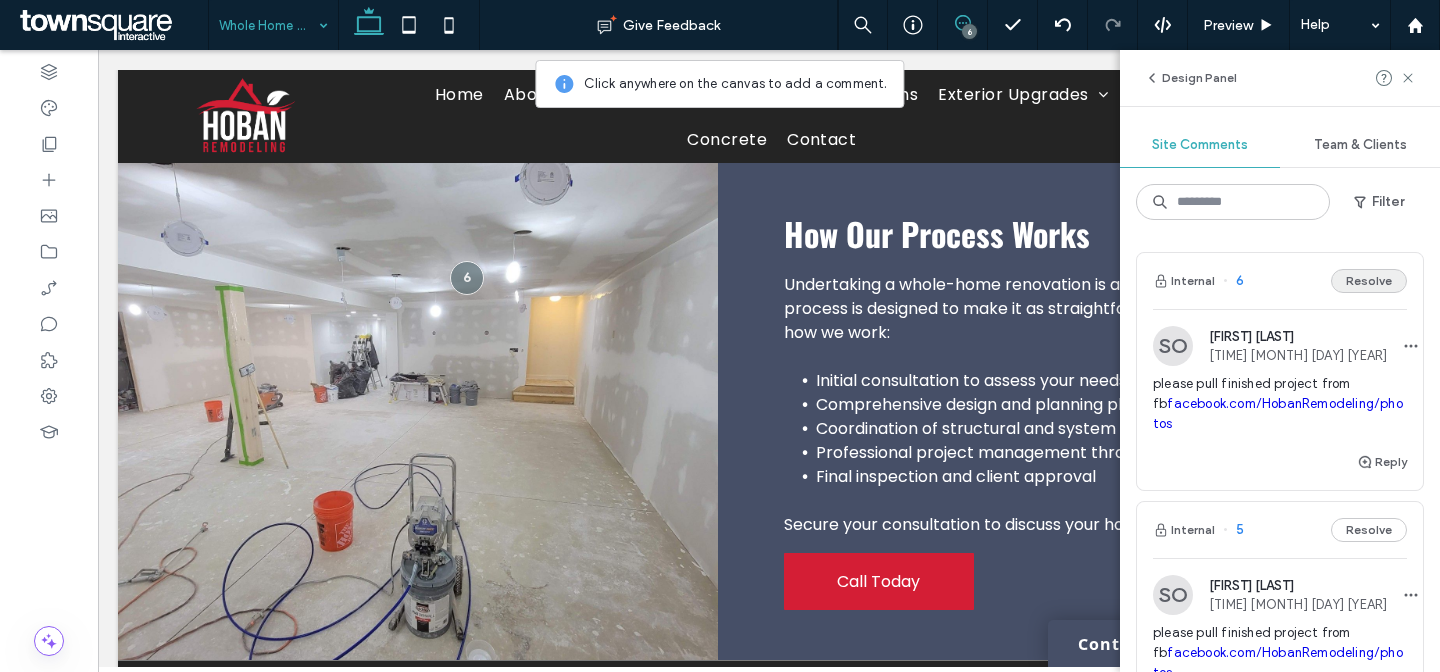 click on "Resolve" at bounding box center [1369, 281] 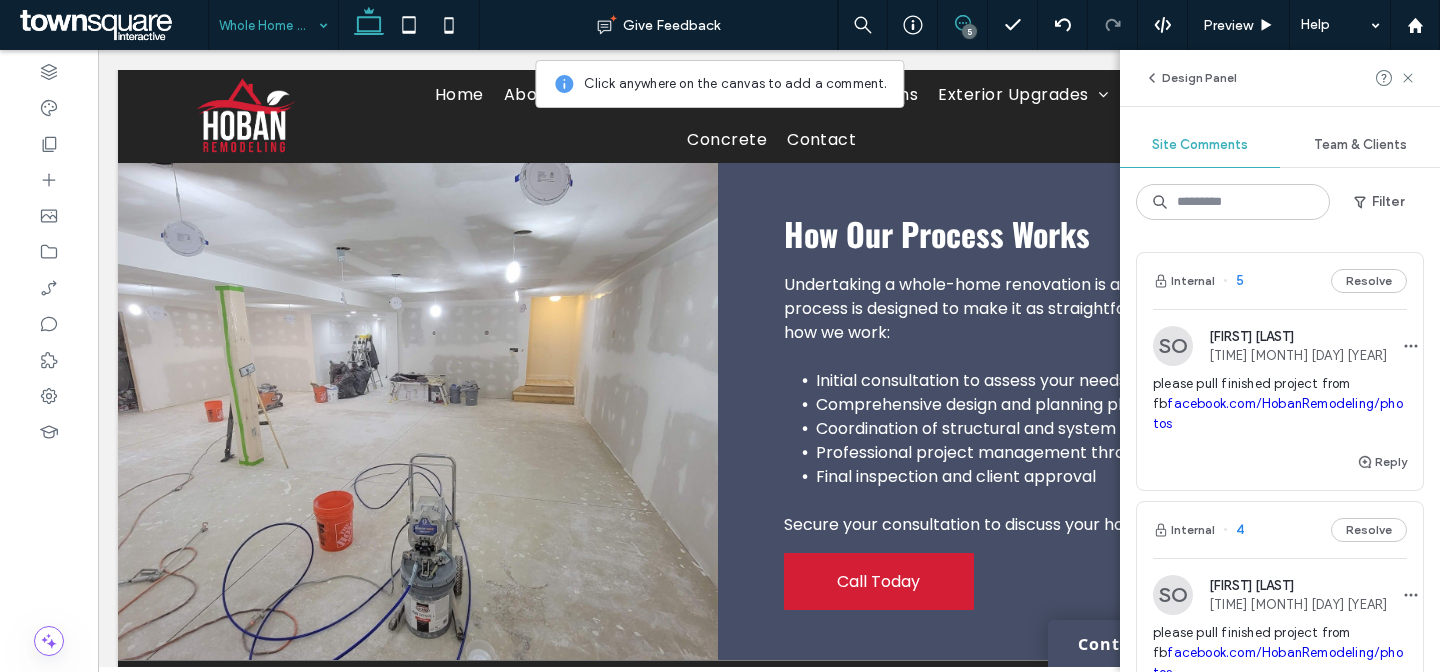 click on "Internal 5 Resolve" at bounding box center [1280, 281] 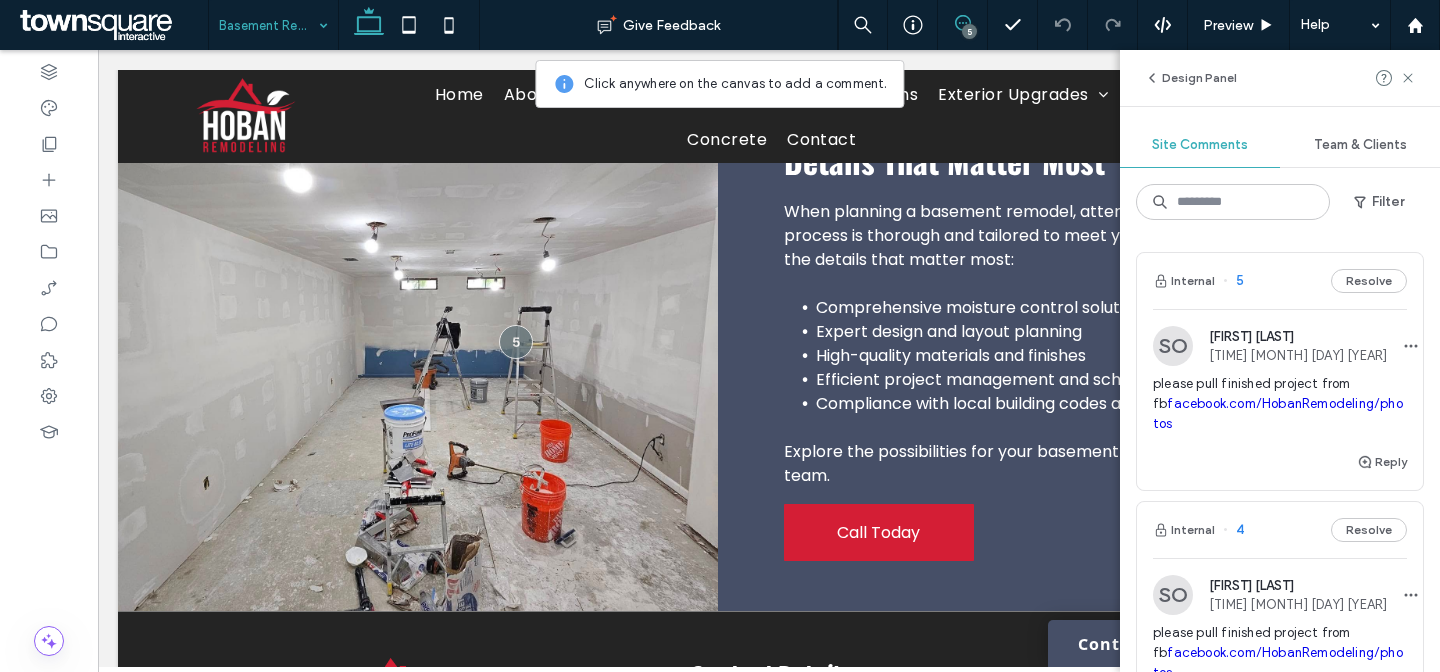 scroll, scrollTop: 641, scrollLeft: 0, axis: vertical 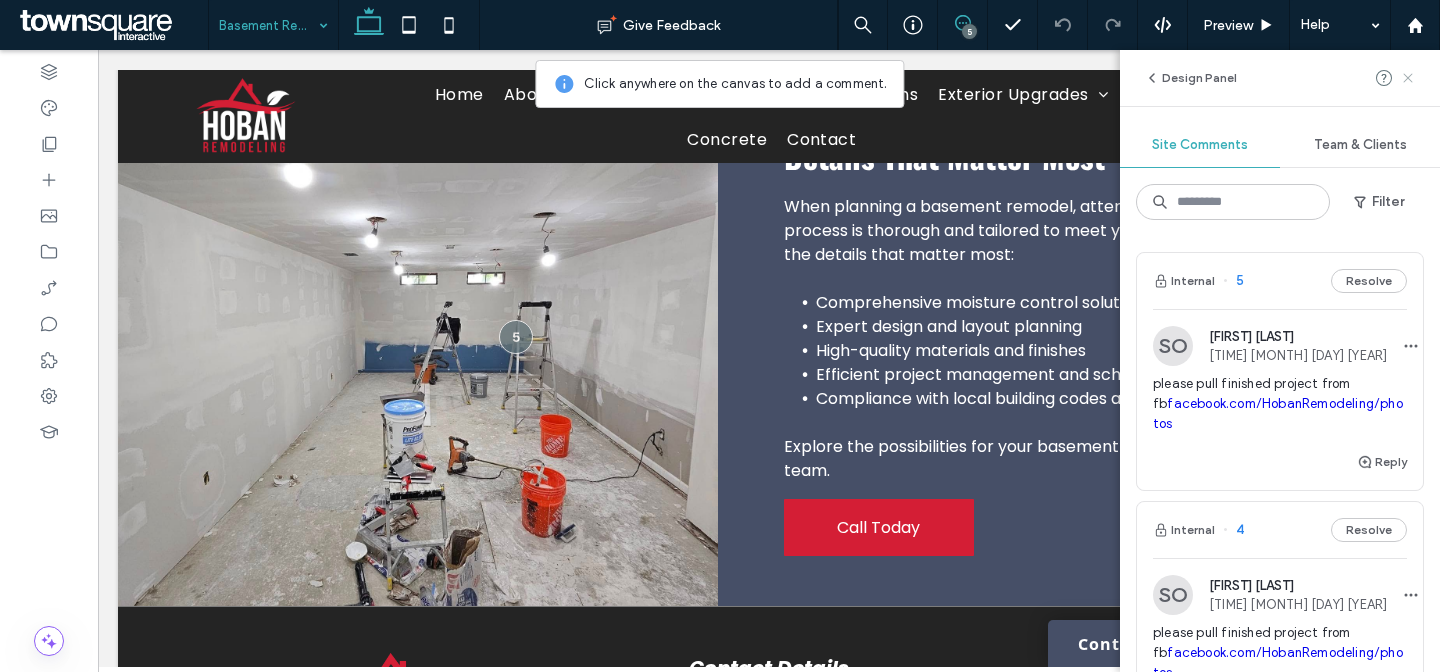 click 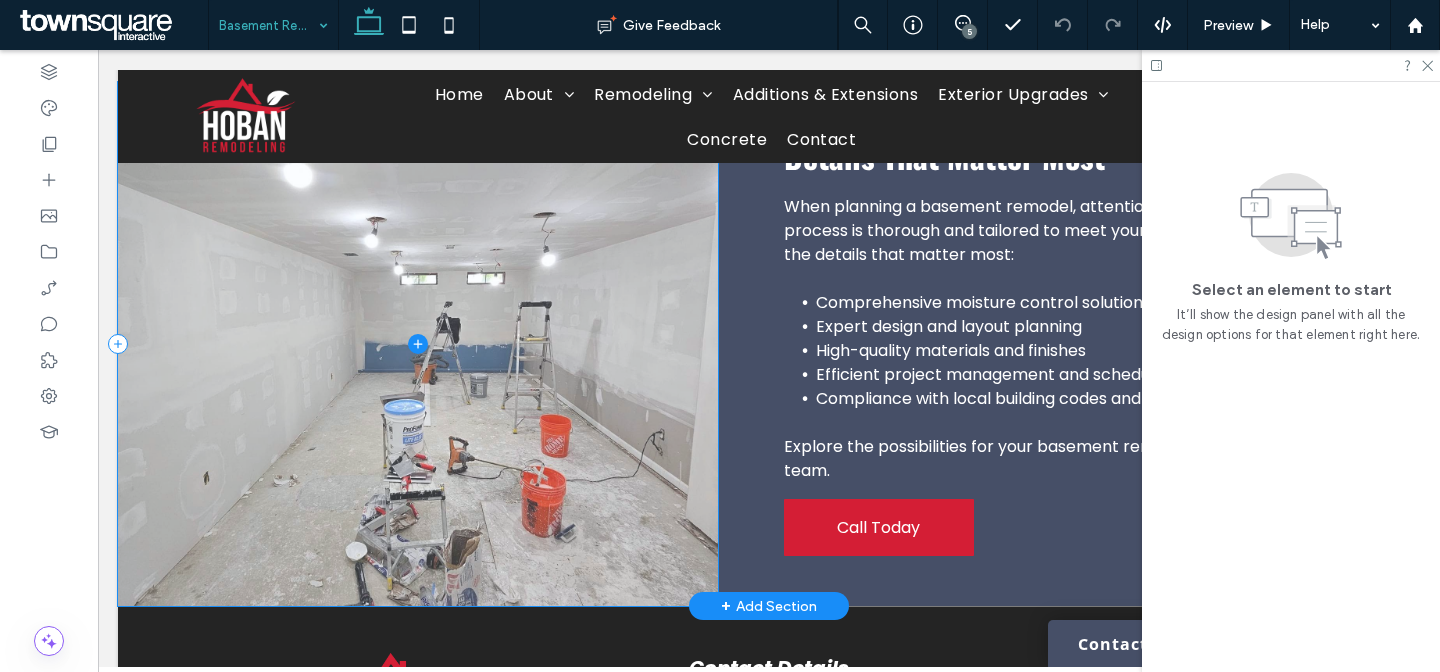 click at bounding box center [418, 344] 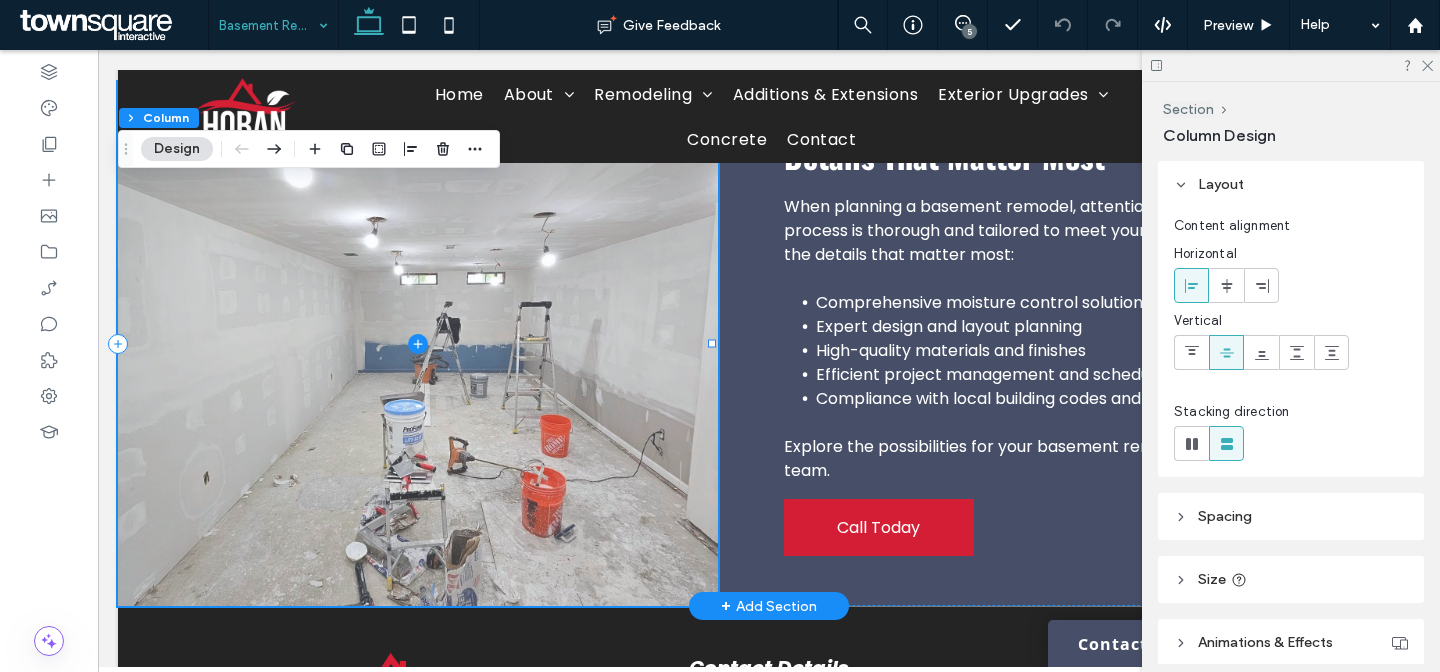 click at bounding box center (418, 344) 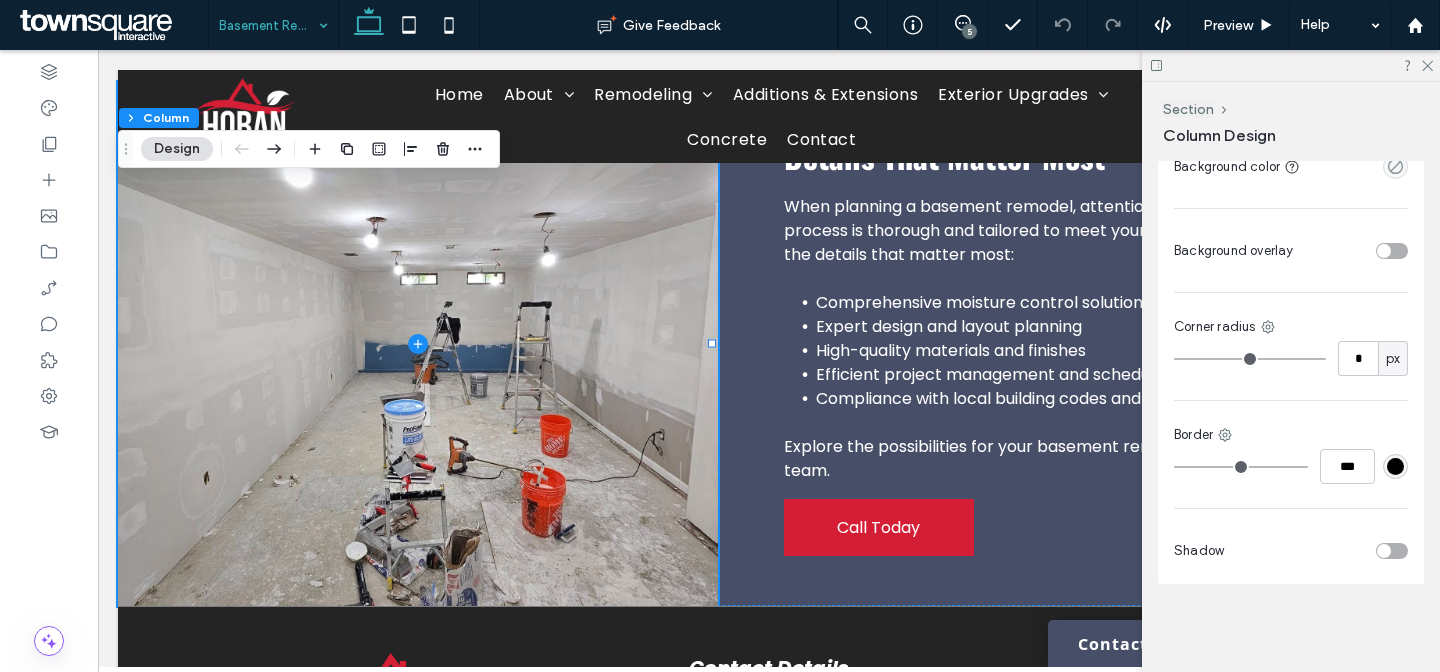 scroll, scrollTop: 490, scrollLeft: 0, axis: vertical 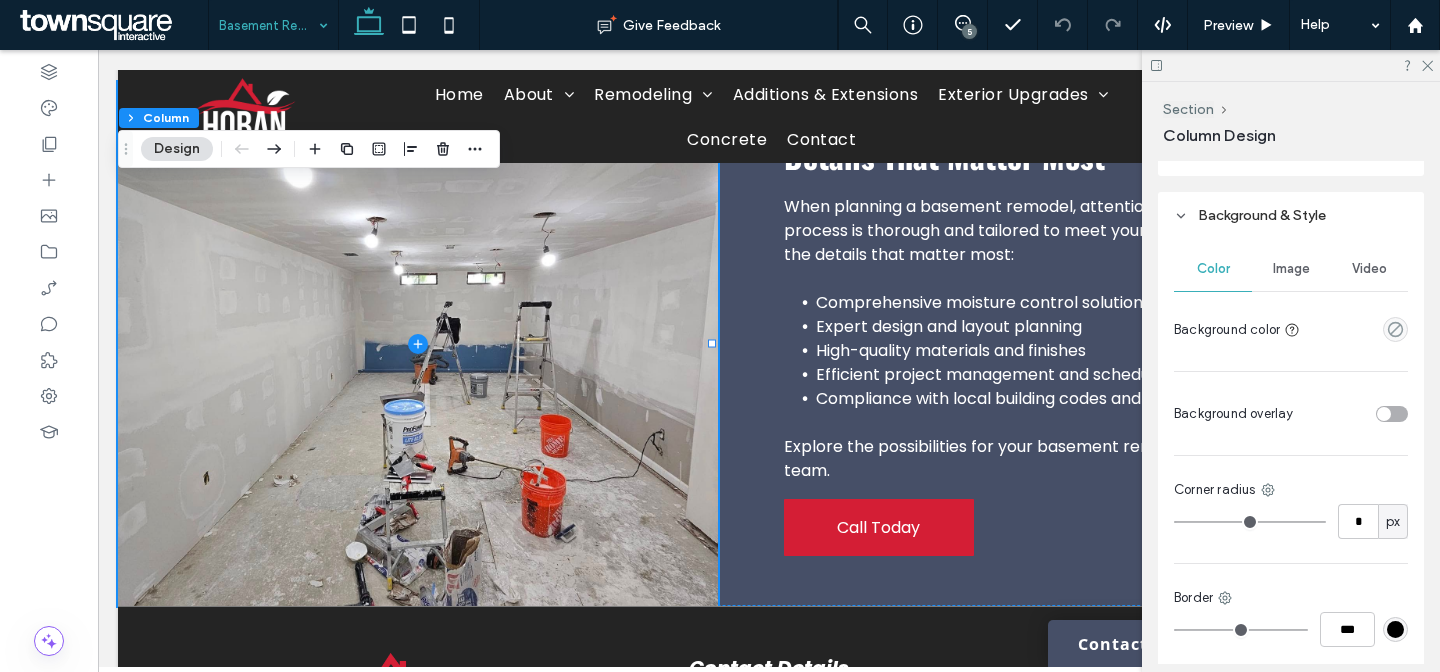 click on "Image" at bounding box center [1291, 269] 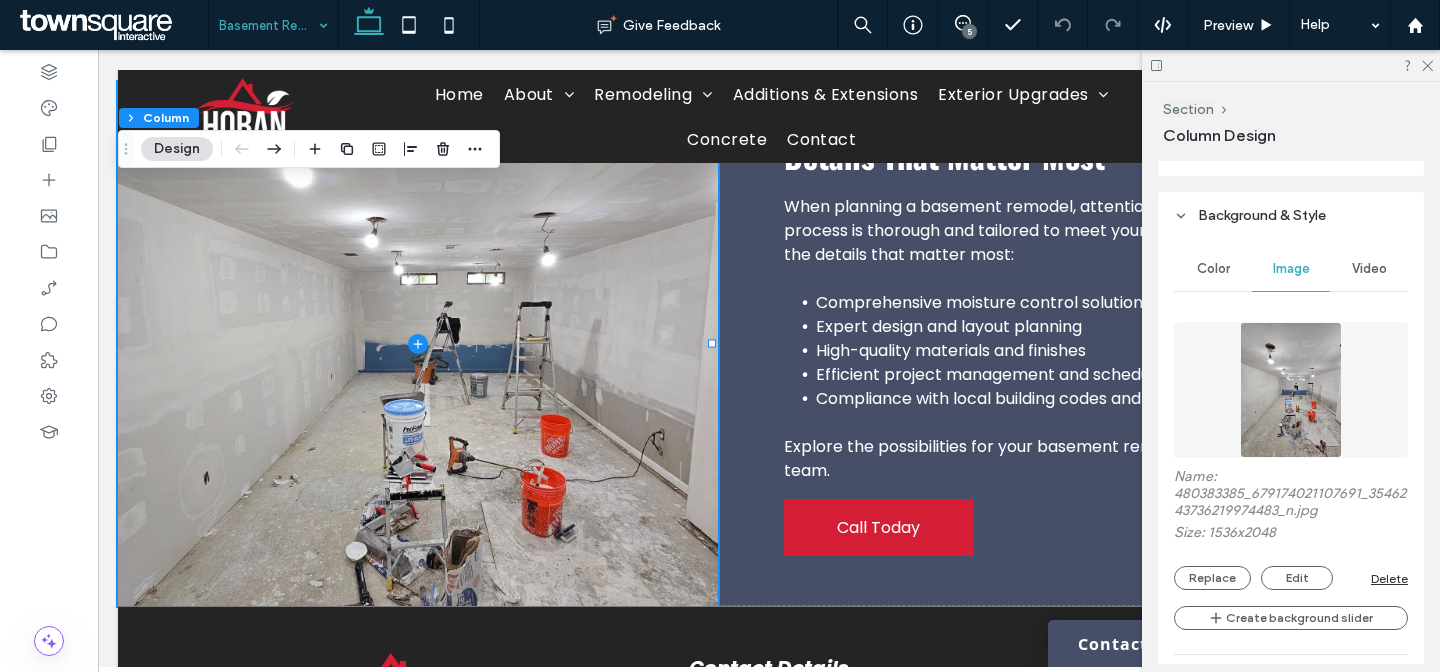 click at bounding box center [1291, 390] 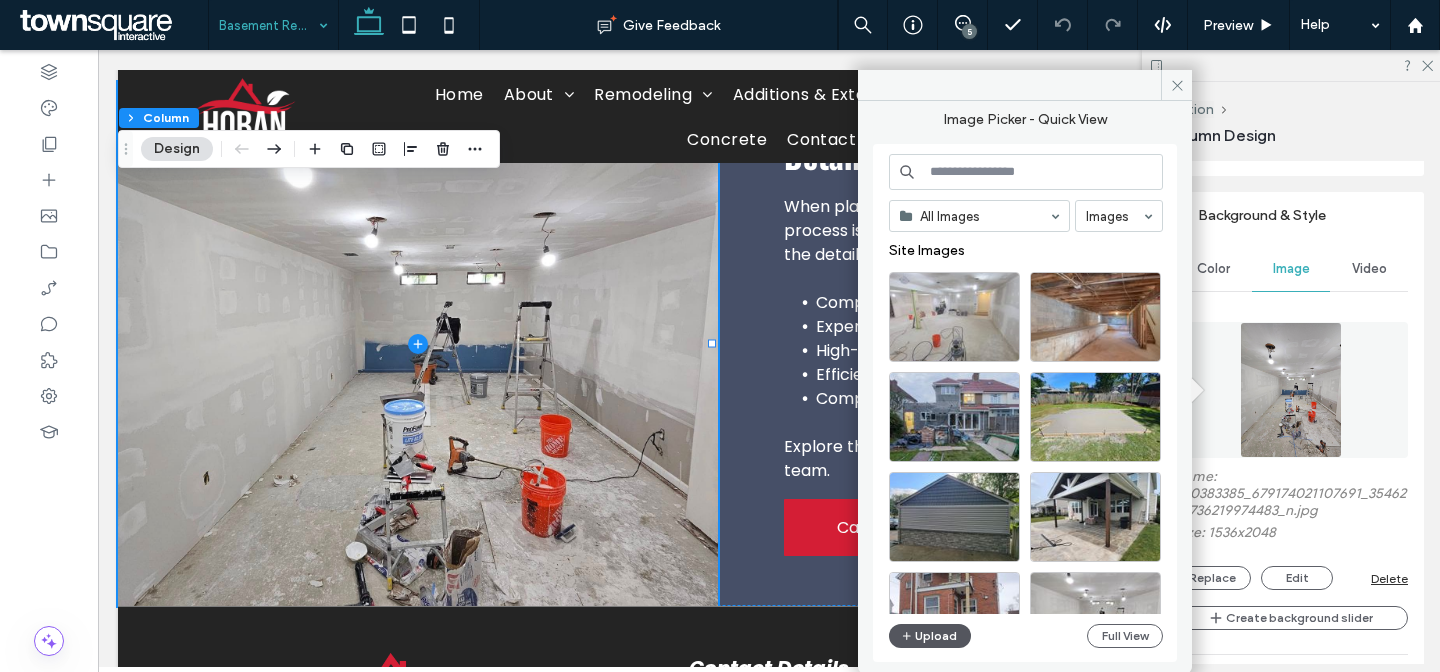 click on "Upload" at bounding box center (930, 636) 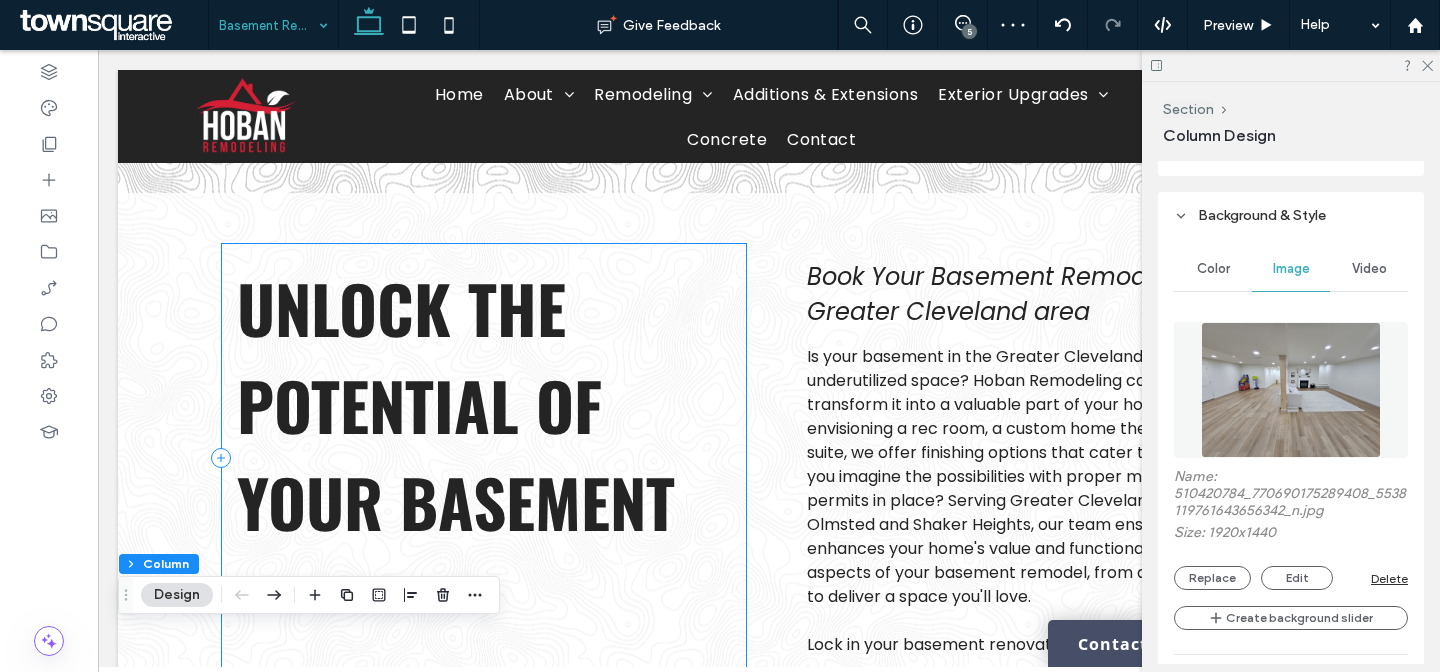 scroll, scrollTop: 0, scrollLeft: 0, axis: both 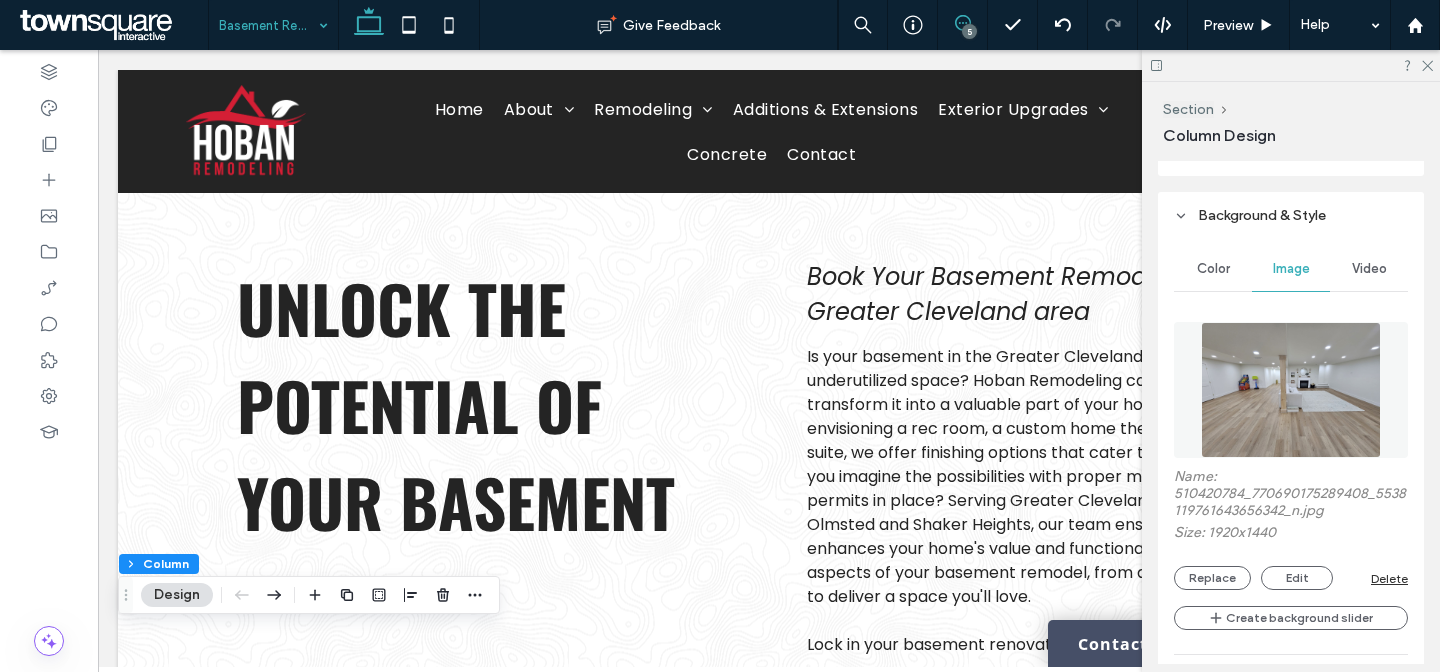 click 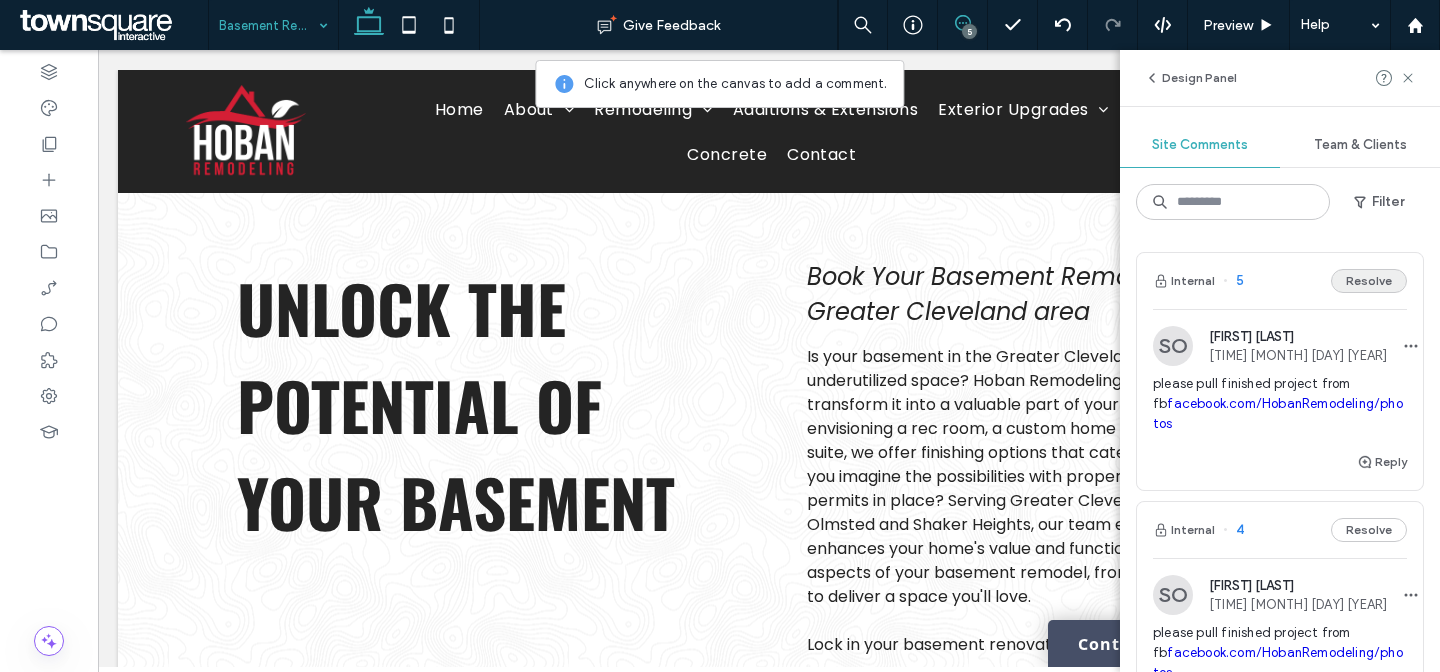 click on "Resolve" at bounding box center [1369, 281] 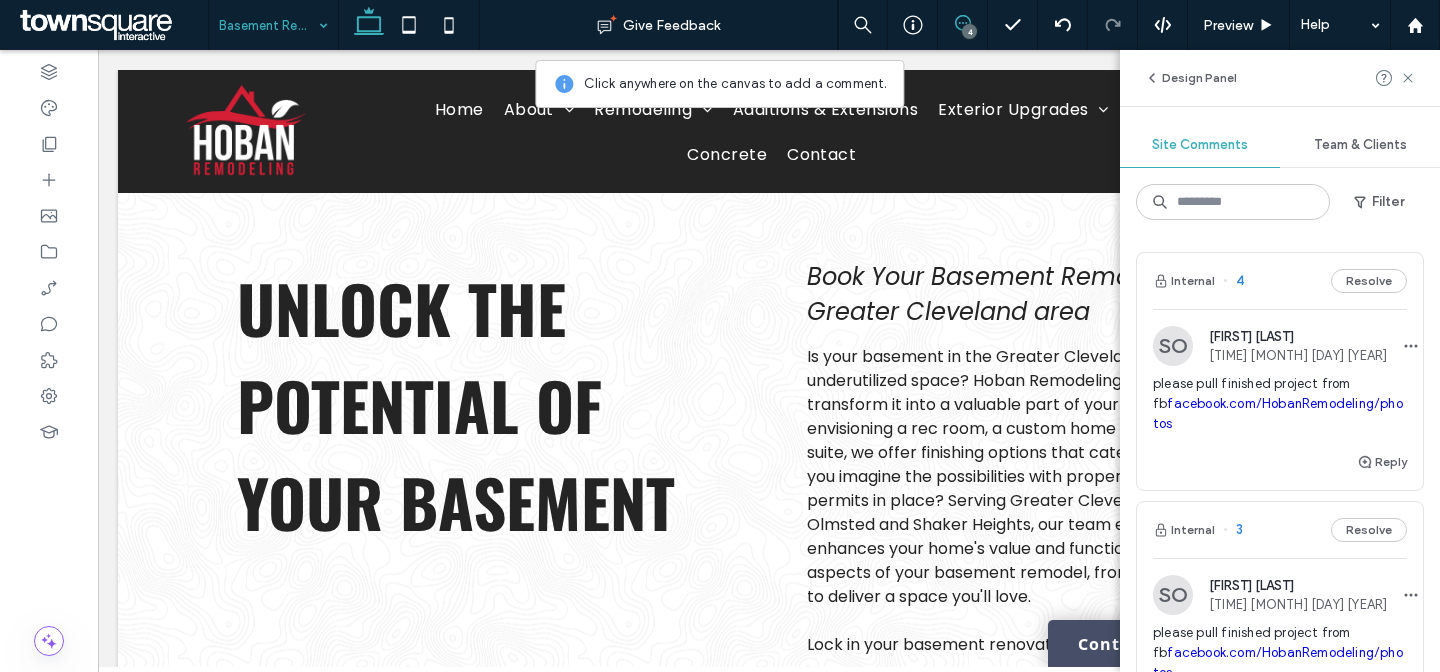 click on "Internal 4 Resolve" at bounding box center [1280, 281] 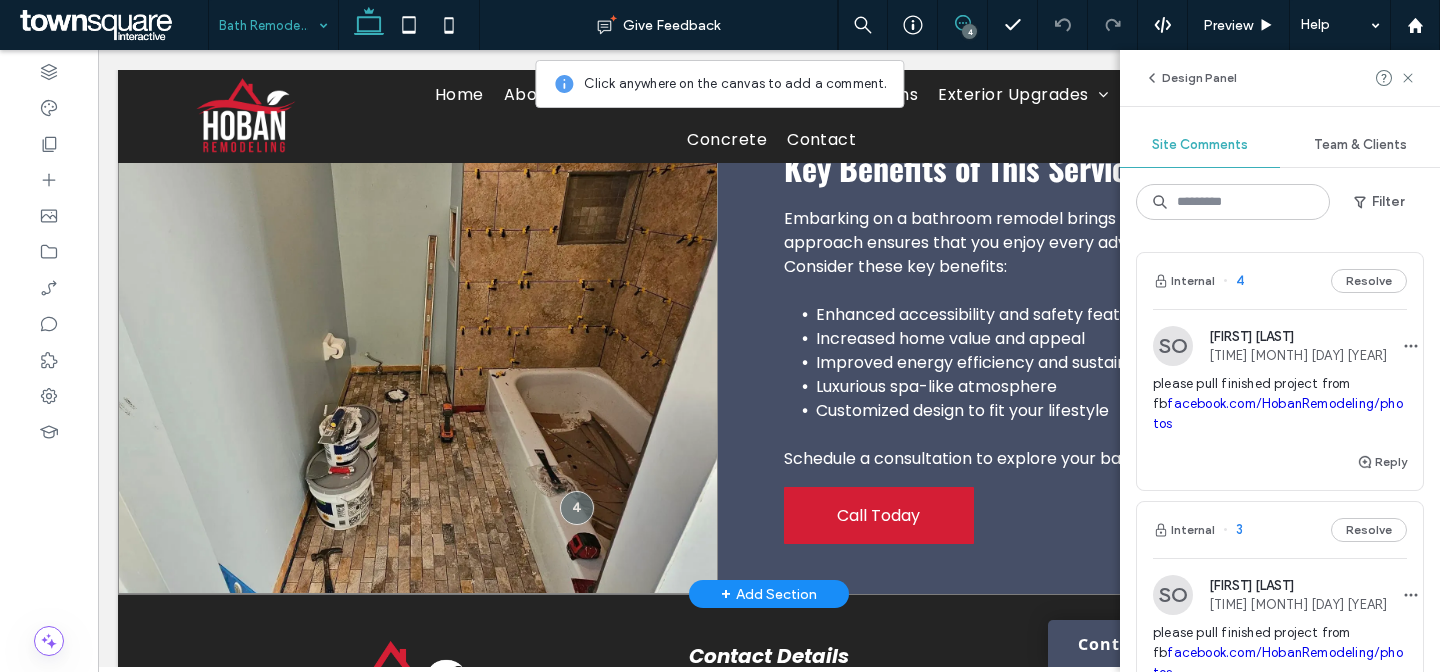 scroll, scrollTop: 690, scrollLeft: 0, axis: vertical 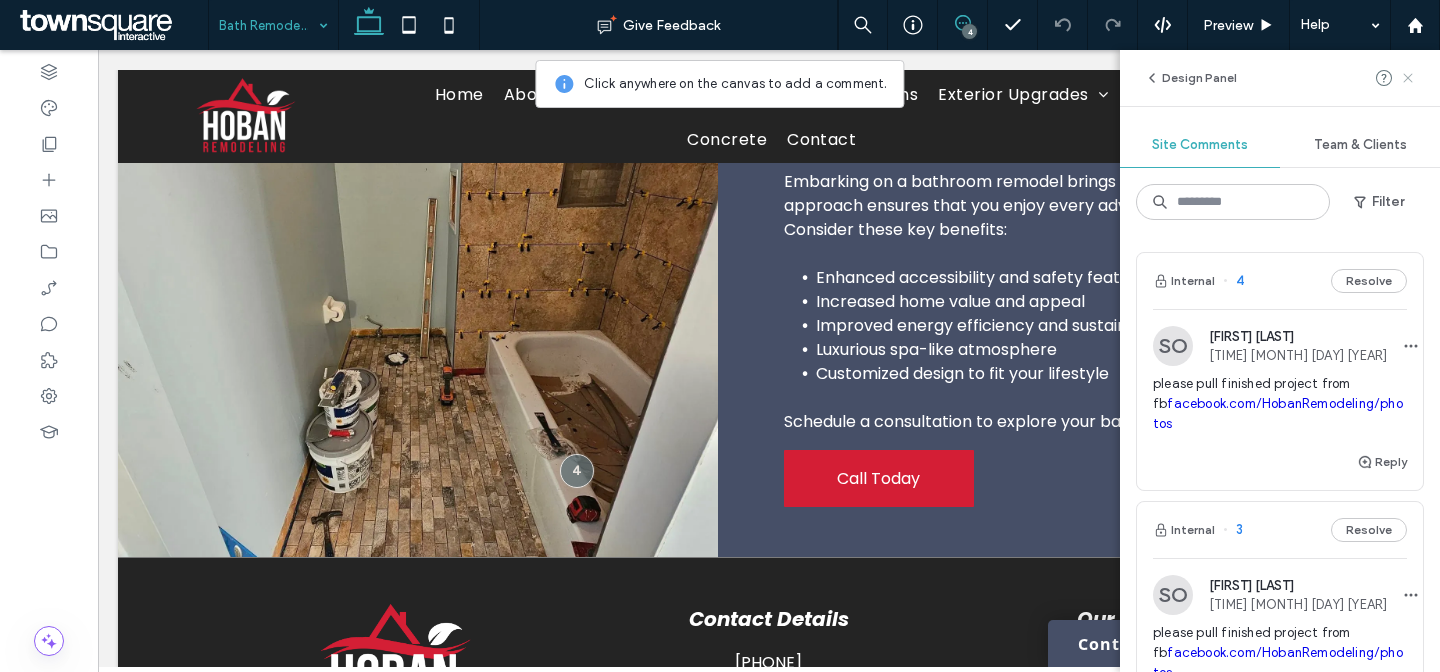 click 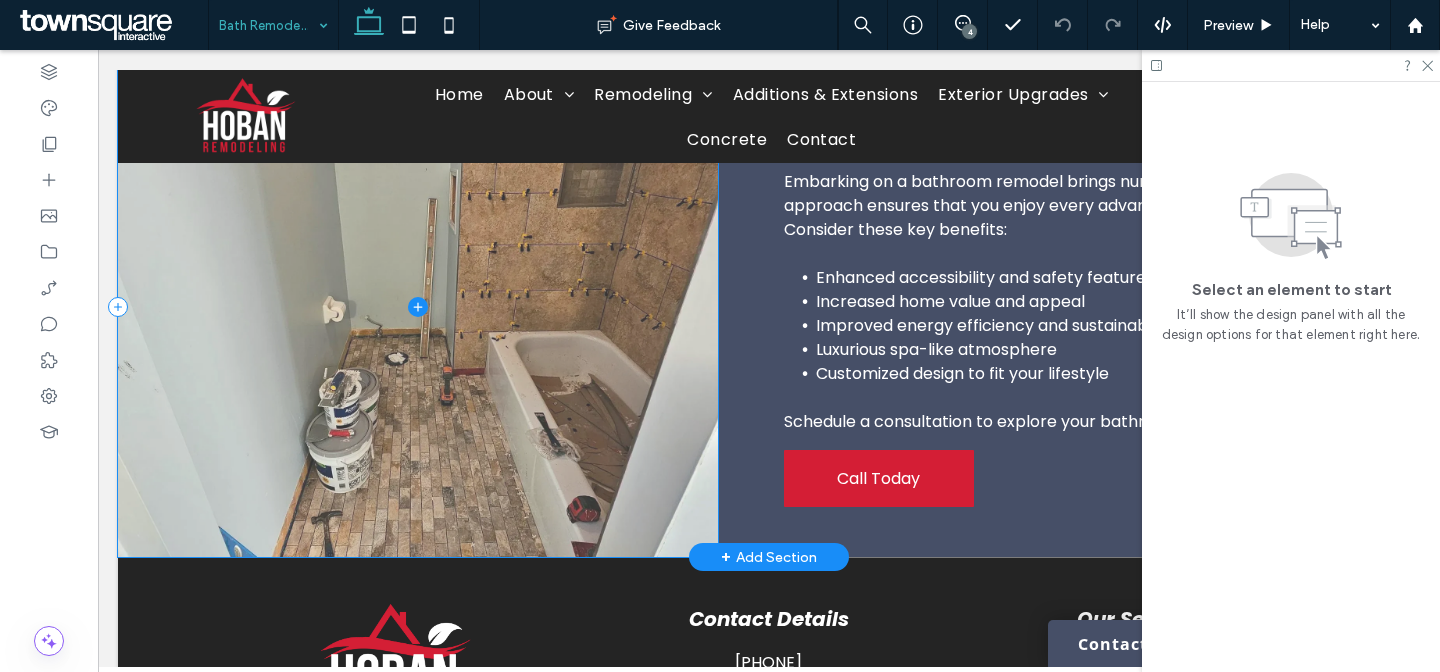 click at bounding box center (418, 307) 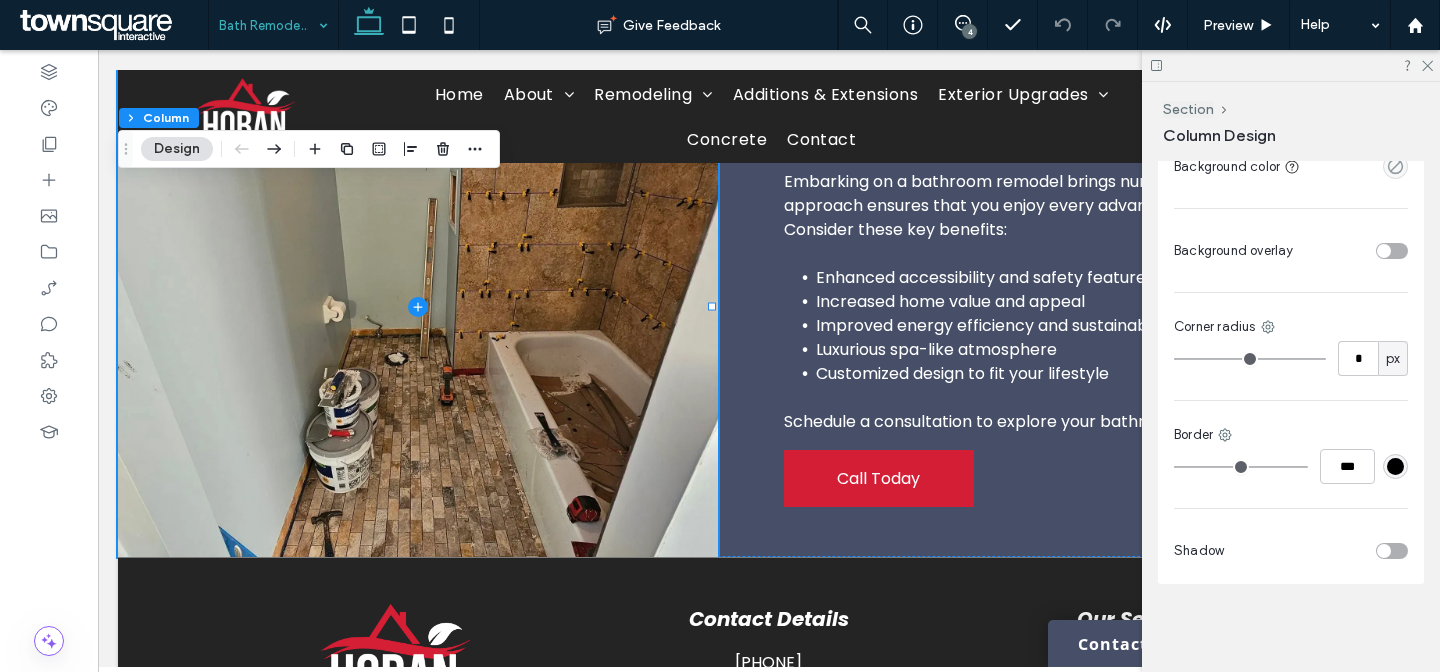 scroll, scrollTop: 499, scrollLeft: 0, axis: vertical 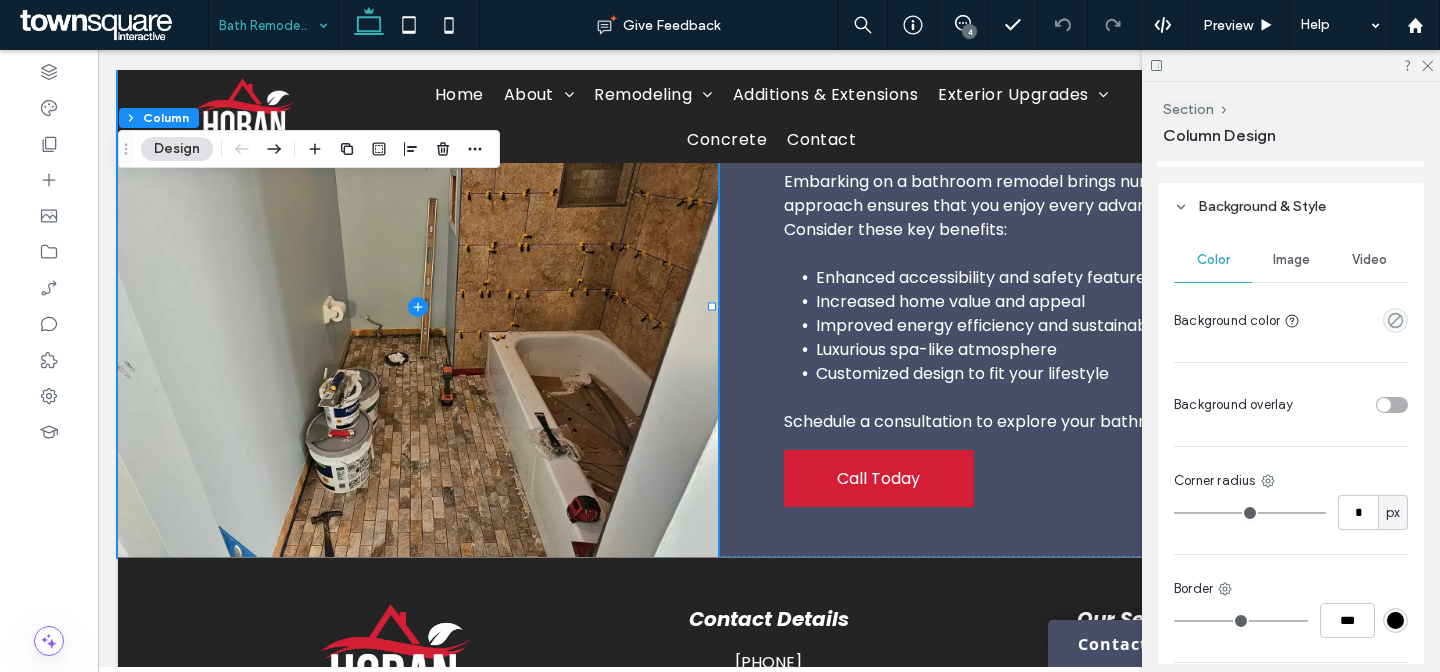 click on "Image" at bounding box center [1291, 260] 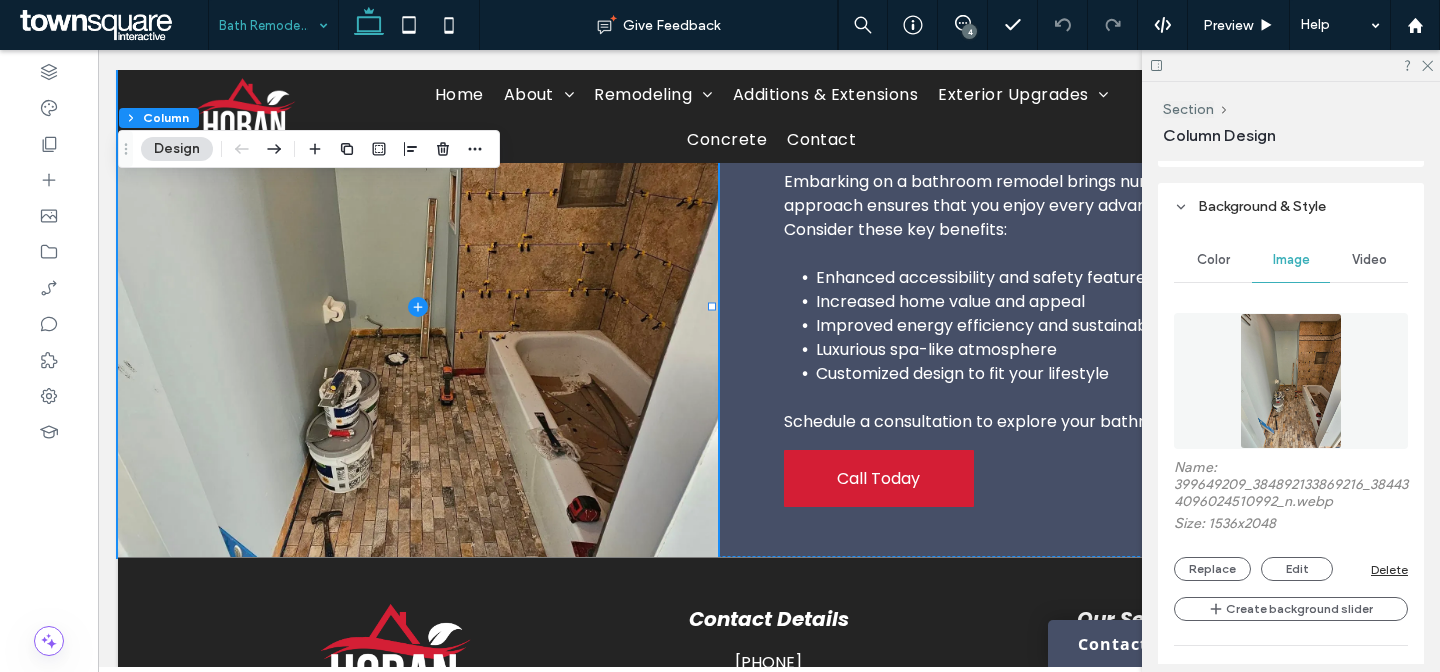 click at bounding box center (1291, 381) 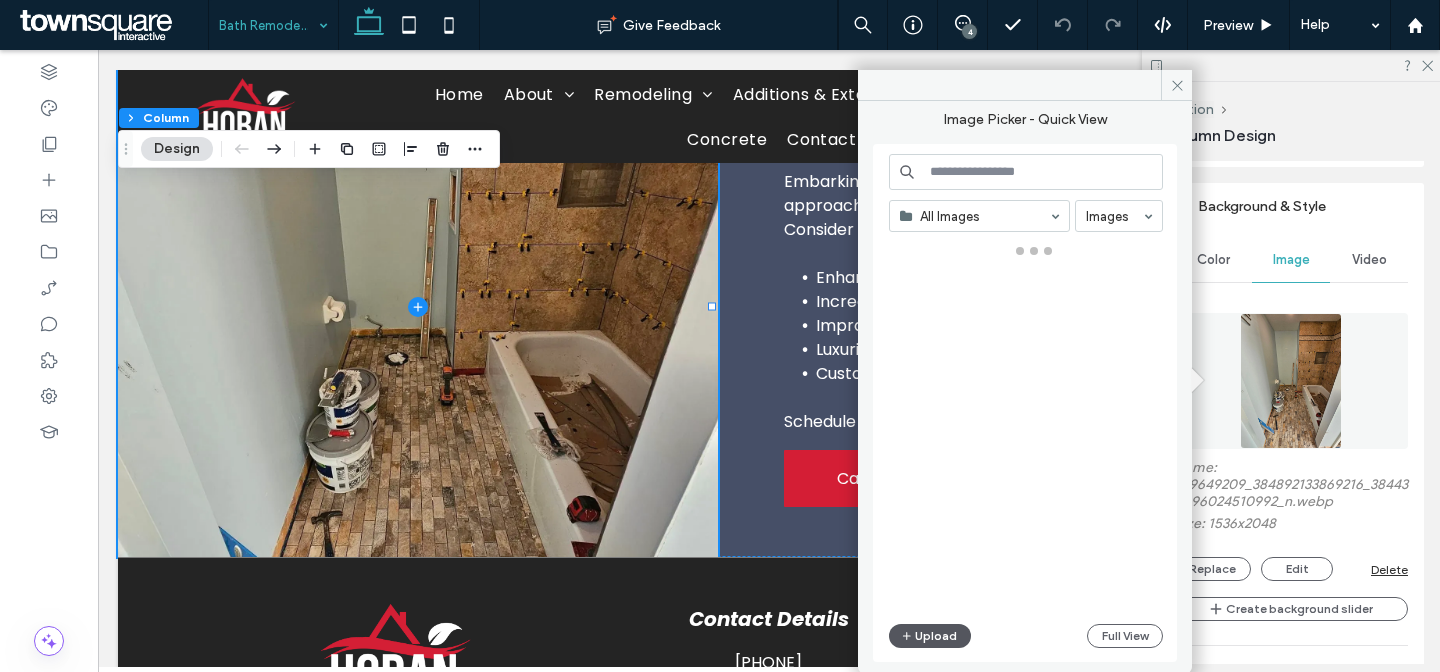 click on "Upload" at bounding box center [930, 636] 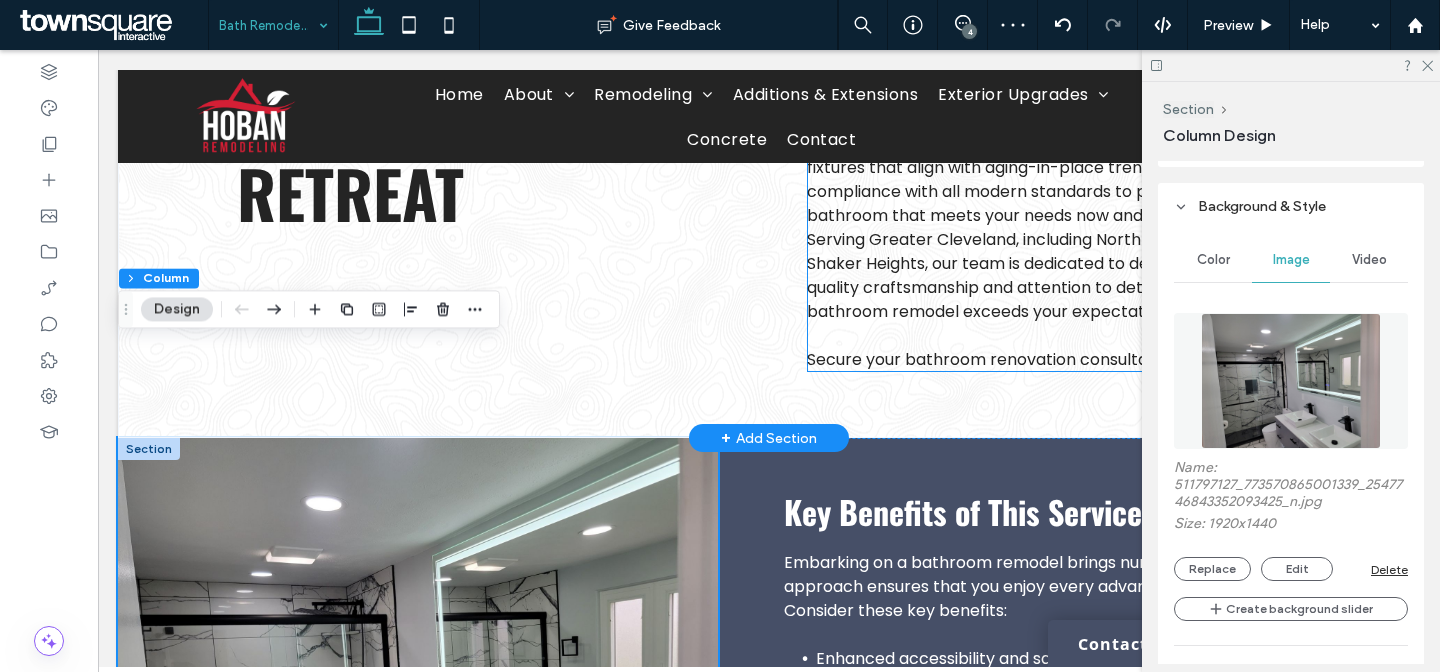scroll, scrollTop: 57, scrollLeft: 0, axis: vertical 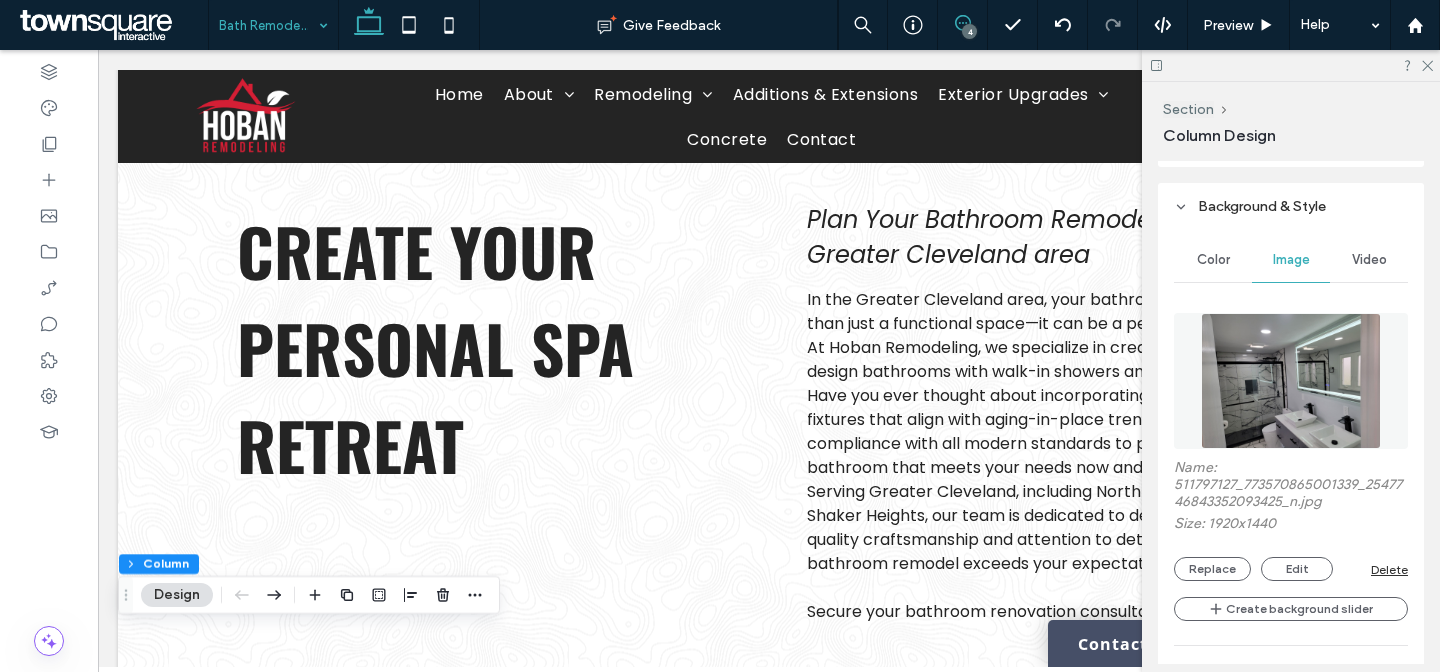click 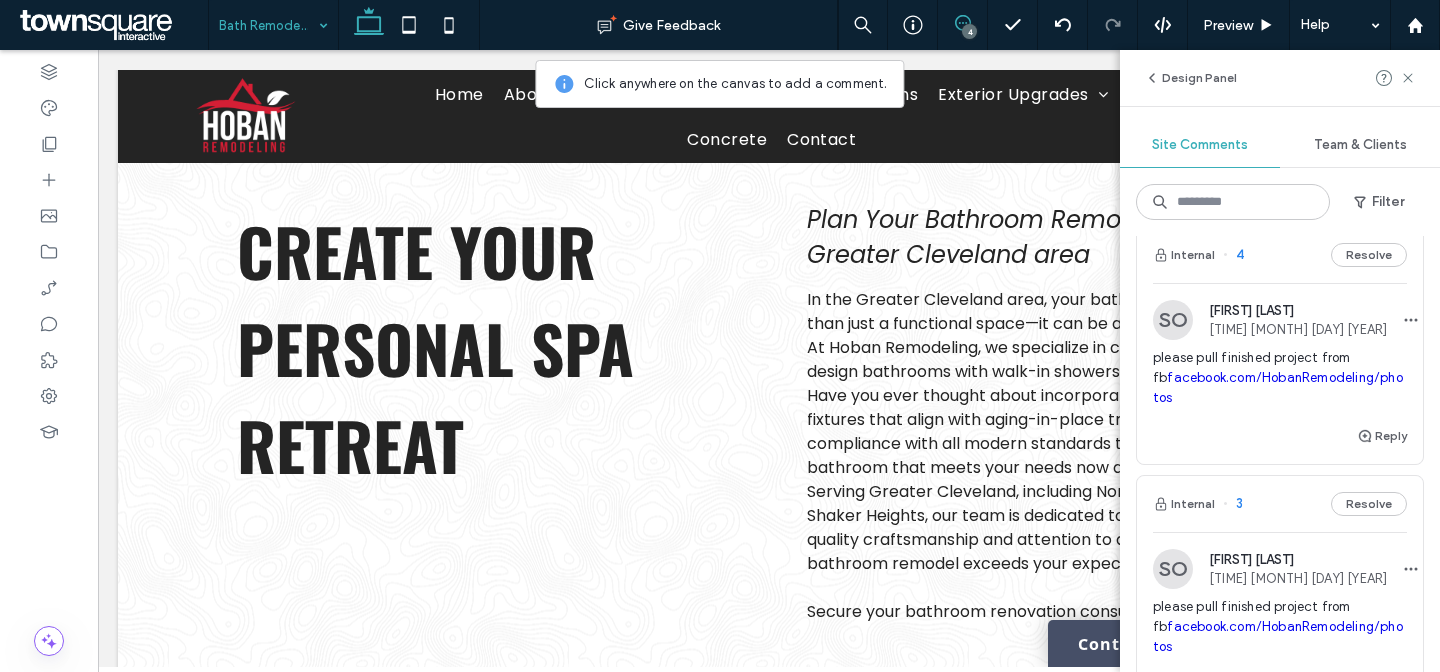scroll, scrollTop: 27, scrollLeft: 0, axis: vertical 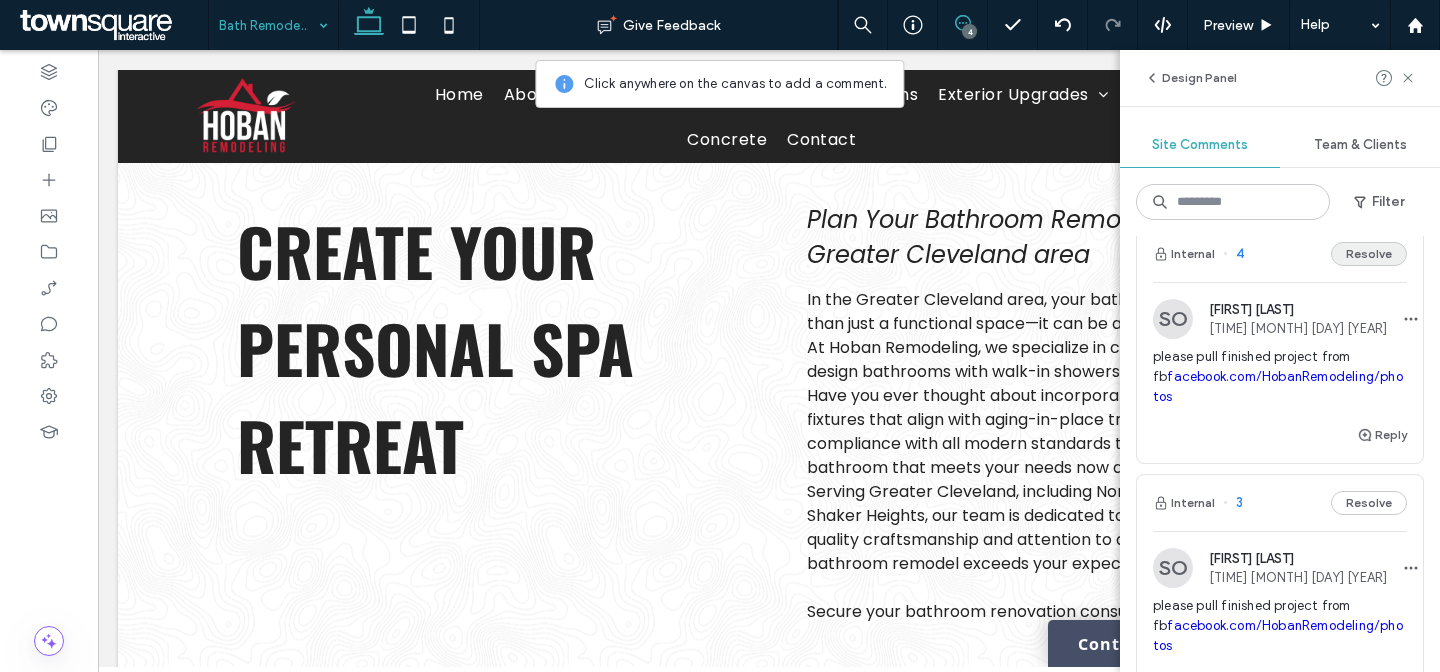 click on "Resolve" at bounding box center (1369, 254) 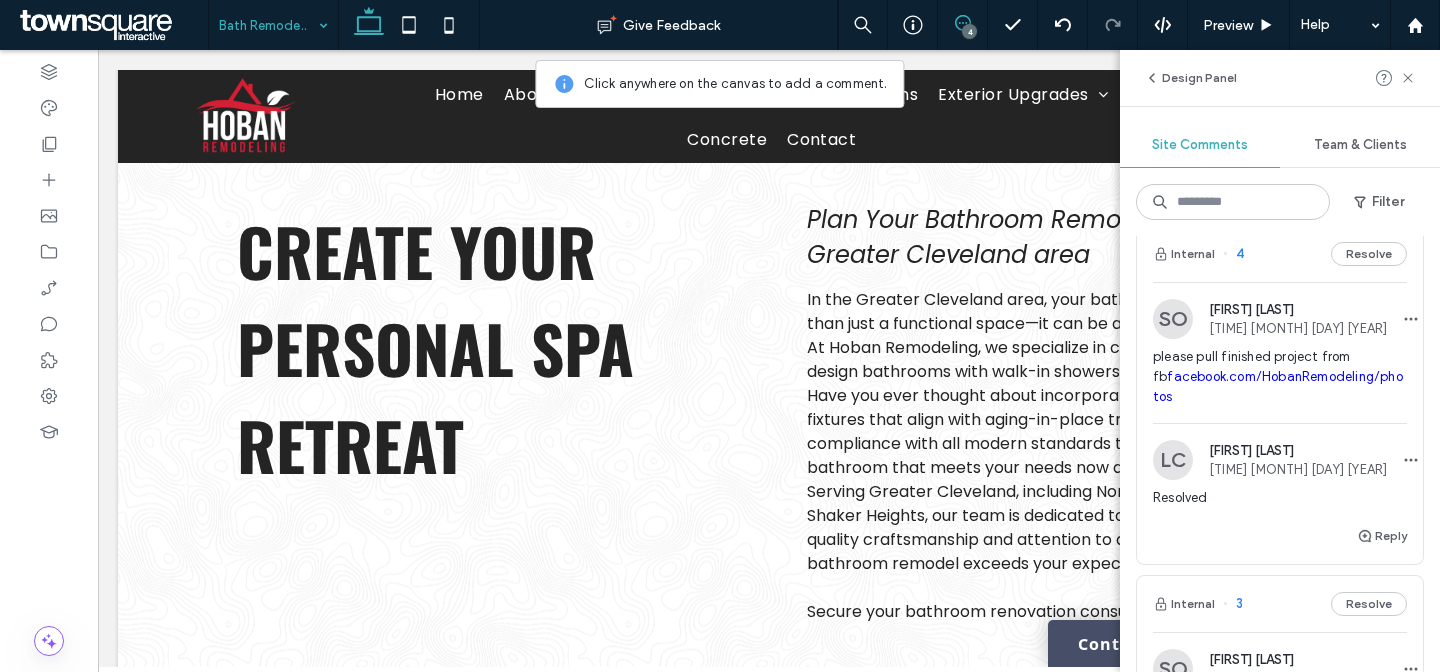 scroll, scrollTop: 0, scrollLeft: 0, axis: both 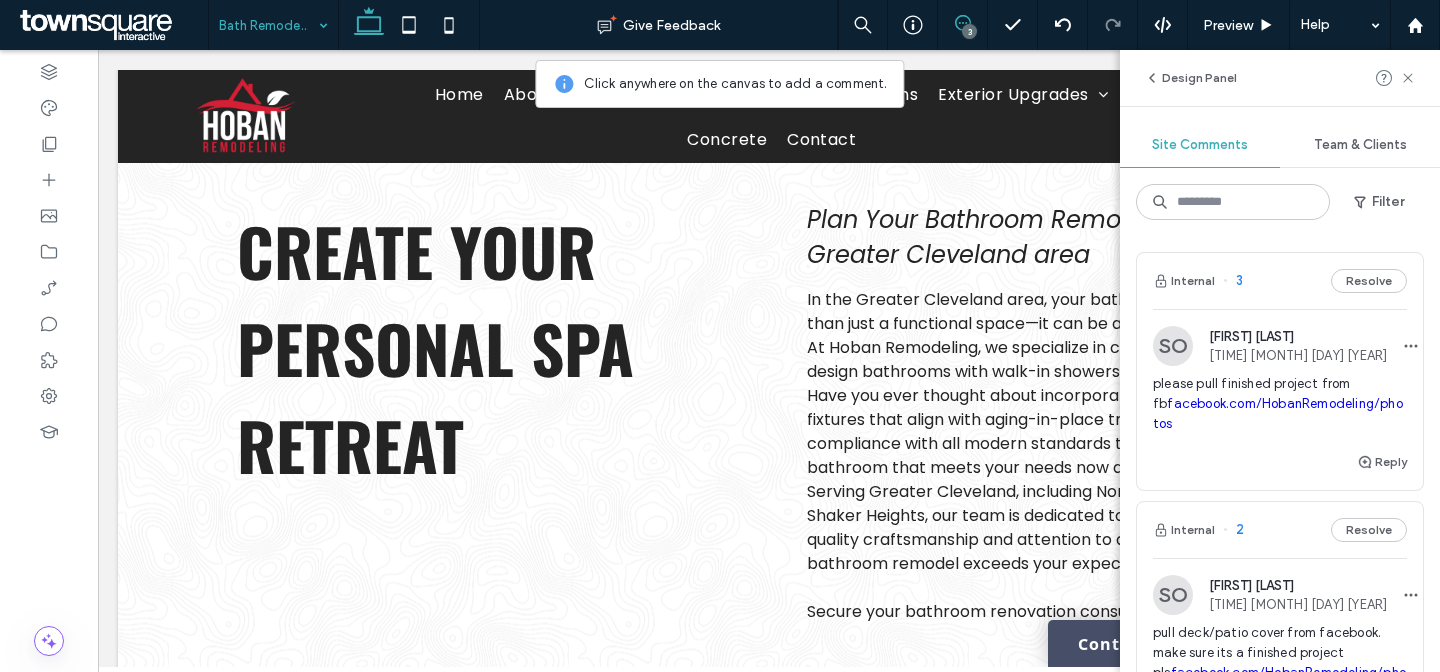 click on "Internal 3 Resolve" at bounding box center (1280, 281) 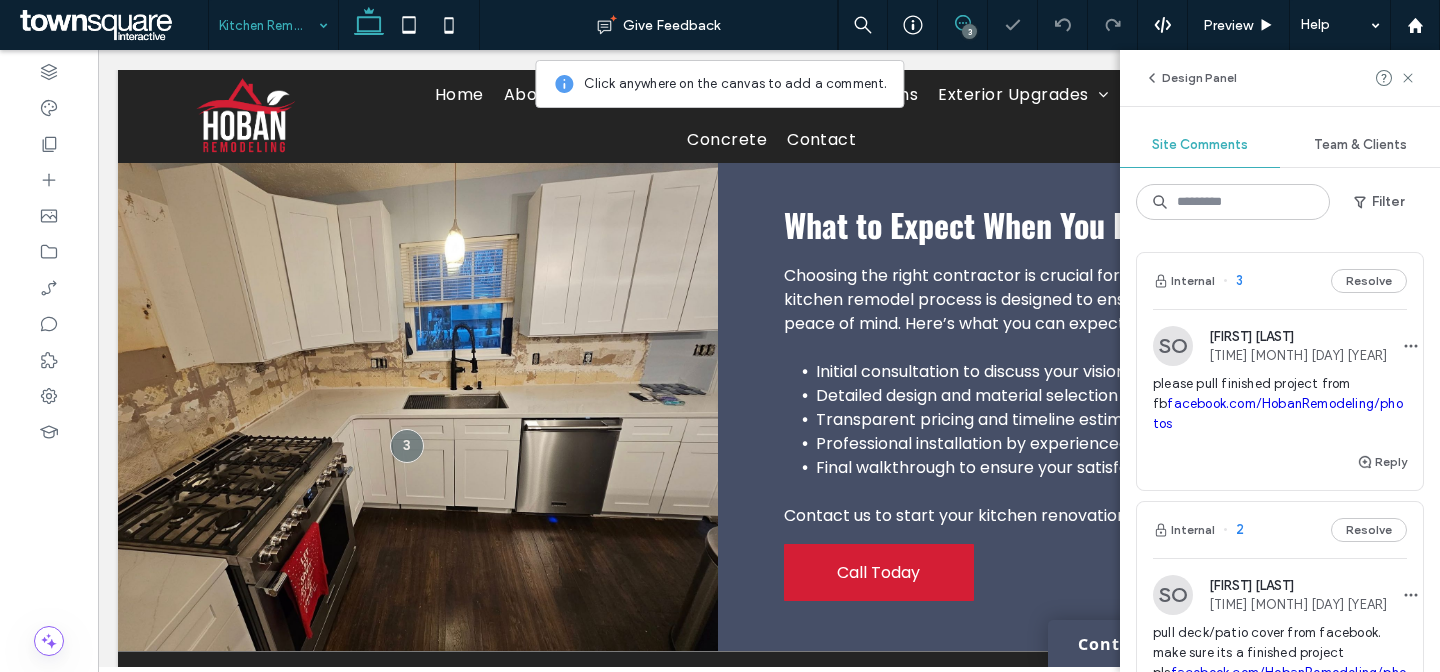scroll, scrollTop: 554, scrollLeft: 0, axis: vertical 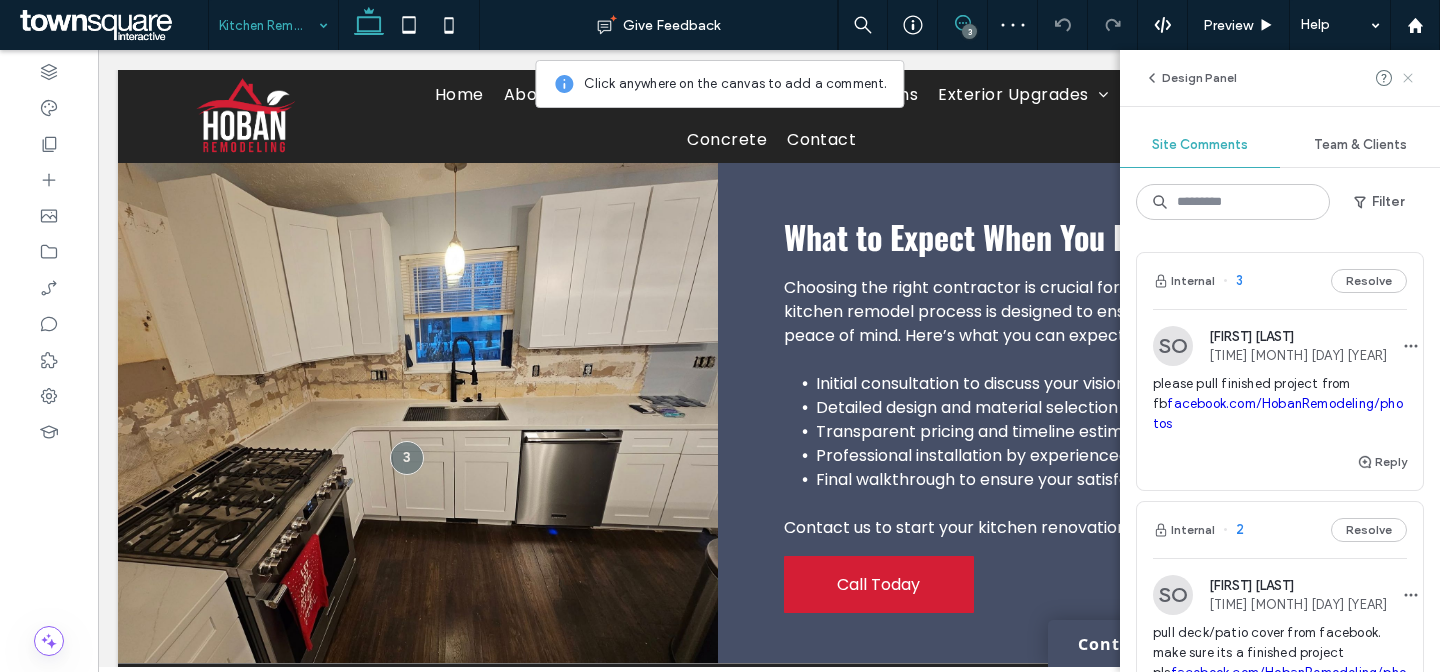 click 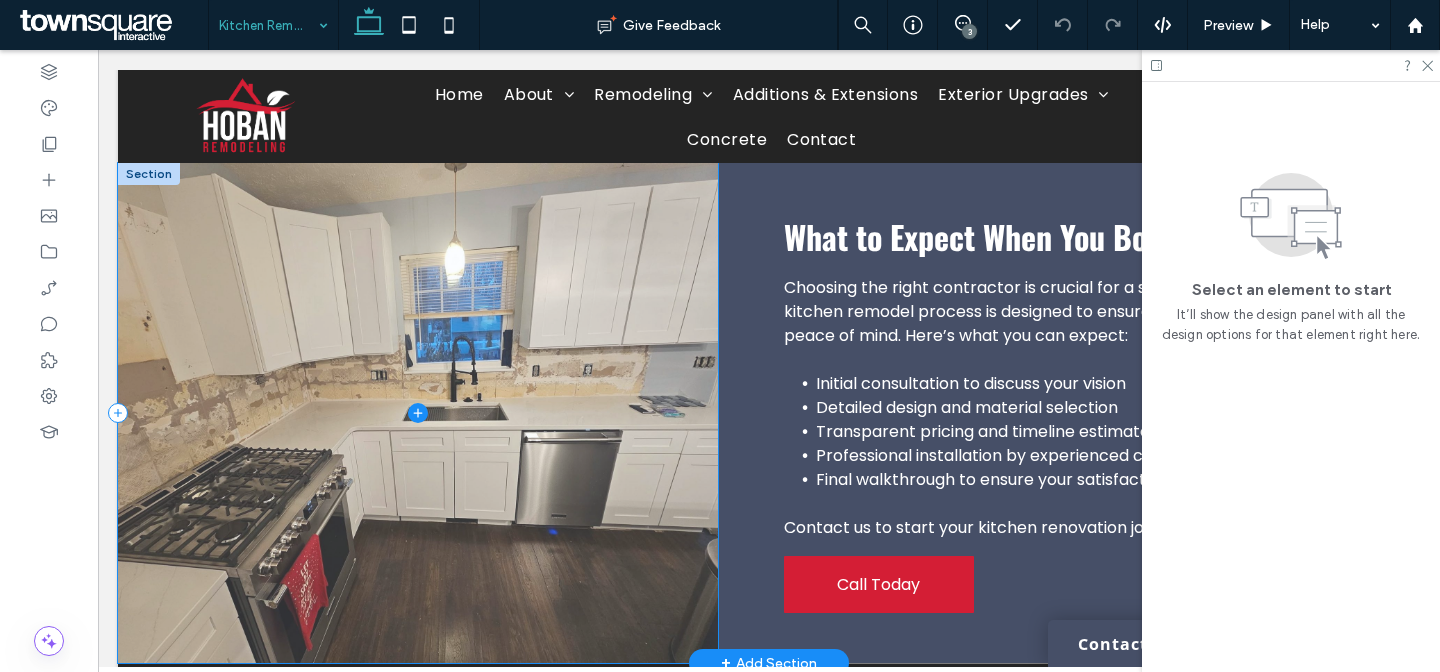 click at bounding box center (418, 413) 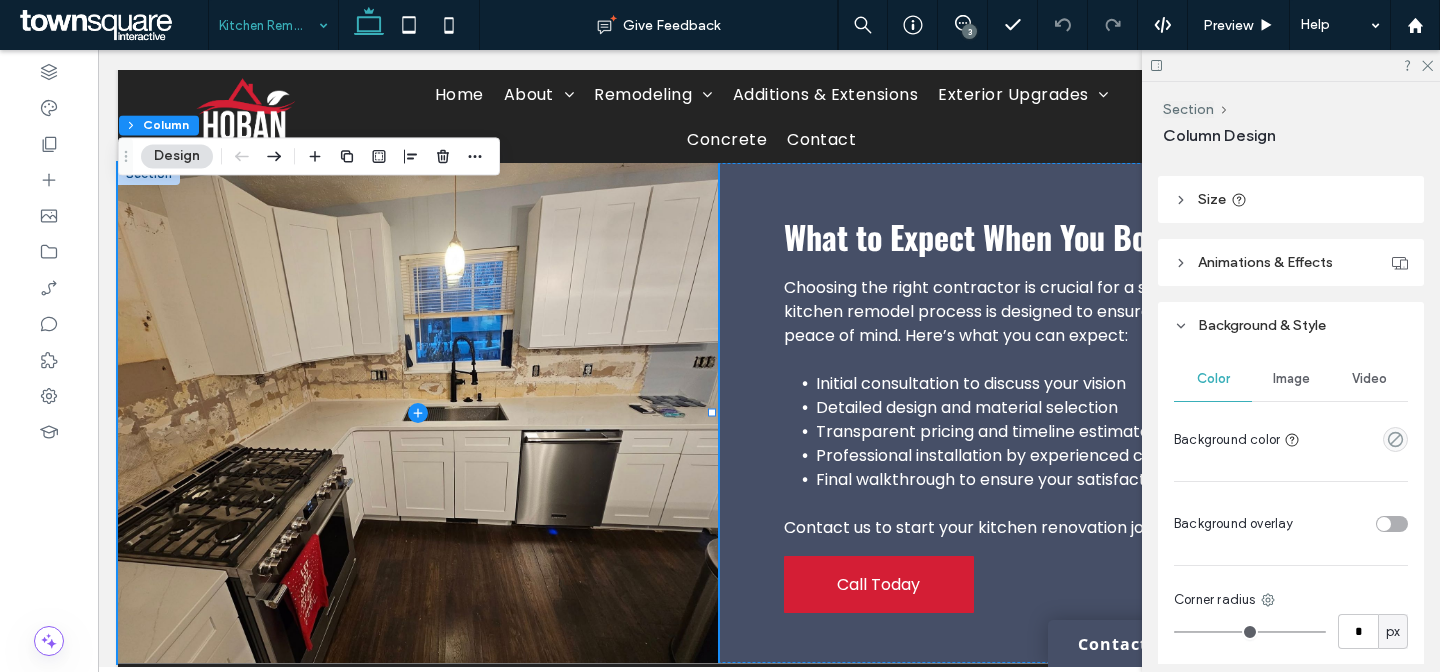 scroll, scrollTop: 383, scrollLeft: 0, axis: vertical 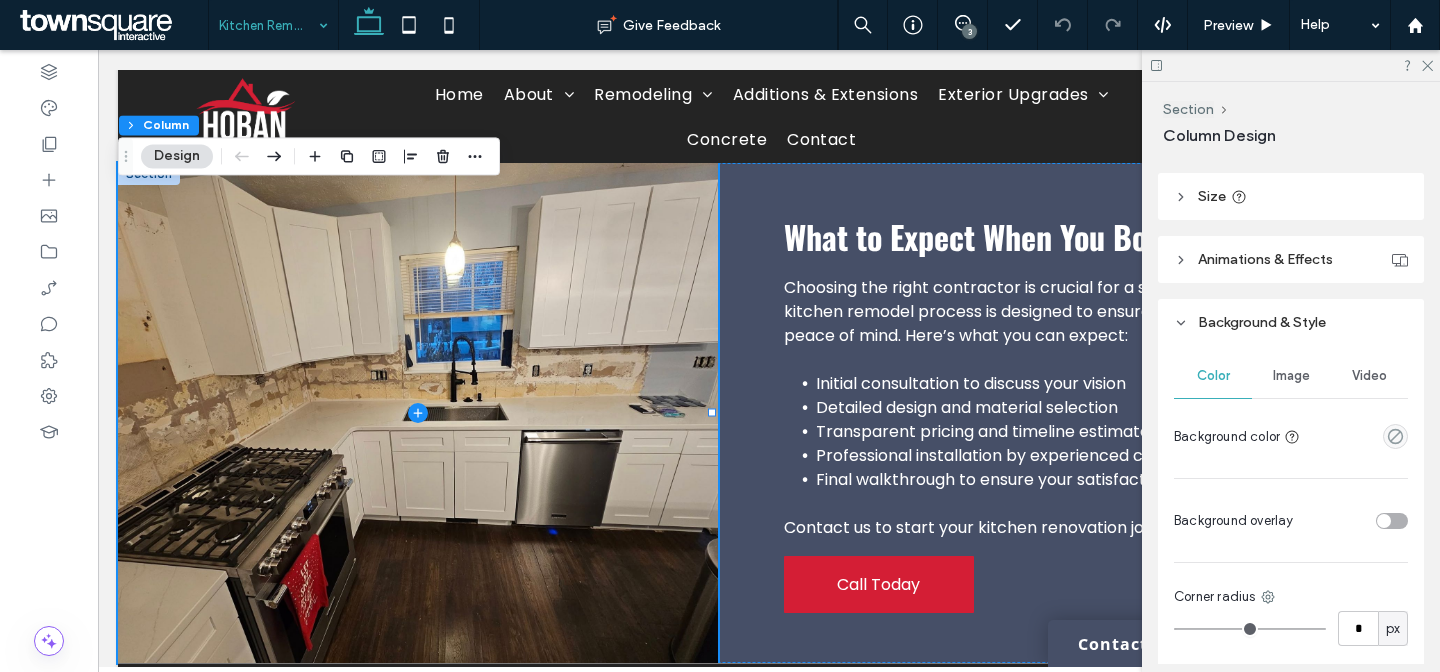 click on "Image" at bounding box center (1291, 376) 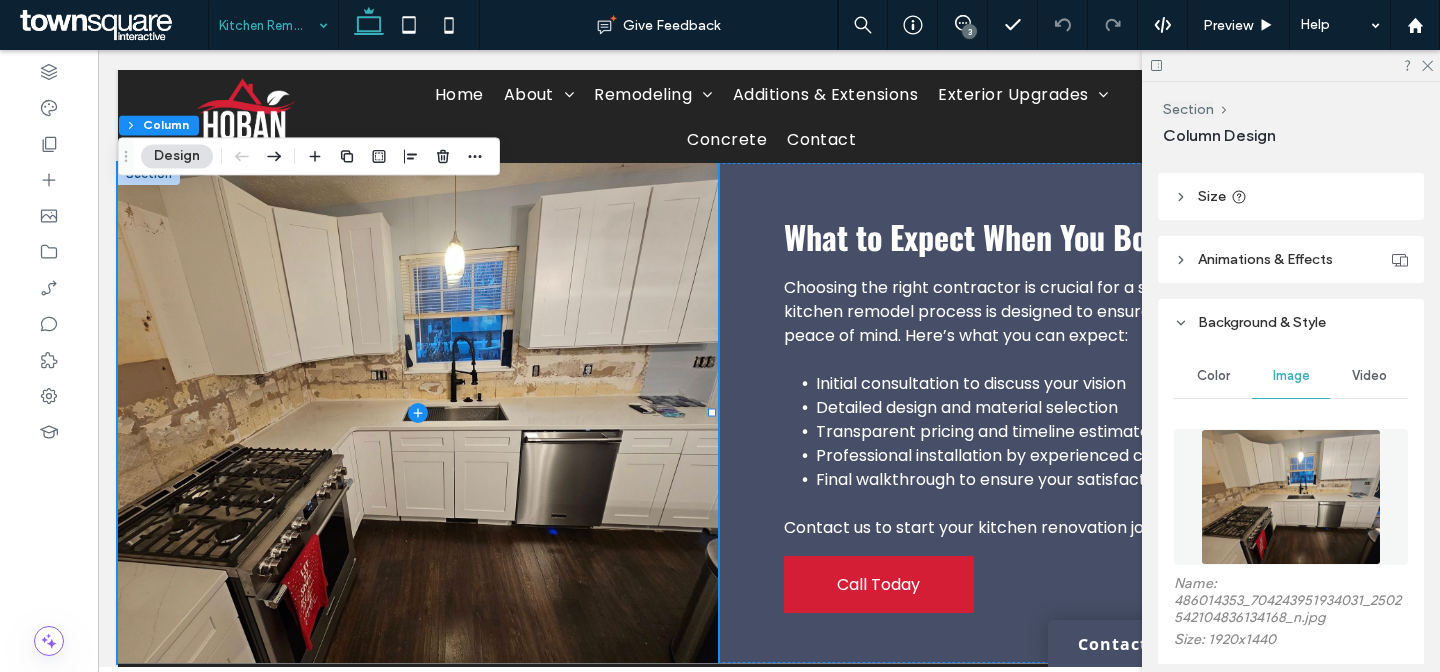 click at bounding box center [1291, 497] 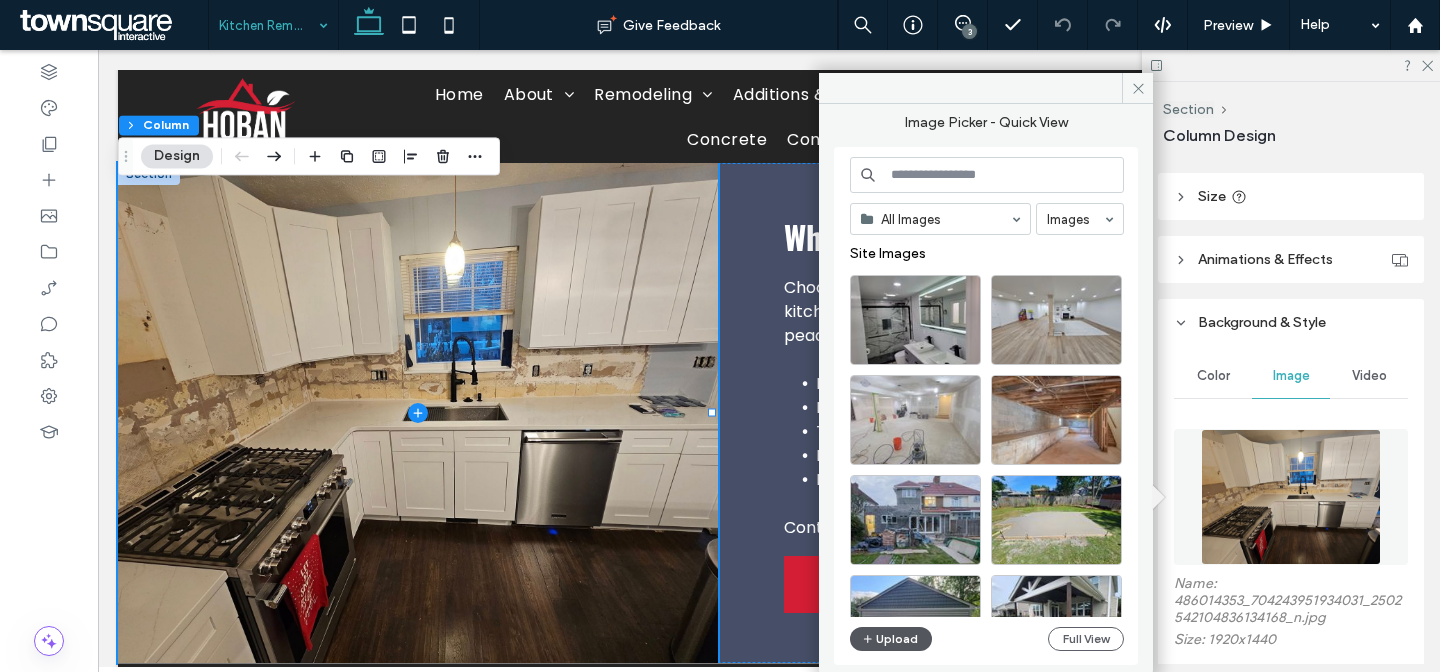 click on "Upload" at bounding box center [891, 639] 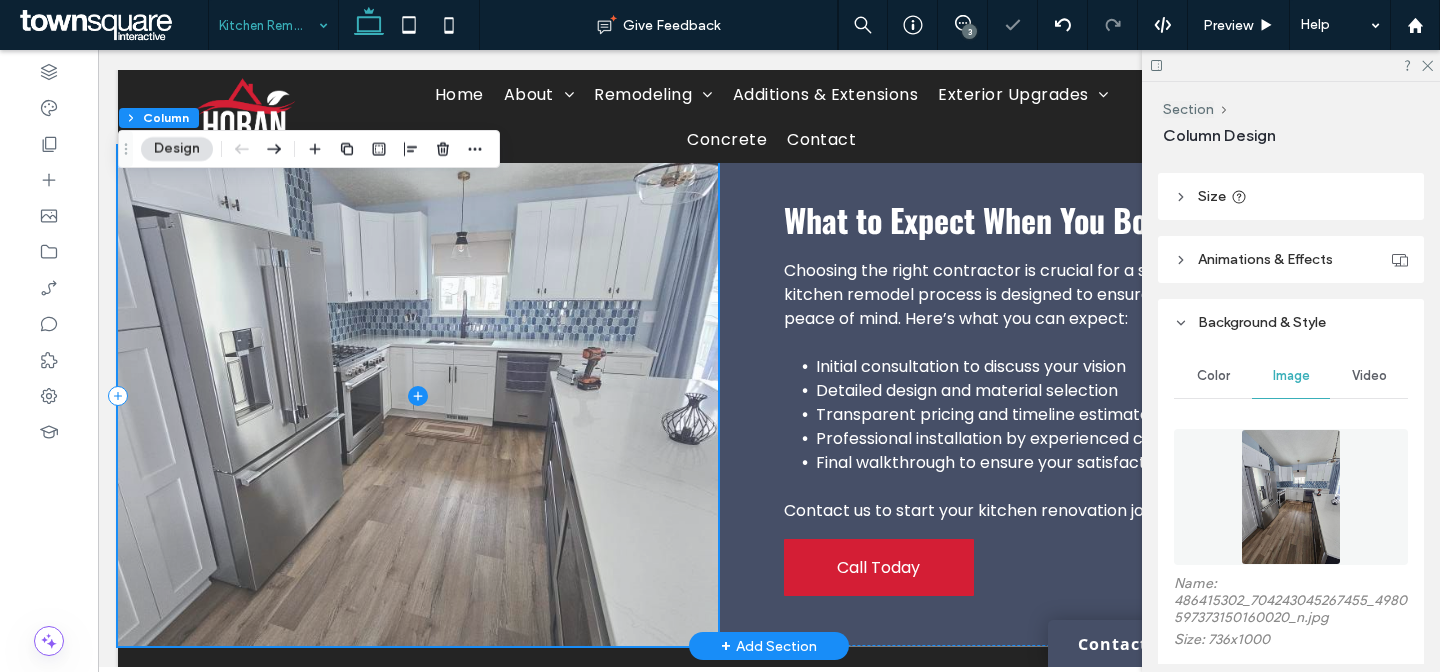 scroll, scrollTop: 690, scrollLeft: 0, axis: vertical 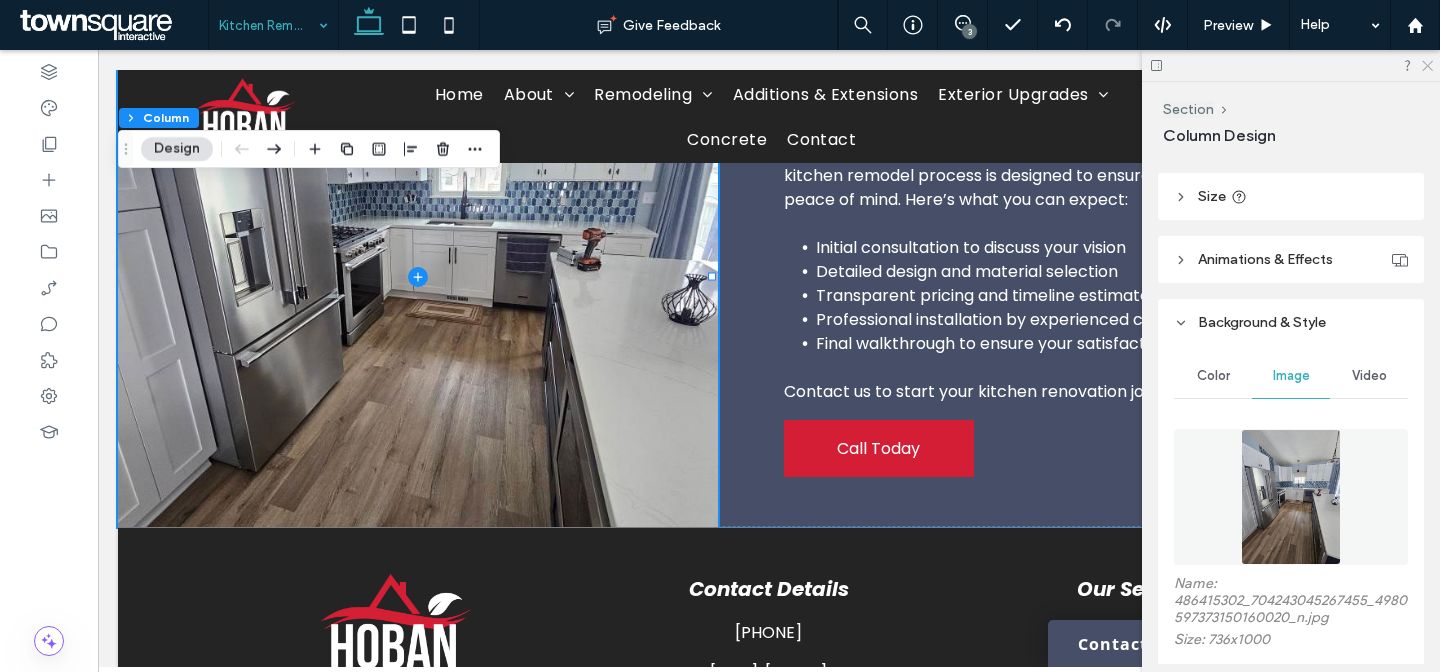 click 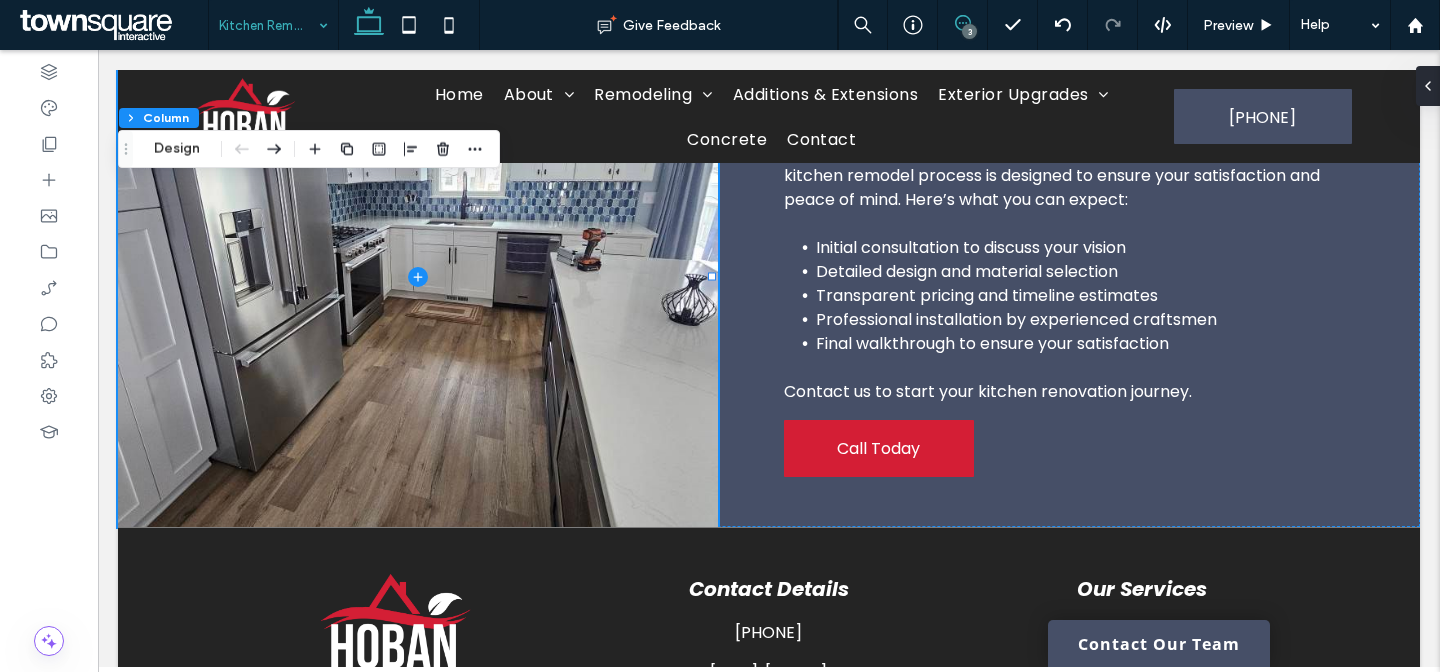 click 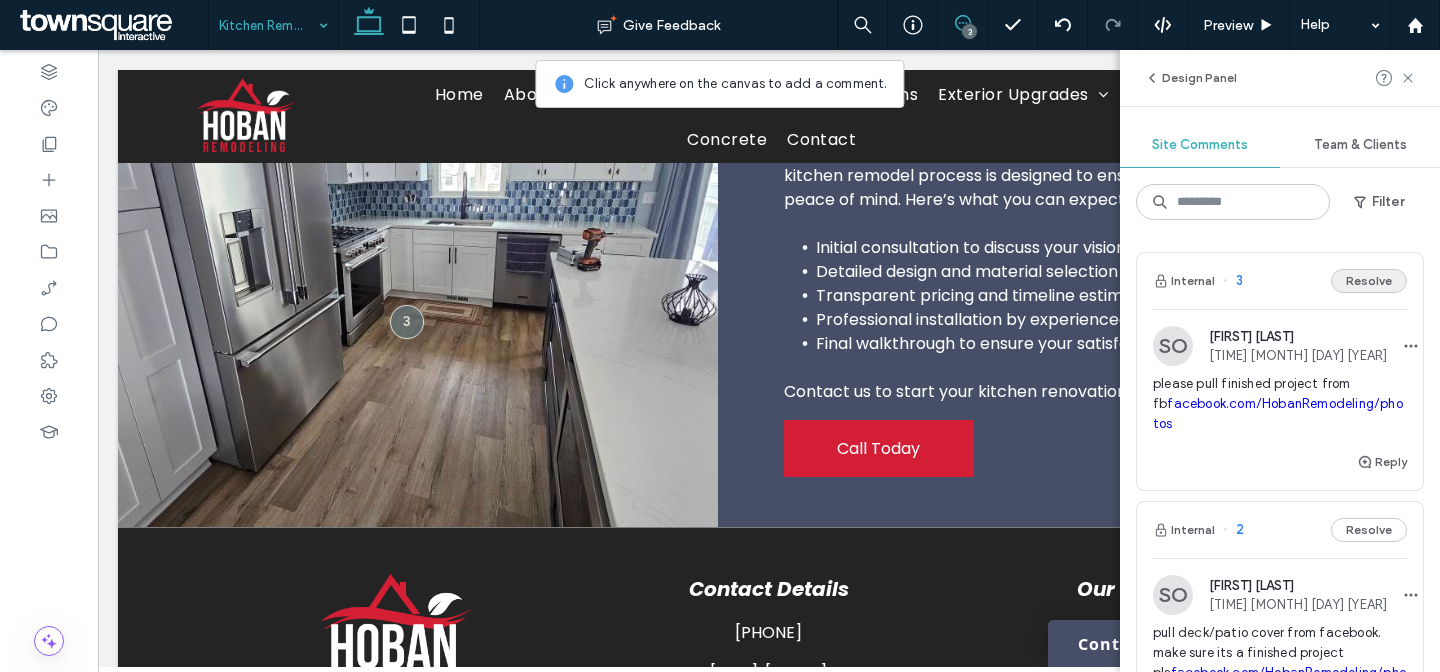 click on "Resolve" at bounding box center [1369, 281] 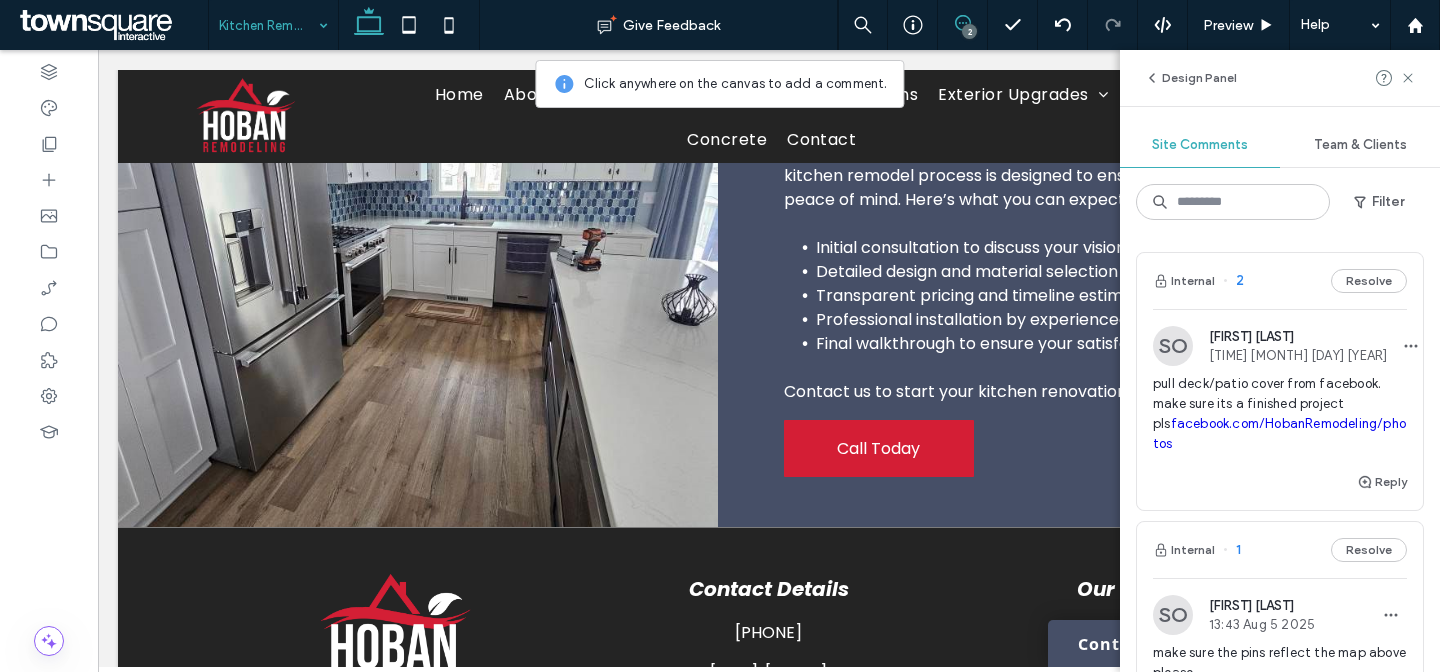 click on "Internal 2 Resolve" at bounding box center (1280, 281) 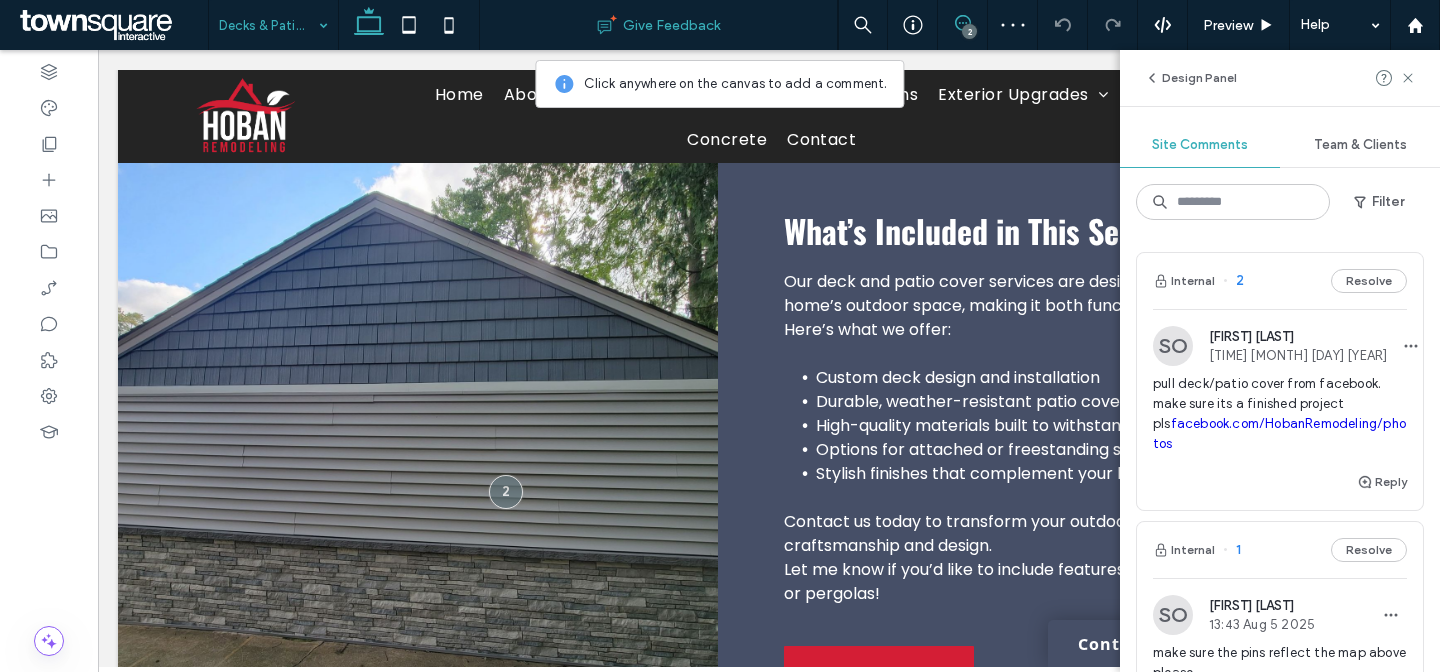scroll, scrollTop: 622, scrollLeft: 0, axis: vertical 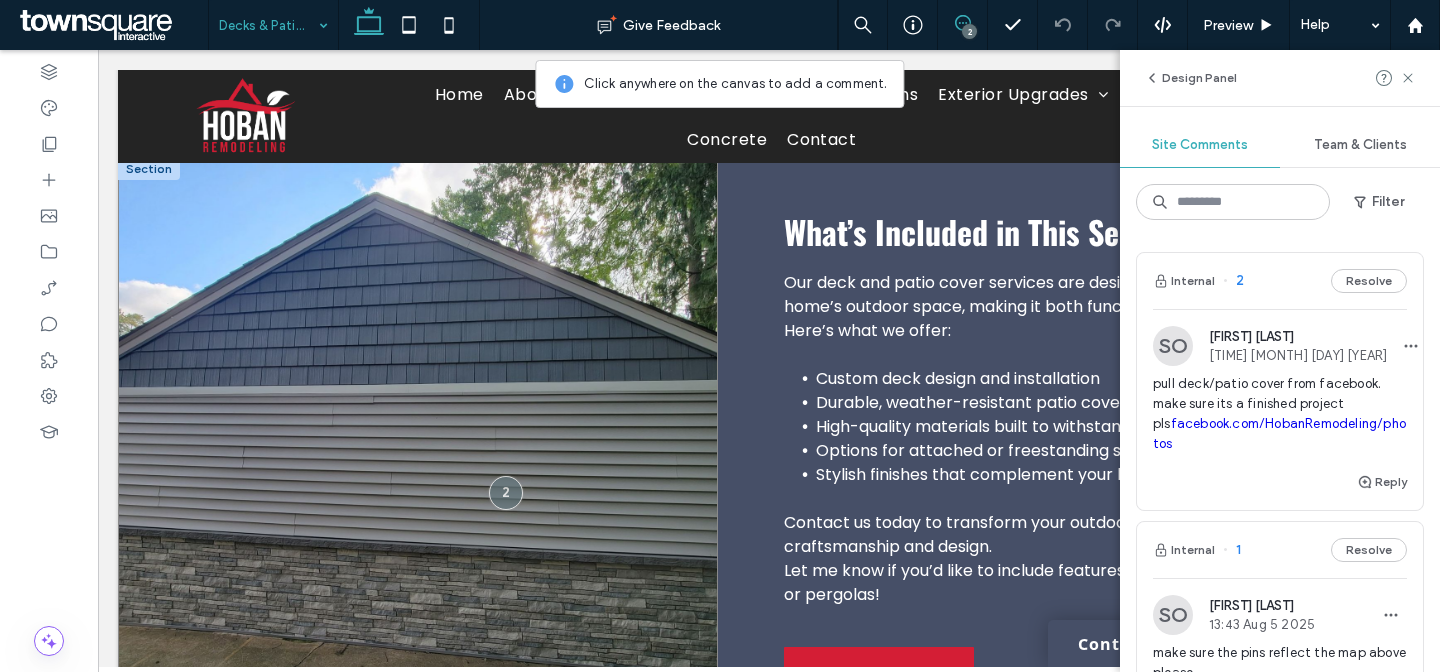 click at bounding box center (418, 456) 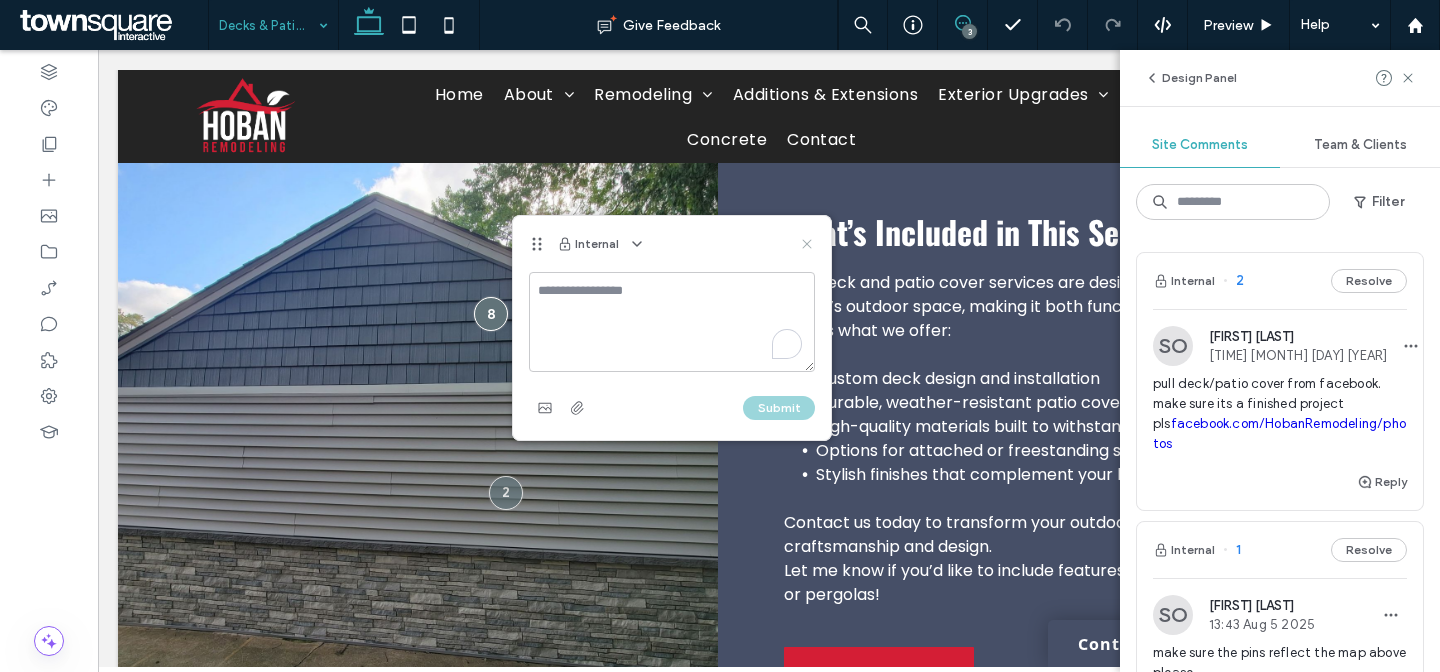 click 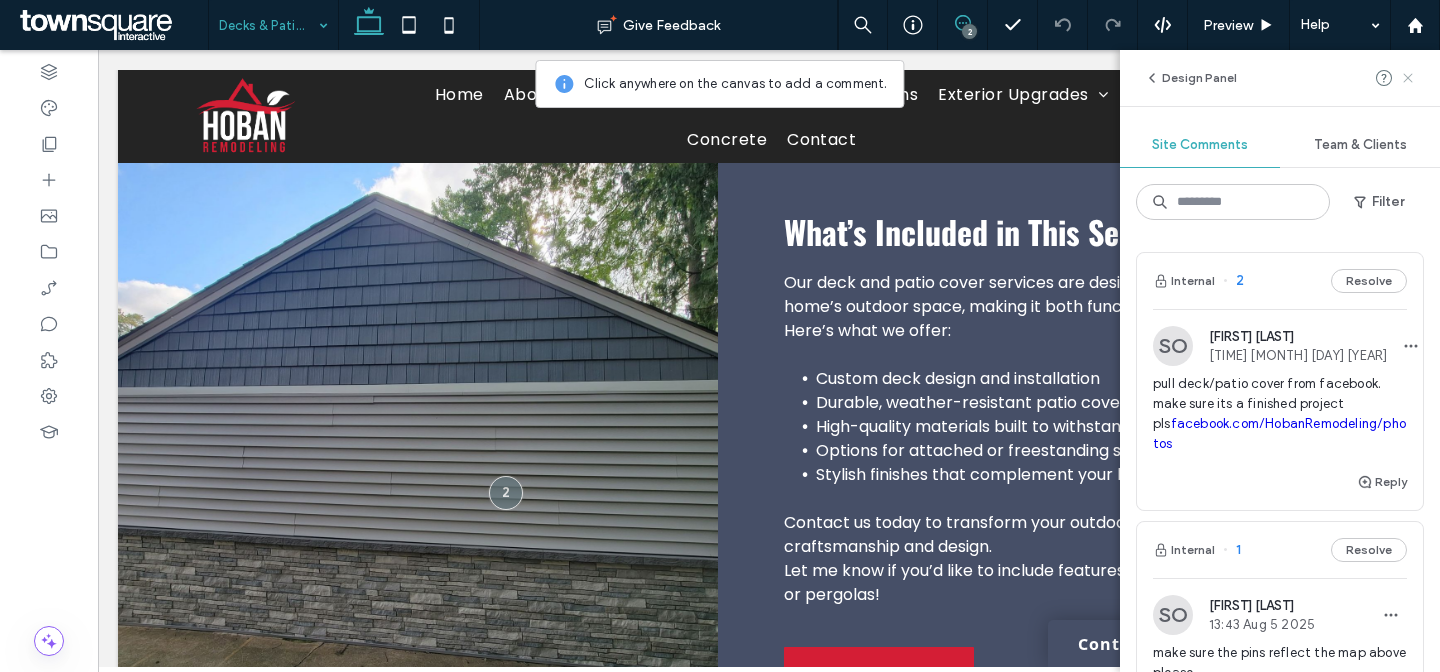 click 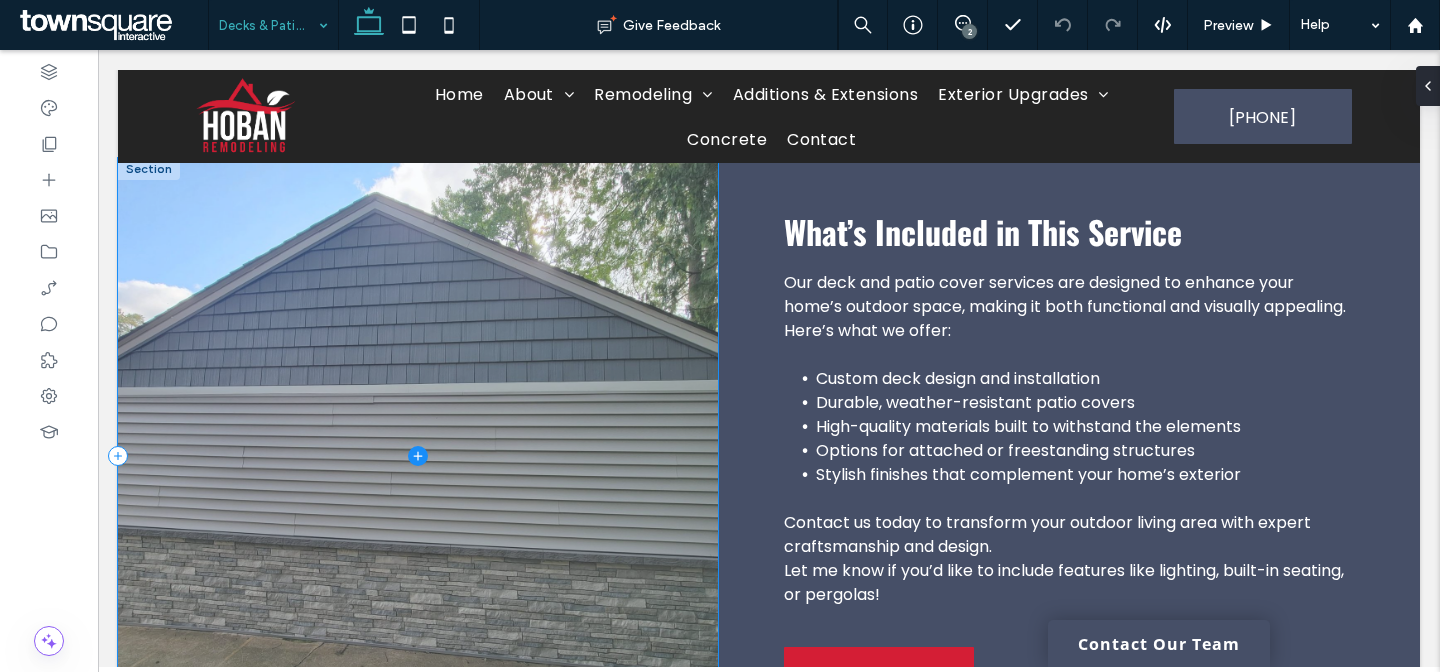 click at bounding box center (418, 456) 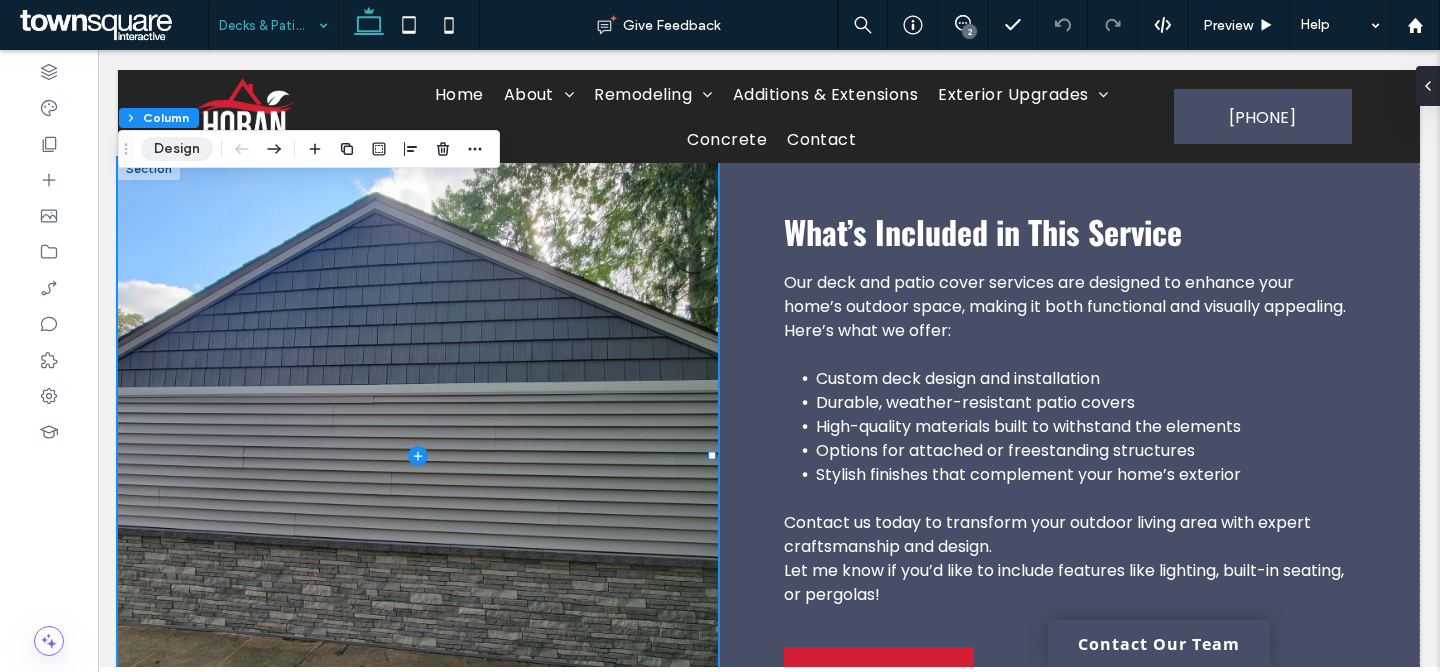 click on "Design" at bounding box center (177, 149) 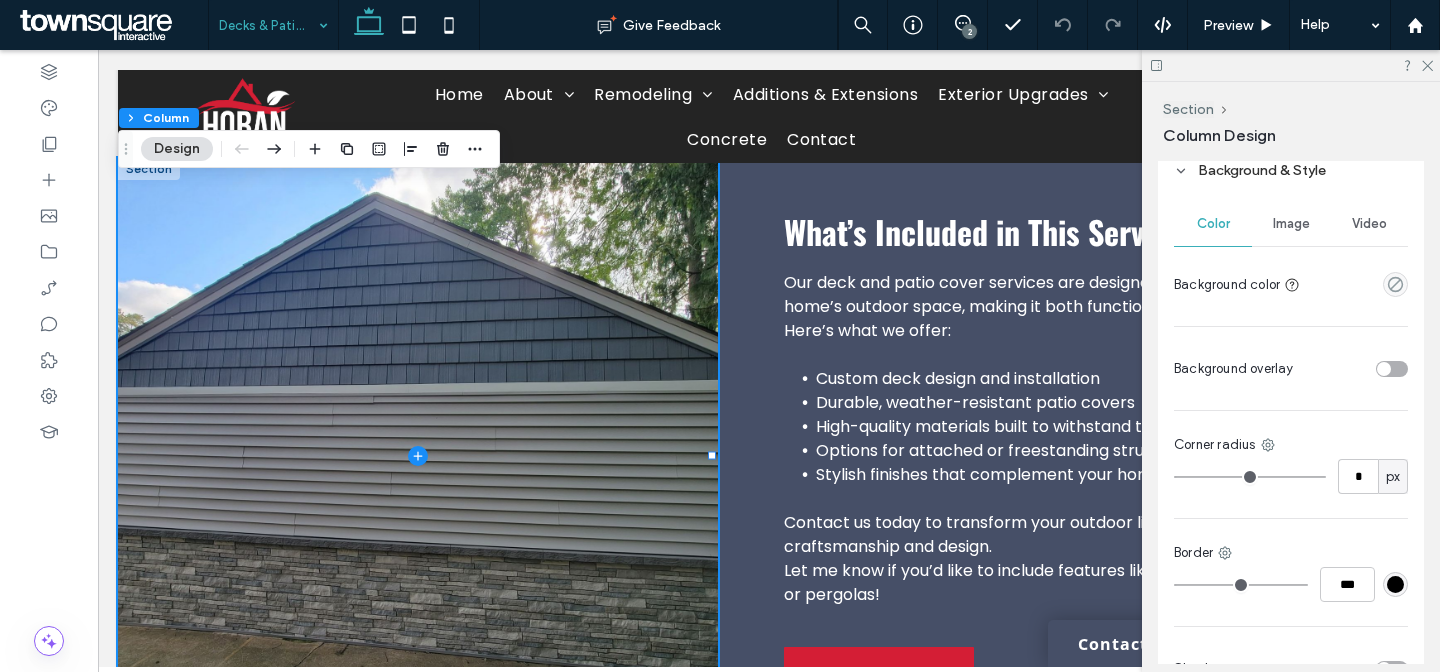 scroll, scrollTop: 567, scrollLeft: 0, axis: vertical 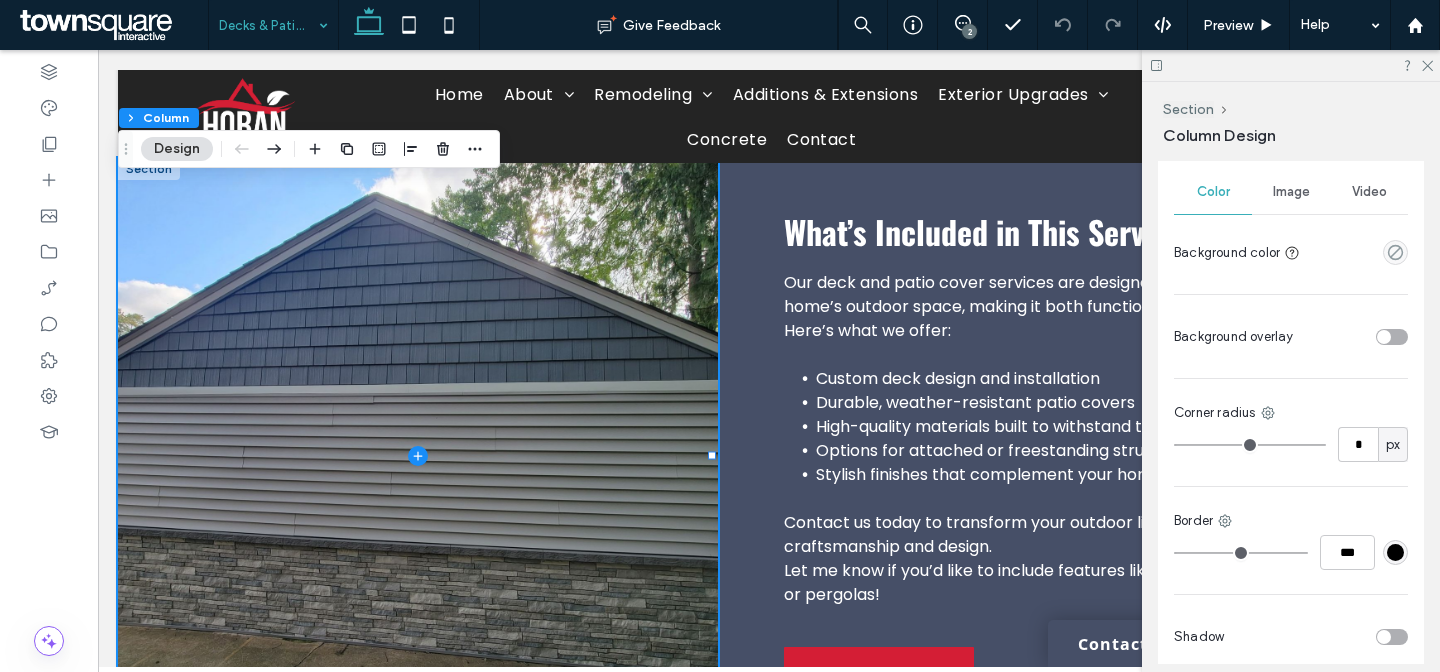 click on "Image" at bounding box center [1291, 192] 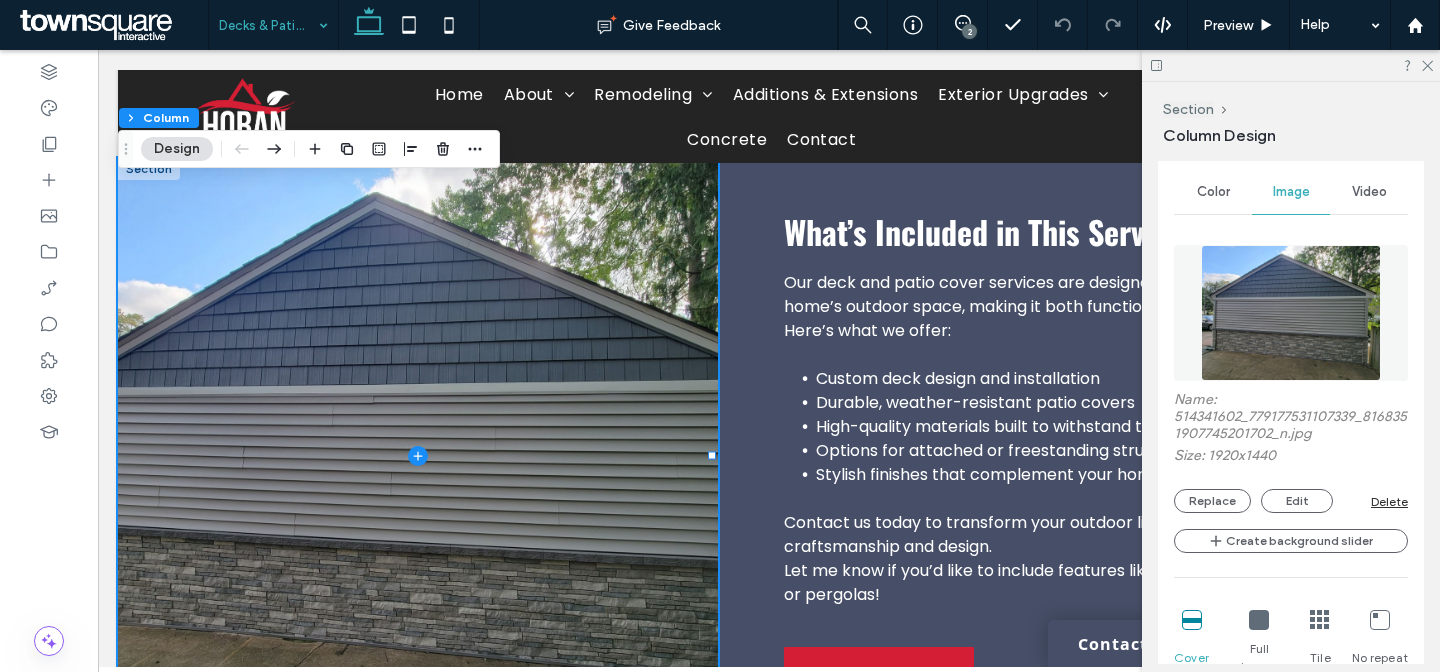 click at bounding box center (1291, 313) 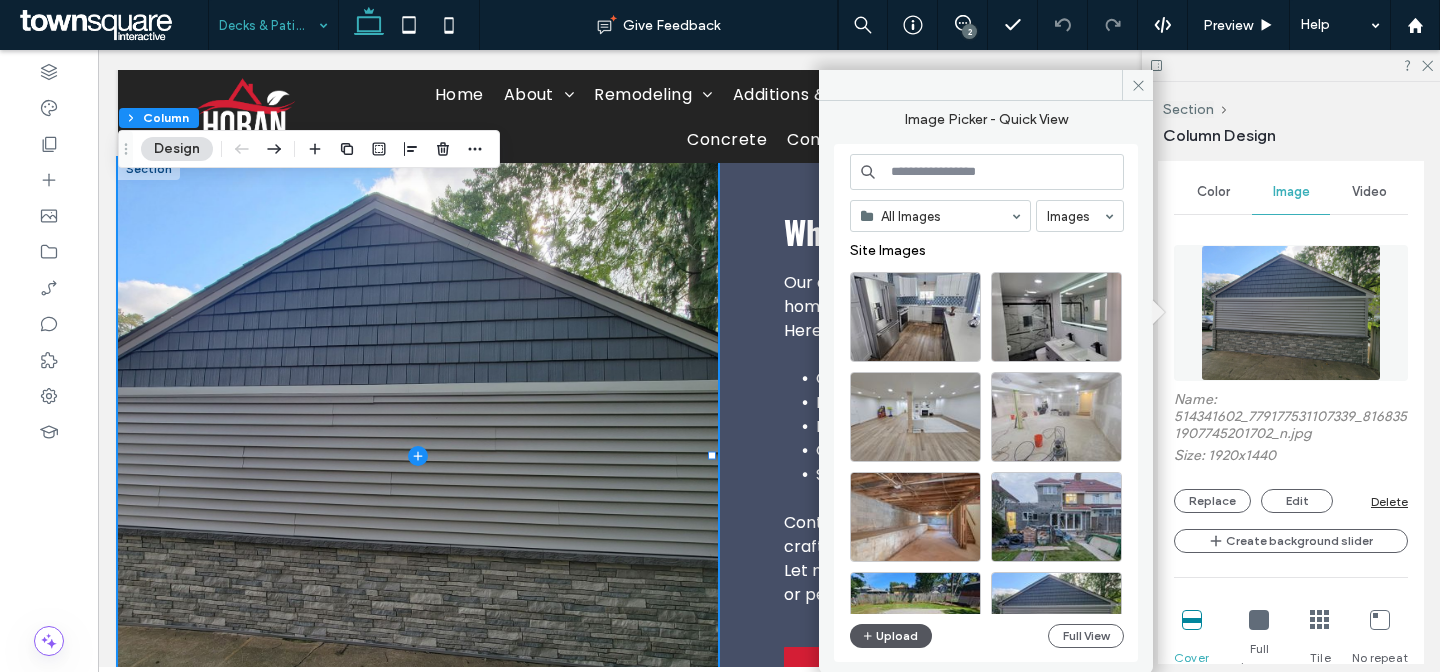 click on "Upload" at bounding box center (891, 636) 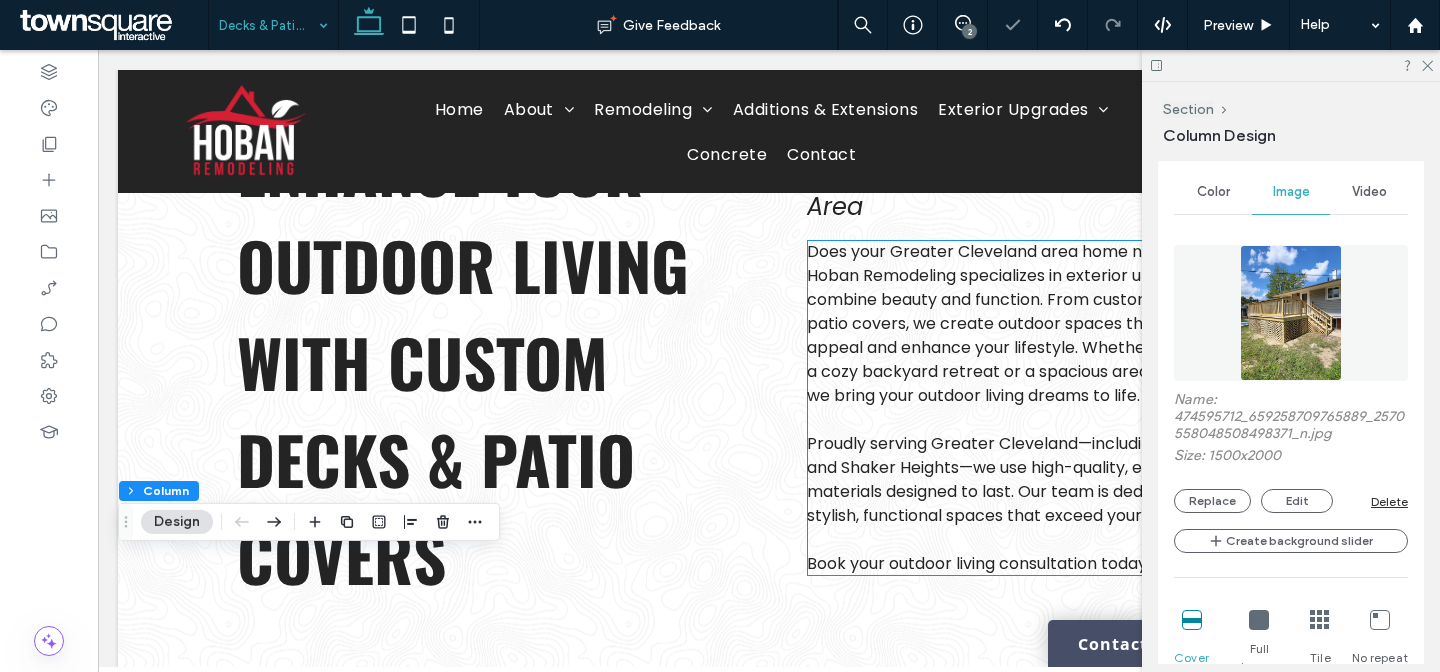 scroll, scrollTop: 0, scrollLeft: 0, axis: both 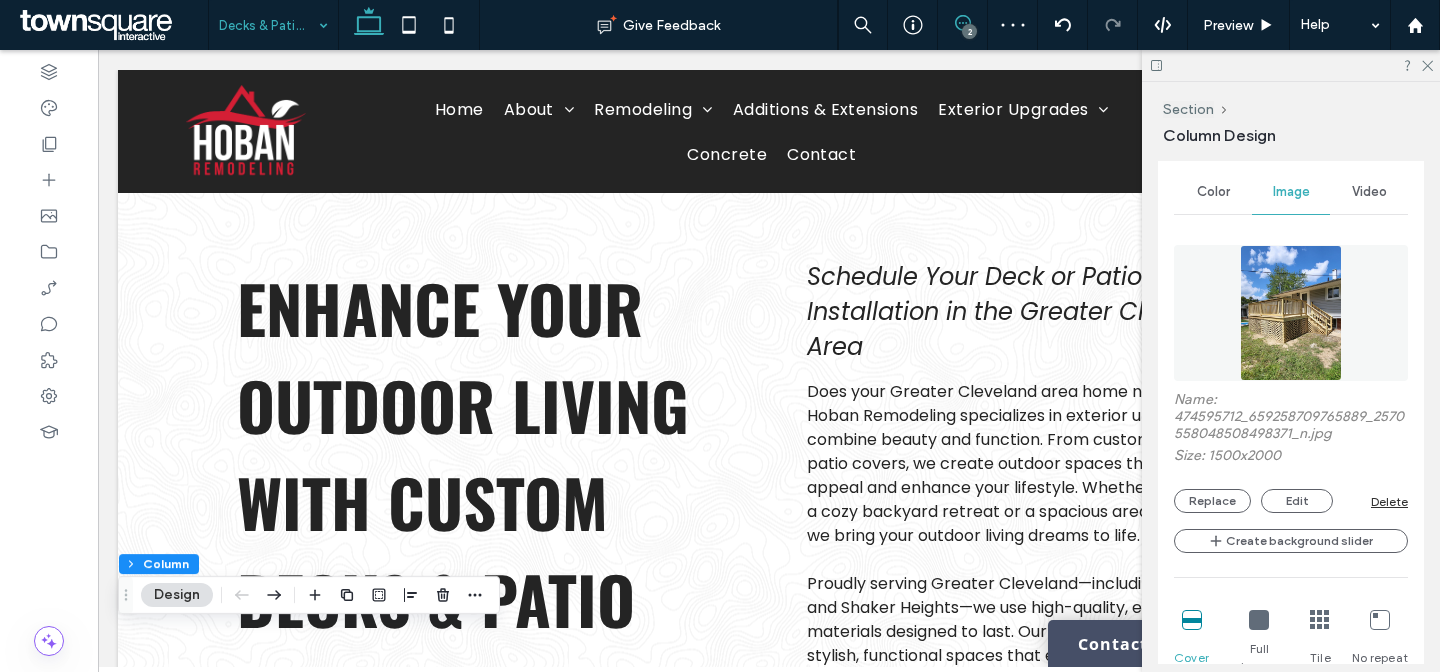 click 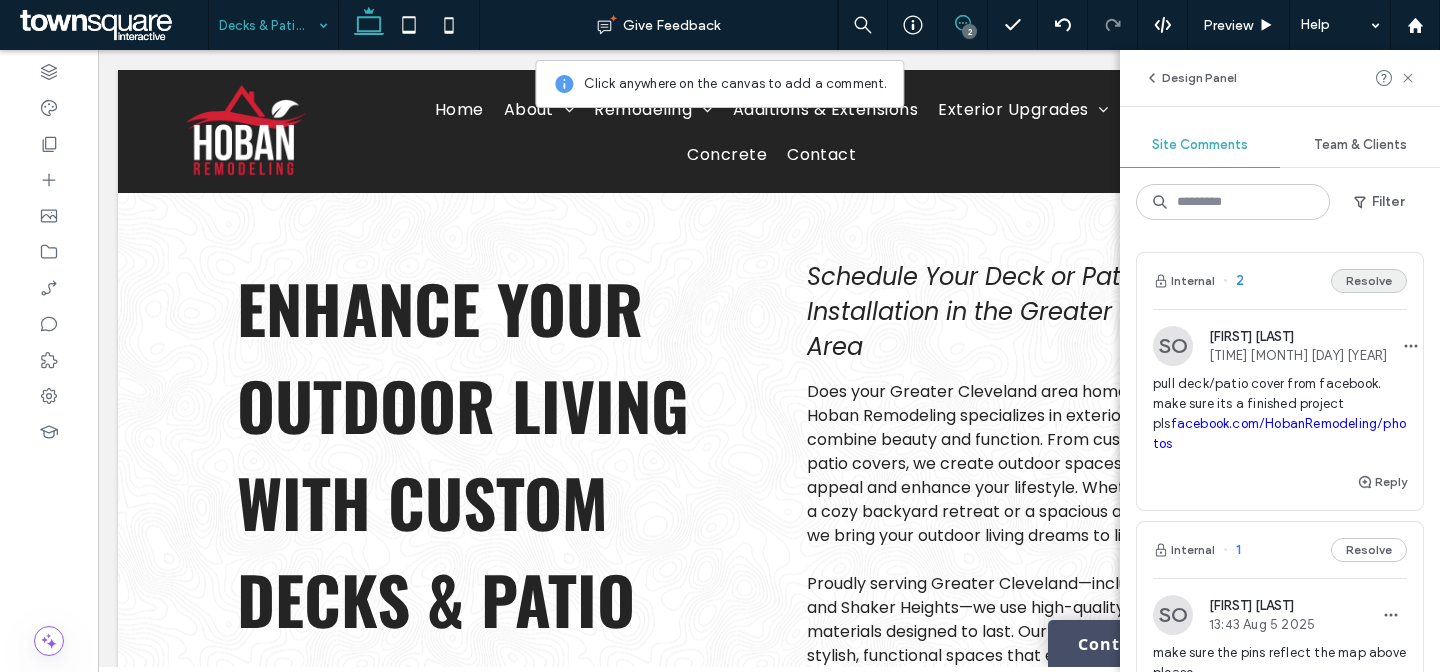 click on "Resolve" at bounding box center [1369, 281] 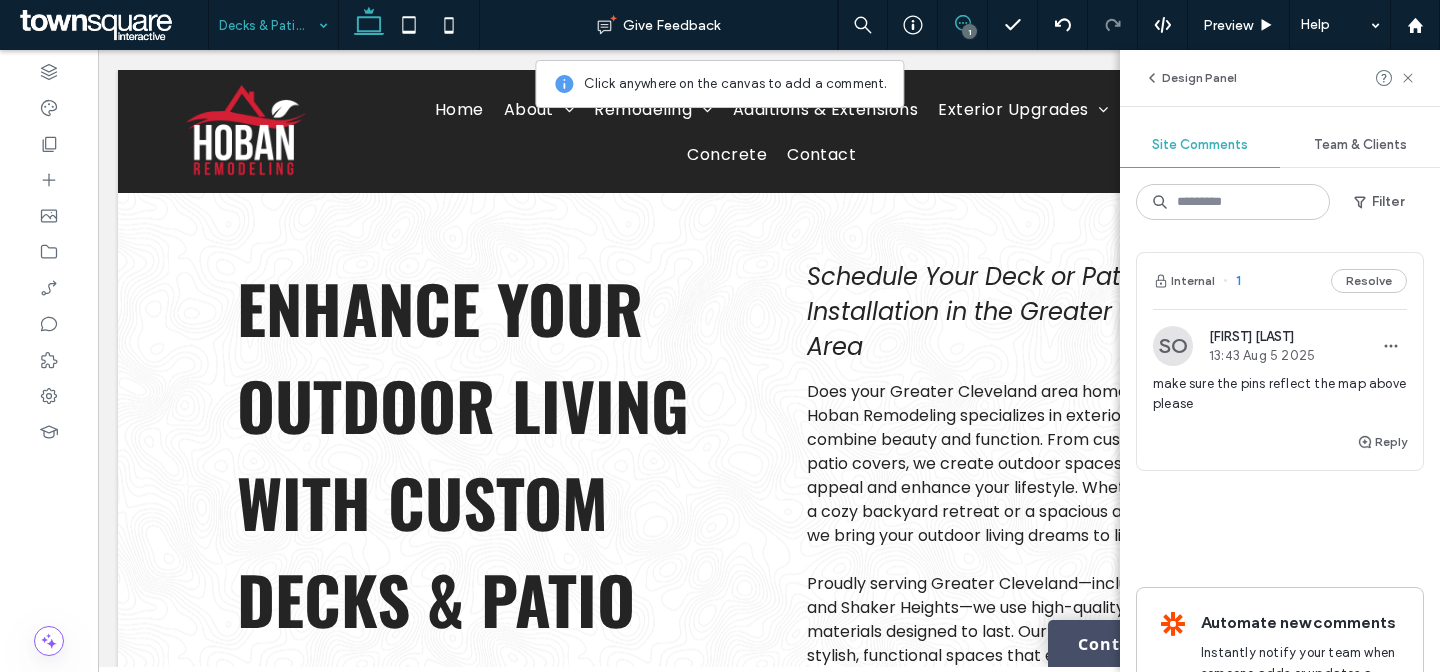 click on "make sure the pins reflect the map above please" at bounding box center (1280, 394) 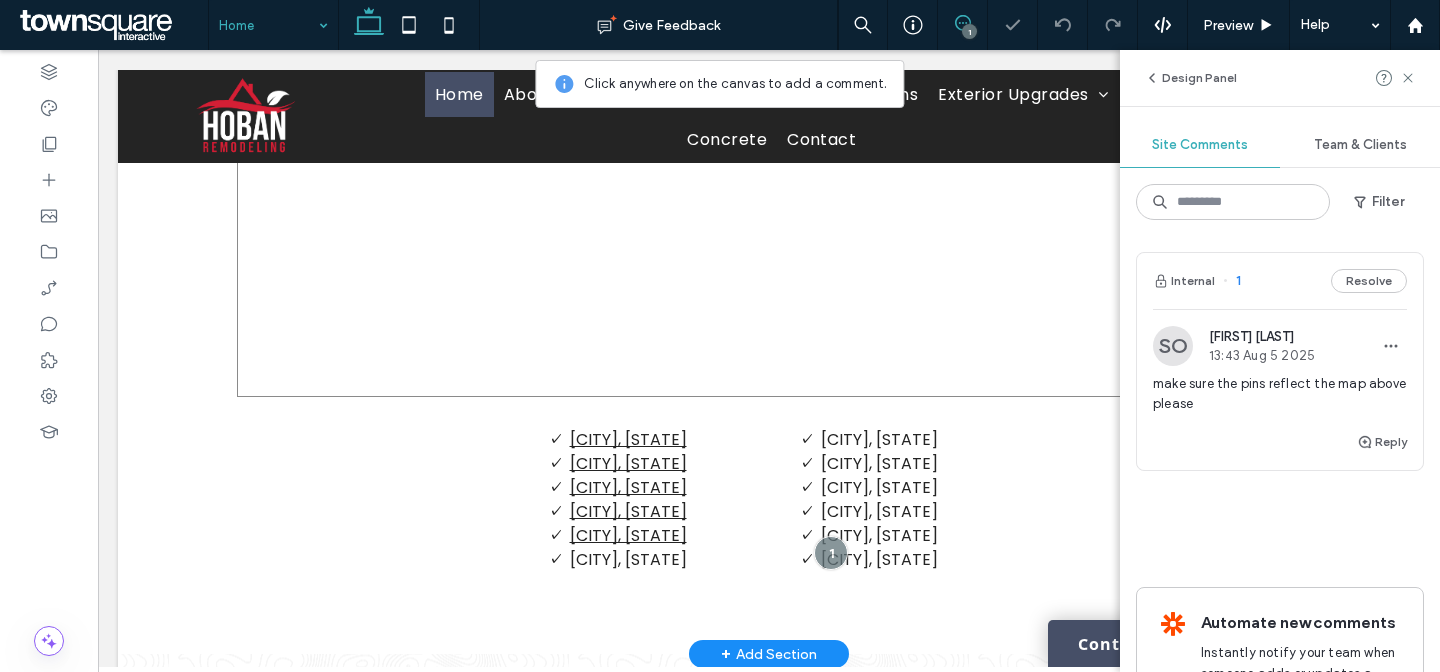 scroll, scrollTop: 1890, scrollLeft: 0, axis: vertical 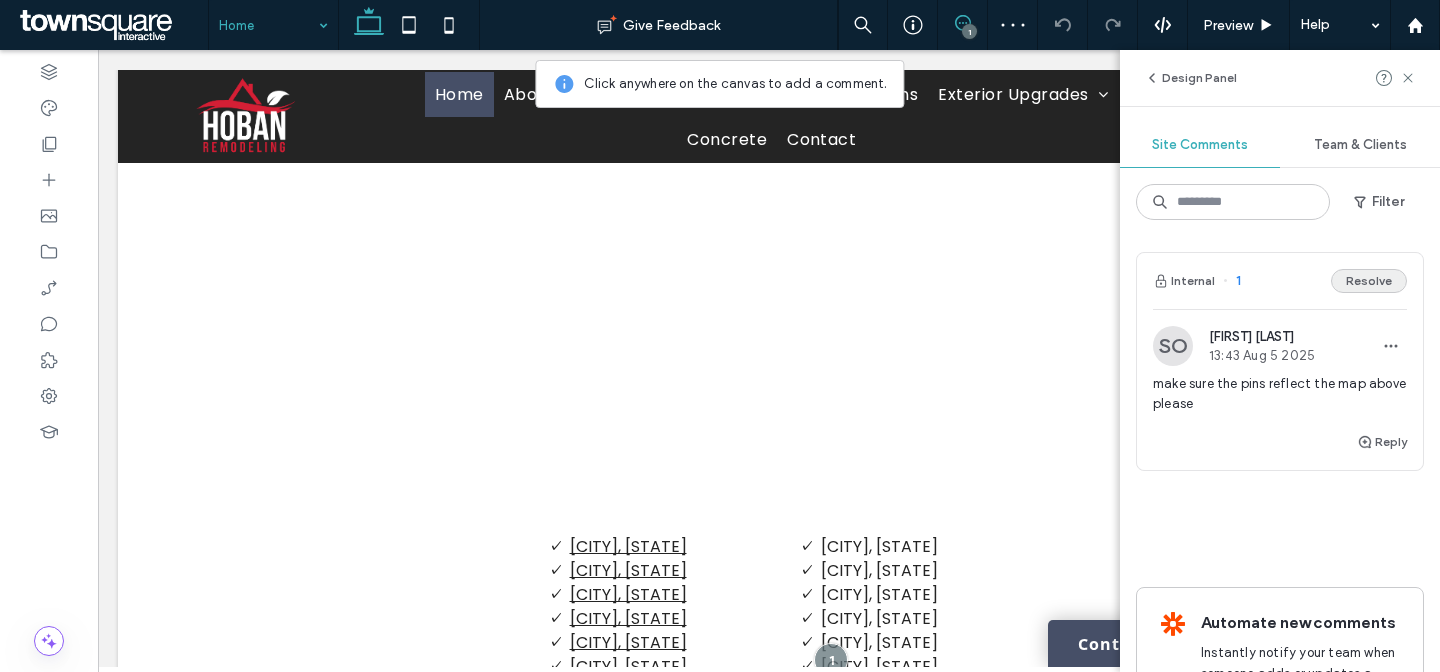 click on "Resolve" at bounding box center [1369, 281] 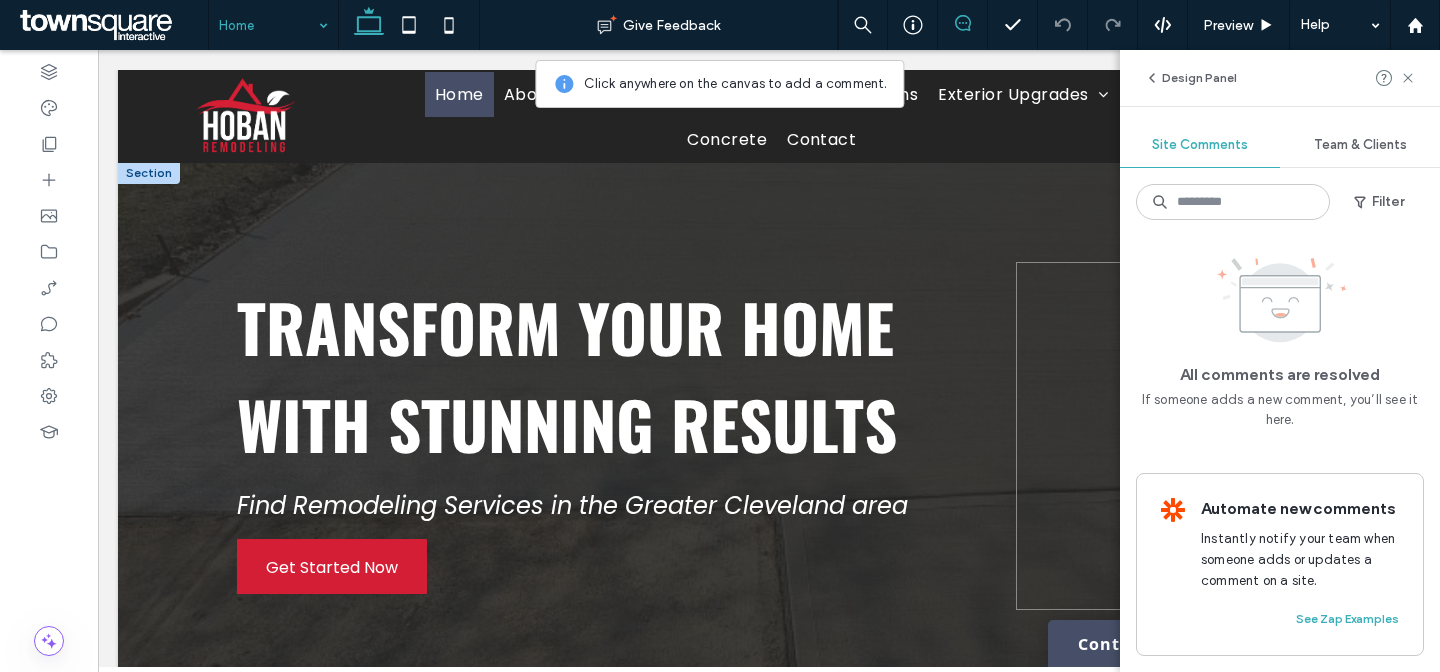 scroll, scrollTop: 0, scrollLeft: 0, axis: both 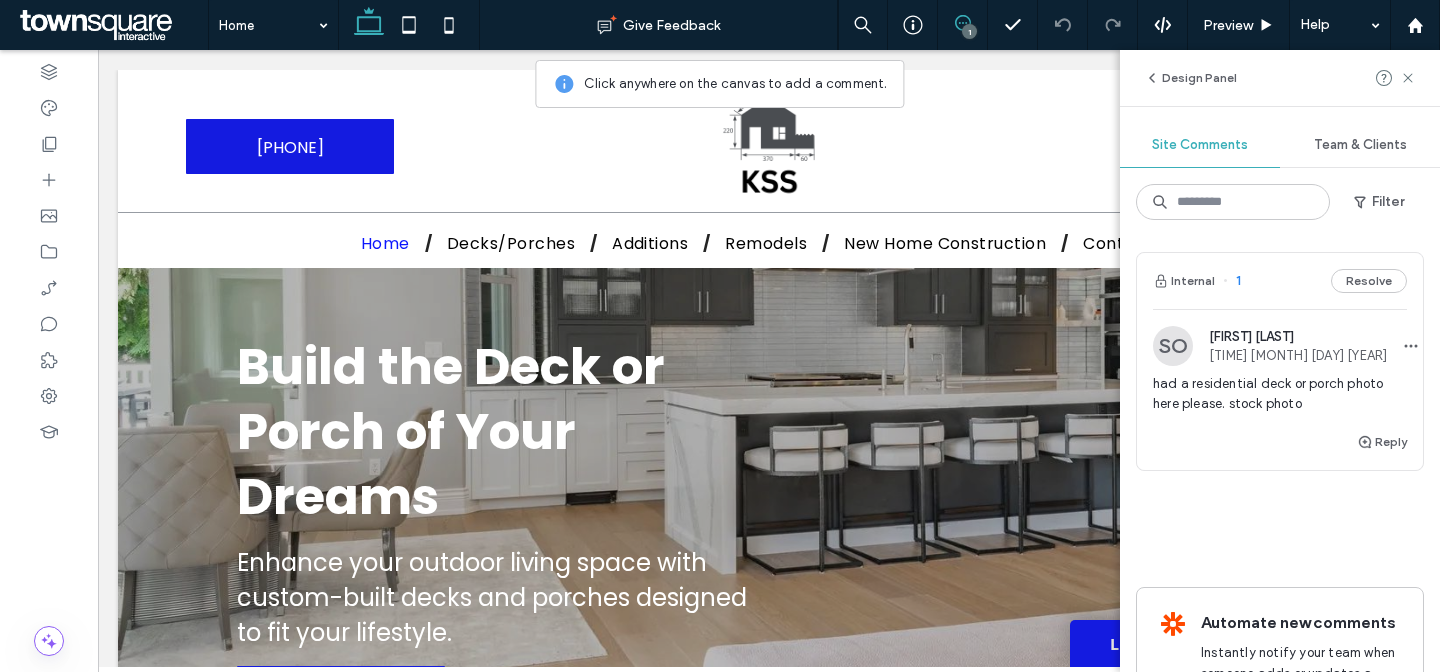 click on "had a residential deck or porch photo here please. stock photo" at bounding box center (1280, 394) 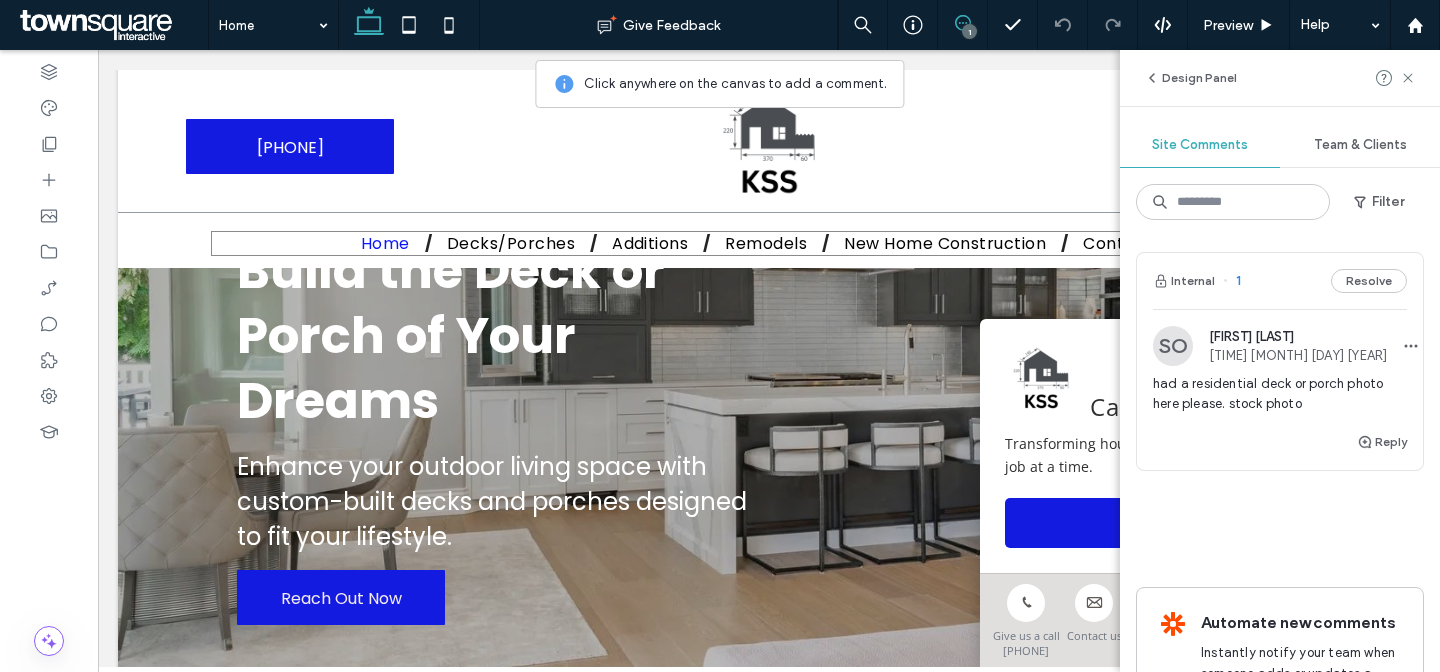 scroll, scrollTop: 0, scrollLeft: 0, axis: both 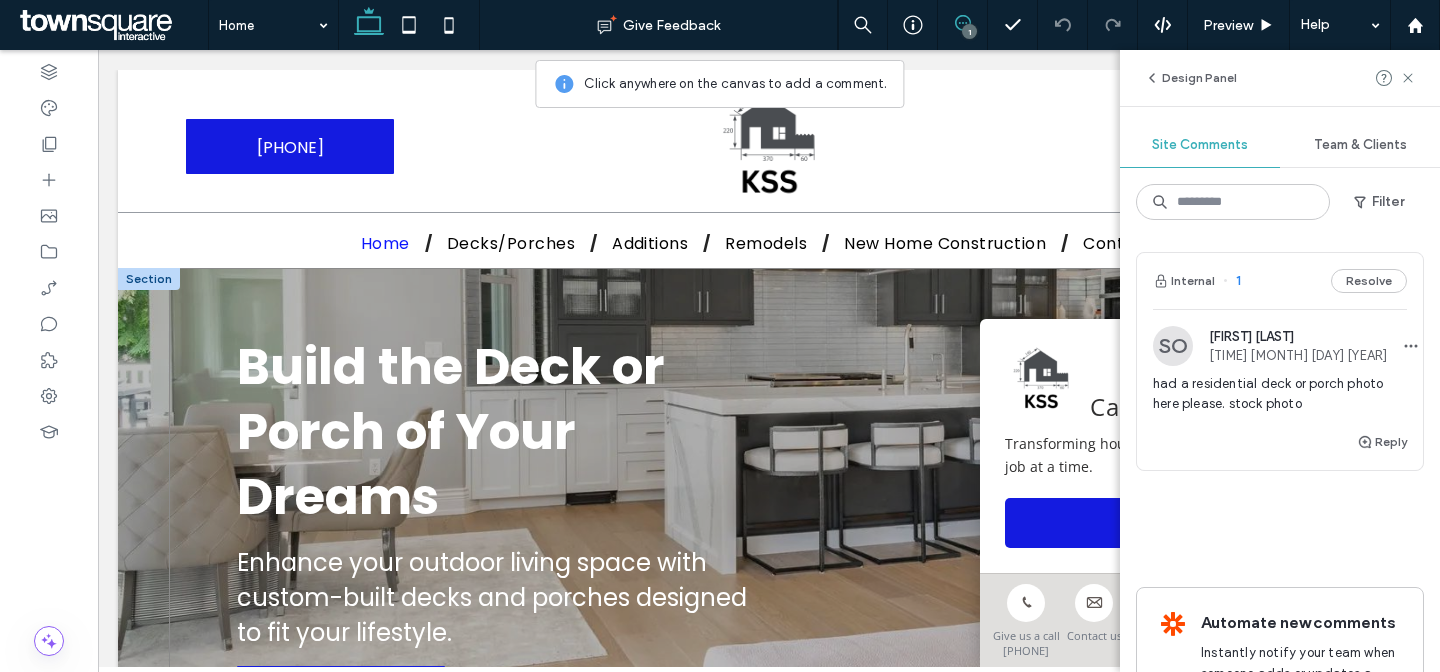 click on "Build the Deck or Porch of Your Dreams
Enhance your outdoor living space with custom-built decks and porches designed to fit your lifestyle.
Reach Out Now" at bounding box center (769, 527) 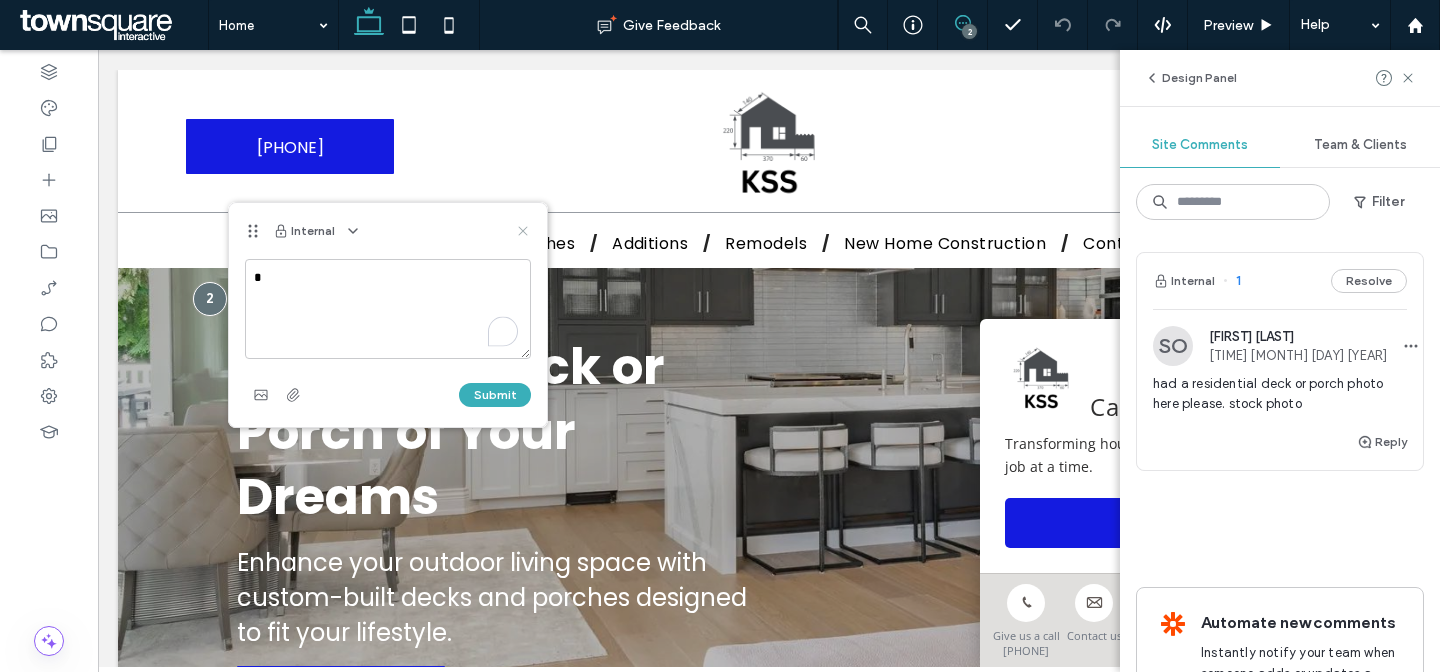 type on "*" 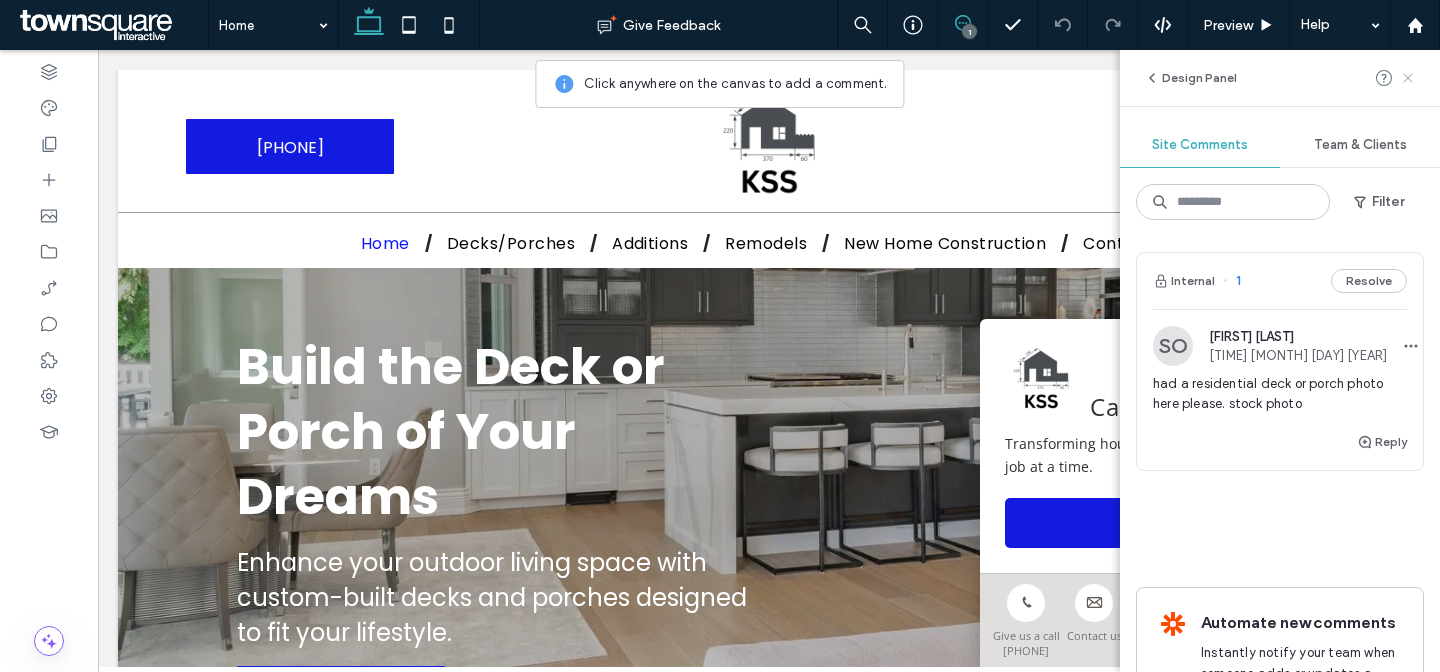 click 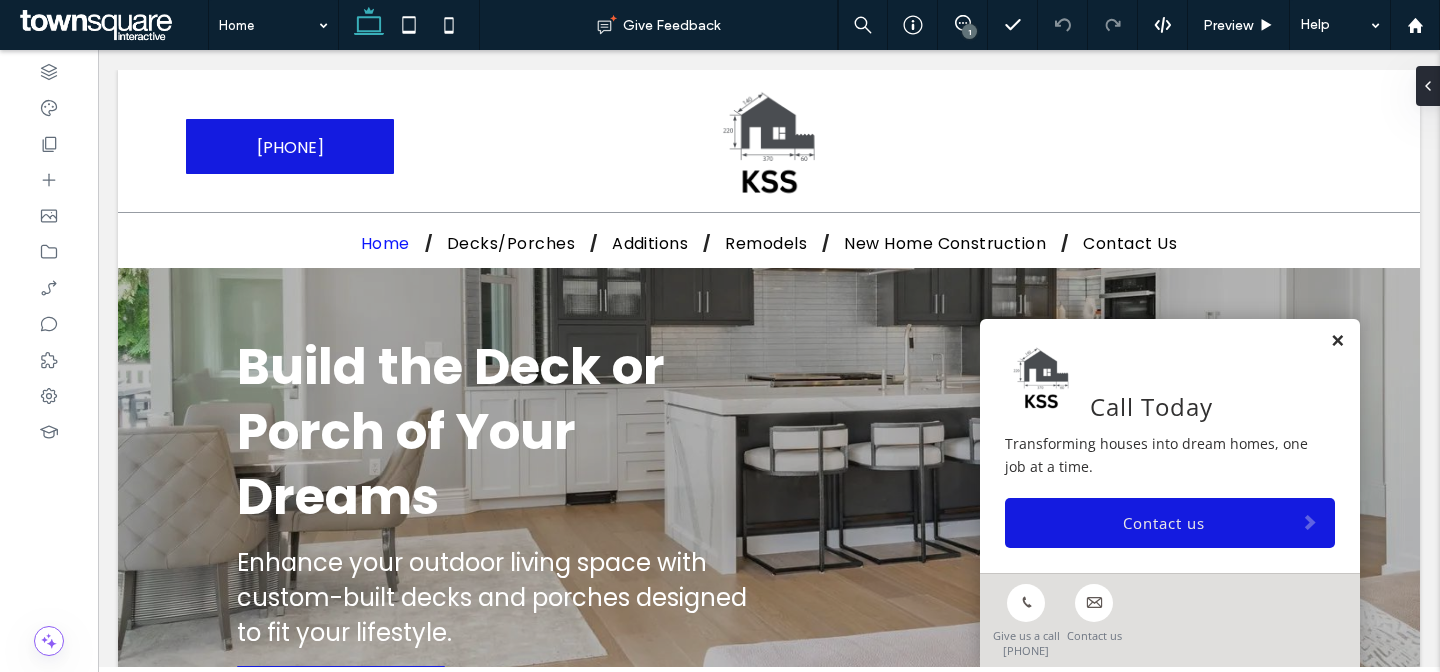 click at bounding box center (1337, 341) 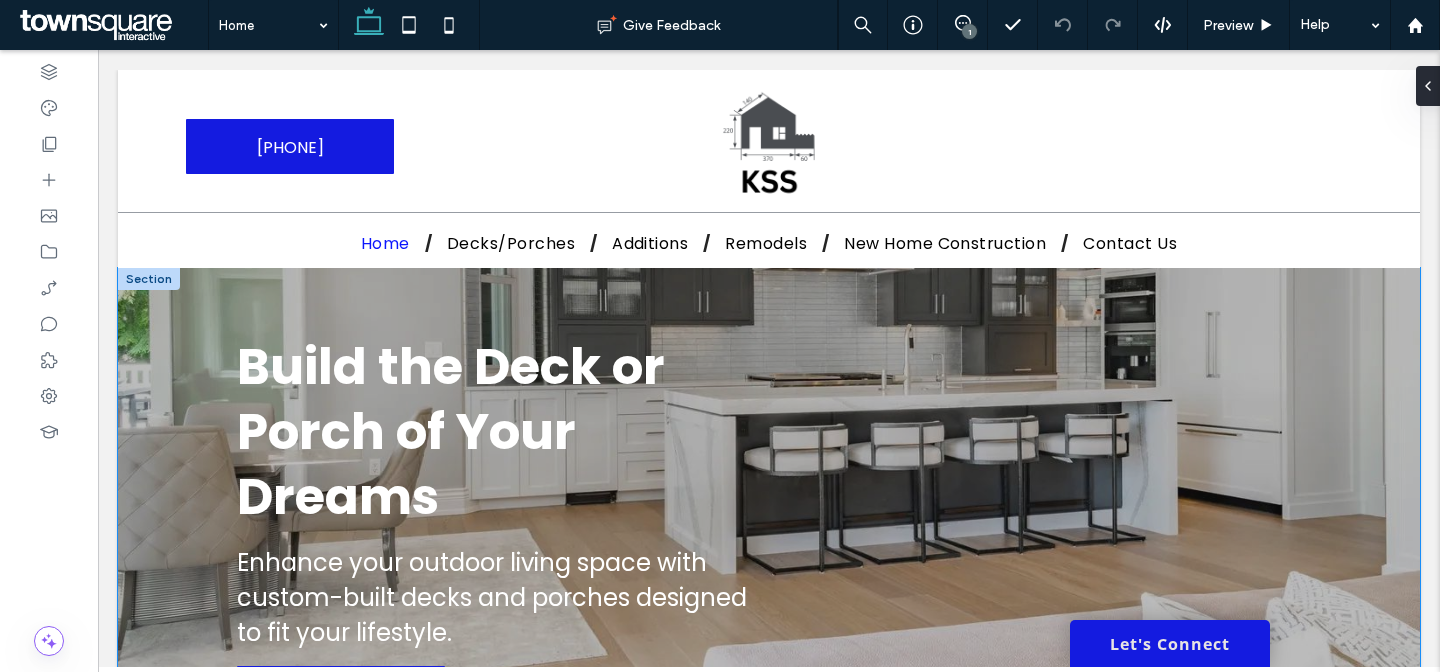 click on "Build the Deck or Porch of Your Dreams
Enhance your outdoor living space with custom-built decks and porches designed to fit your lifestyle.
Reach Out Now" at bounding box center [769, 527] 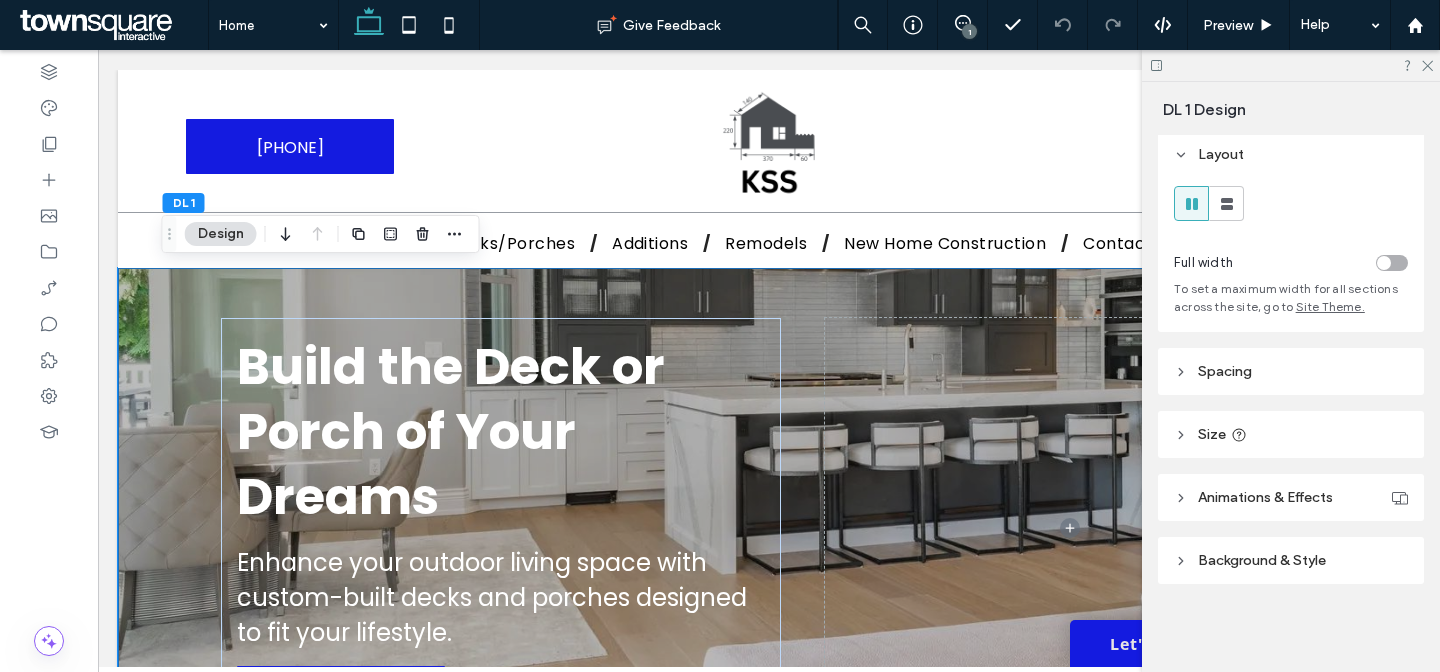 scroll, scrollTop: 0, scrollLeft: 0, axis: both 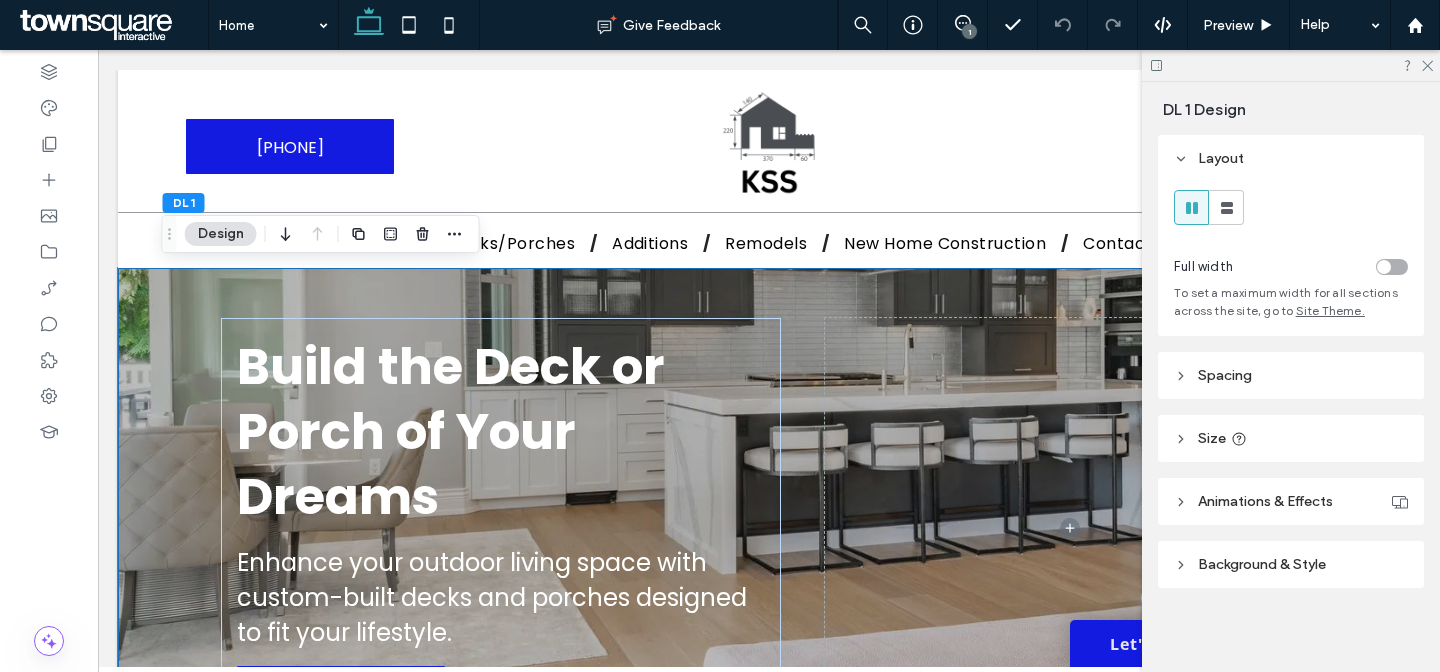 click on "Background & Style" at bounding box center (1291, 564) 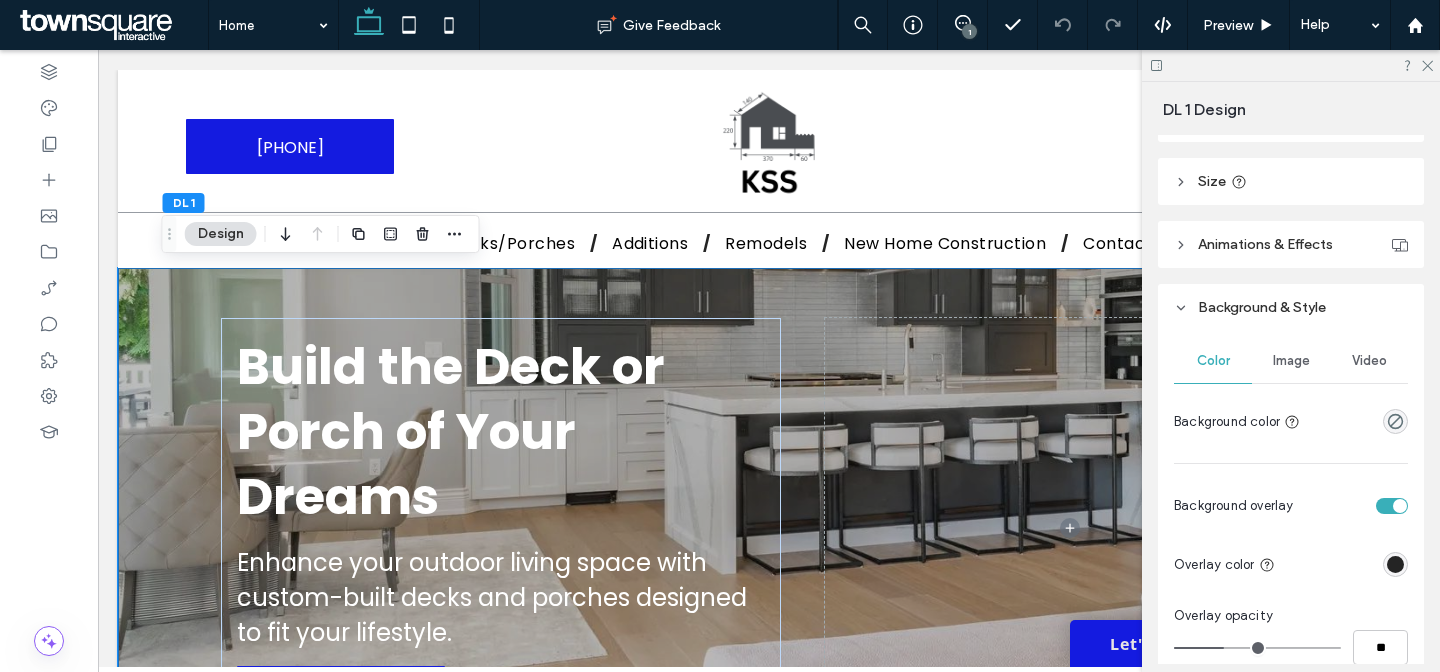 scroll, scrollTop: 258, scrollLeft: 0, axis: vertical 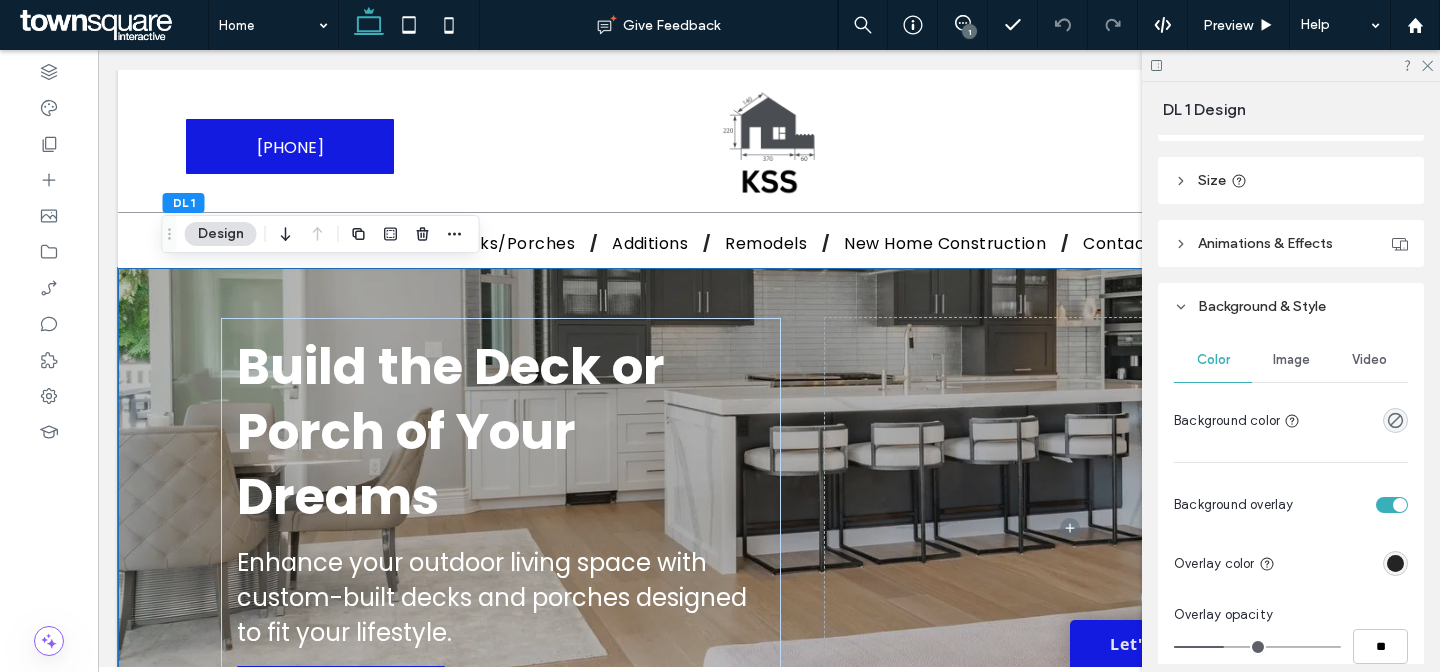 click on "Image" at bounding box center (1291, 360) 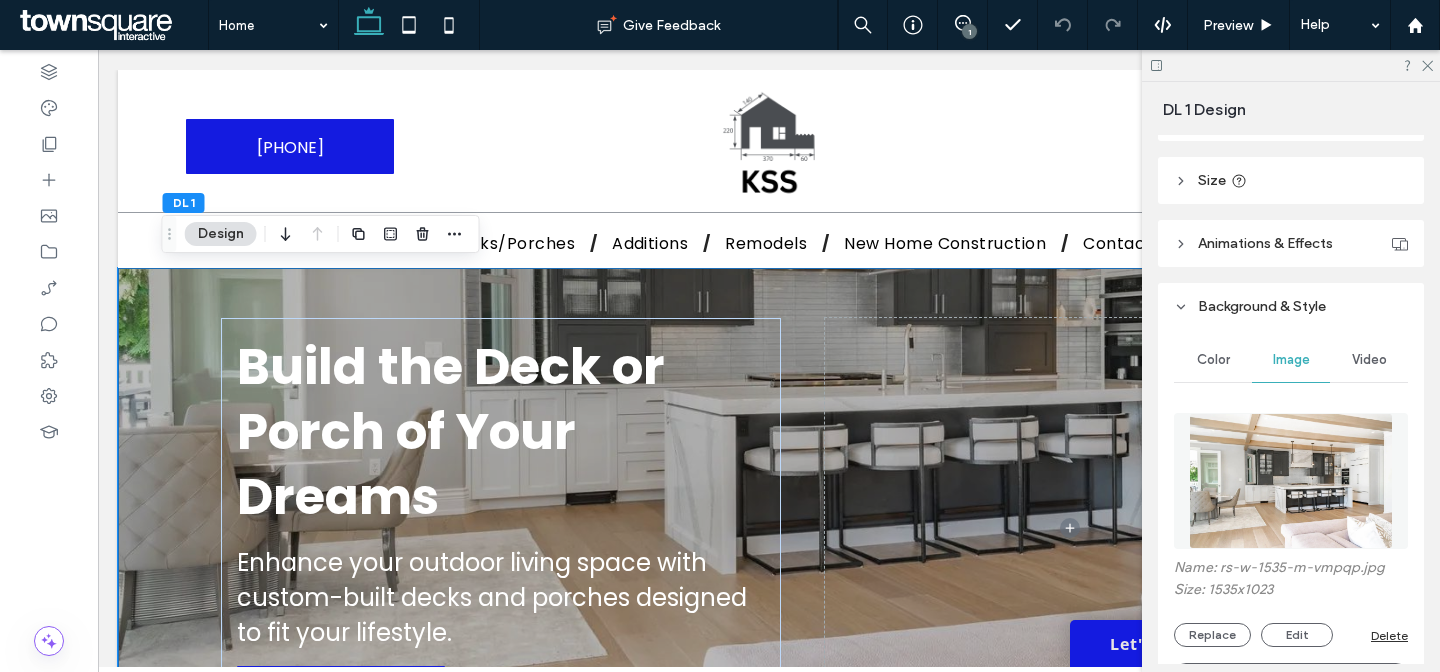 click at bounding box center [1290, 481] 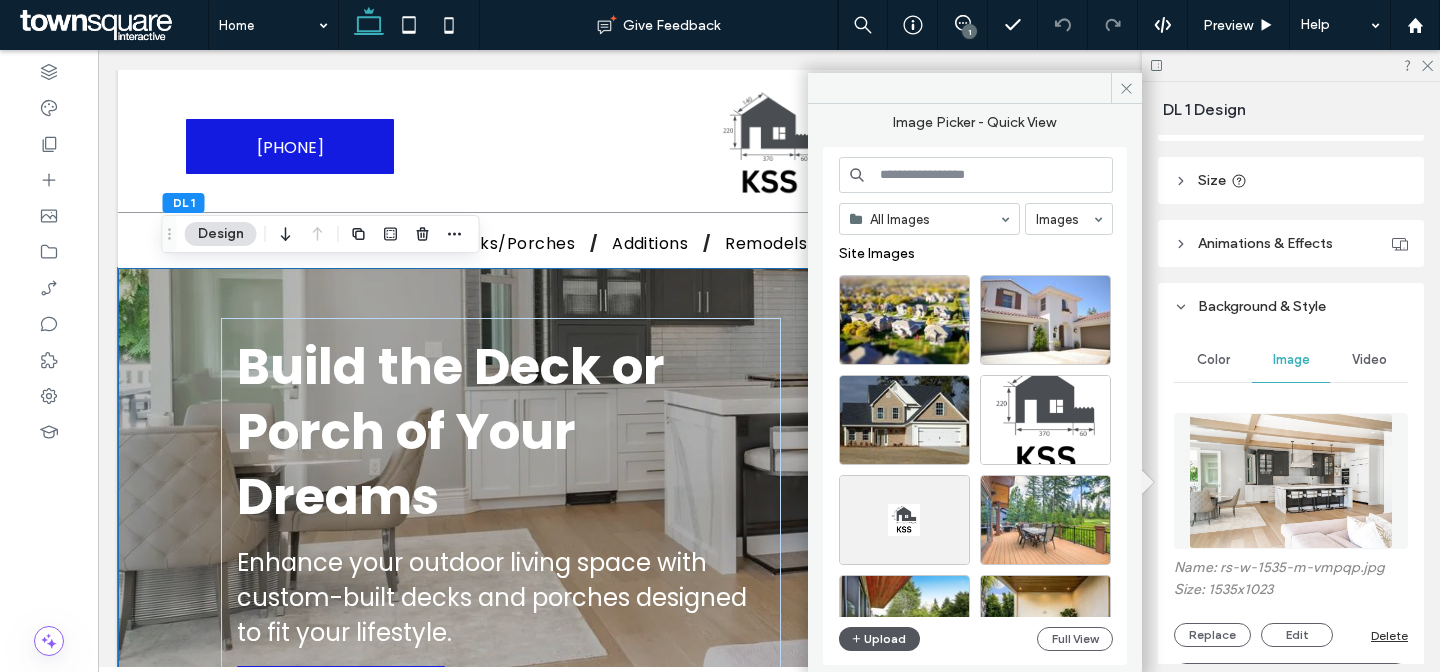 click on "Upload" at bounding box center [880, 639] 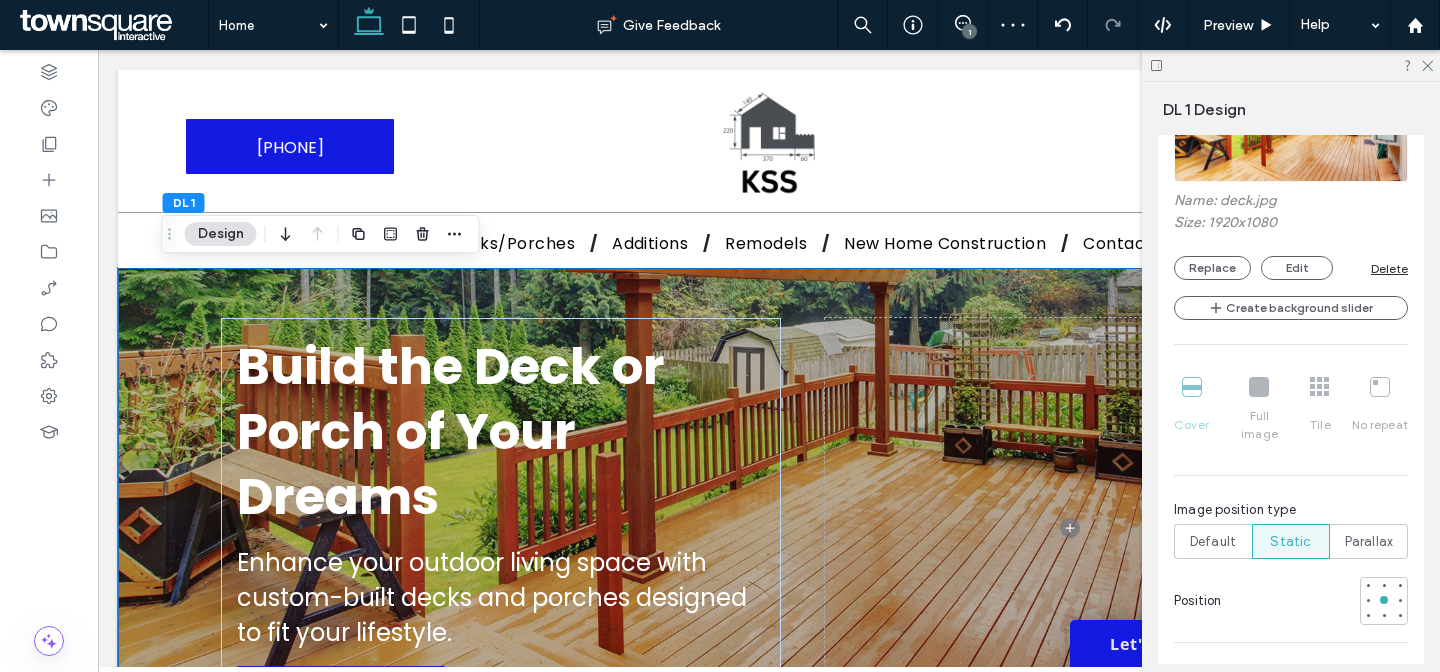 scroll, scrollTop: 973, scrollLeft: 0, axis: vertical 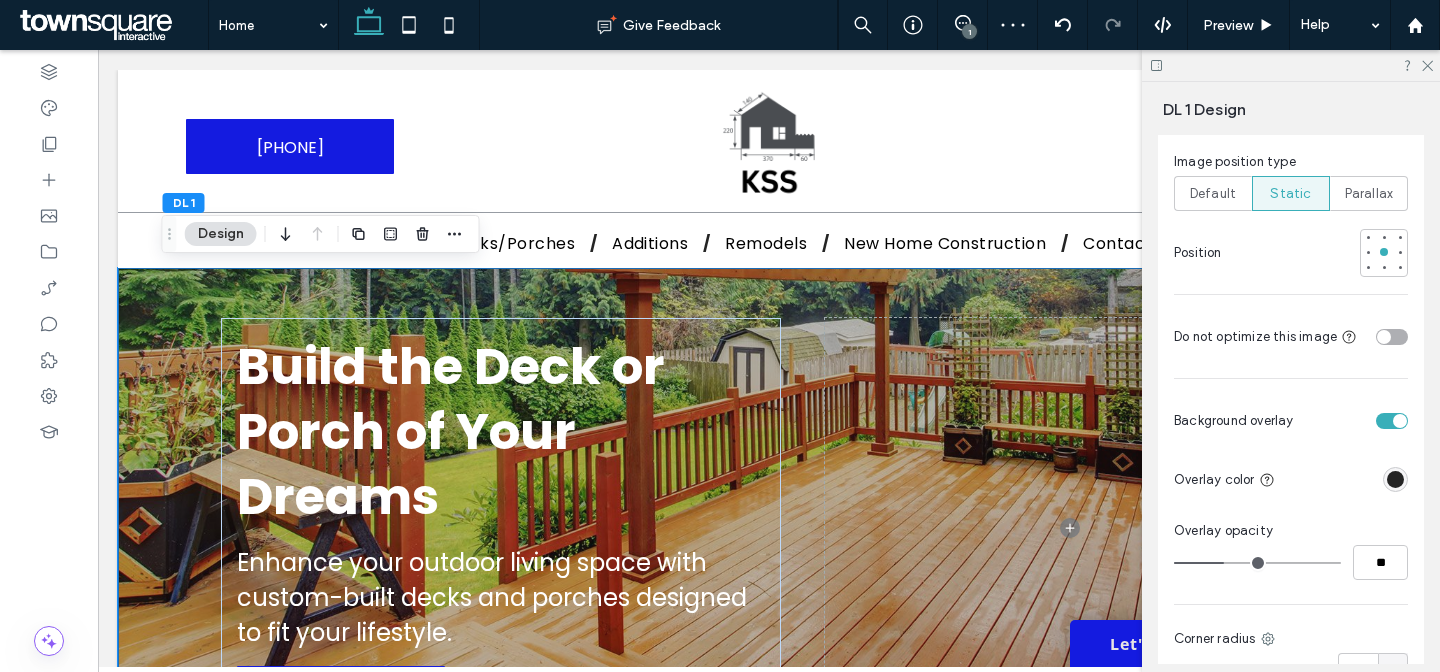 click at bounding box center [1395, 479] 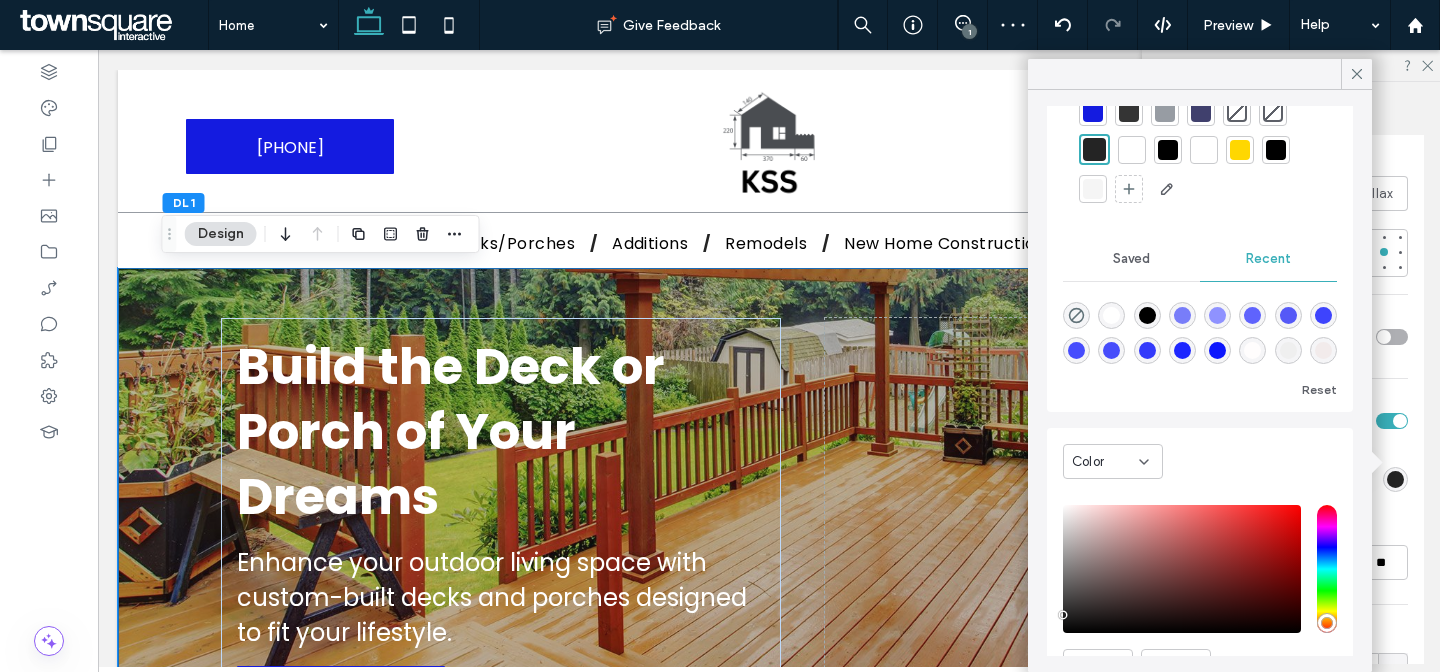 scroll, scrollTop: 141, scrollLeft: 0, axis: vertical 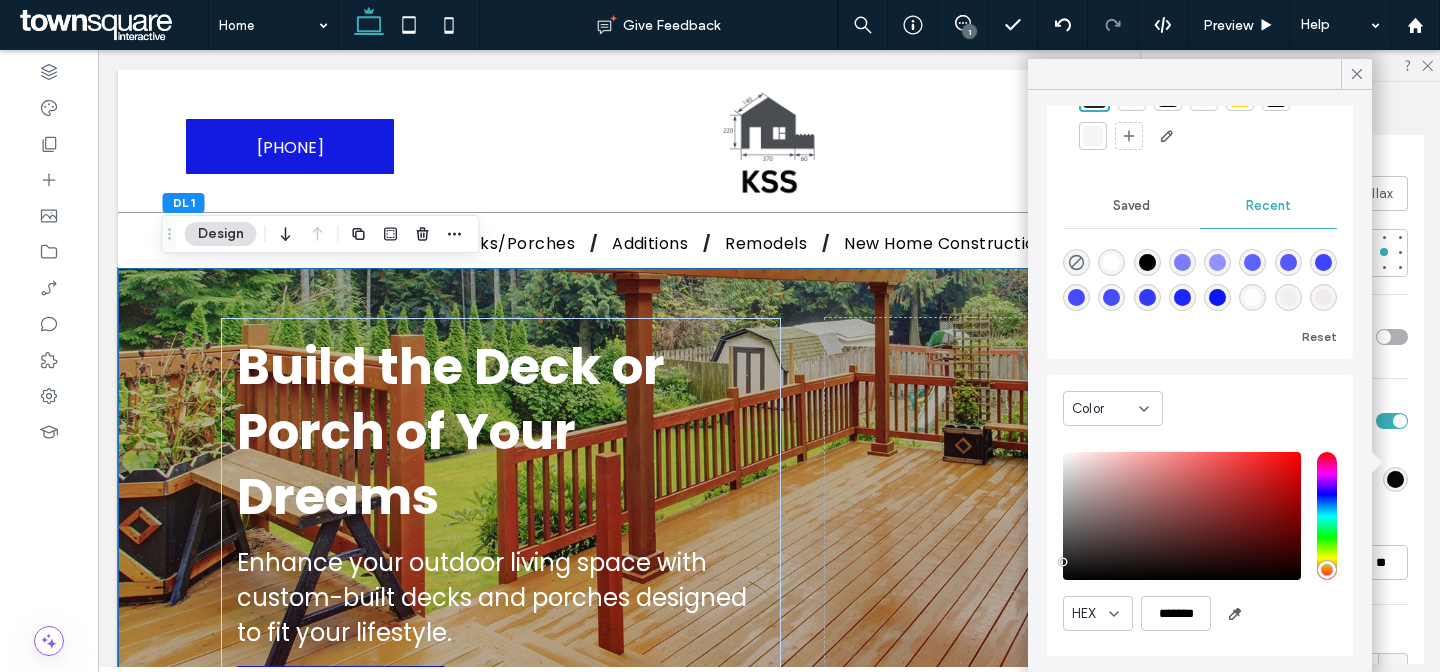 type on "*******" 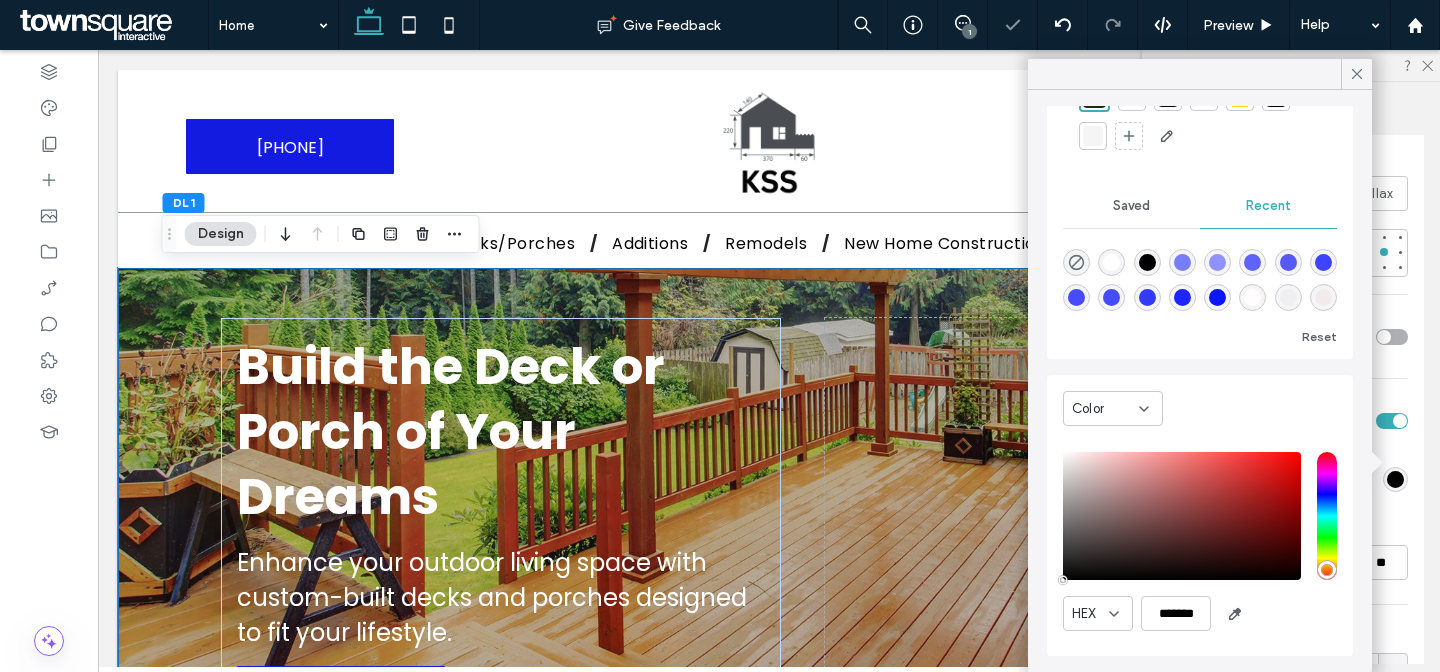 drag, startPoint x: 1070, startPoint y: 577, endPoint x: 1053, endPoint y: 622, distance: 48.104053 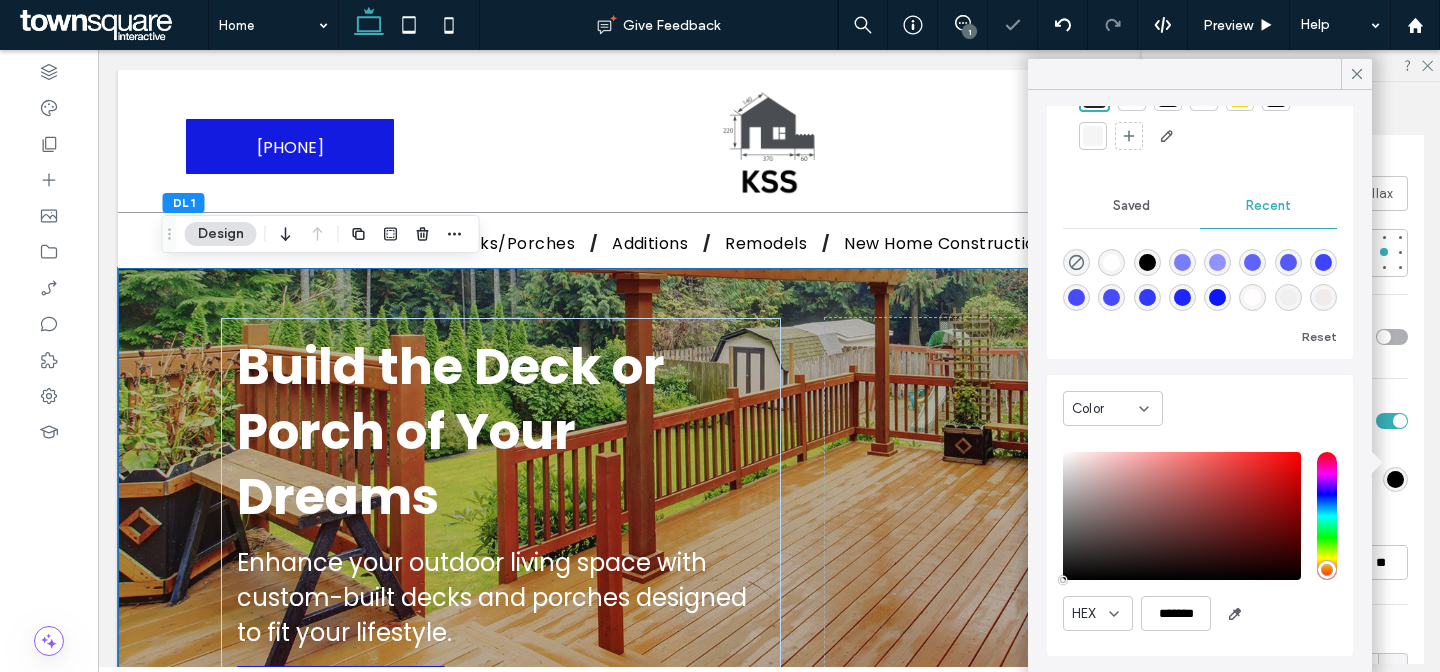 click on "Color HEX *******" at bounding box center (1200, 515) 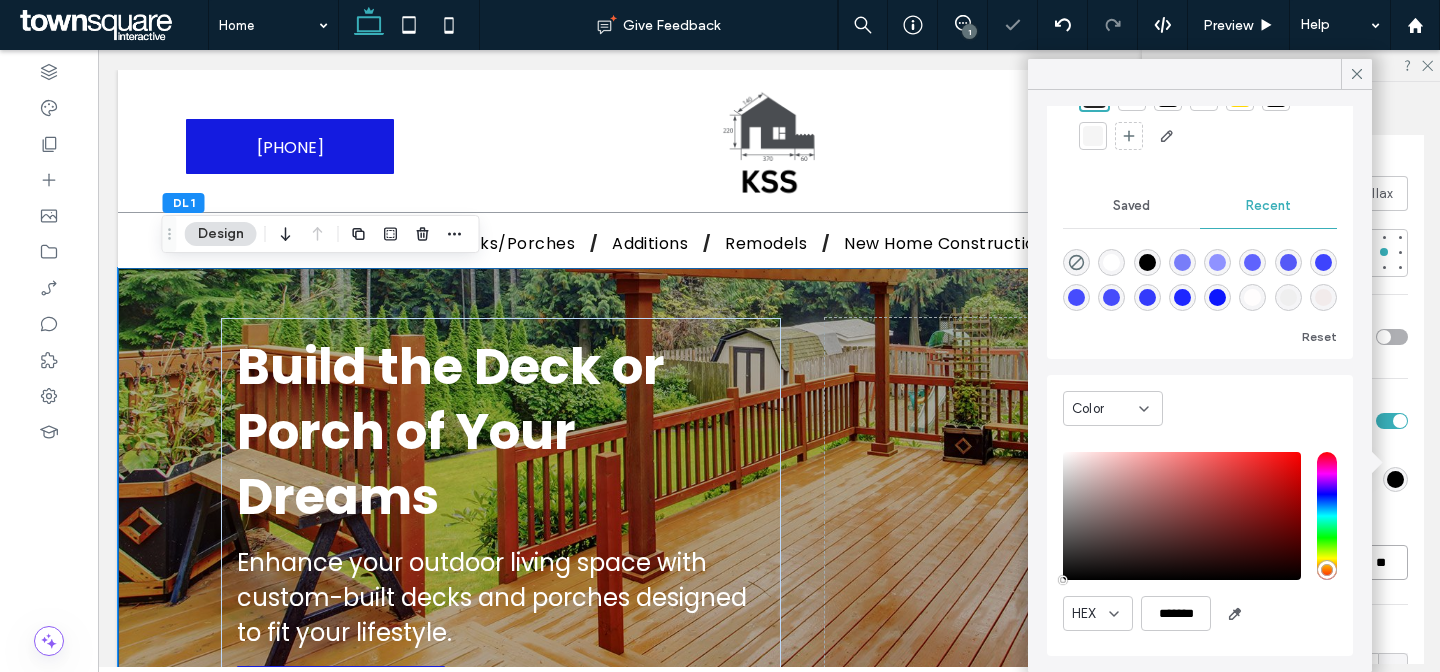 click on "**" at bounding box center [1380, 562] 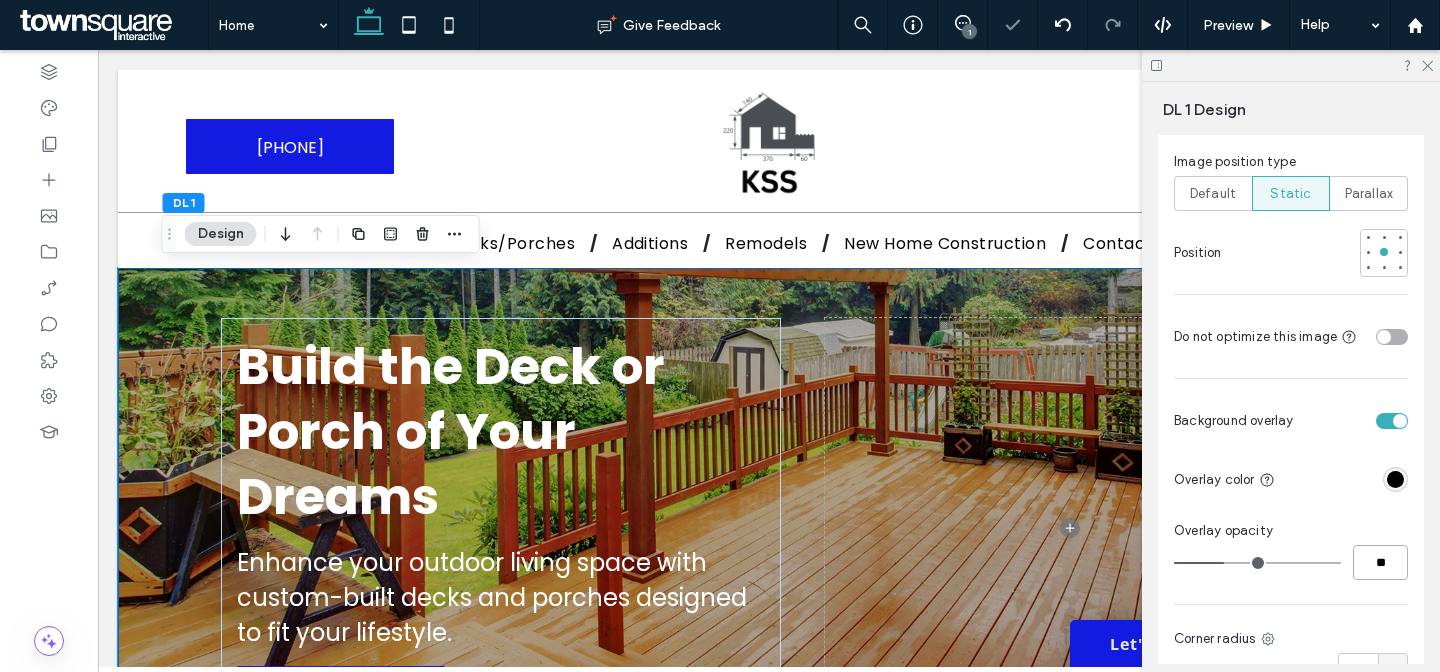 type on "**" 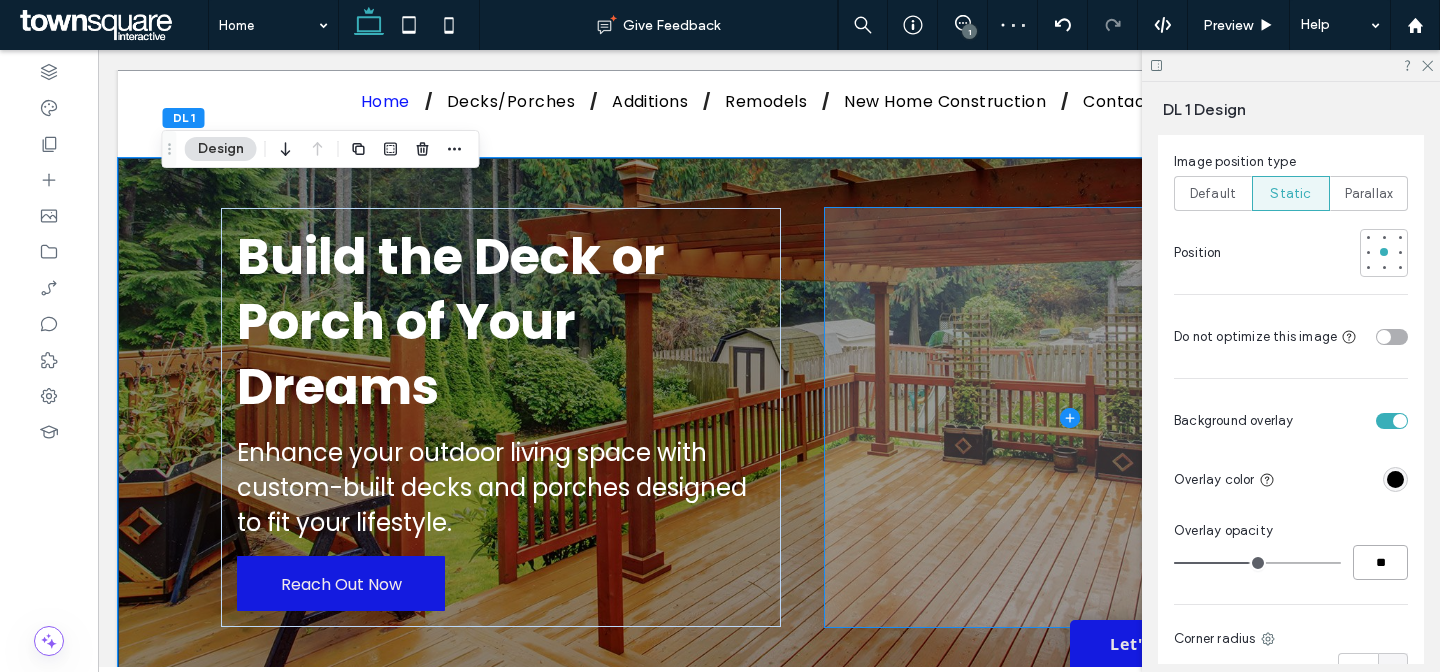 scroll, scrollTop: 0, scrollLeft: 0, axis: both 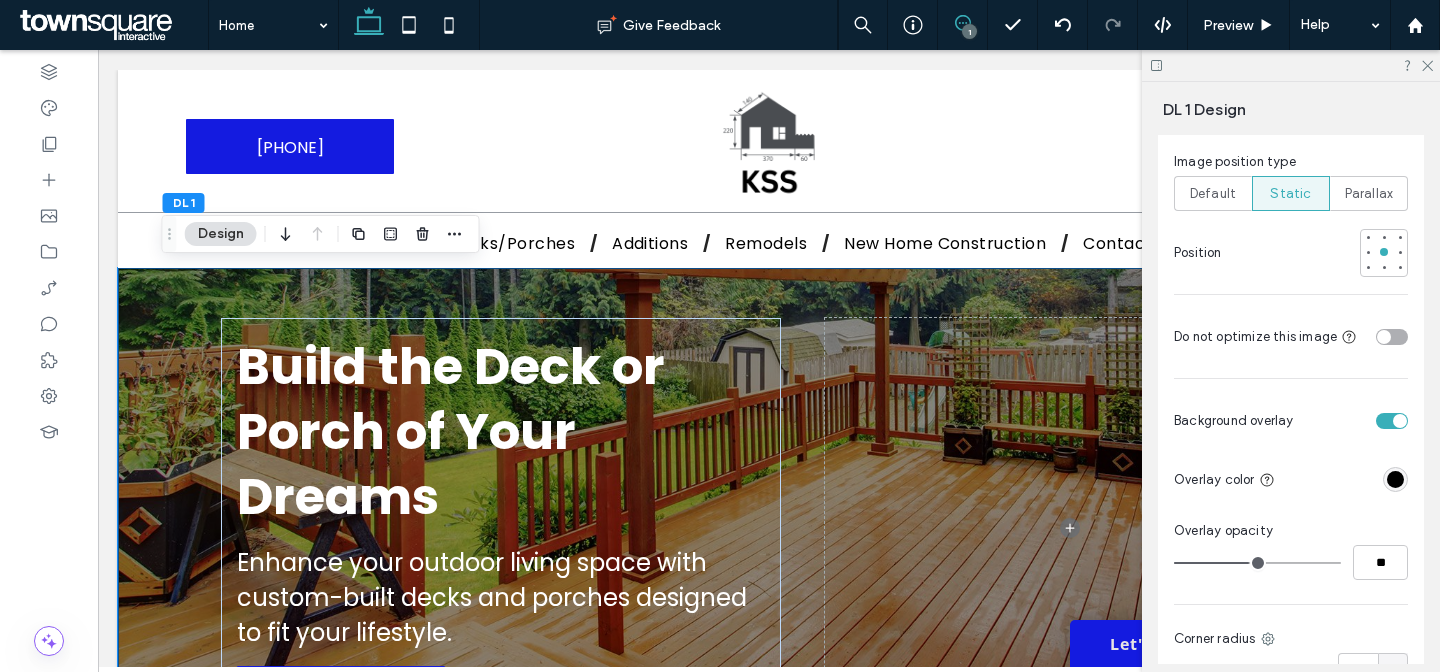 click 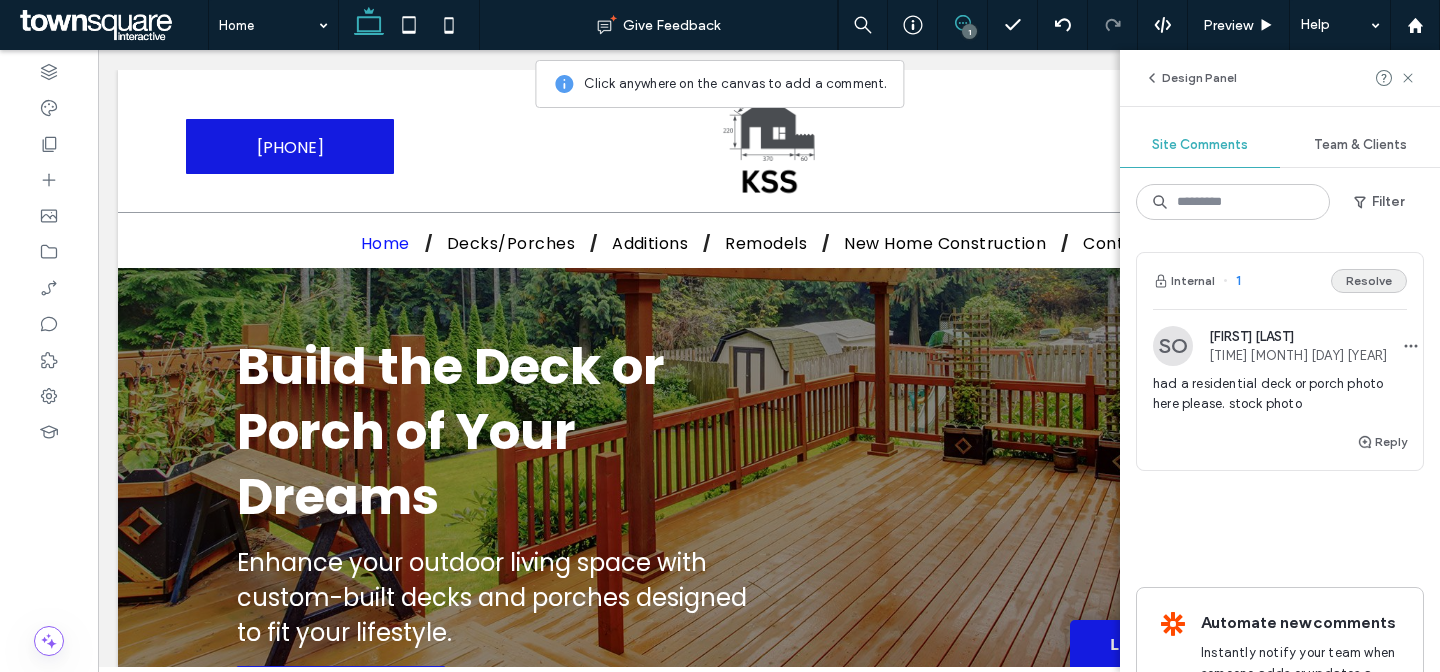 click on "Resolve" at bounding box center (1369, 281) 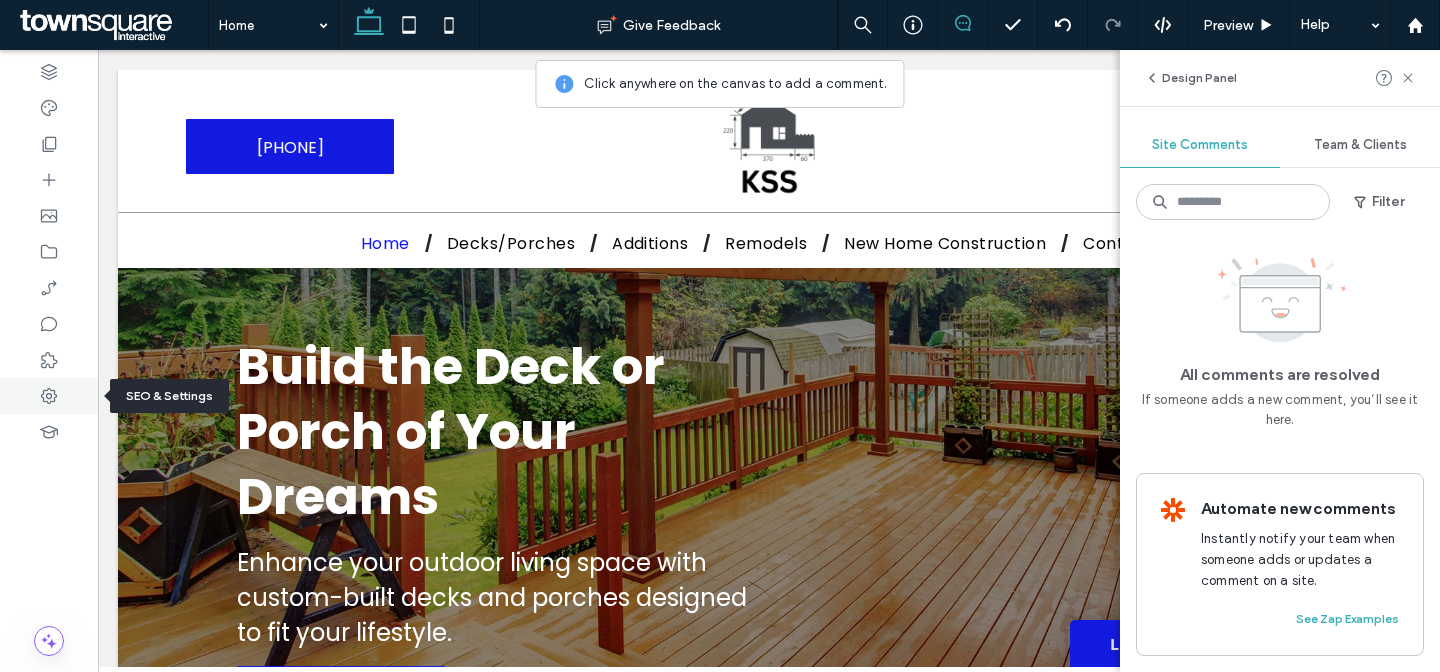 click 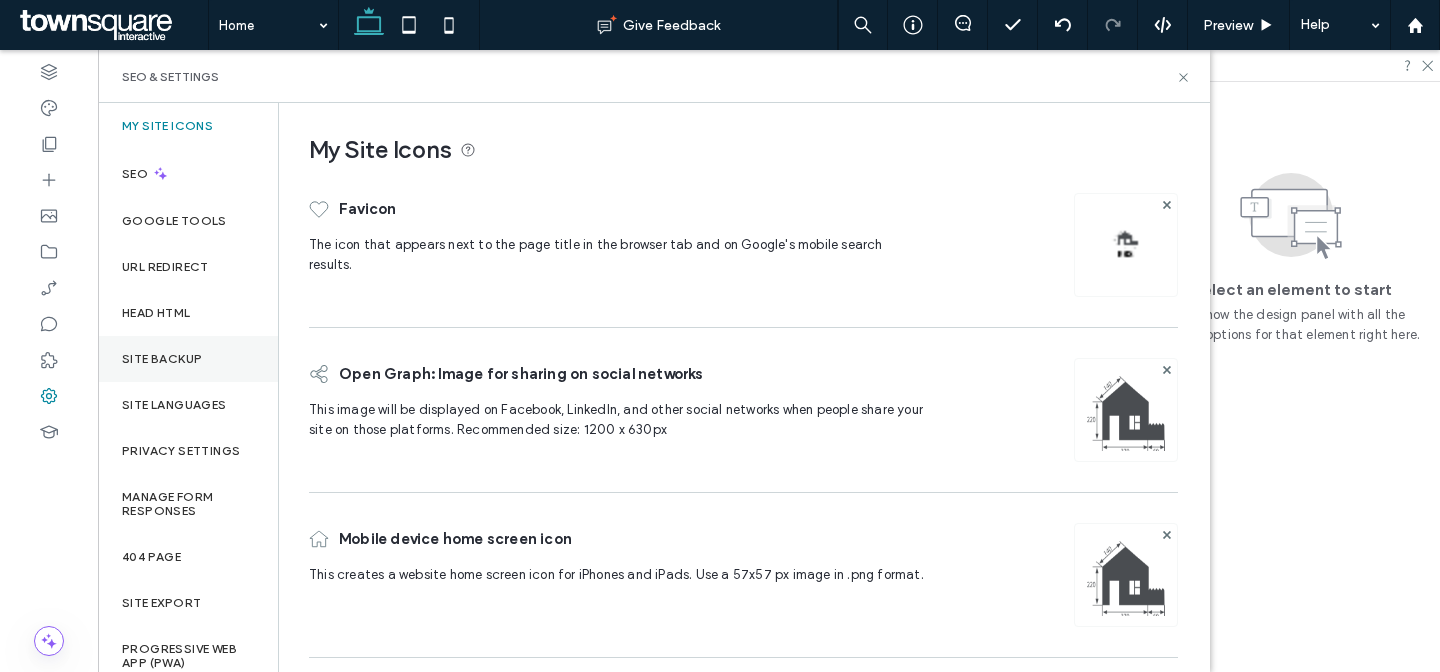 click on "Site Backup" at bounding box center [162, 359] 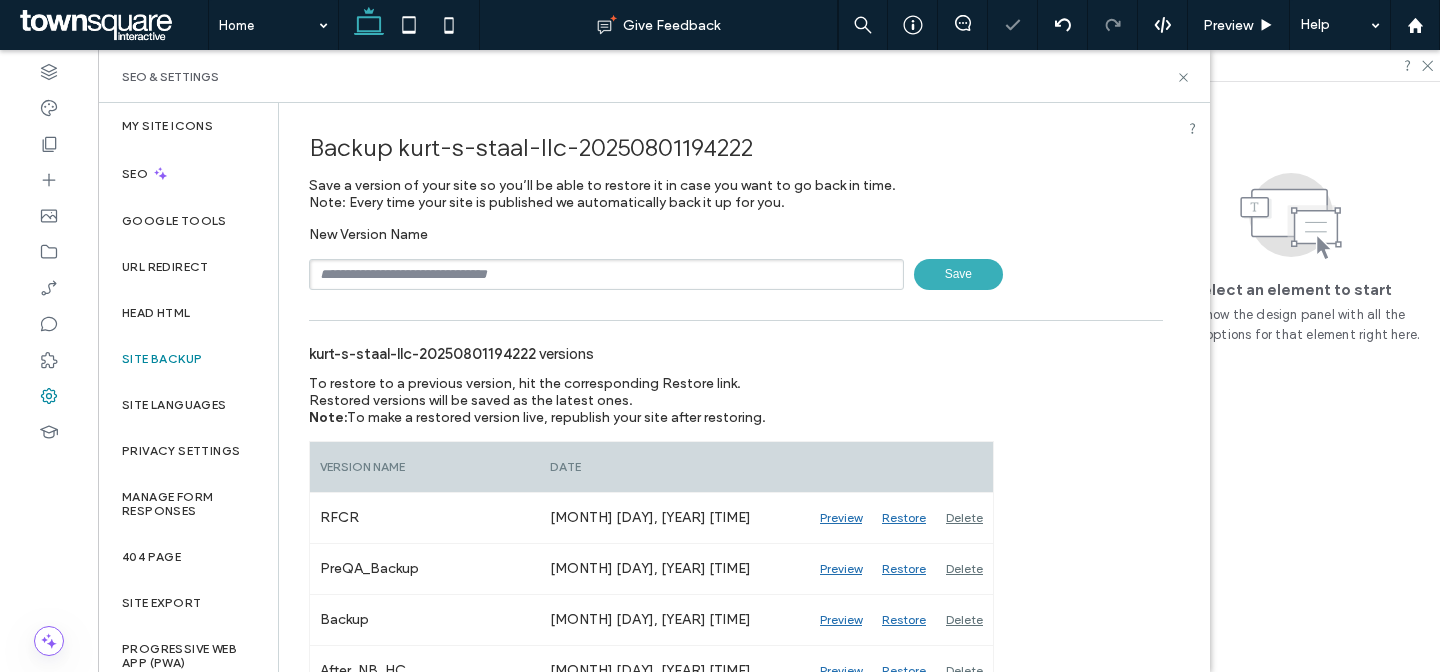 click at bounding box center [606, 274] 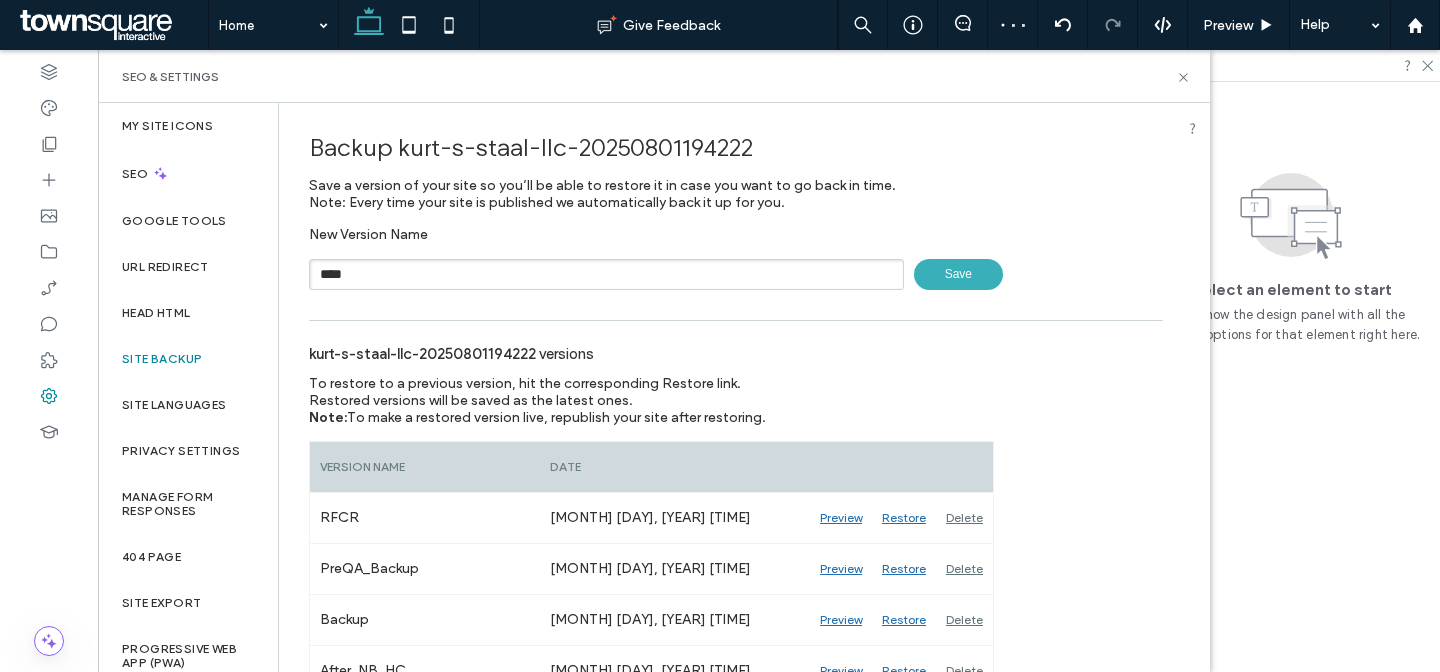 paste on "******" 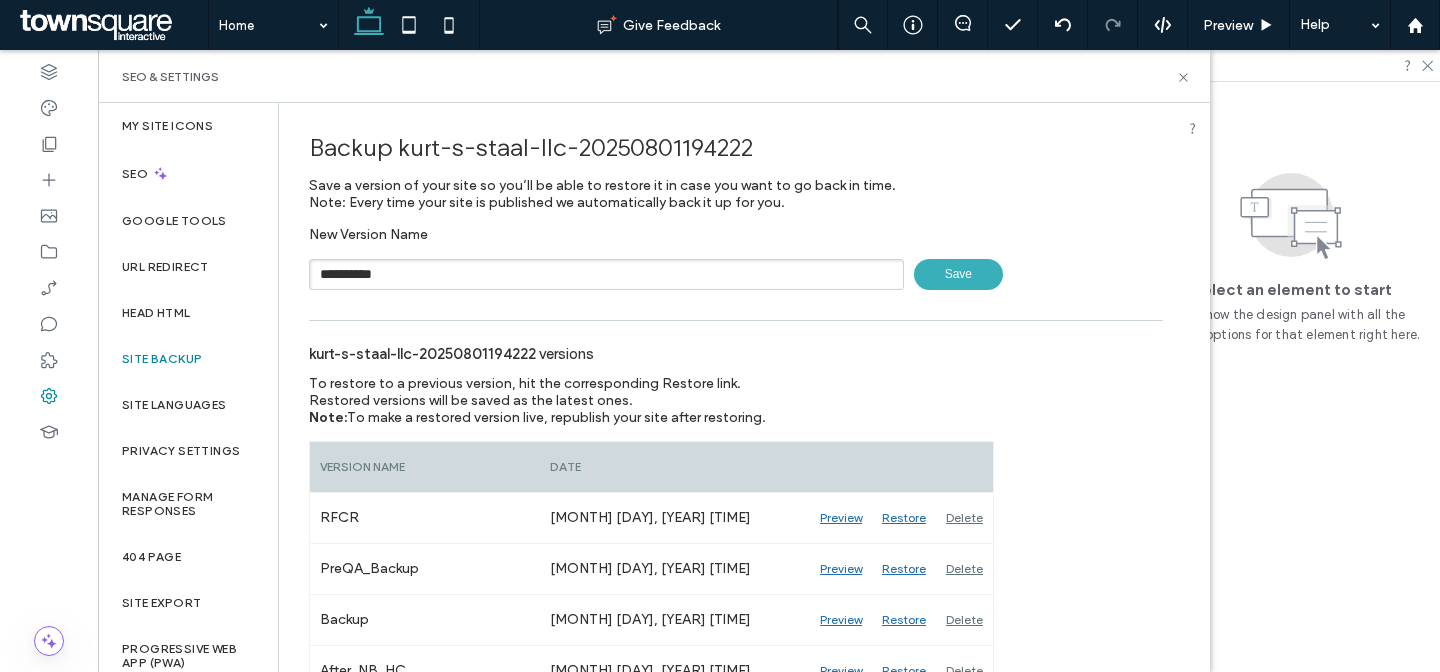 type on "**********" 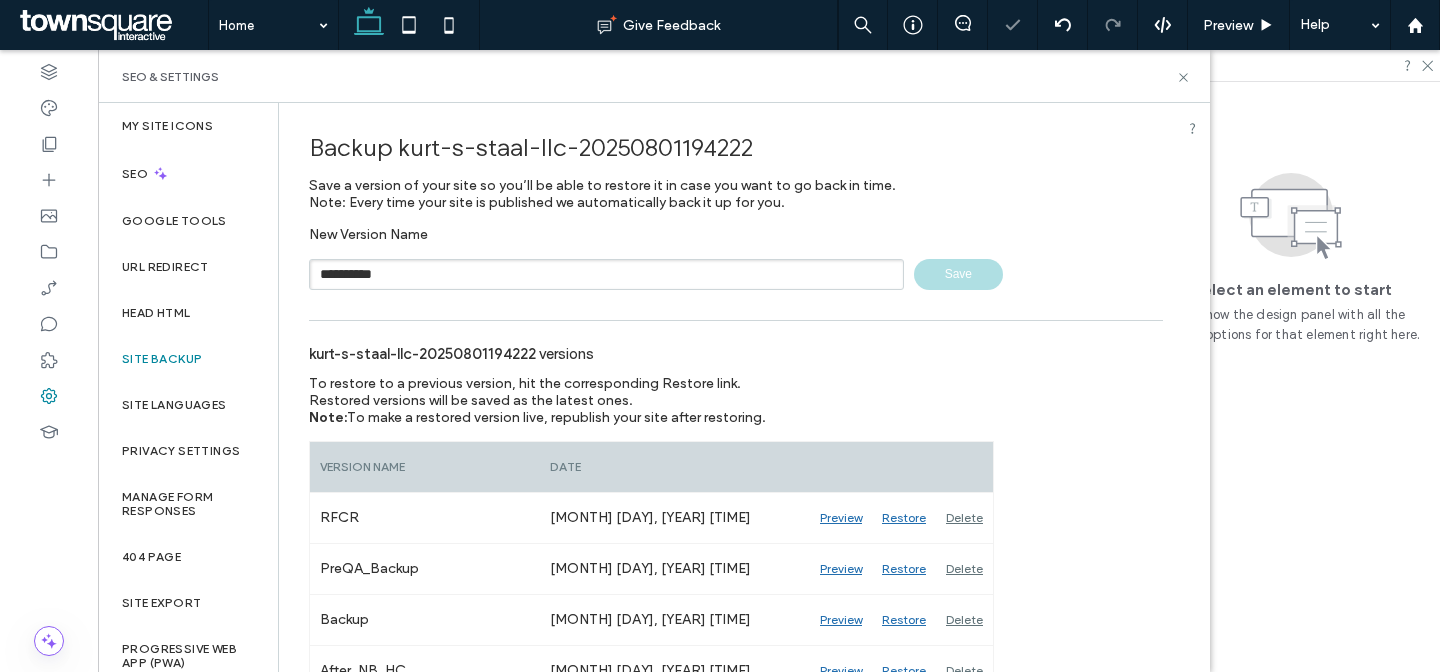 type 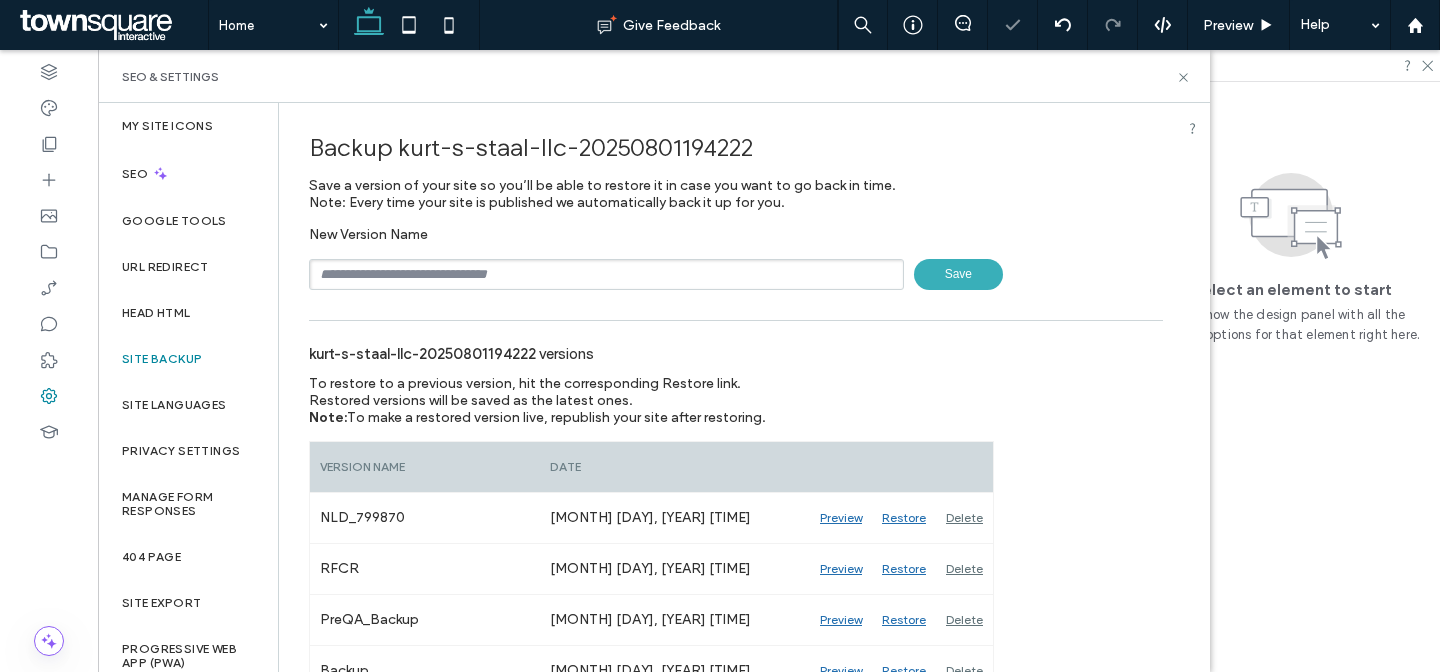 click at bounding box center (606, 274) 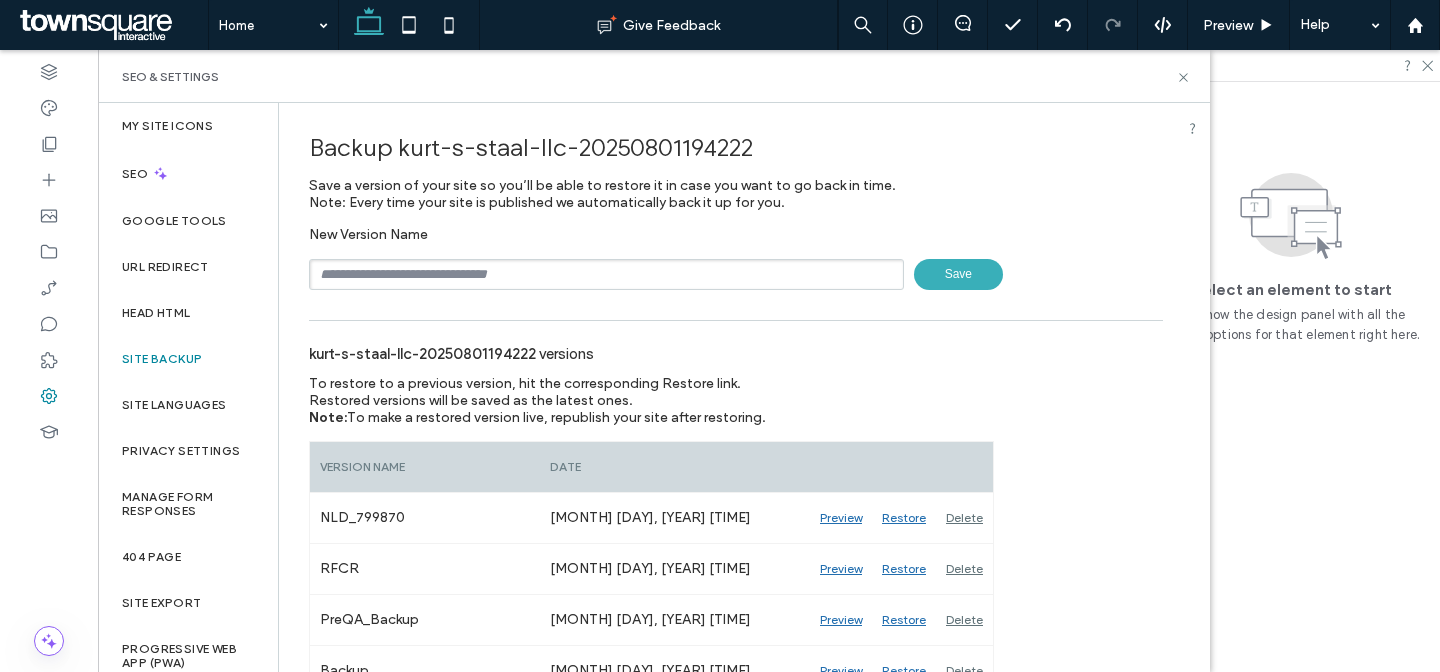 click on "kurt-s-staal-llc-20250801194222
versions" at bounding box center [736, 353] 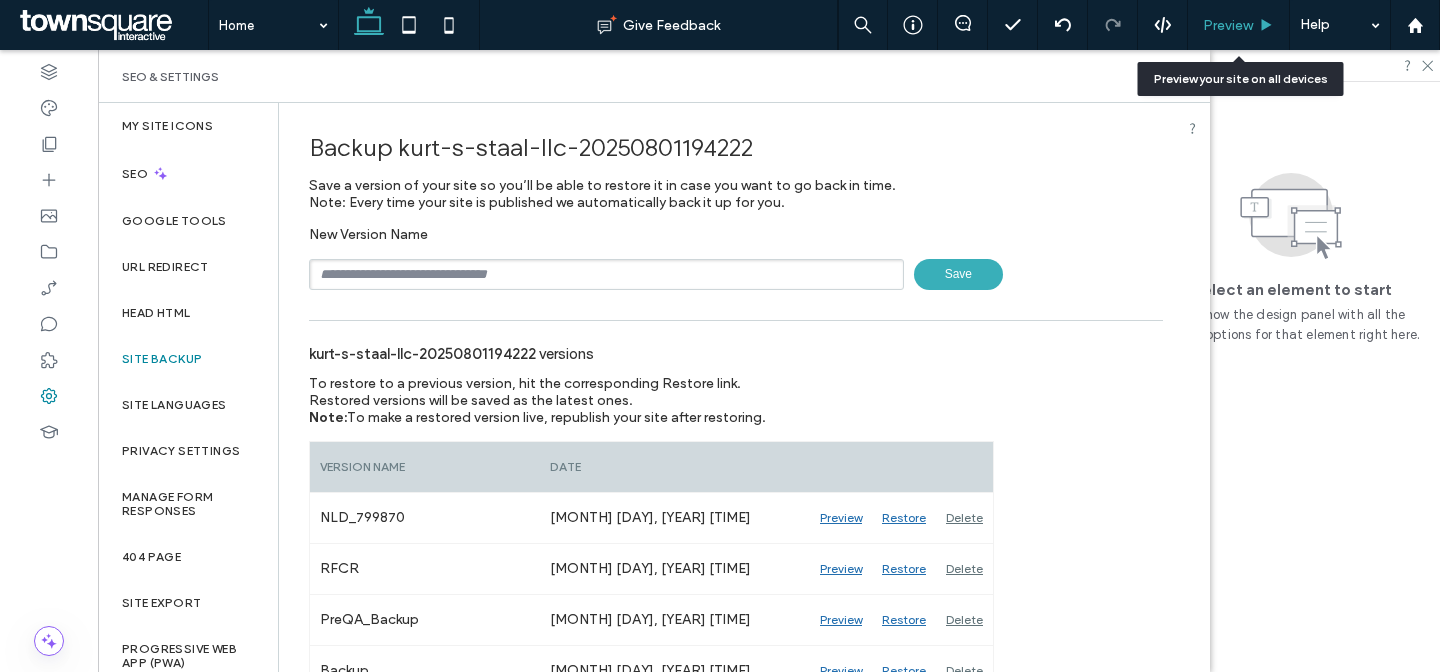 click on "Preview" at bounding box center (1228, 25) 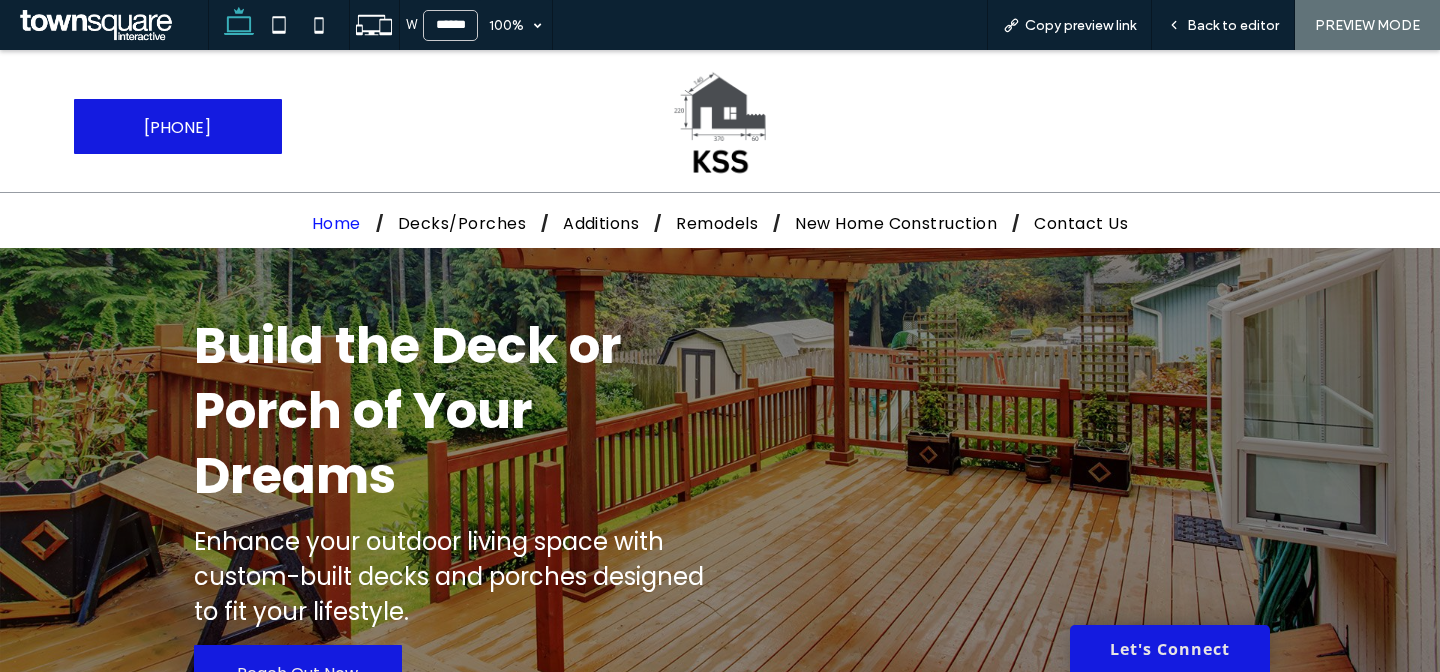 scroll, scrollTop: 0, scrollLeft: 0, axis: both 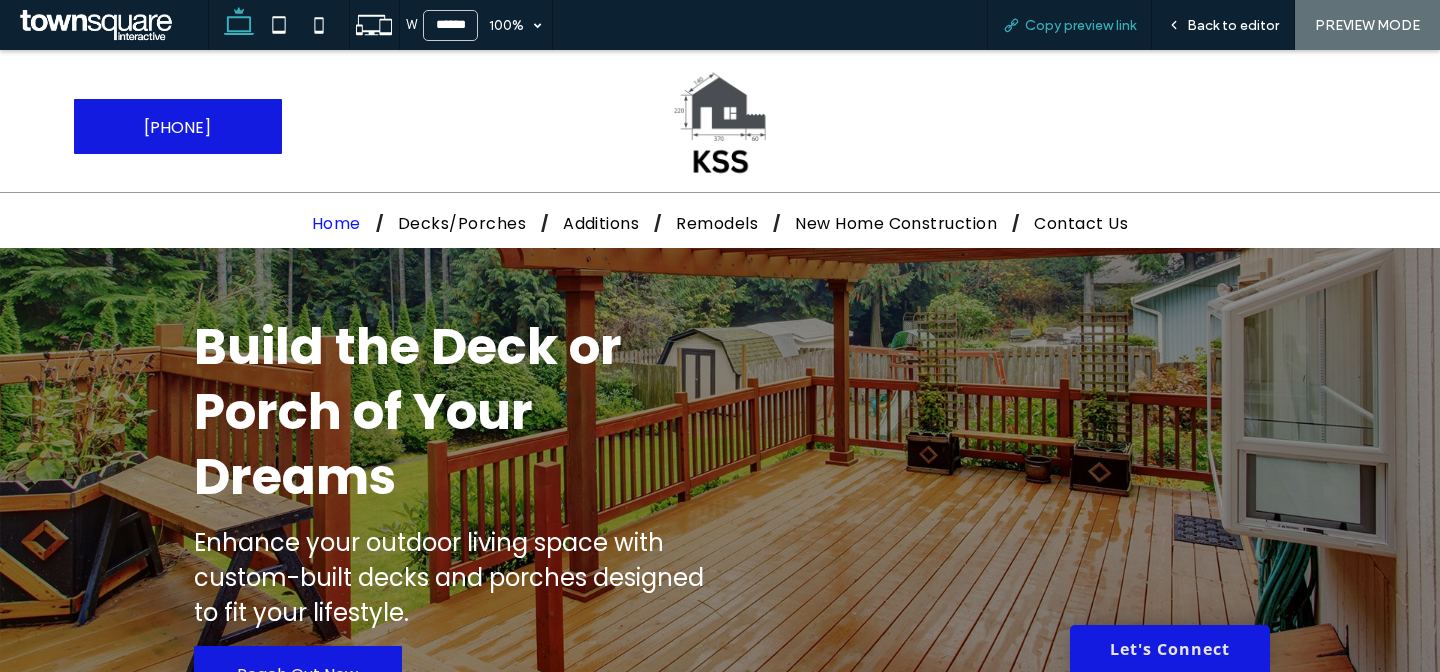 click on "Copy preview link" at bounding box center [1080, 25] 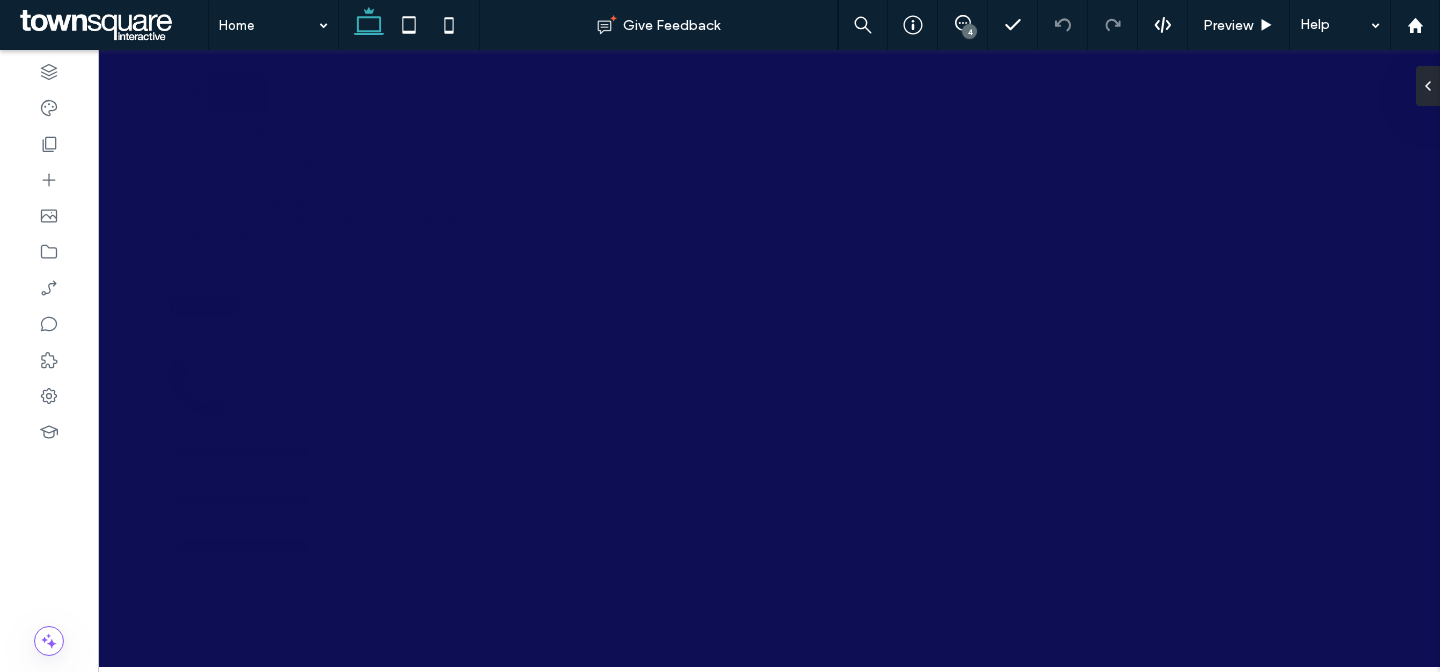 scroll, scrollTop: 505, scrollLeft: 0, axis: vertical 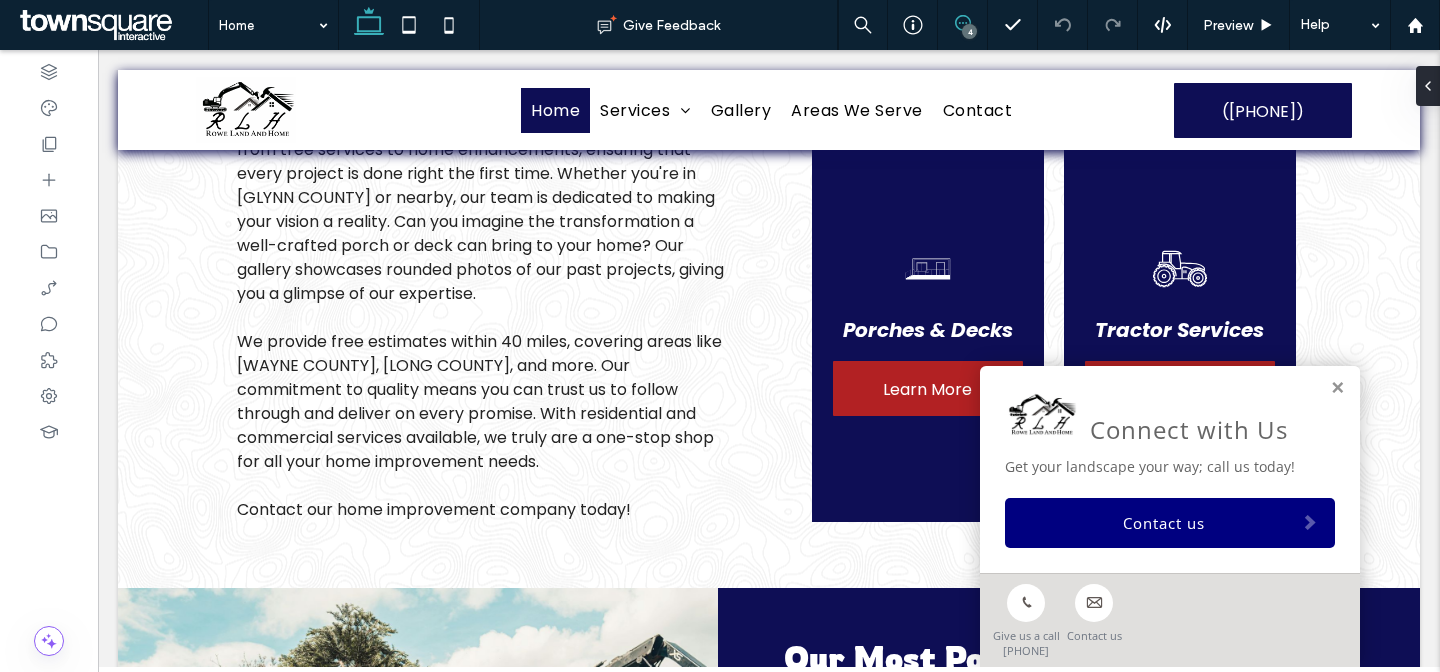 click at bounding box center (962, 23) 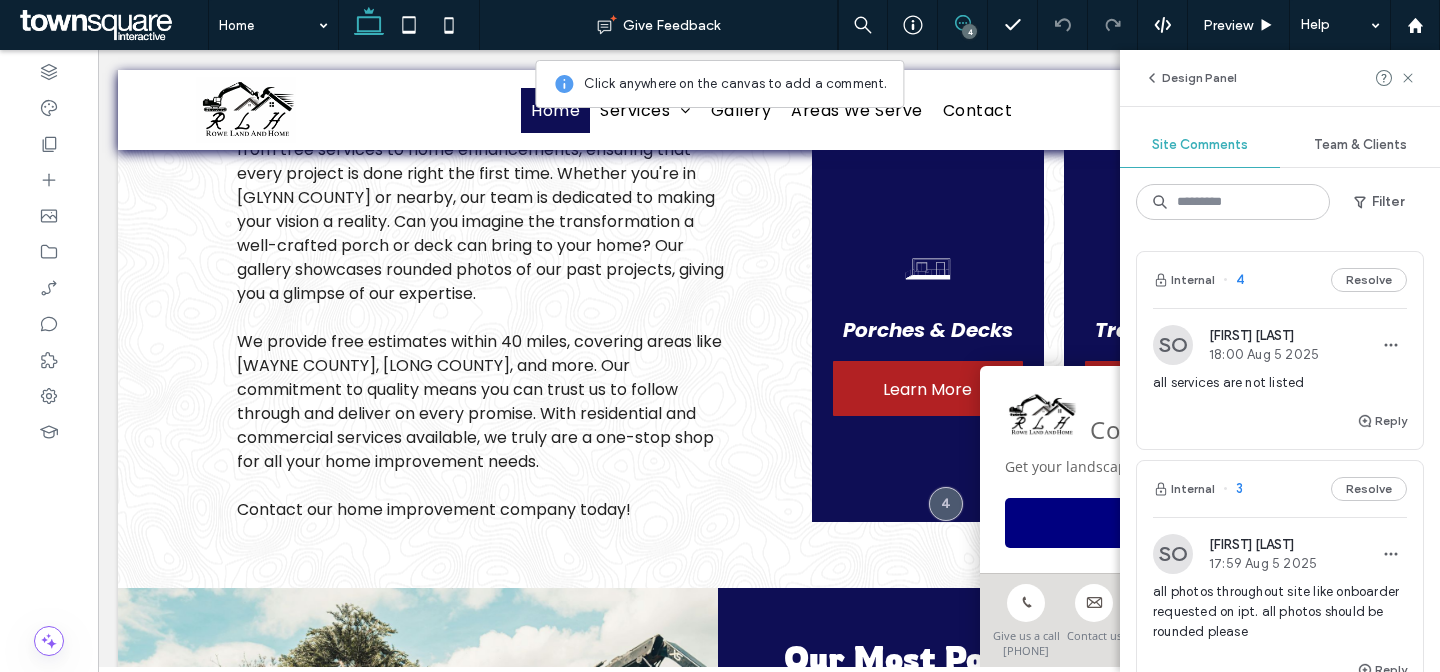 scroll, scrollTop: 0, scrollLeft: 0, axis: both 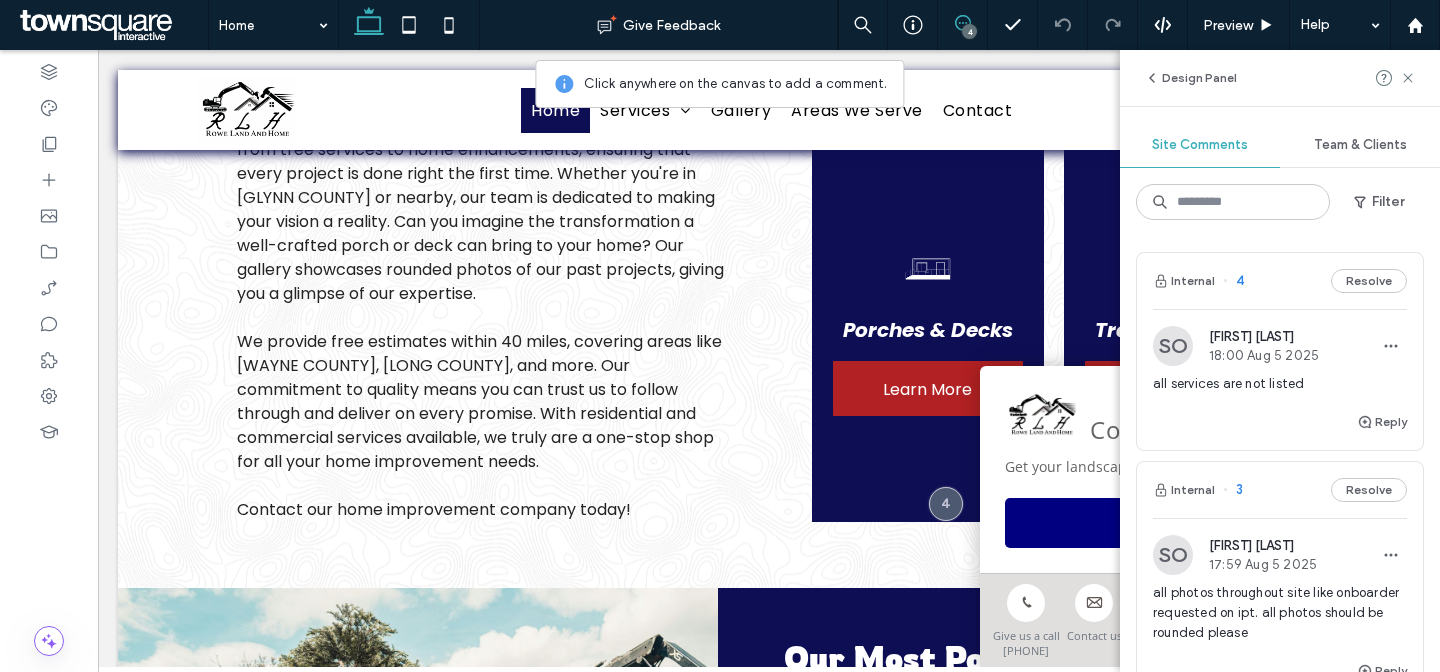 click on "all services are not listed" at bounding box center [1280, 384] 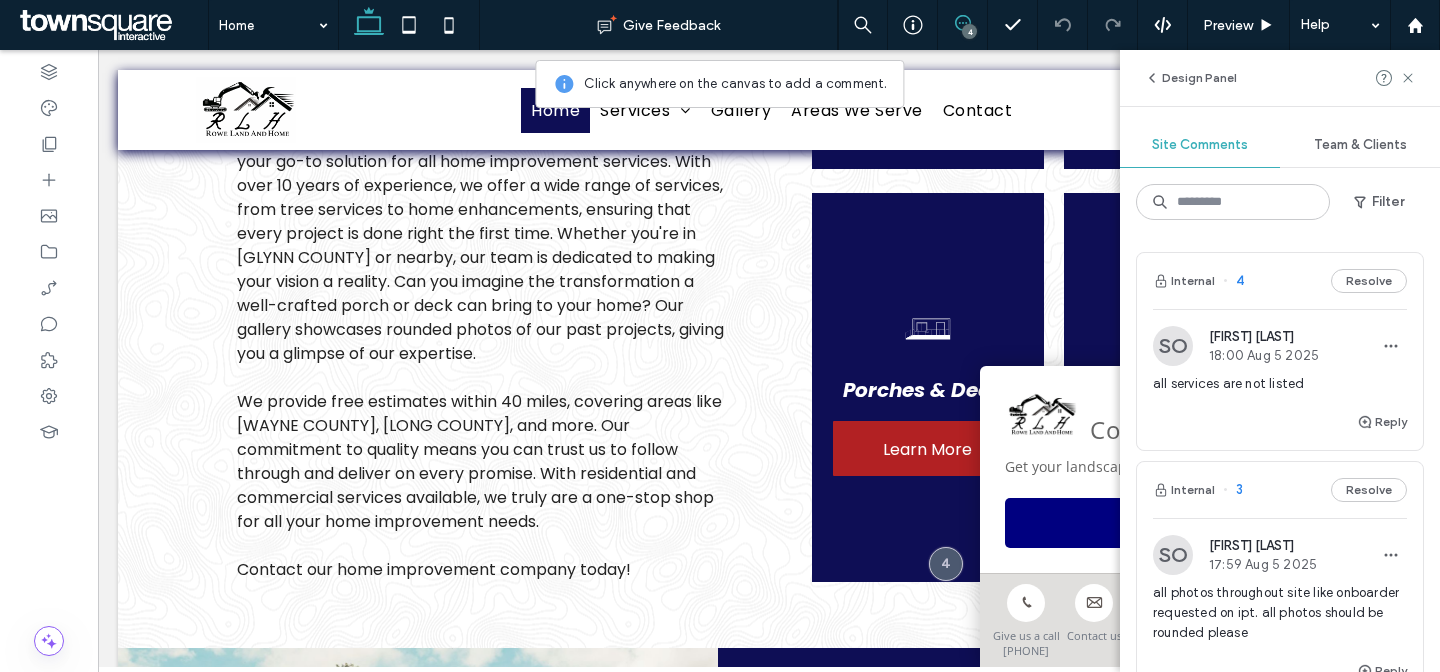 scroll, scrollTop: 995, scrollLeft: 0, axis: vertical 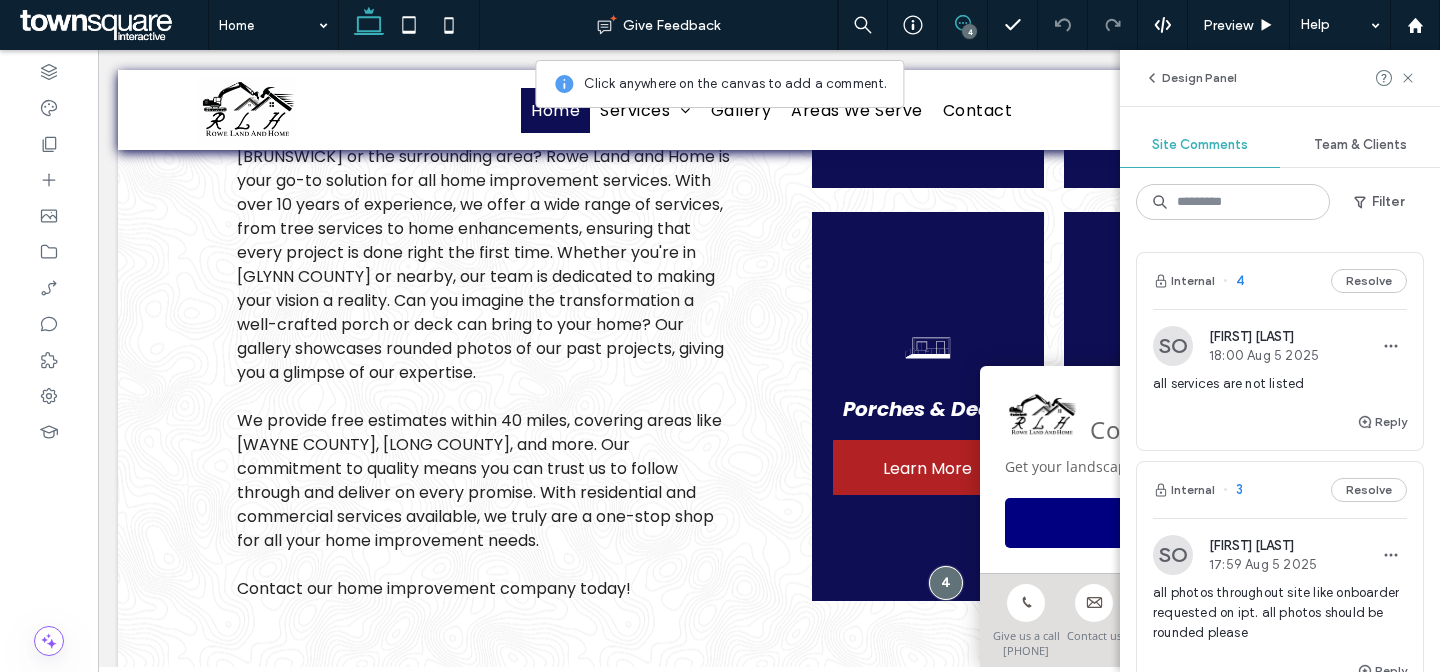click on "Design Panel Site Comments Team & Clients Filter Internal 4 Resolve SO Samantha Ojeda 18:00 Aug 5 2025 all services are not listed Reply Internal 3 Resolve SO Samantha Ojeda 17:59 Aug 5 2025 all photos throughout site like onboarder requested on ipt. all photos should be rounded please Reply Internal 2 Resolve SO Samantha Ojeda 17:58 Aug 5 2025 align this or make this looked more seamless. looks odd currently. too much white space Reply Internal 1 Resolve SO Samantha Ojeda 17:58 Aug 5 2025 this needs to be adjusted Reply Automate new comments Instantly notify your team when someone adds or updates a comment on a site. See Zap Examples" at bounding box center (1280, 361) 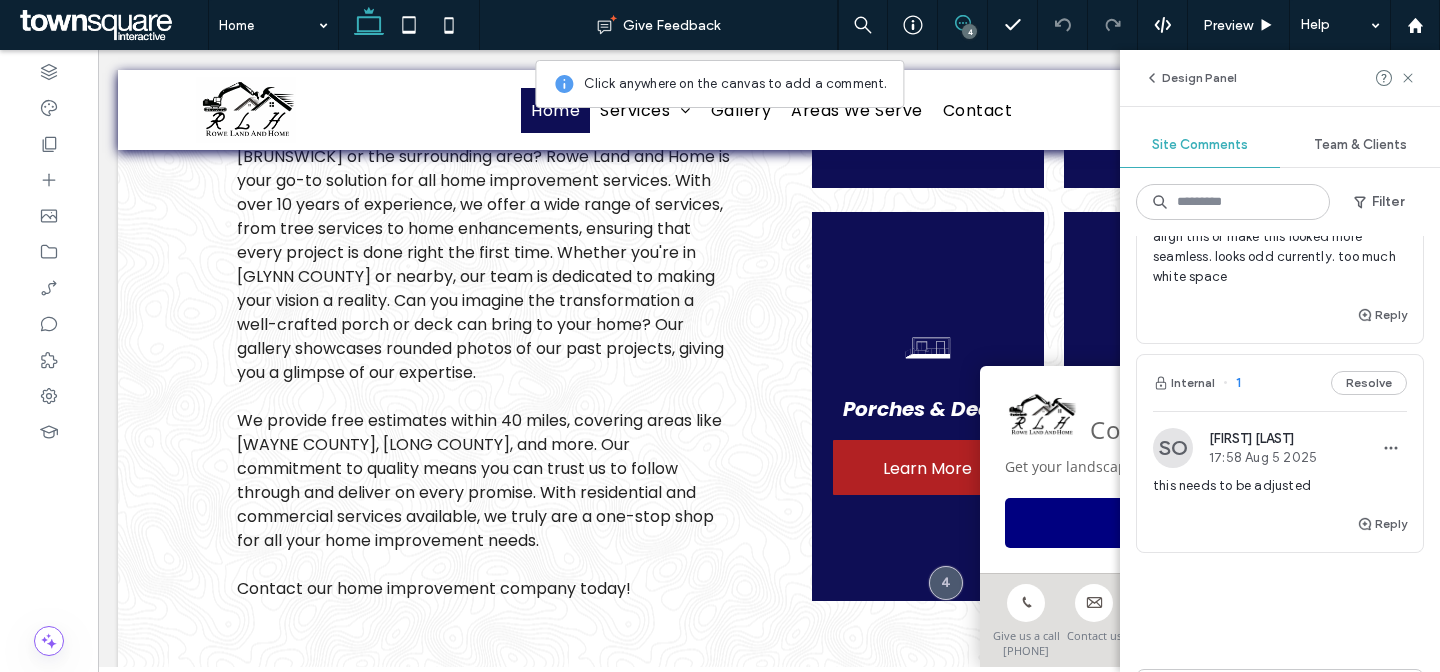 scroll, scrollTop: 603, scrollLeft: 0, axis: vertical 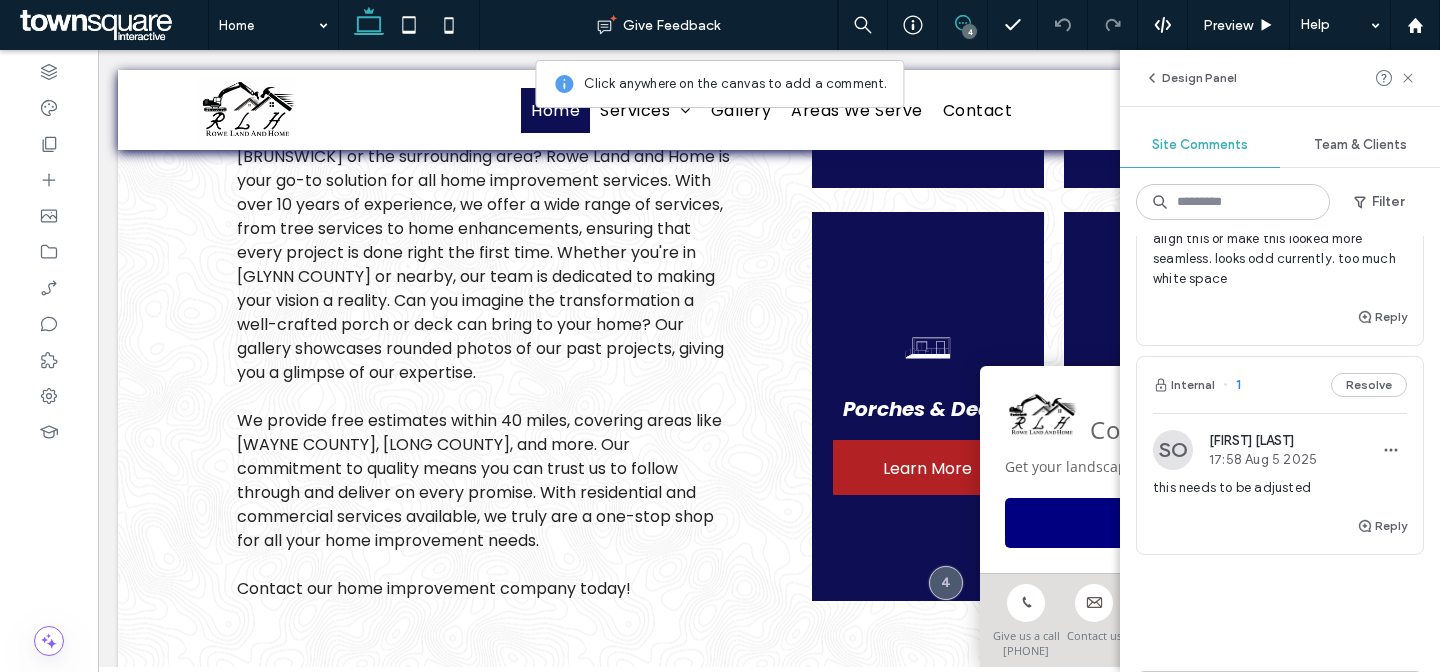 click on "this needs to be adjusted" at bounding box center [1280, 488] 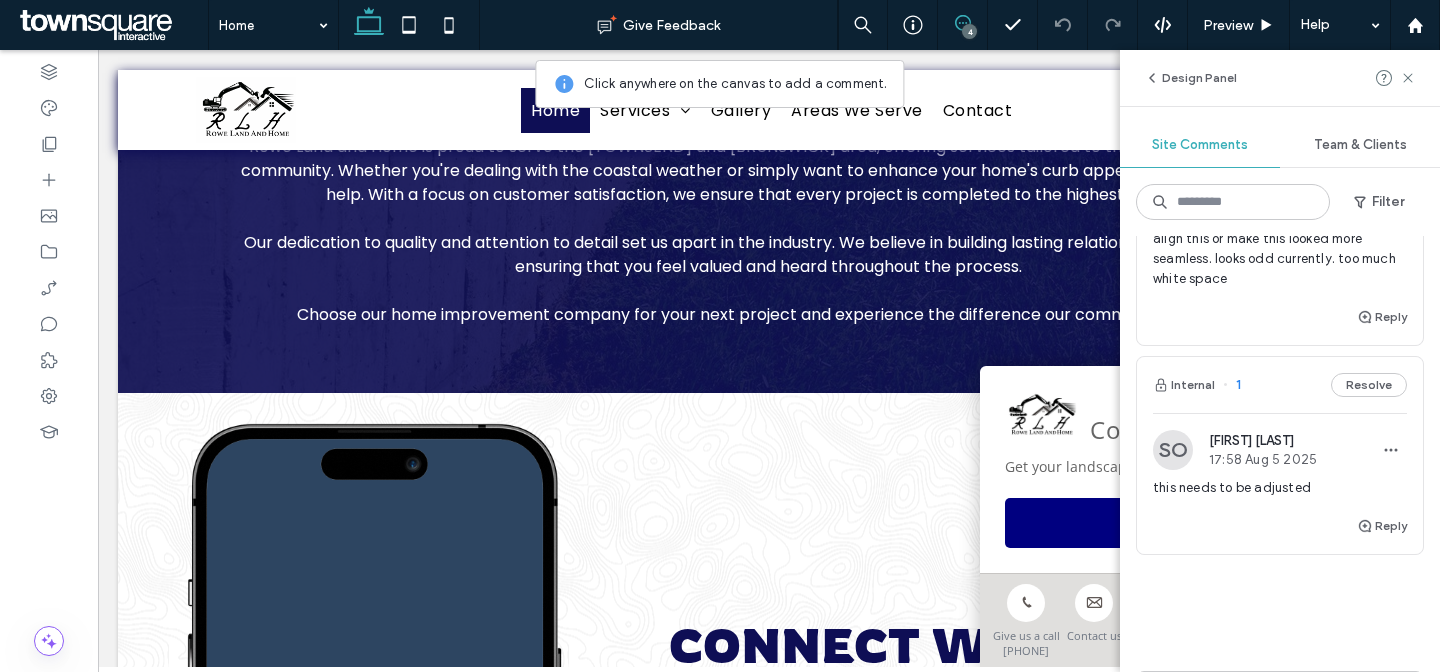 scroll, scrollTop: 2830, scrollLeft: 0, axis: vertical 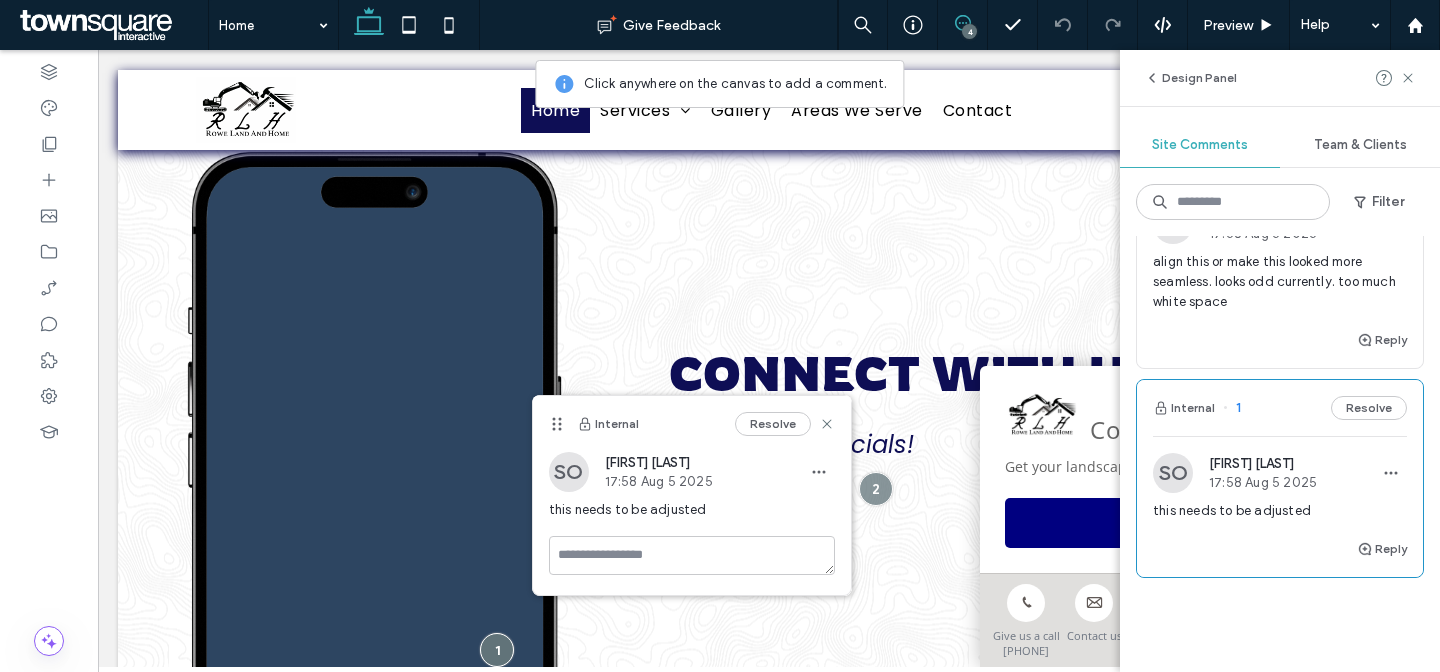 click on "align this or make this looked more seamless. looks odd currently. too much white space" at bounding box center [1280, 282] 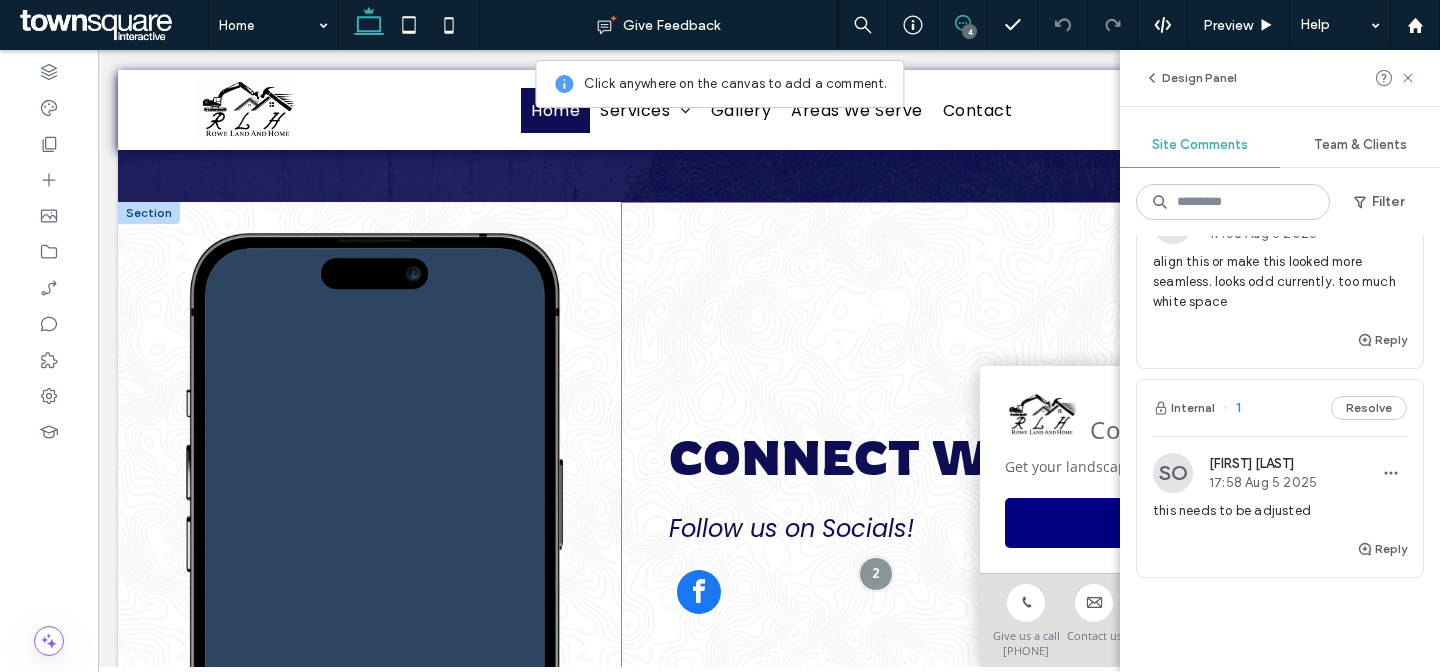 scroll, scrollTop: 2650, scrollLeft: 0, axis: vertical 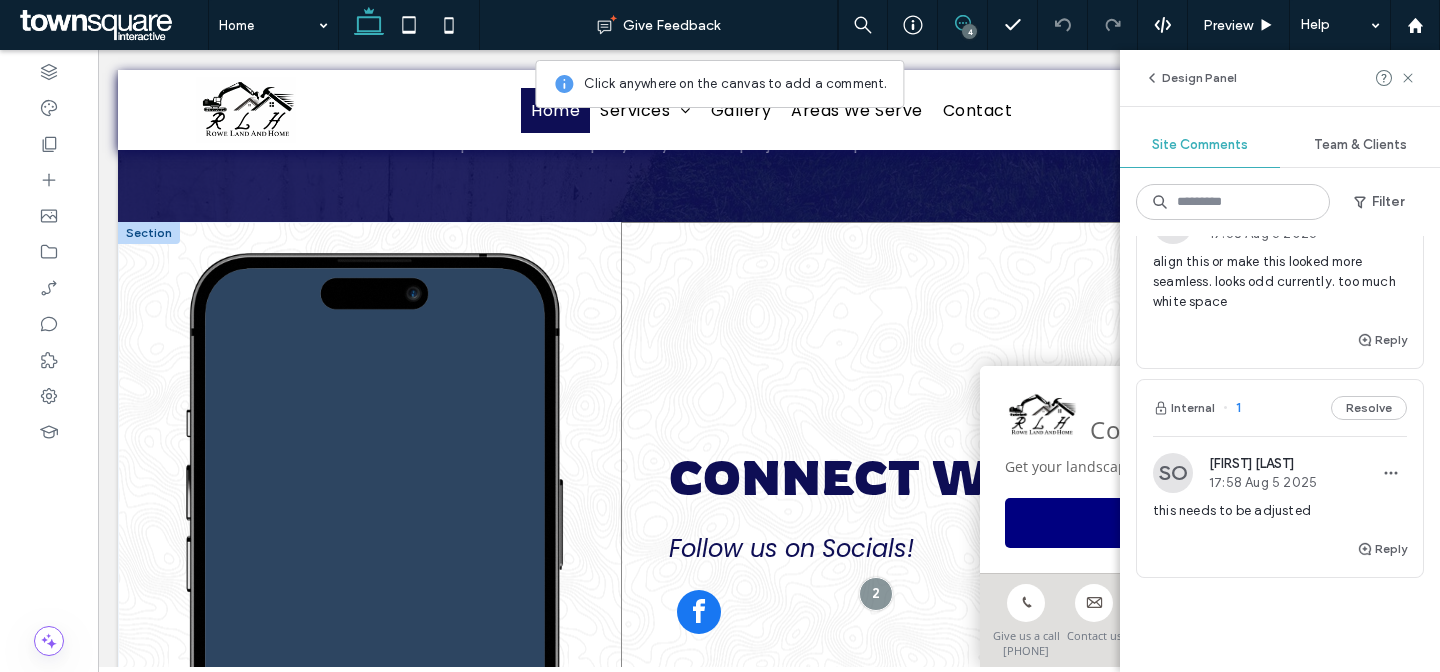 click on "Connect With Us
Follow us on Socials!" at bounding box center [995, 543] 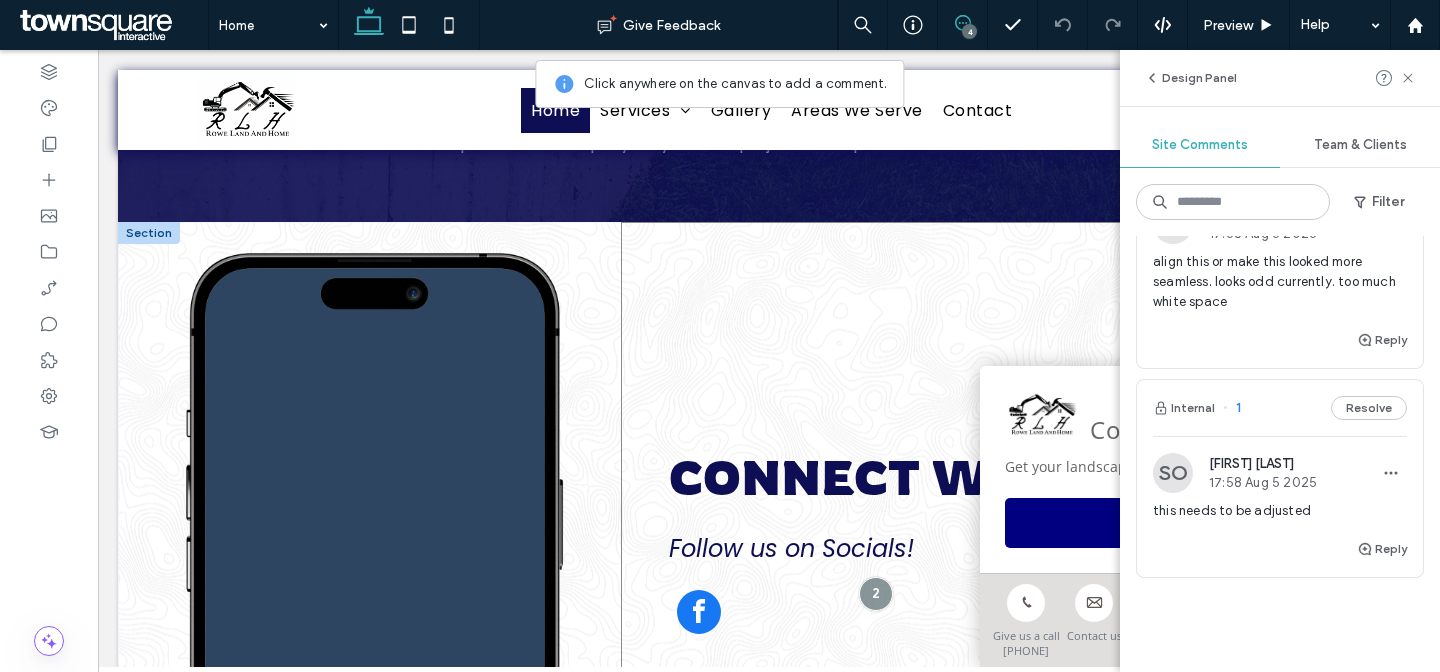 click on "Connect With Us
Follow us on Socials!" at bounding box center [995, 543] 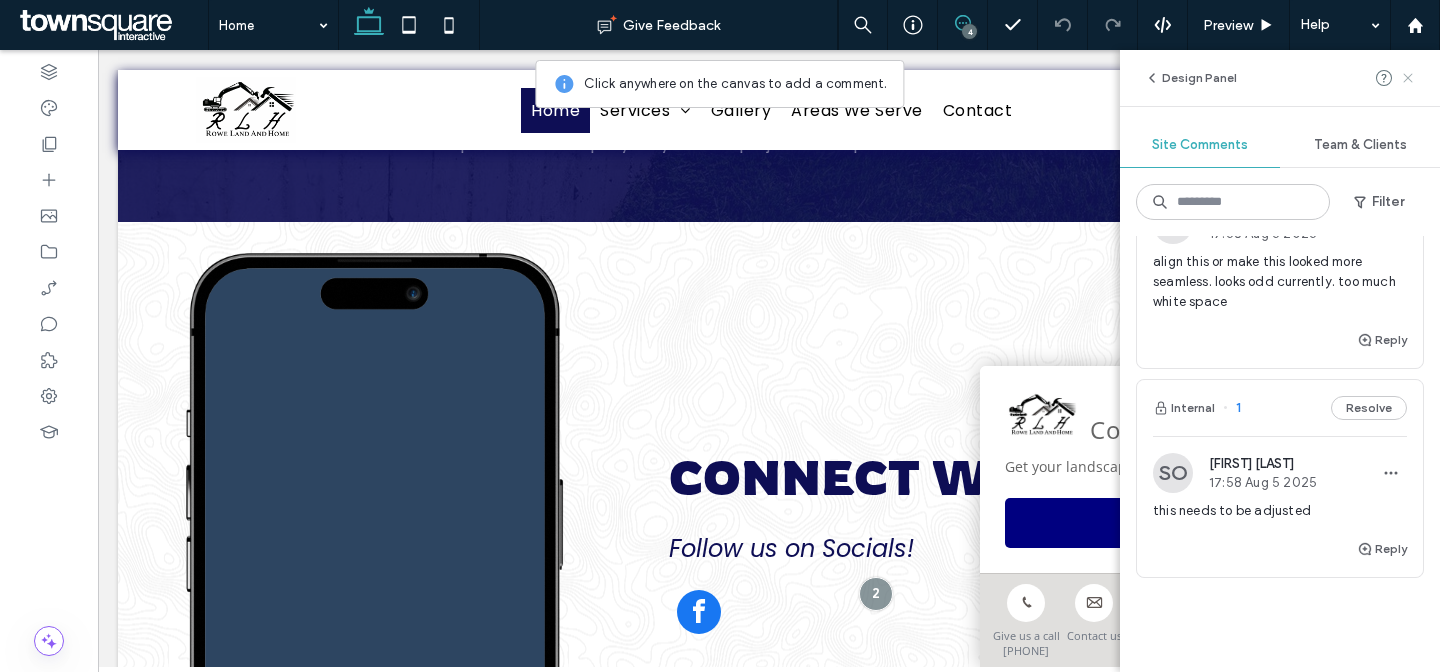 click 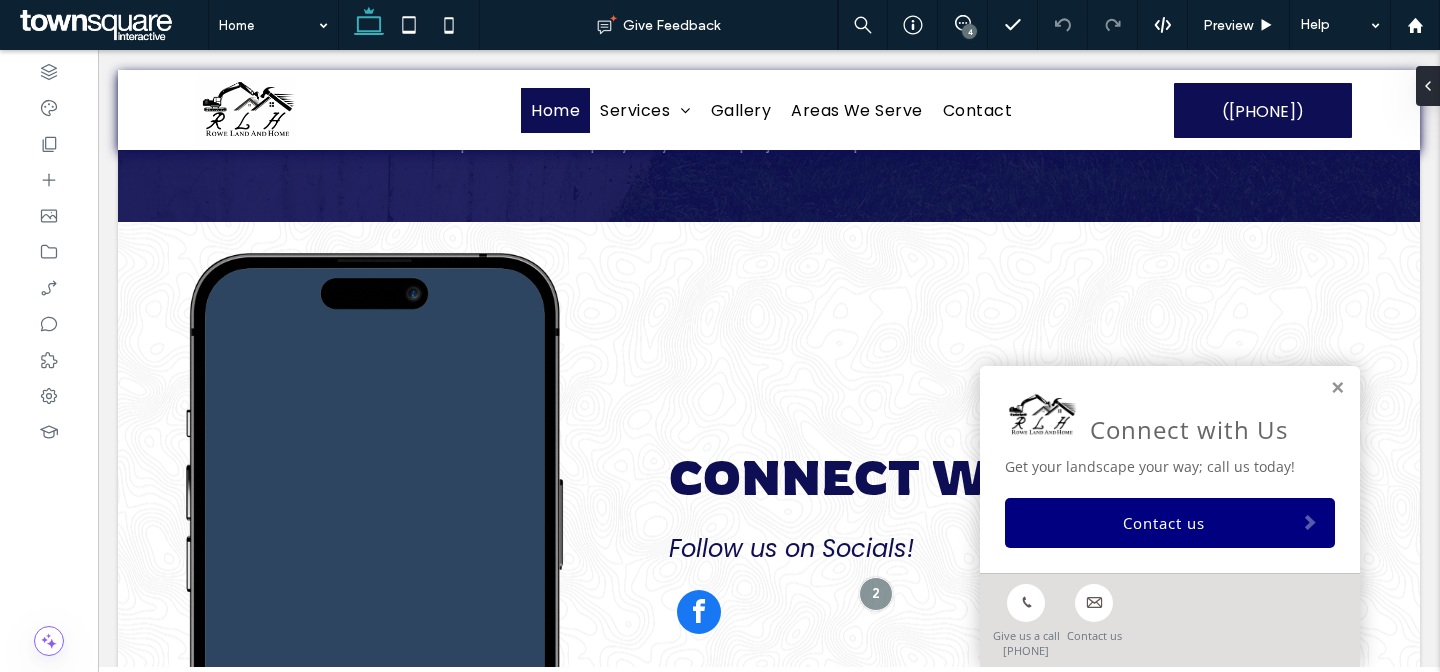 scroll, scrollTop: 0, scrollLeft: 0, axis: both 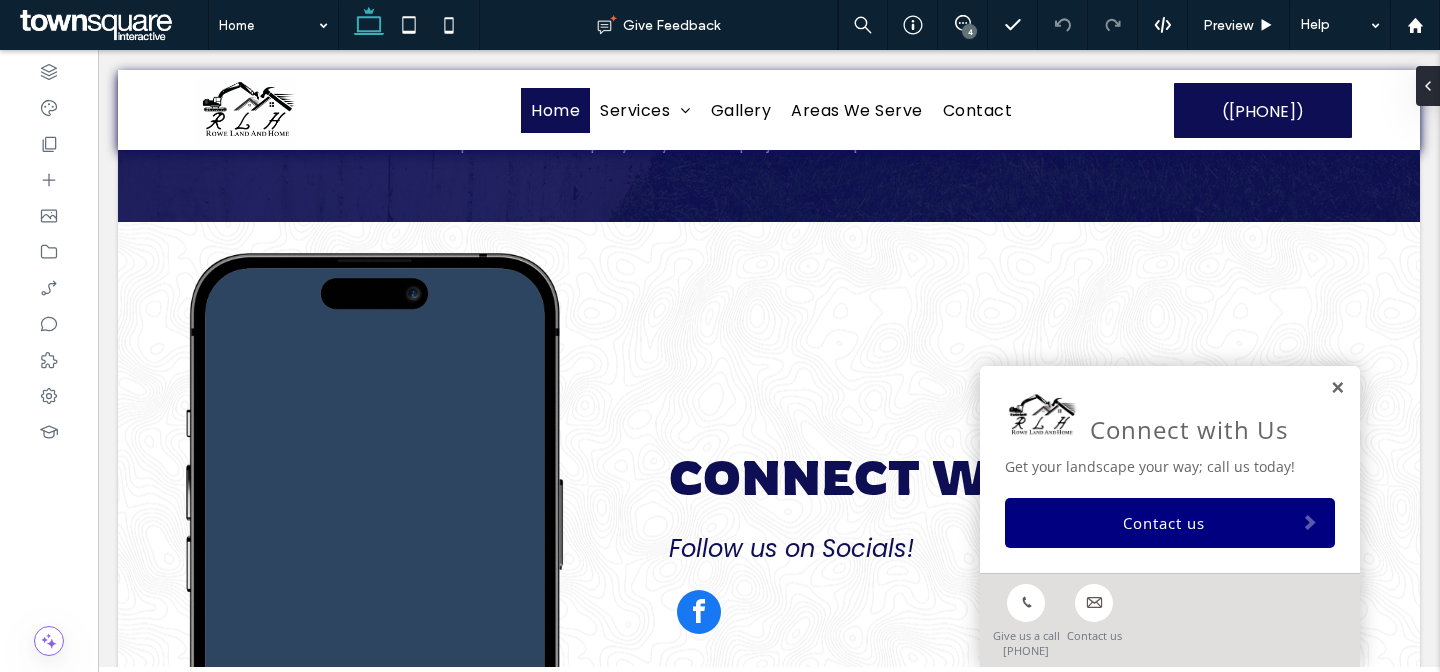 click at bounding box center (1337, 388) 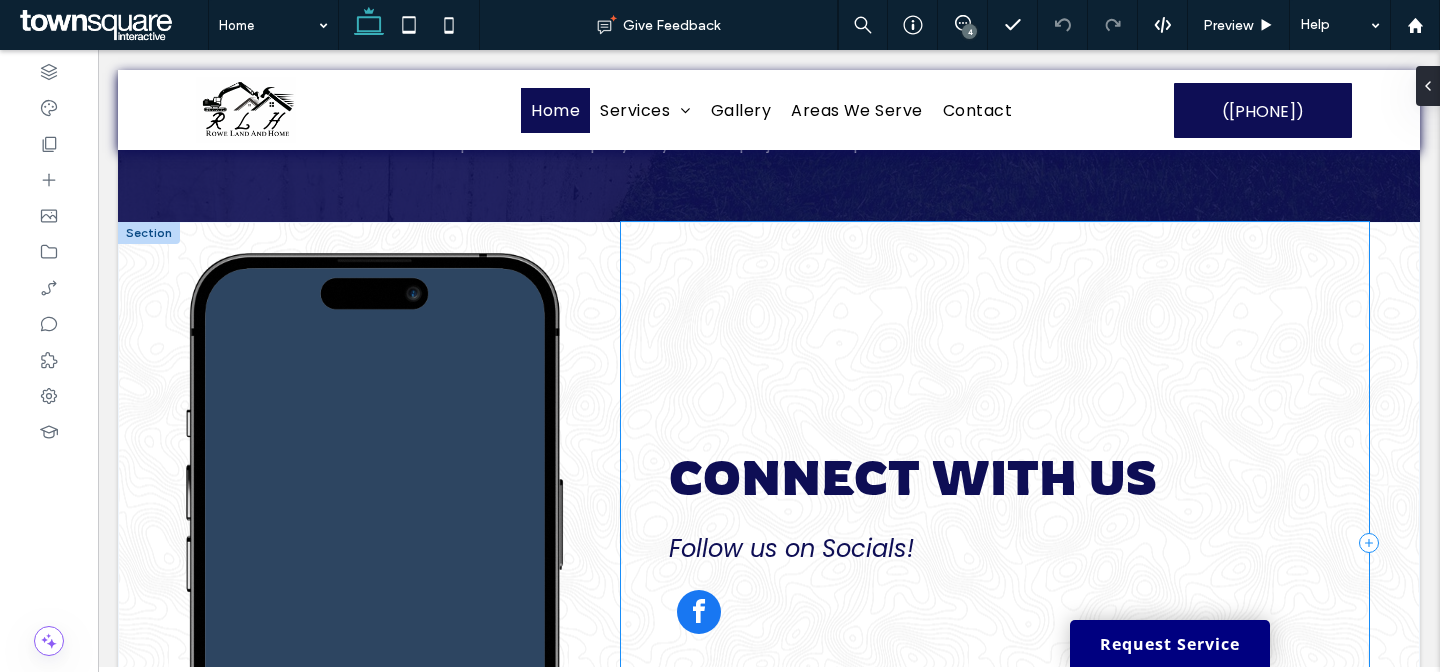 click on "Connect With Us
Follow us on Socials!" at bounding box center (995, 543) 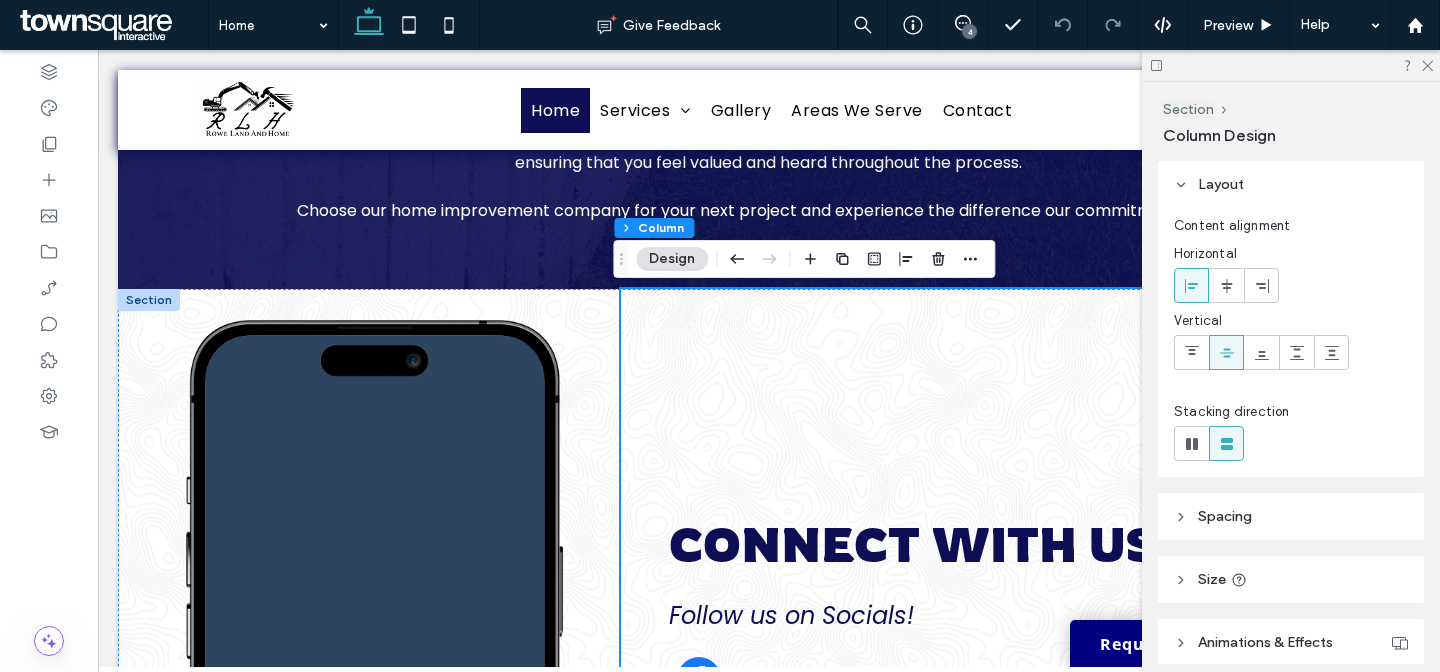 scroll, scrollTop: 2568, scrollLeft: 0, axis: vertical 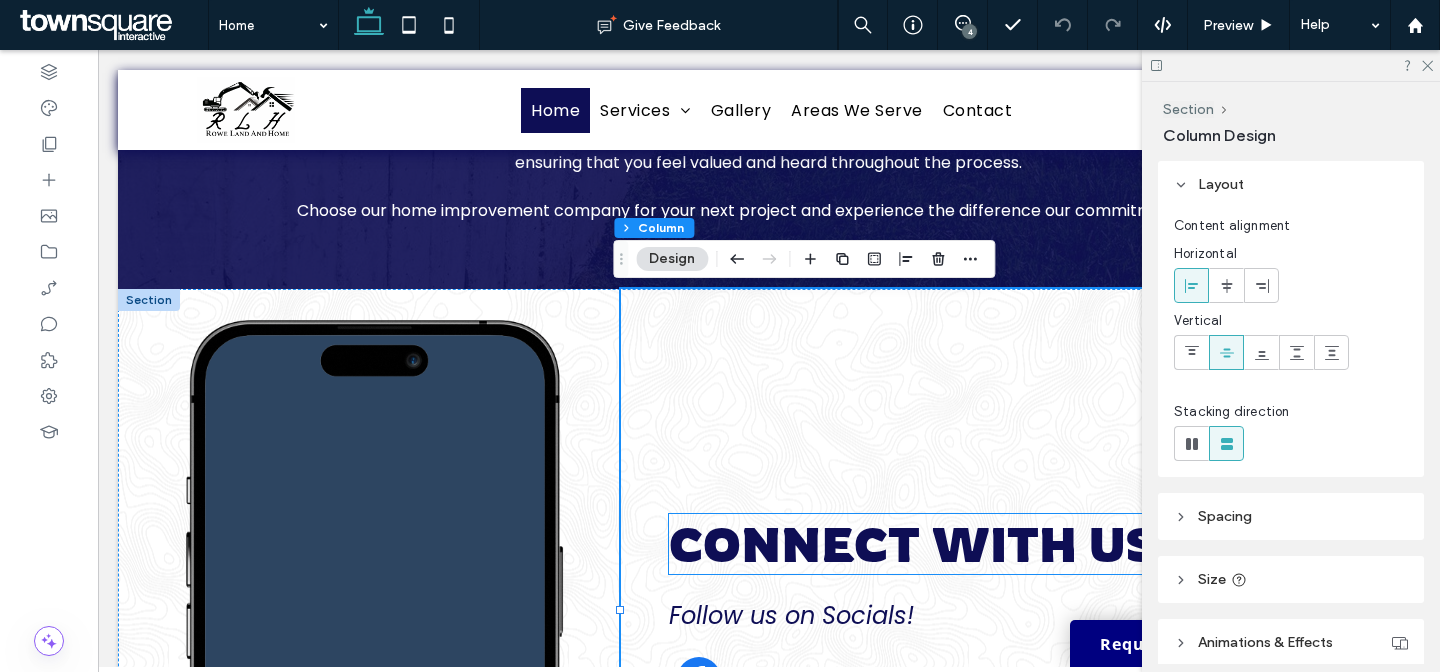 click on "Connect With Us" at bounding box center [913, 544] 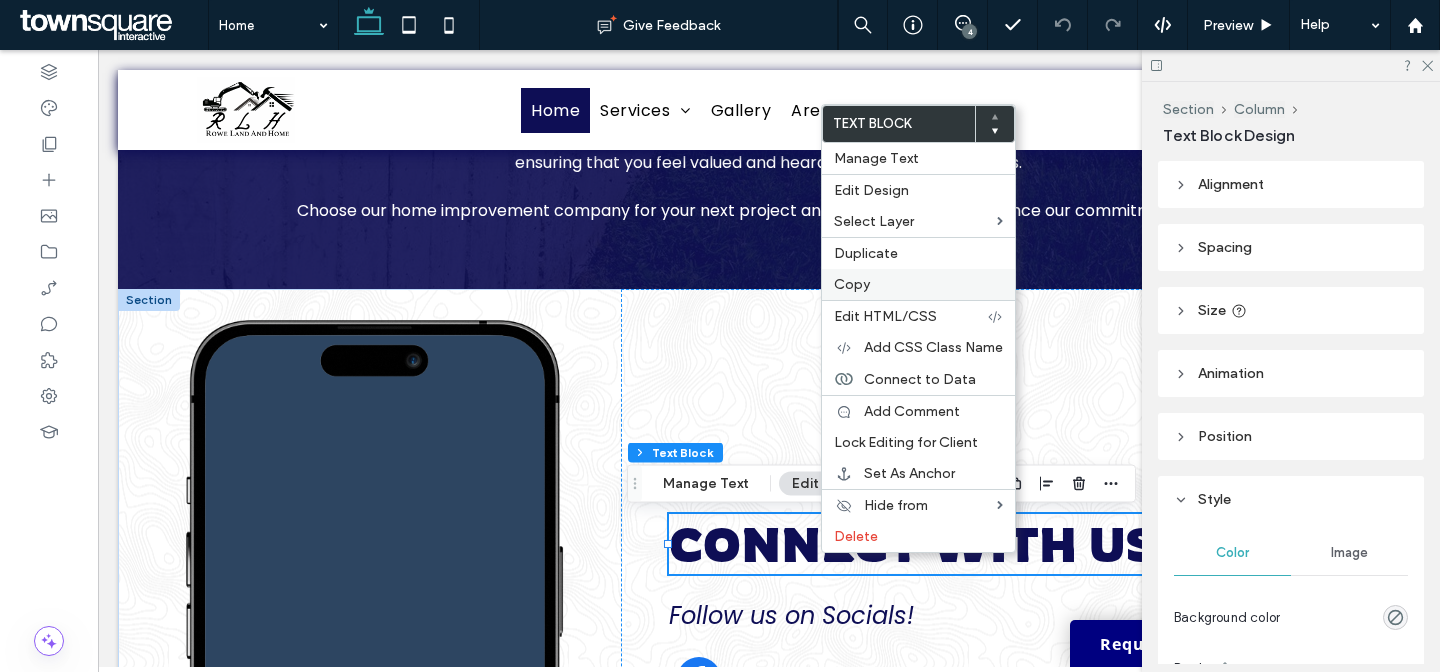 click on "Copy" at bounding box center (852, 284) 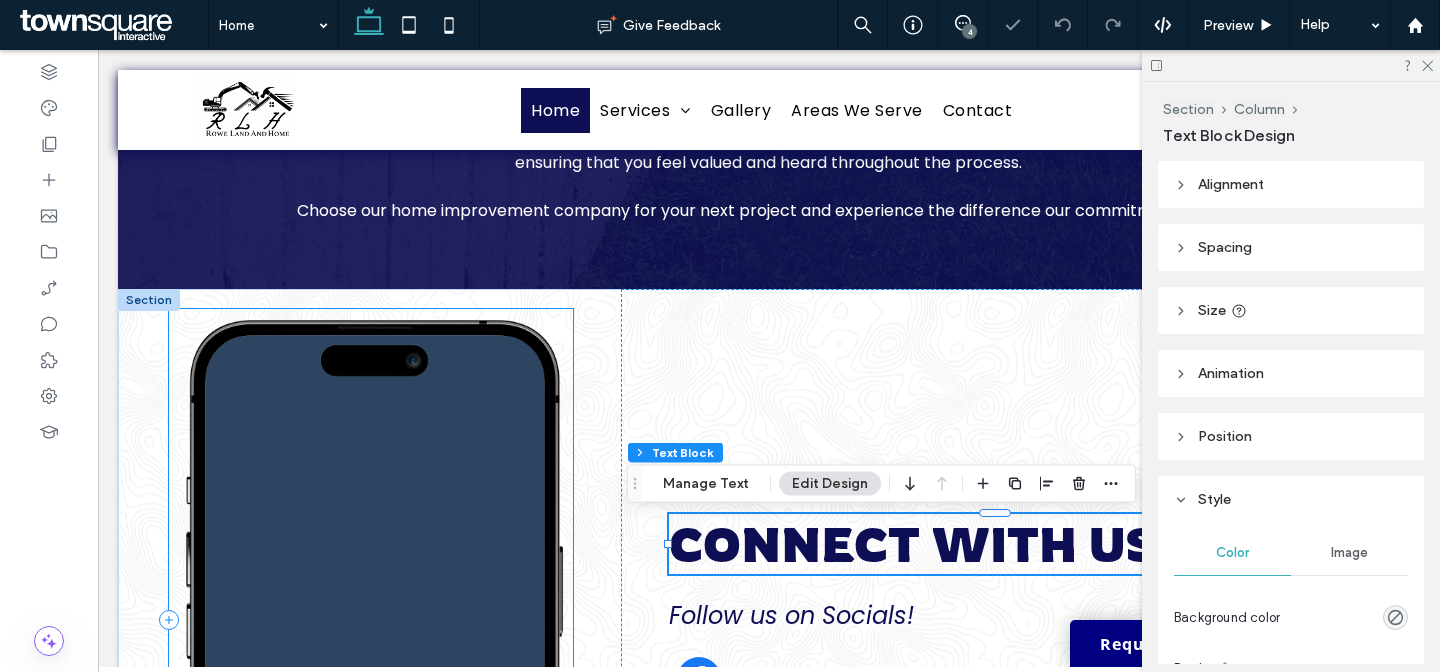 click at bounding box center [371, 620] 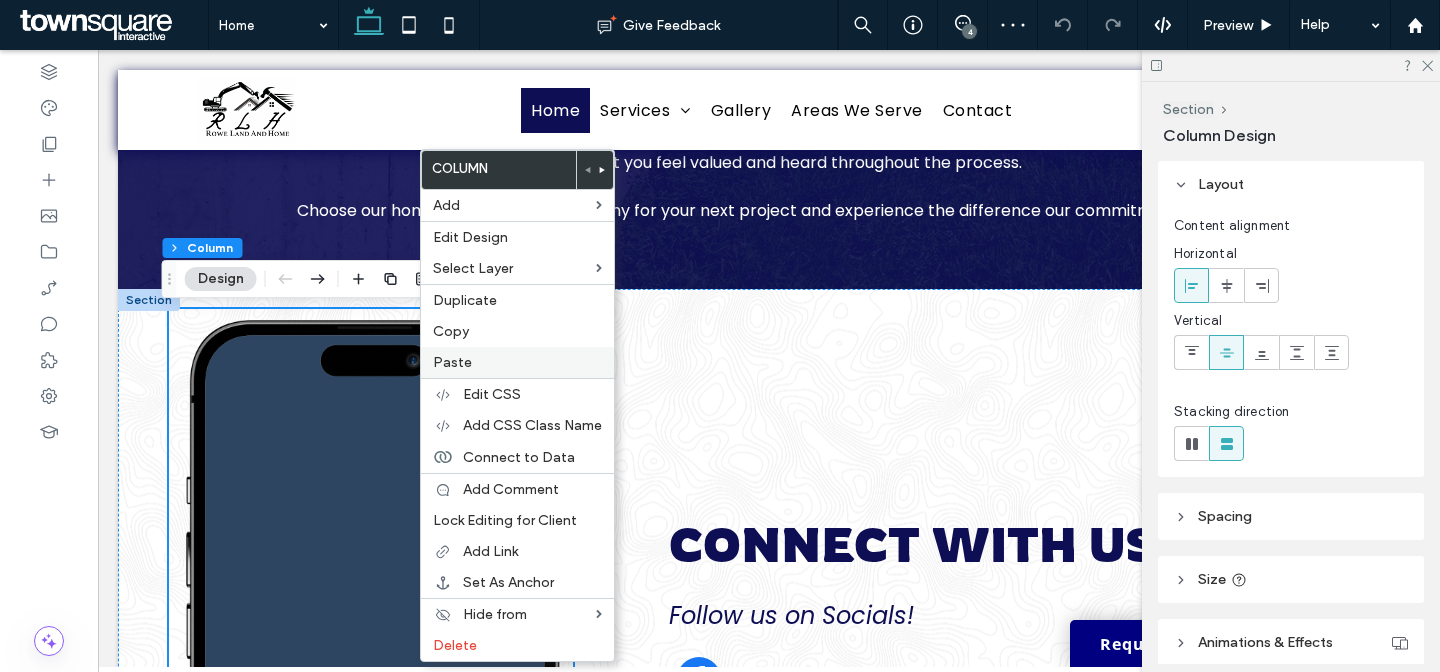 click on "Paste" at bounding box center [452, 362] 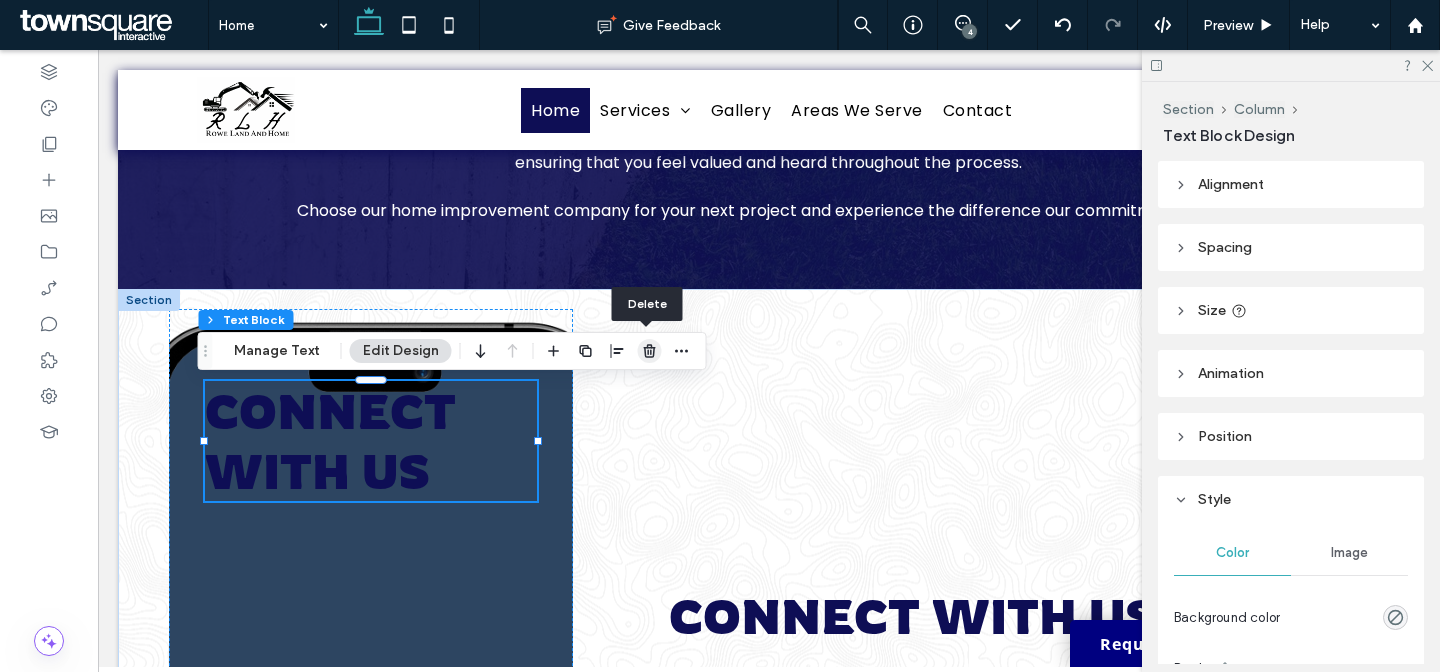 click 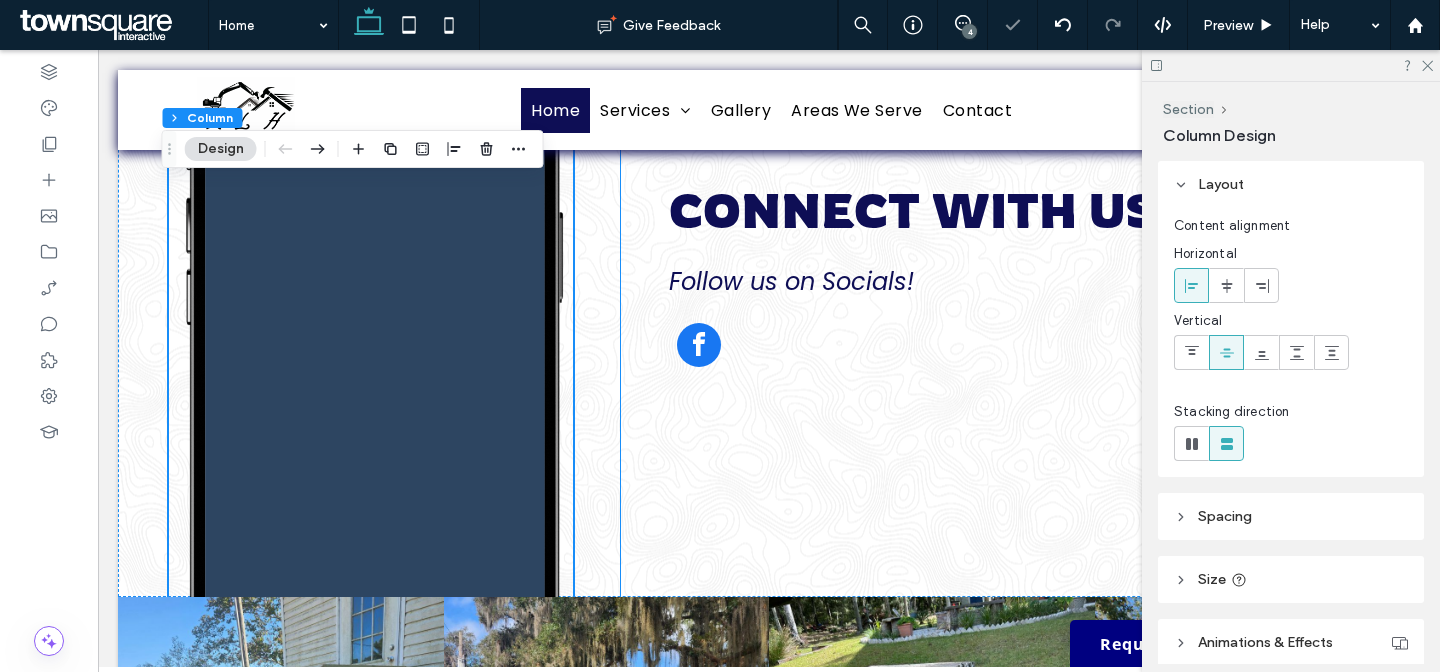 scroll, scrollTop: 2967, scrollLeft: 0, axis: vertical 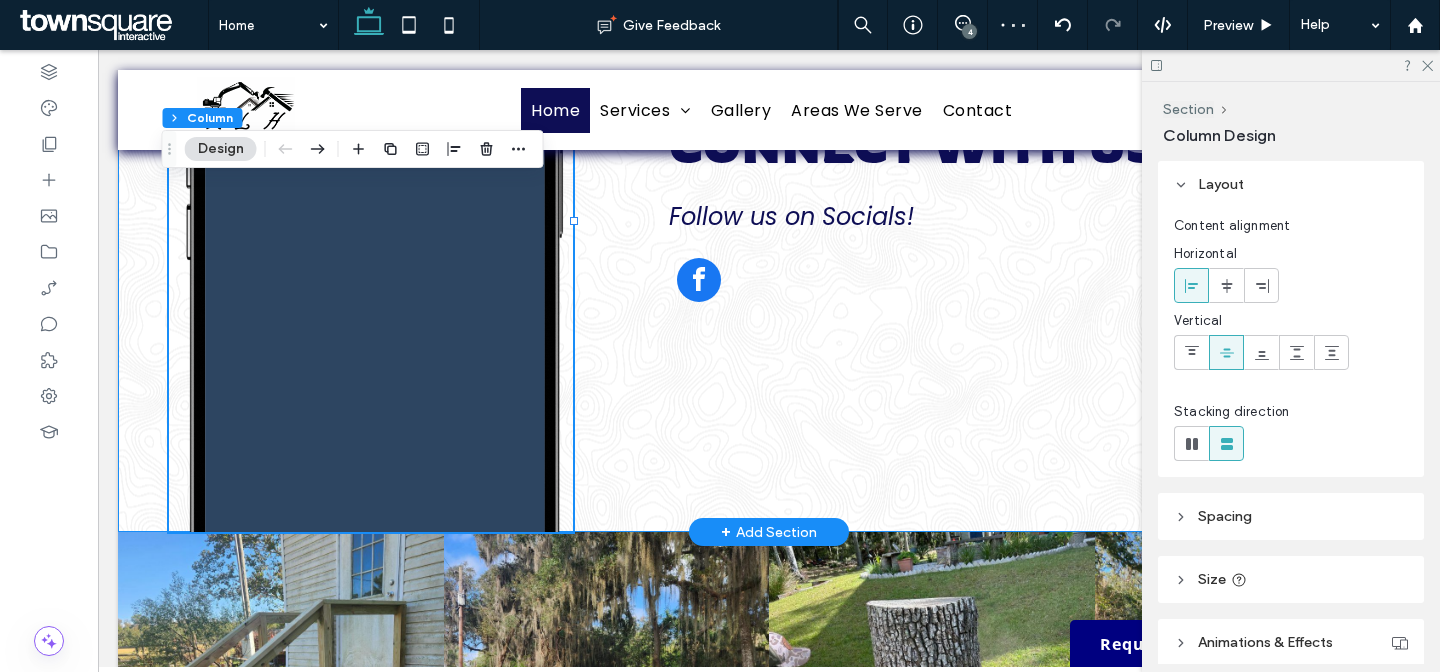 click on "Connect With Us
Follow us on Socials!" at bounding box center (769, 211) 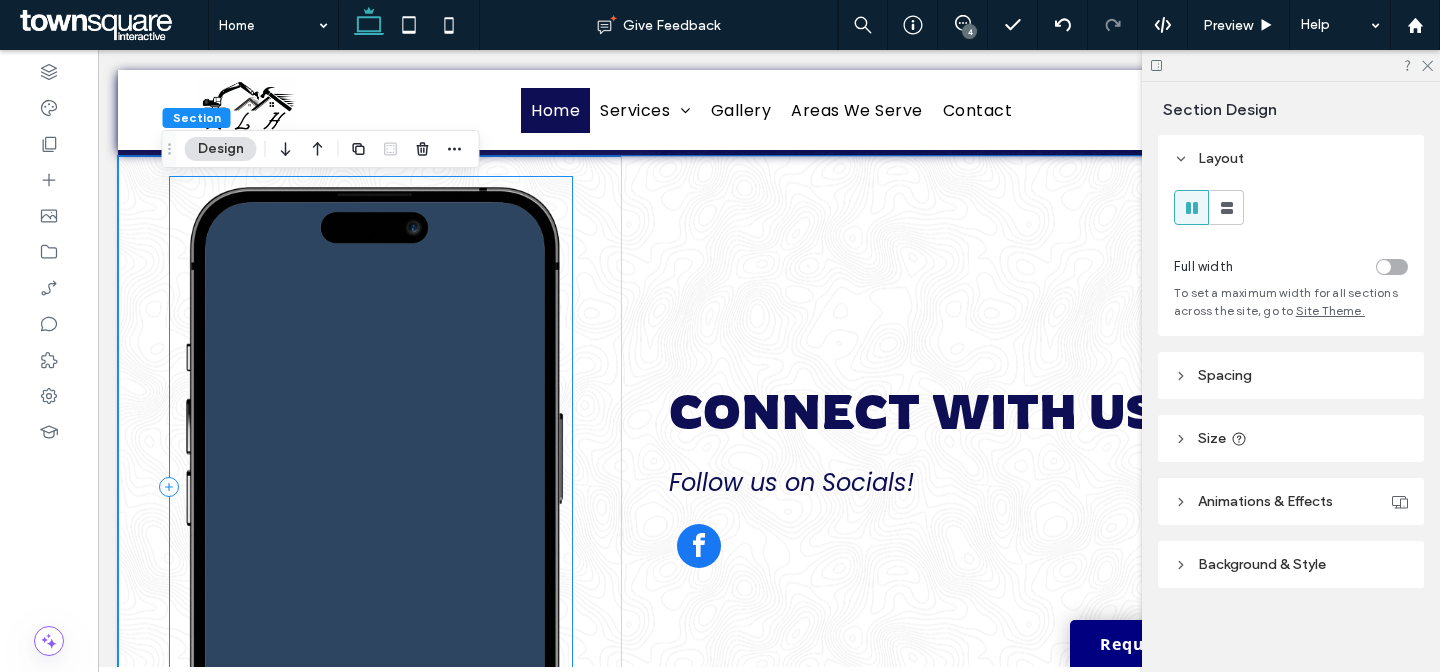 scroll, scrollTop: 2700, scrollLeft: 0, axis: vertical 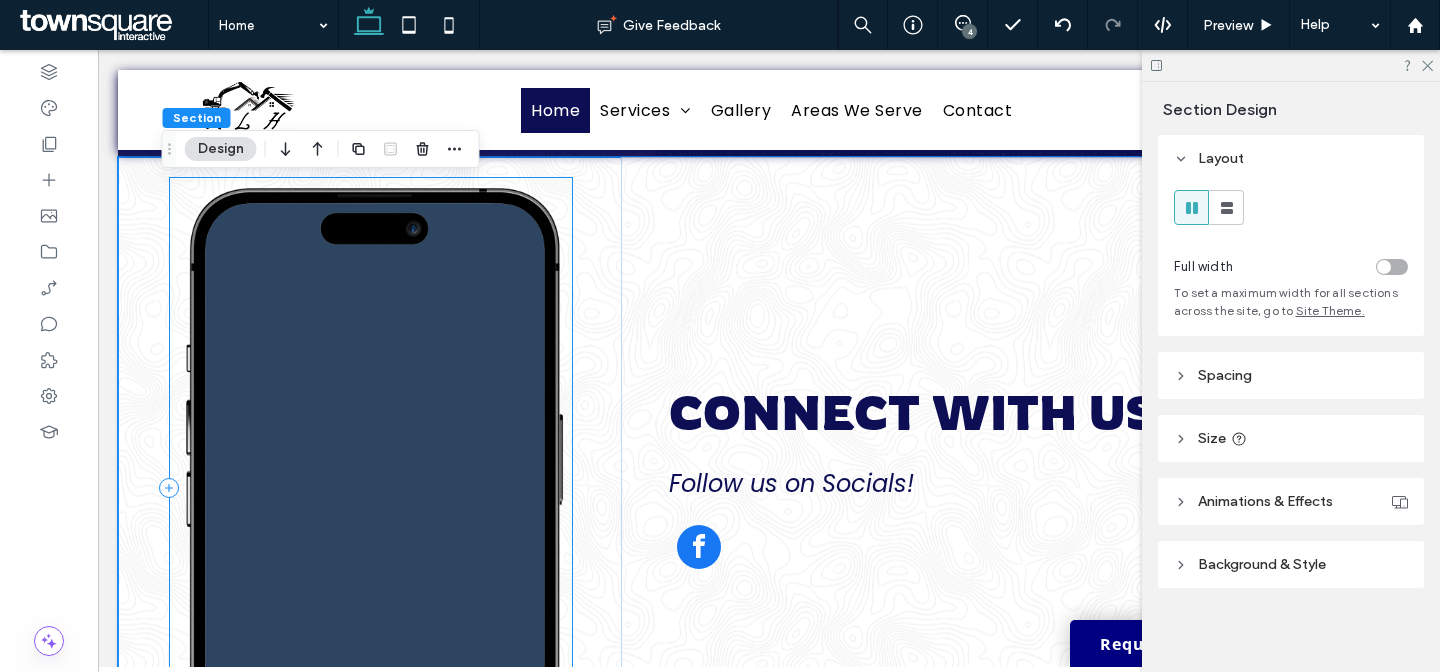 click at bounding box center (371, 488) 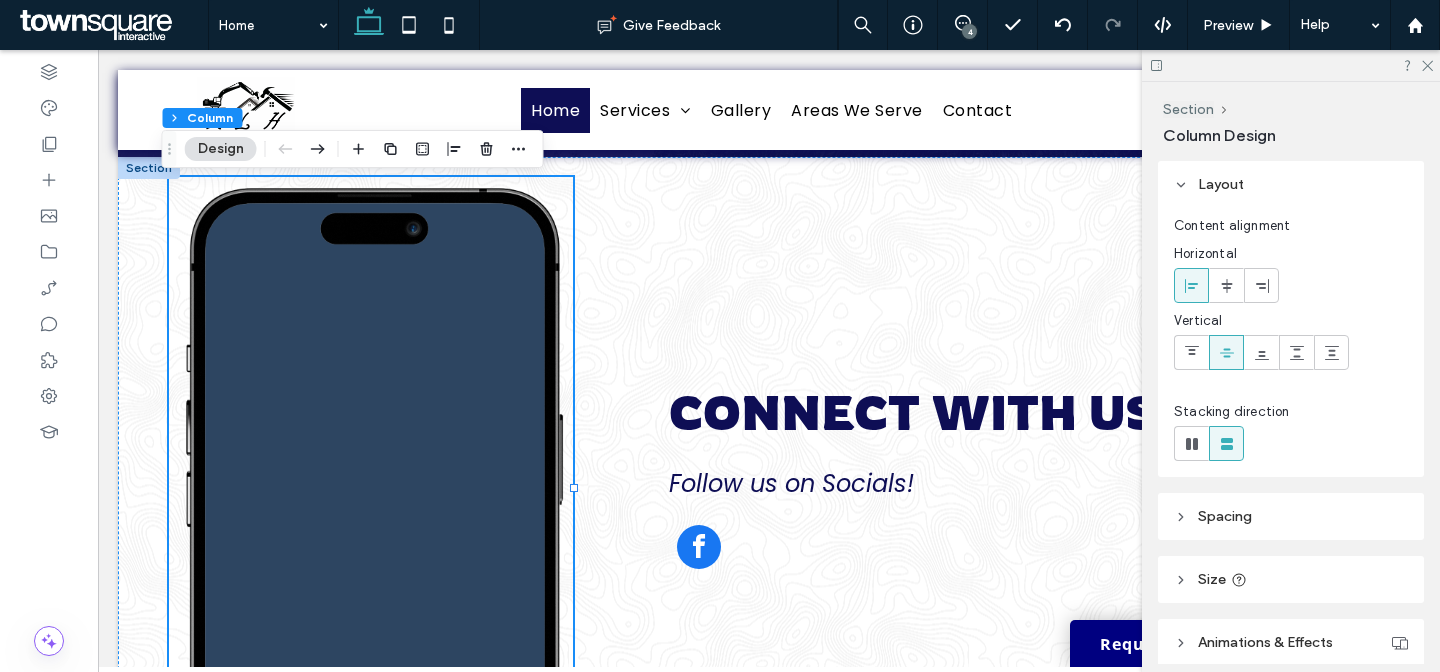 scroll, scrollTop: 145, scrollLeft: 0, axis: vertical 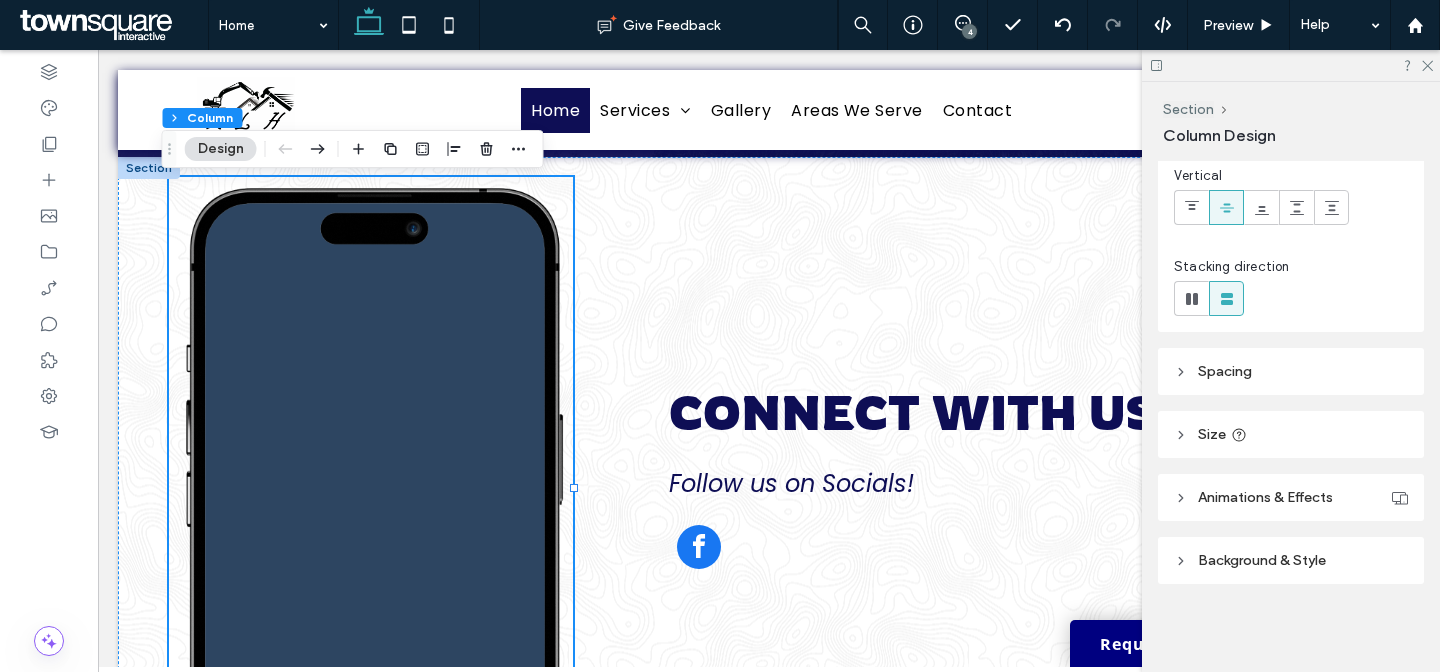 click on "Background & Style" at bounding box center (1291, 560) 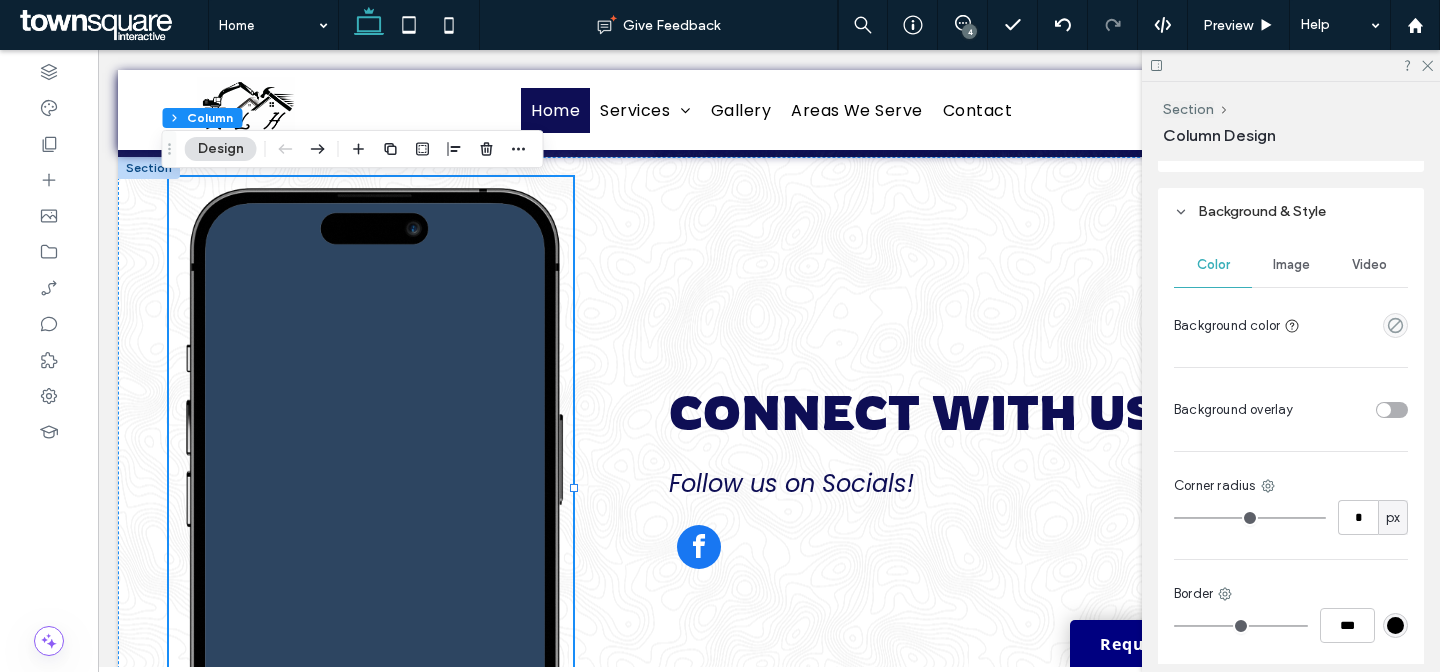 scroll, scrollTop: 486, scrollLeft: 0, axis: vertical 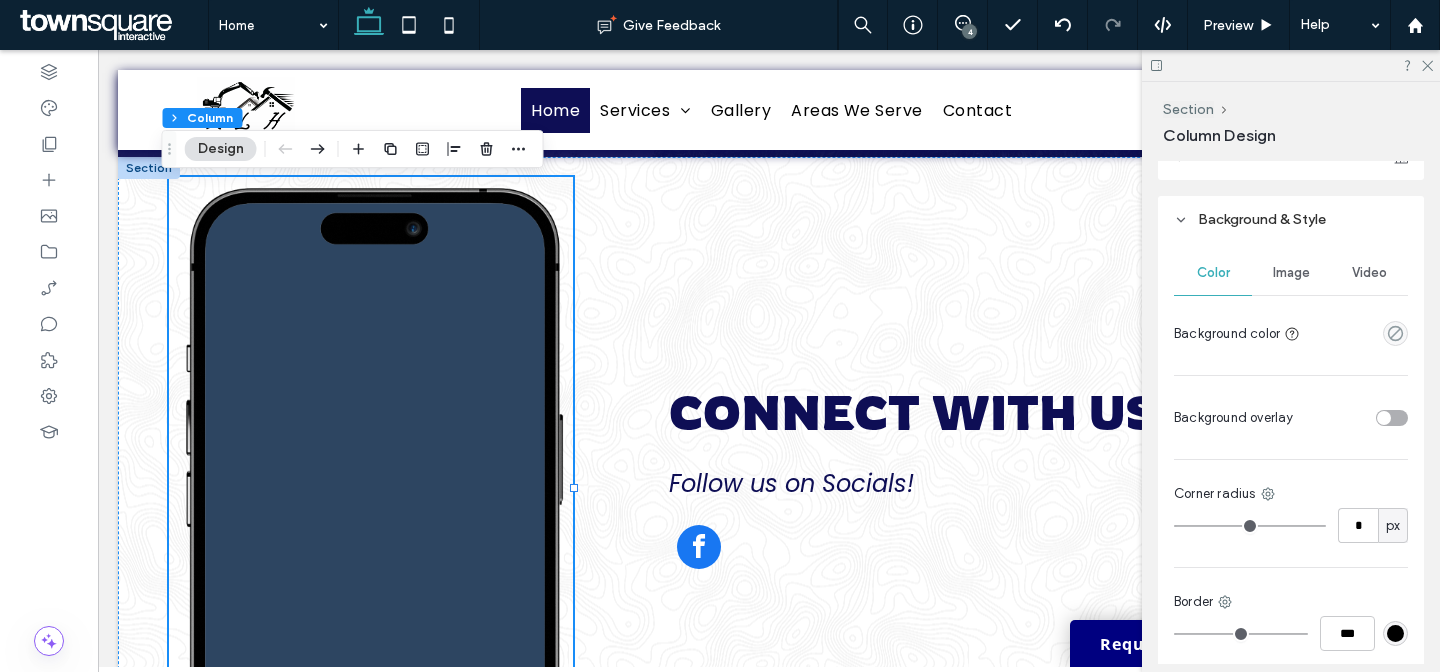 click on "Image" at bounding box center [1291, 273] 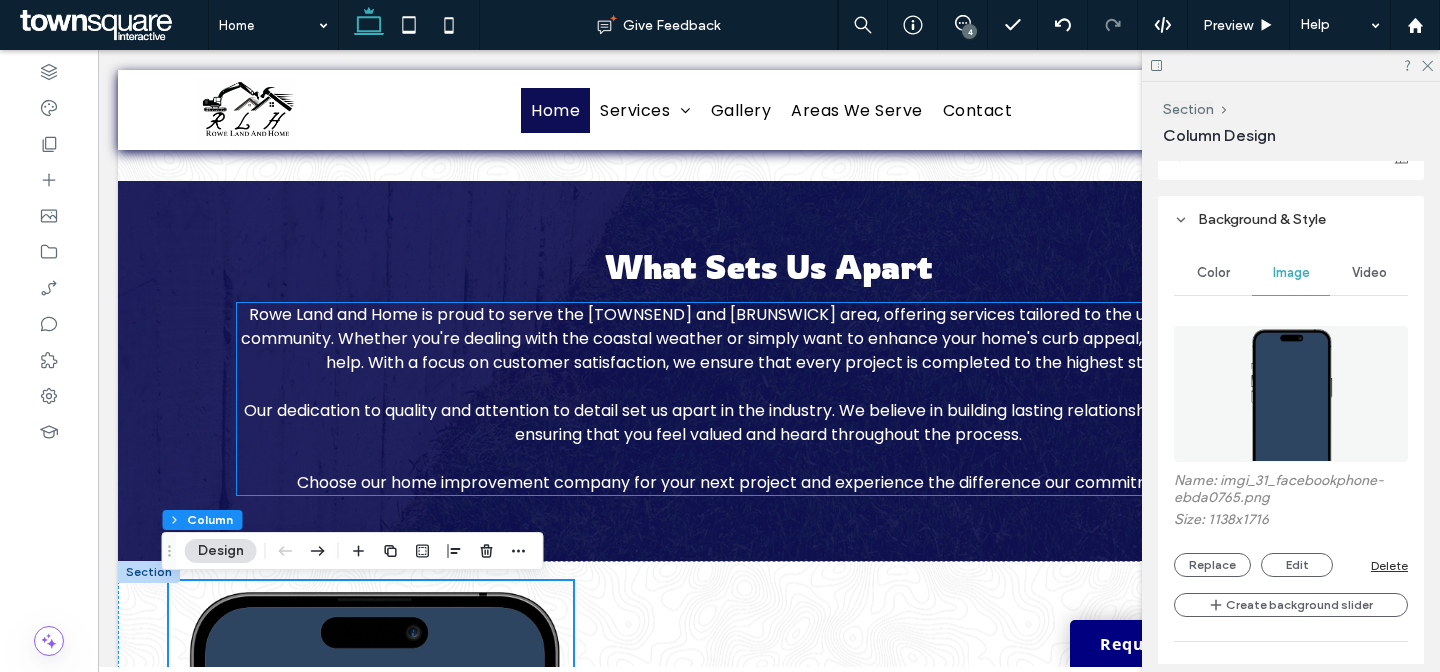 scroll, scrollTop: 1635, scrollLeft: 0, axis: vertical 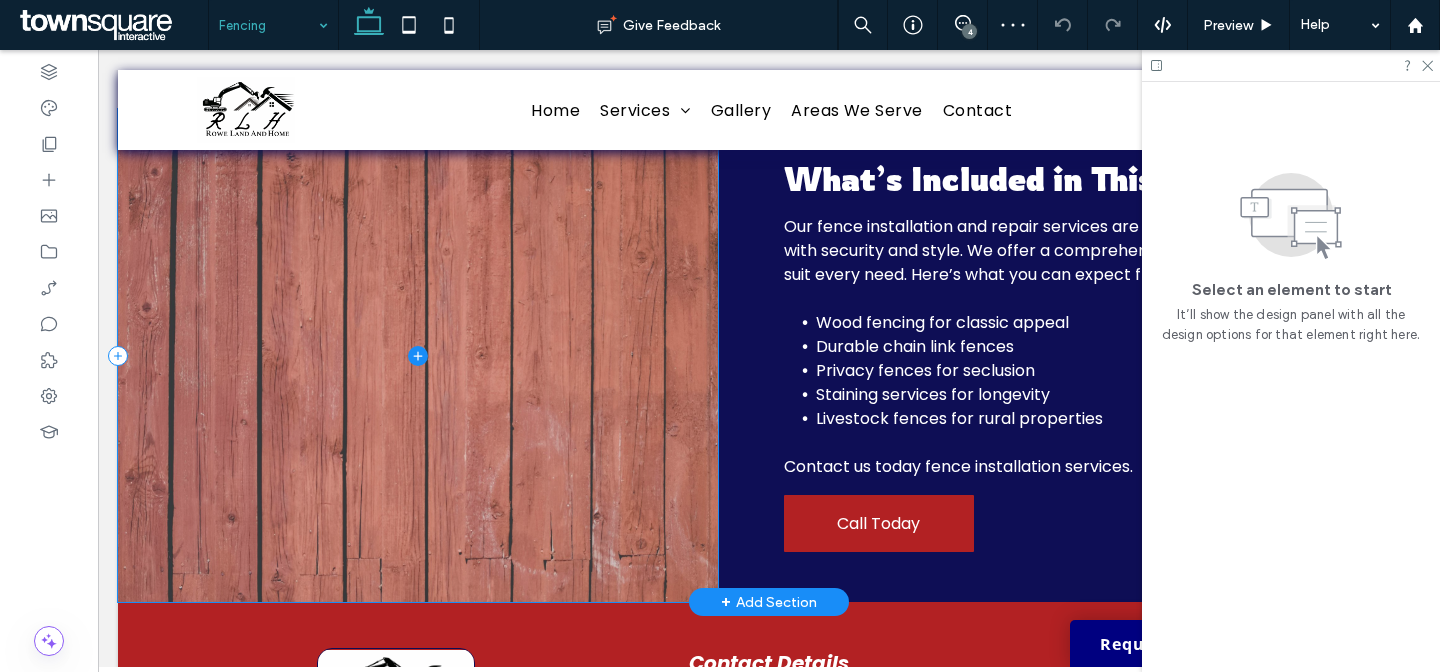 click at bounding box center [418, 355] 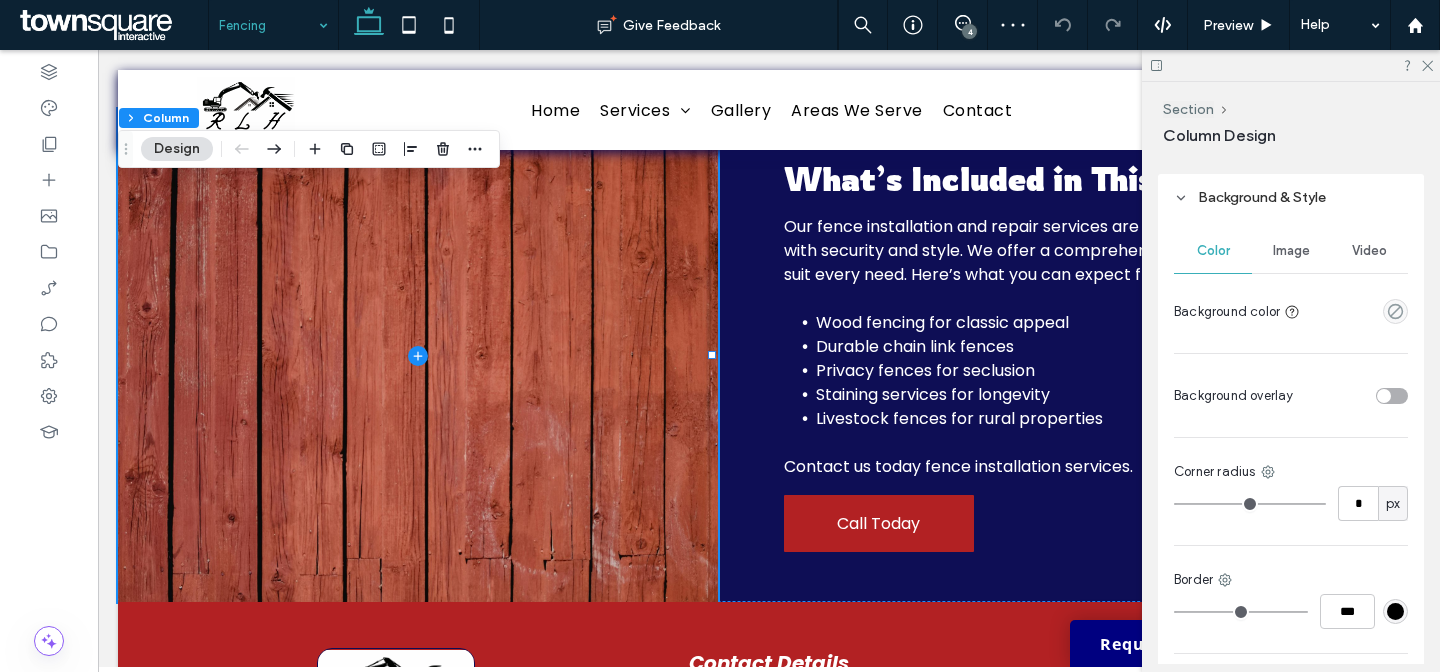scroll, scrollTop: 558, scrollLeft: 0, axis: vertical 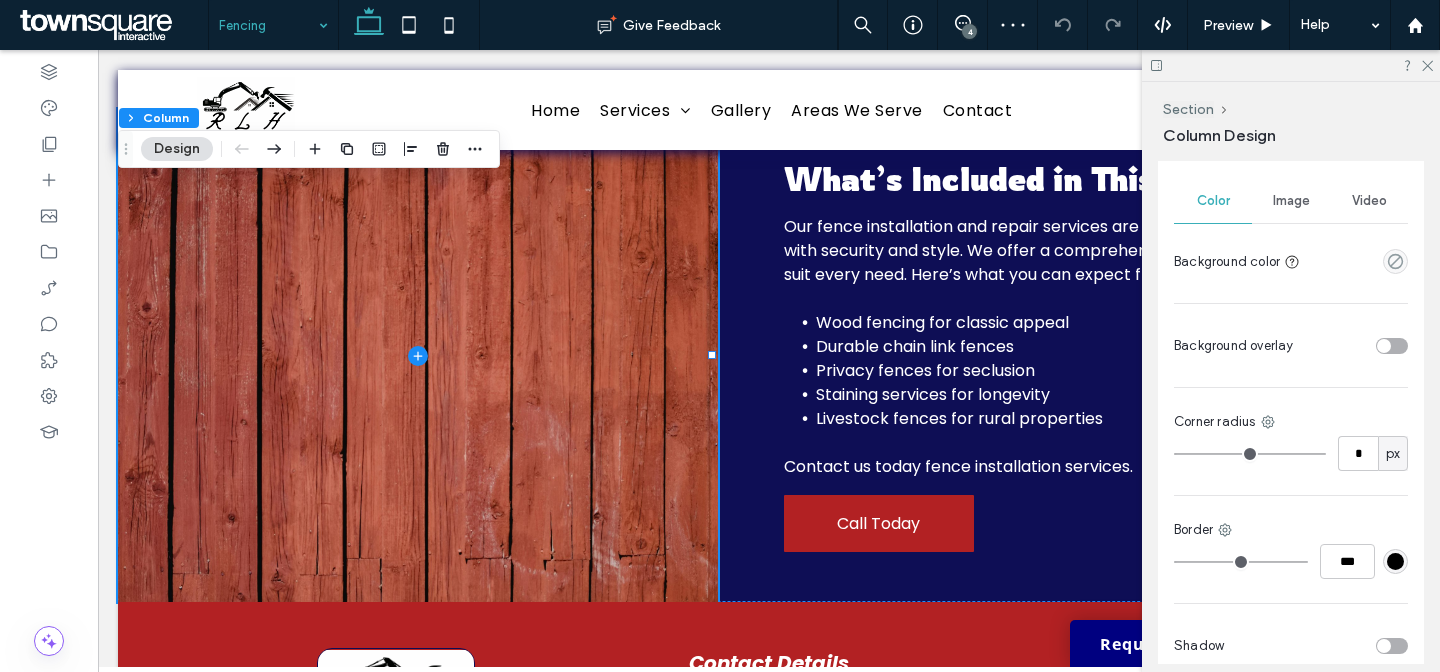 click on "Image" at bounding box center [1291, 201] 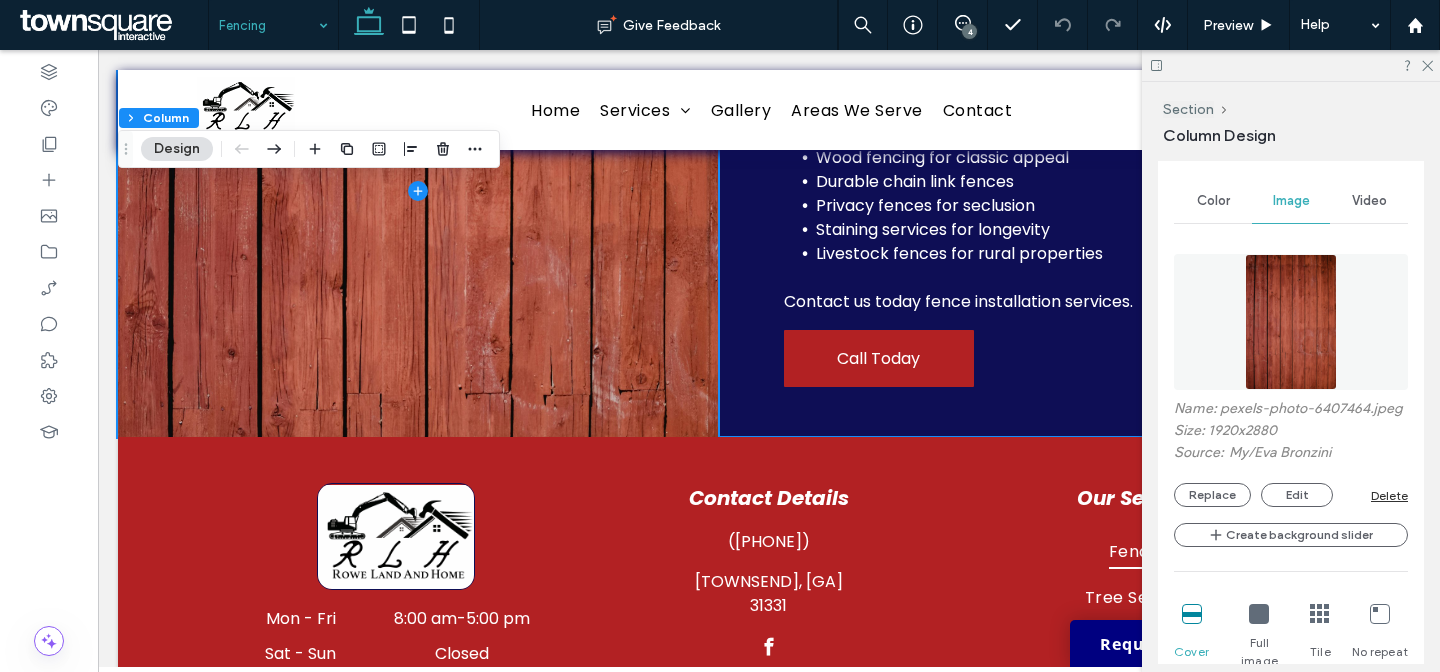 scroll, scrollTop: 907, scrollLeft: 0, axis: vertical 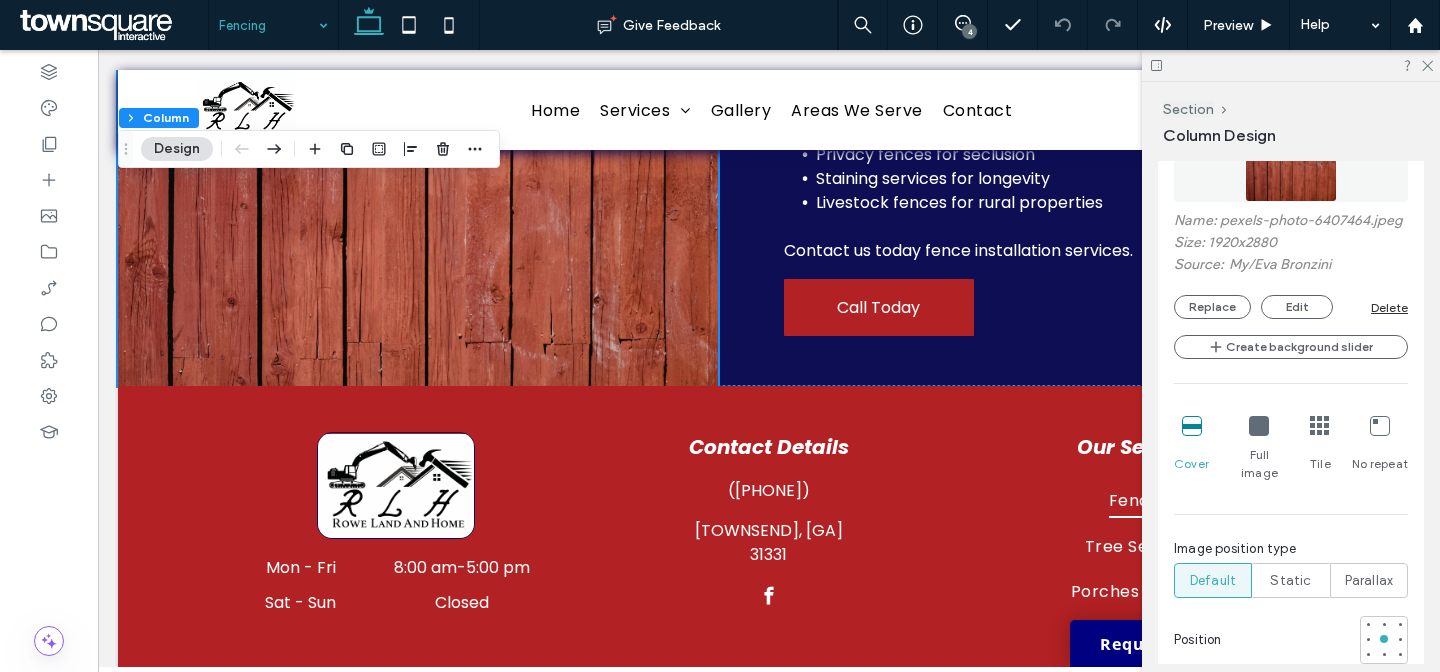 click on "Delete" at bounding box center (1389, 307) 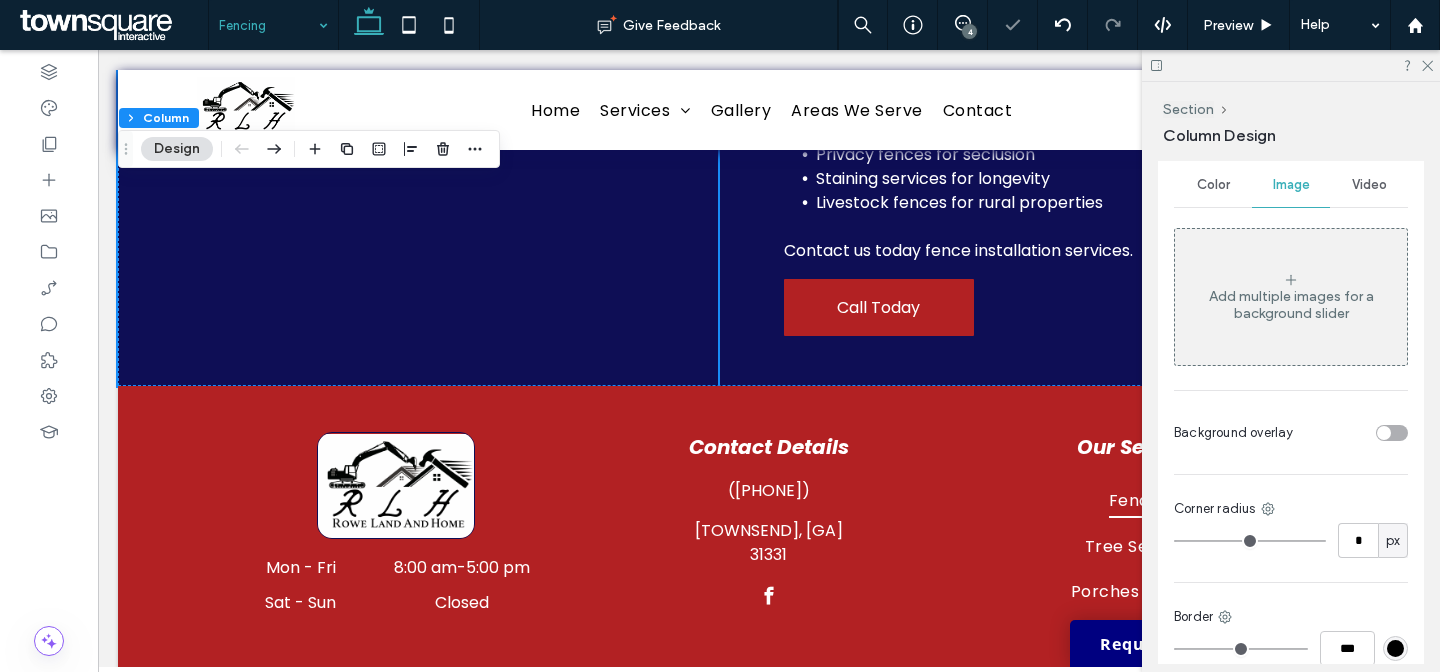 scroll, scrollTop: 573, scrollLeft: 0, axis: vertical 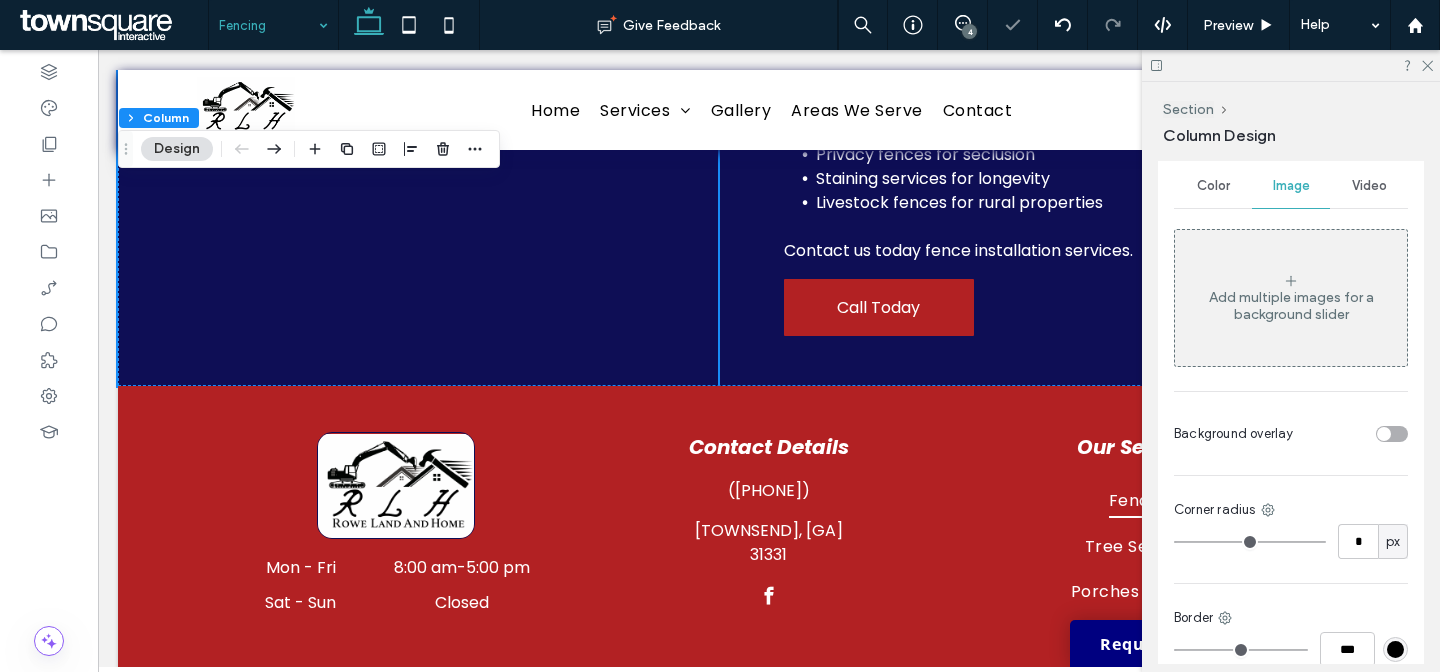 click on "Color" at bounding box center (1213, 186) 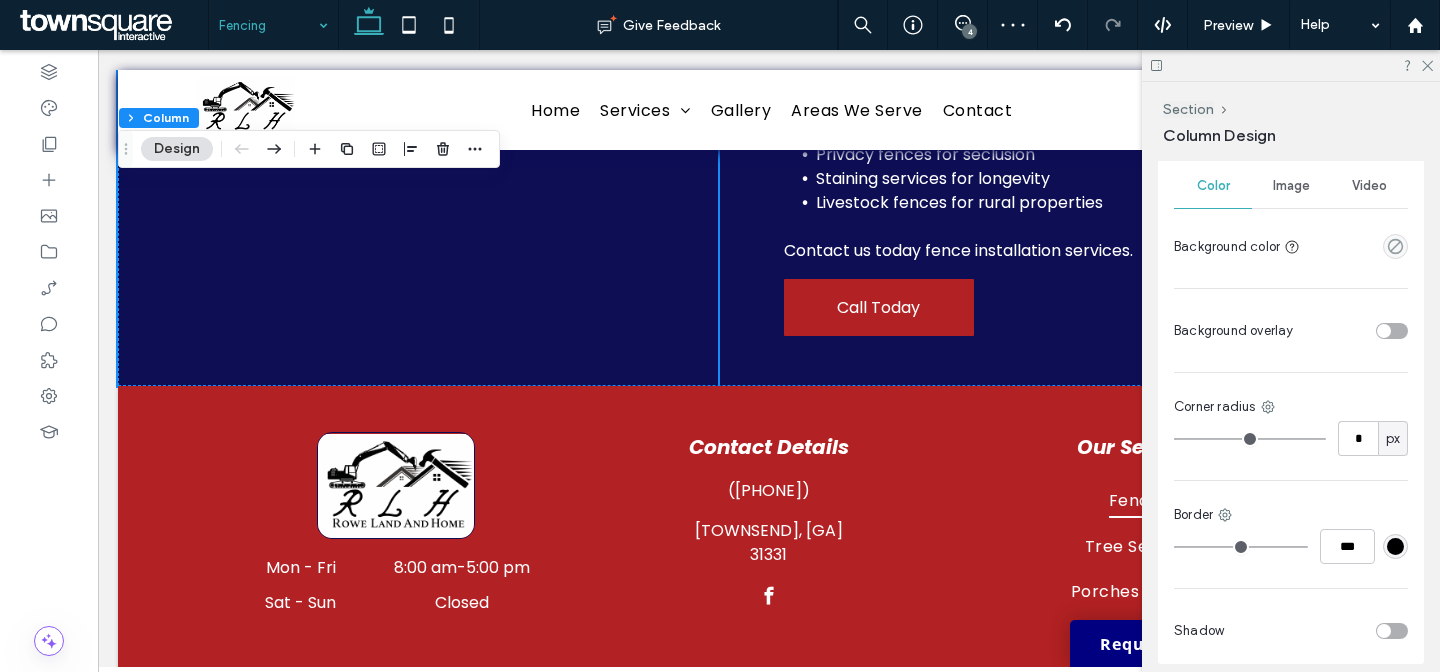 click at bounding box center (1395, 246) 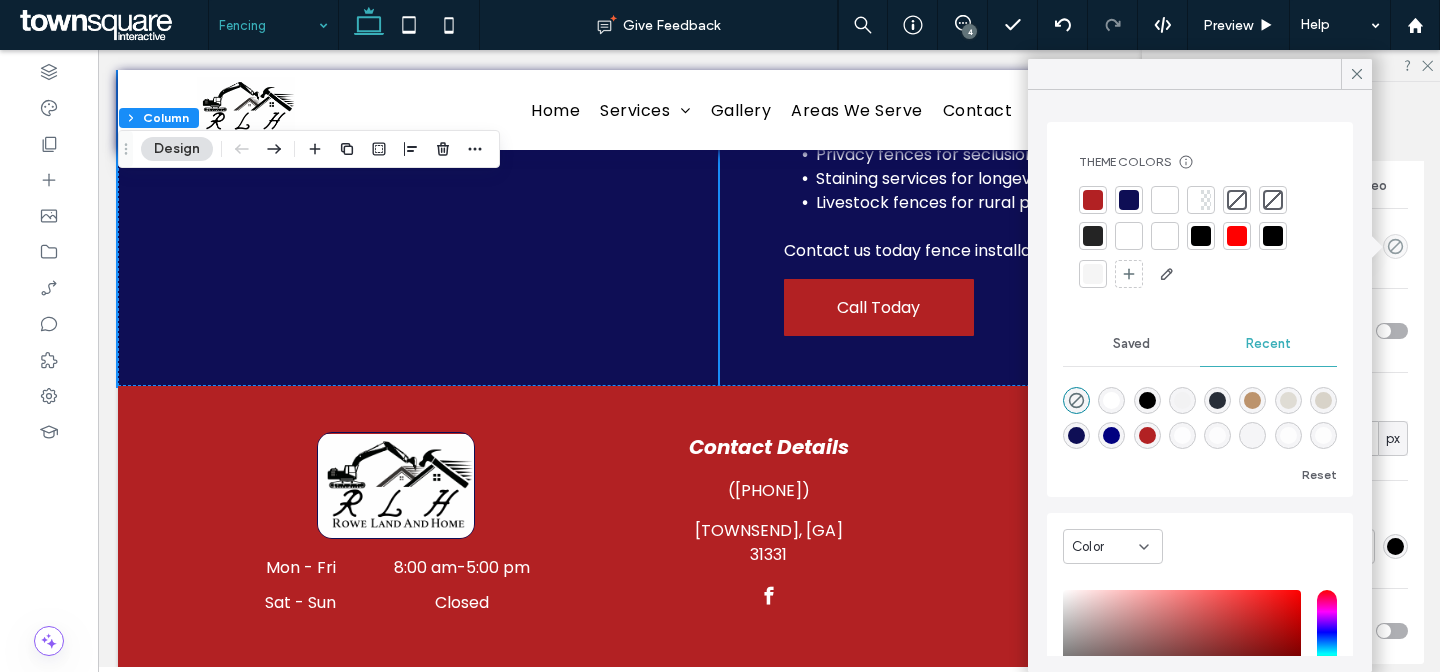 click at bounding box center [1093, 200] 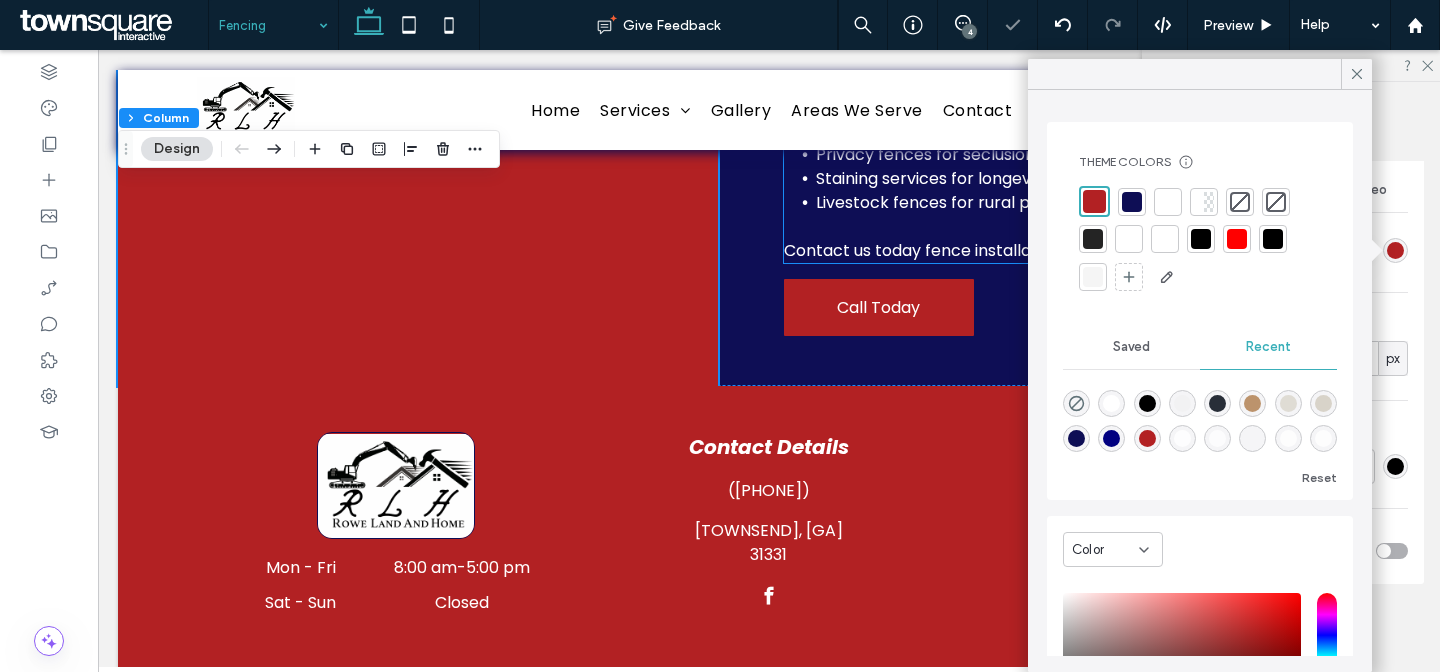 scroll, scrollTop: 569, scrollLeft: 0, axis: vertical 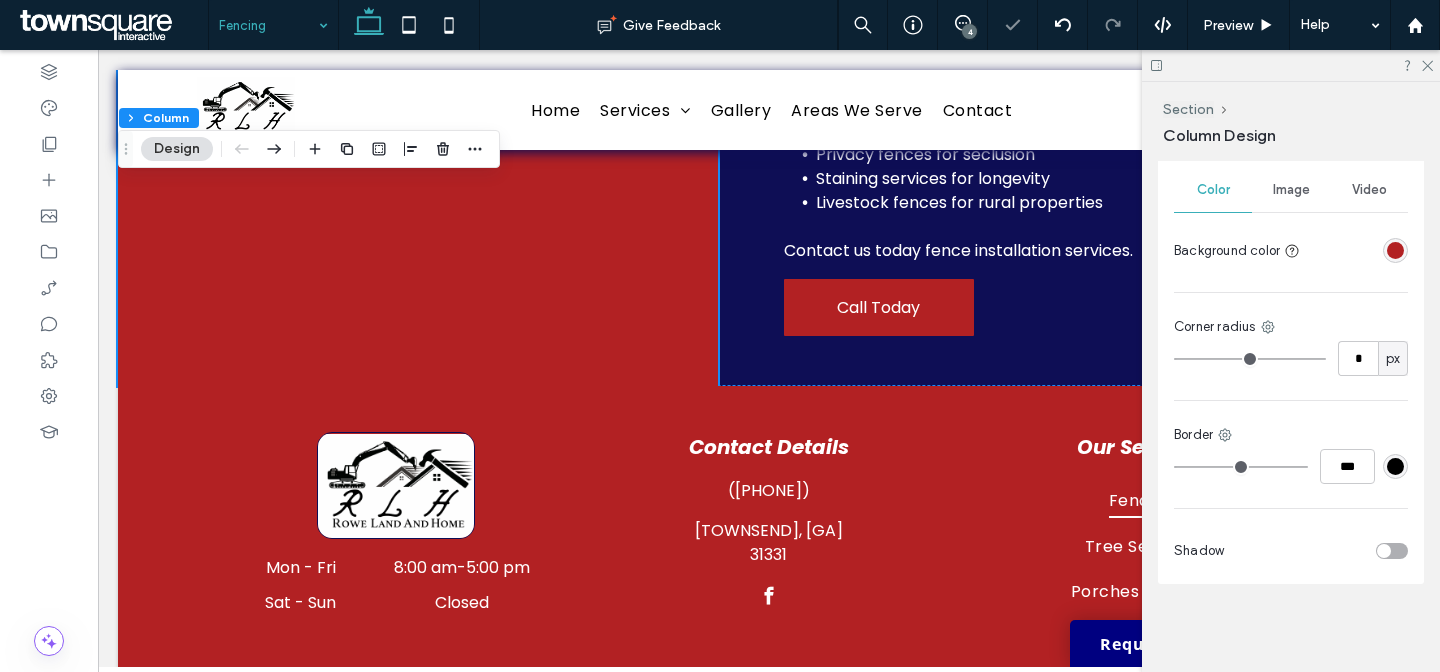click at bounding box center [1395, 250] 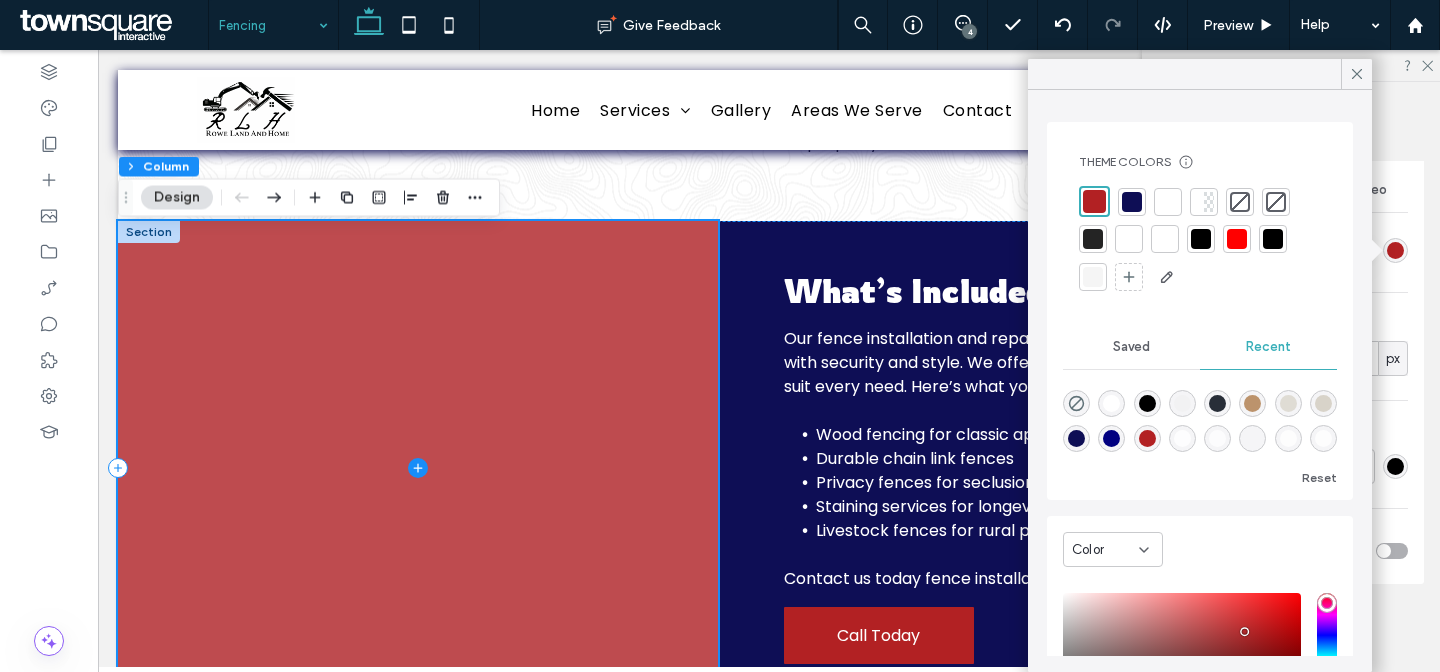 scroll, scrollTop: 563, scrollLeft: 0, axis: vertical 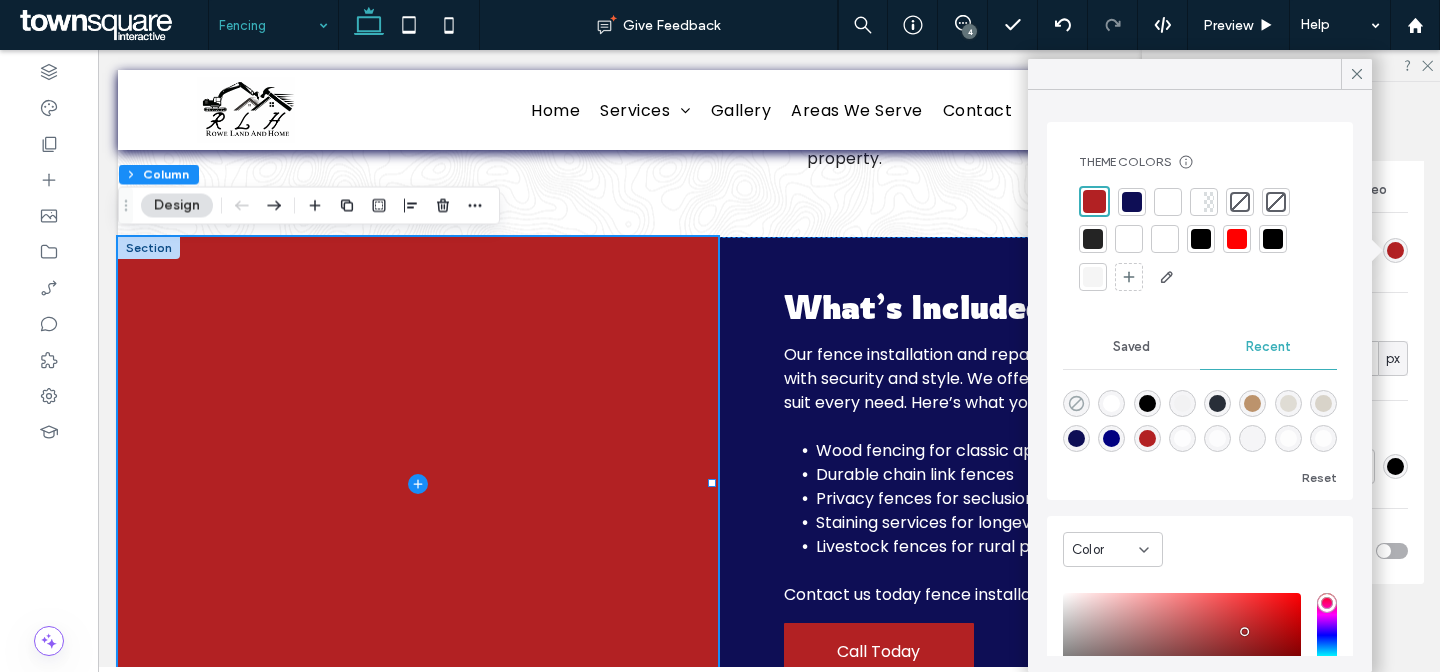 click 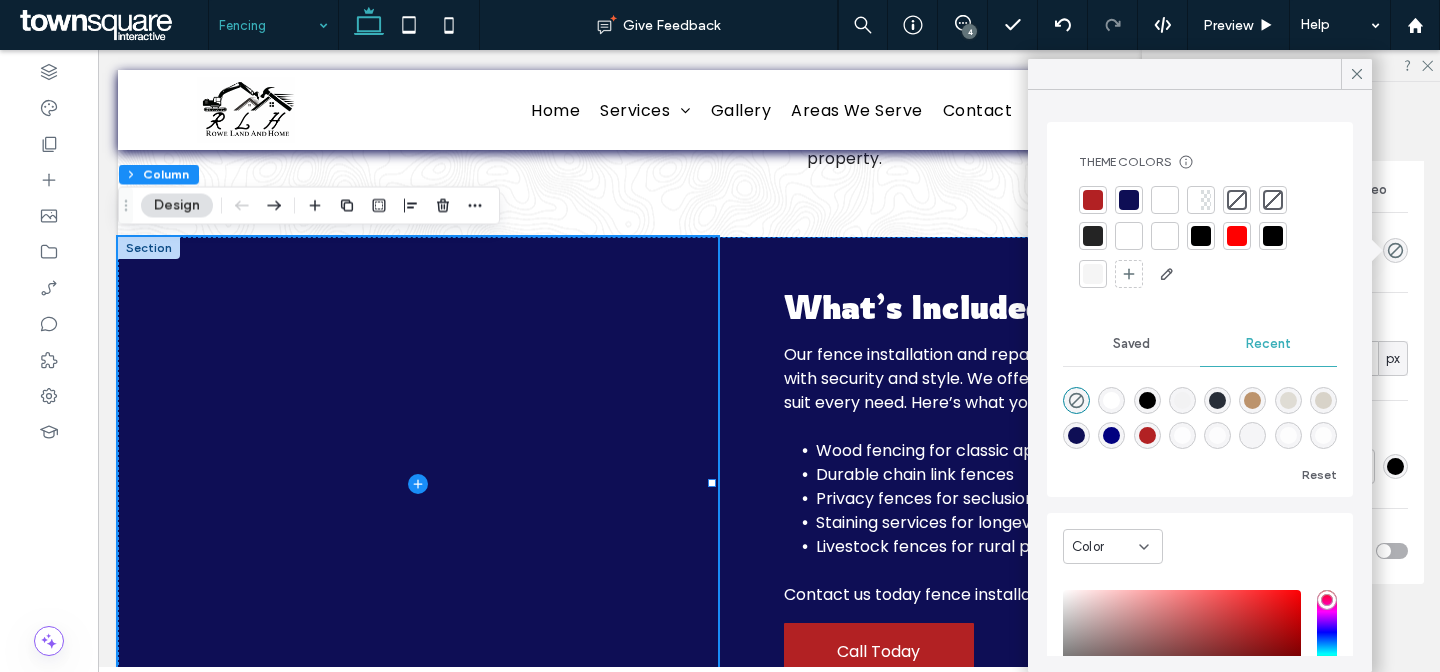 click at bounding box center [1093, 236] 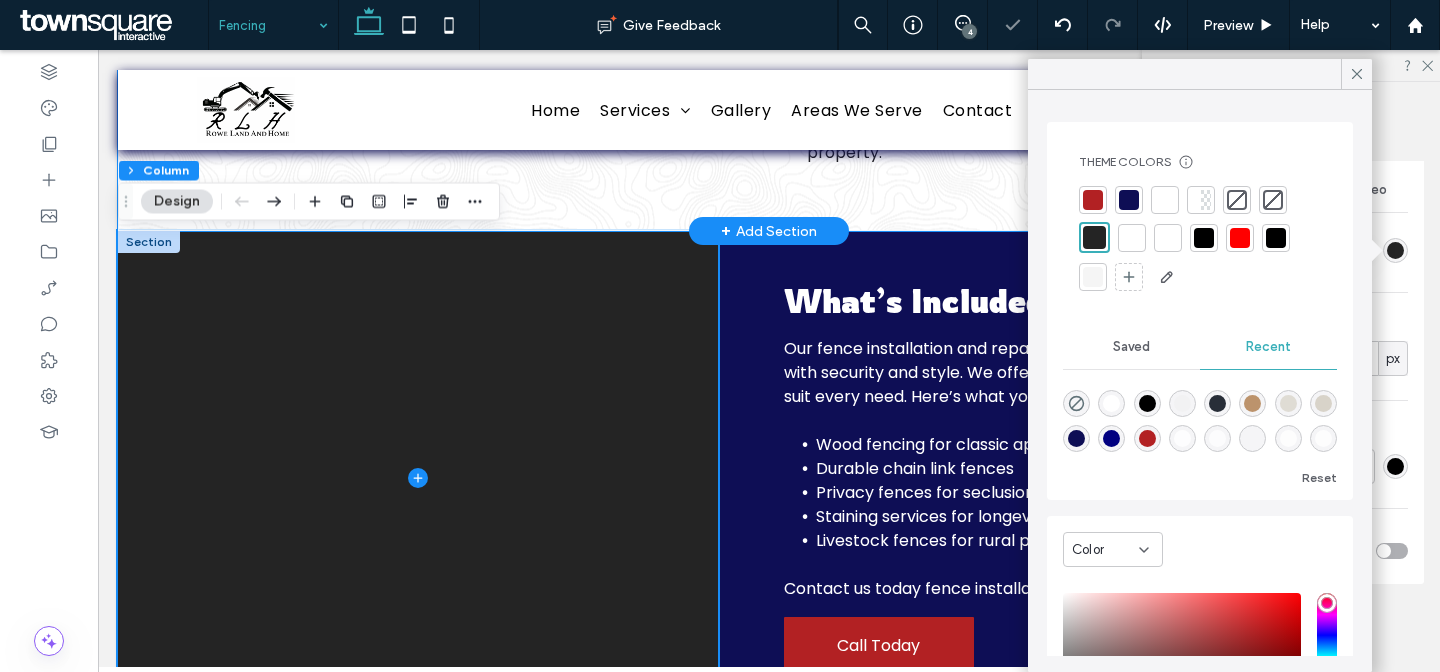 scroll, scrollTop: 548, scrollLeft: 0, axis: vertical 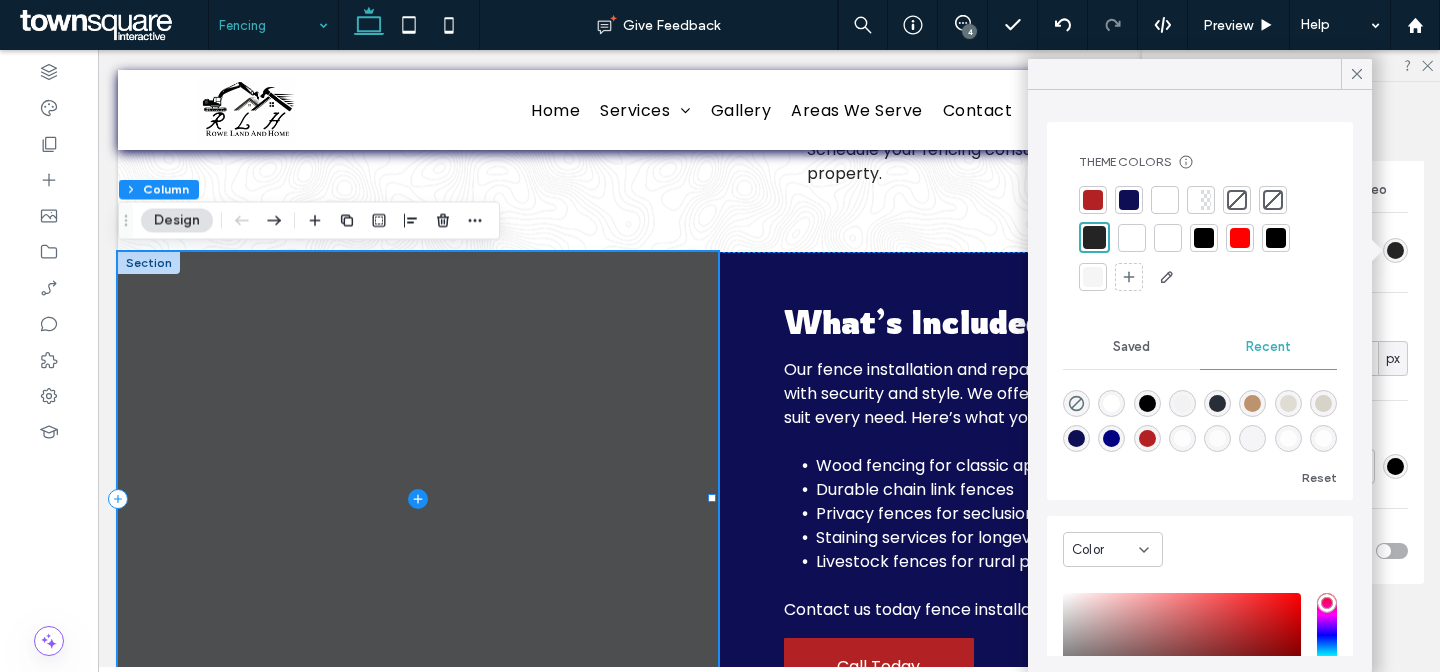 click 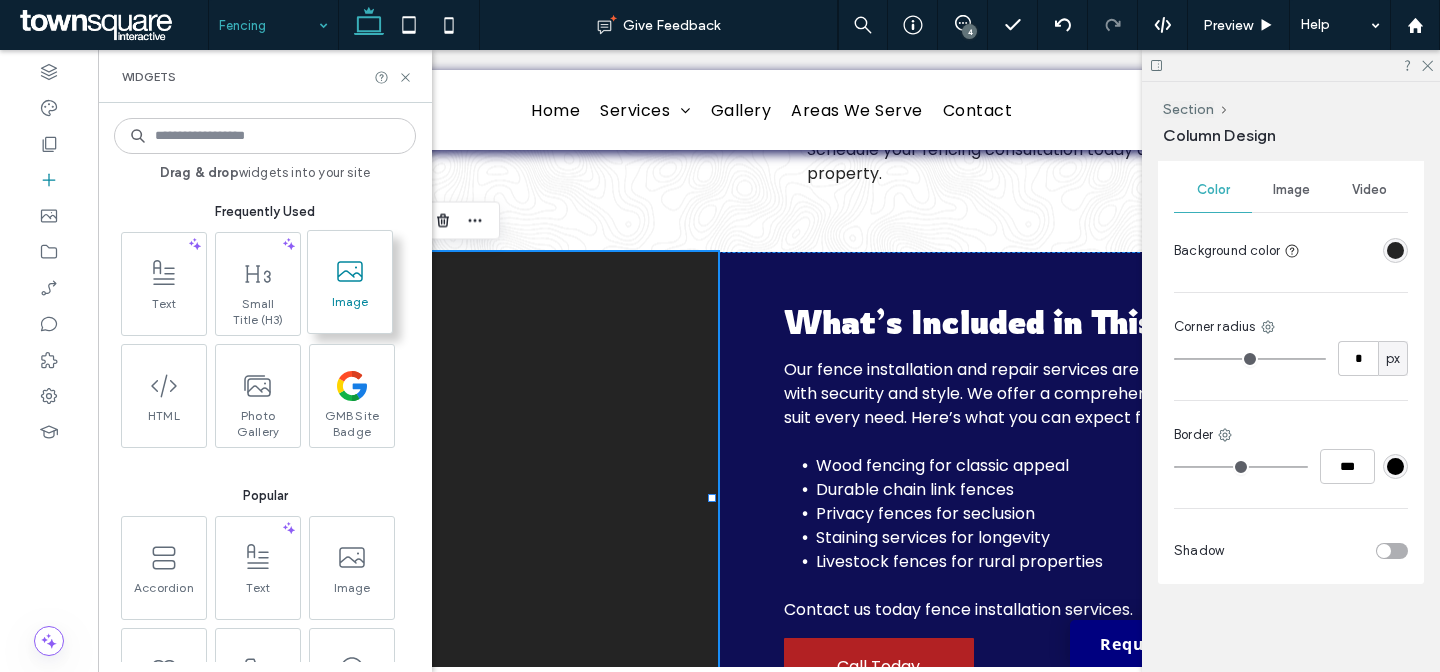 click on "Image" at bounding box center (350, 308) 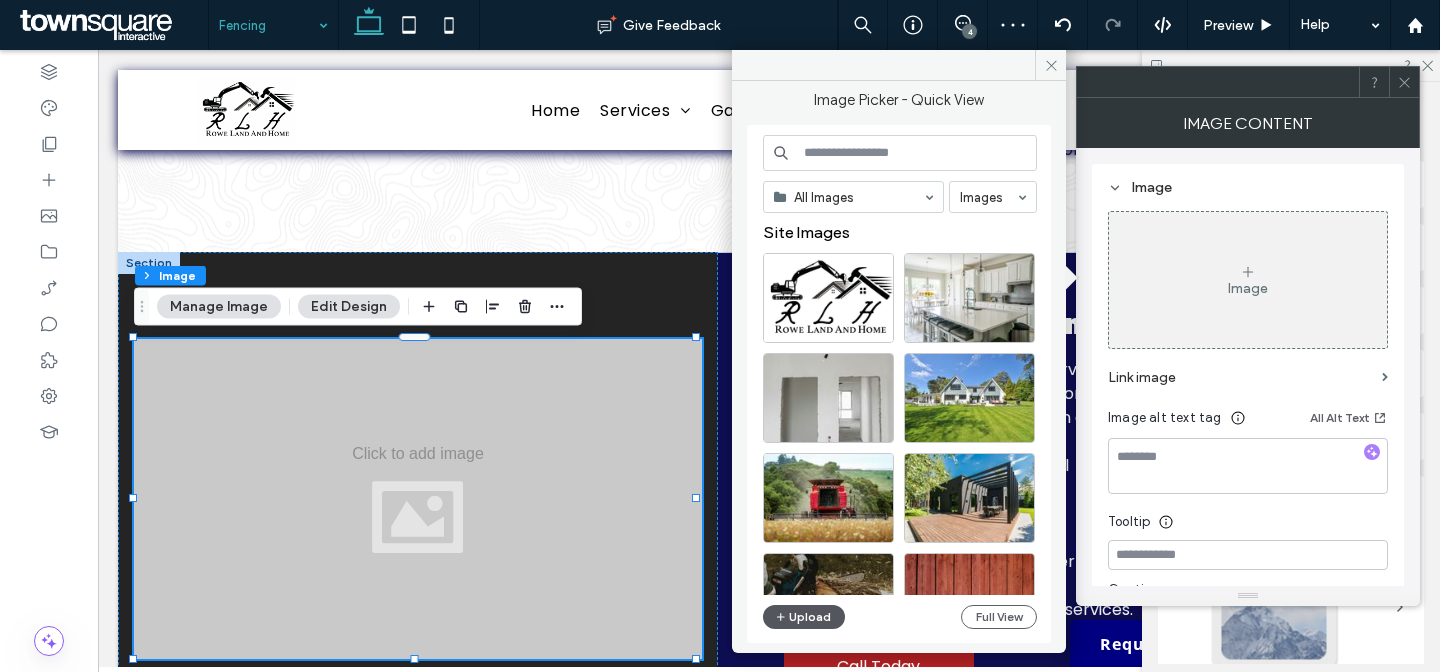 click on "Upload" at bounding box center (804, 617) 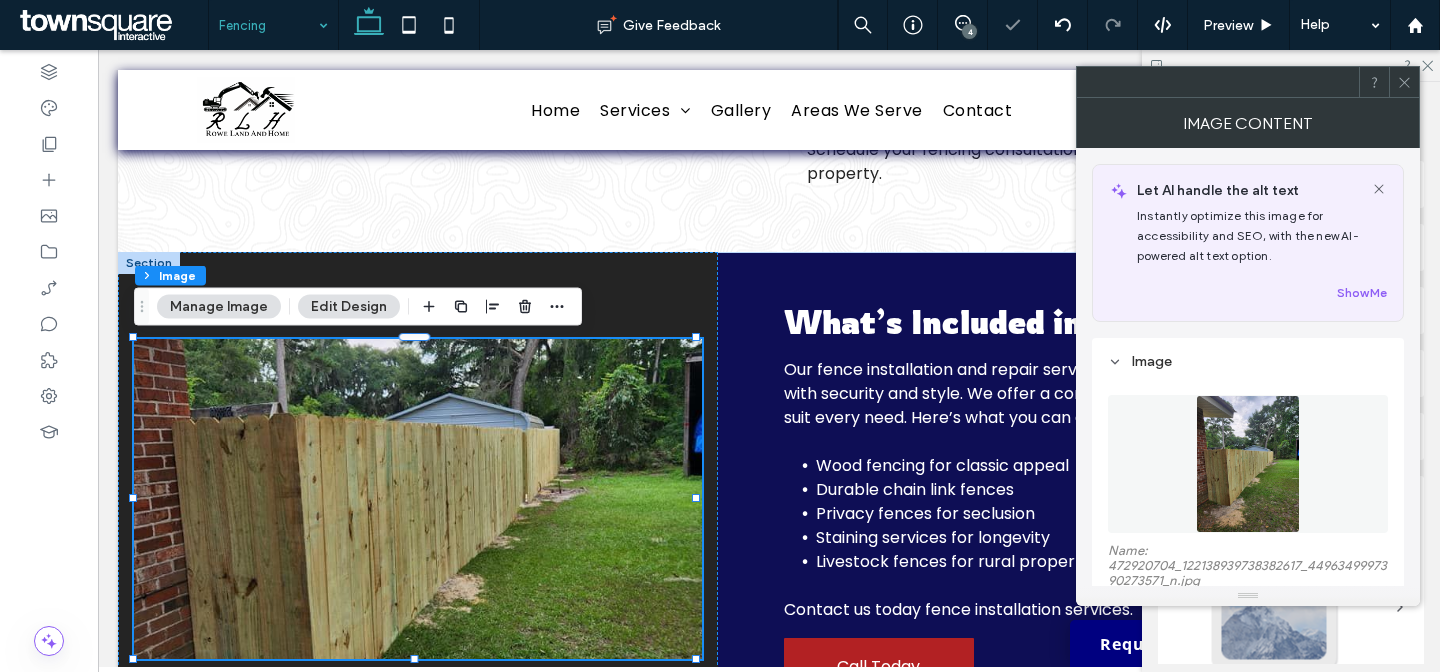 click 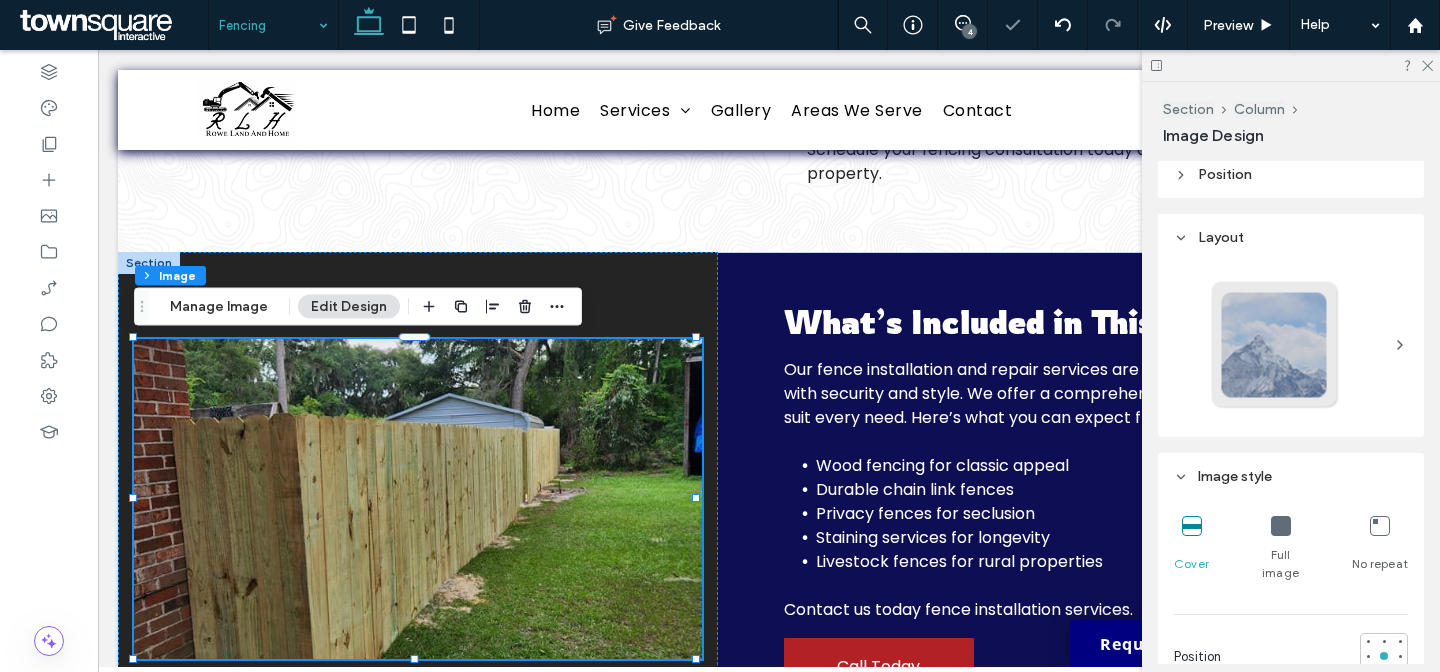 scroll, scrollTop: 262, scrollLeft: 0, axis: vertical 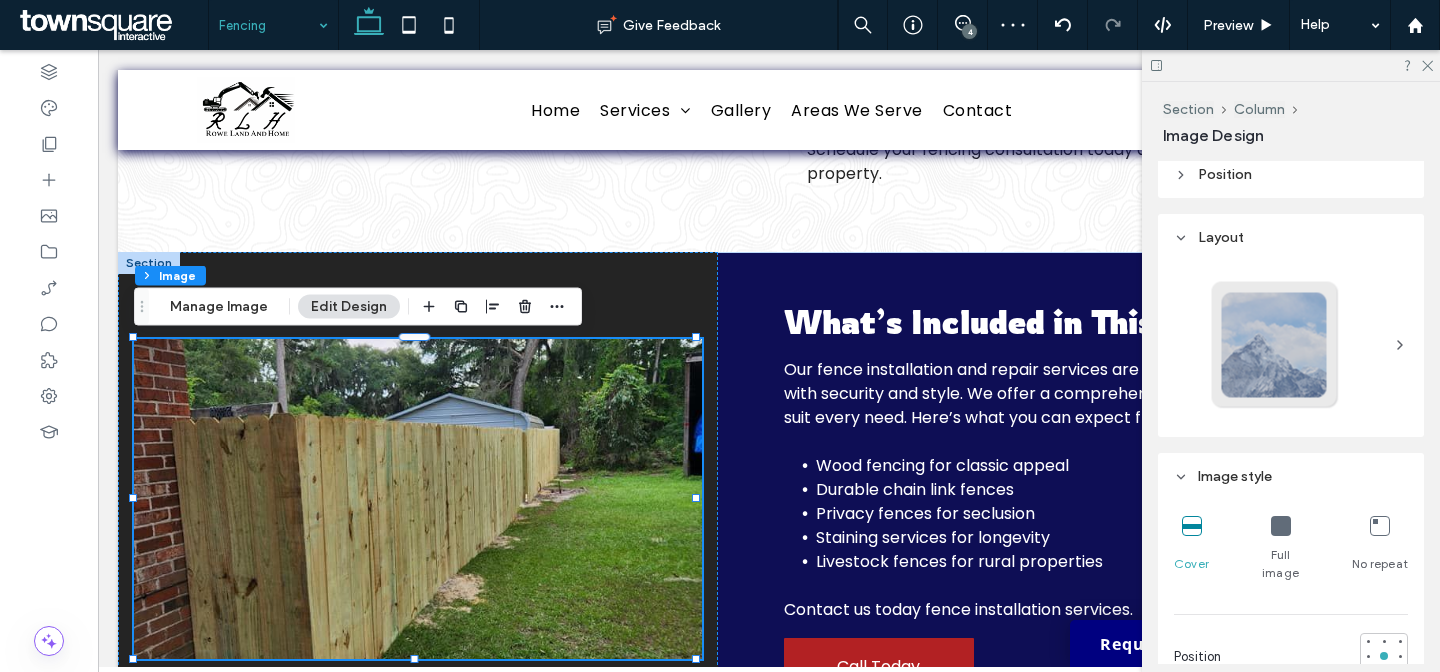 click at bounding box center [1275, 345] 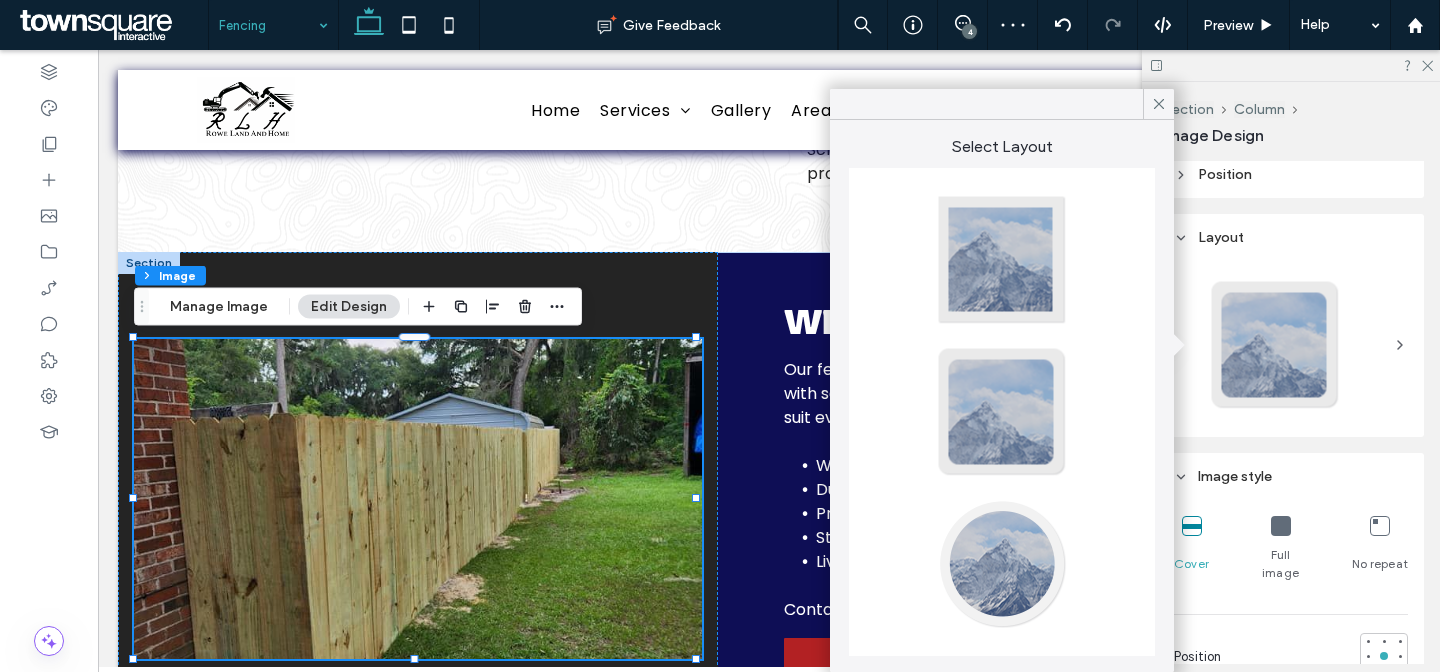 click at bounding box center [1002, 564] 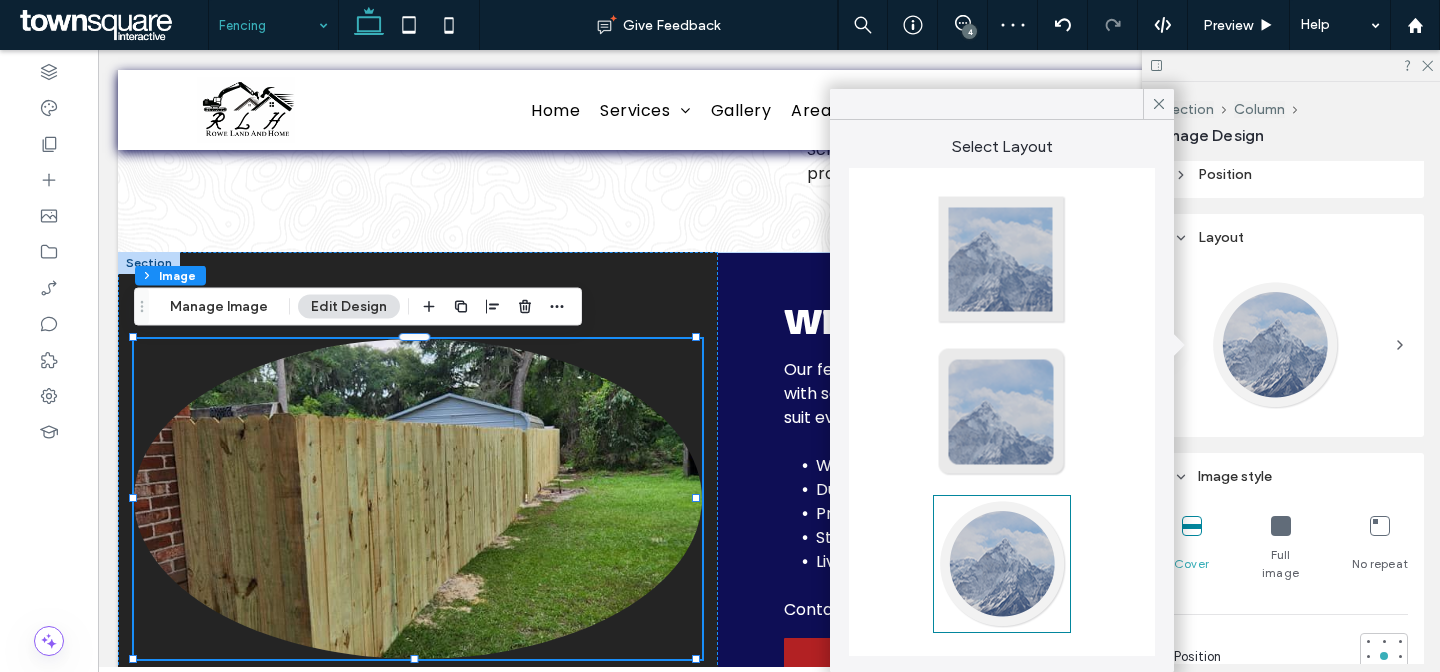 type on "**" 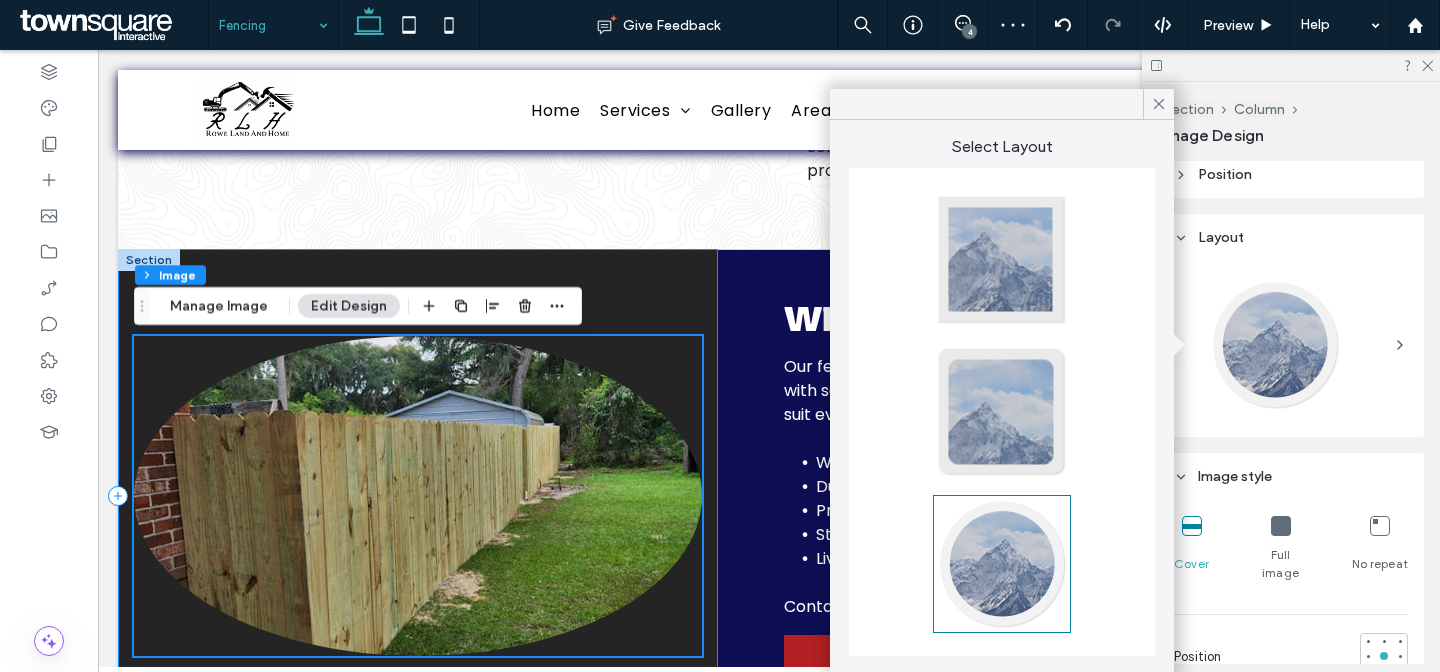scroll, scrollTop: 552, scrollLeft: 0, axis: vertical 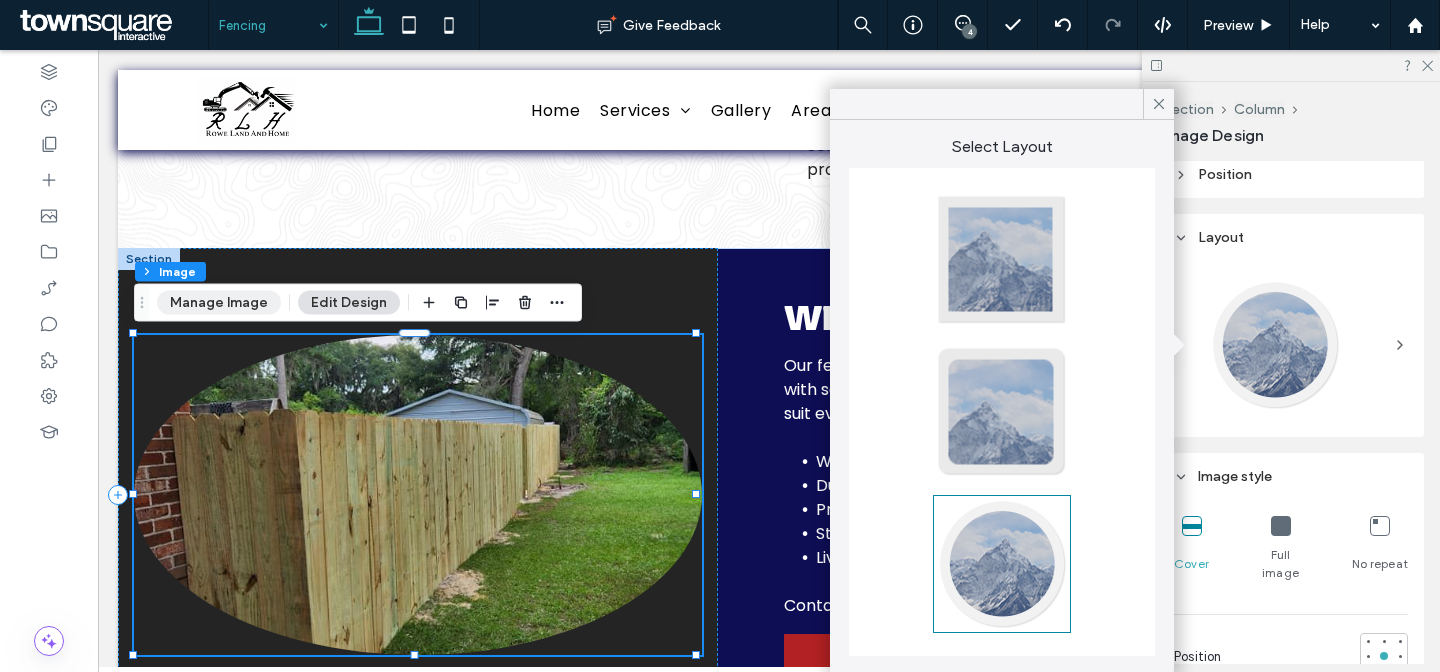 click on "Manage Image" at bounding box center [219, 303] 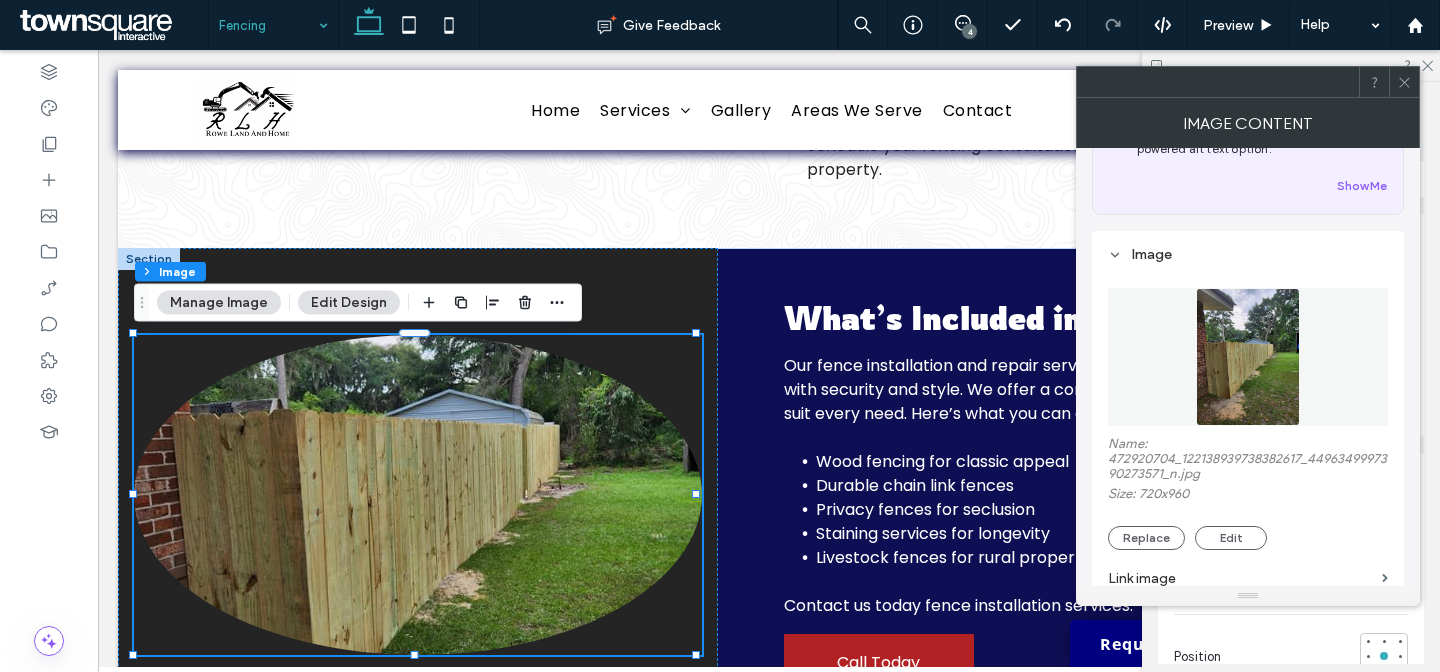 scroll, scrollTop: 161, scrollLeft: 0, axis: vertical 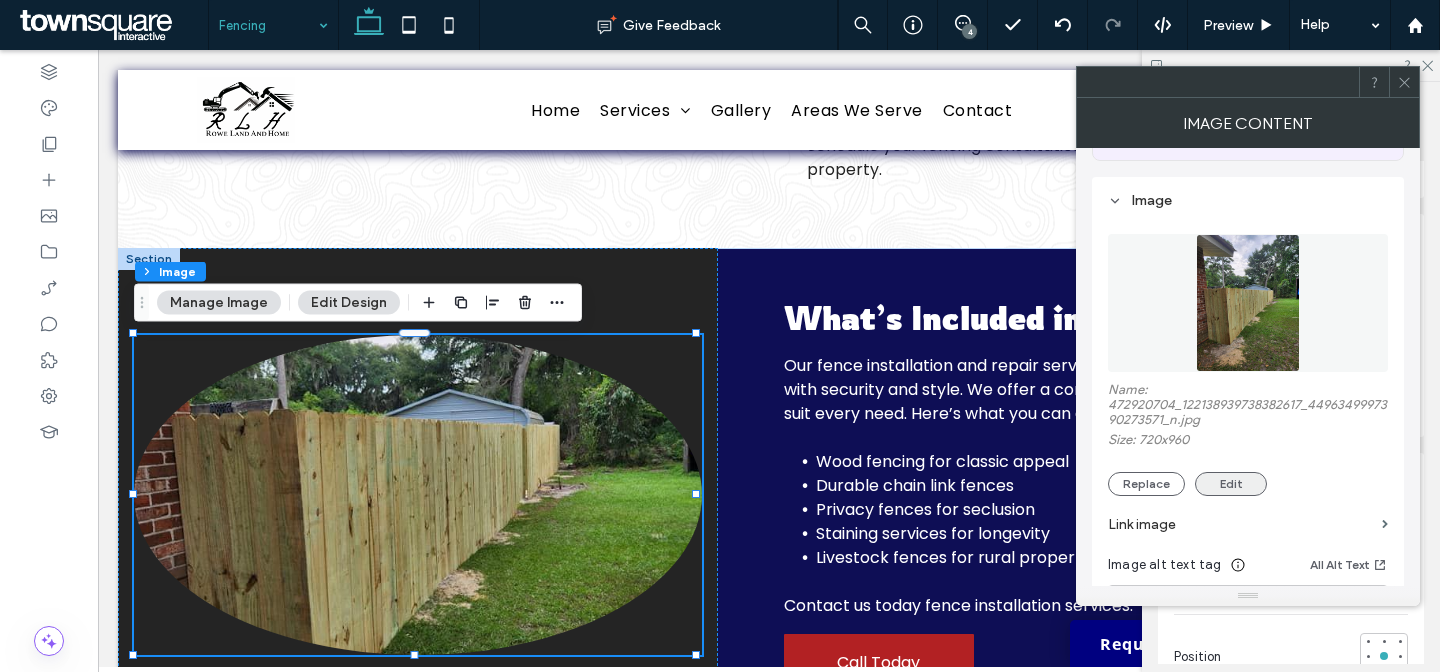 click on "Edit" at bounding box center [1231, 484] 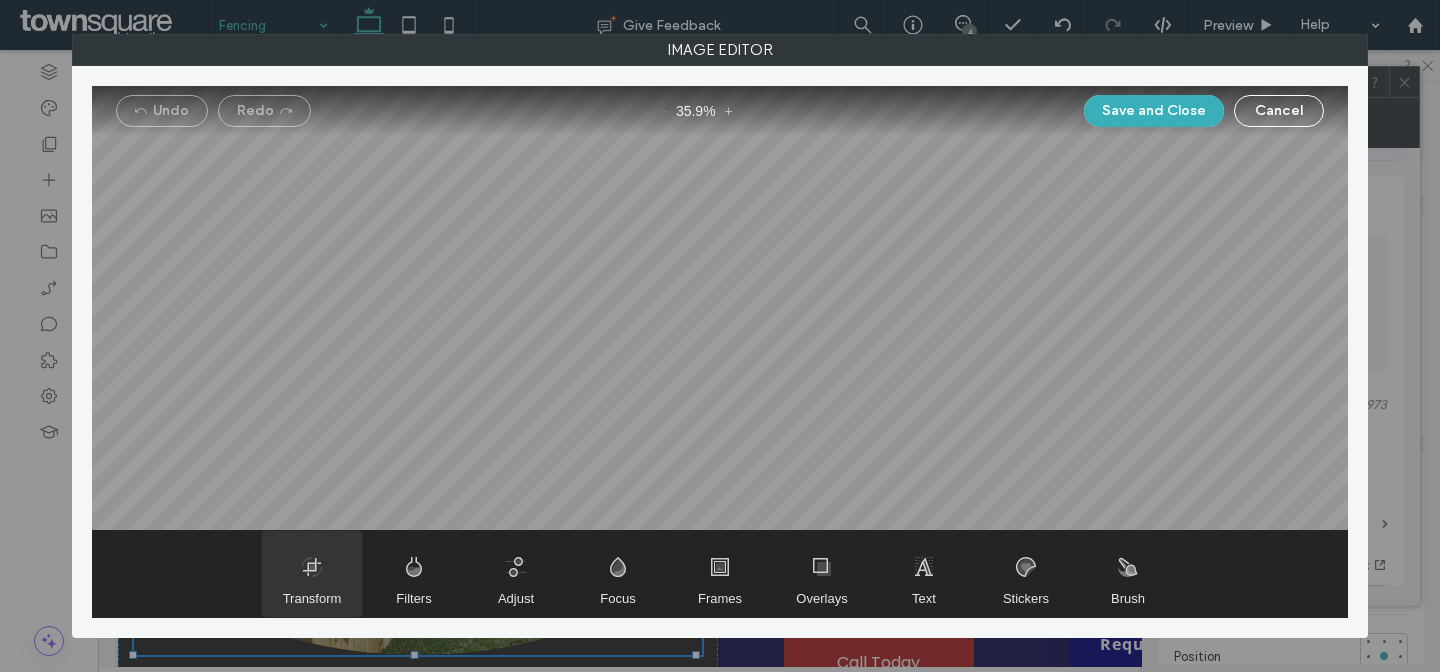 click at bounding box center [312, 574] 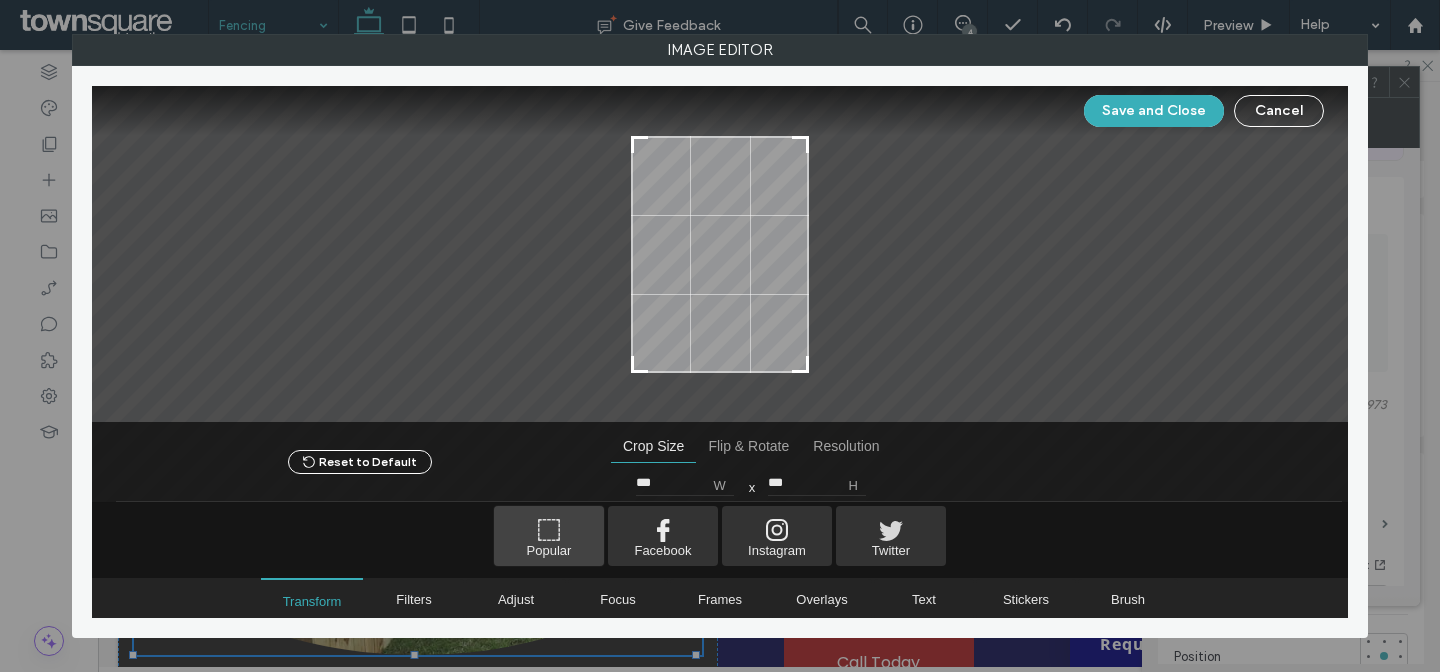 click at bounding box center (549, 536) 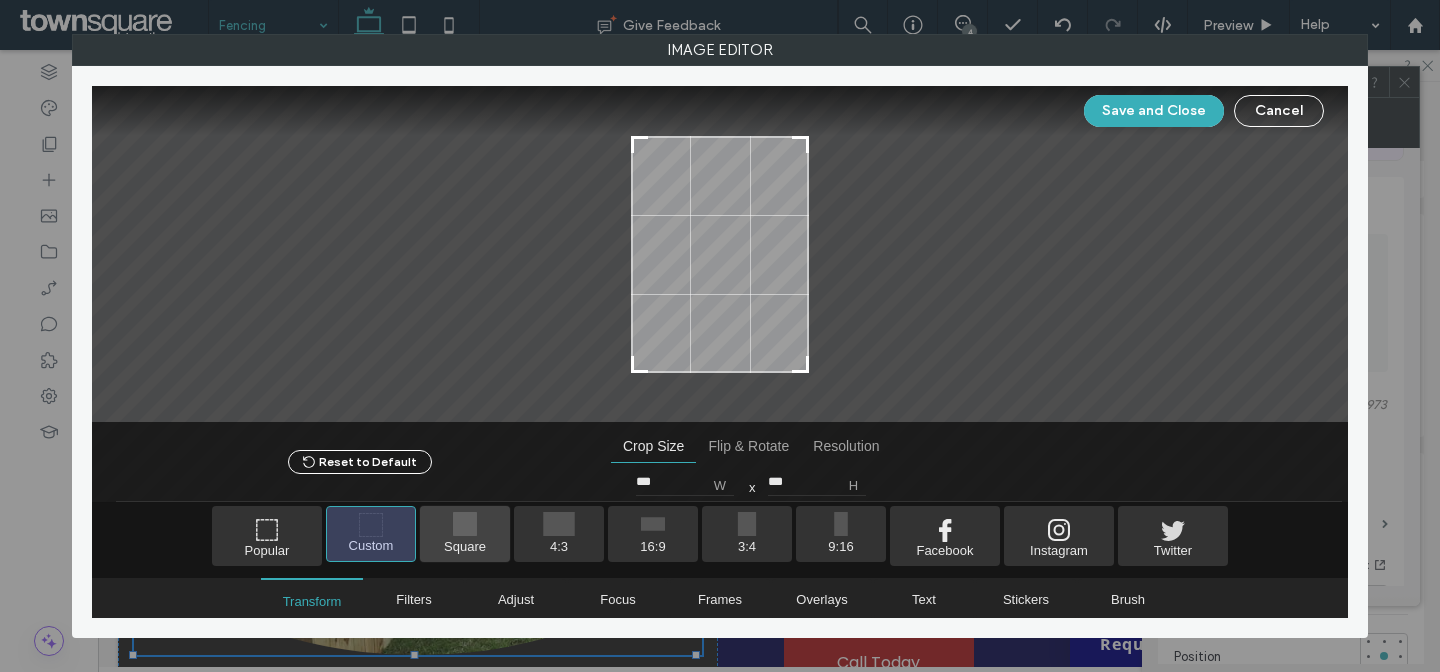 click at bounding box center (465, 534) 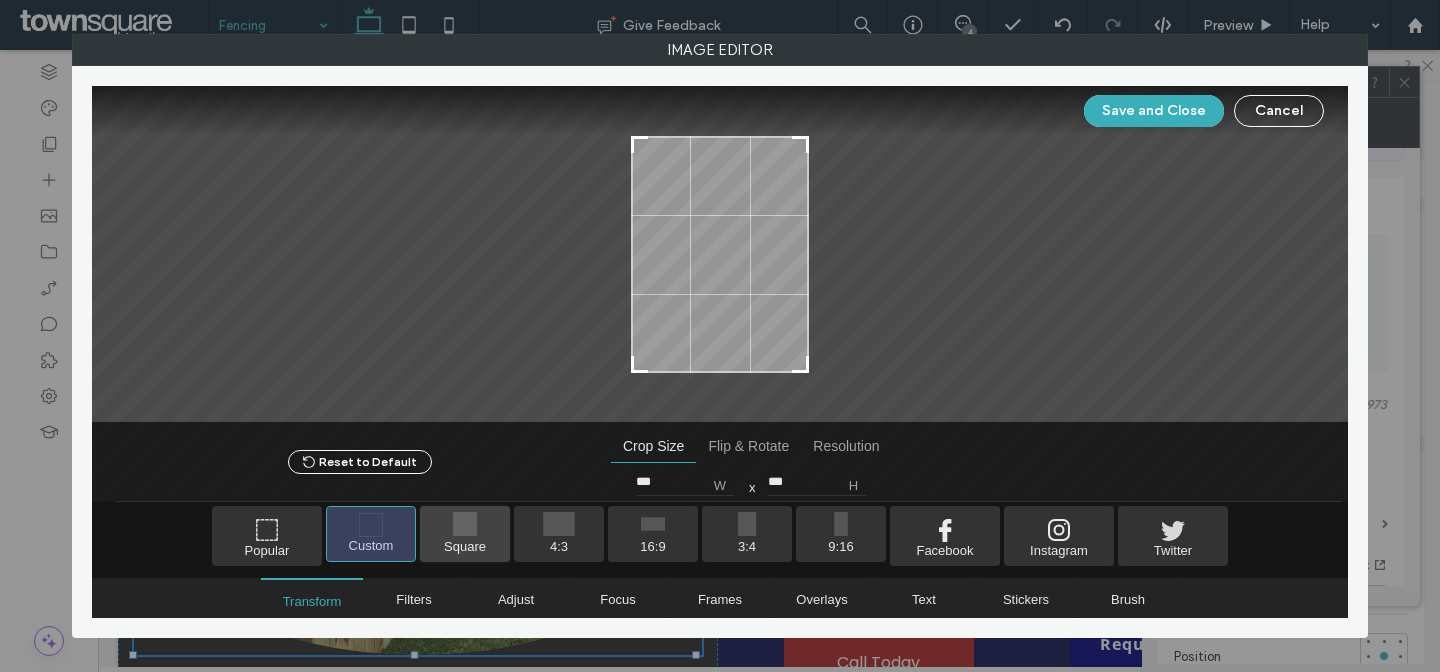 type on "***" 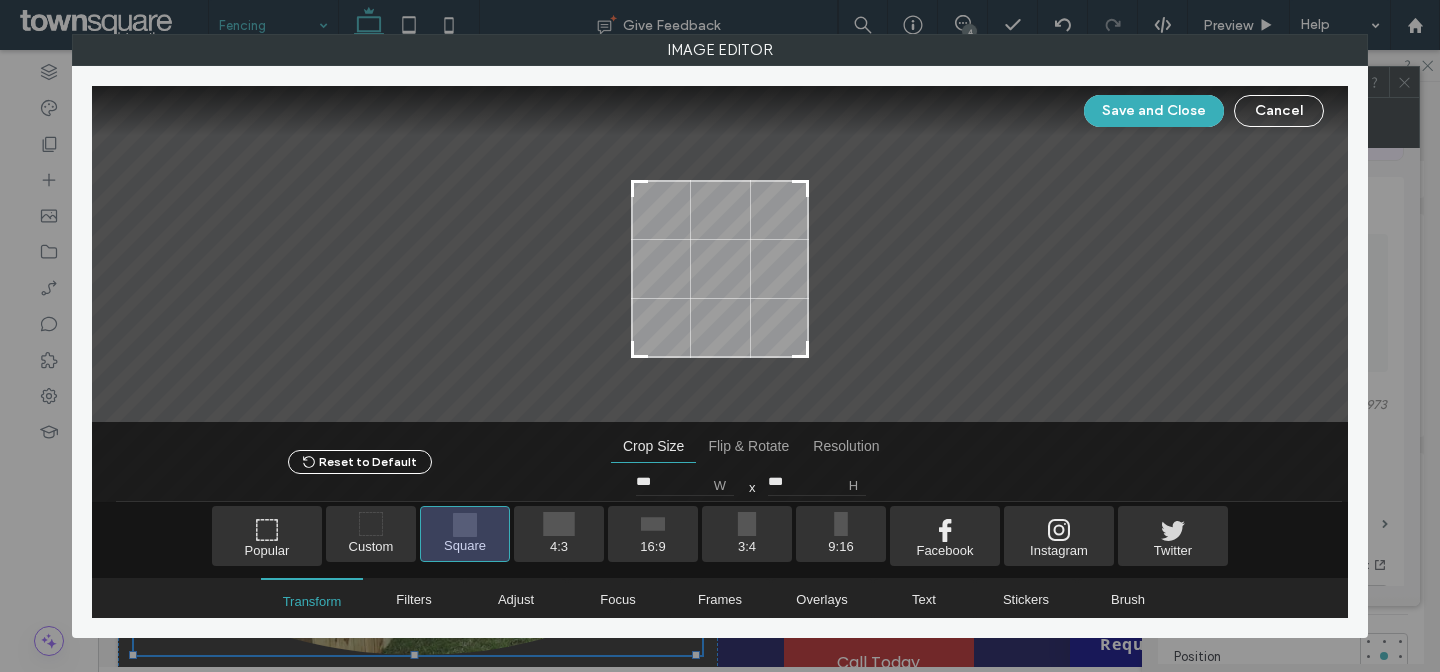 drag, startPoint x: 745, startPoint y: 252, endPoint x: 740, endPoint y: 266, distance: 14.866069 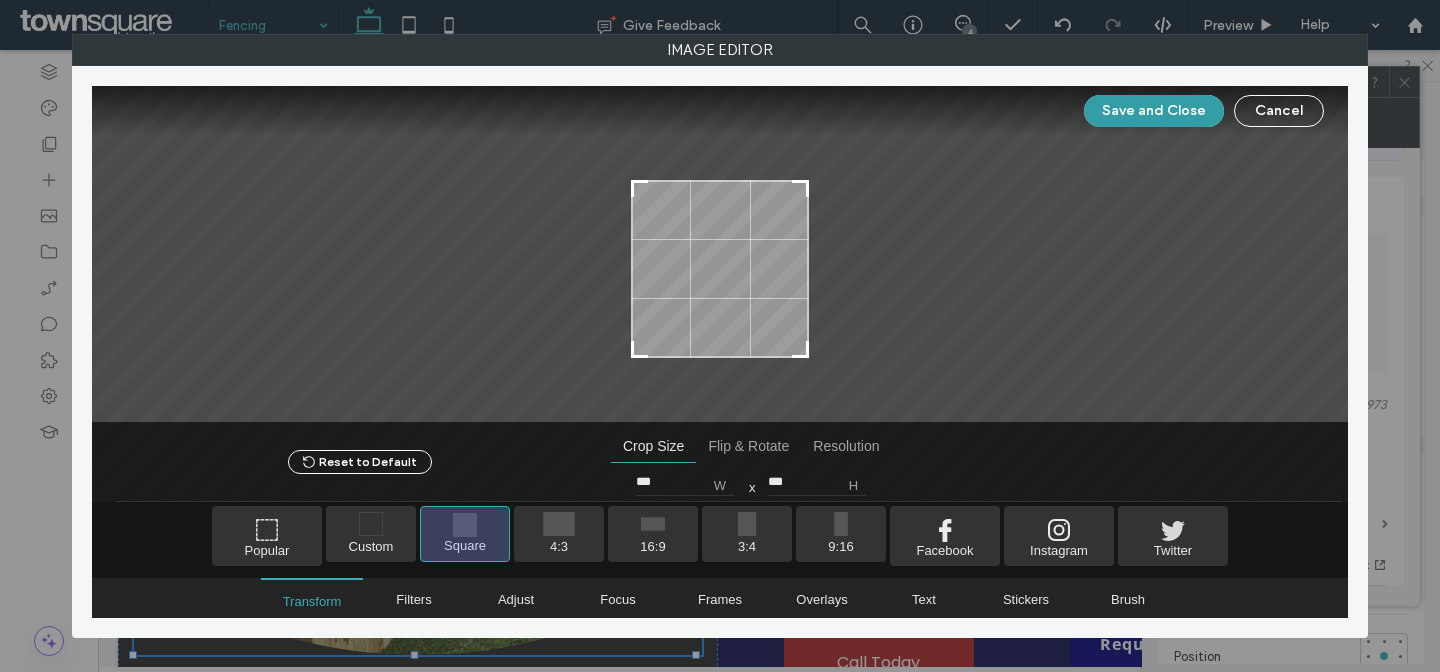 click on "Save and Close" at bounding box center [1154, 111] 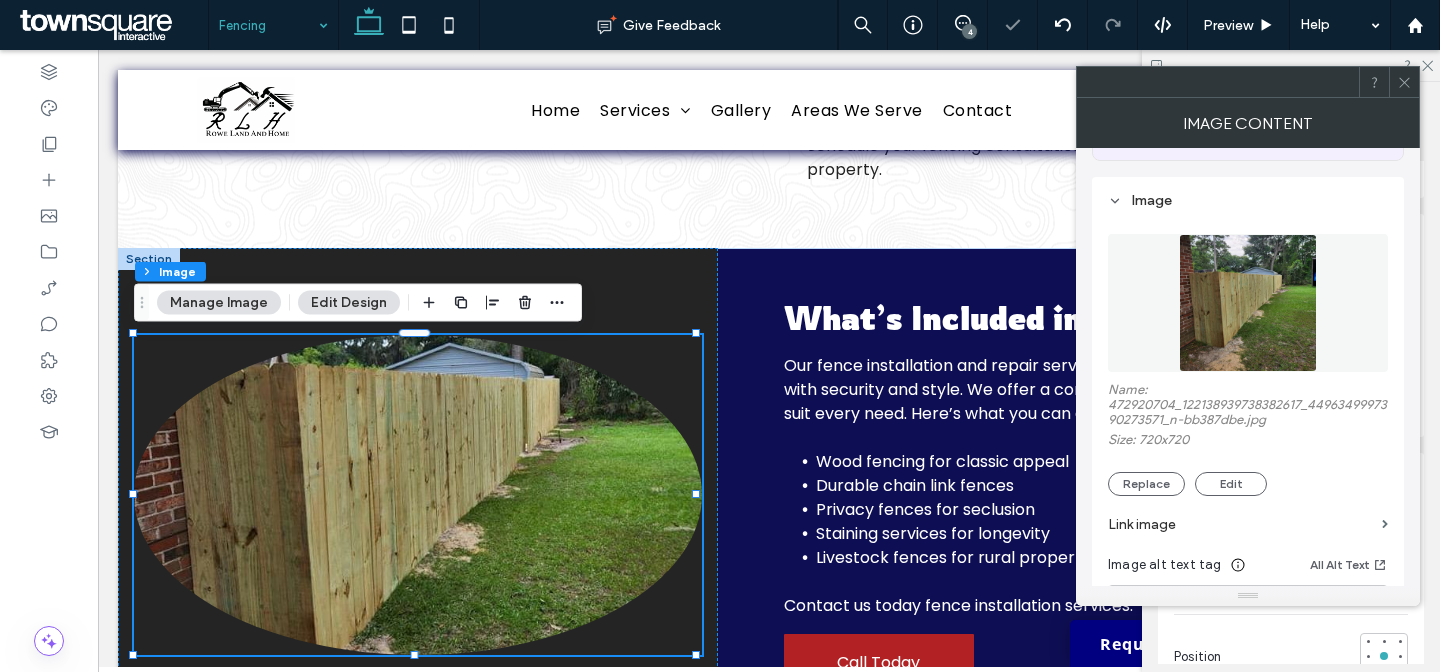 click 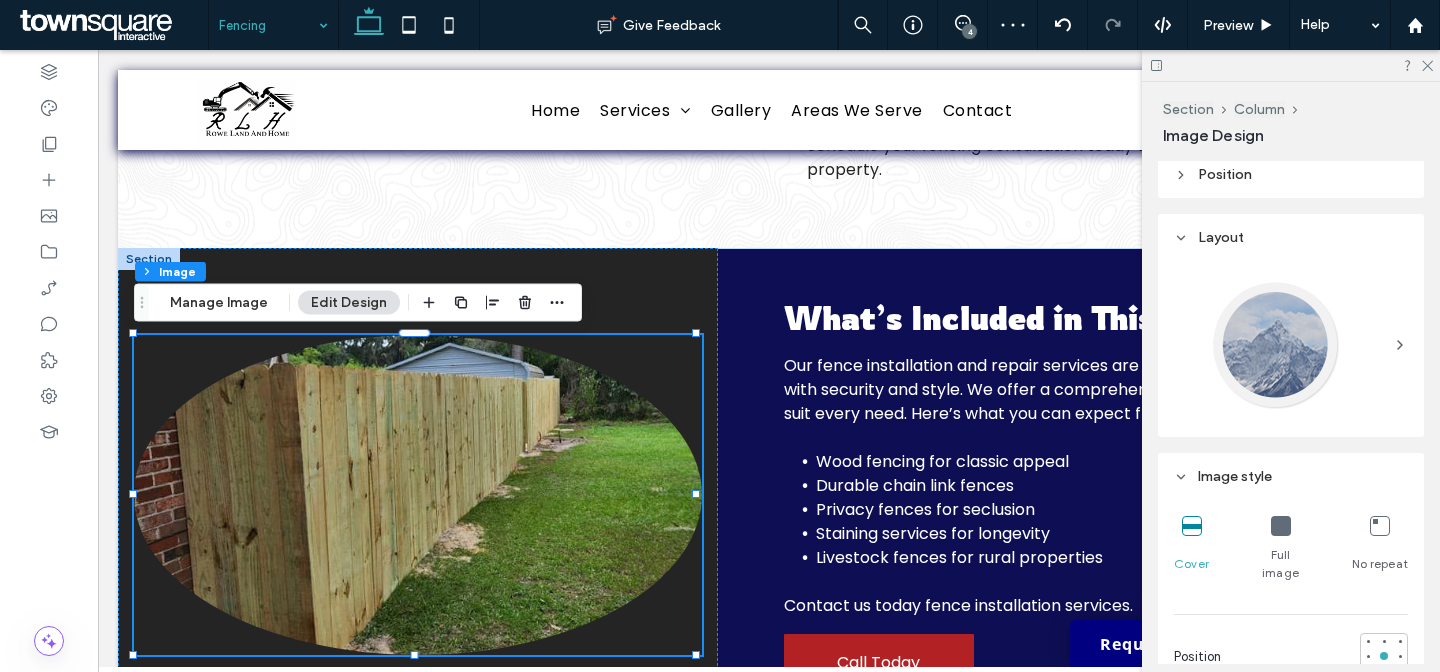 click at bounding box center (1275, 345) 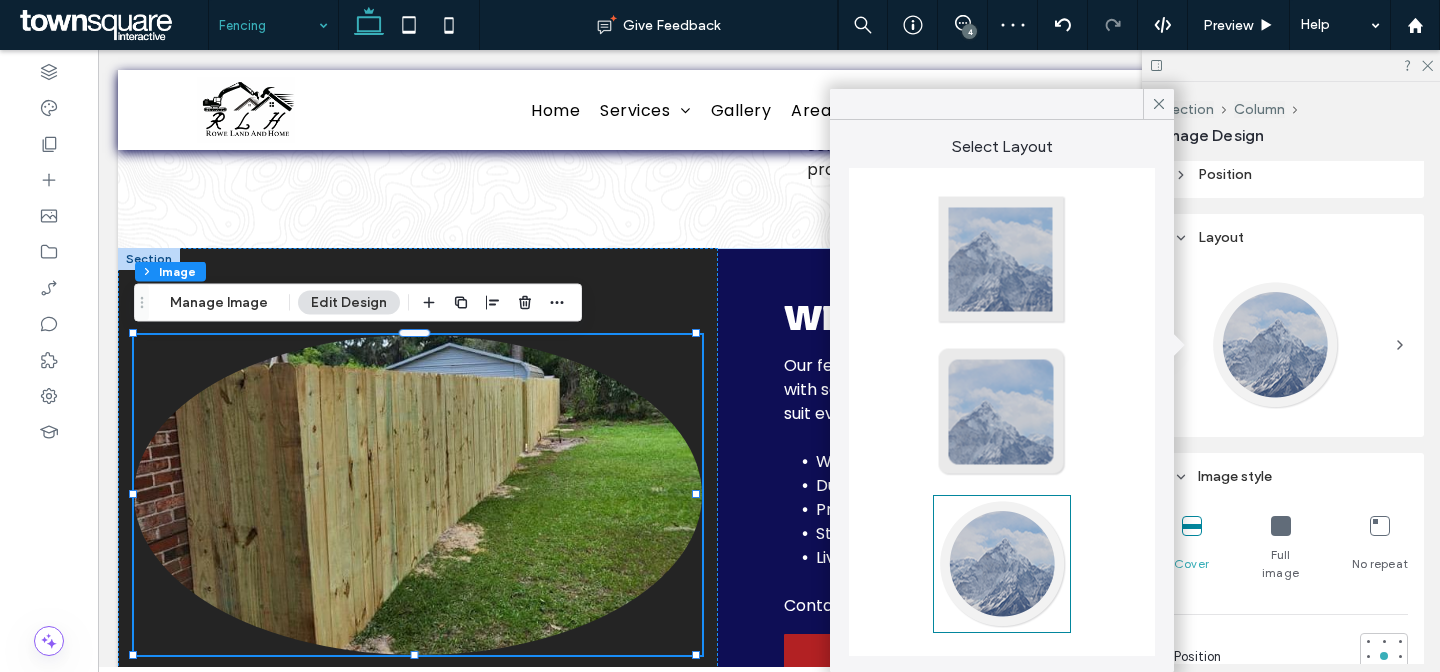 click at bounding box center [1002, 260] 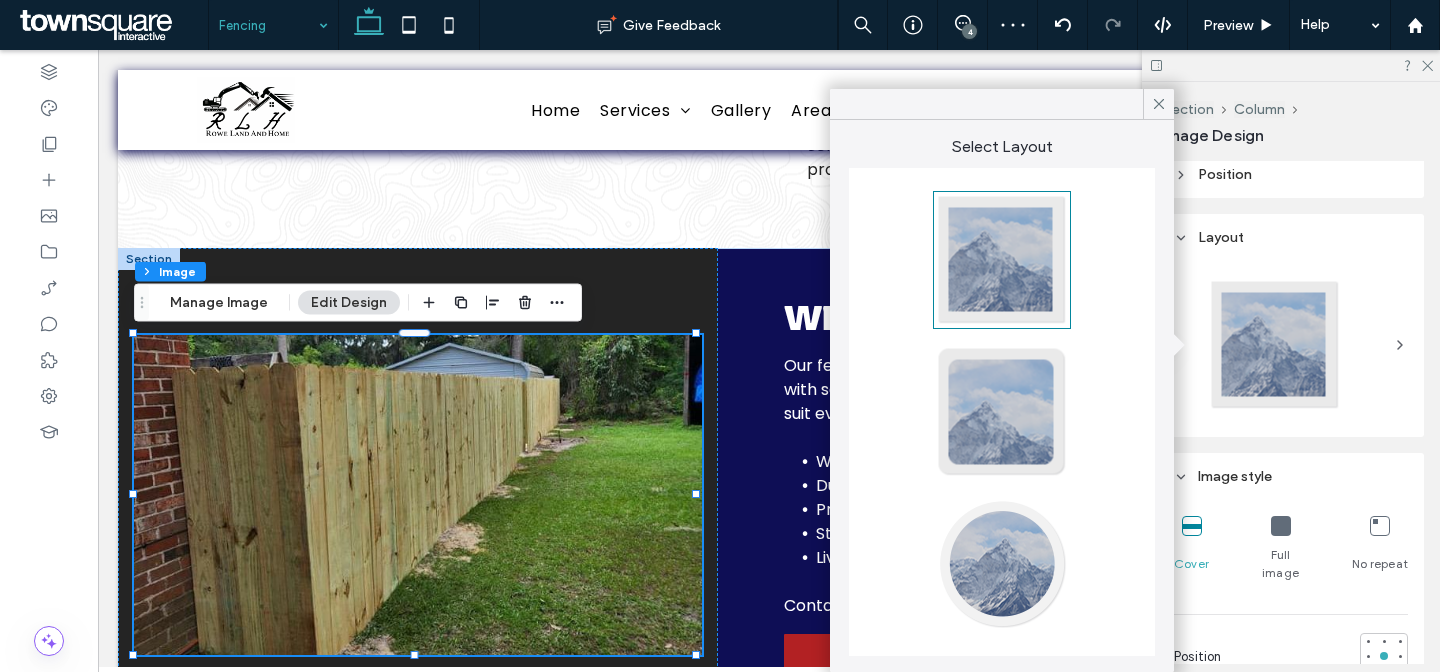 type on "*" 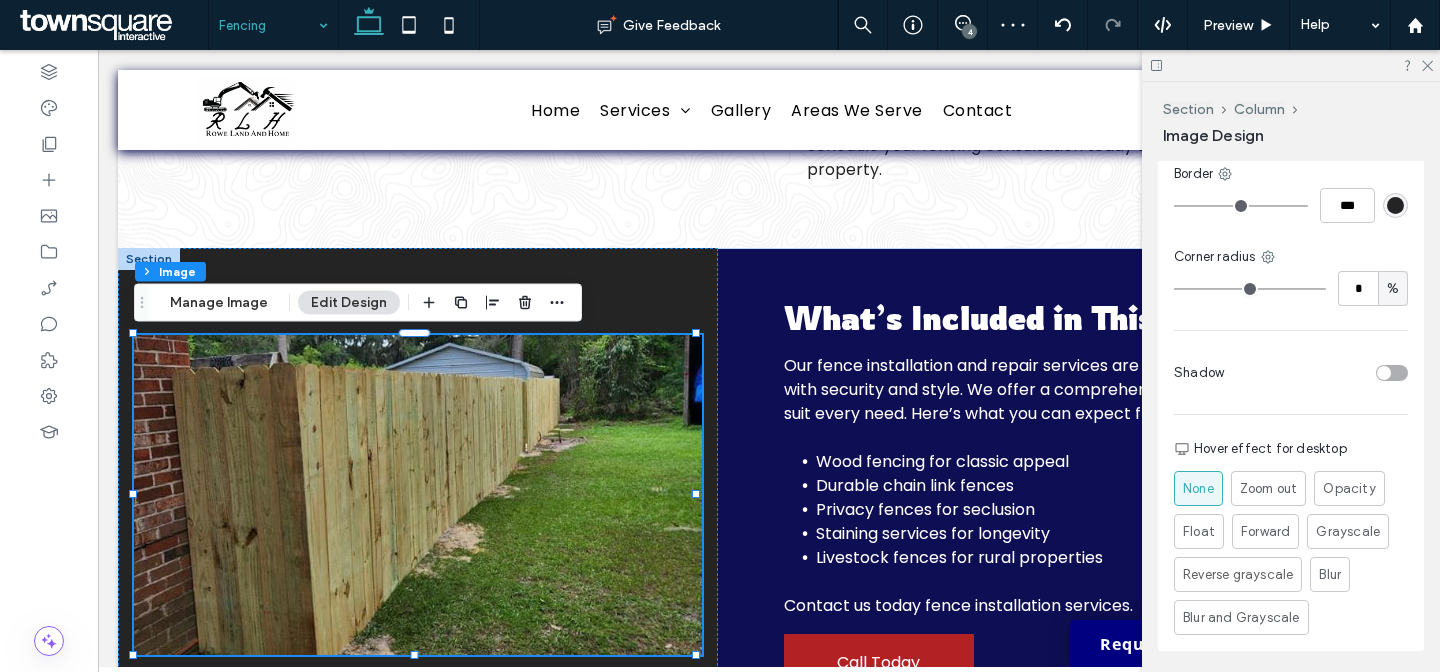 scroll, scrollTop: 917, scrollLeft: 0, axis: vertical 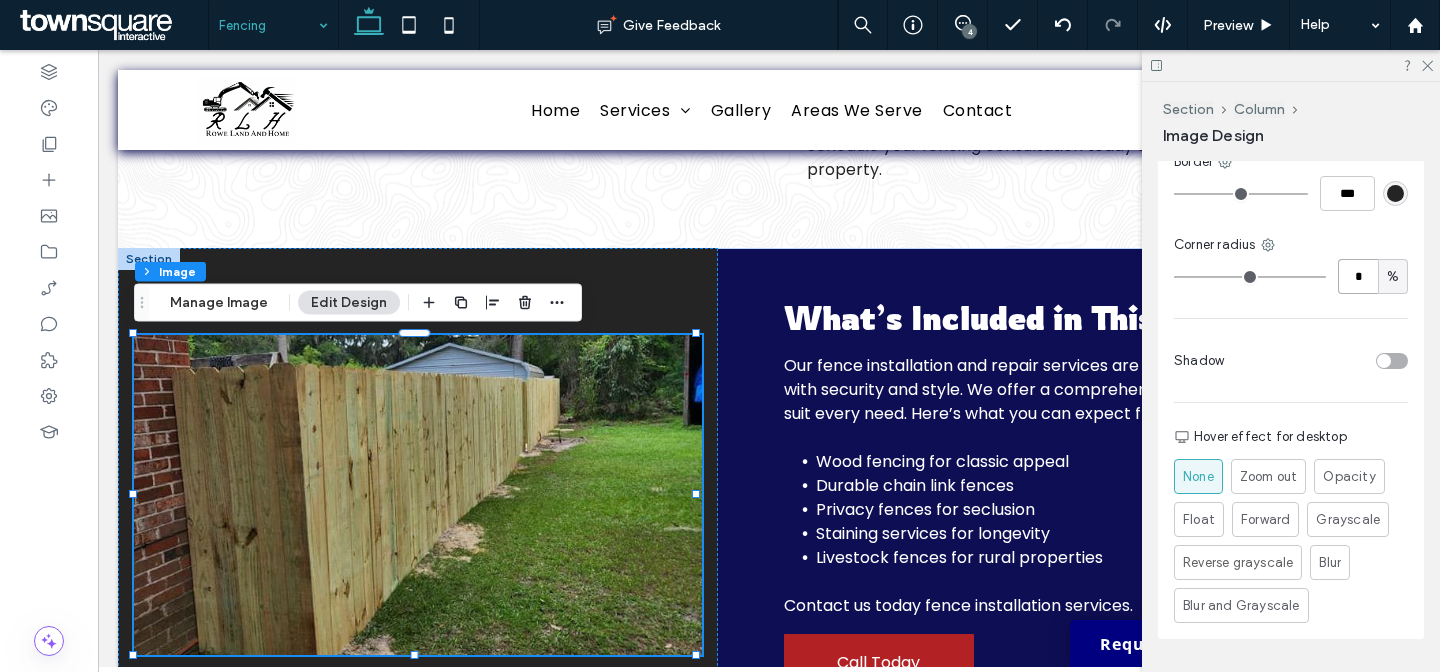 click on "*" at bounding box center (1358, 276) 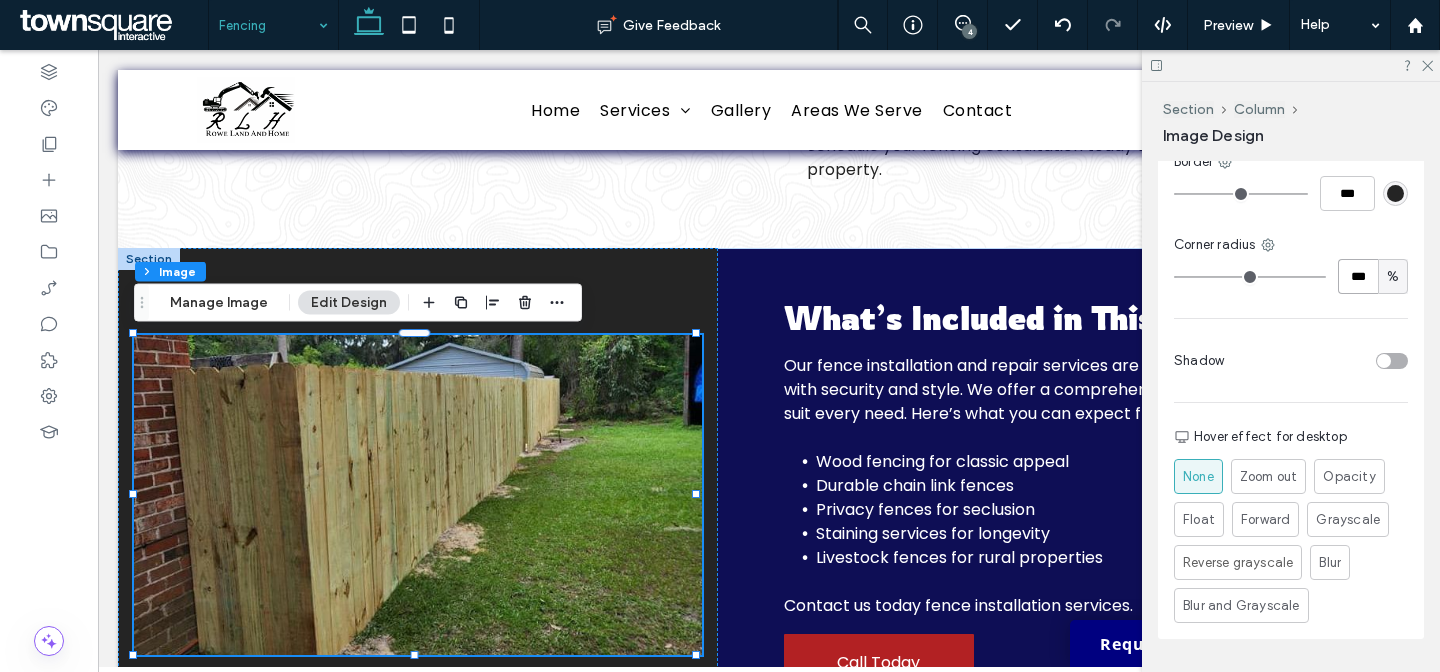 type on "***" 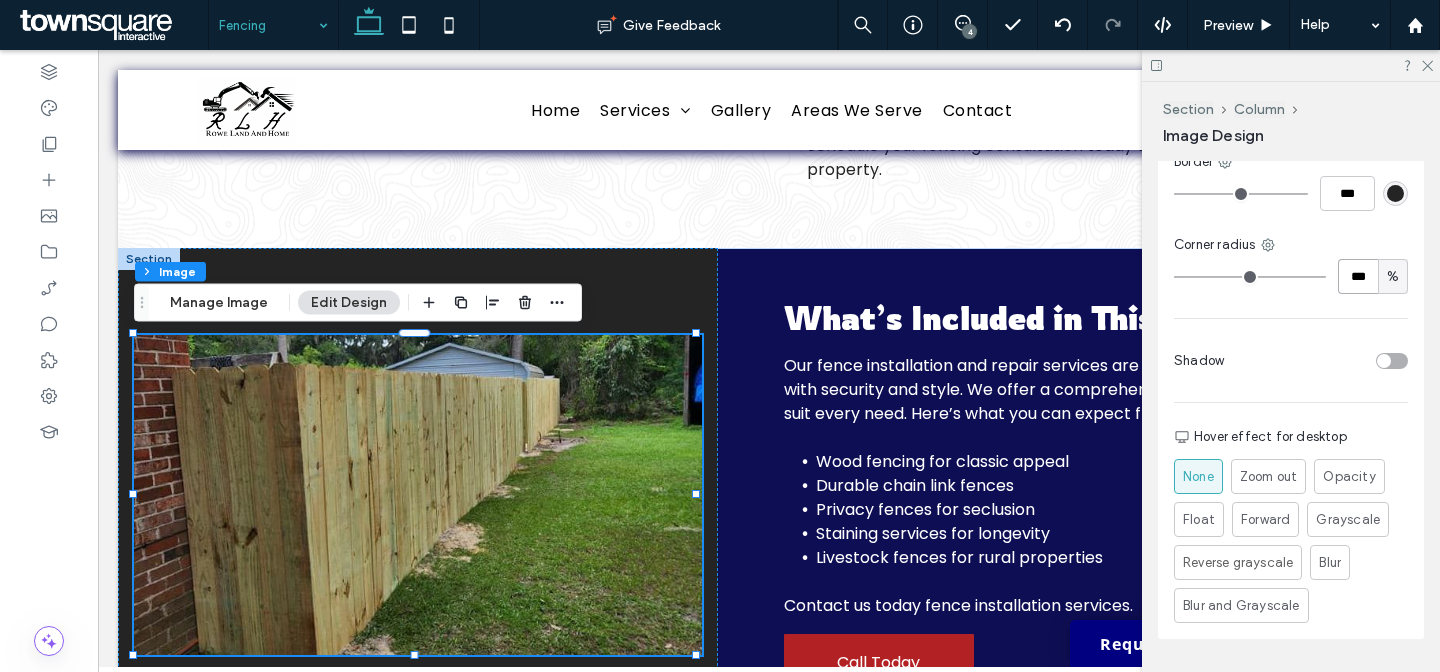 type on "***" 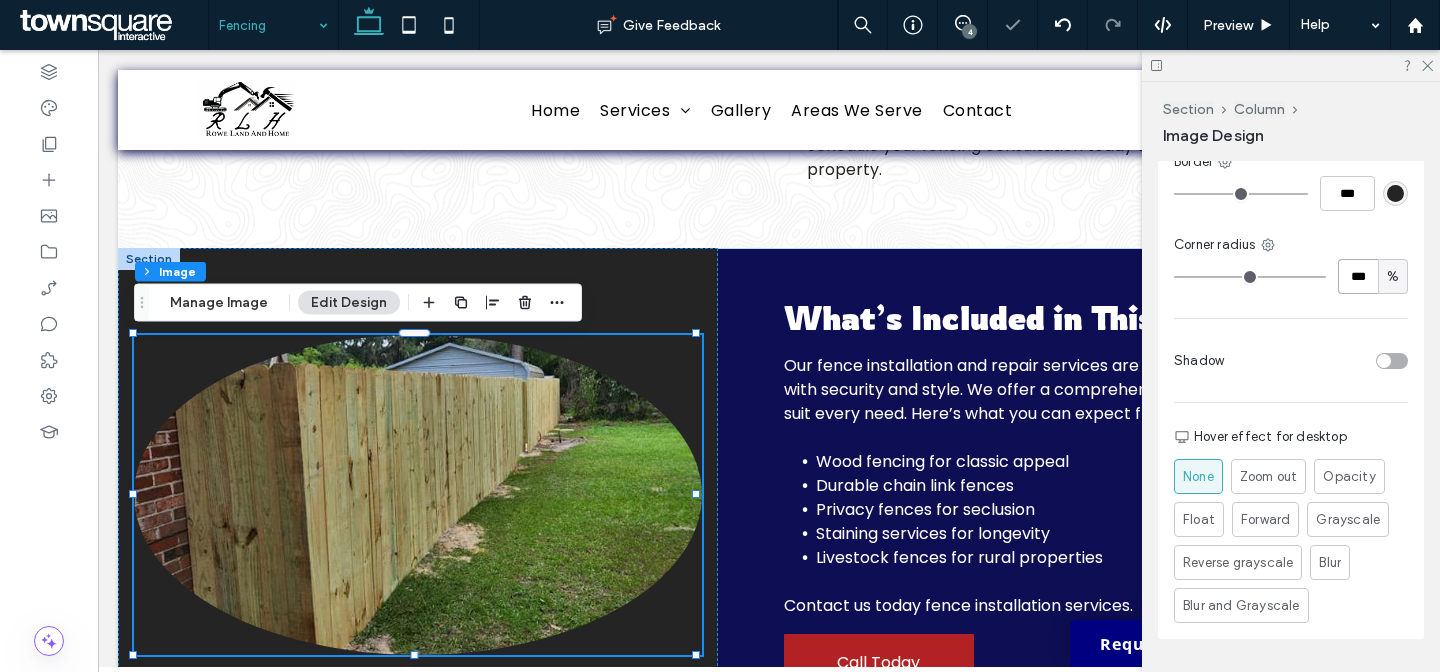 click on "***" at bounding box center [1358, 276] 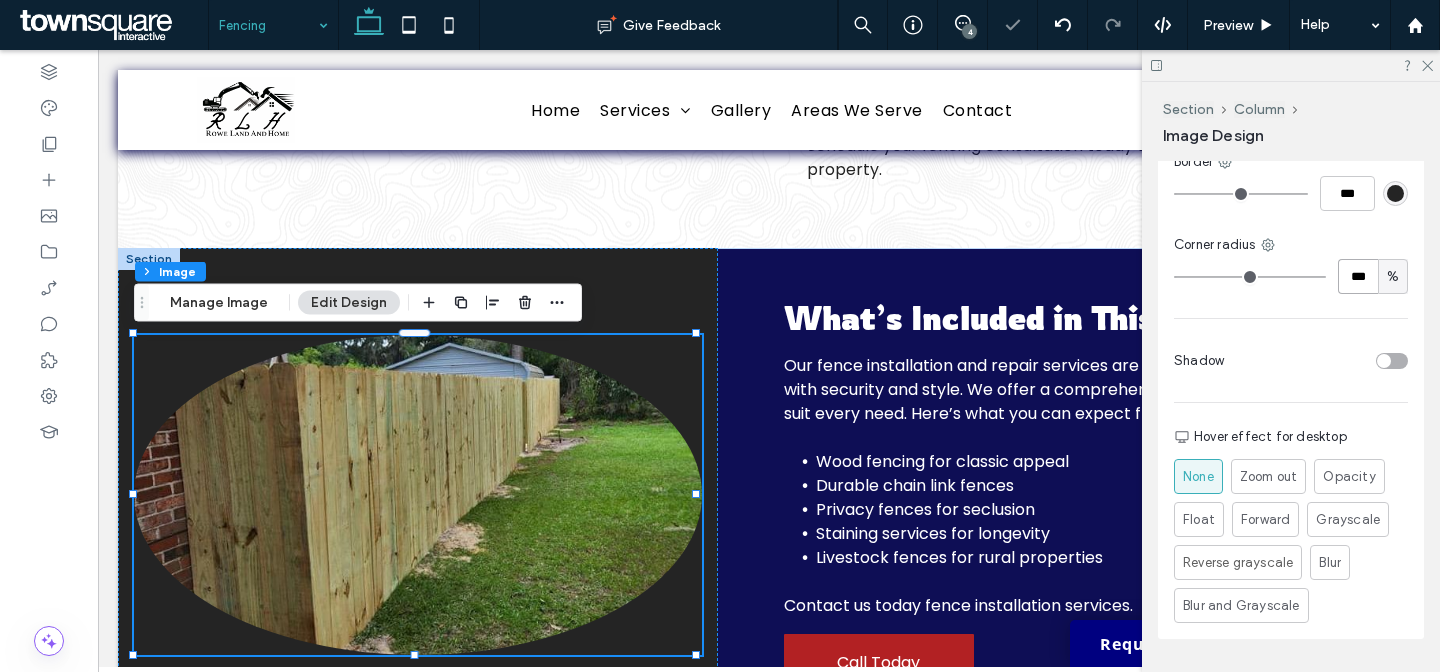 click on "***" at bounding box center [1358, 276] 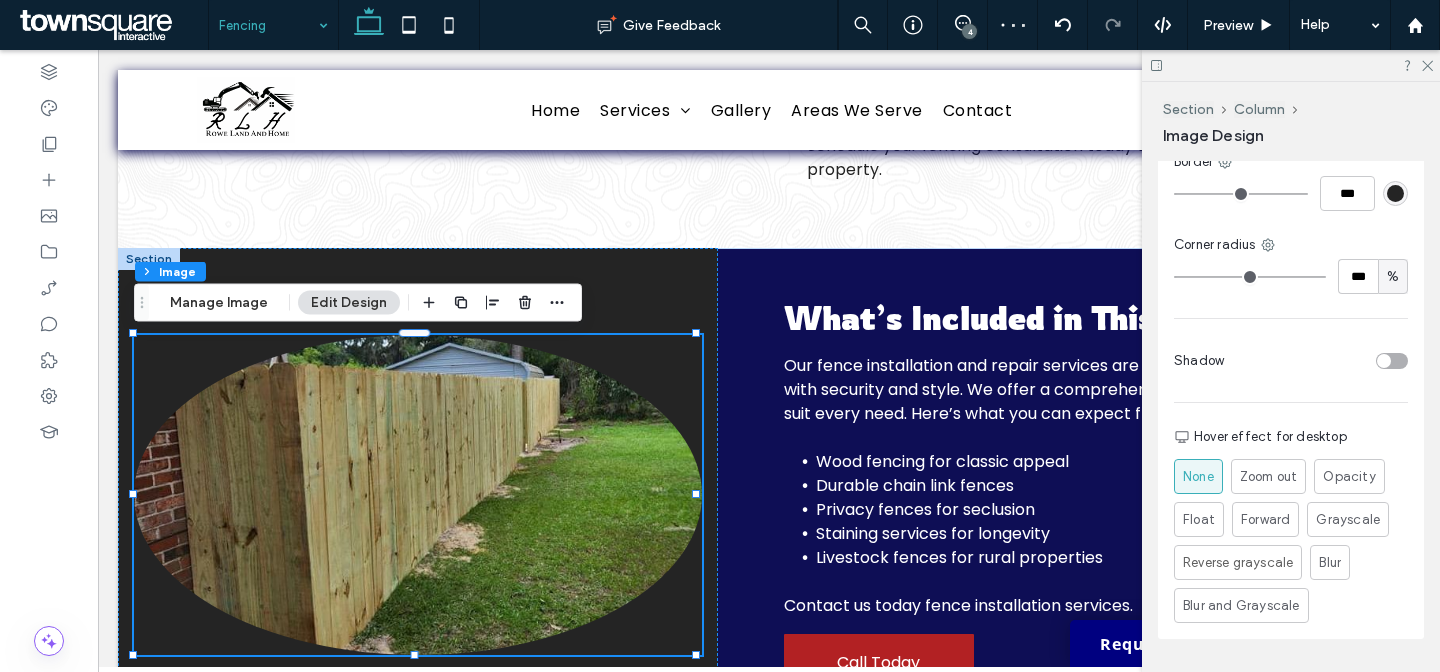 click on "%" at bounding box center (1393, 277) 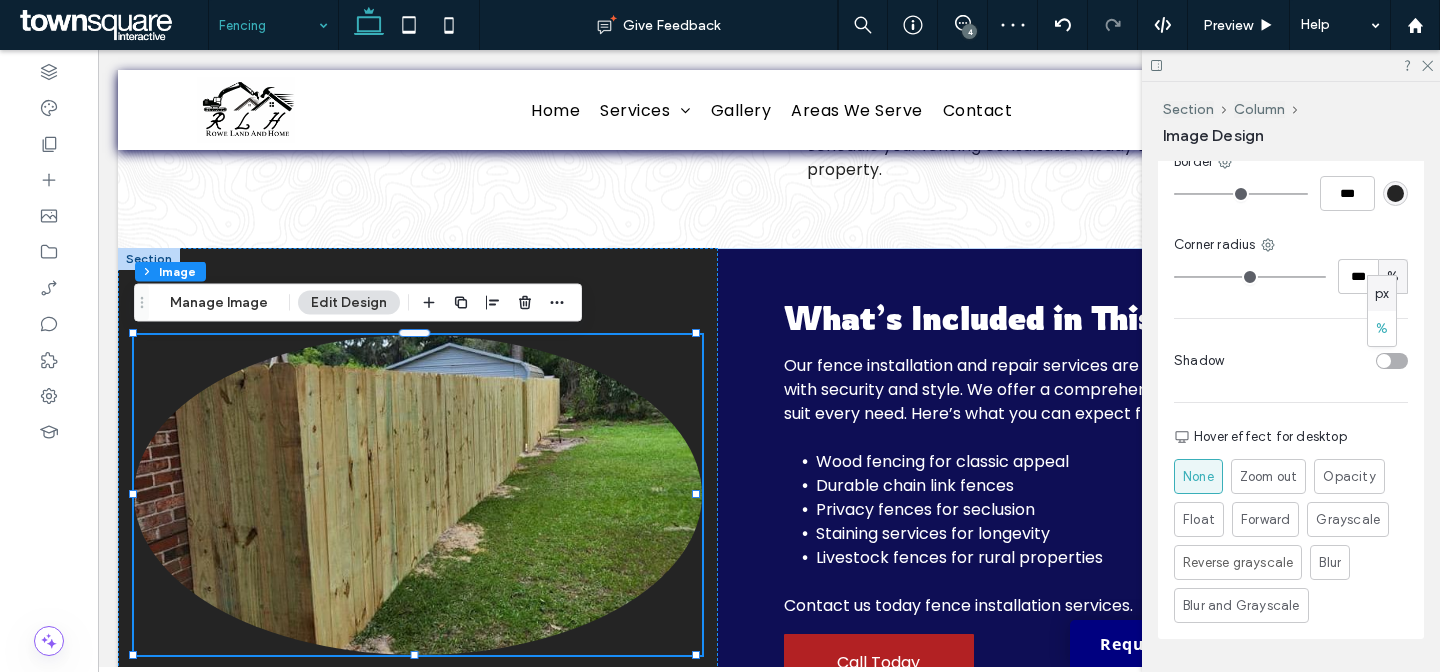 click on "px" at bounding box center (1382, 294) 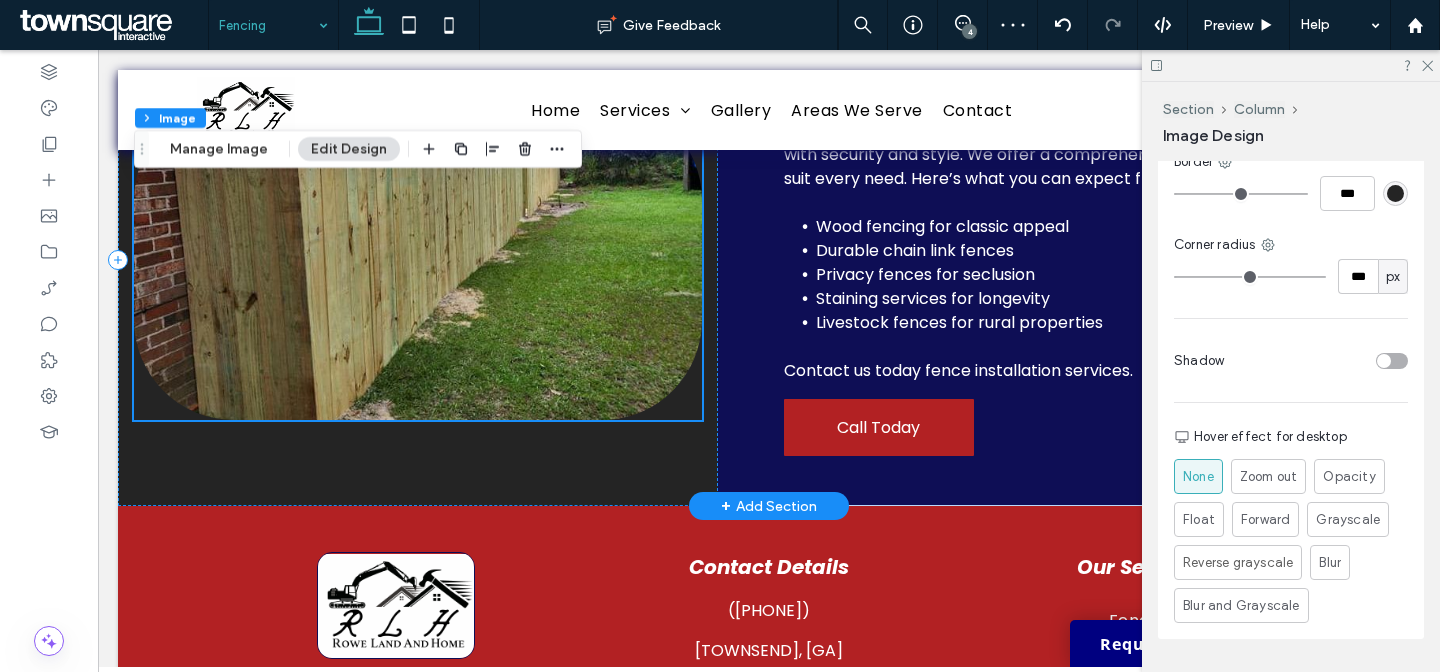 scroll, scrollTop: 682, scrollLeft: 0, axis: vertical 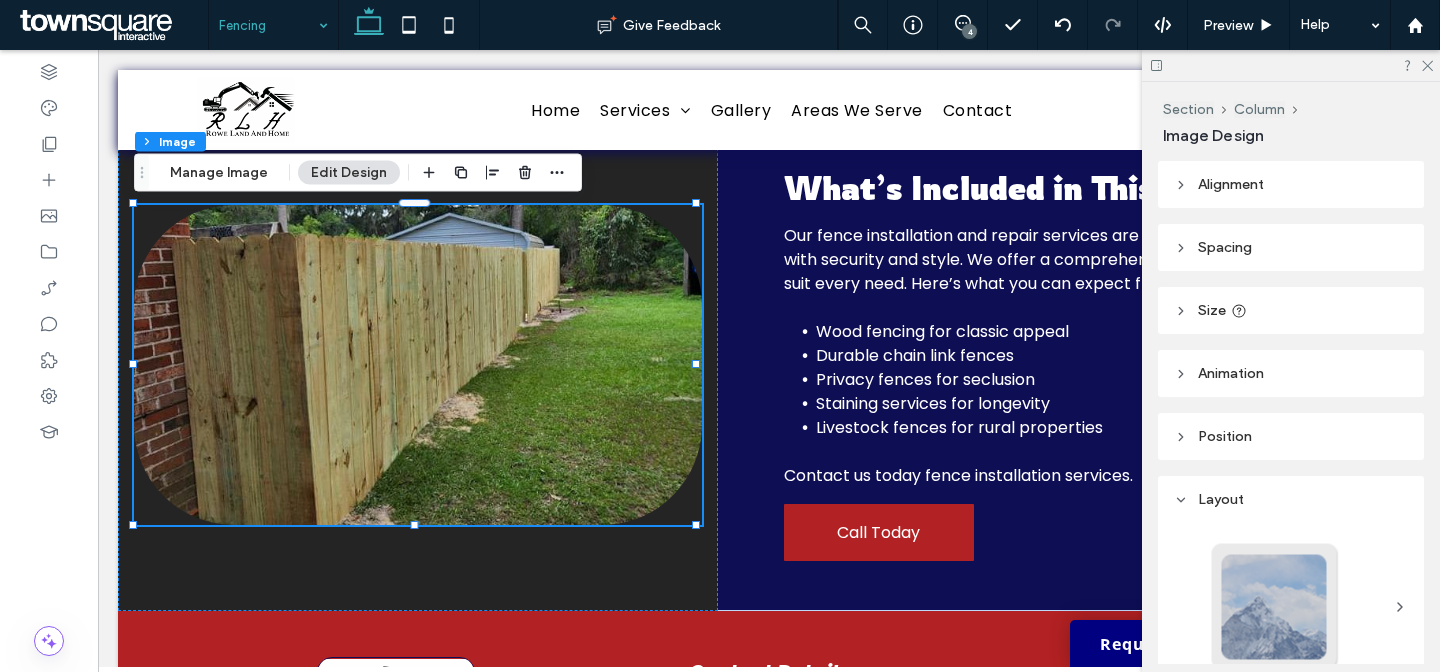 click on "Size" at bounding box center (1291, 310) 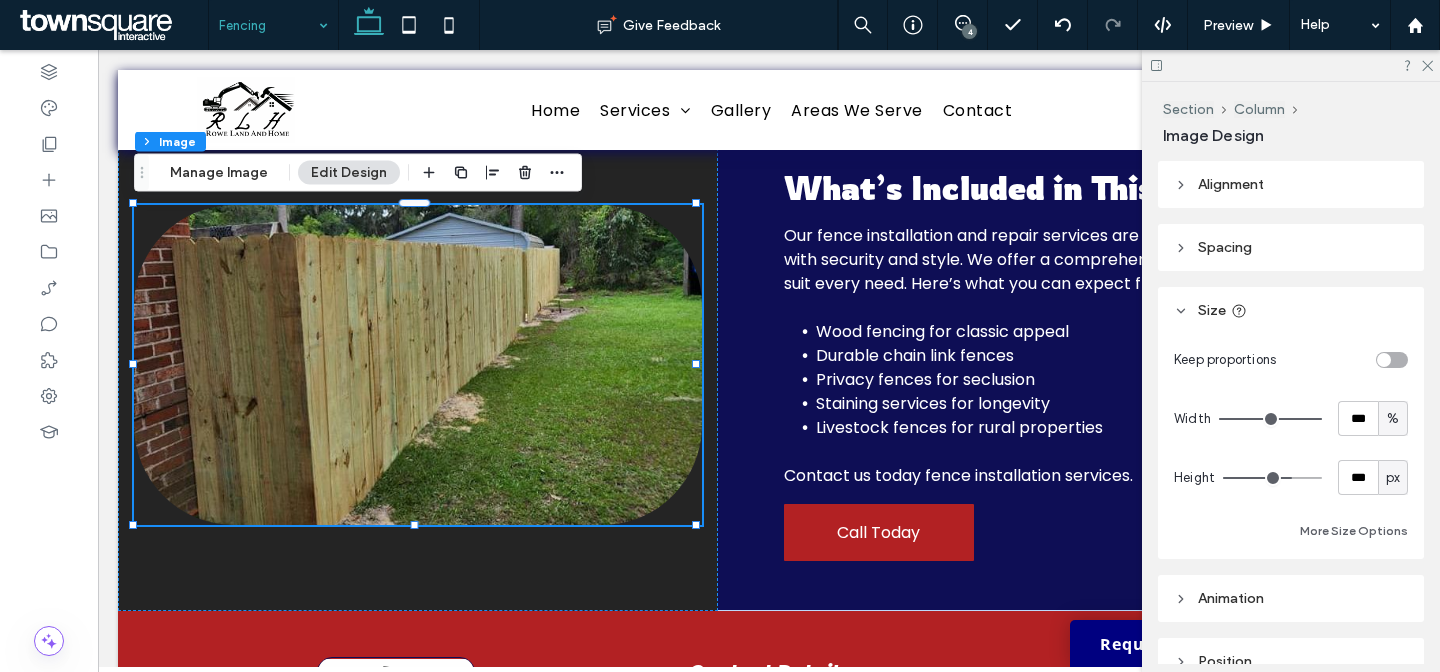 click at bounding box center [1392, 360] 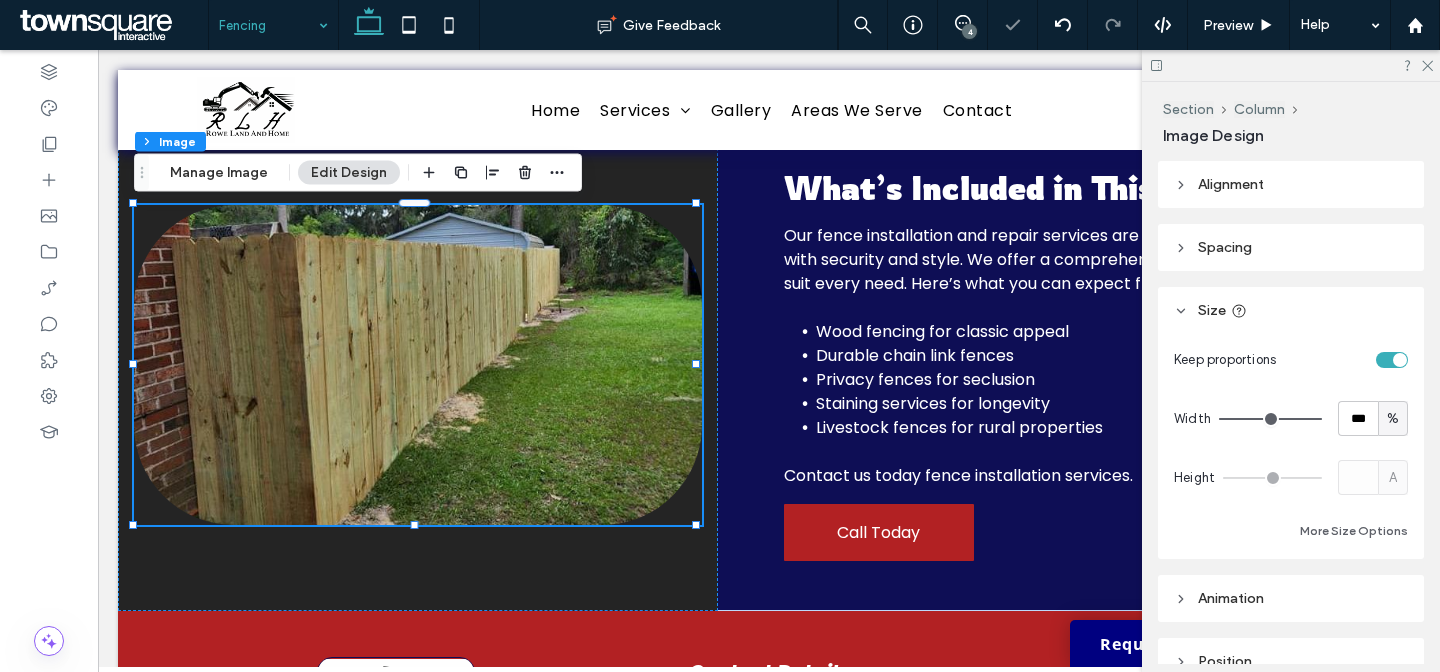type 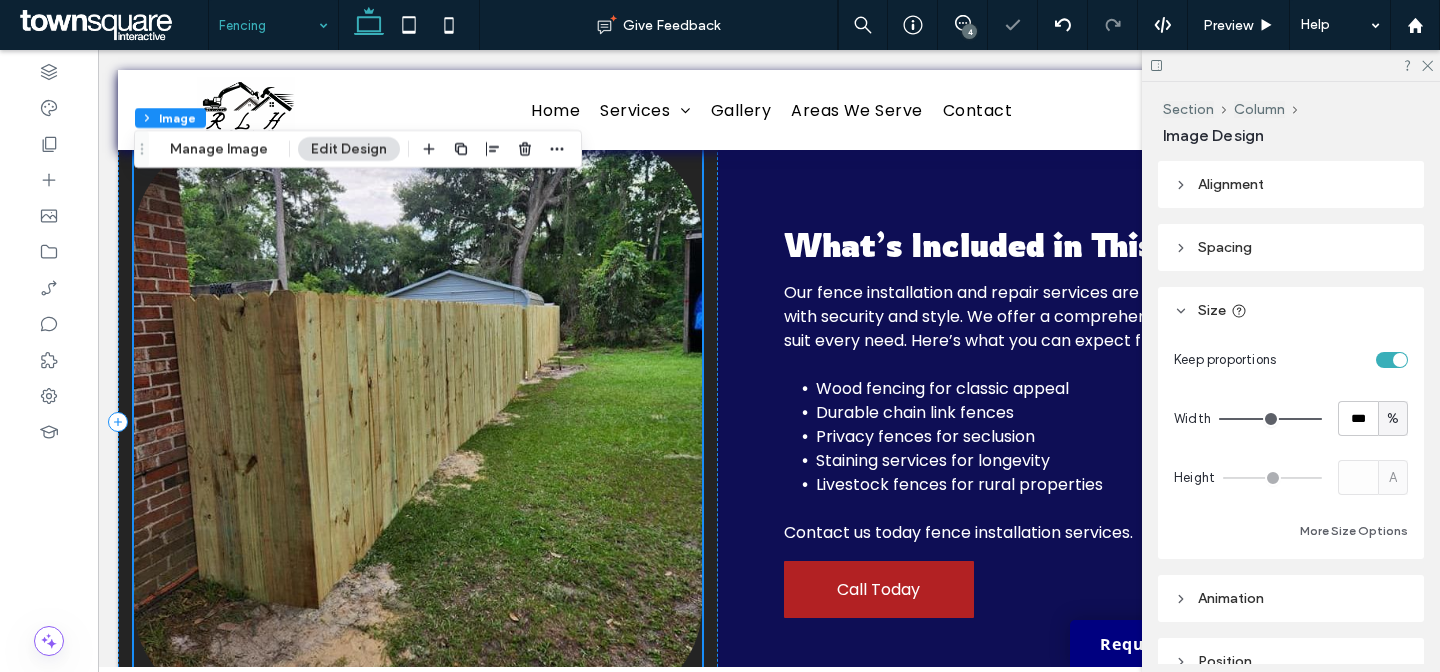 scroll, scrollTop: 575, scrollLeft: 0, axis: vertical 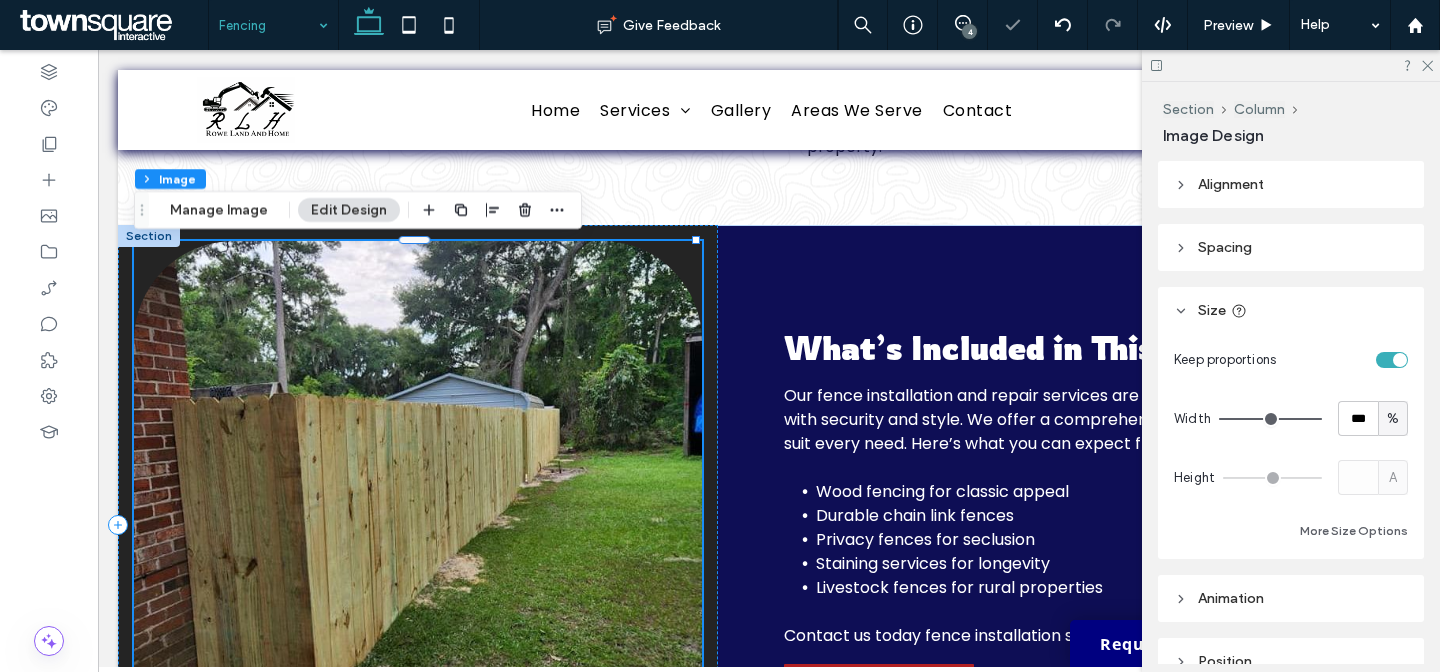 click at bounding box center [418, 525] 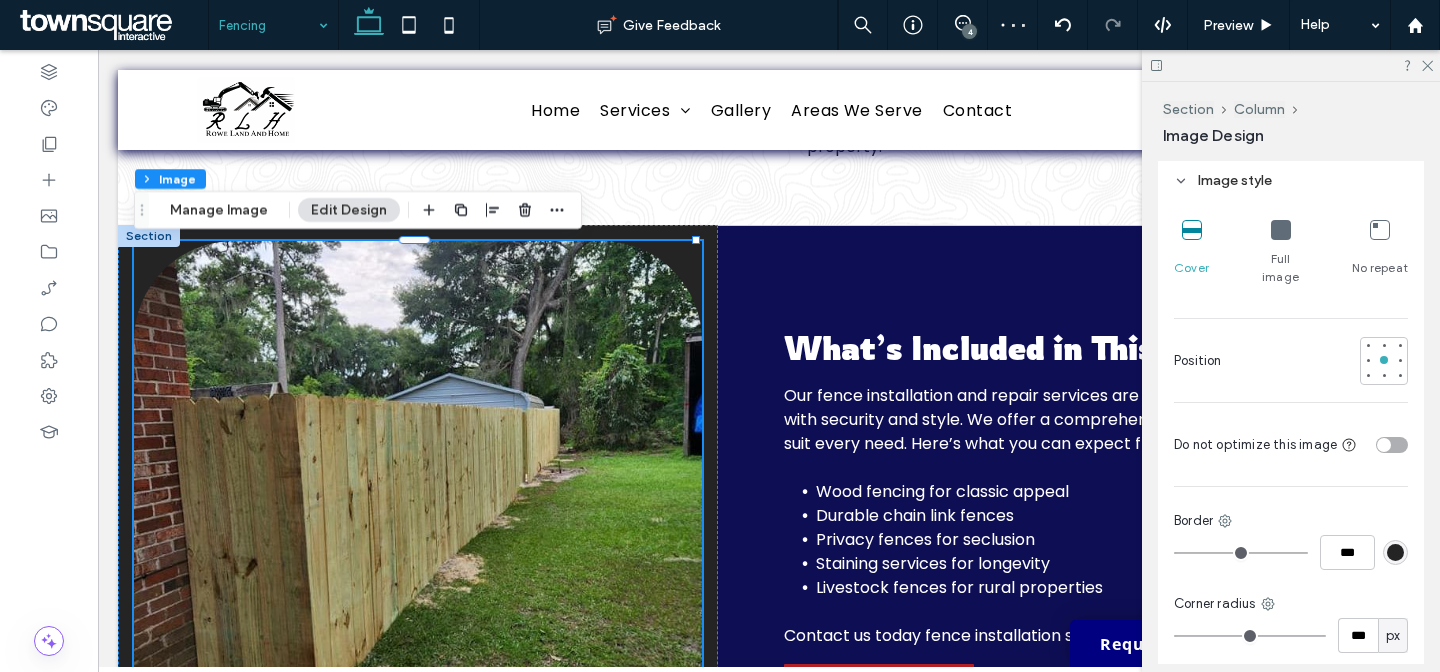 scroll, scrollTop: 611, scrollLeft: 0, axis: vertical 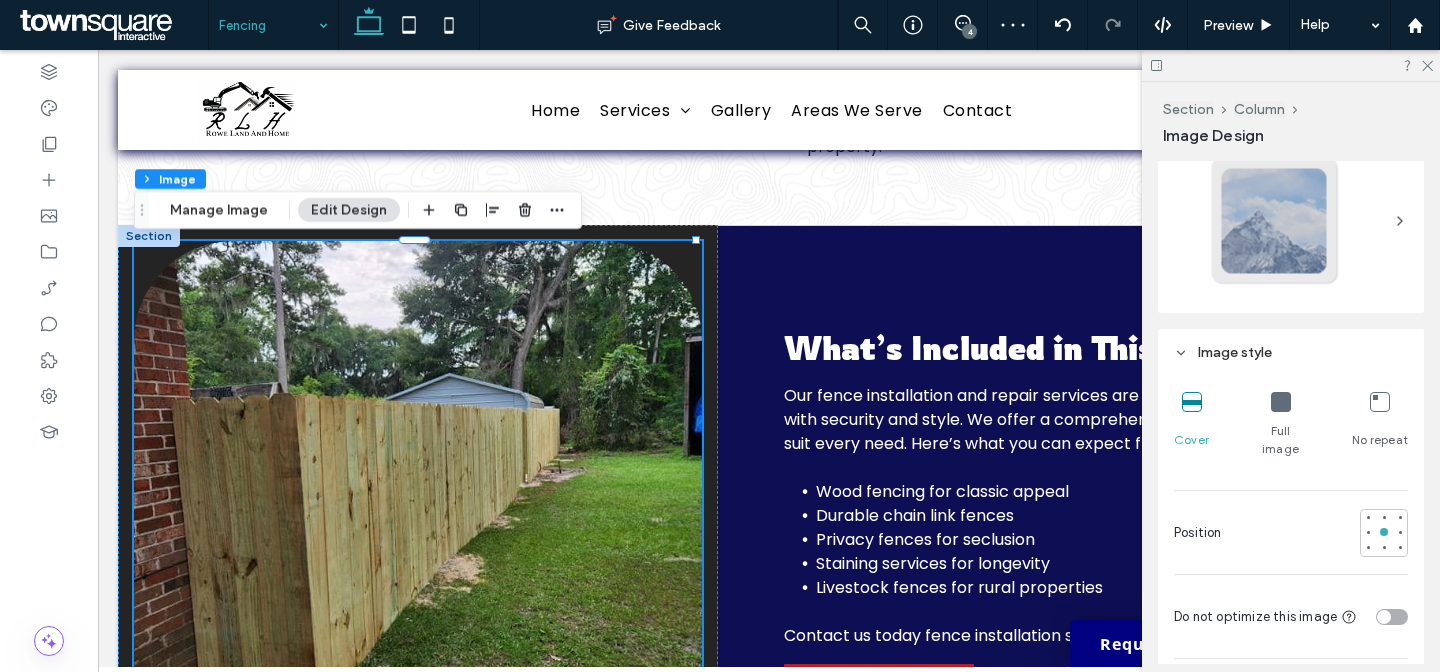 click at bounding box center (1275, 221) 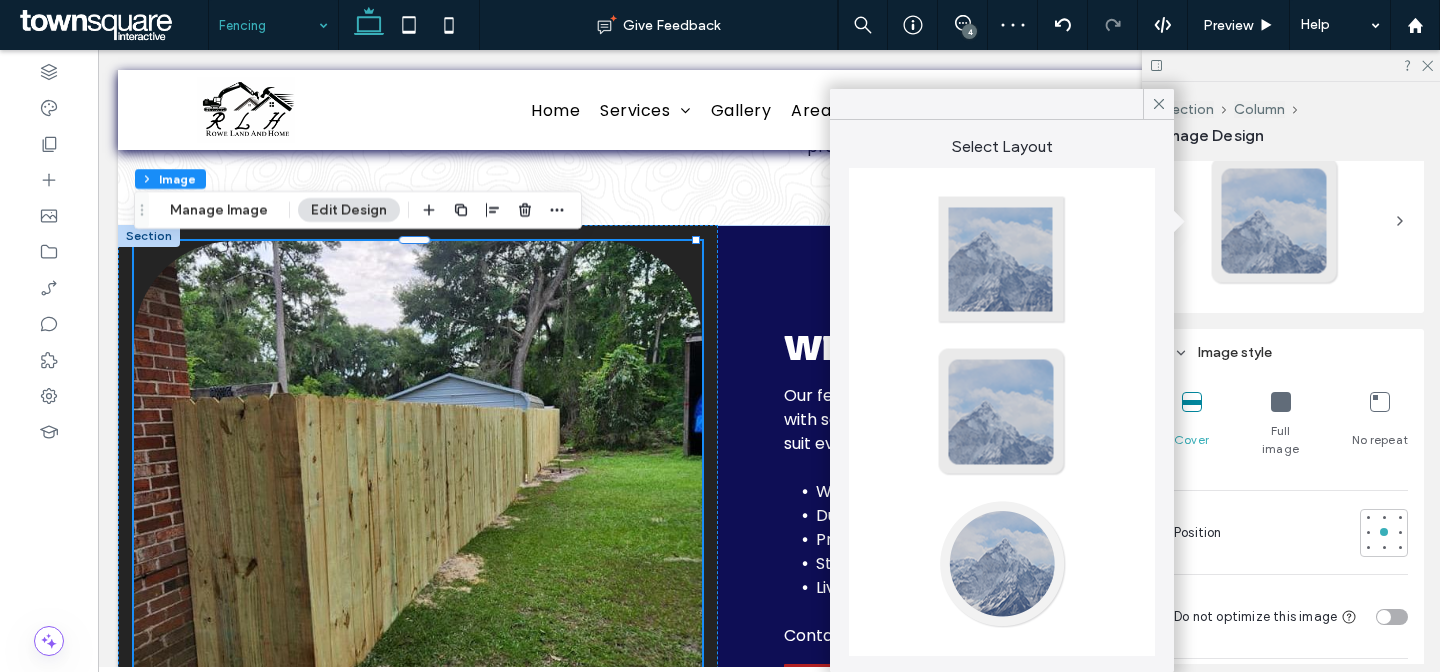 click at bounding box center (1002, 564) 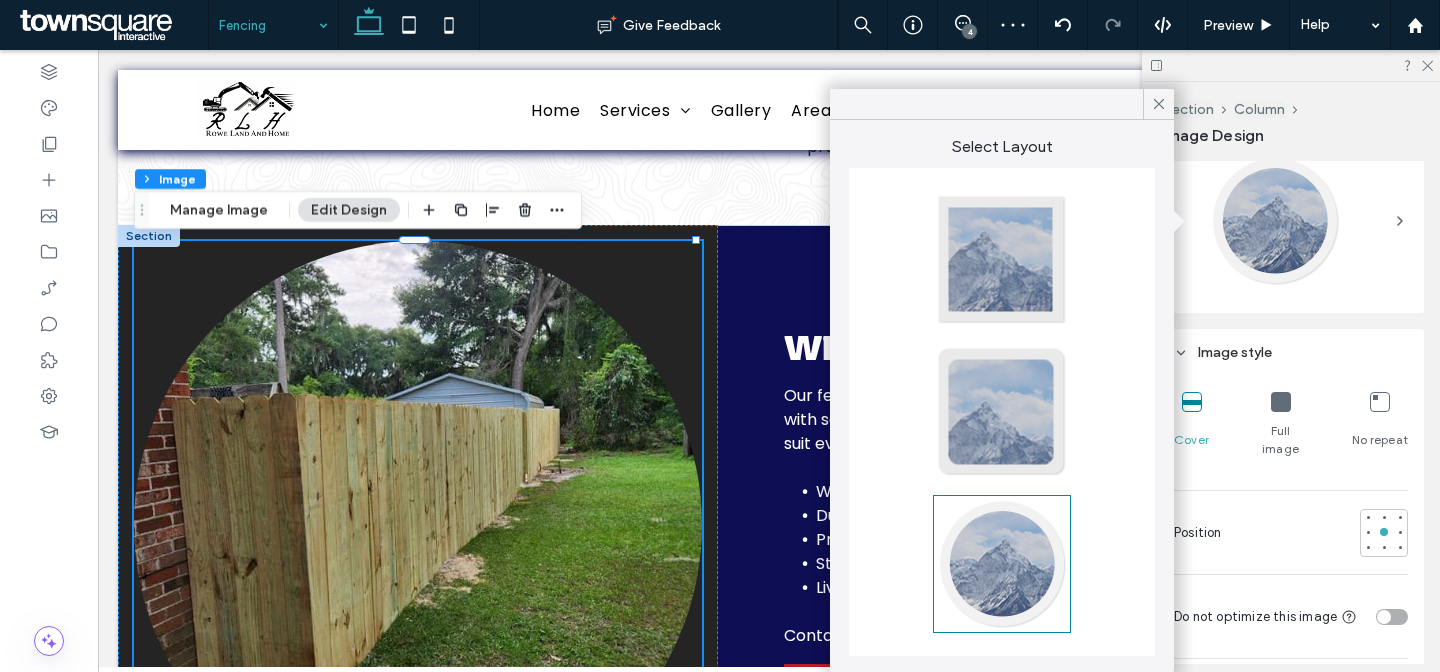 type on "**" 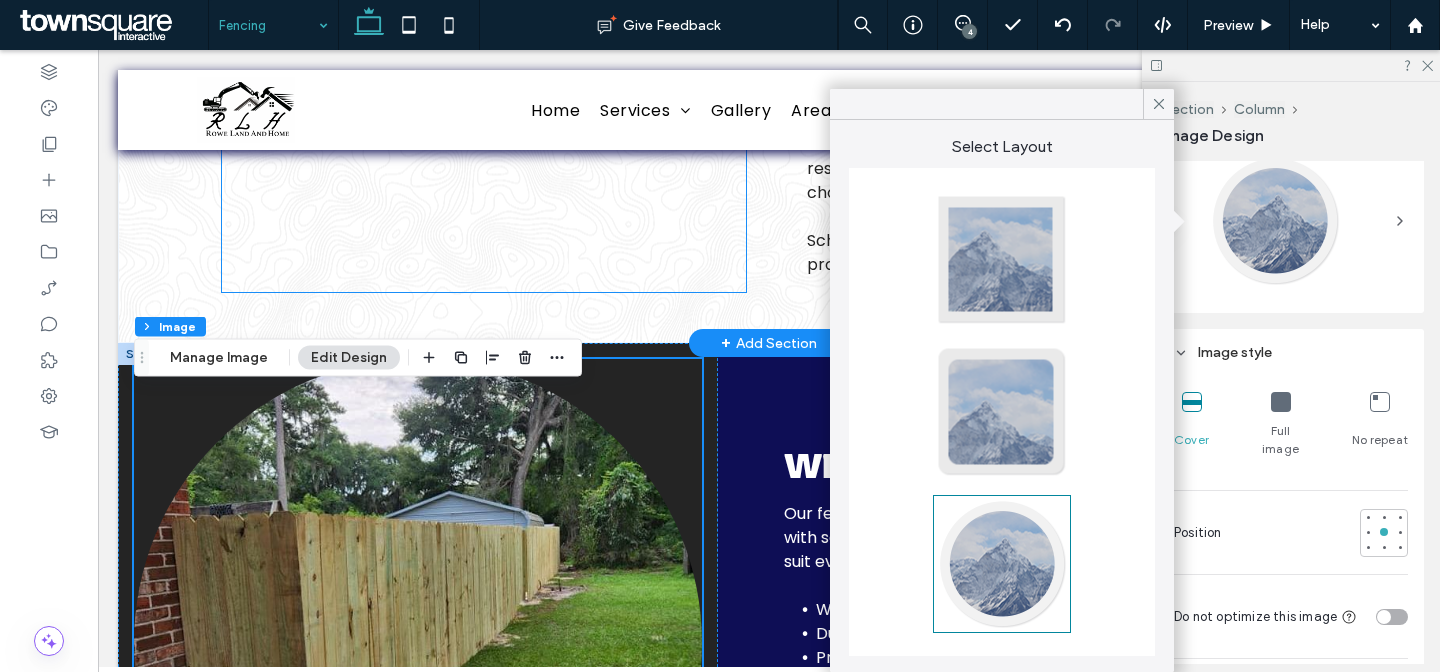 scroll, scrollTop: 427, scrollLeft: 0, axis: vertical 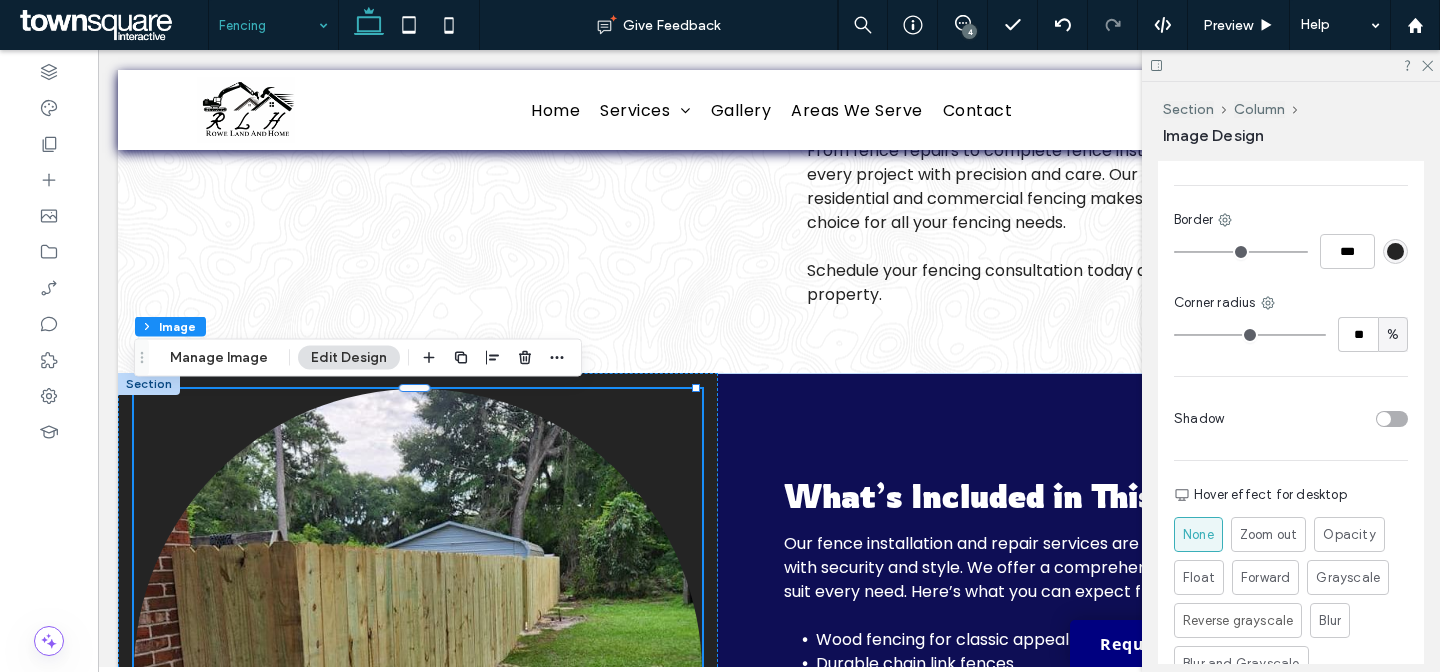 click at bounding box center [1392, 419] 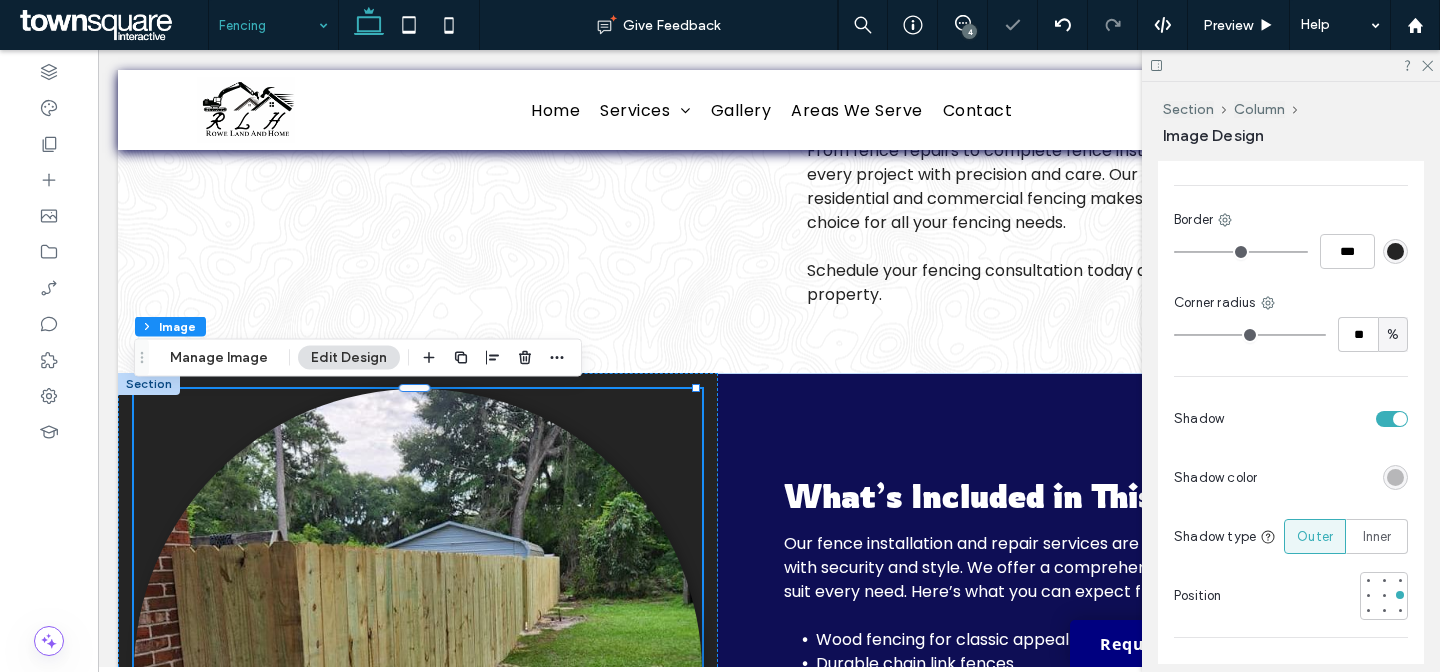 scroll, scrollTop: 1122, scrollLeft: 0, axis: vertical 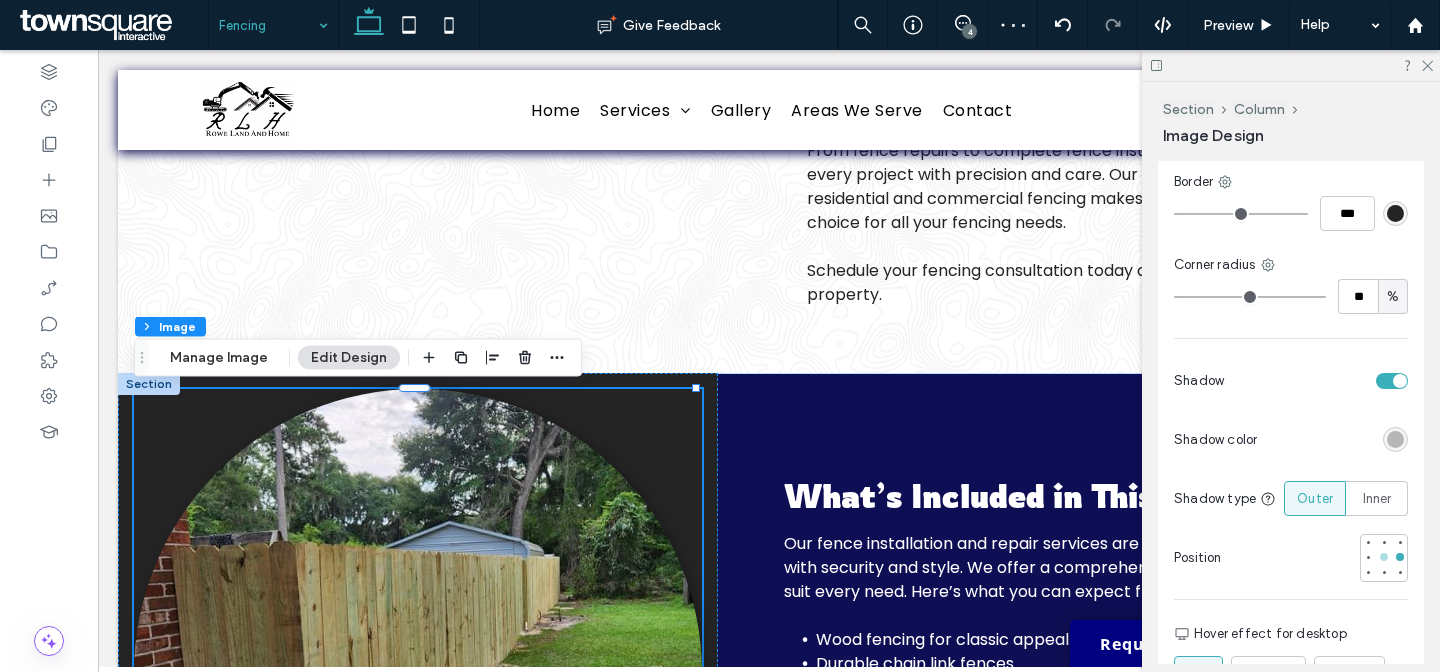 click at bounding box center (1384, 557) 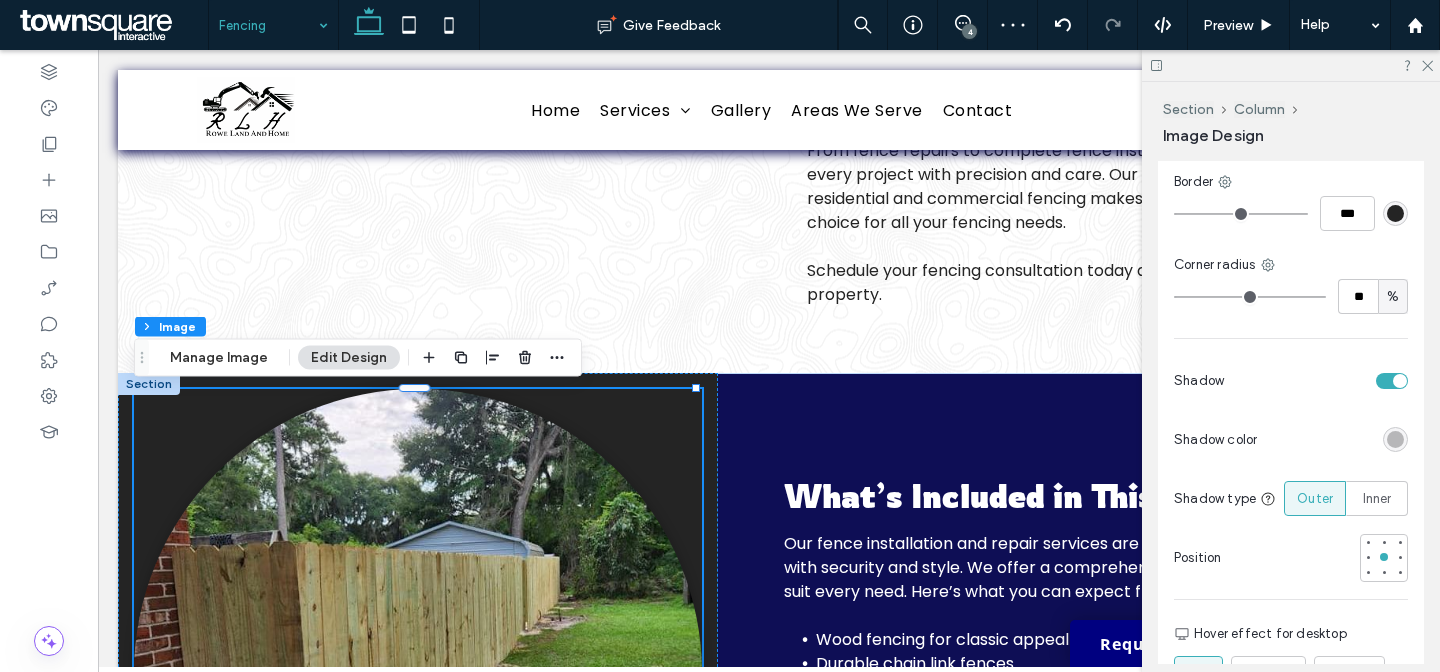 click at bounding box center (1395, 439) 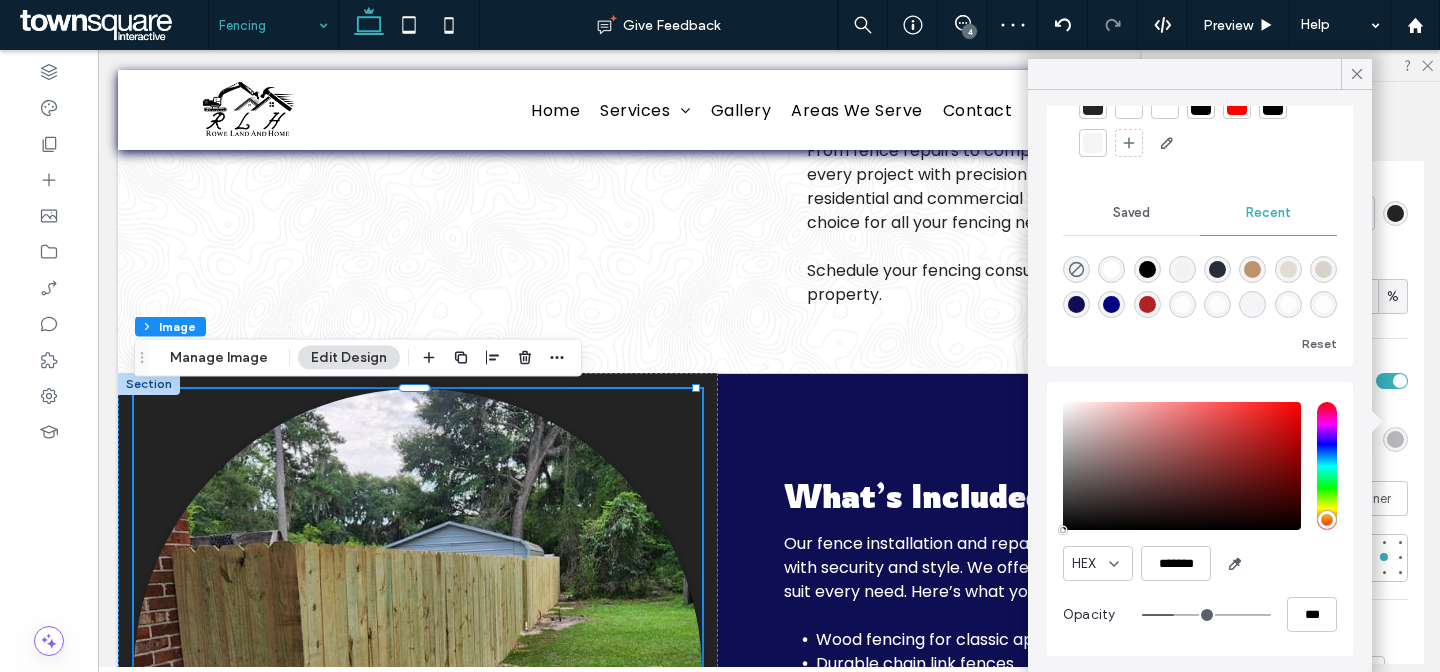 scroll, scrollTop: 132, scrollLeft: 0, axis: vertical 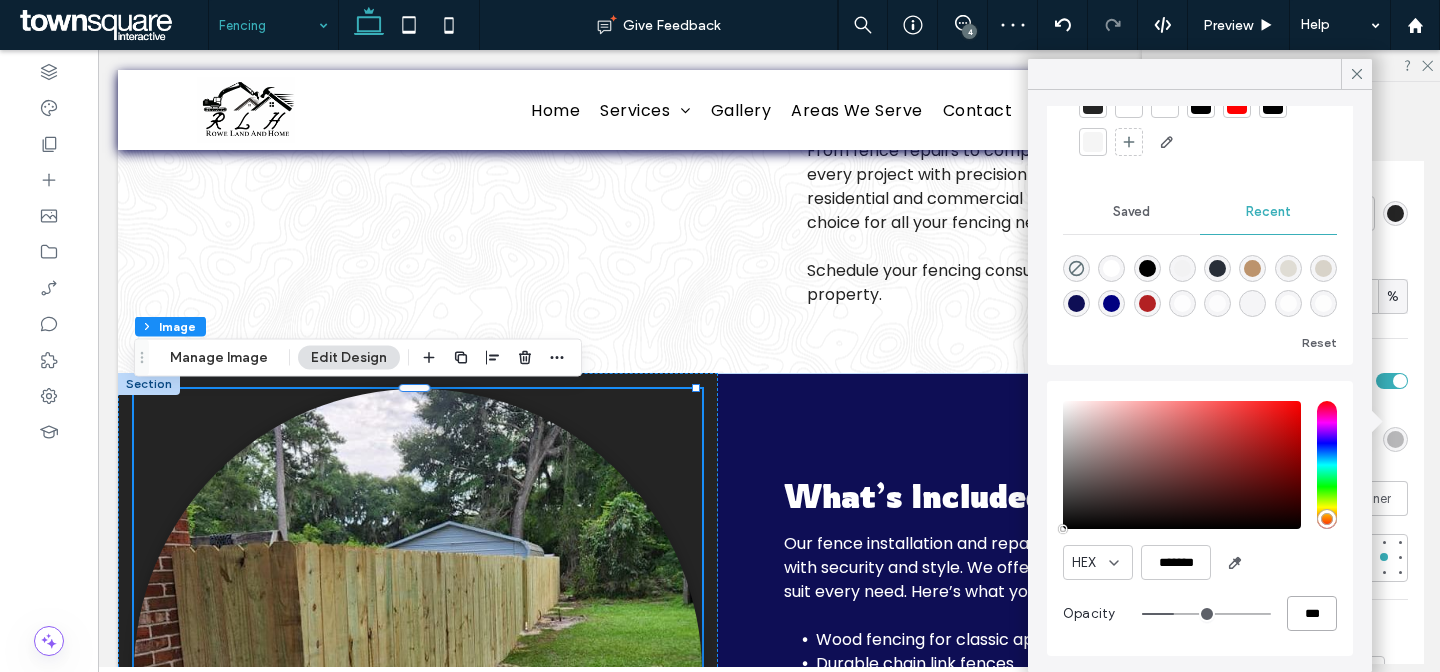 drag, startPoint x: 1292, startPoint y: 611, endPoint x: 1280, endPoint y: 611, distance: 12 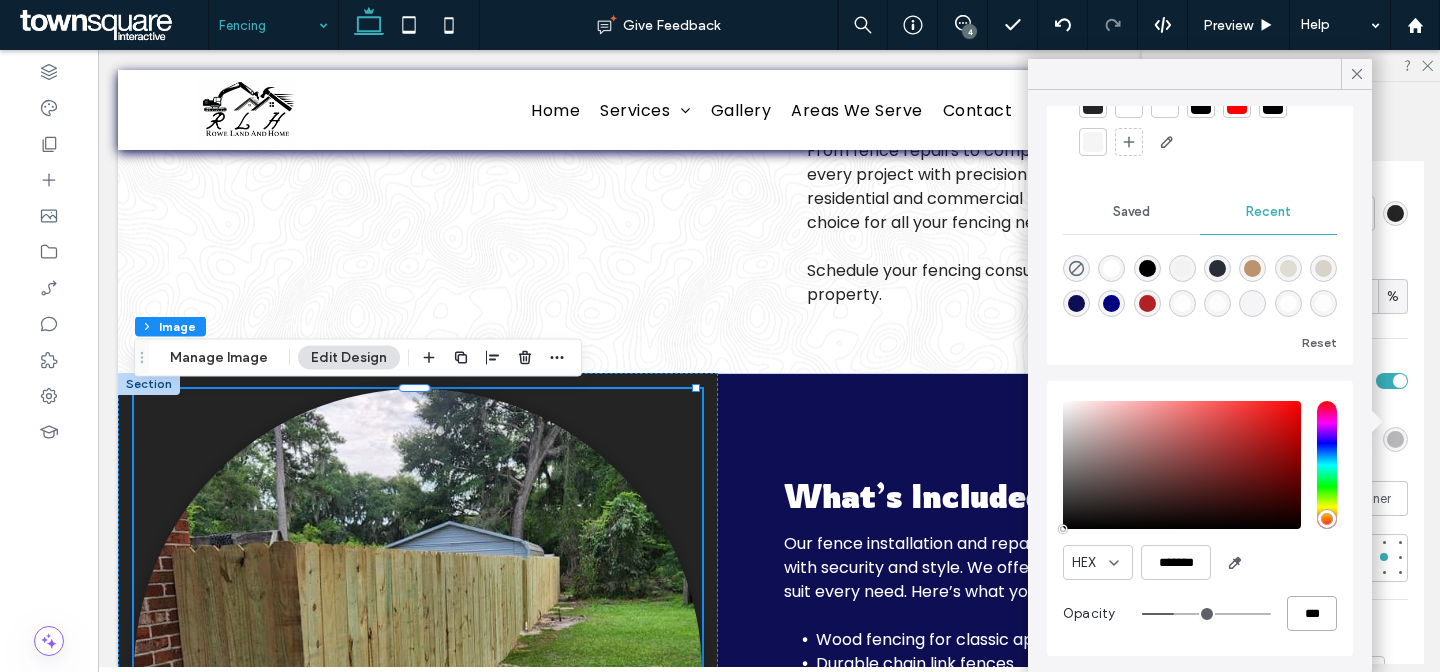 type on "**" 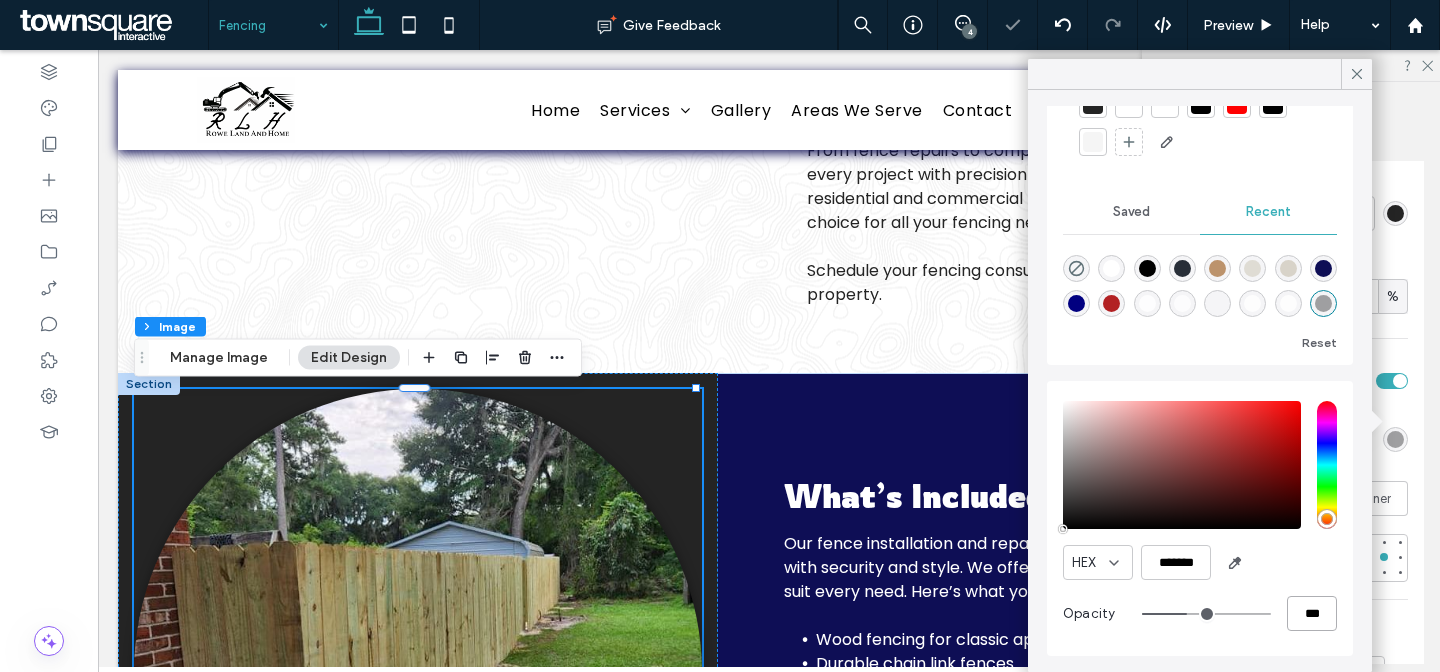 type on "***" 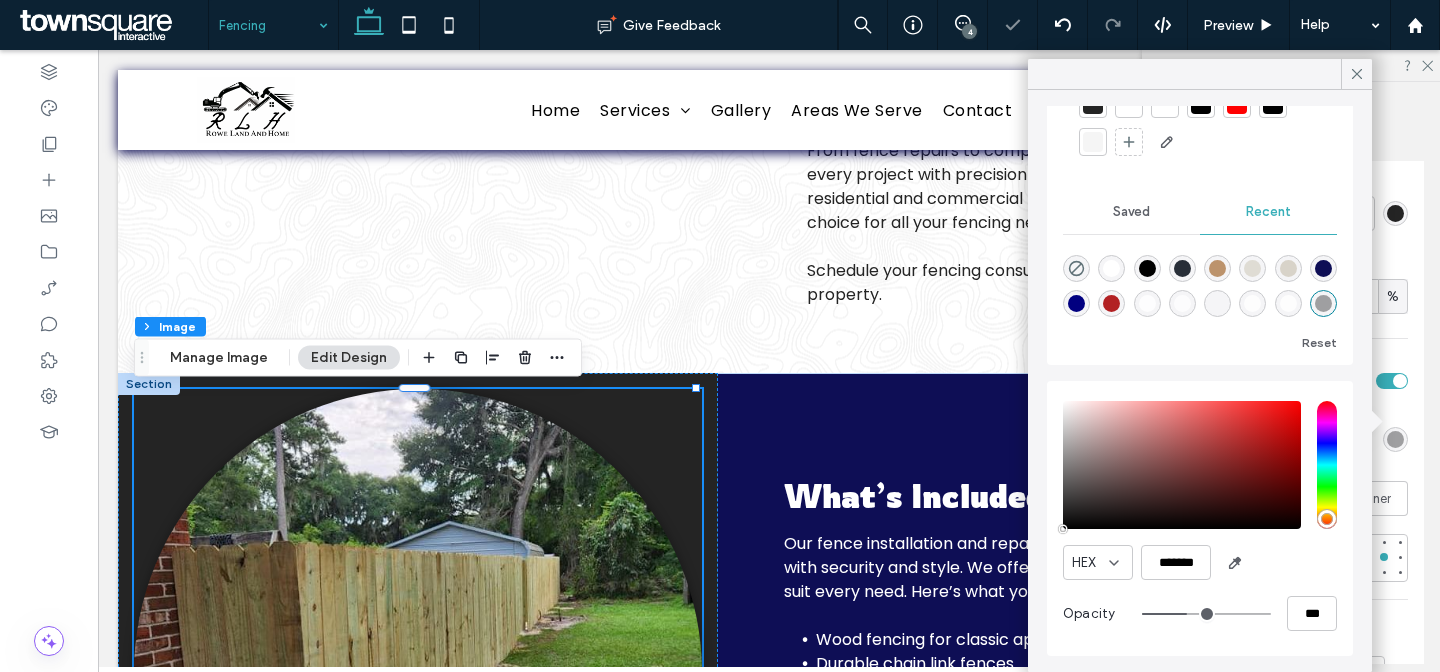 click on "HEX ******* Opacity ***" at bounding box center [1200, 518] 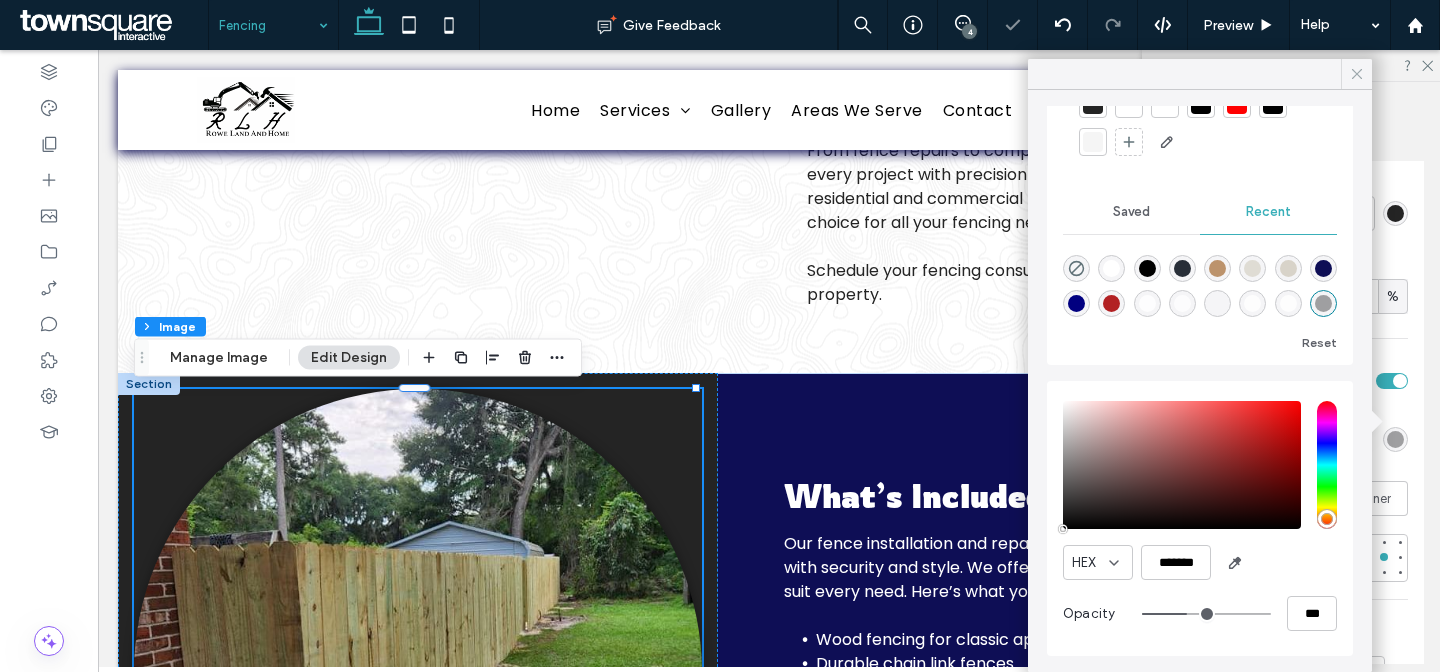 click 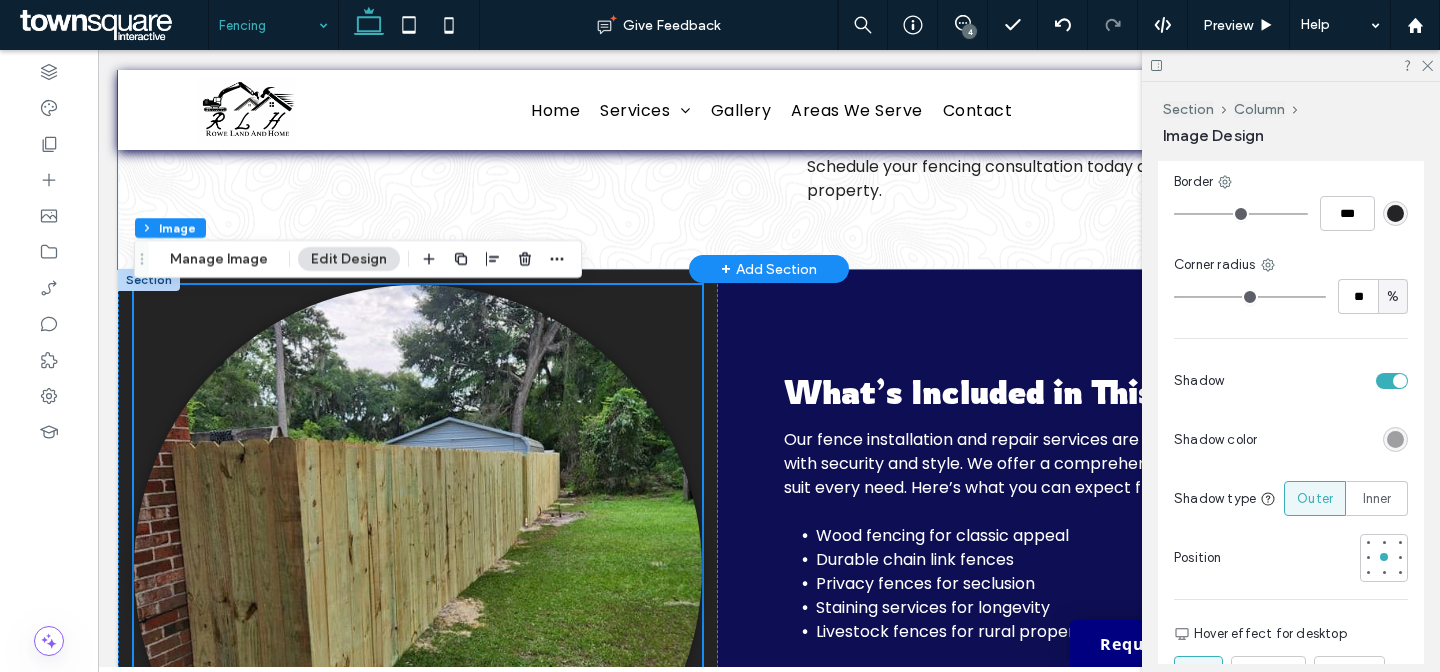 scroll, scrollTop: 667, scrollLeft: 0, axis: vertical 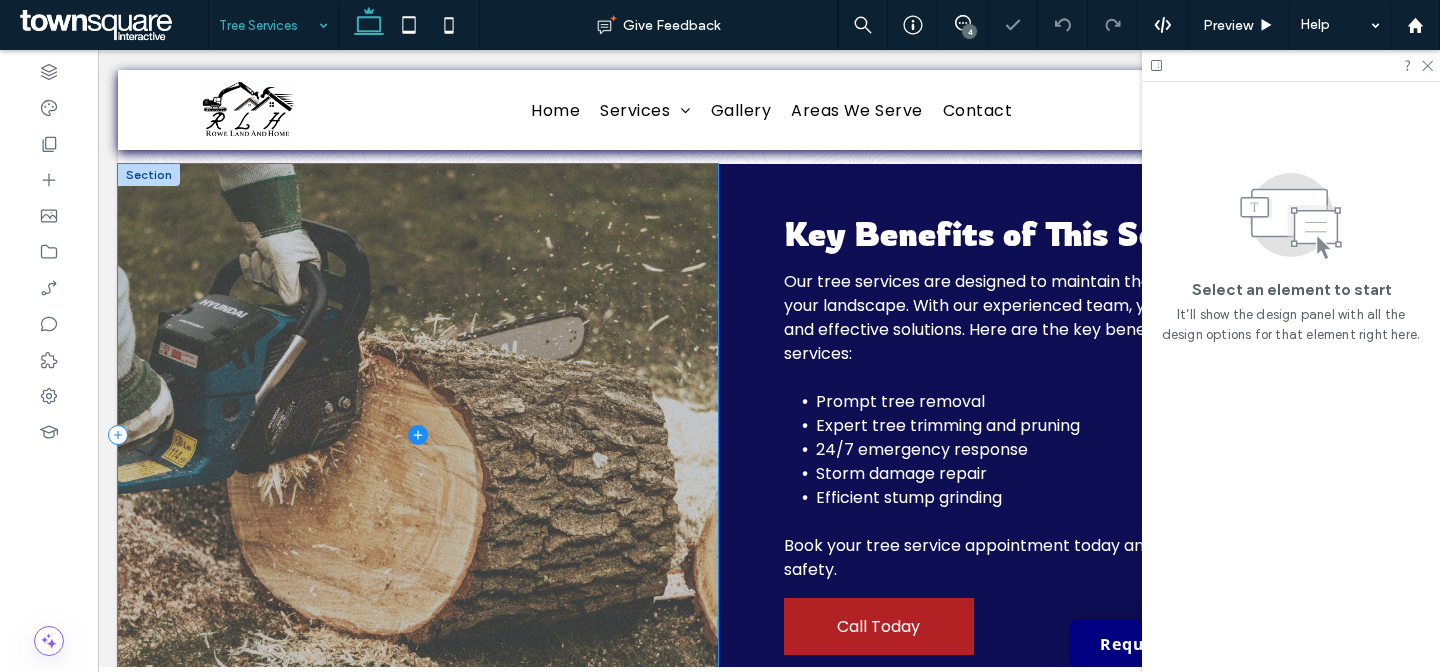 click at bounding box center [418, 434] 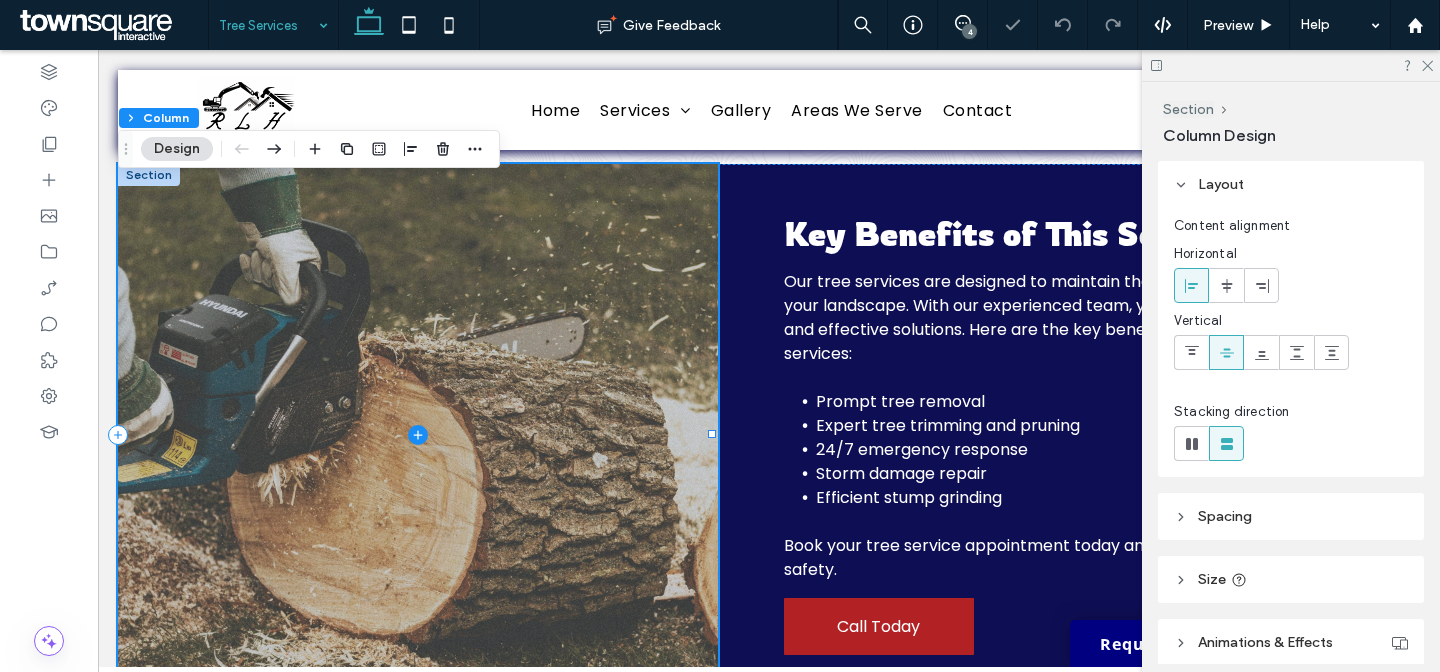 click at bounding box center (418, 434) 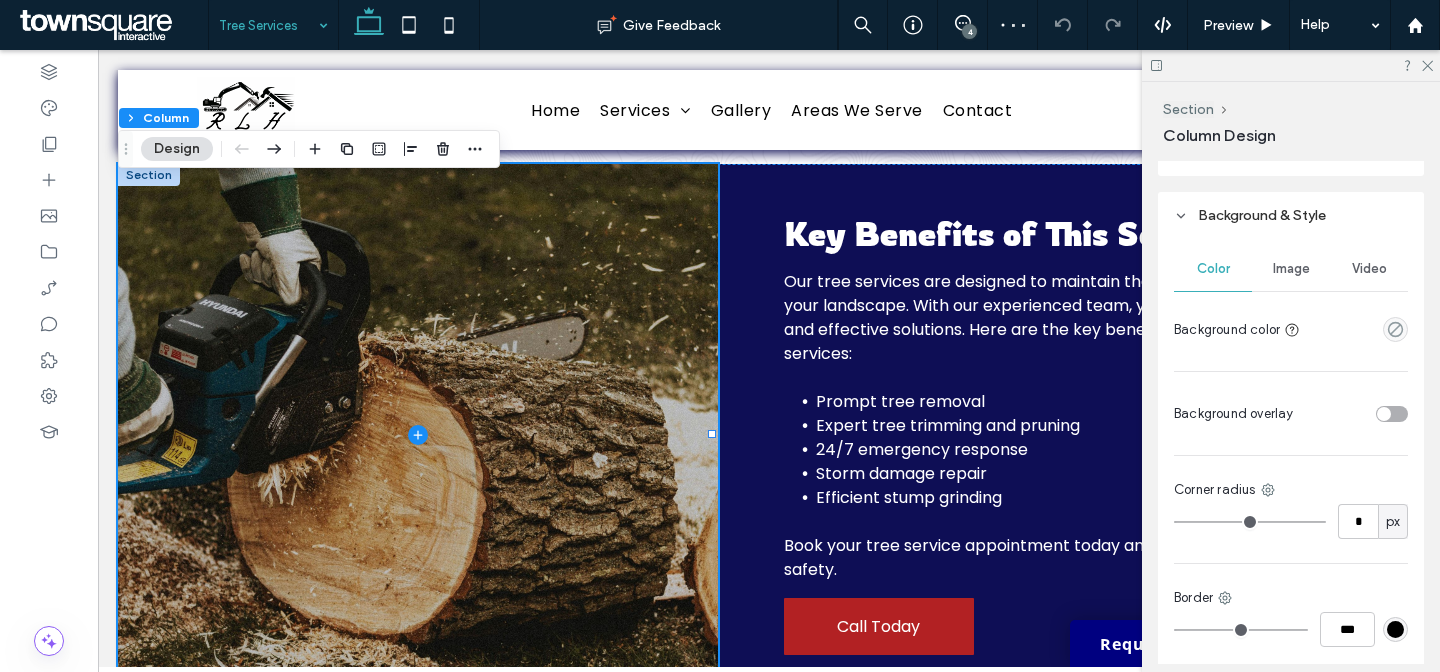 scroll, scrollTop: 494, scrollLeft: 0, axis: vertical 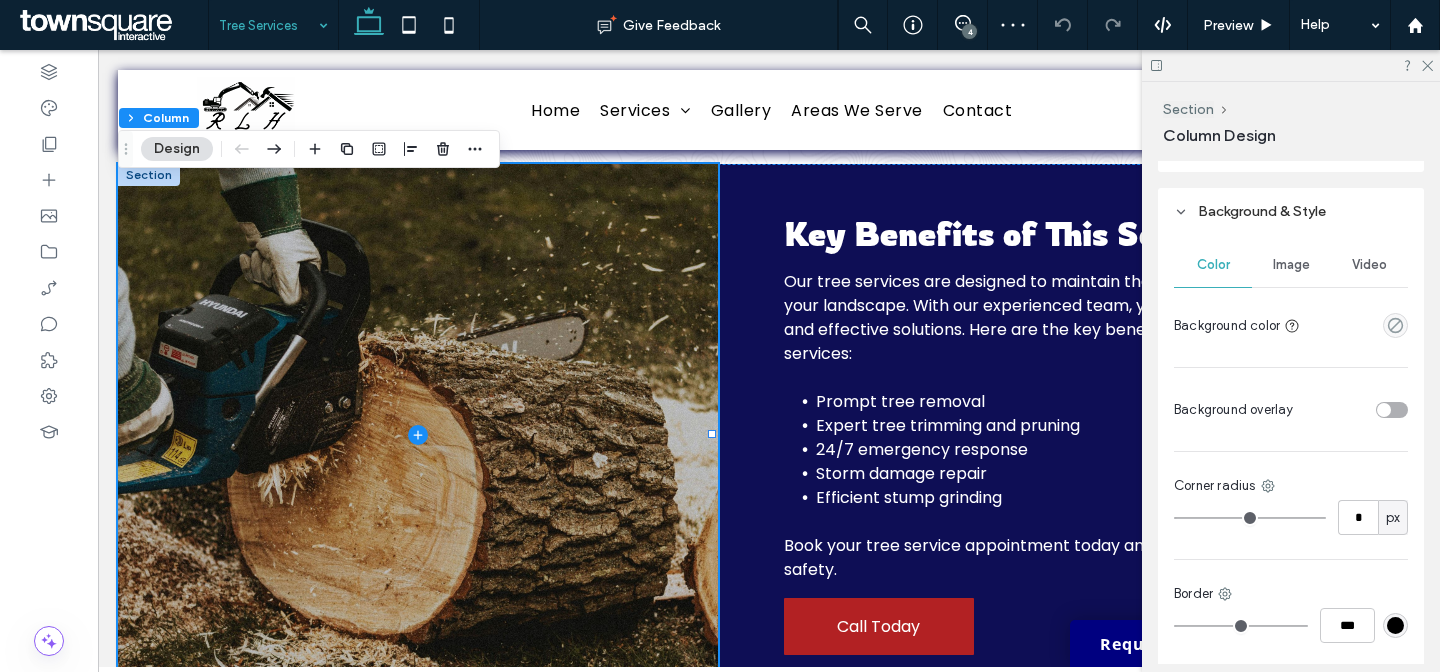click on "Image" at bounding box center (1291, 265) 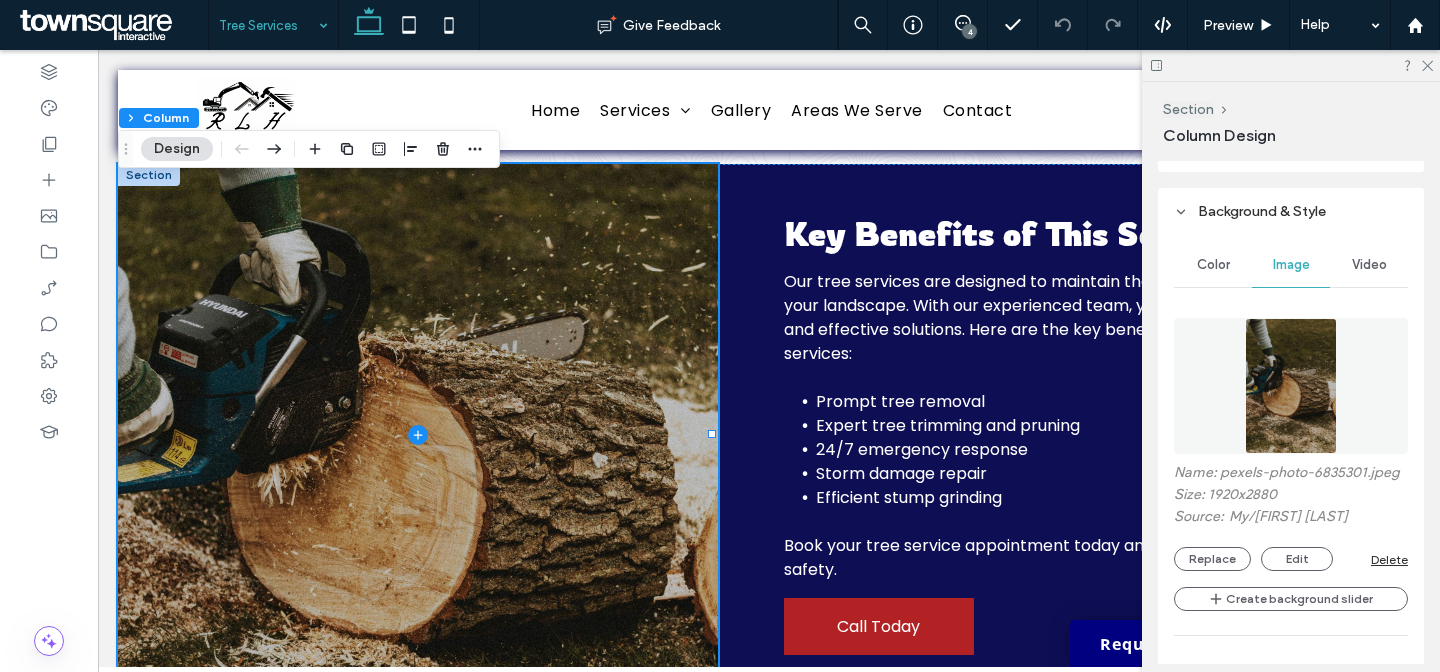 click on "Delete" at bounding box center [1389, 559] 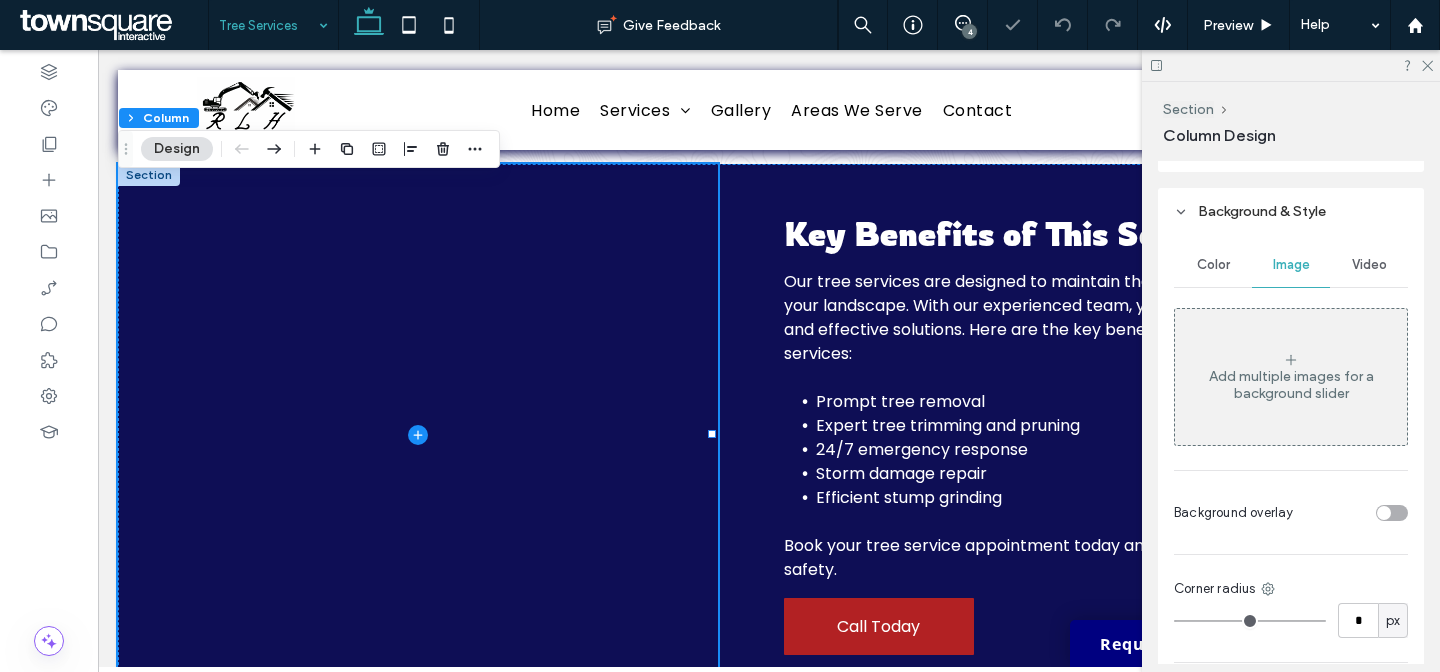 click on "Color" at bounding box center (1213, 265) 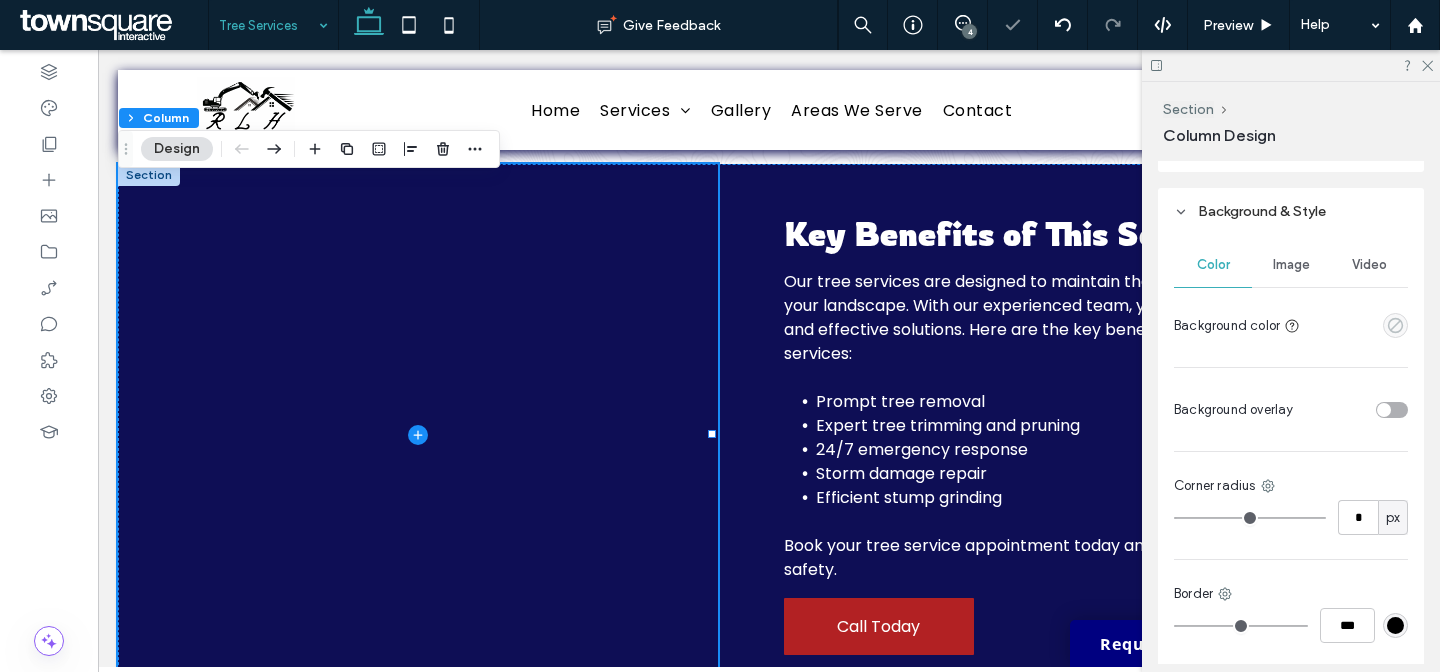click 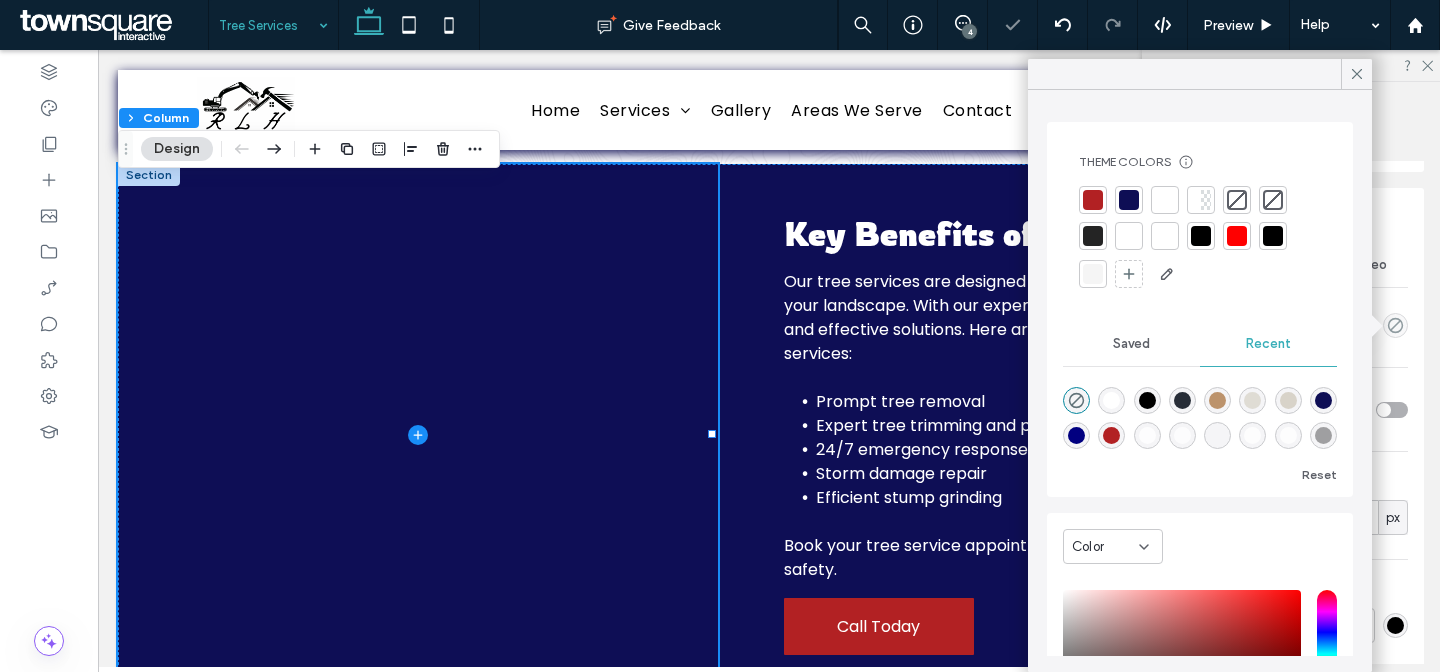click at bounding box center [1093, 236] 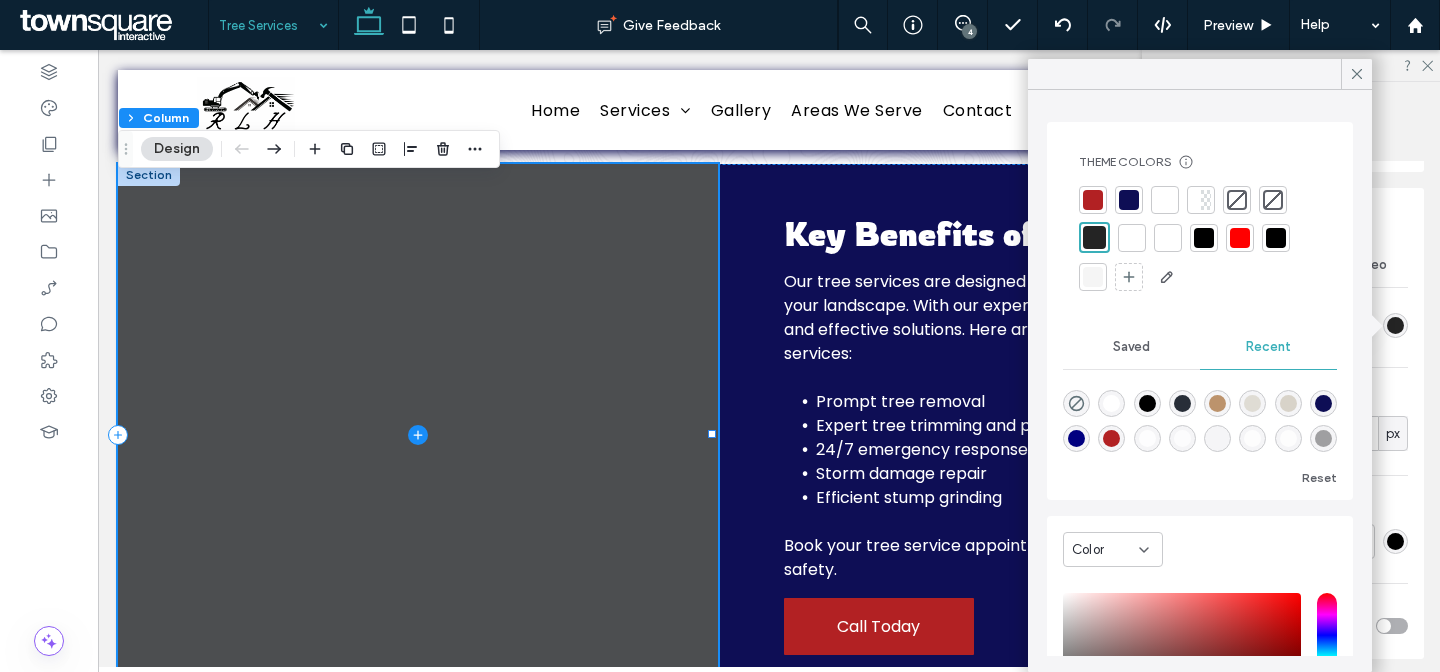 click 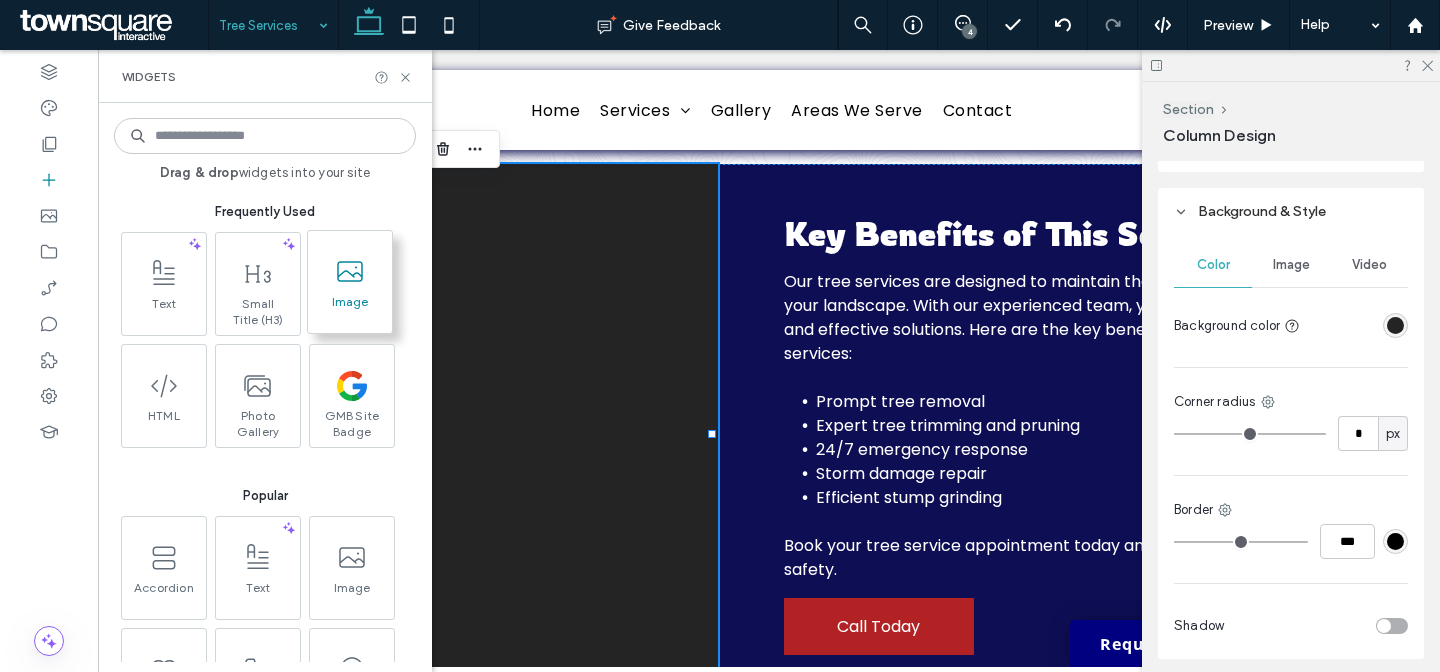 click 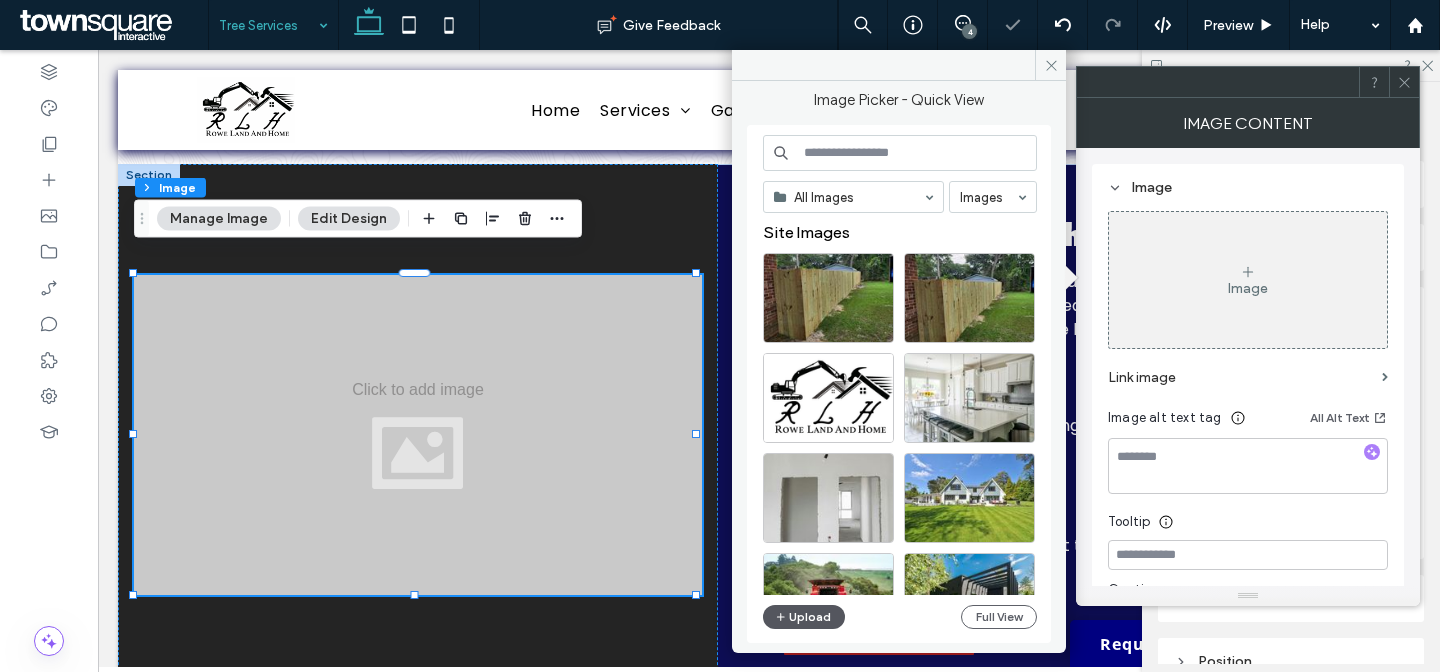 click on "Upload" at bounding box center [804, 617] 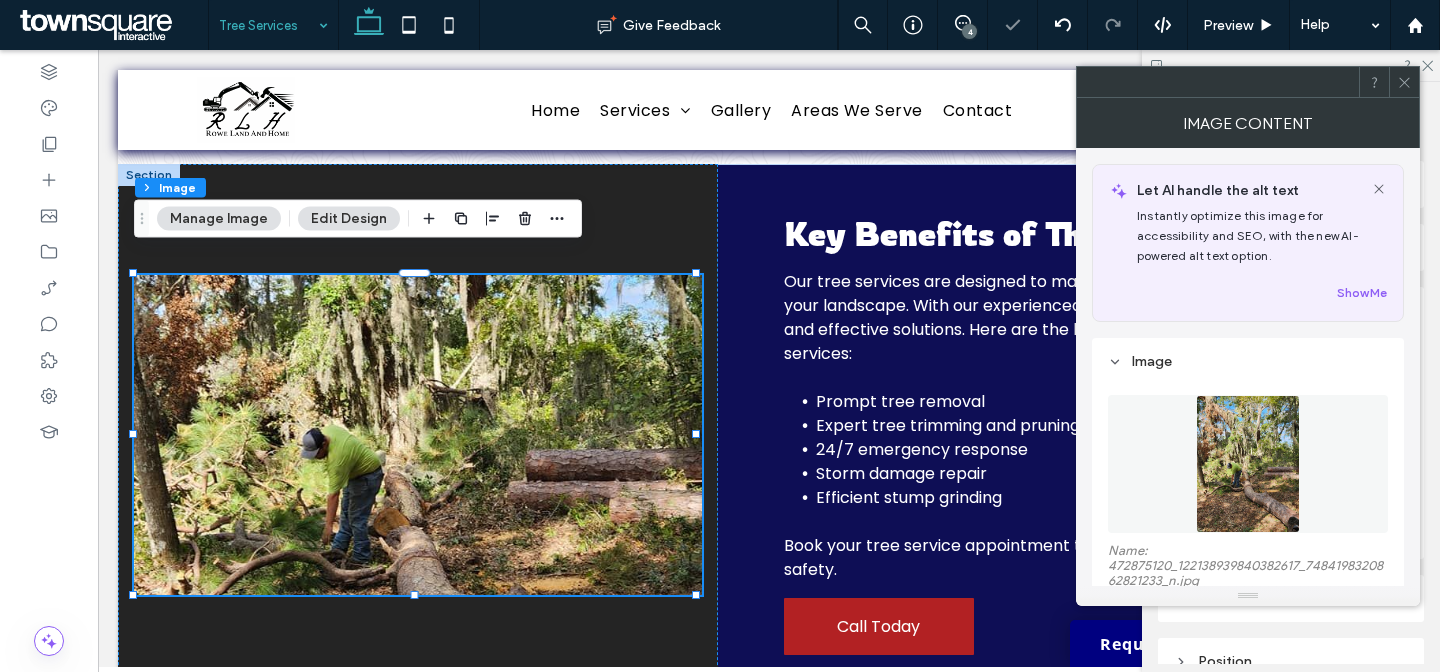 scroll, scrollTop: 163, scrollLeft: 0, axis: vertical 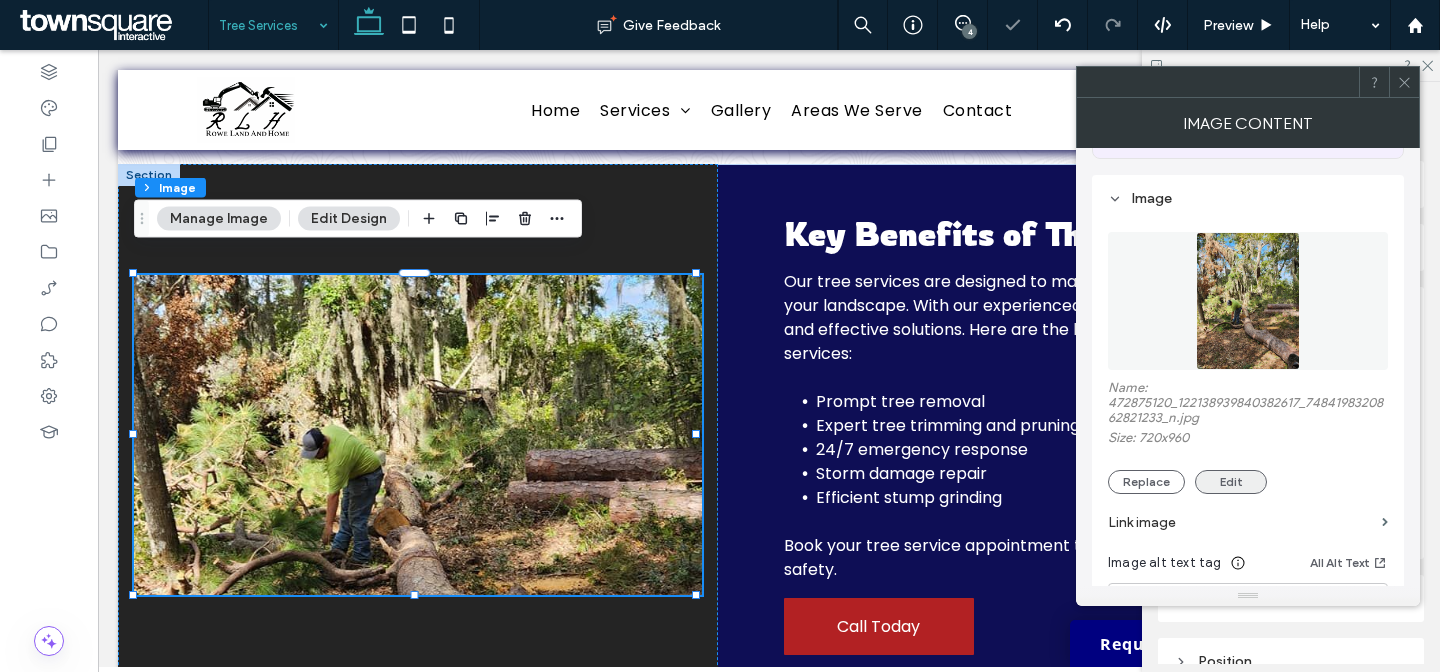 click on "Edit" at bounding box center [1231, 482] 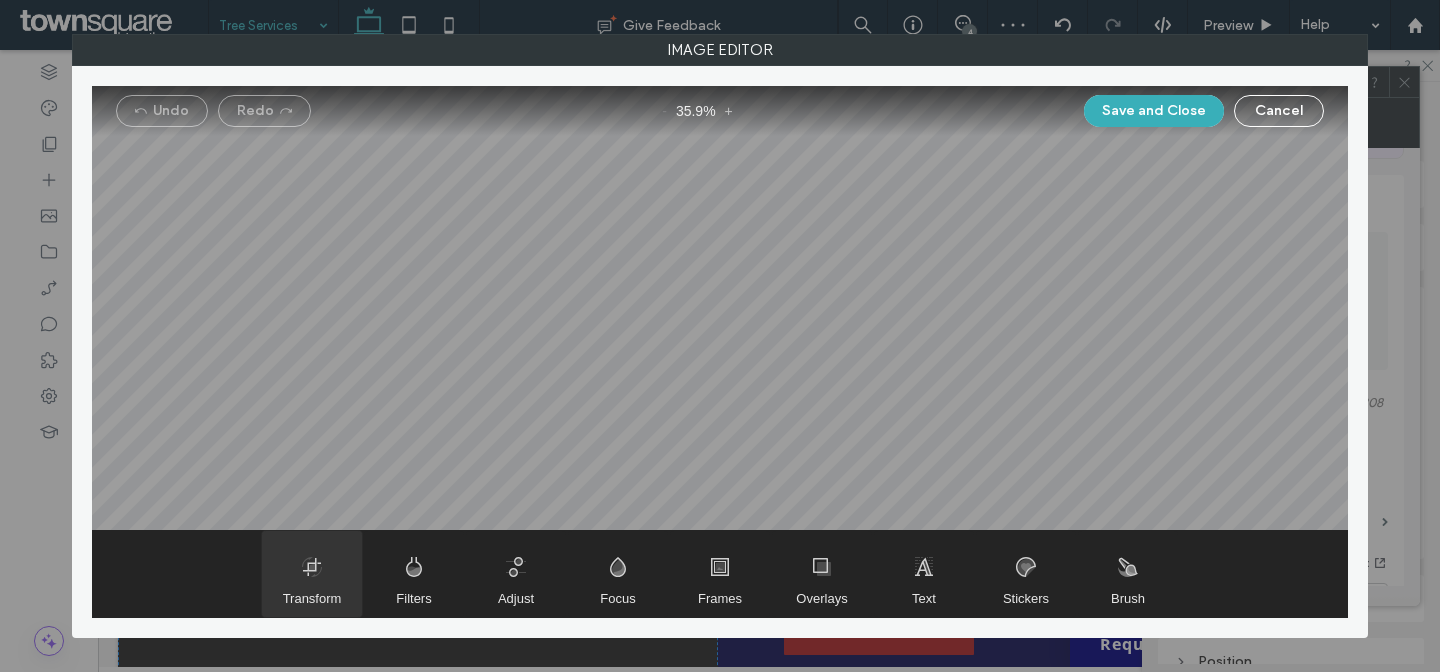 click on "Transform" at bounding box center (312, 598) 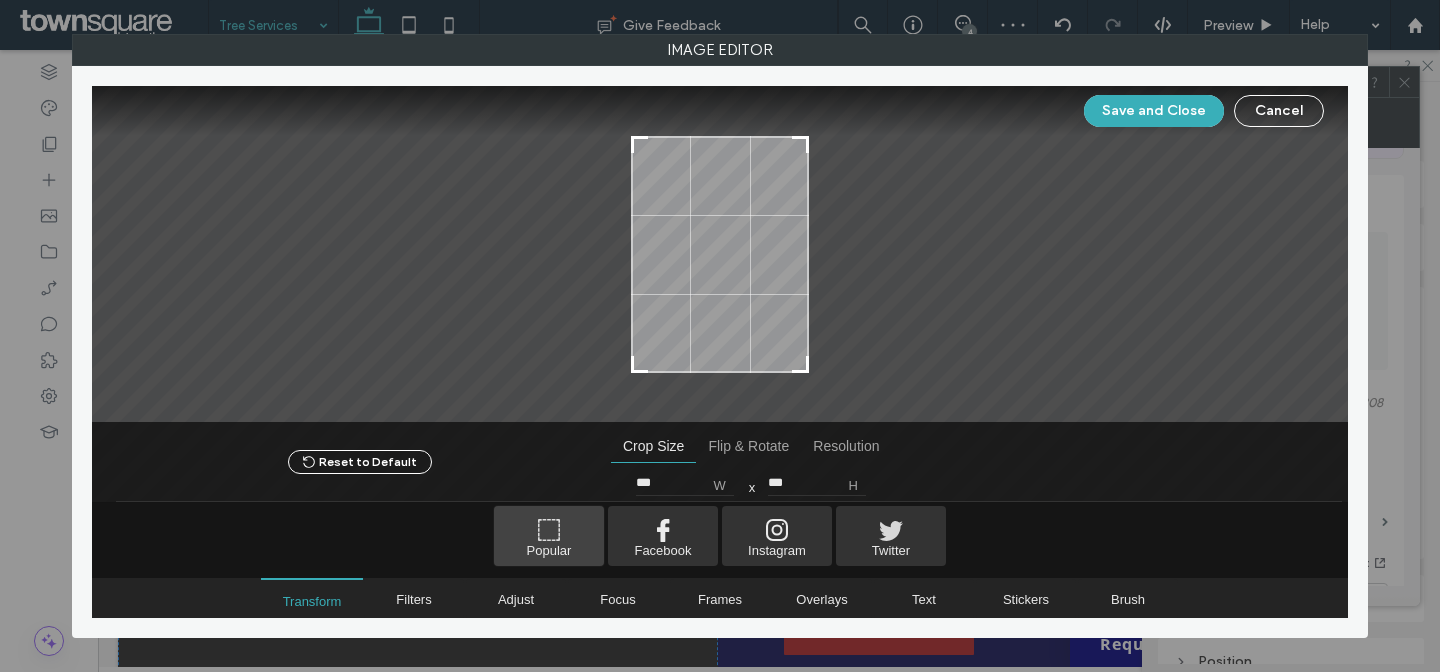 click at bounding box center [549, 536] 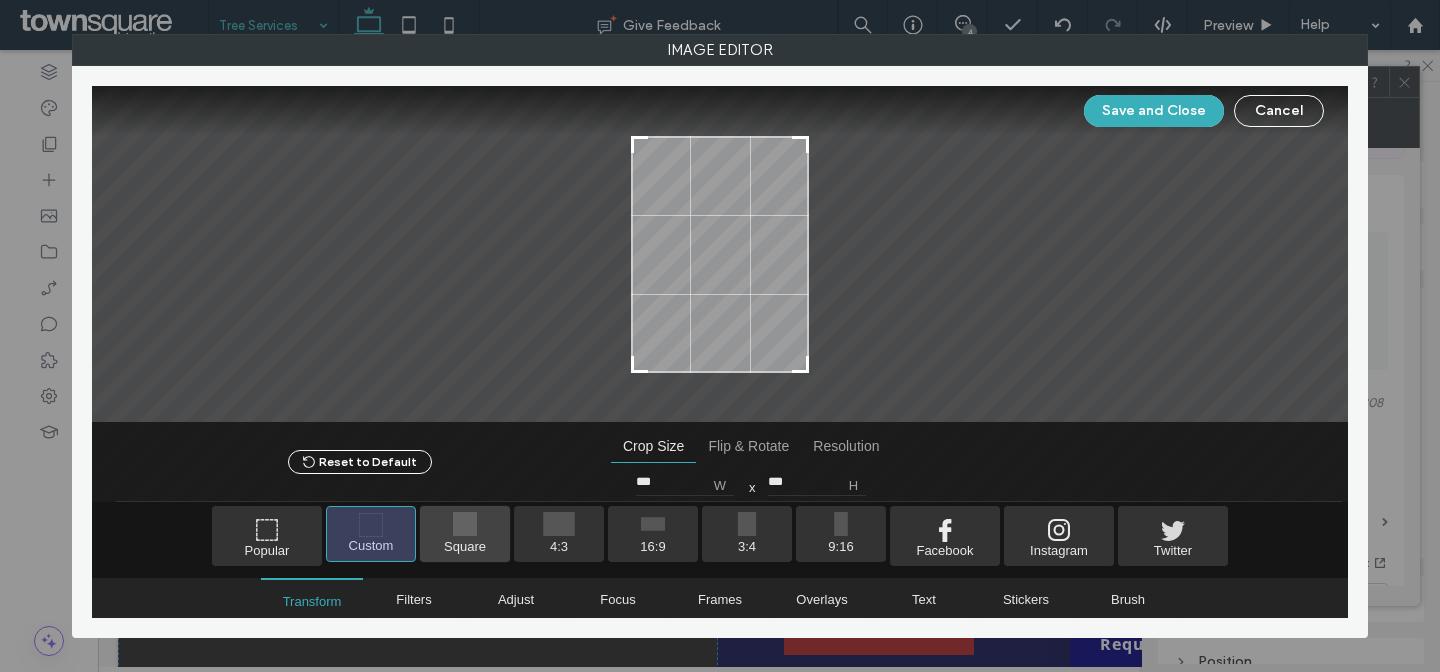 click at bounding box center [465, 534] 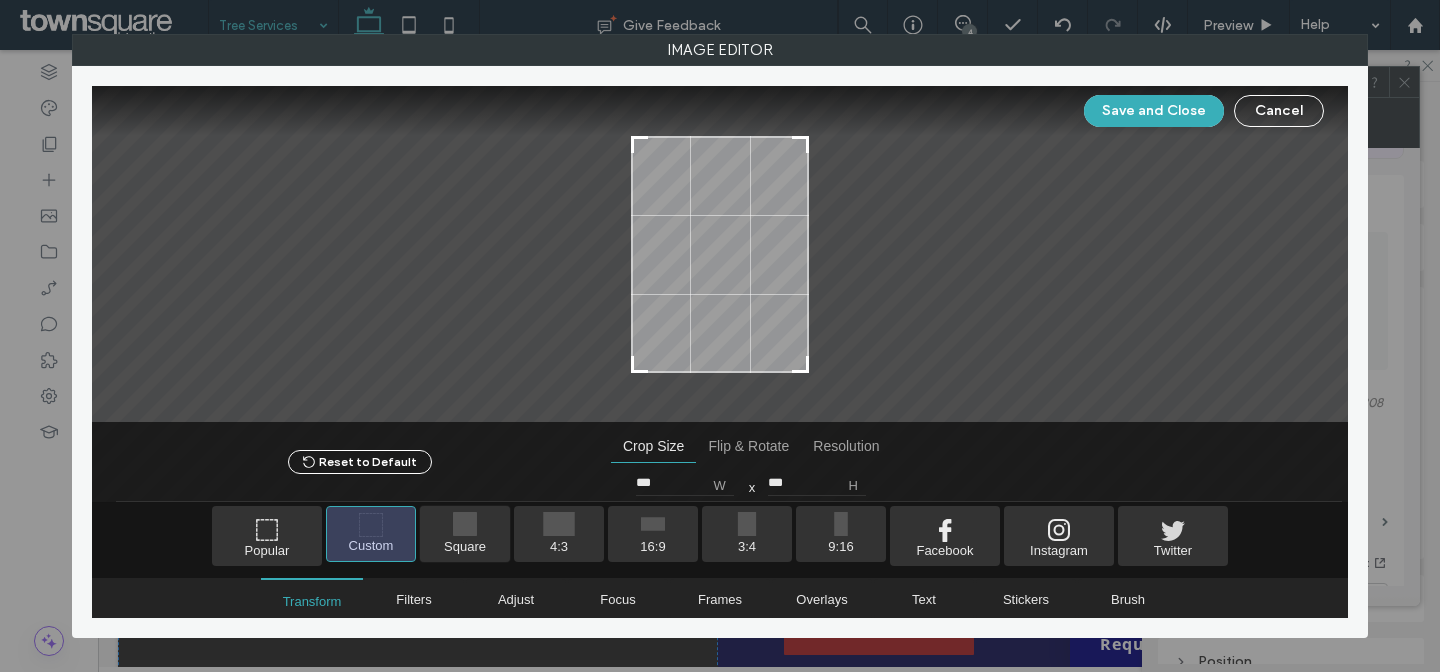 type on "***" 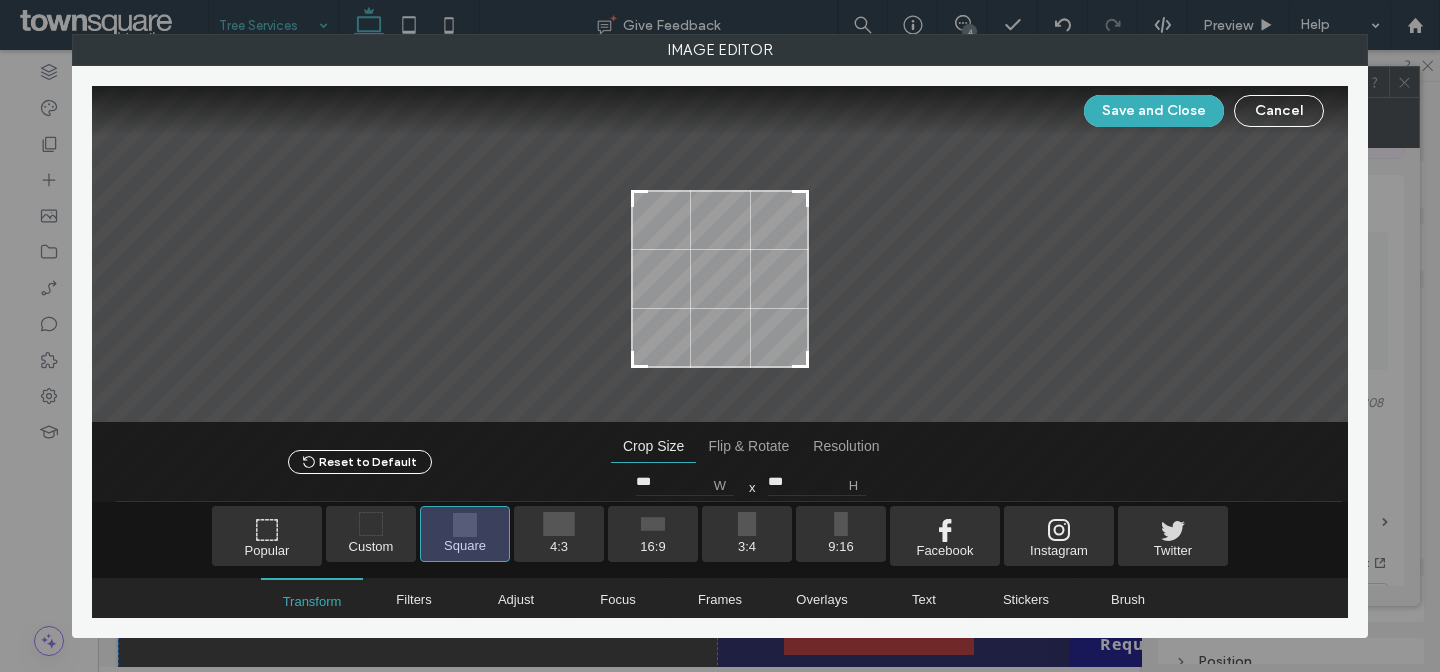 drag, startPoint x: 760, startPoint y: 222, endPoint x: 759, endPoint y: 246, distance: 24.020824 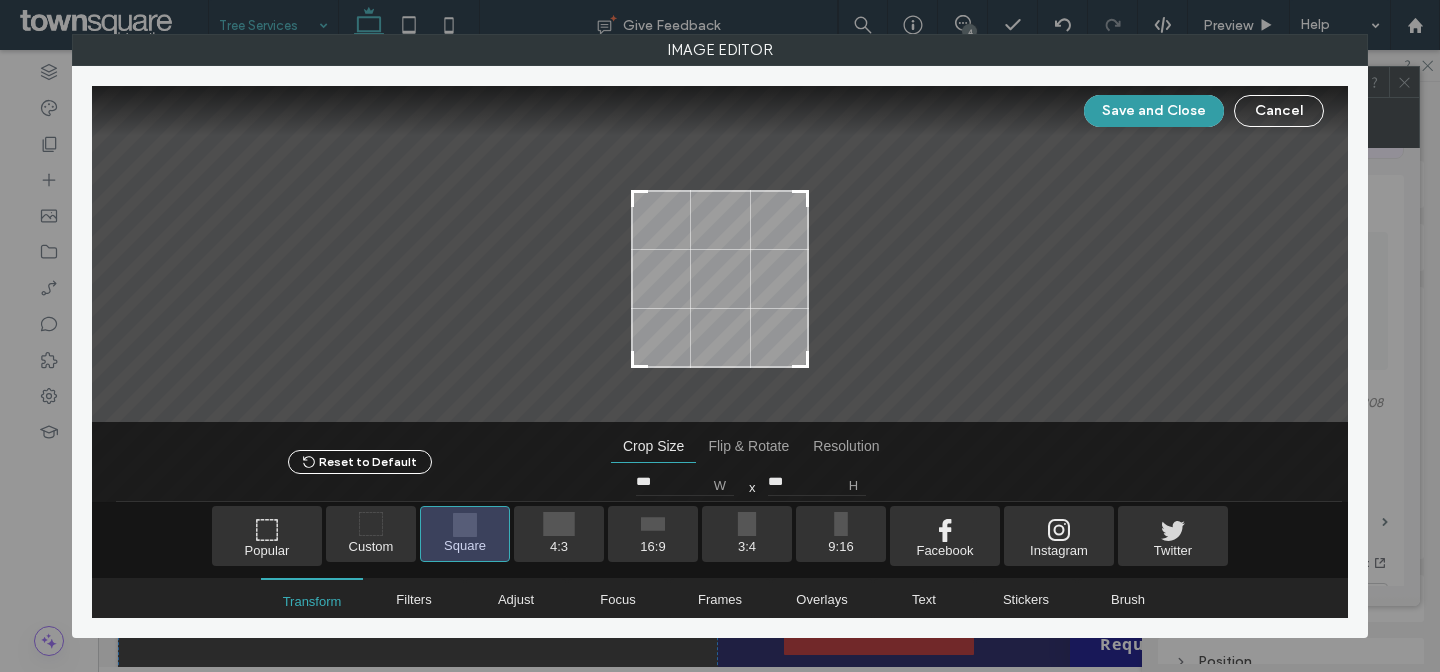 click on "Save and Close" at bounding box center (1154, 111) 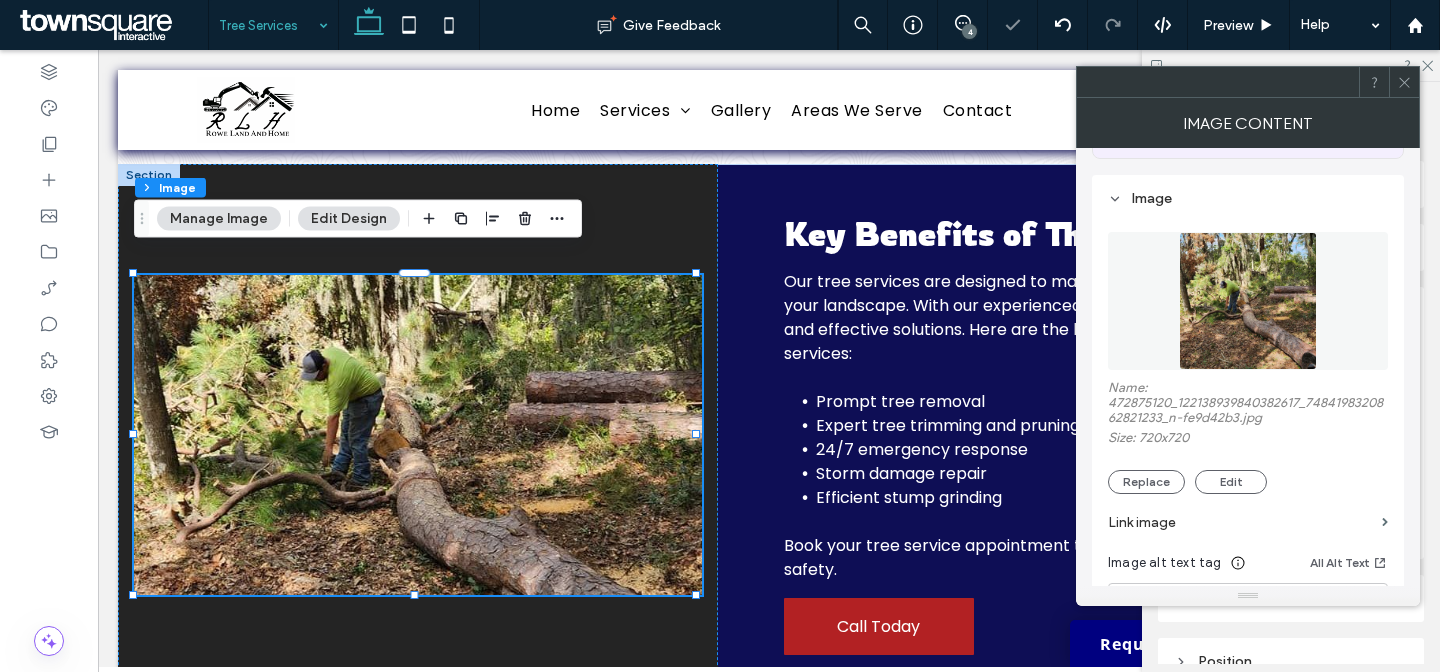 click 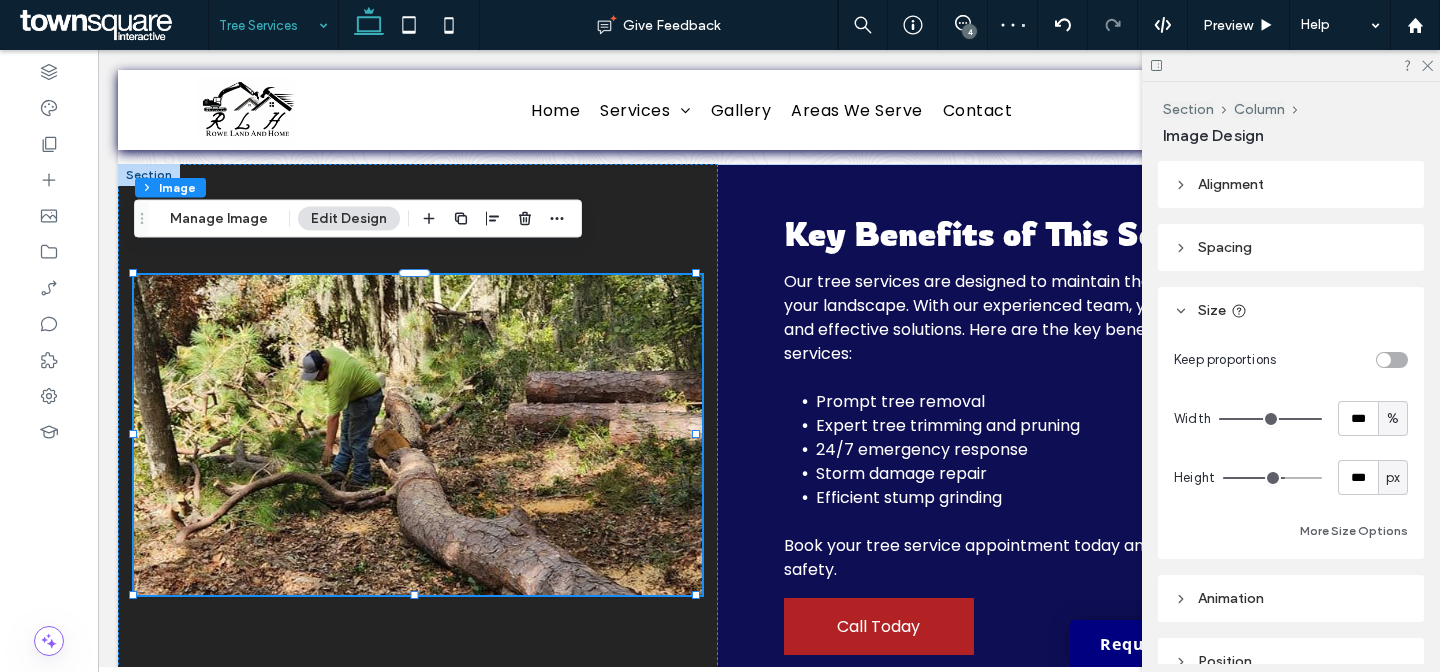 click at bounding box center [1392, 360] 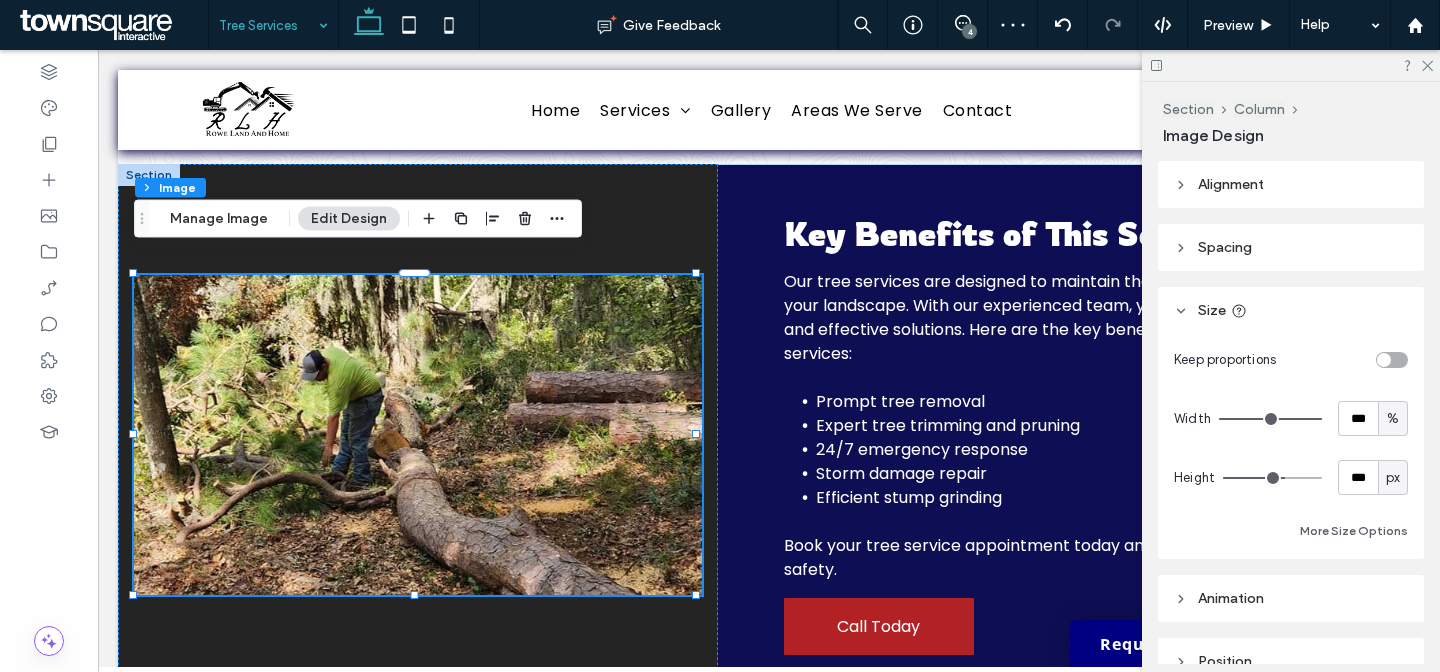 type on "*" 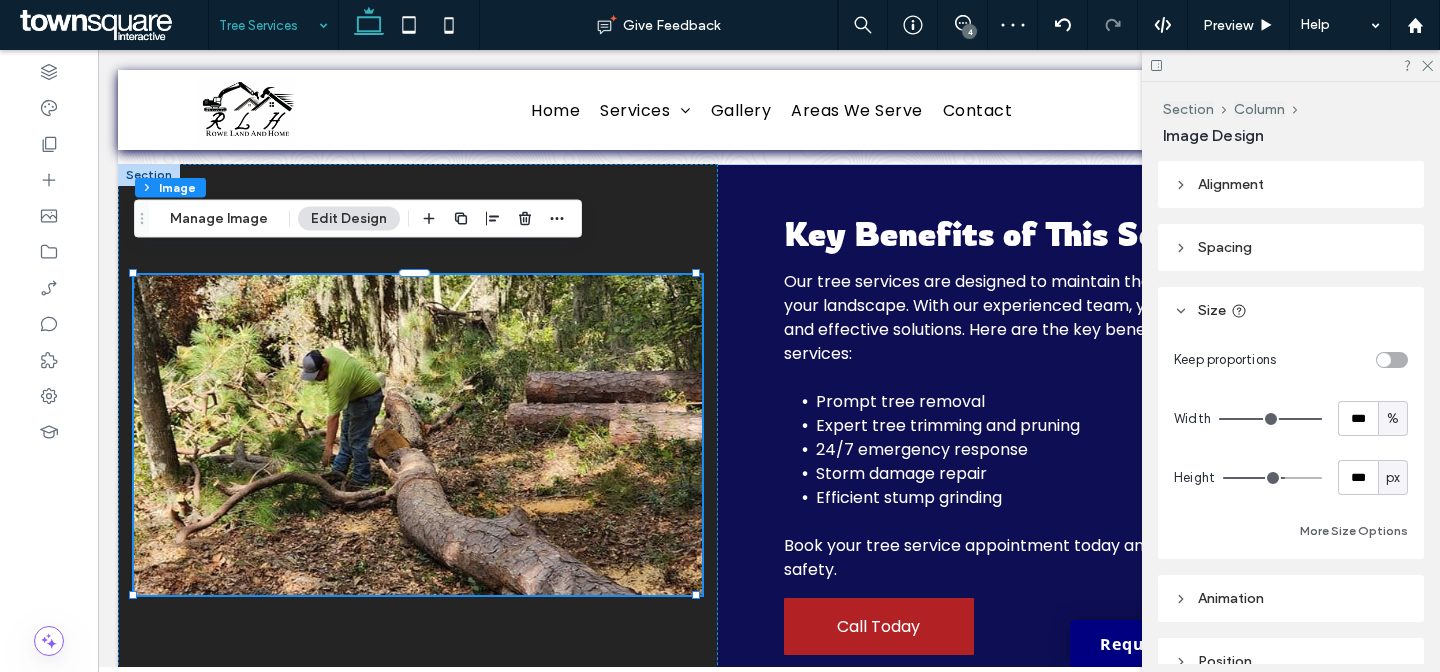 type 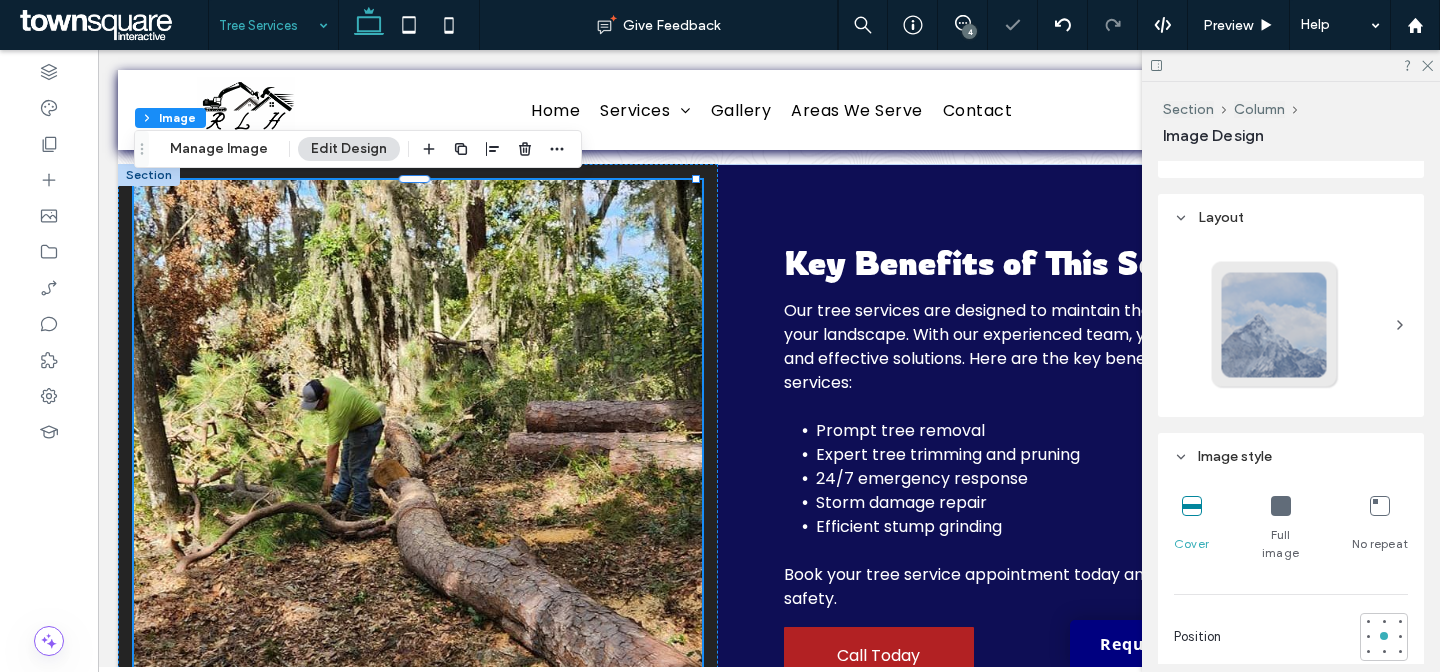 scroll, scrollTop: 548, scrollLeft: 0, axis: vertical 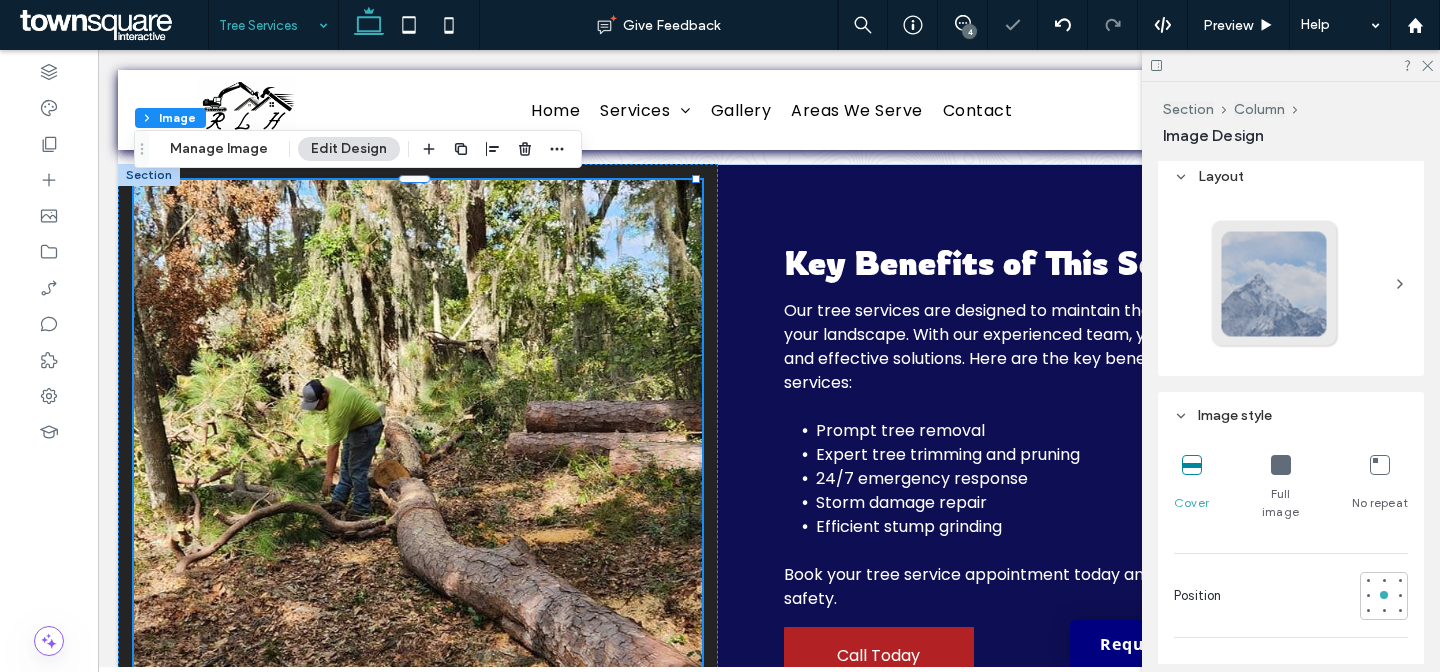 click at bounding box center (1275, 284) 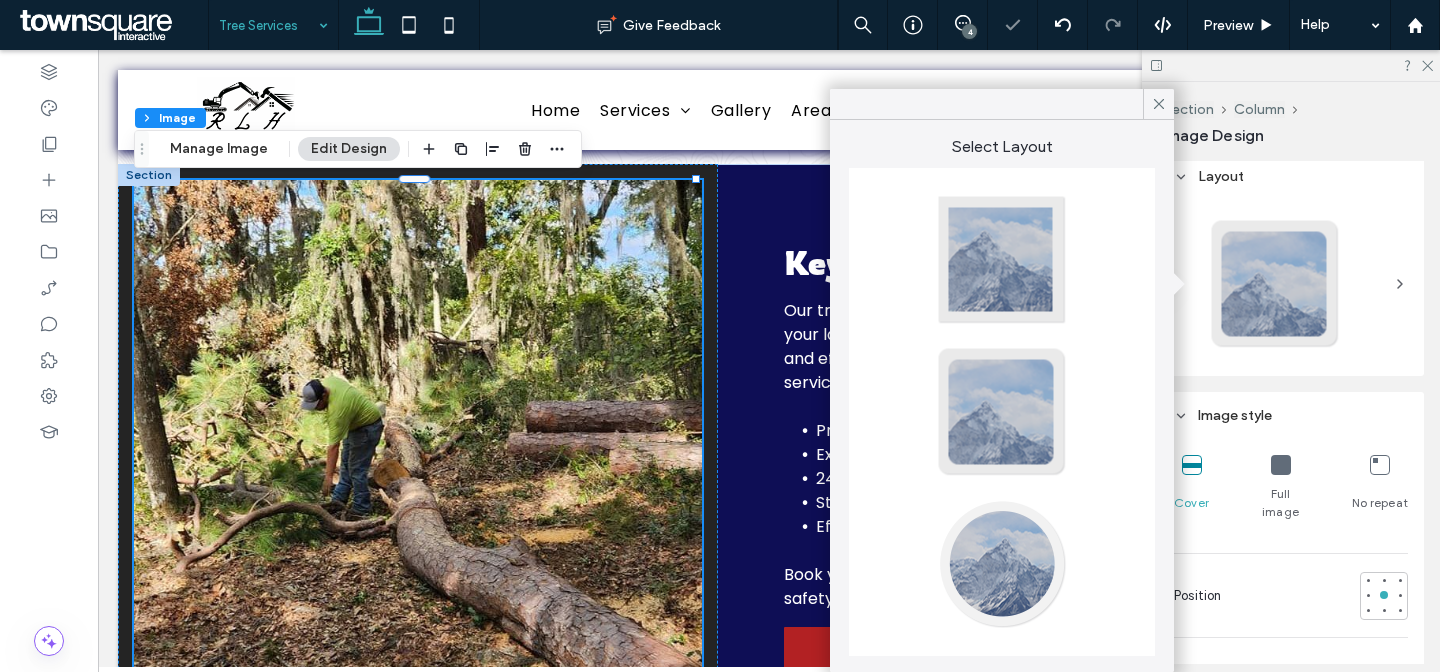 click at bounding box center [1002, 564] 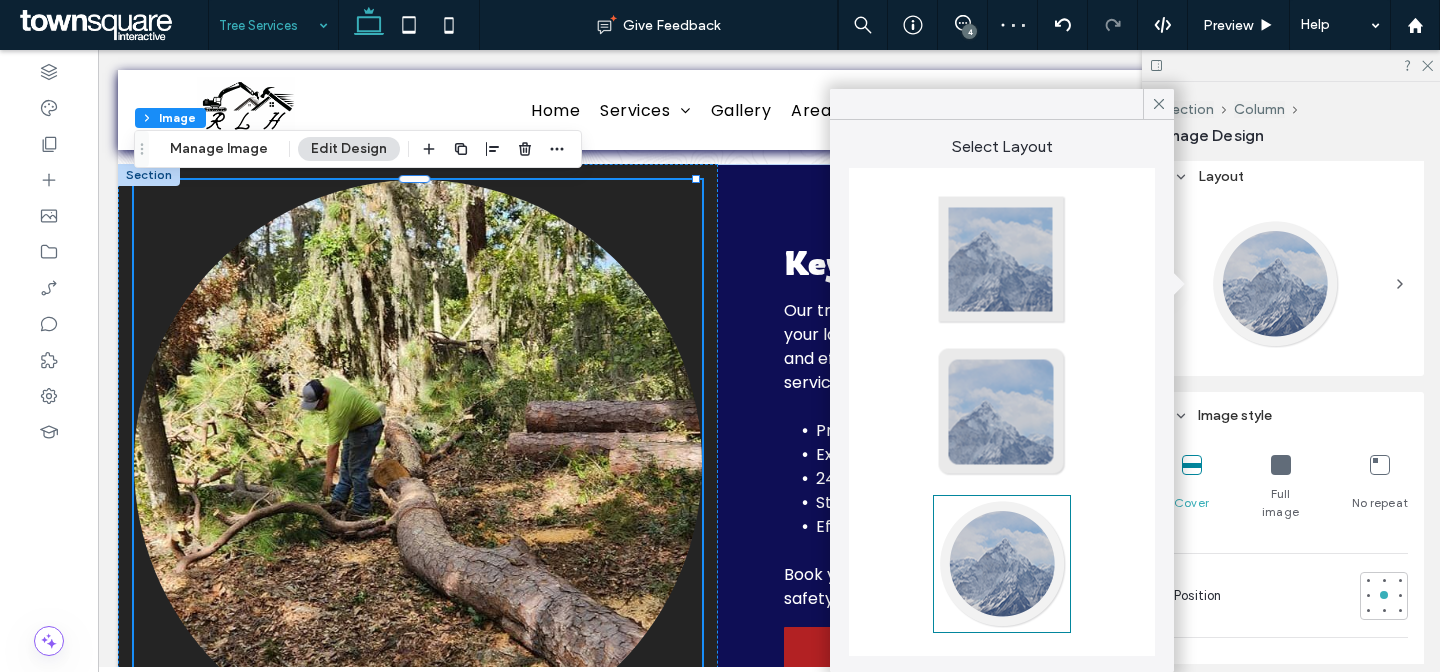 type on "**" 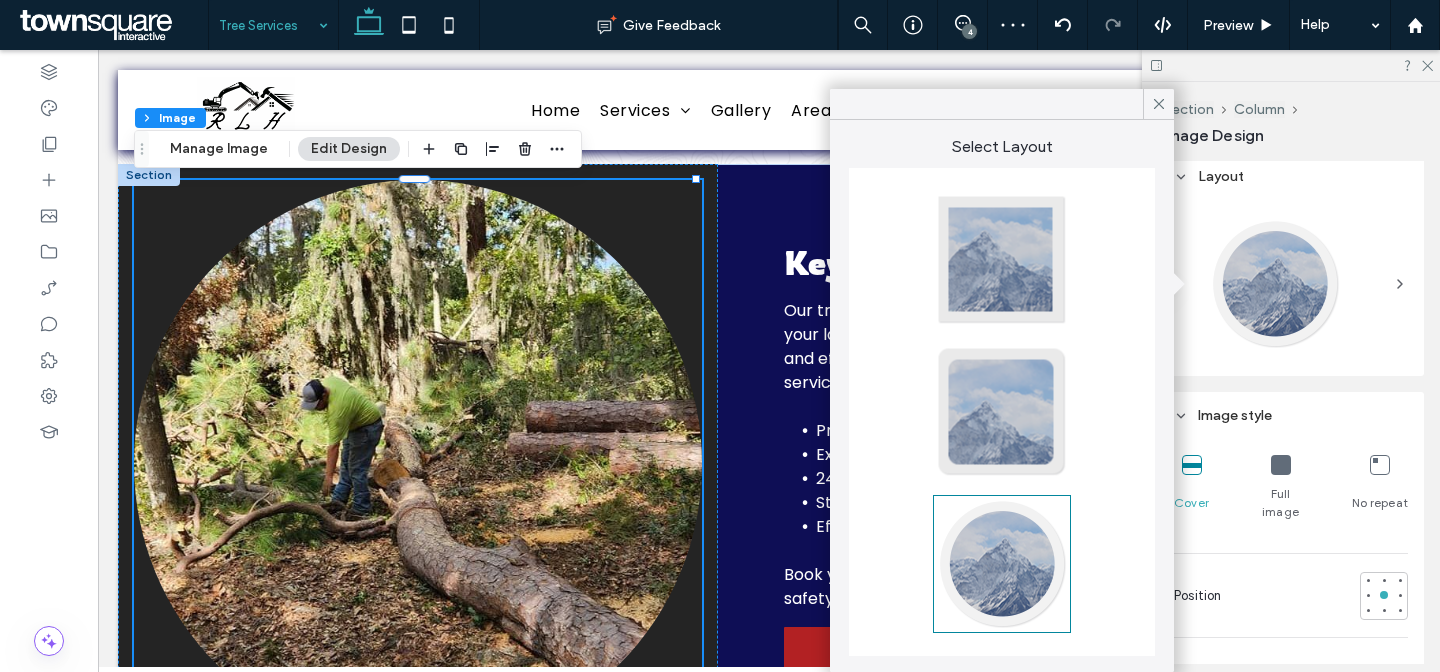 type on "**" 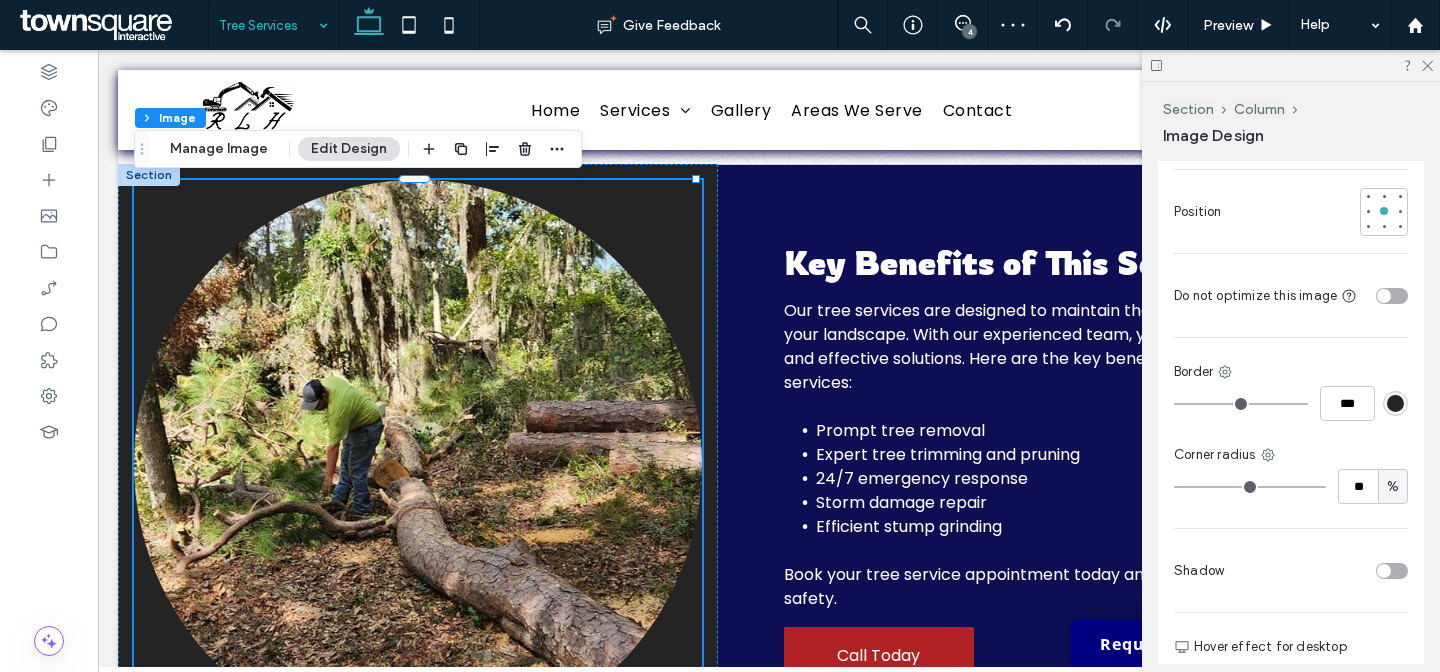 scroll, scrollTop: 1045, scrollLeft: 0, axis: vertical 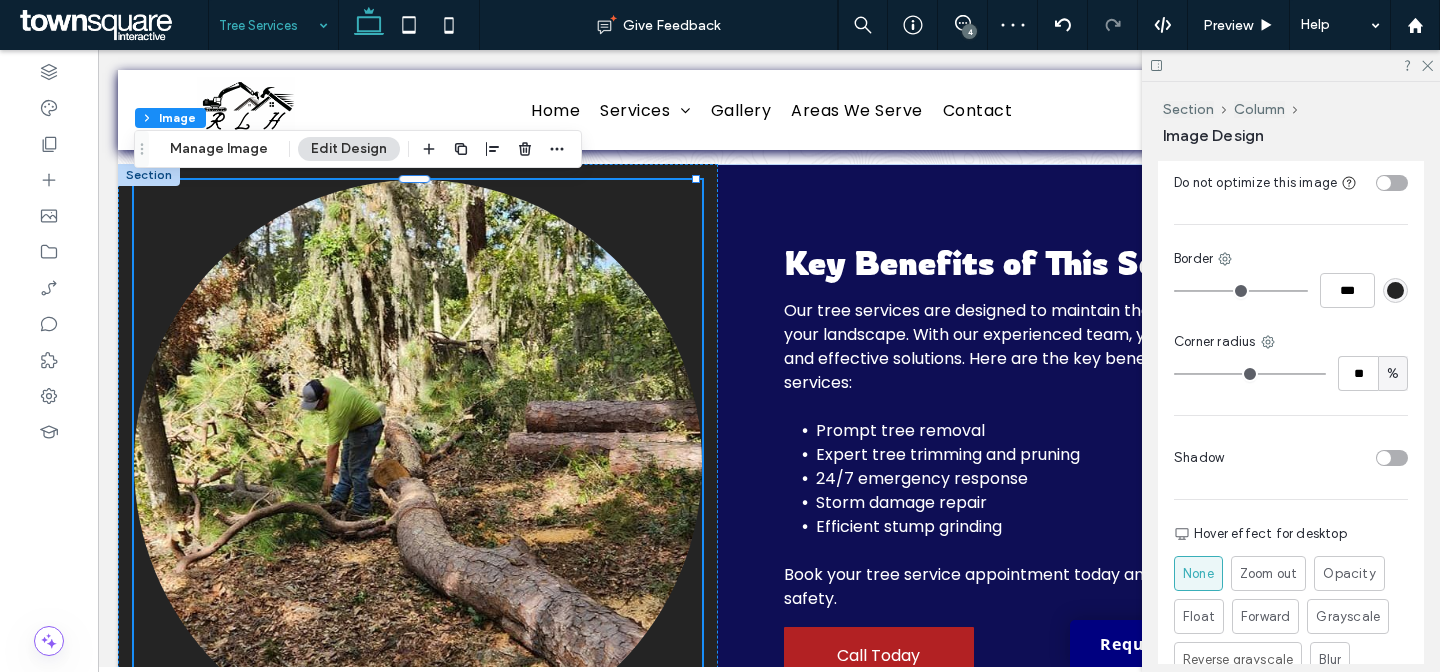 click at bounding box center (1392, 458) 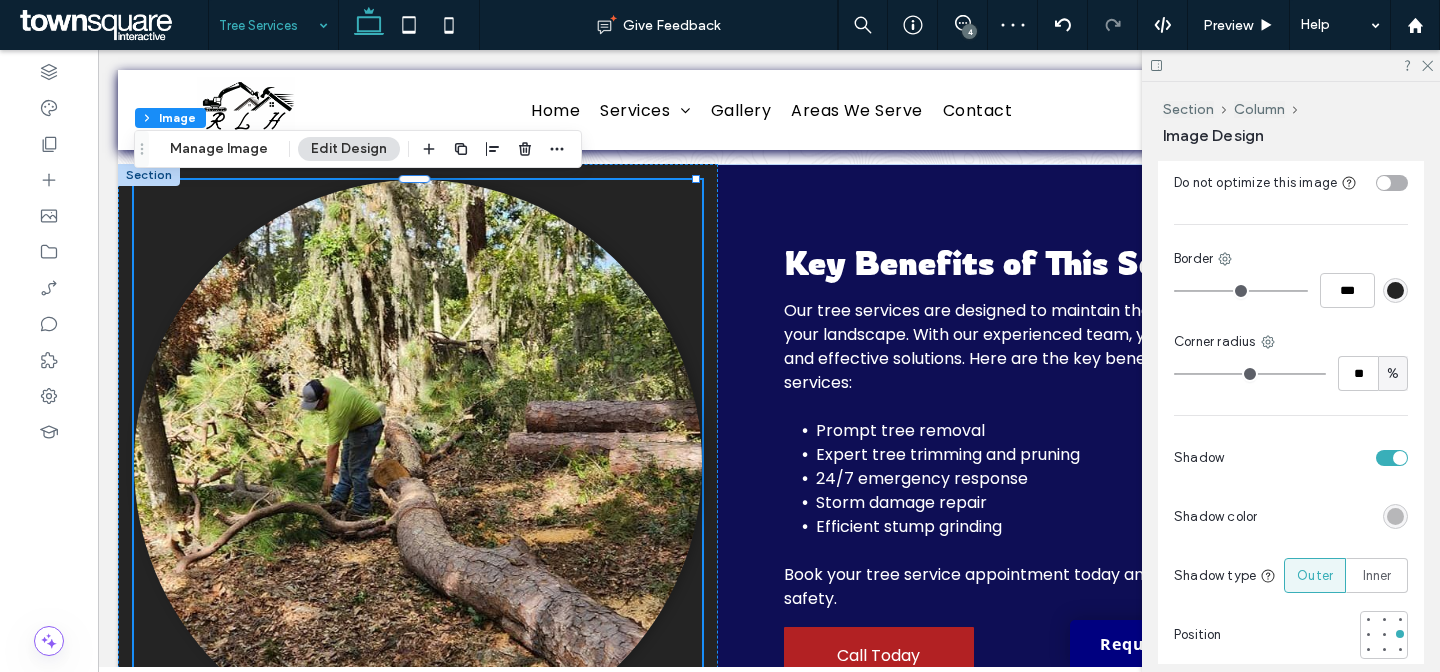 scroll, scrollTop: 1082, scrollLeft: 0, axis: vertical 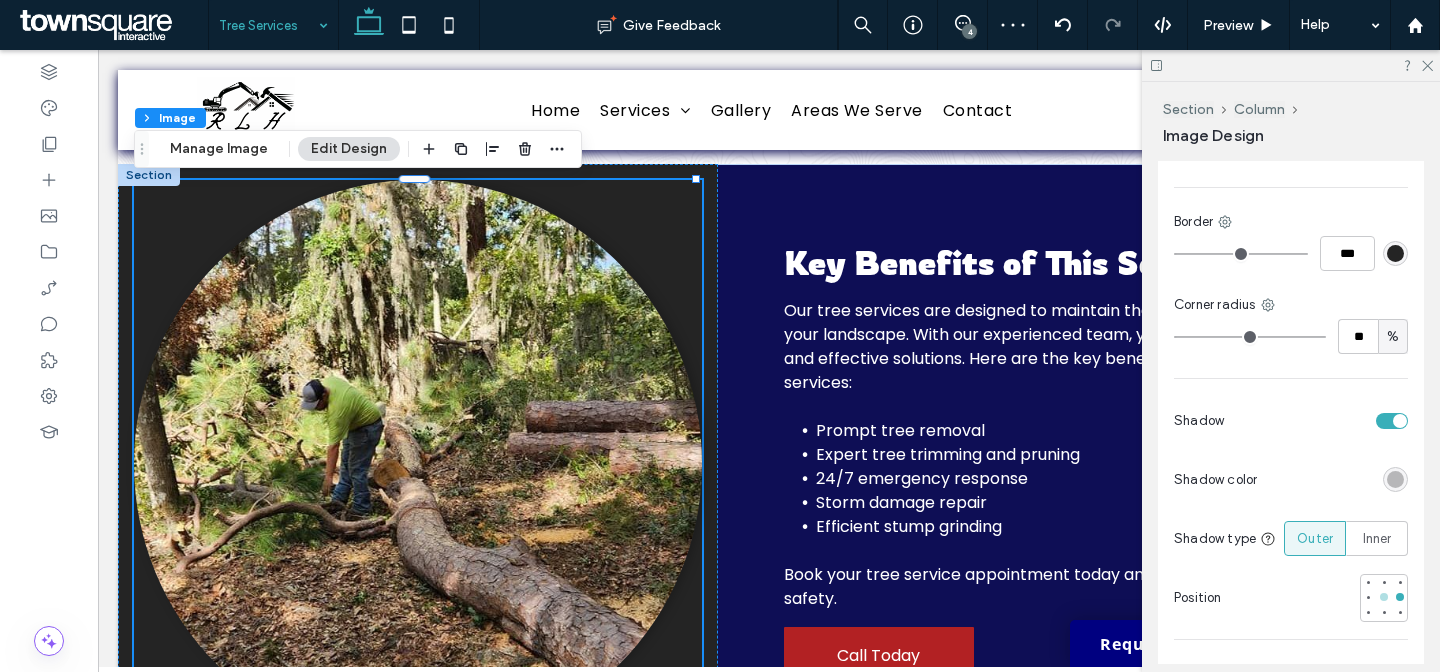 click at bounding box center [1384, 597] 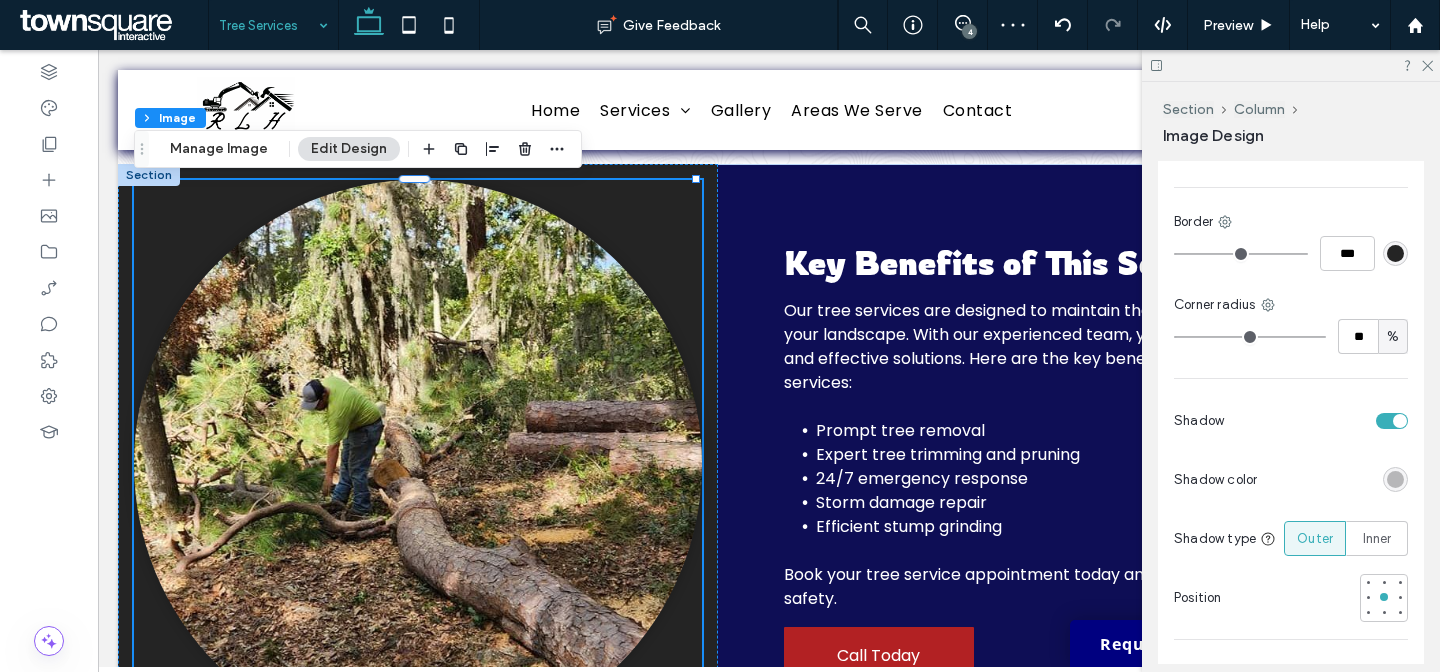 click at bounding box center (1395, 479) 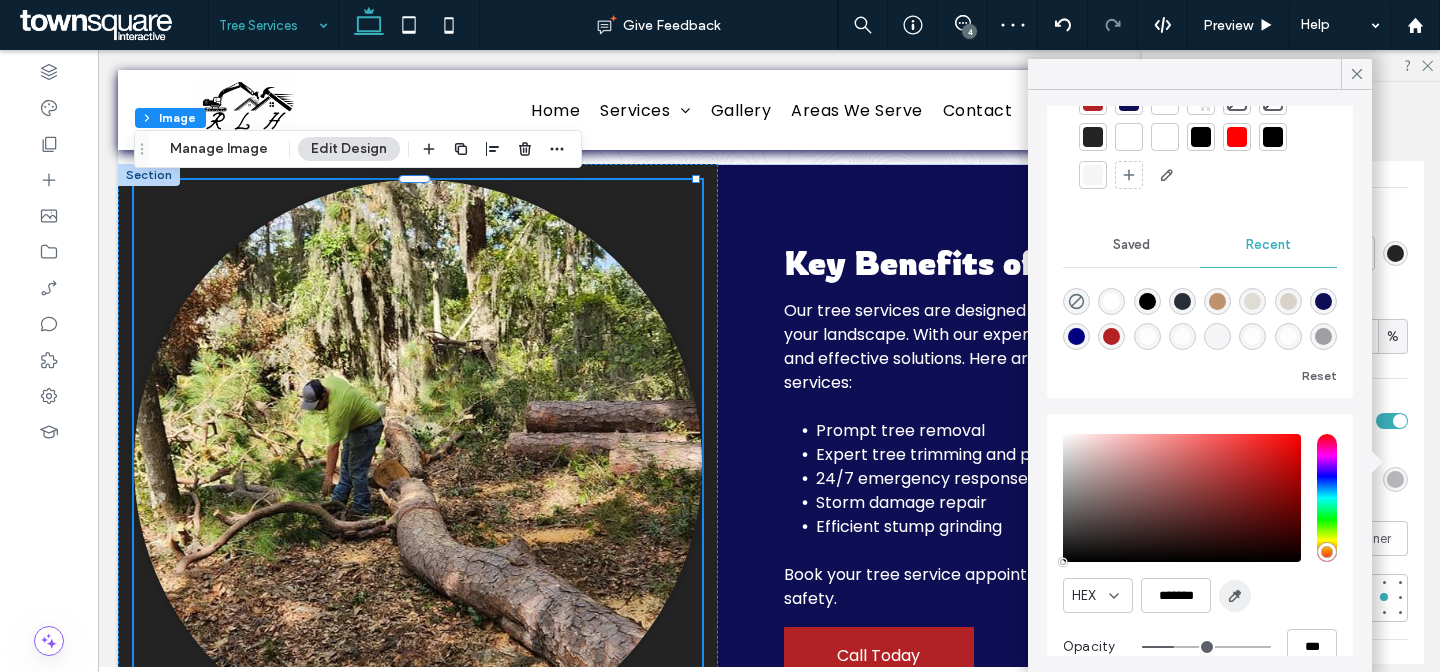 scroll, scrollTop: 132, scrollLeft: 0, axis: vertical 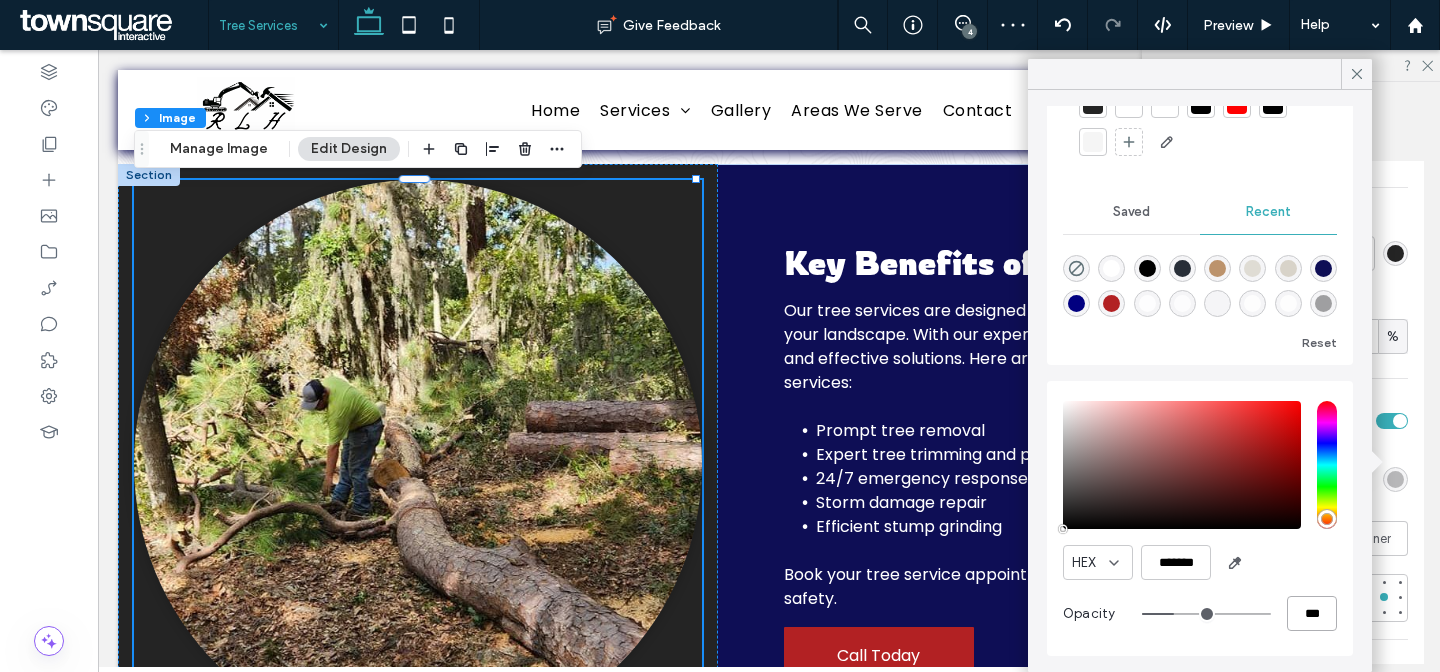 drag, startPoint x: 1290, startPoint y: 607, endPoint x: 1272, endPoint y: 607, distance: 18 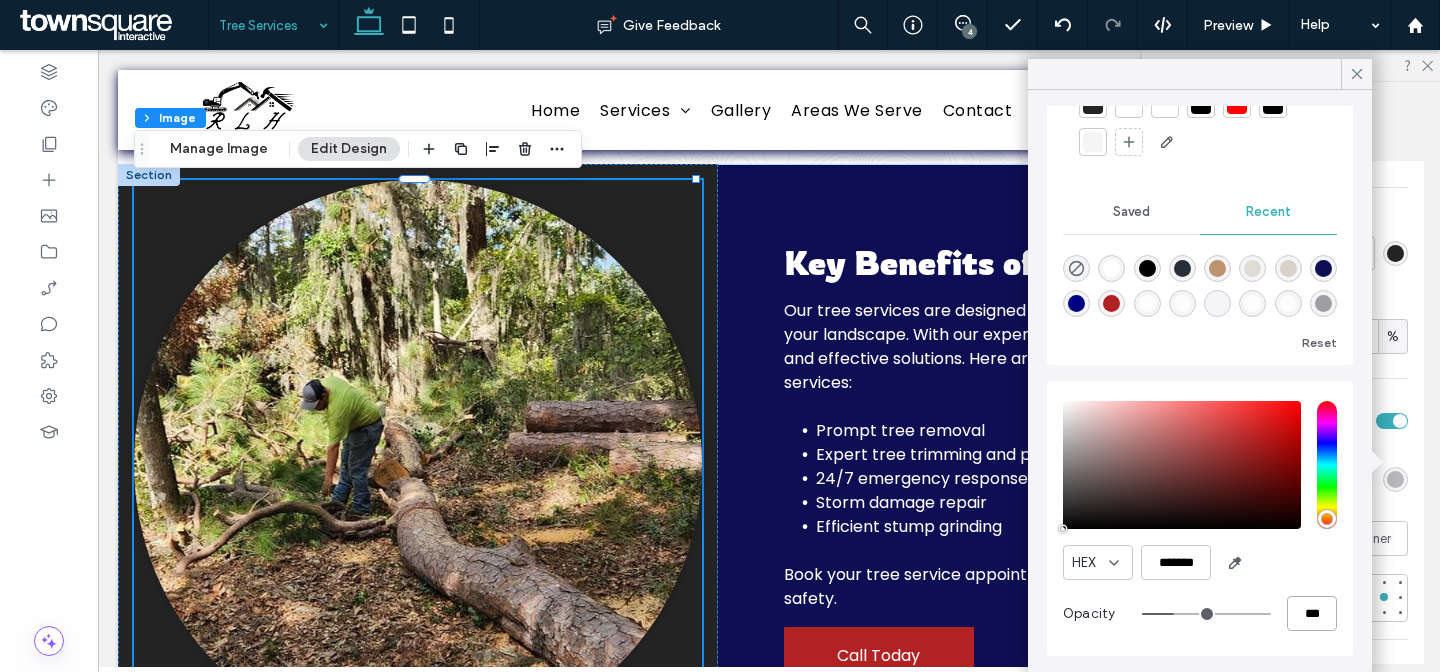 type on "**" 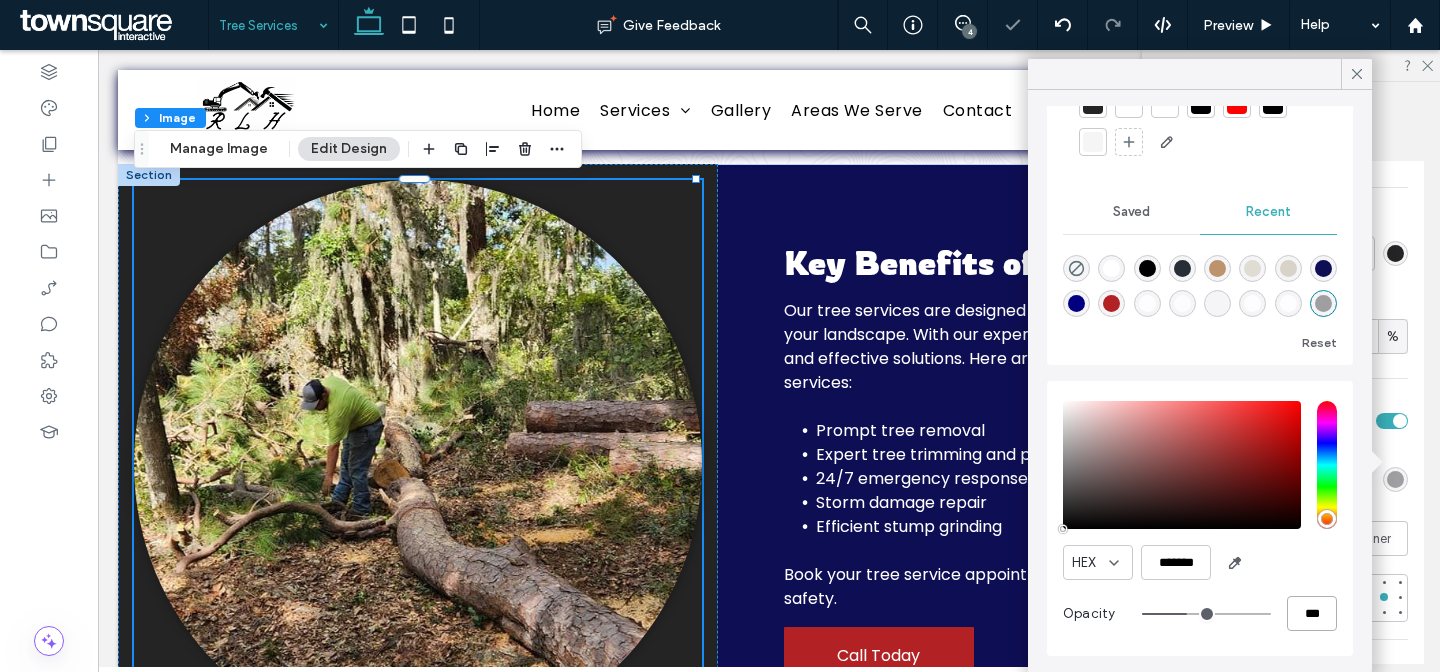 type on "***" 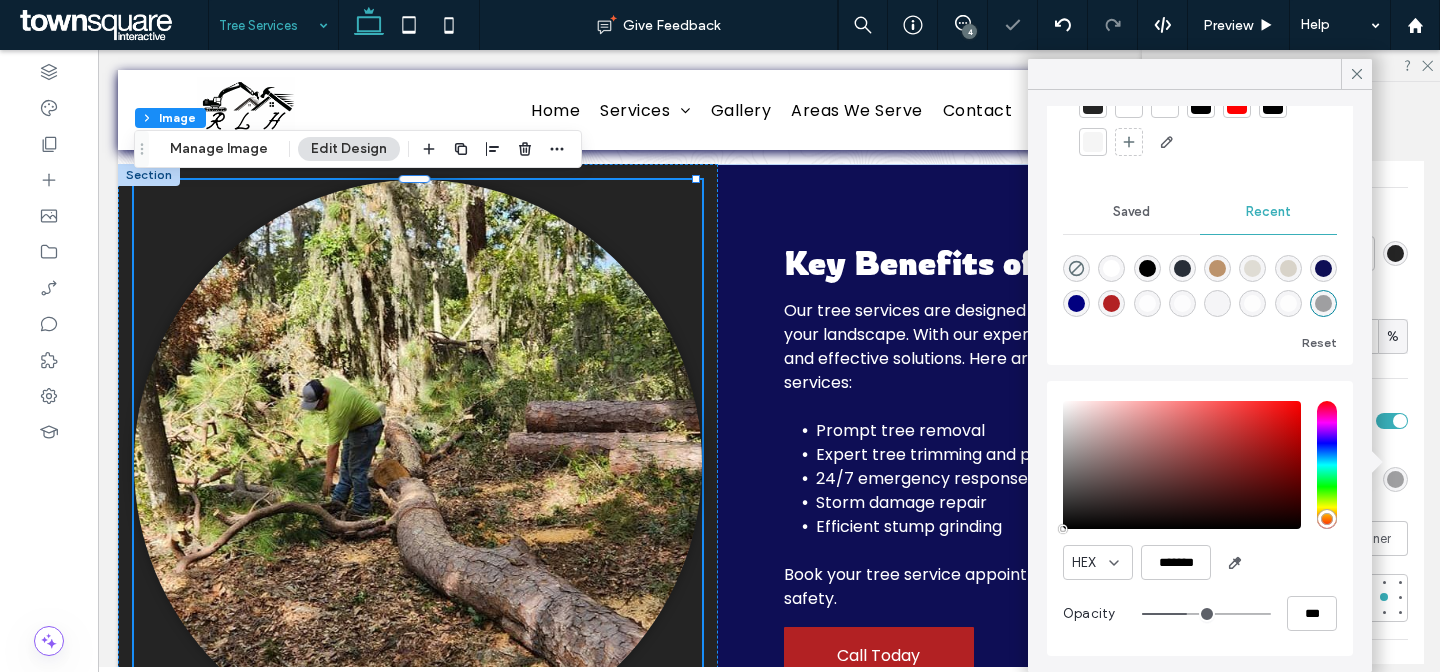 click on "HEX *******" at bounding box center (1200, 562) 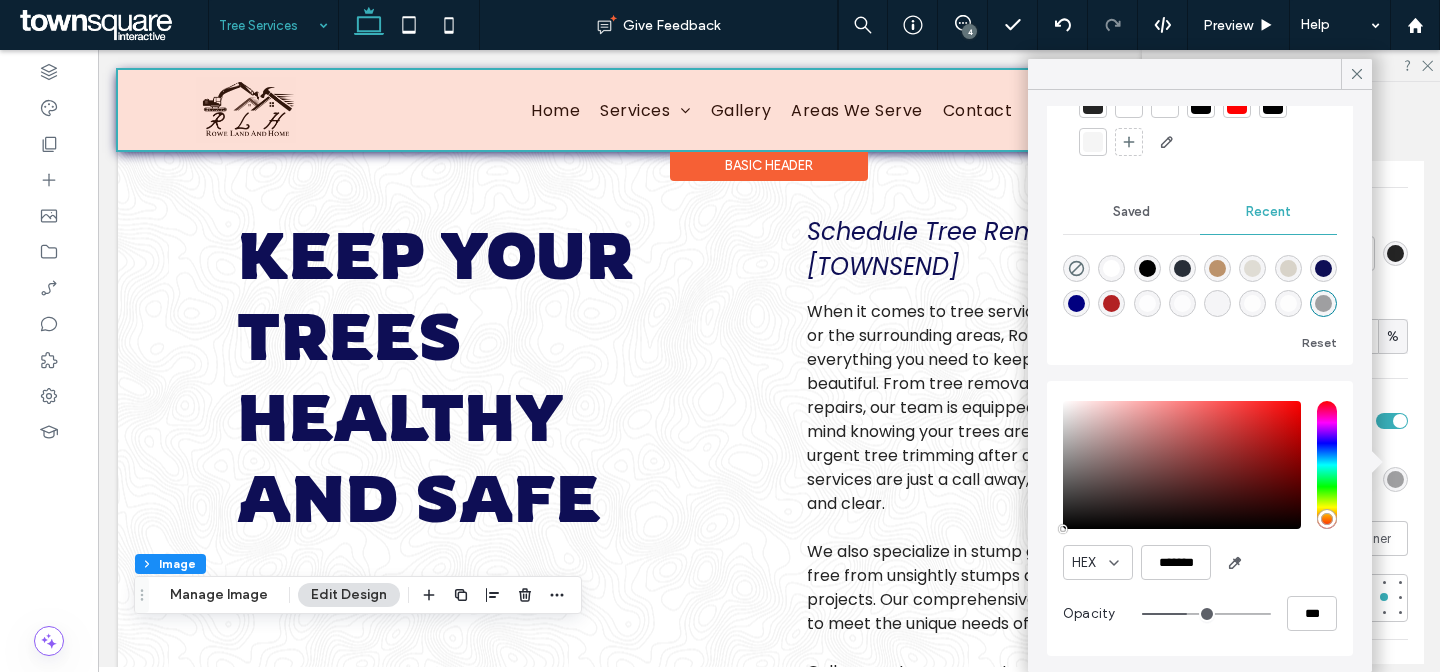 scroll, scrollTop: 0, scrollLeft: 0, axis: both 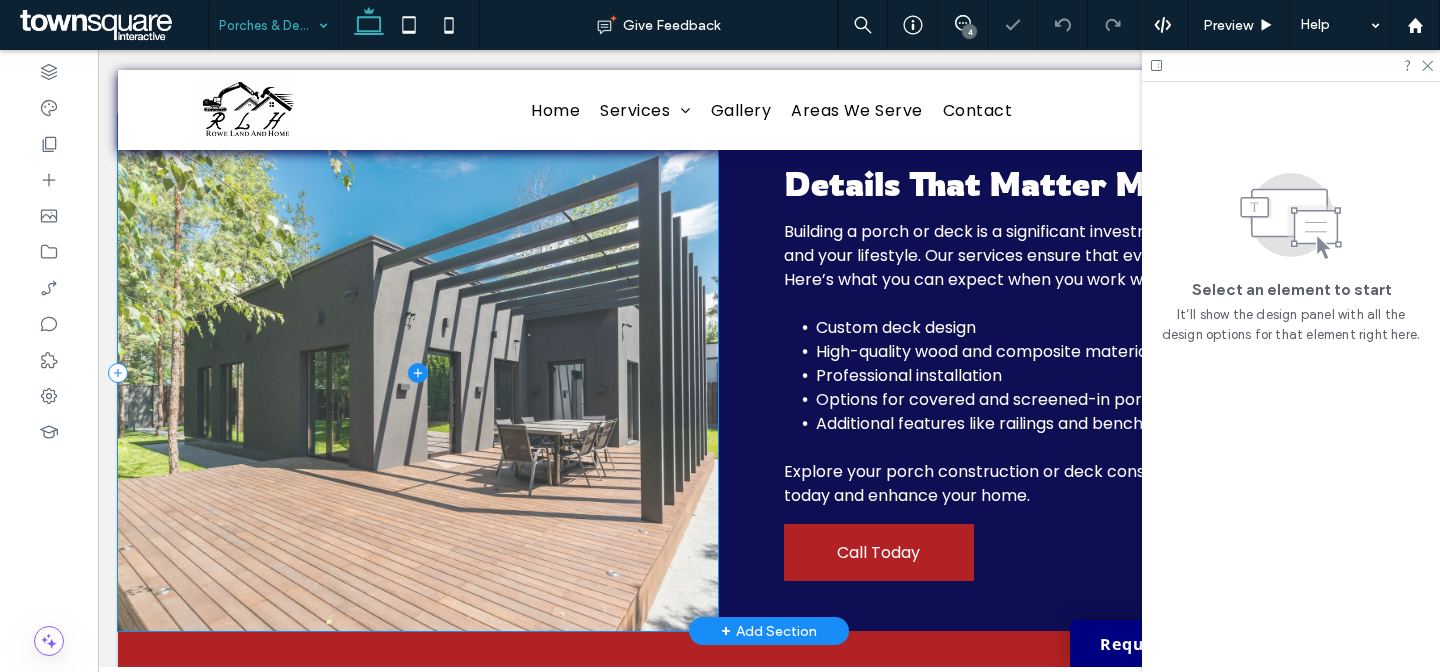 click at bounding box center (418, 372) 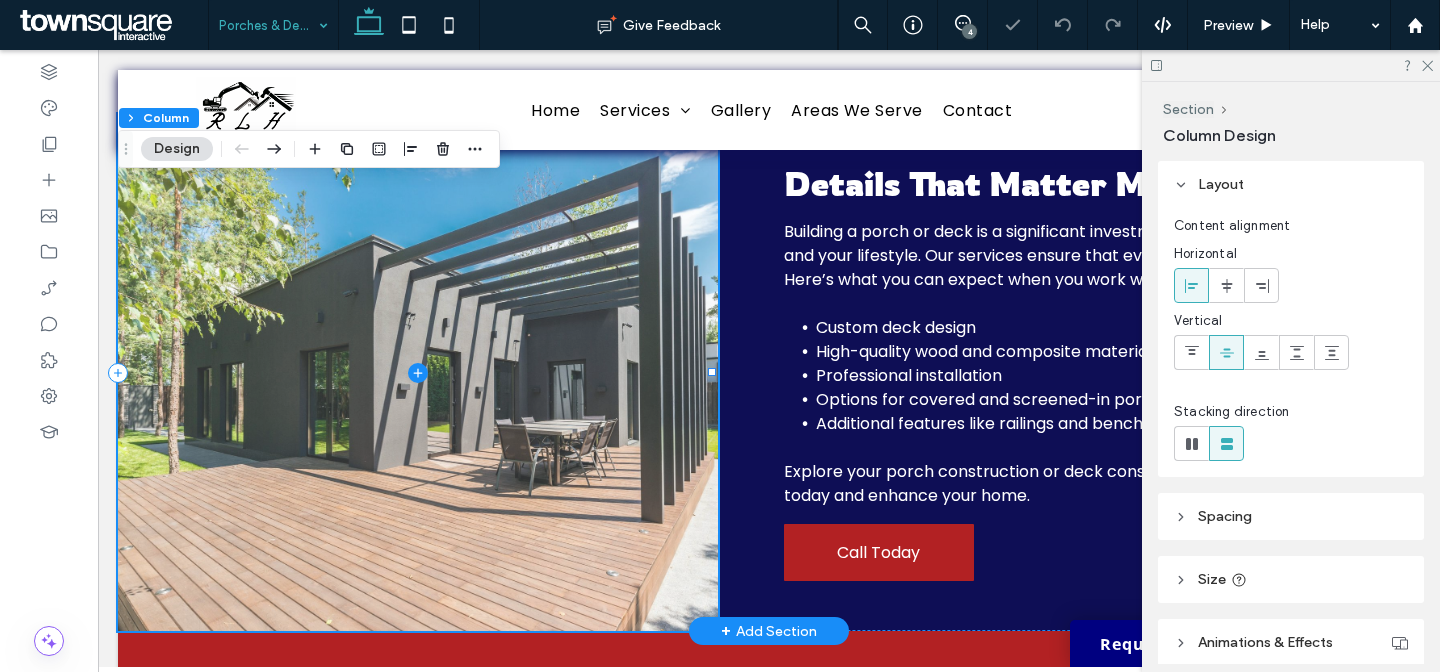 click at bounding box center (418, 372) 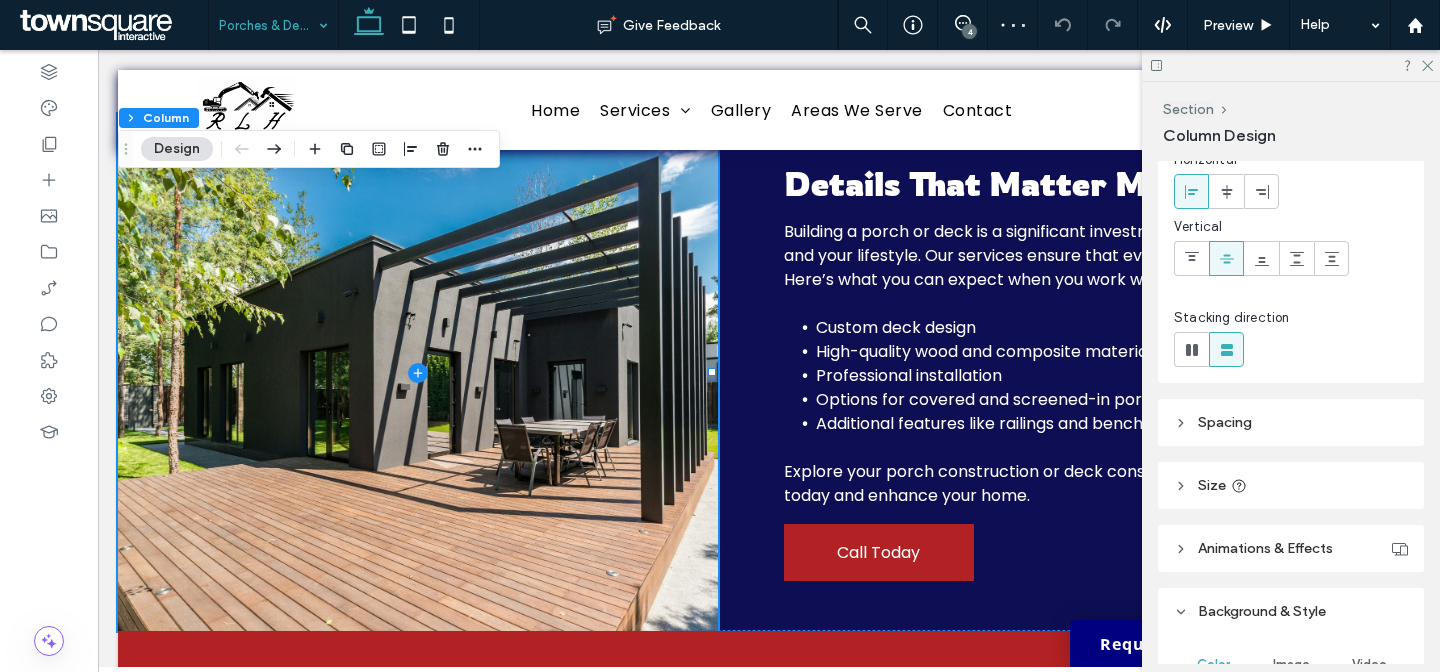scroll, scrollTop: 562, scrollLeft: 0, axis: vertical 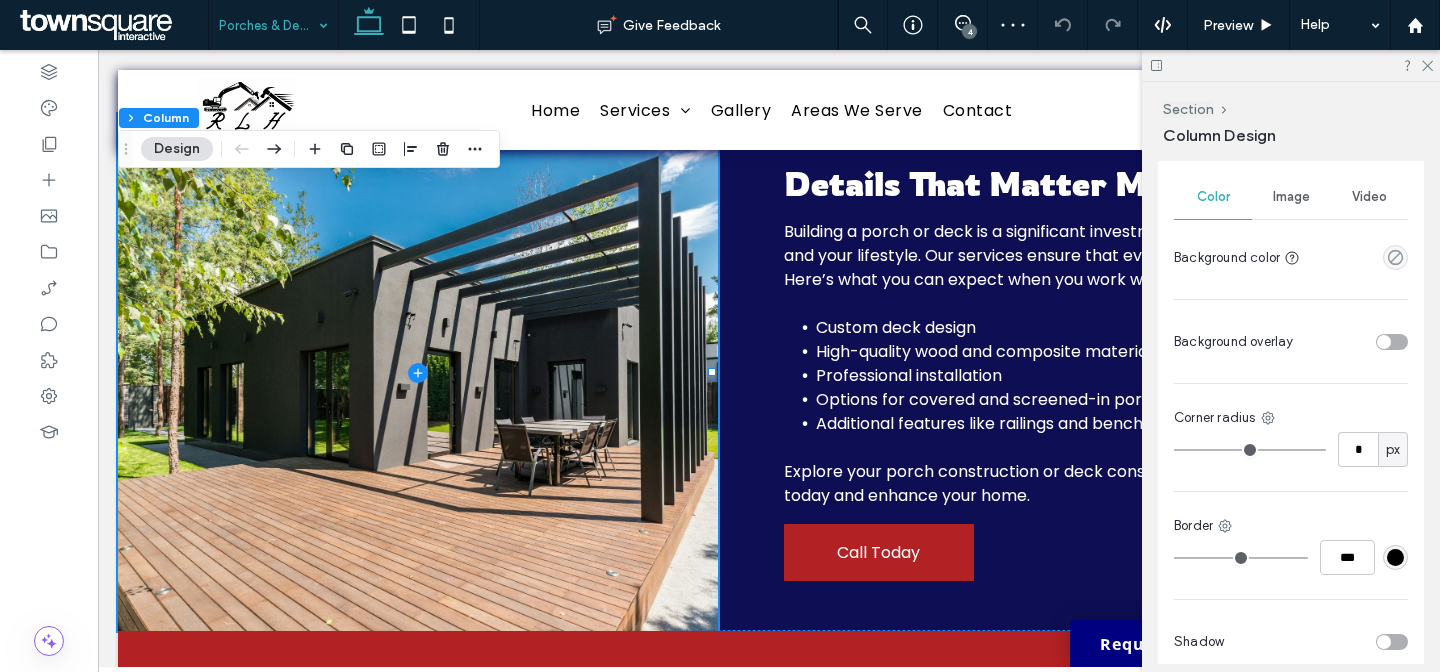 click on "Image" at bounding box center (1291, 197) 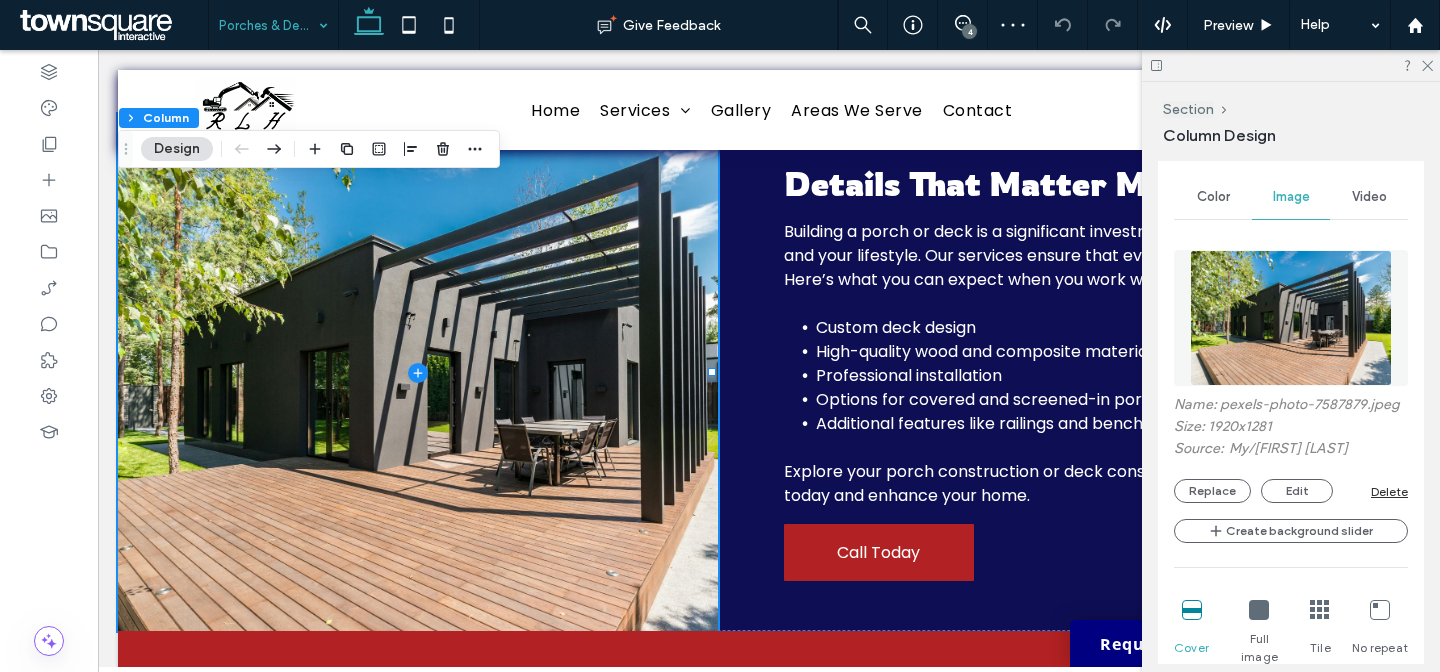 click at bounding box center [1291, 318] 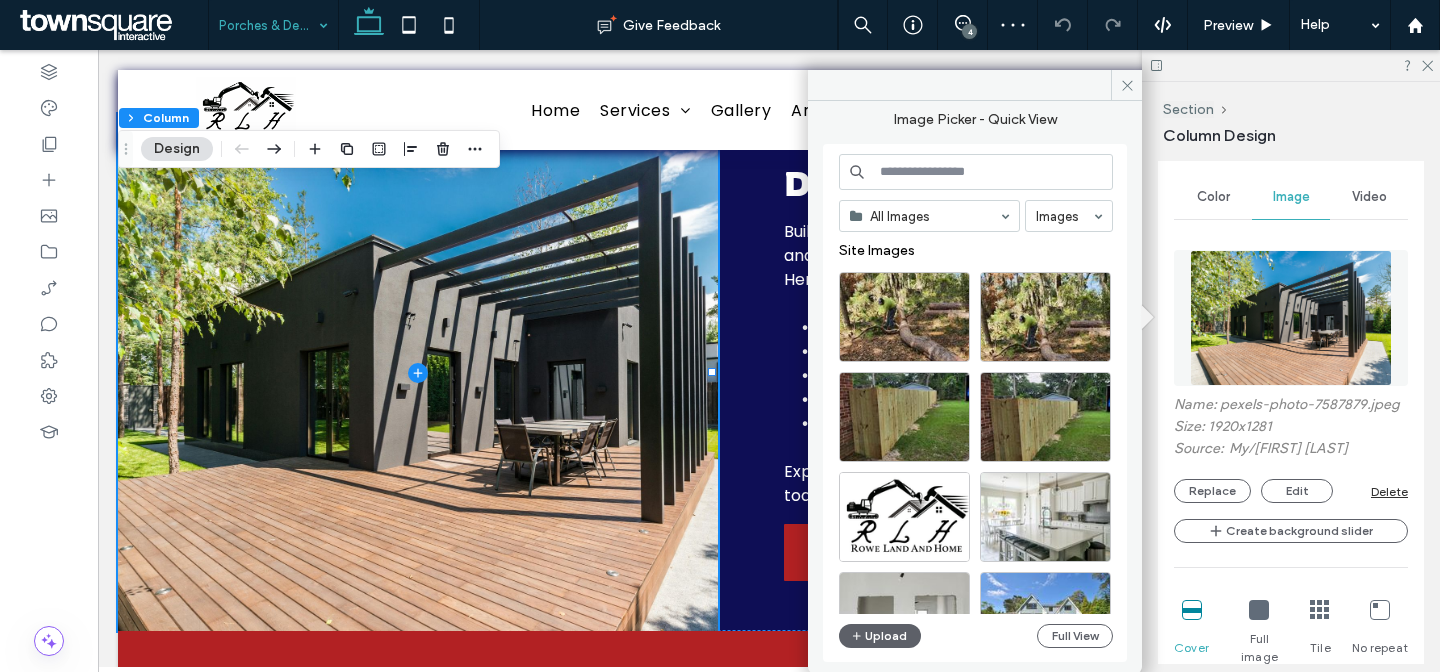 click on "Delete" at bounding box center (1389, 491) 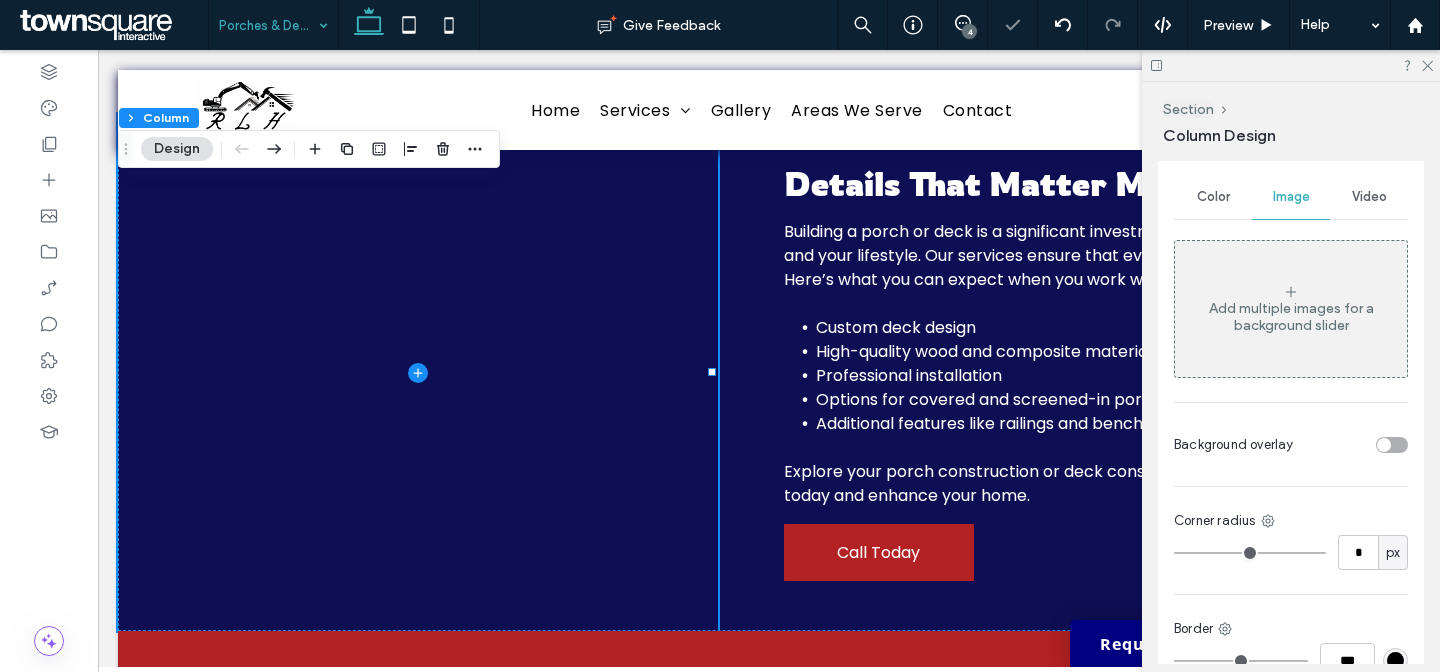 click on "Color" at bounding box center [1213, 197] 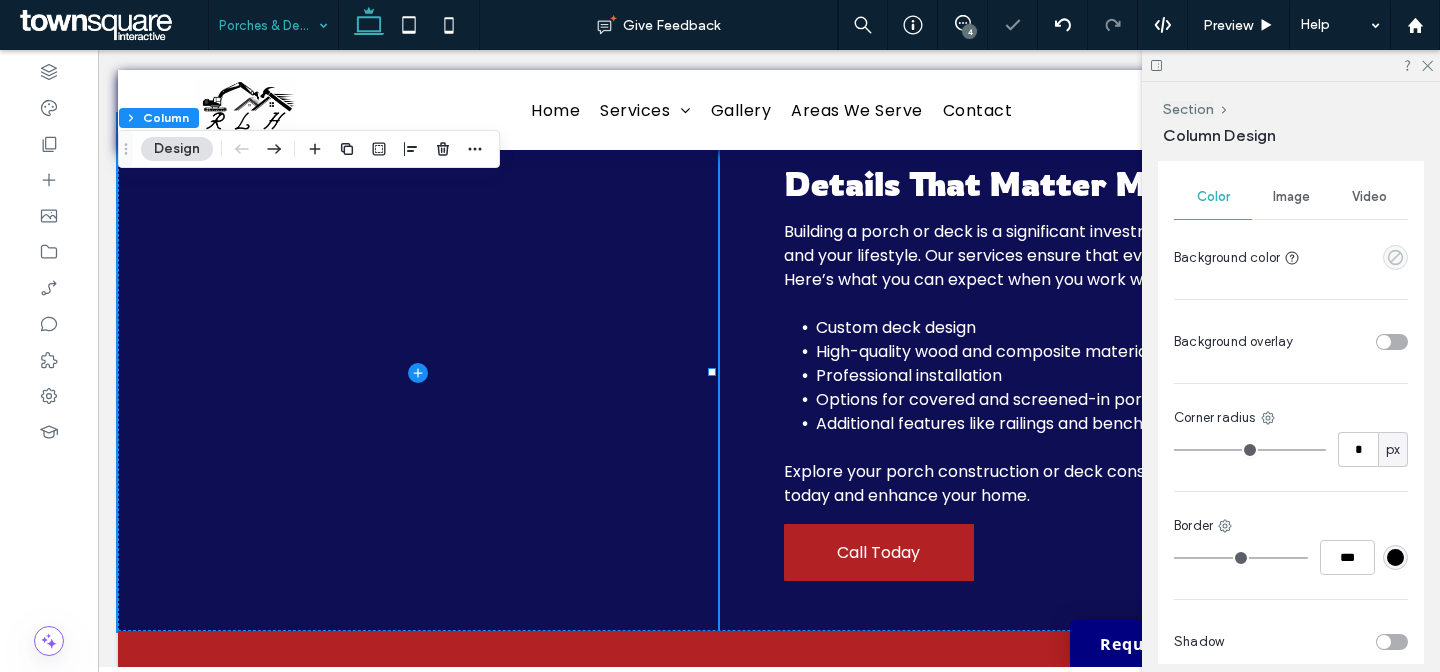 click 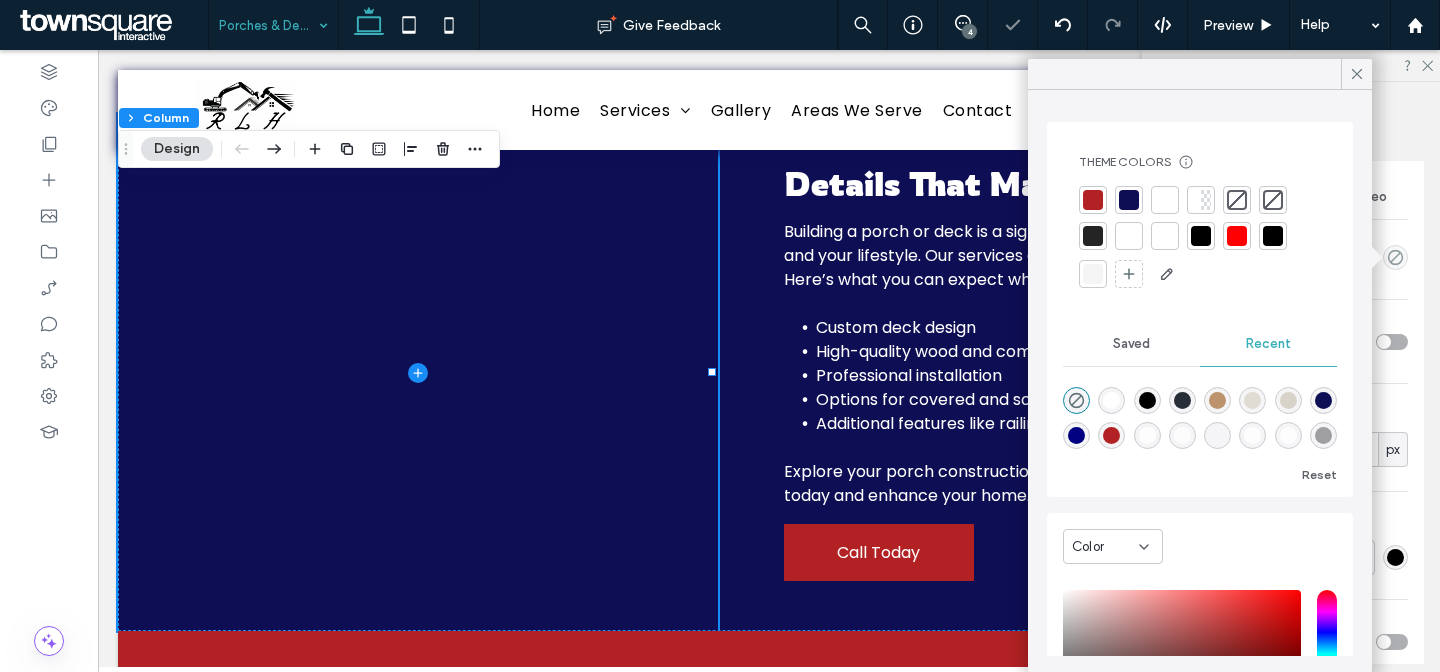 click at bounding box center (1093, 236) 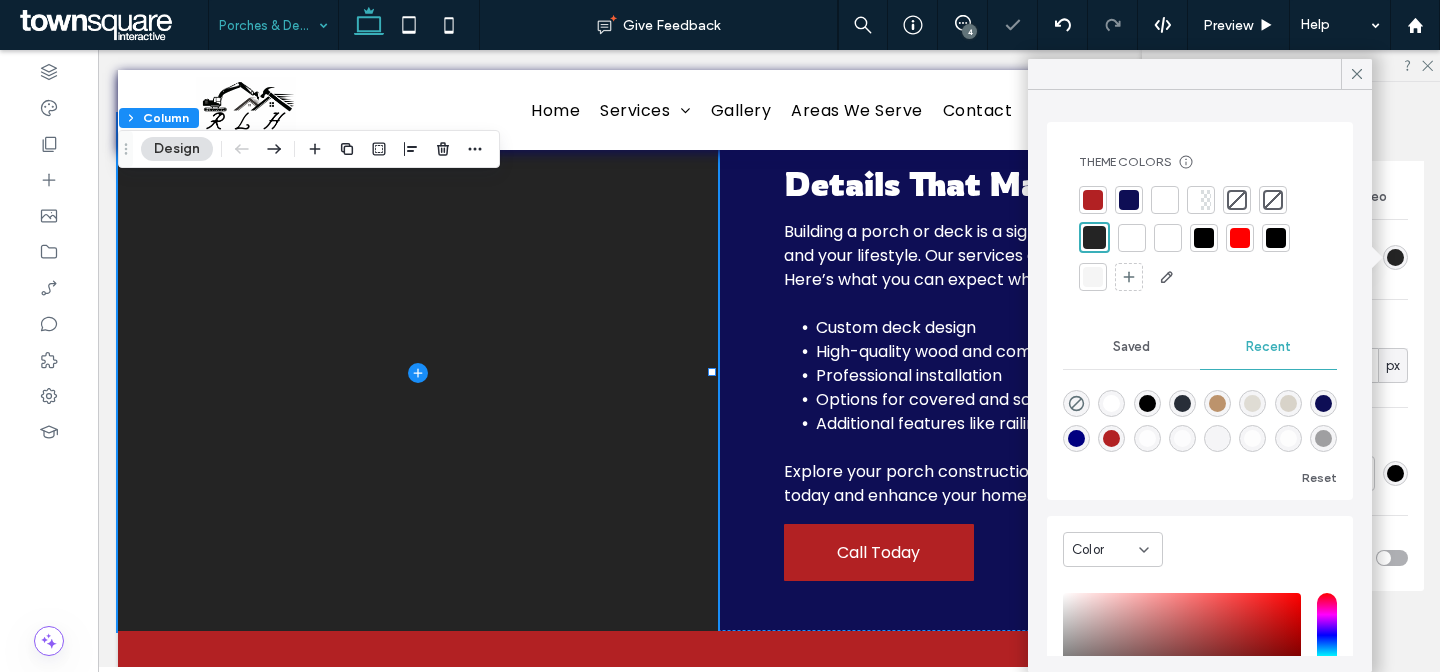 click on "Color Image Video Background color Corner radius * px Border *** Shadow" at bounding box center [1291, 379] 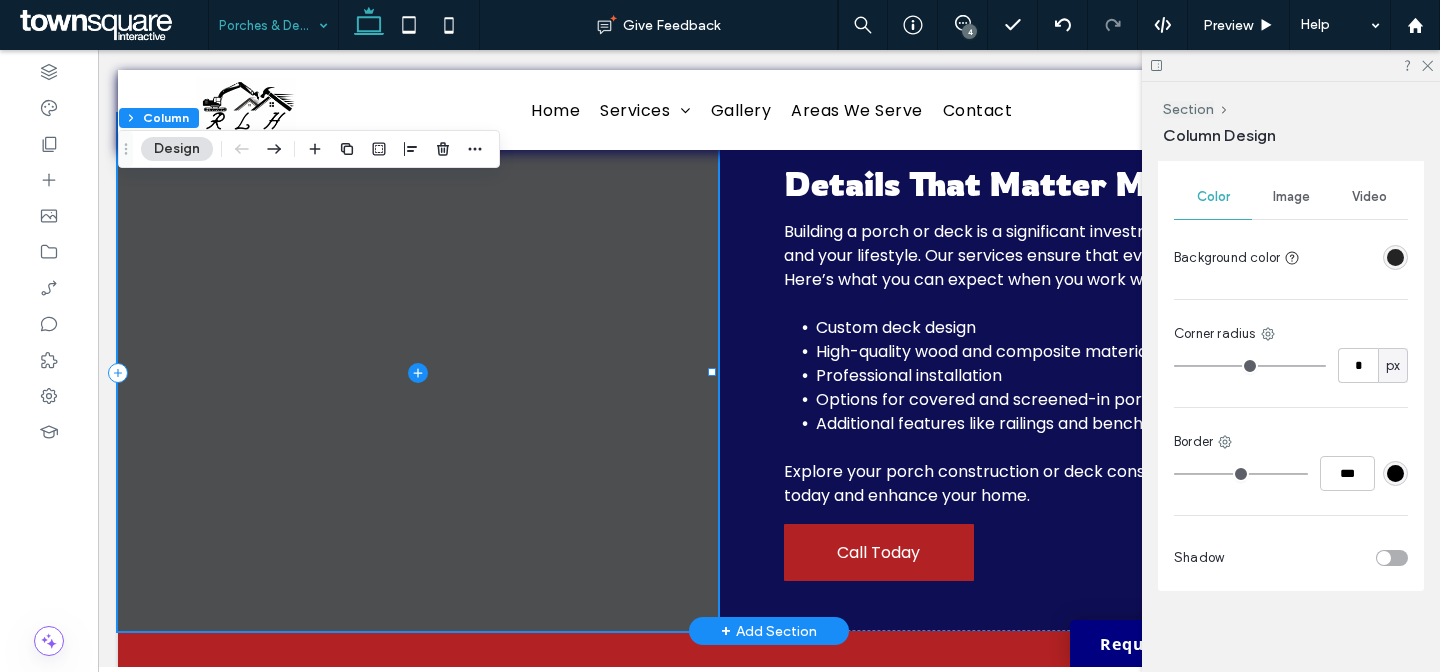 click 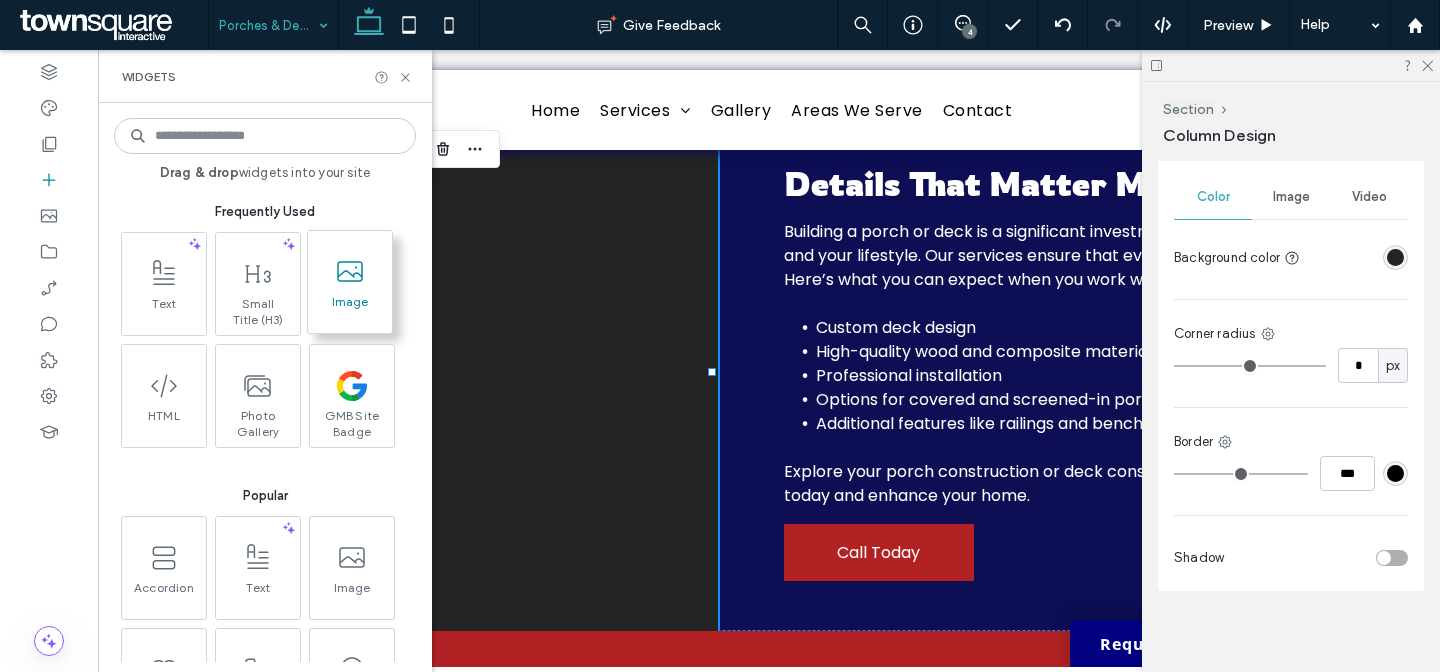 click at bounding box center (350, 271) 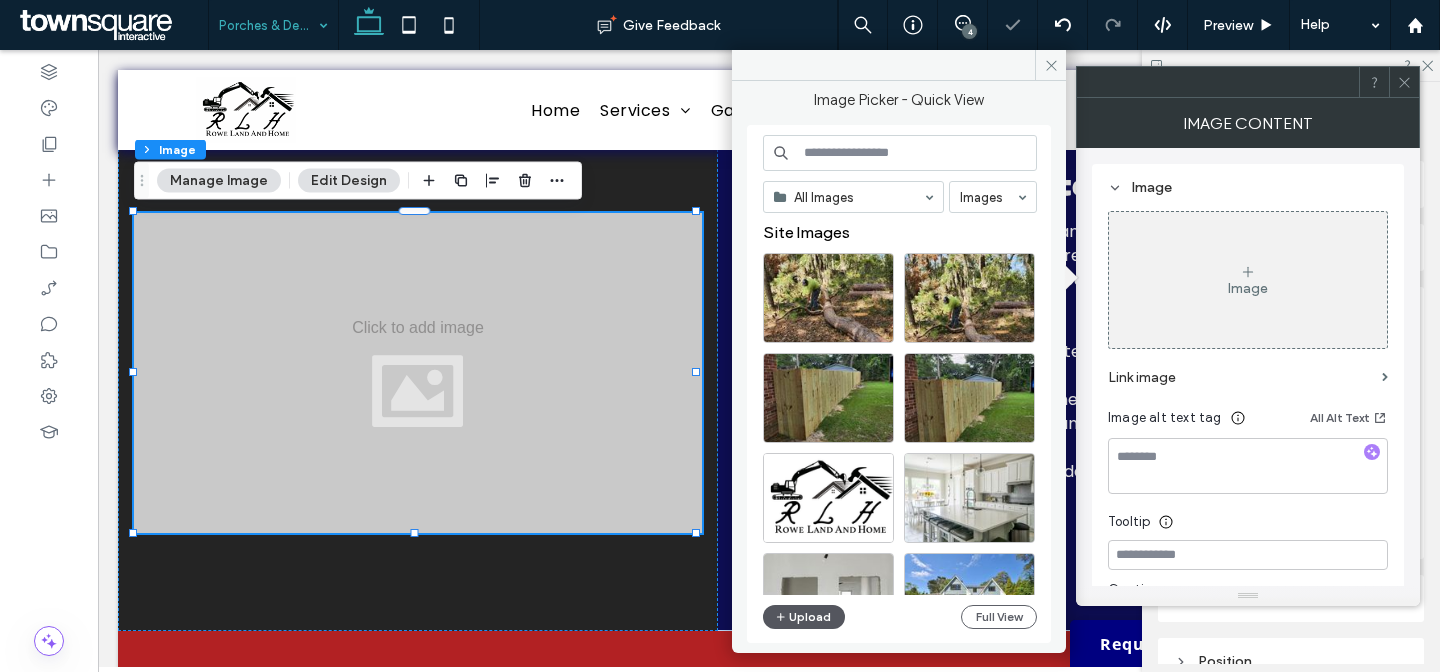 click on "Upload" at bounding box center (804, 617) 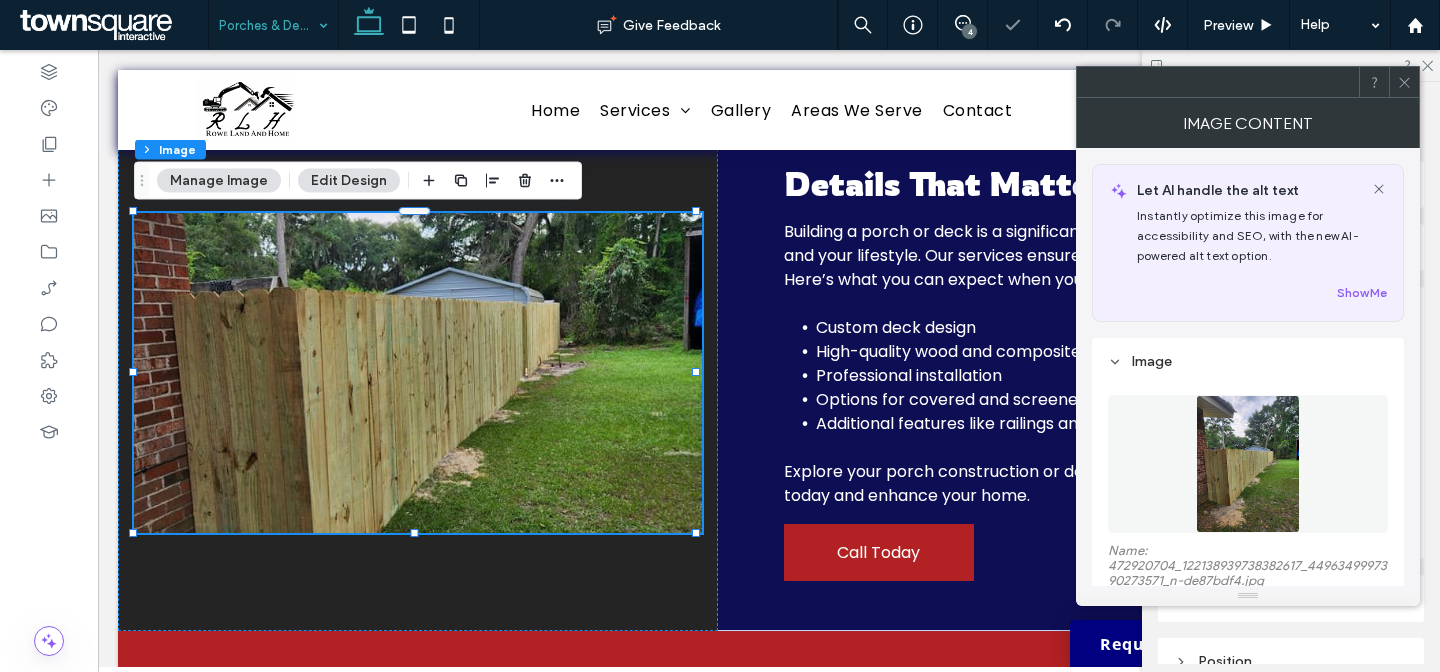scroll, scrollTop: 145, scrollLeft: 0, axis: vertical 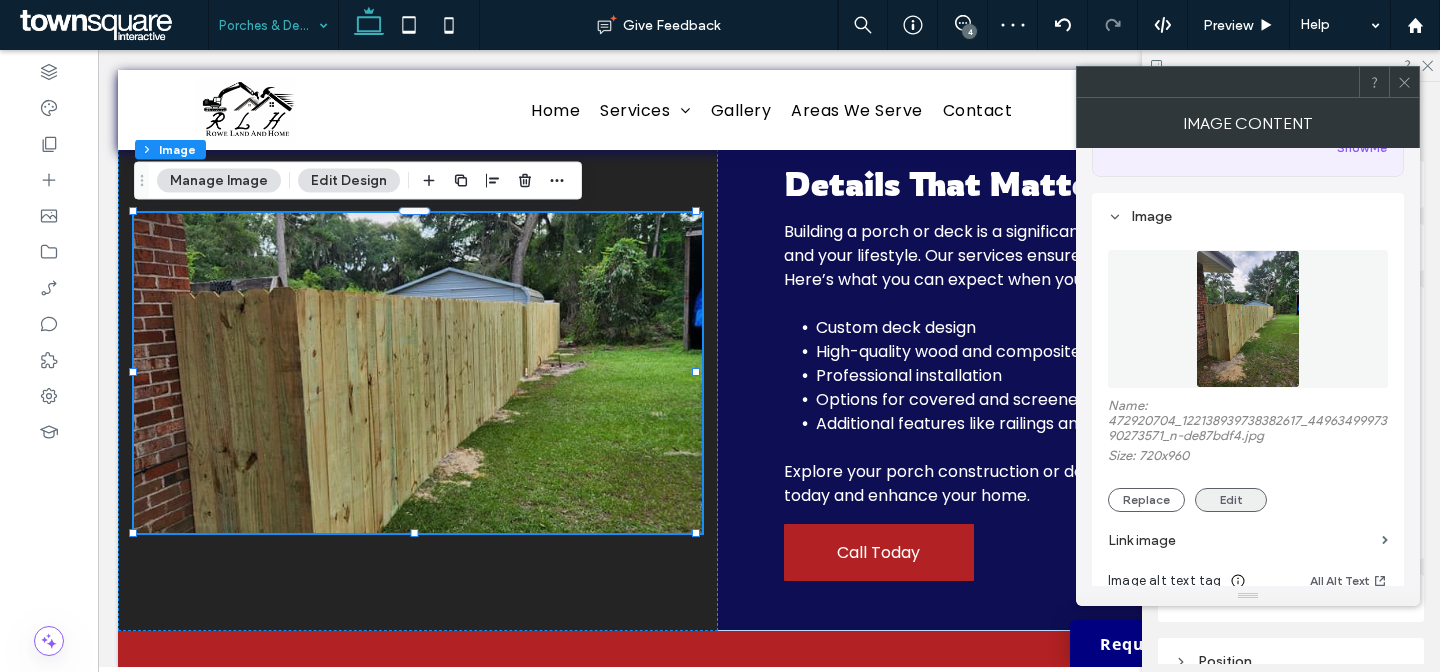 click on "Edit" at bounding box center (1231, 500) 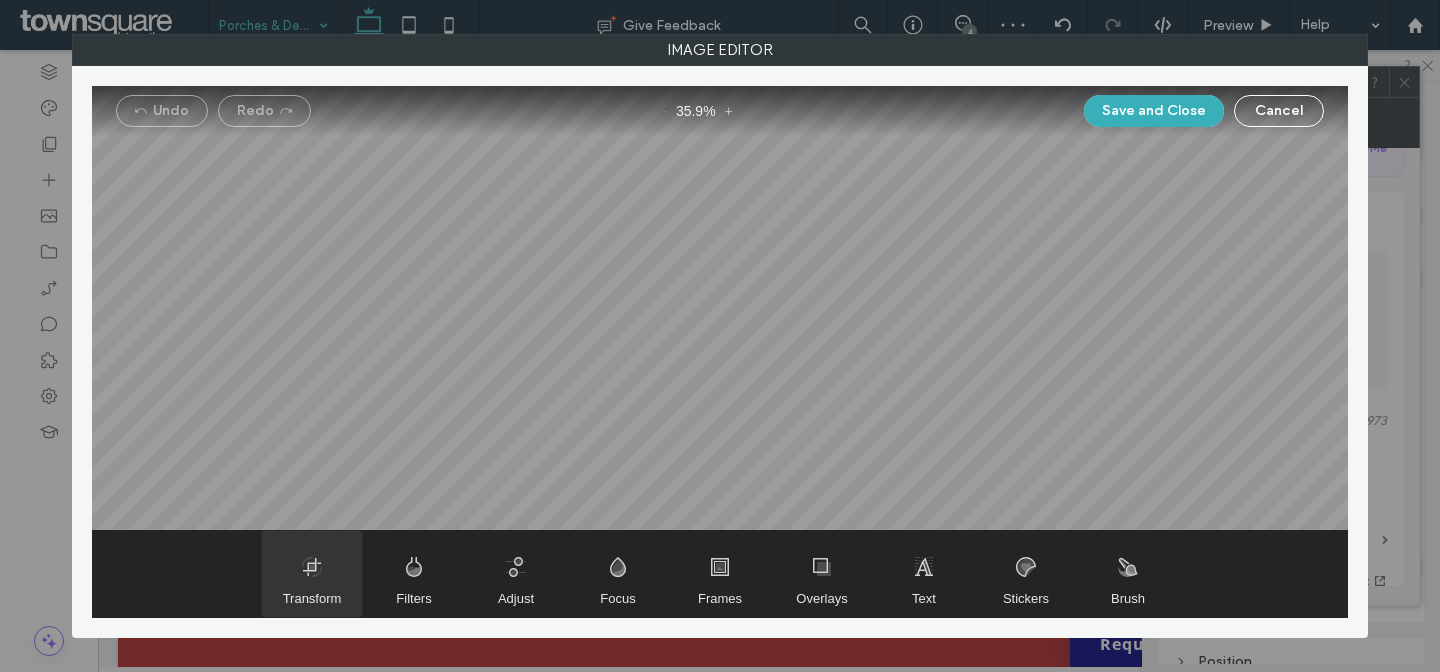 click at bounding box center (312, 574) 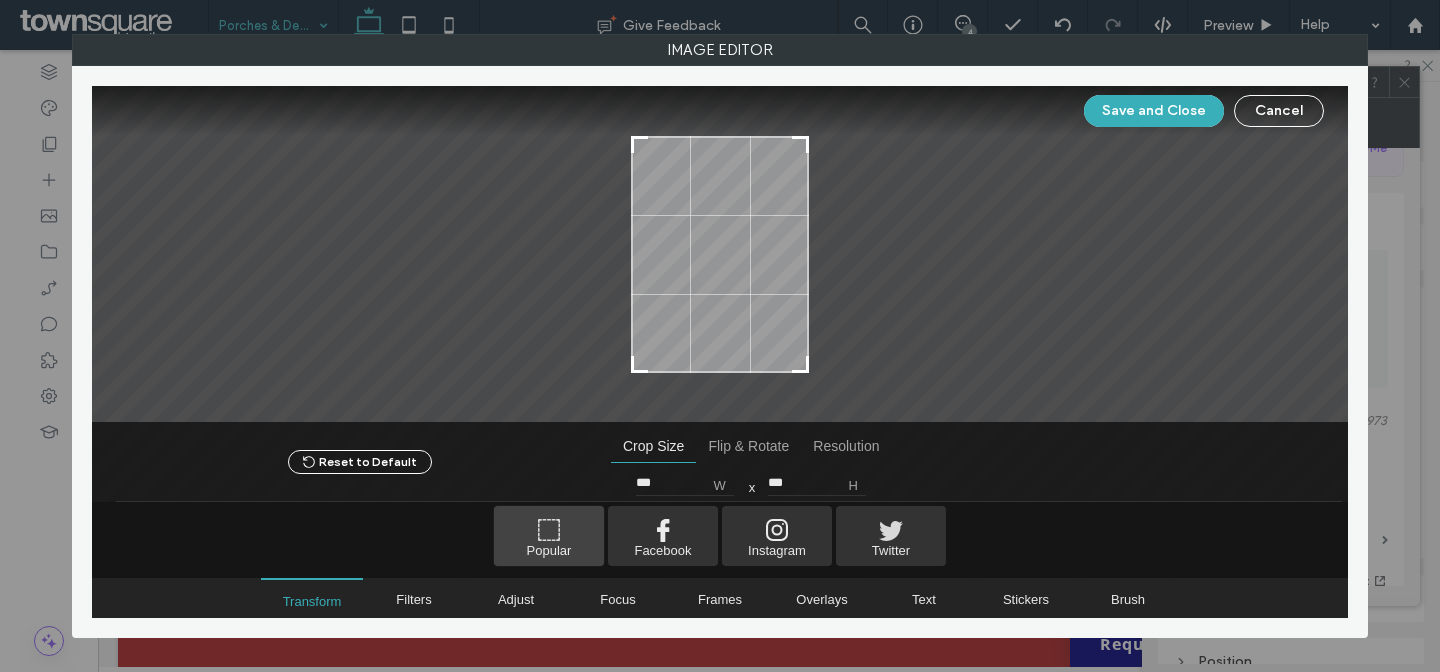 click at bounding box center [549, 536] 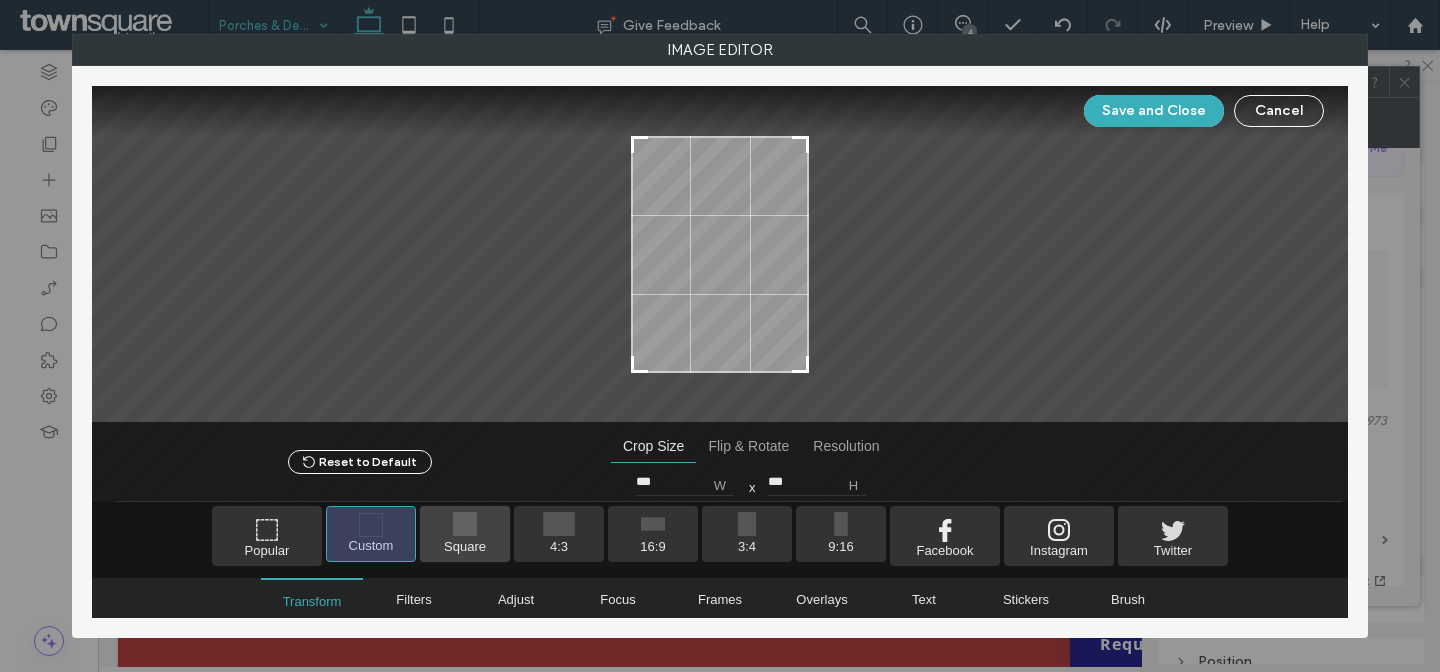 click at bounding box center (465, 534) 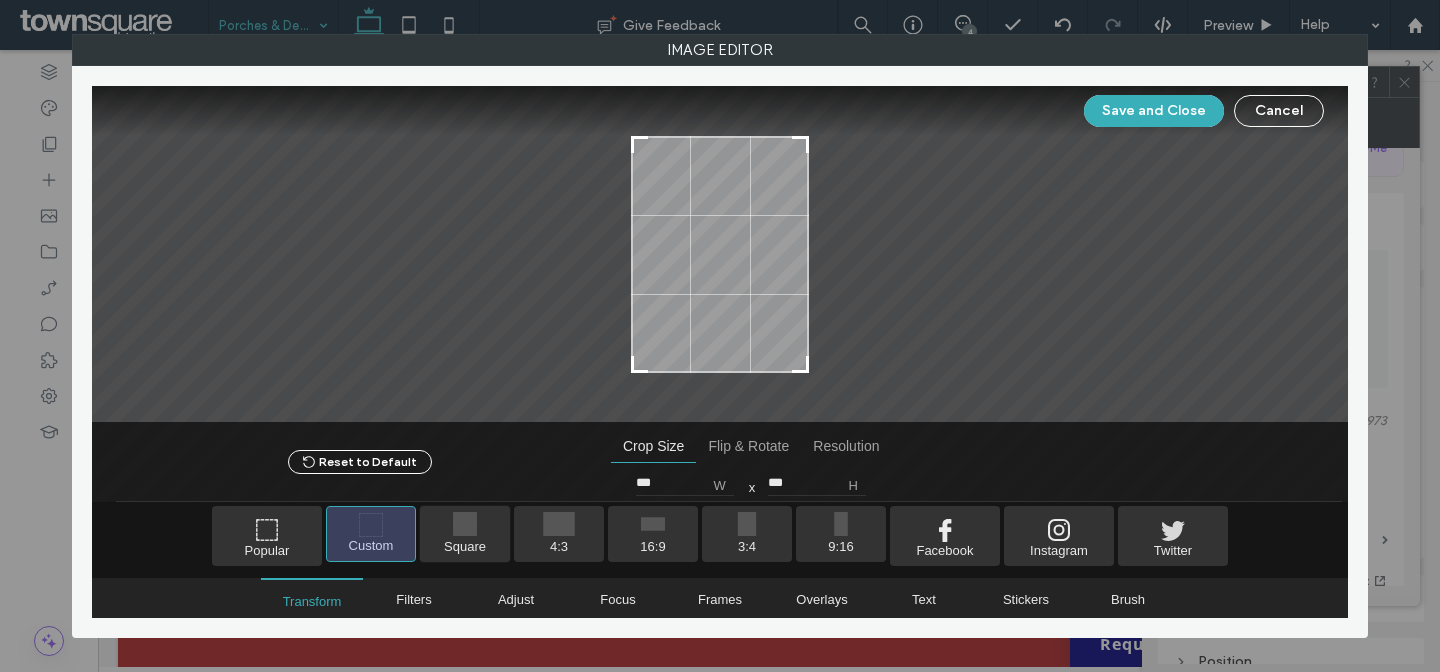 type on "***" 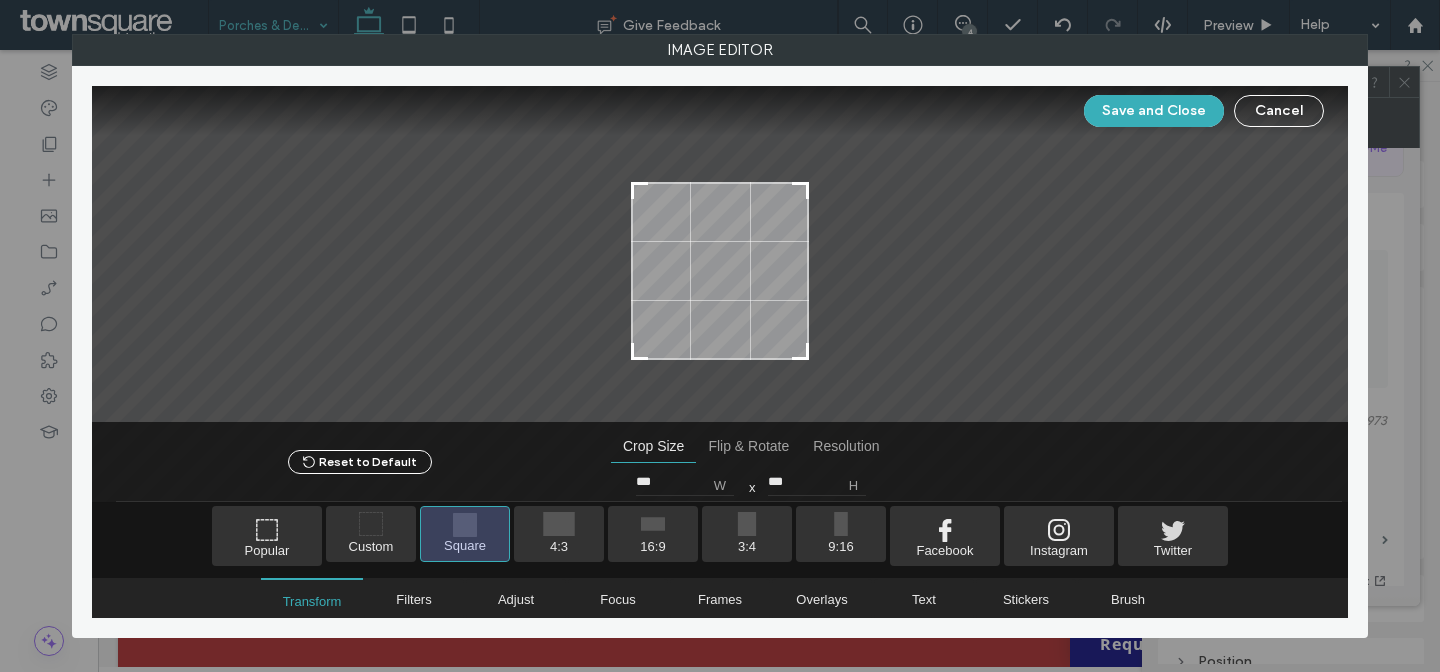 drag, startPoint x: 742, startPoint y: 227, endPoint x: 742, endPoint y: 243, distance: 16 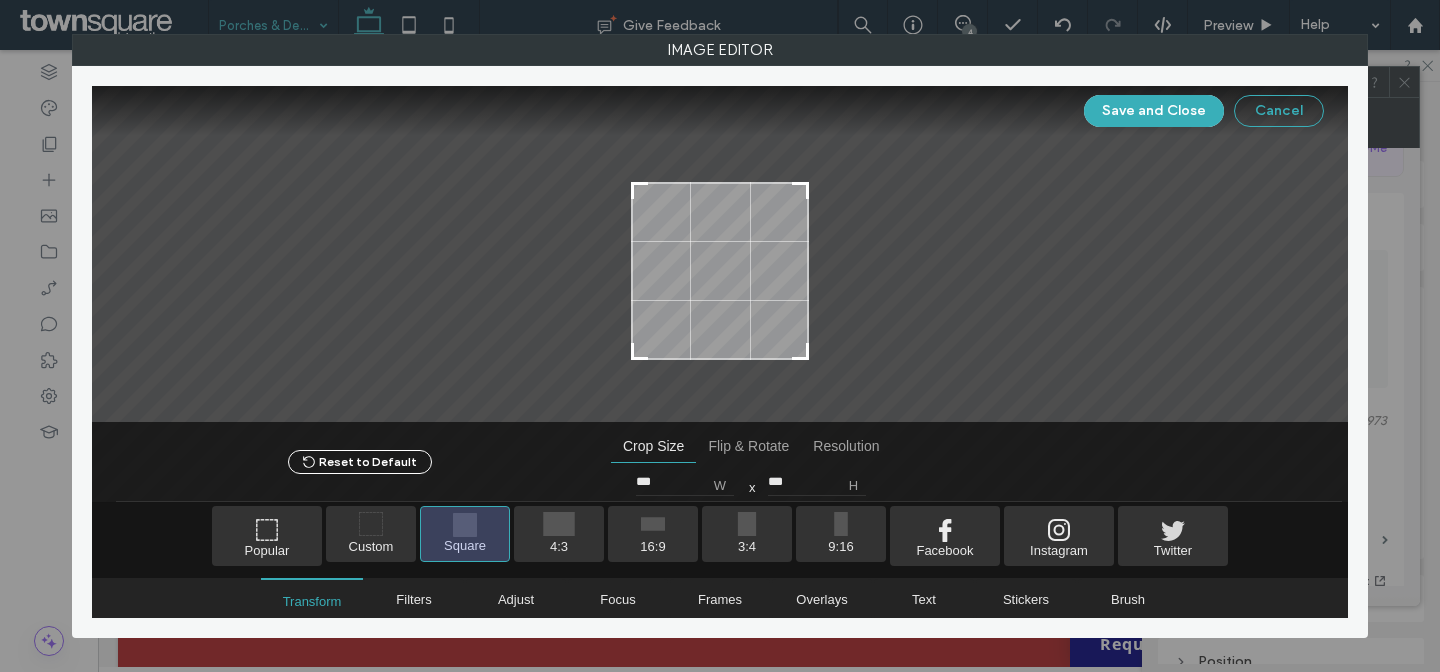 click on "Cancel" at bounding box center (1279, 111) 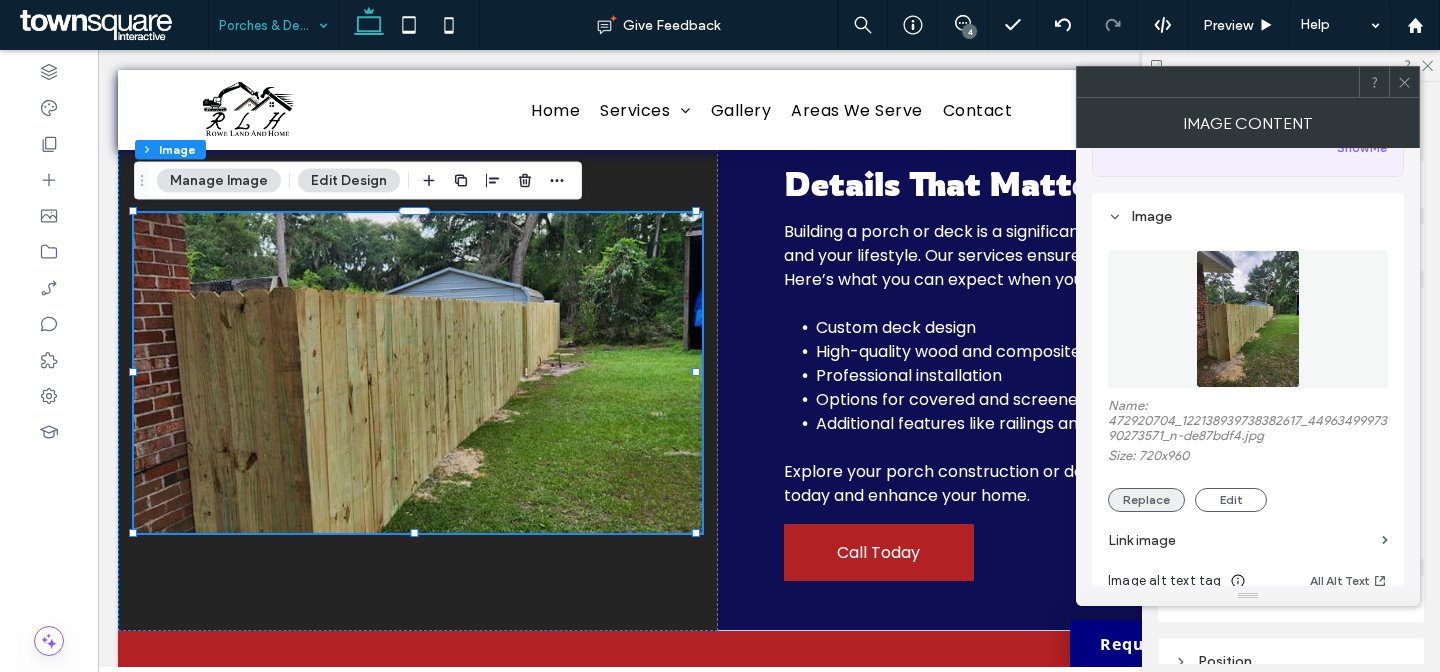 click on "Replace" at bounding box center (1146, 500) 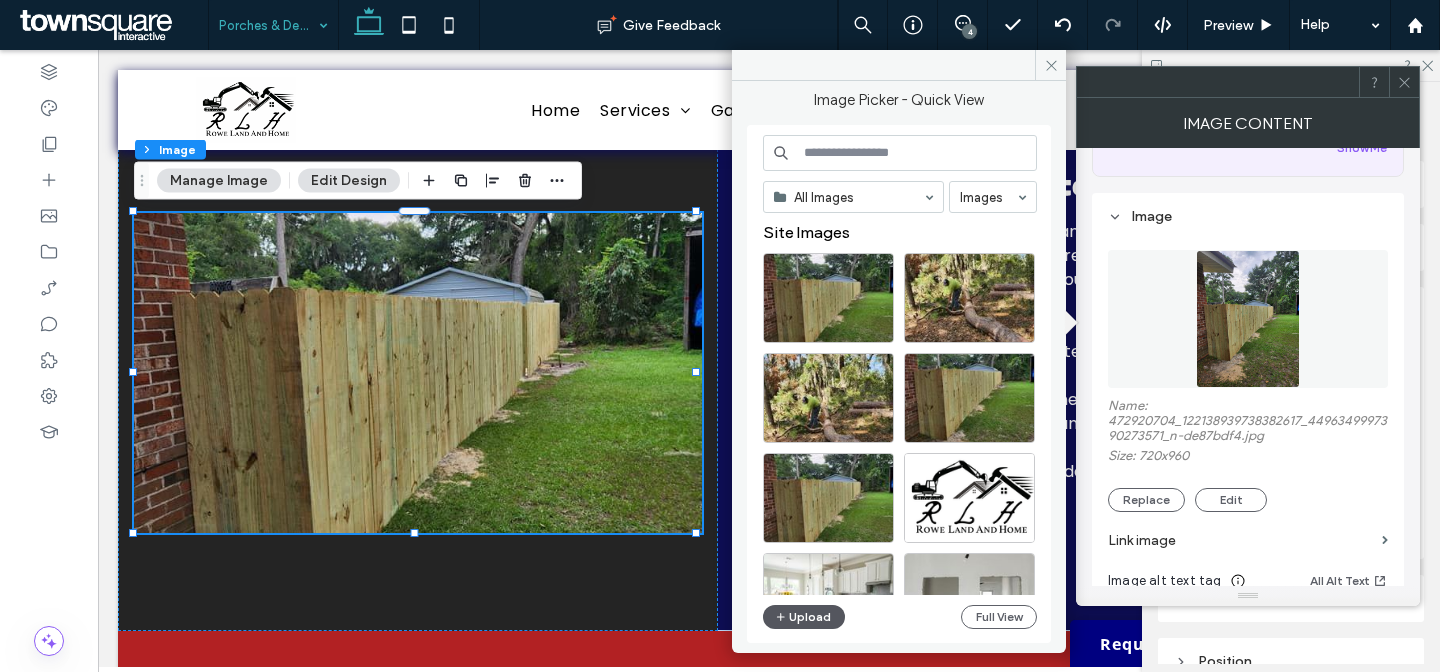 click on "Upload" at bounding box center (804, 617) 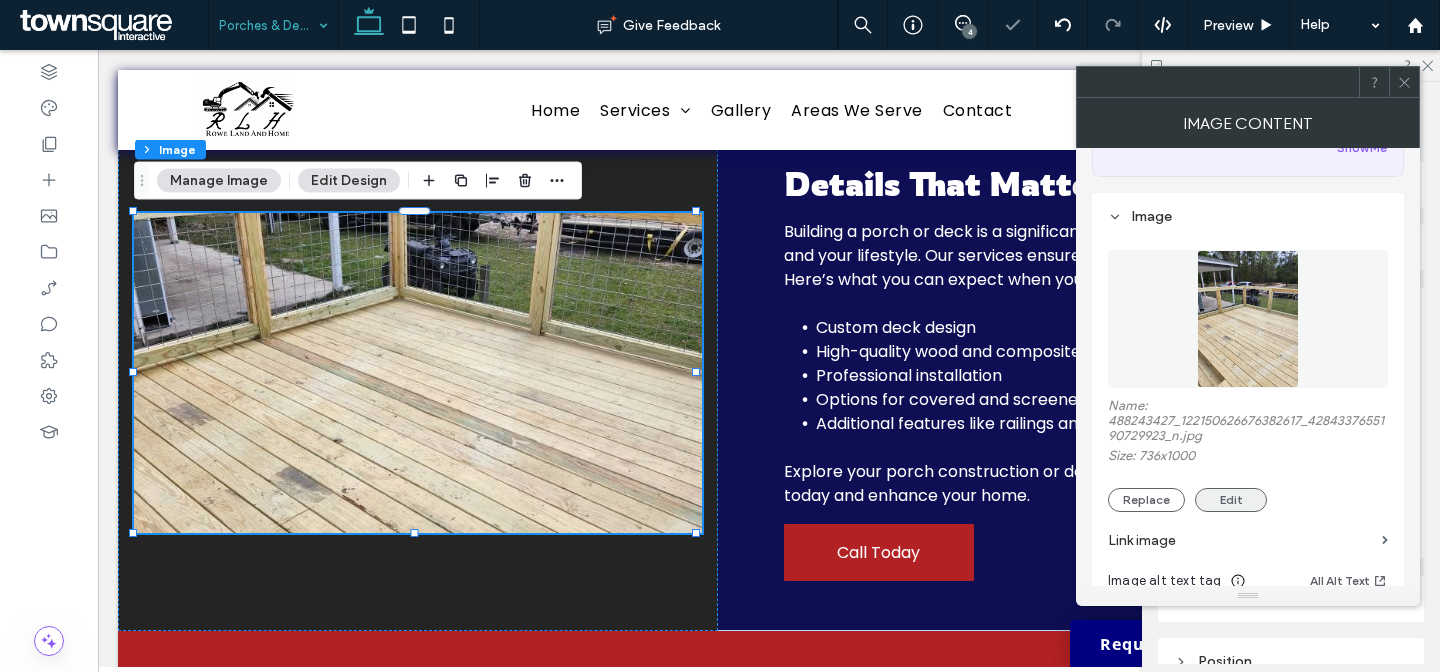 click on "Edit" at bounding box center [1231, 500] 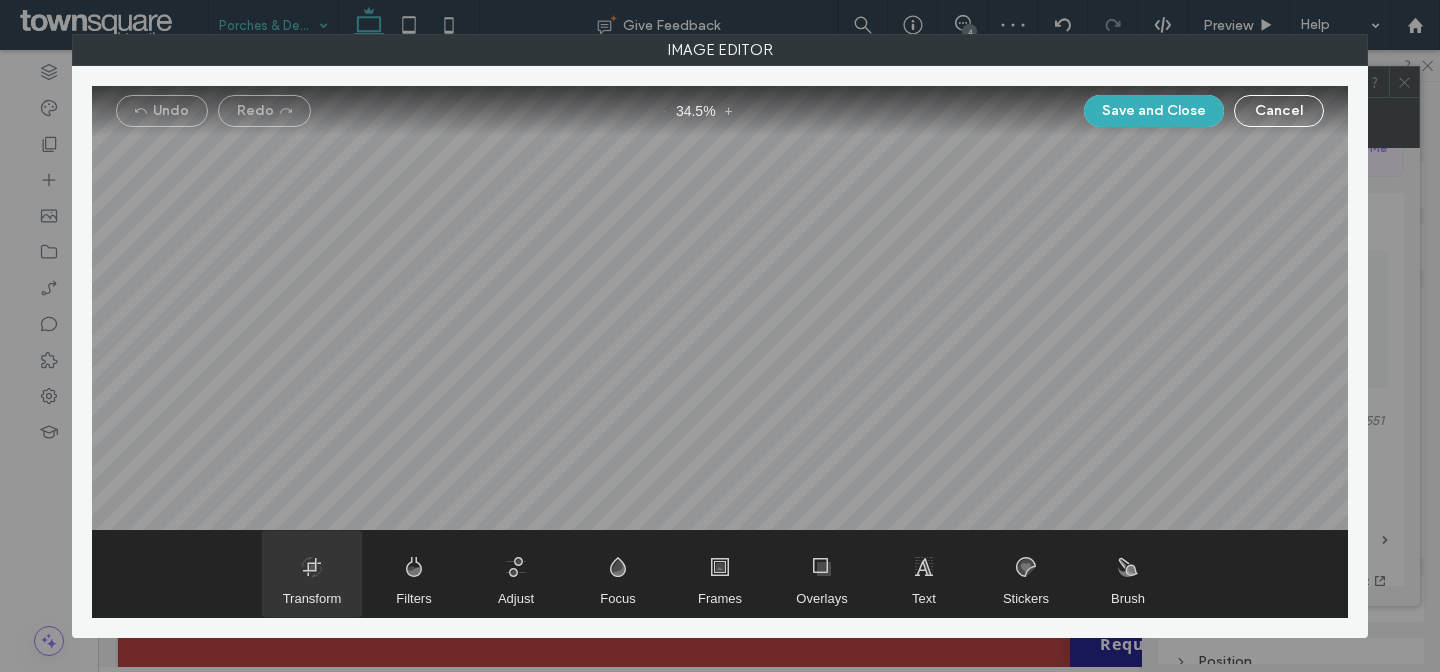 click at bounding box center (312, 574) 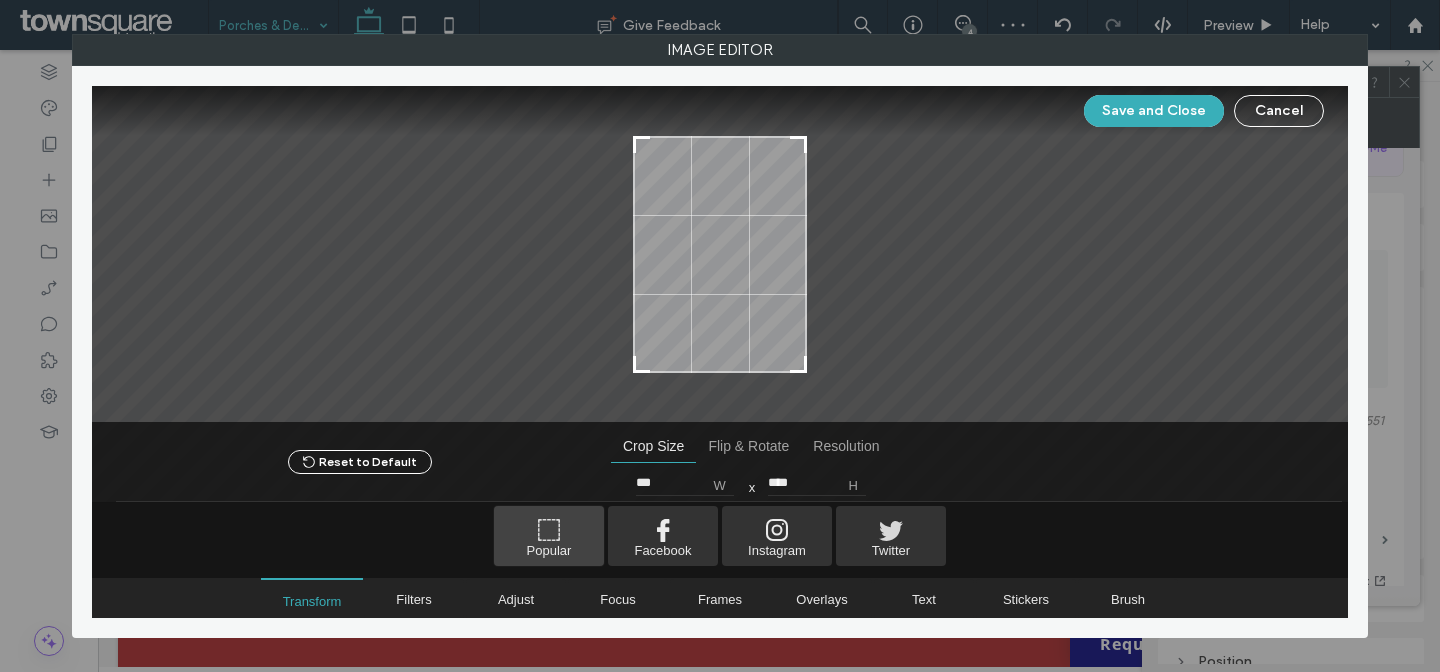 click at bounding box center [549, 536] 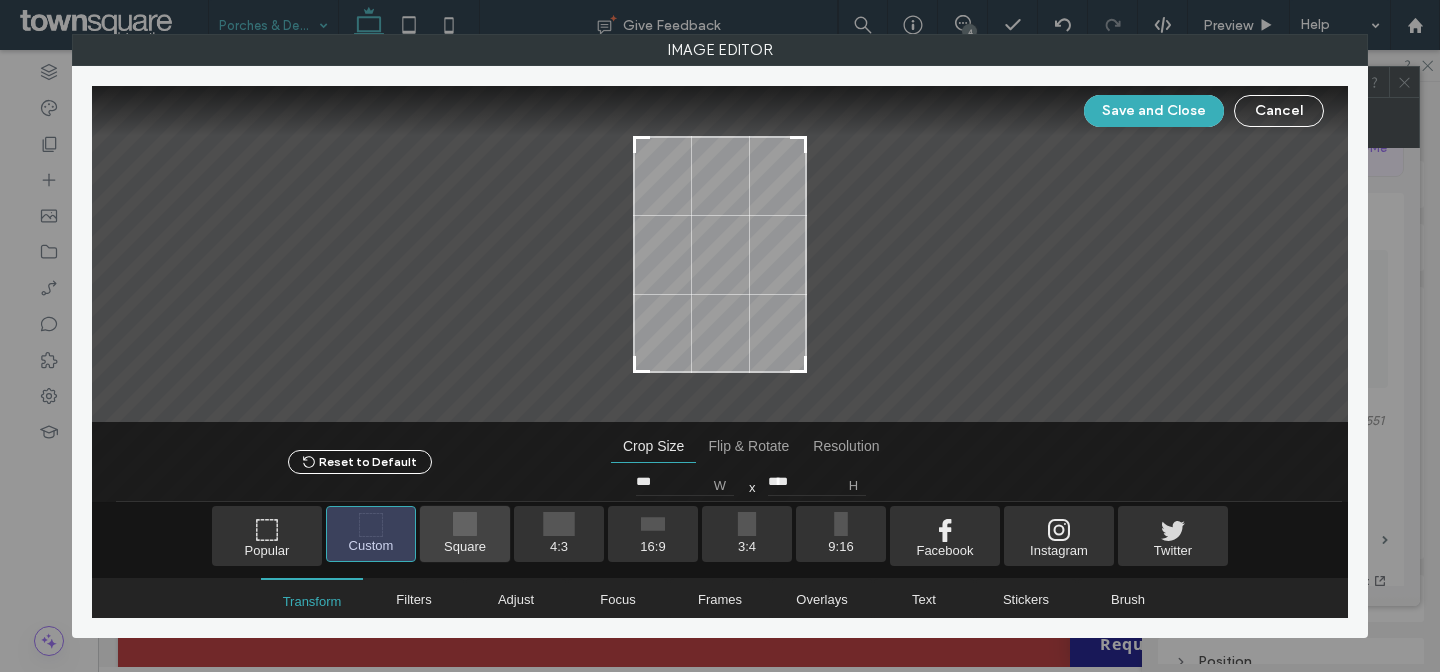 click at bounding box center [465, 534] 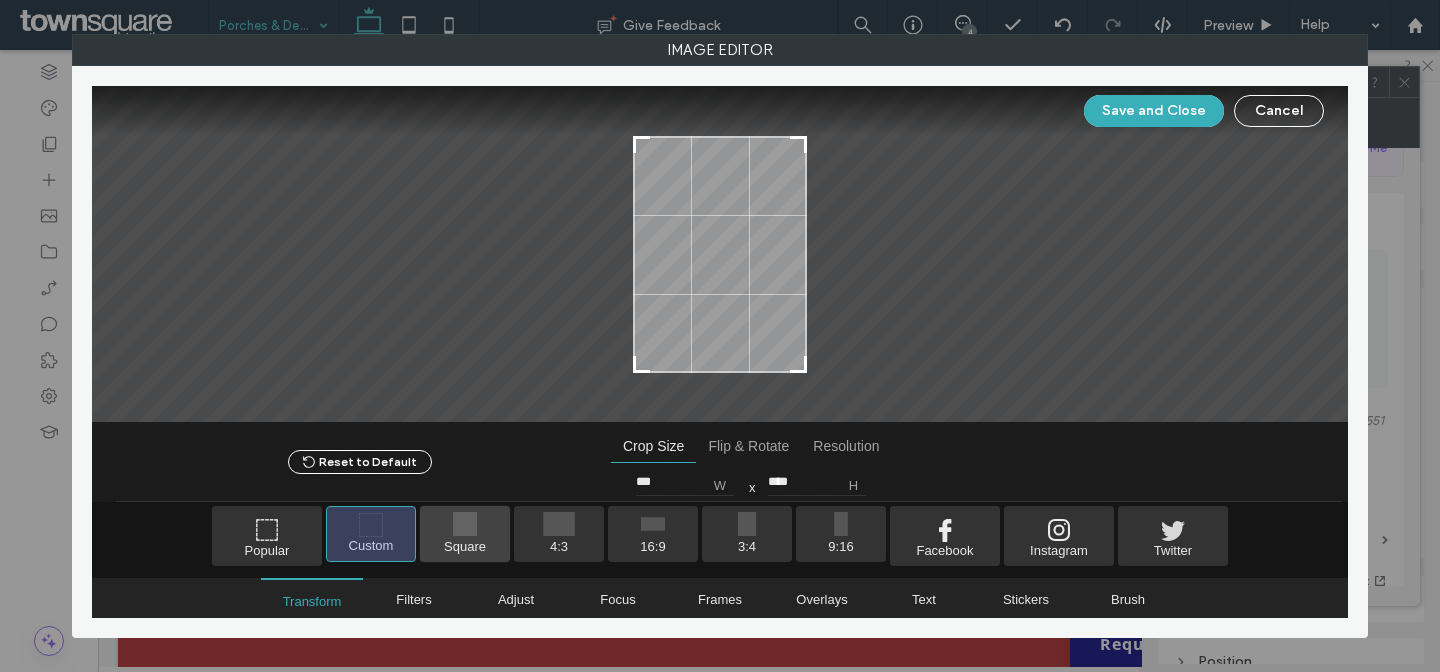 type on "***" 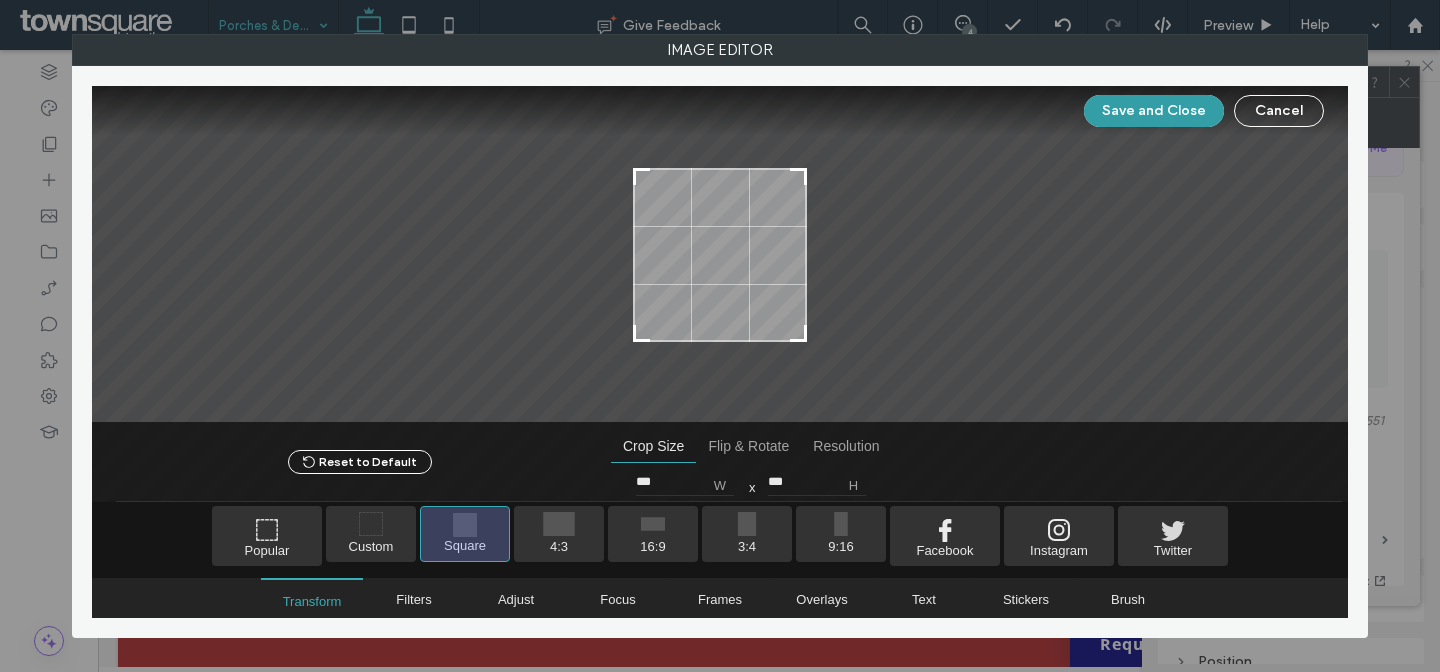 click on "Save and Close" at bounding box center [1154, 111] 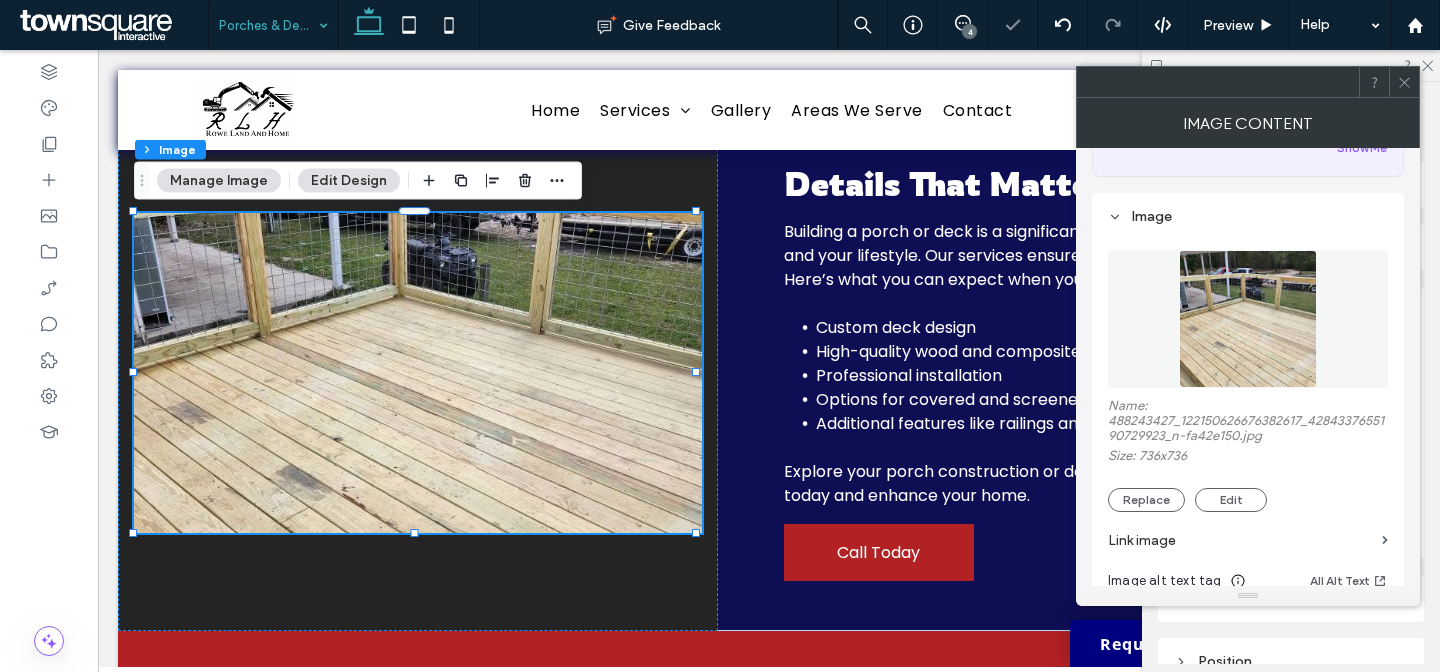 click 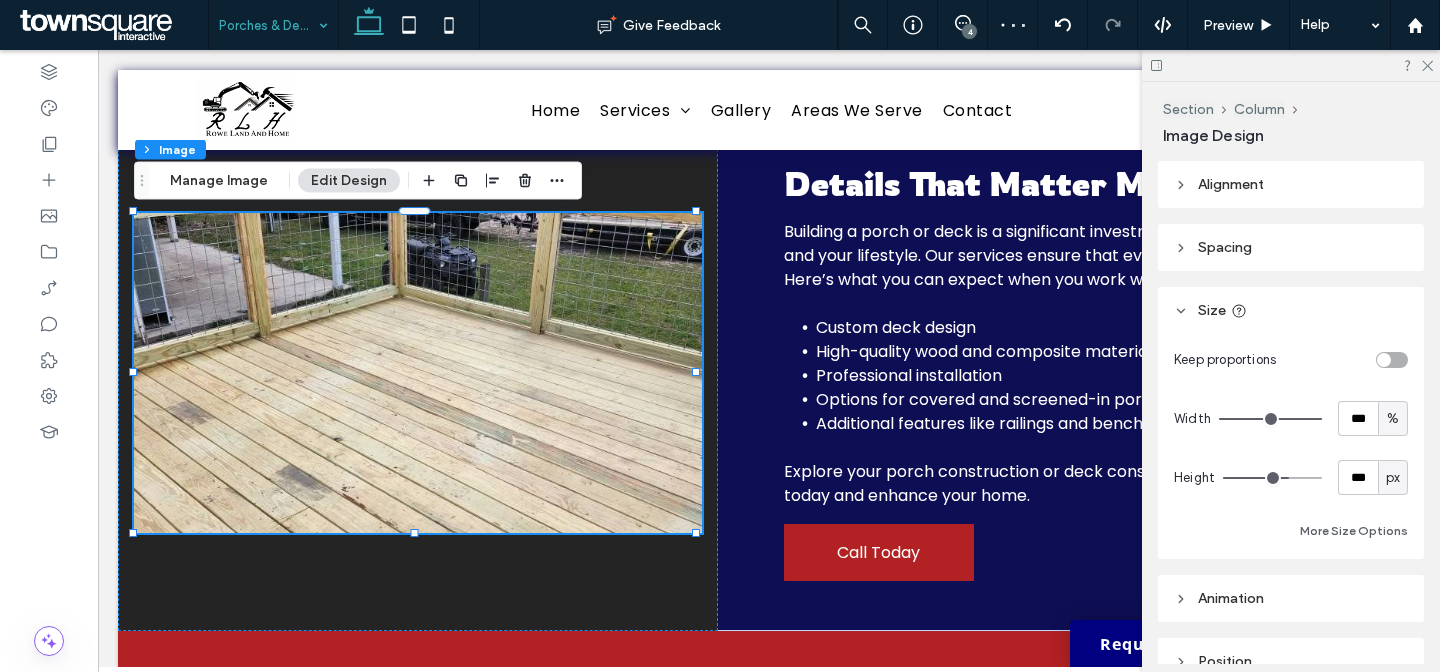 click at bounding box center [1392, 360] 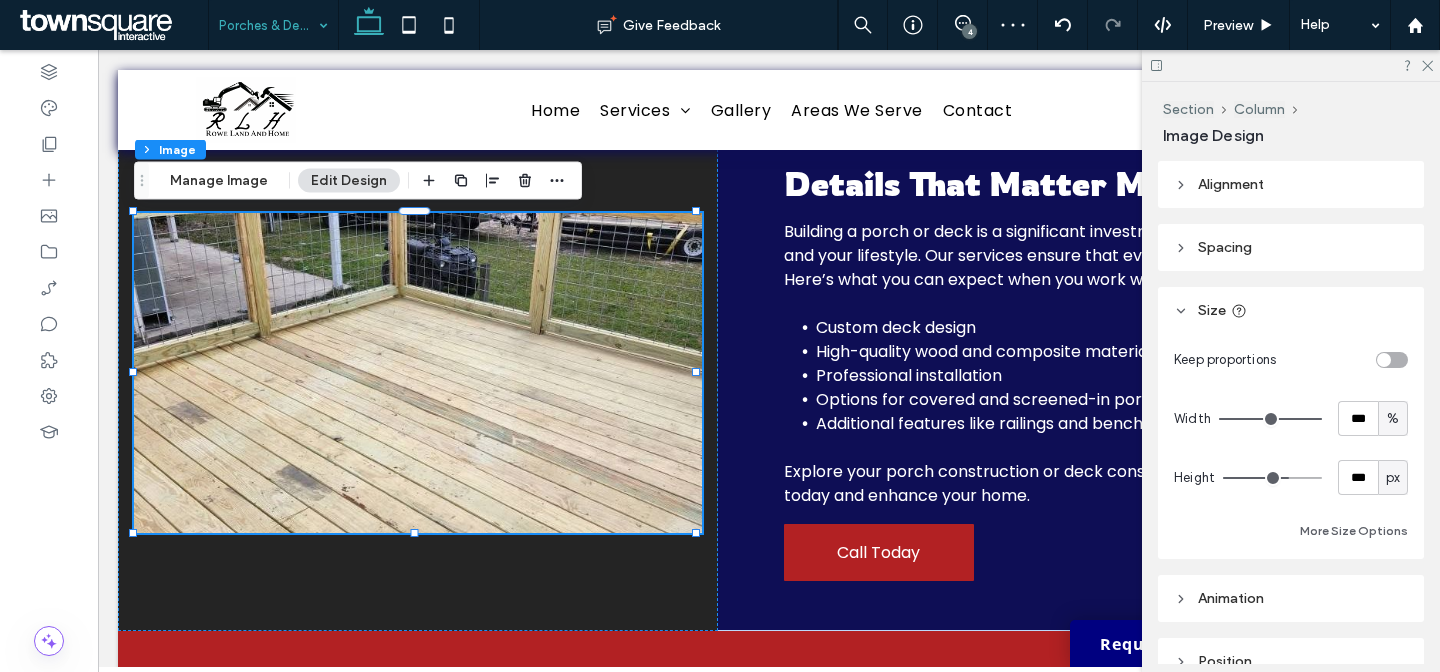 type on "*" 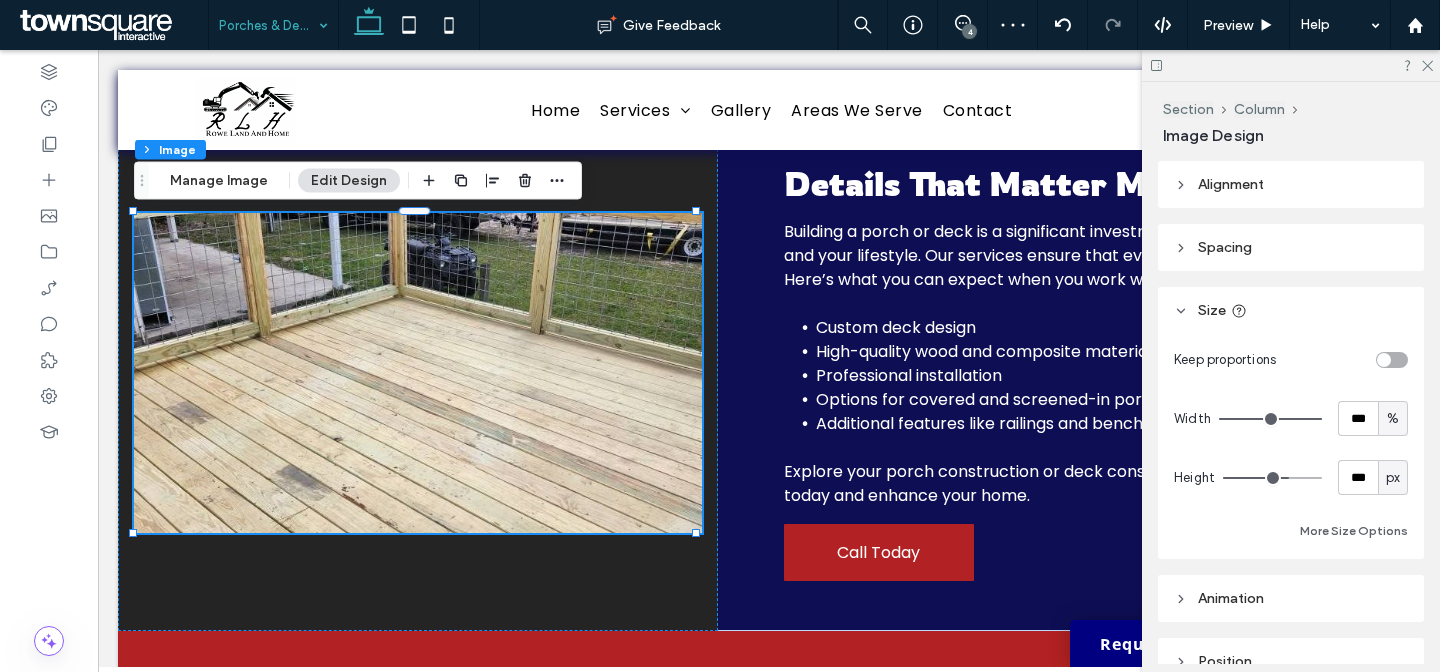 type 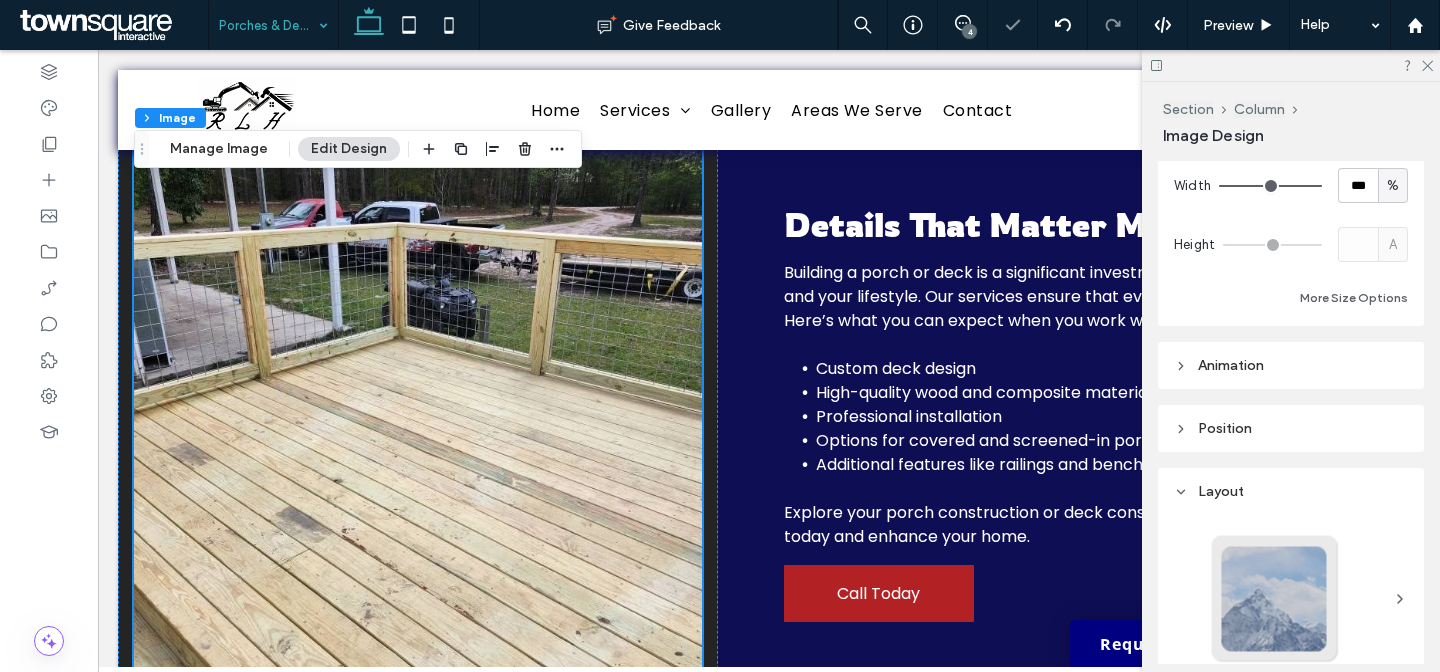scroll, scrollTop: 233, scrollLeft: 0, axis: vertical 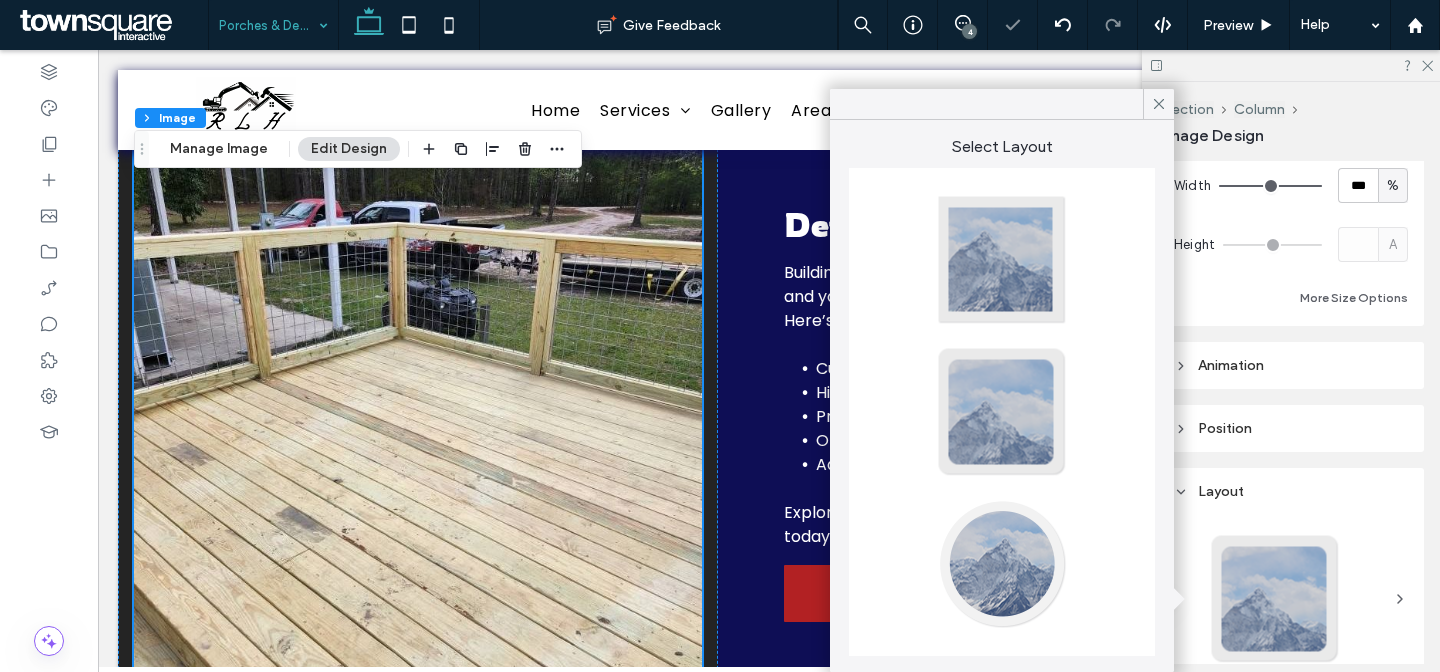 click at bounding box center [1002, 564] 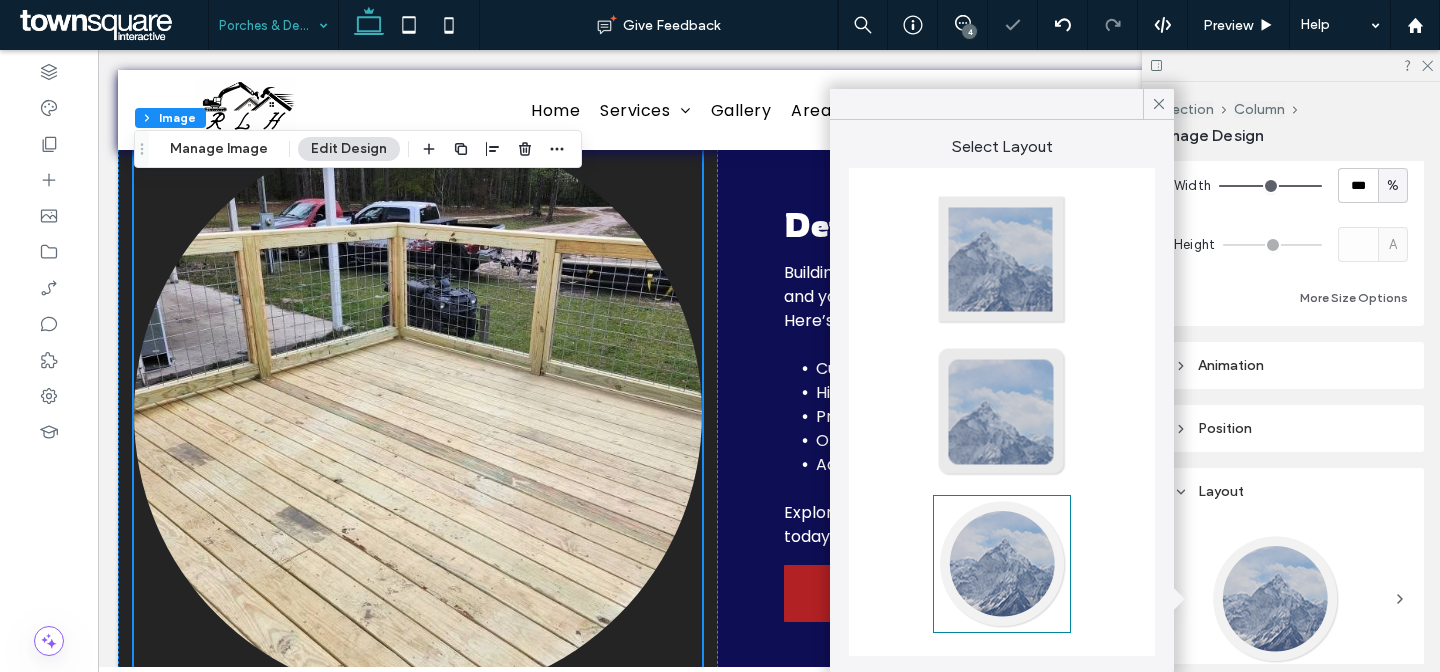 type on "**" 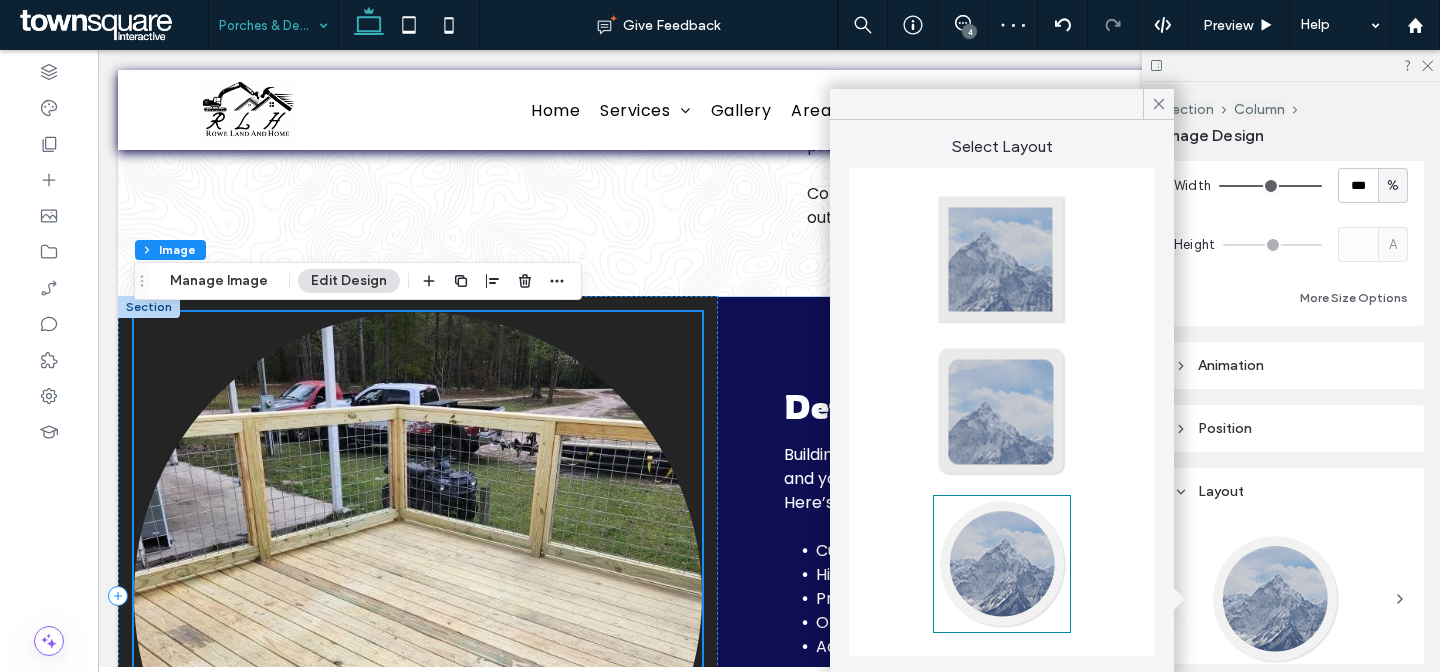 scroll, scrollTop: 470, scrollLeft: 0, axis: vertical 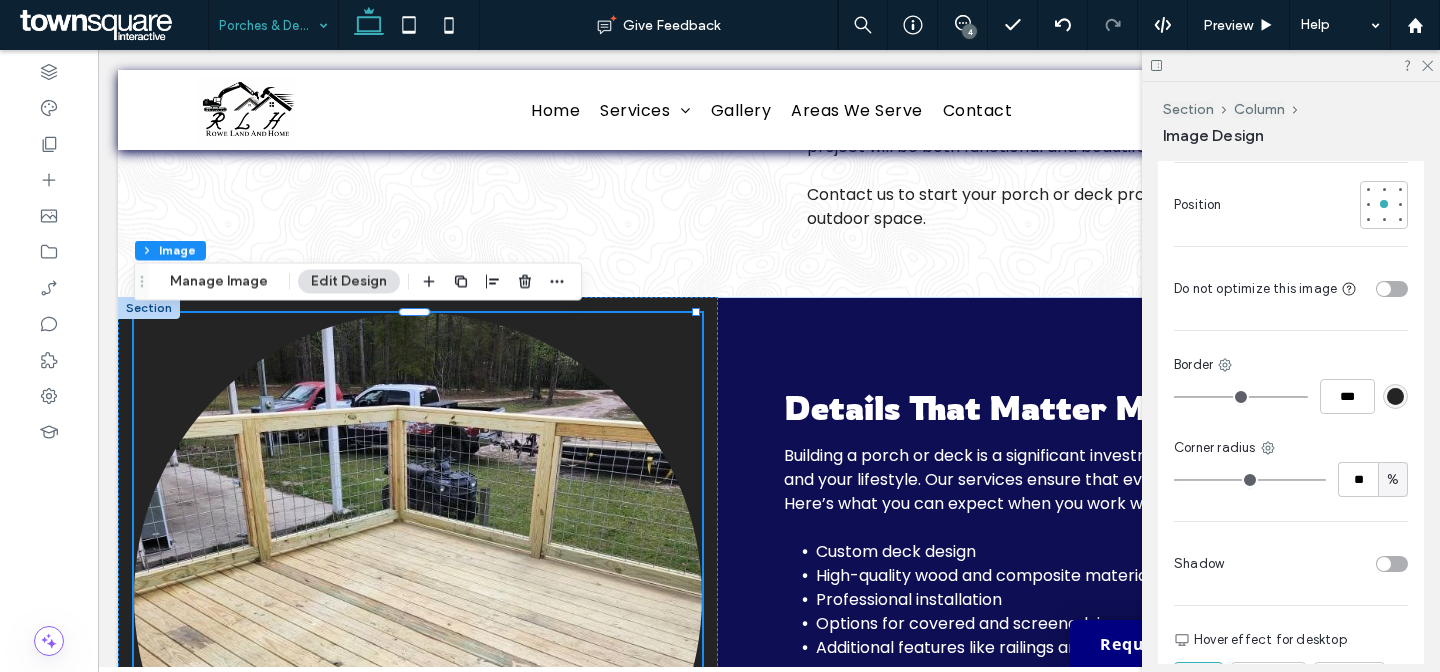 click at bounding box center (1392, 564) 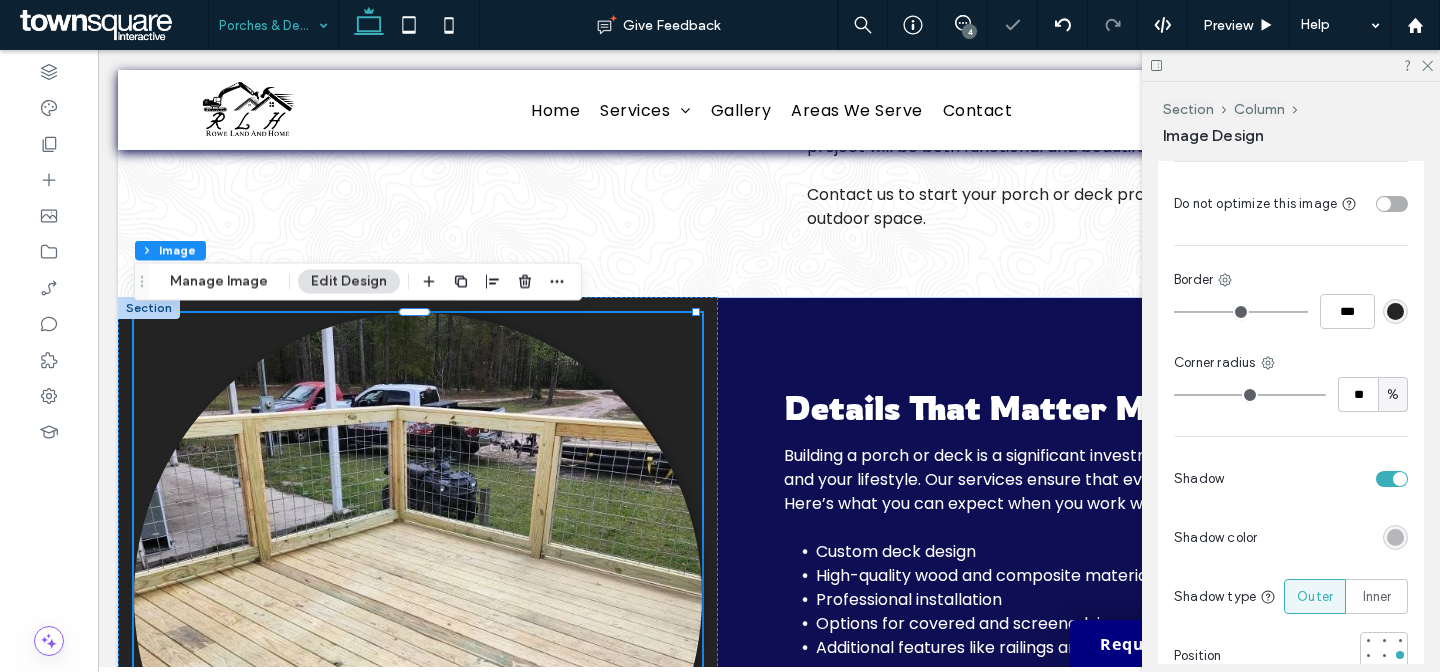 scroll, scrollTop: 1101, scrollLeft: 0, axis: vertical 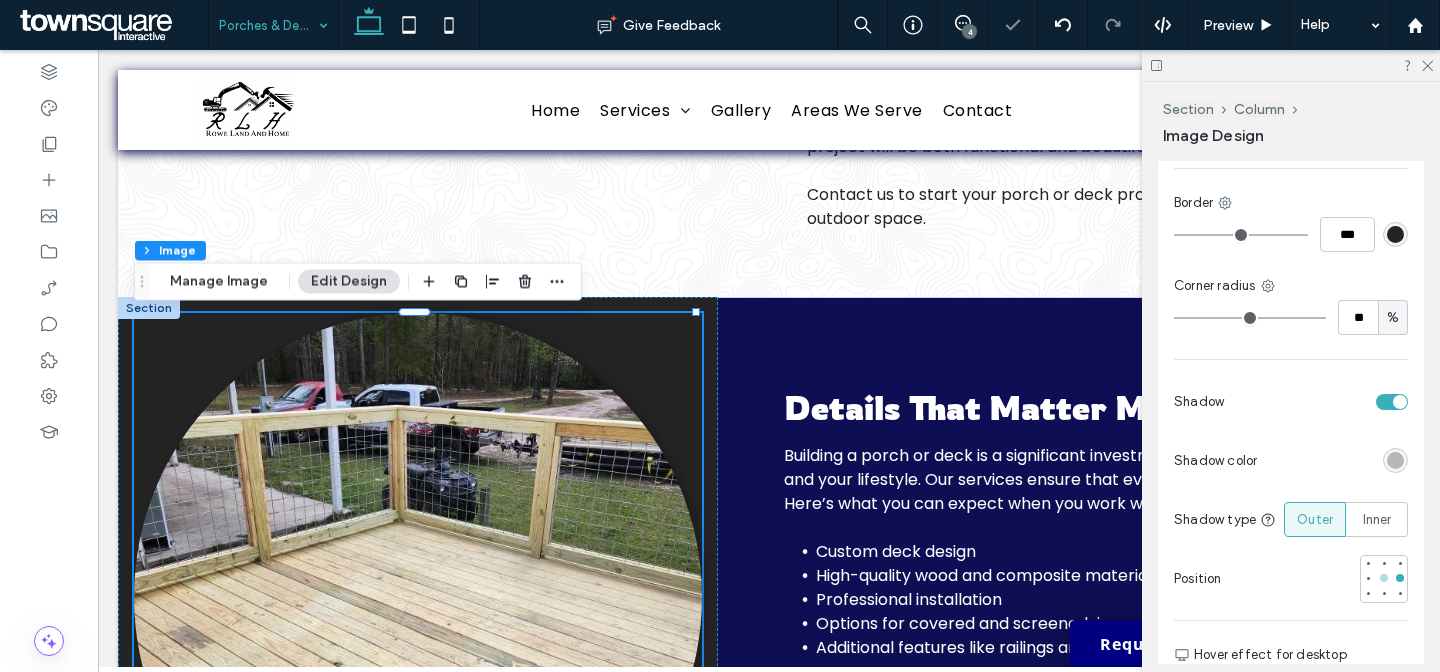 click at bounding box center (1384, 578) 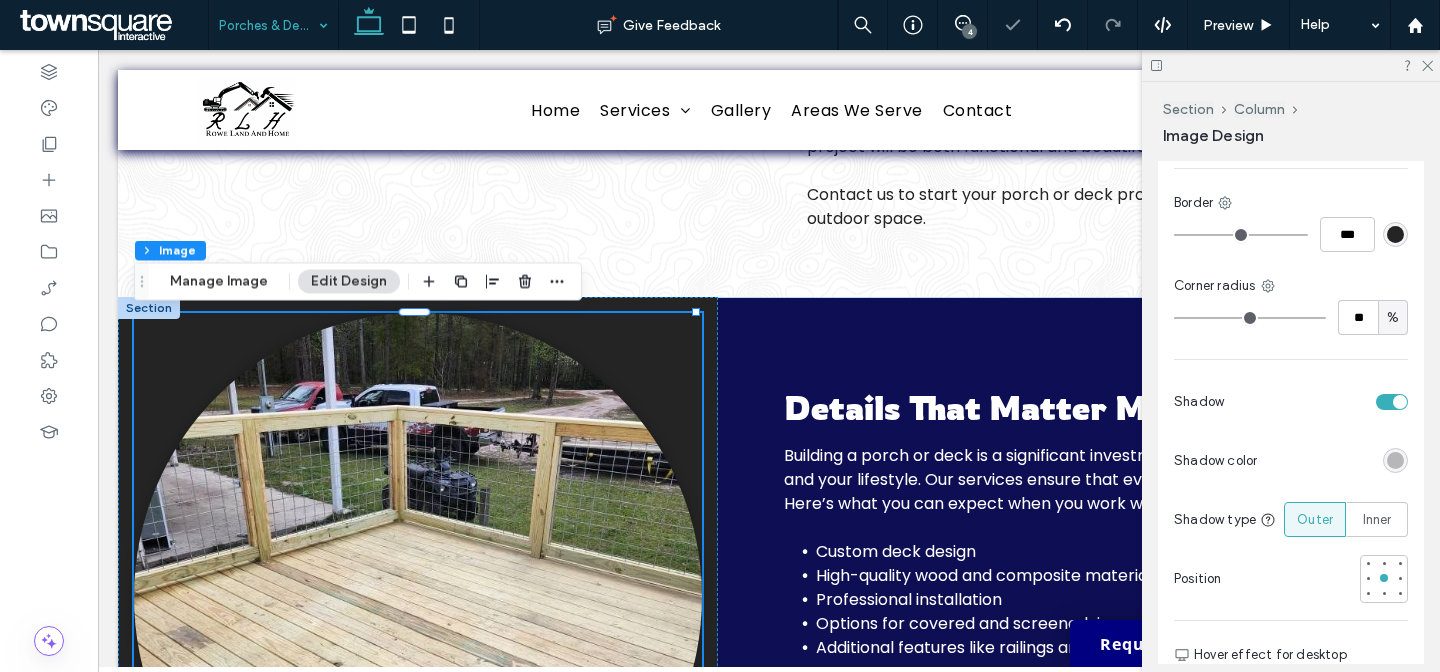 click at bounding box center (1395, 460) 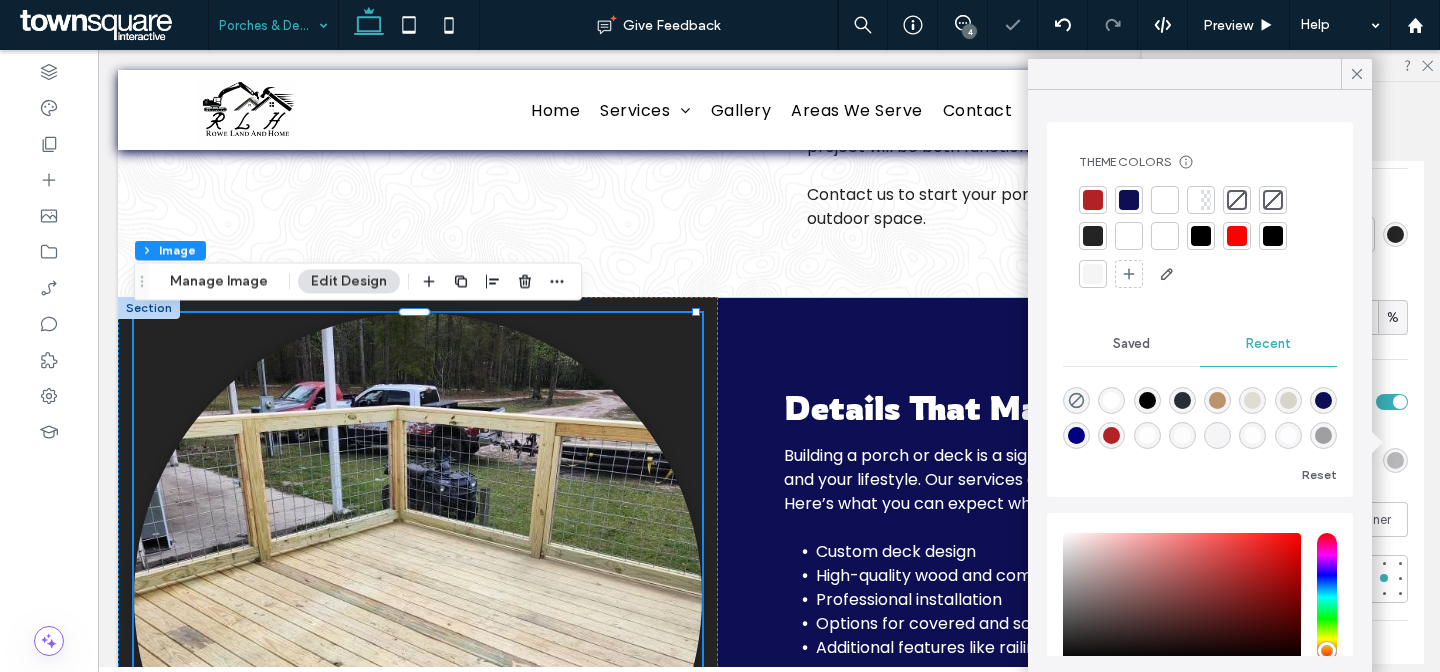 scroll, scrollTop: 132, scrollLeft: 0, axis: vertical 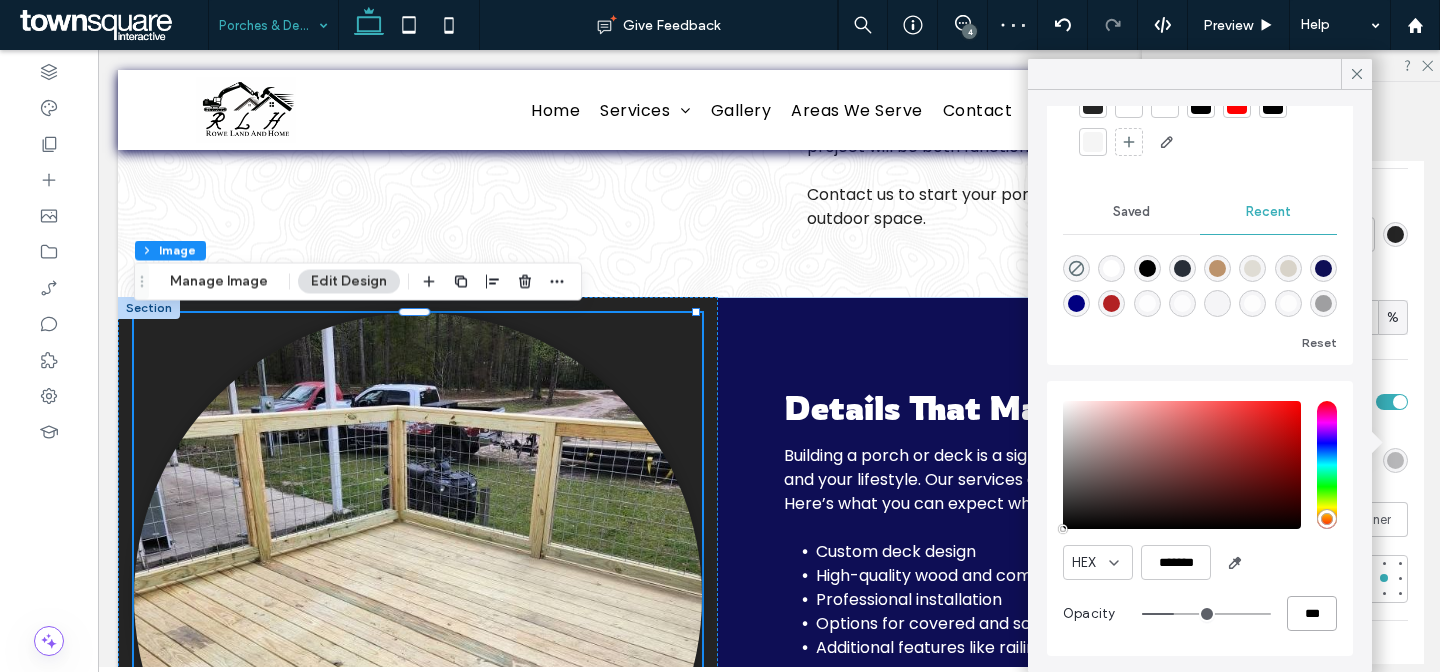 click on "***" at bounding box center [1312, 613] 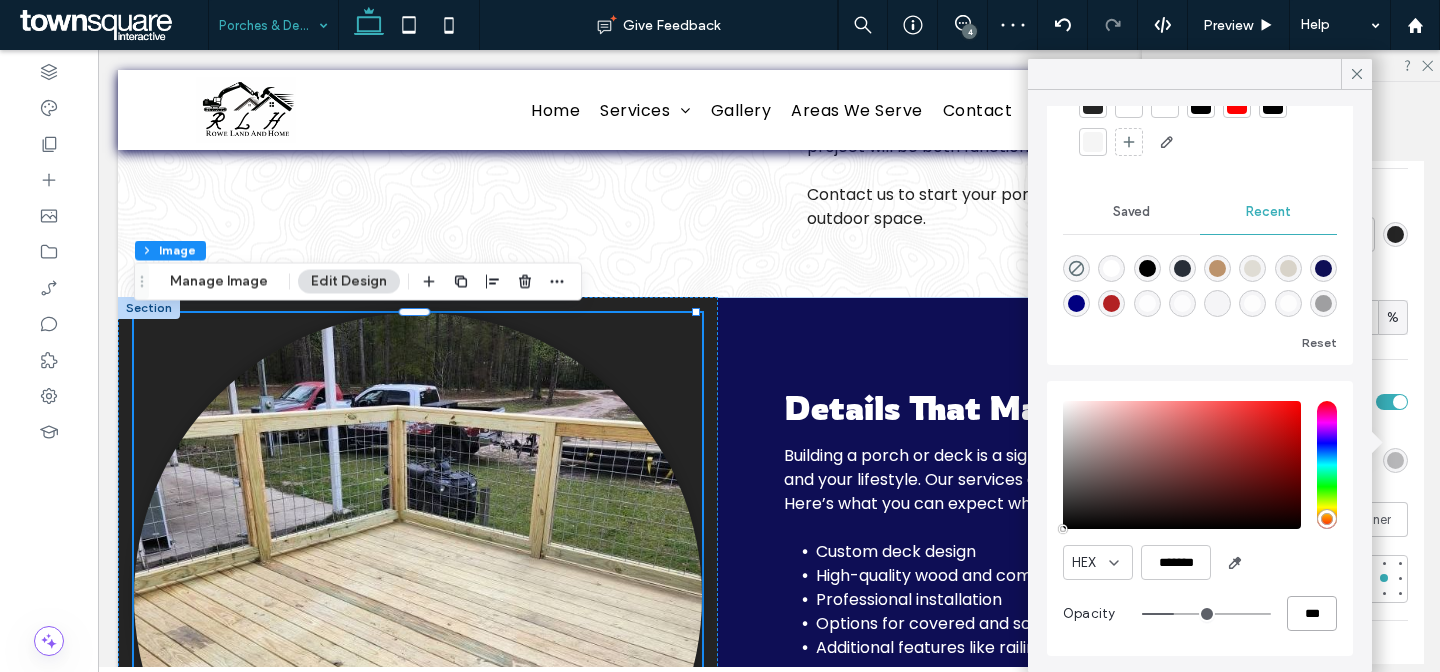 type on "**" 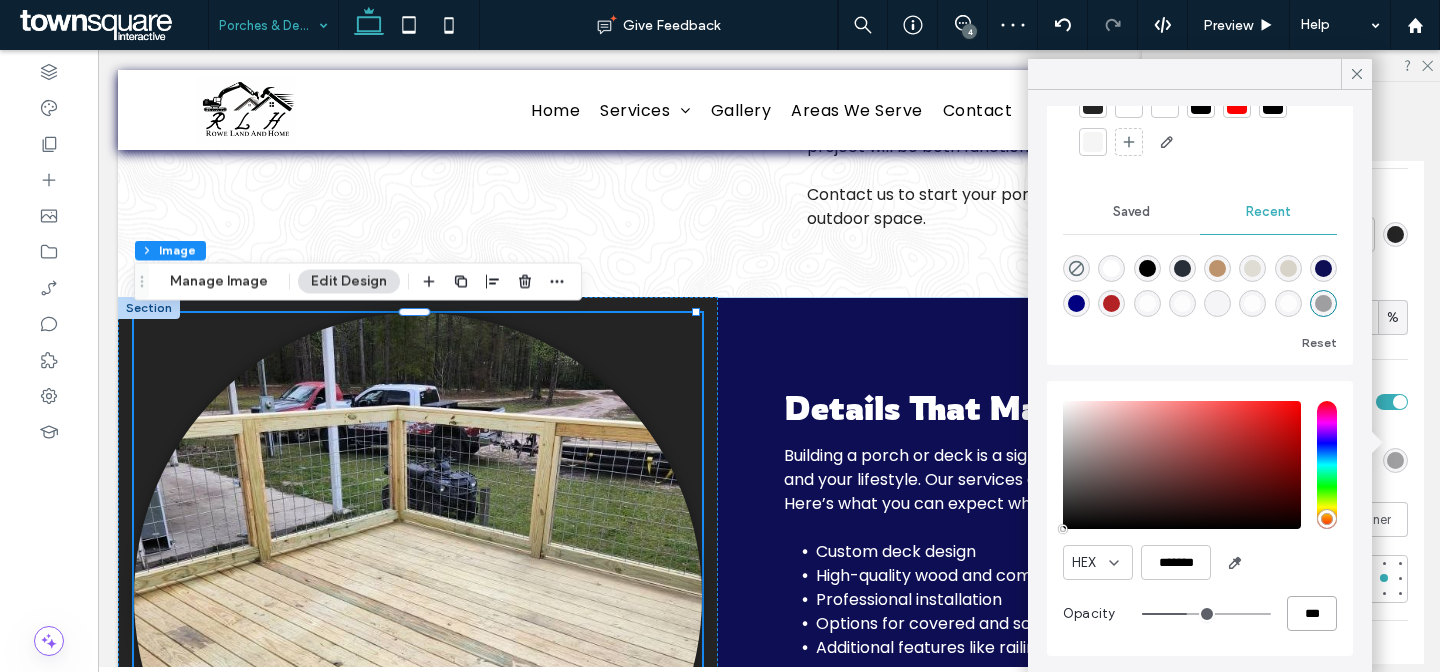 type on "***" 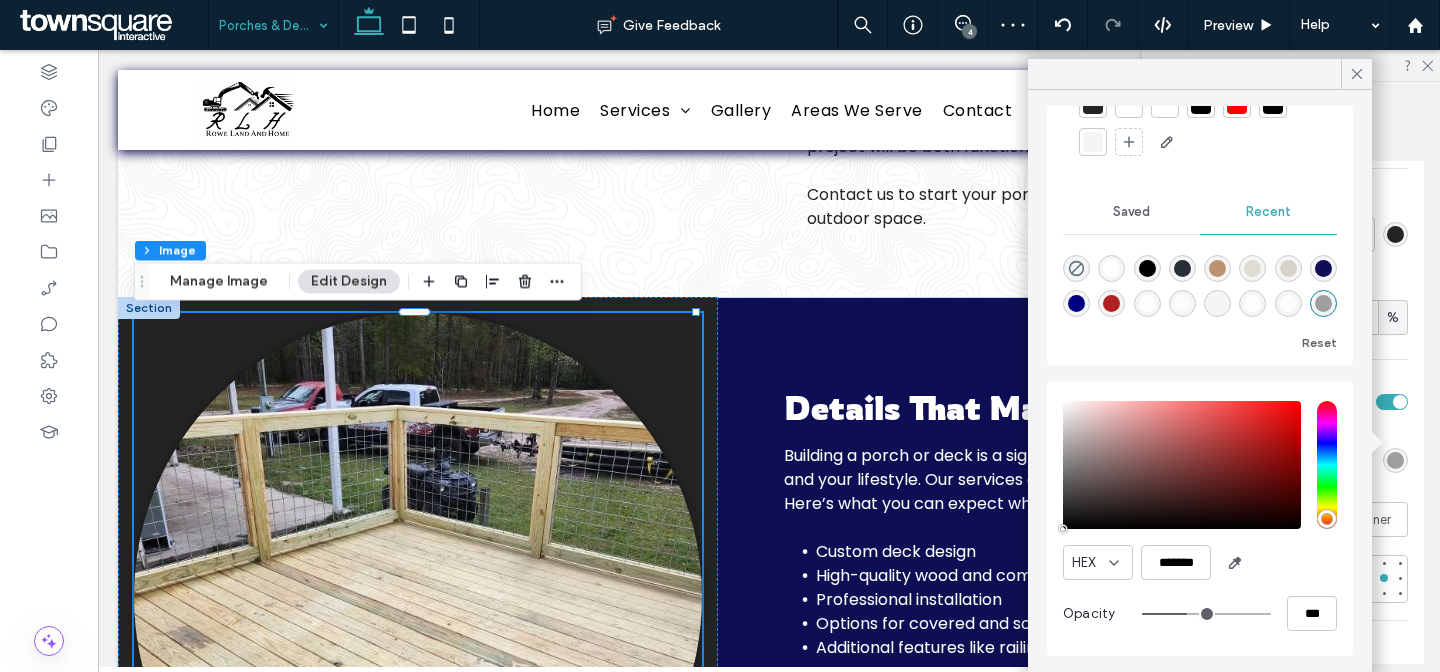 click on "HEX *******" at bounding box center [1200, 562] 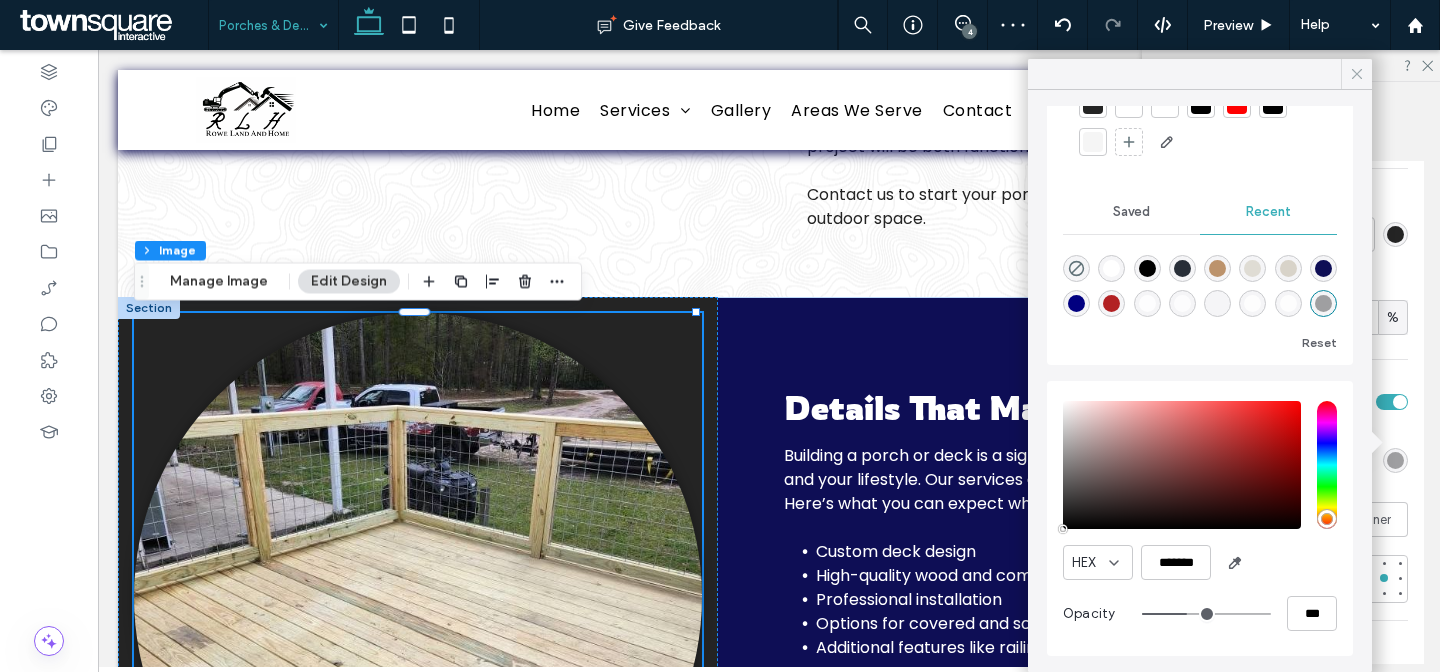 click 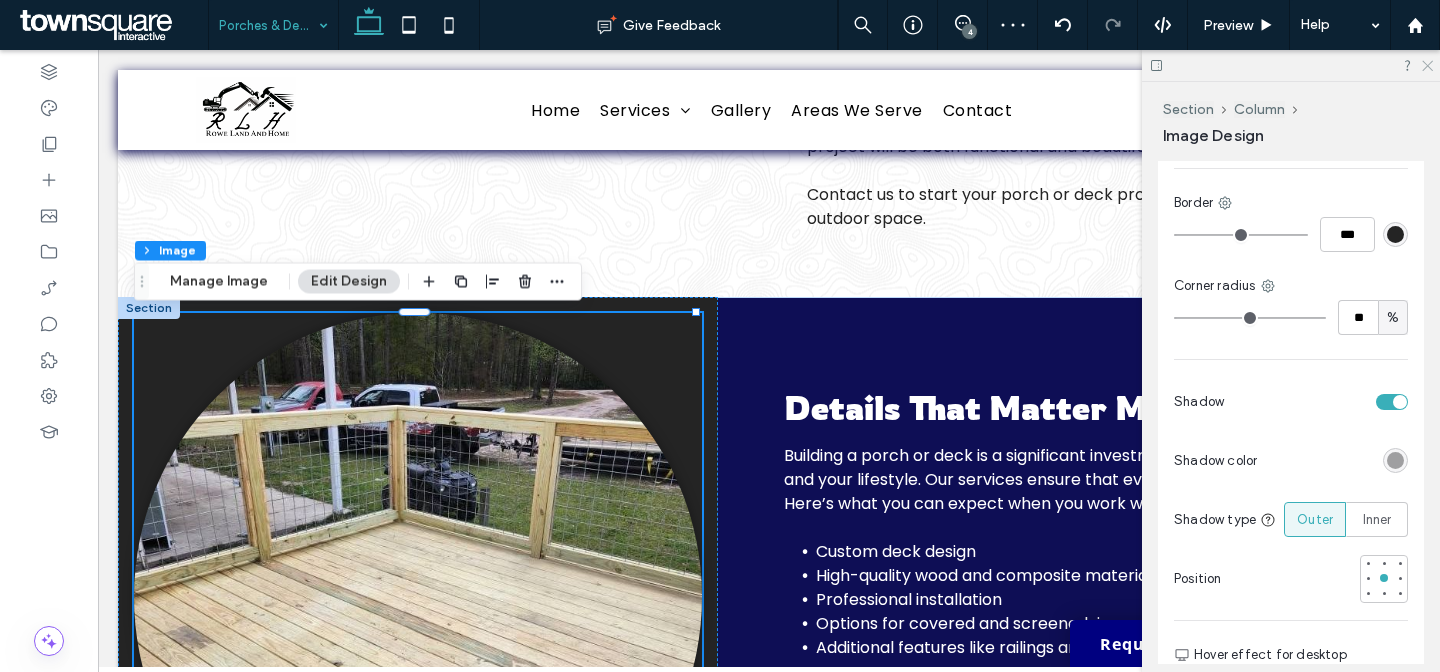 click 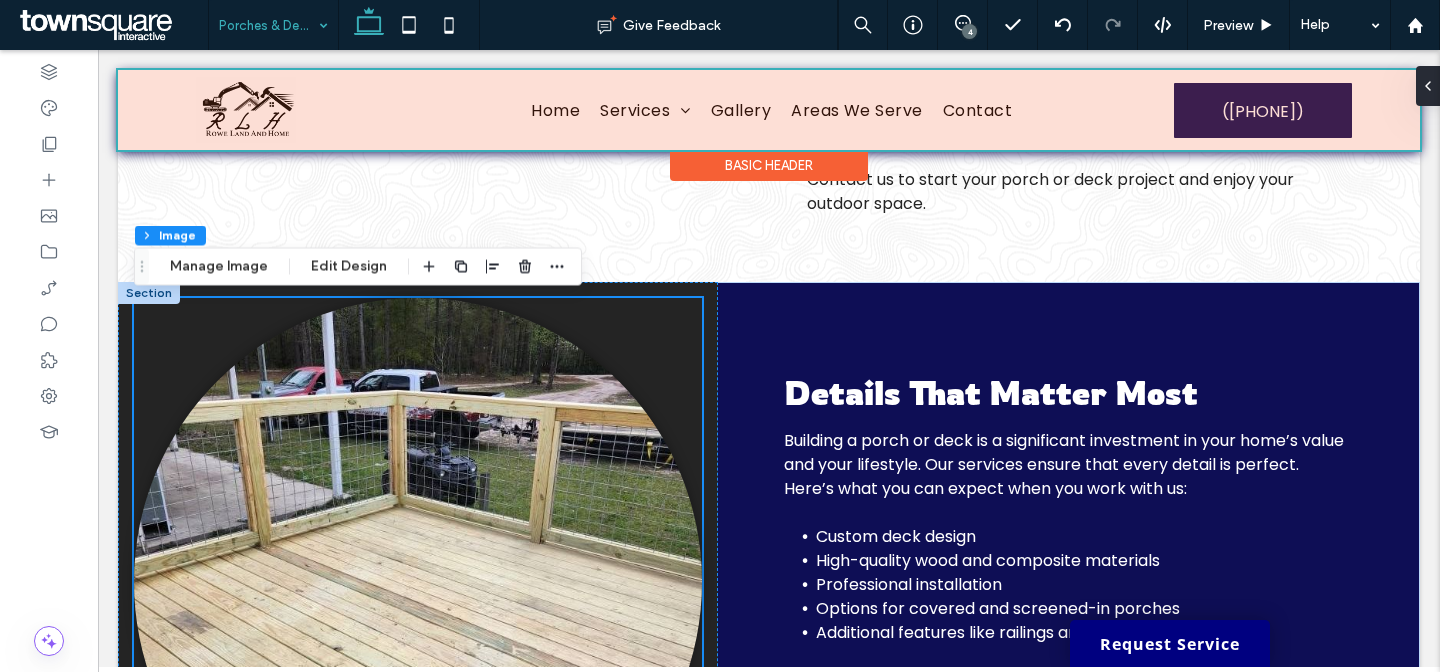 scroll, scrollTop: 89, scrollLeft: 0, axis: vertical 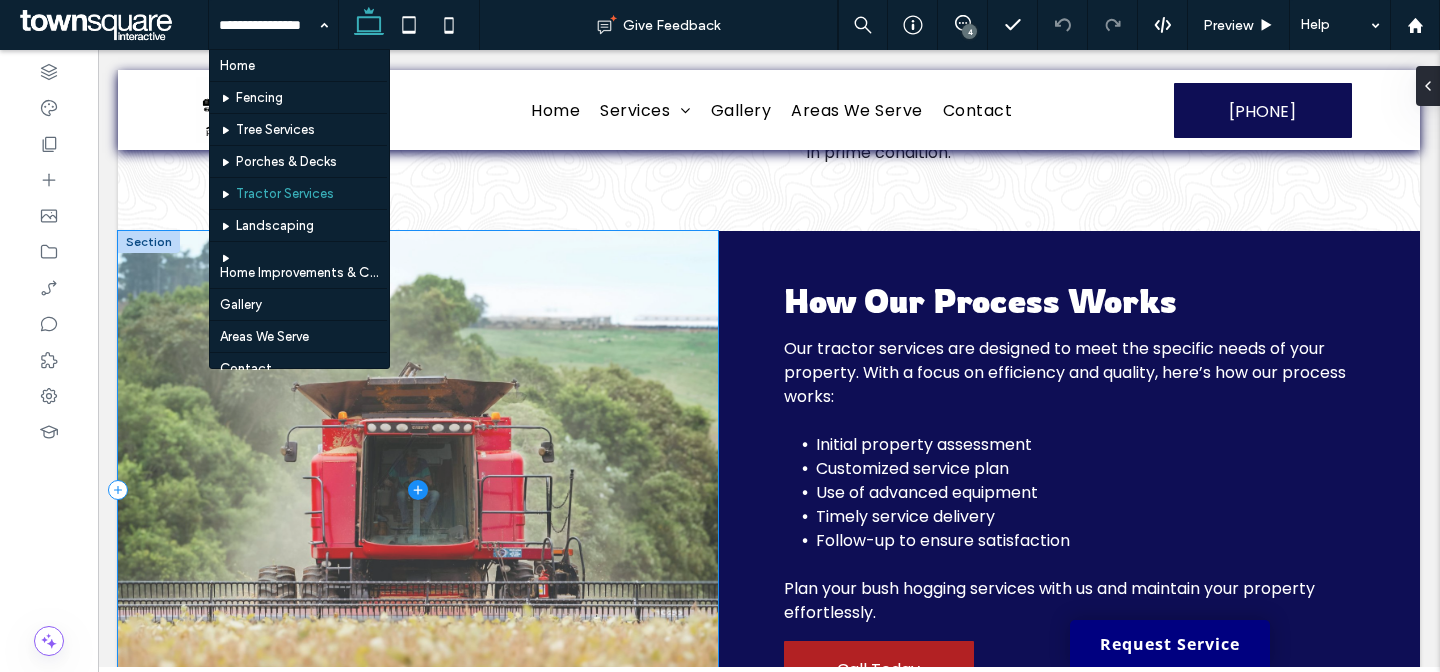 click at bounding box center (418, 489) 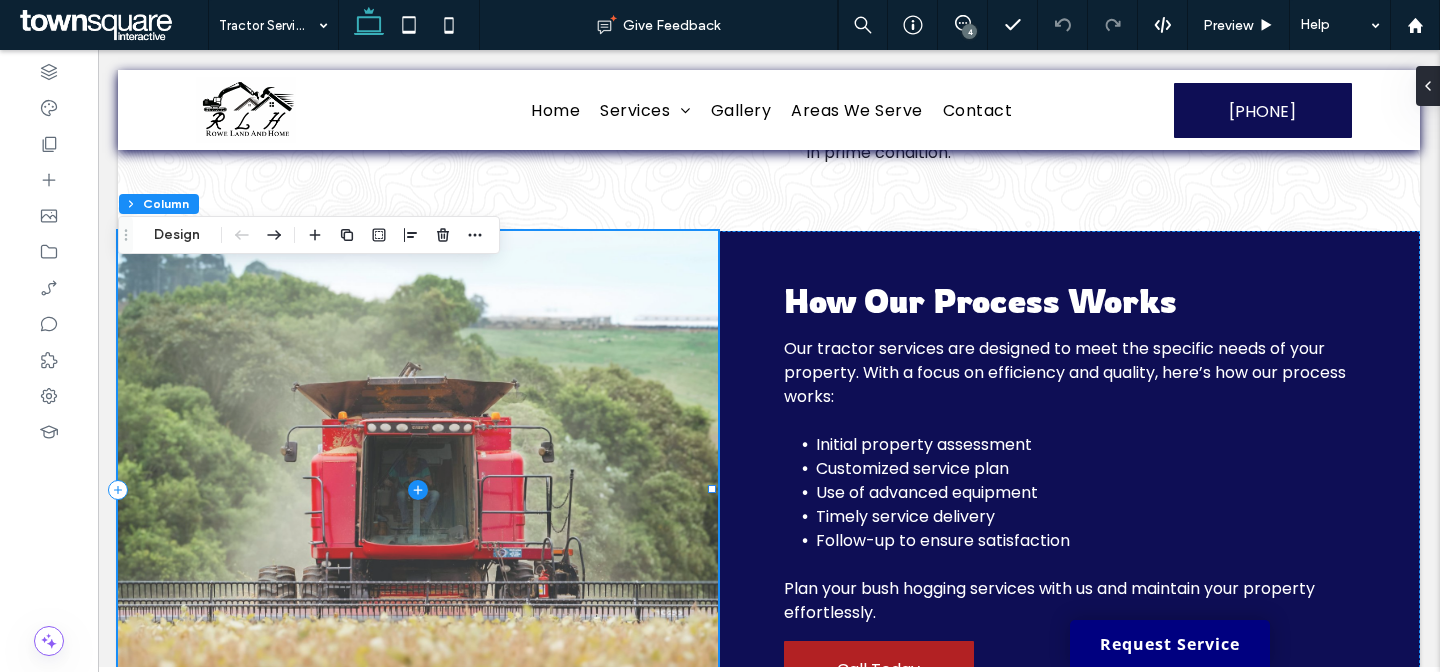 click at bounding box center (418, 489) 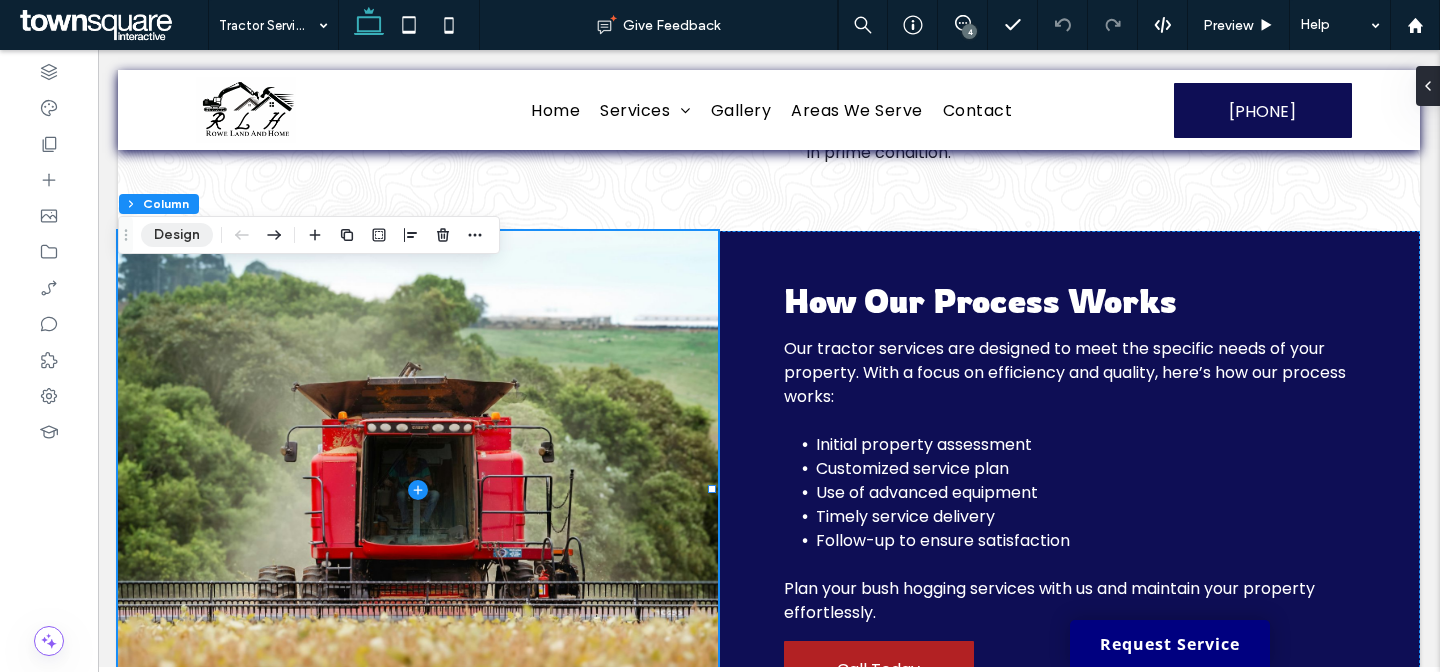 click on "Design" at bounding box center [177, 235] 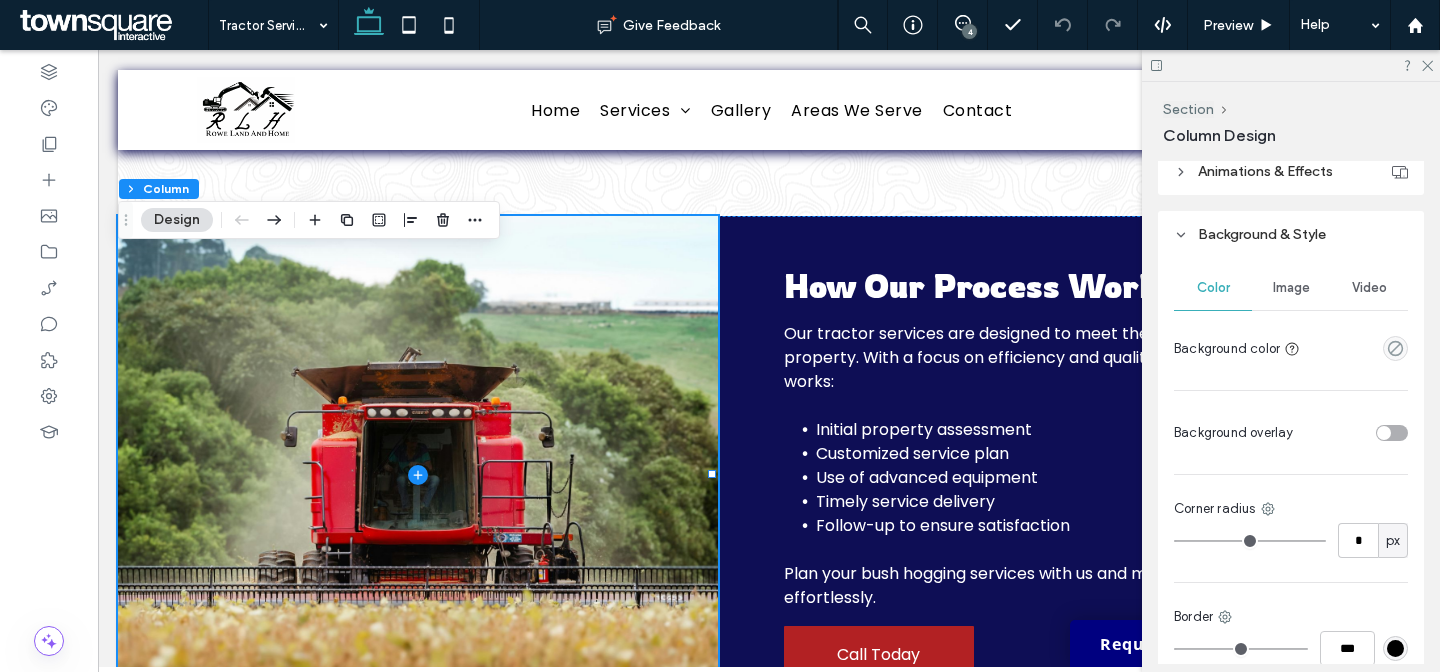 scroll, scrollTop: 472, scrollLeft: 0, axis: vertical 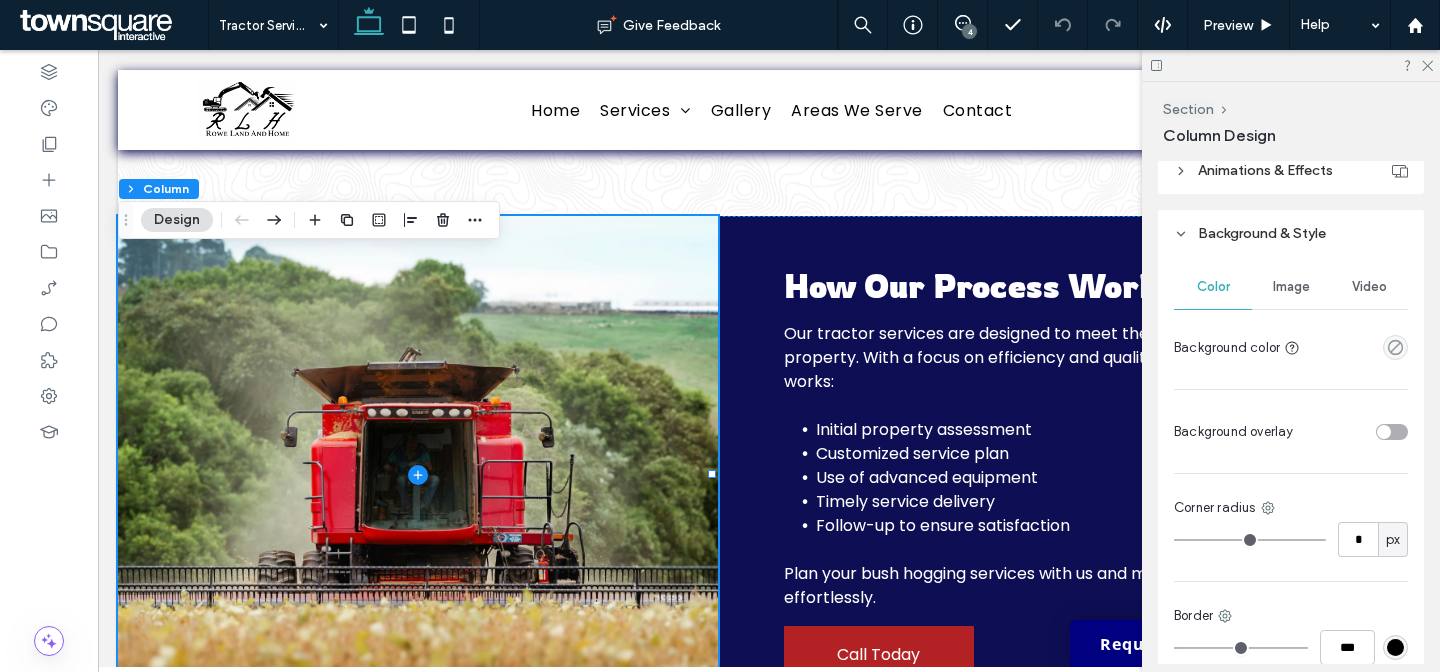 click on "Image" at bounding box center [1291, 287] 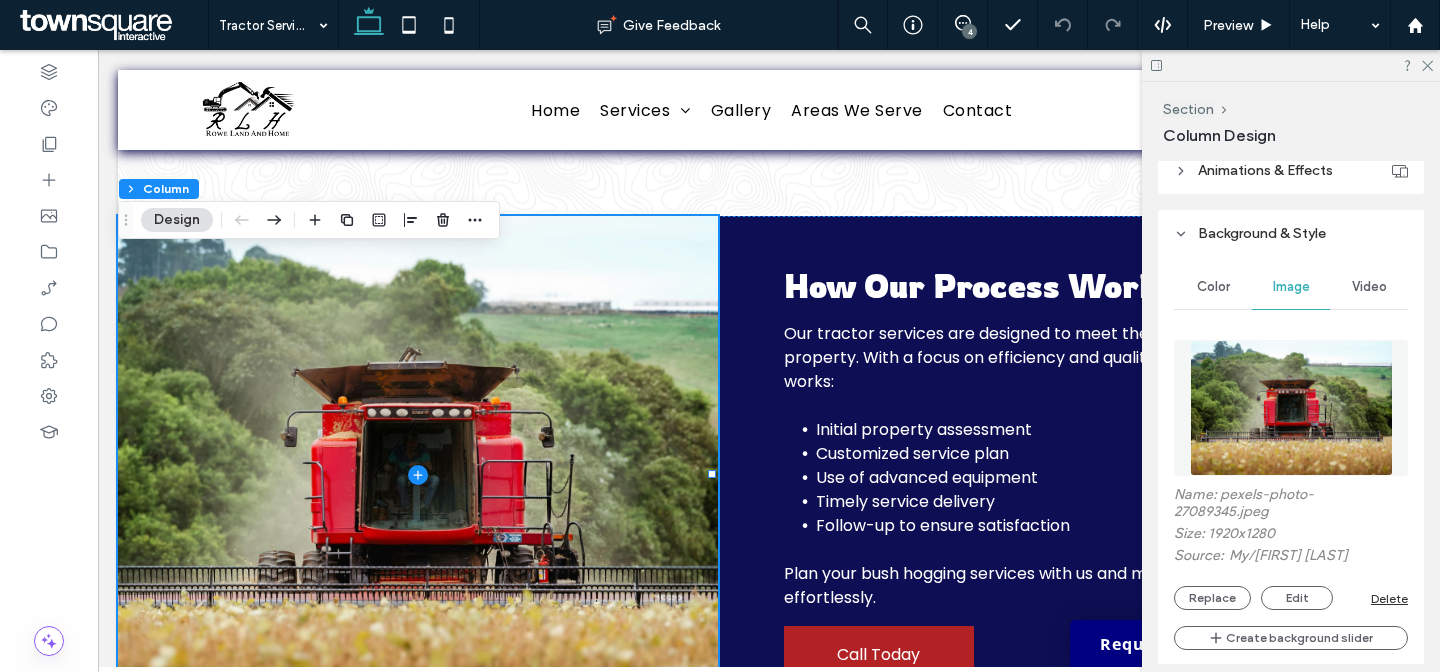 click on "Delete" at bounding box center [1389, 598] 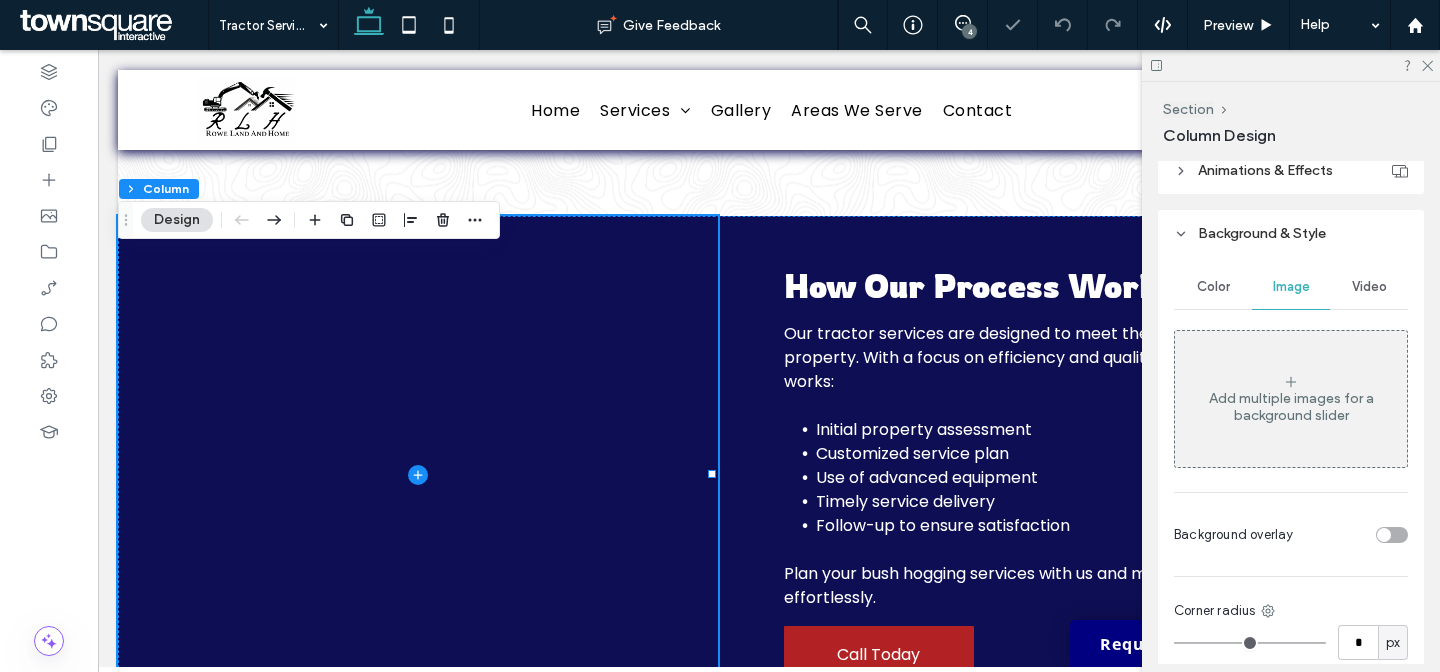 click on "Color" at bounding box center (1213, 287) 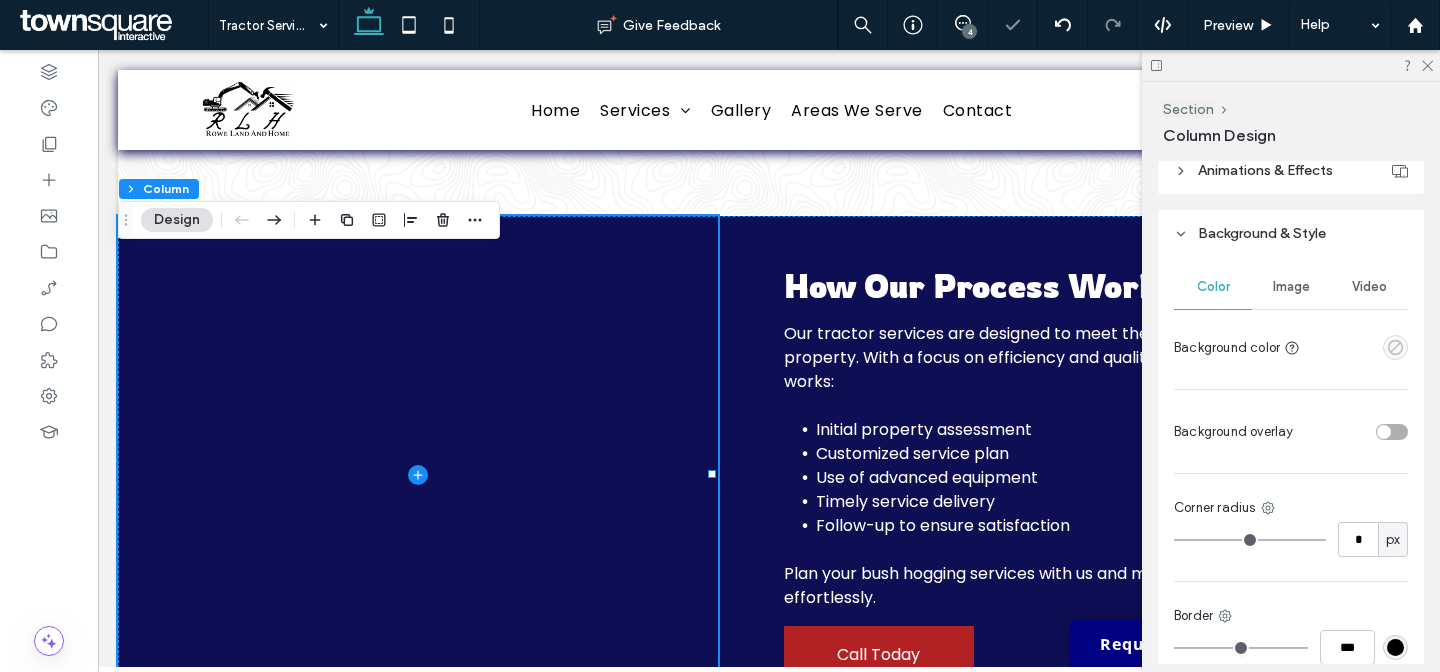 click 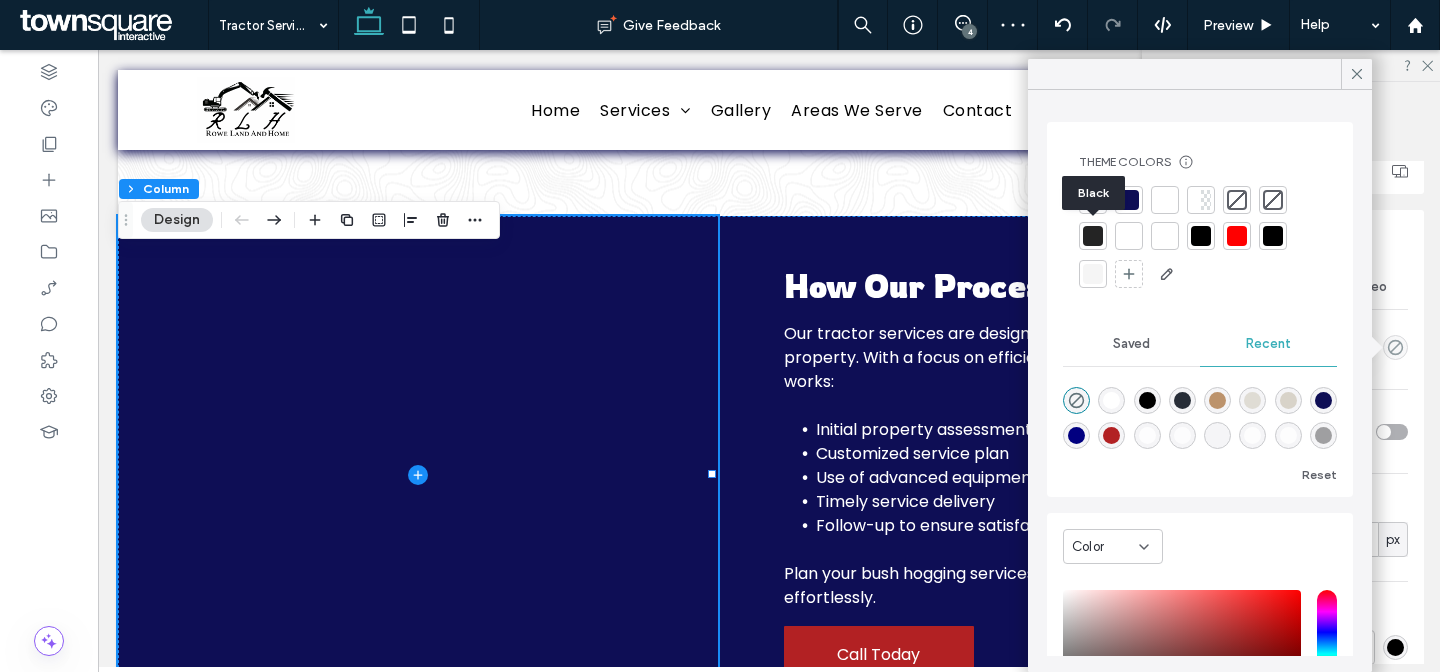 click at bounding box center (1093, 236) 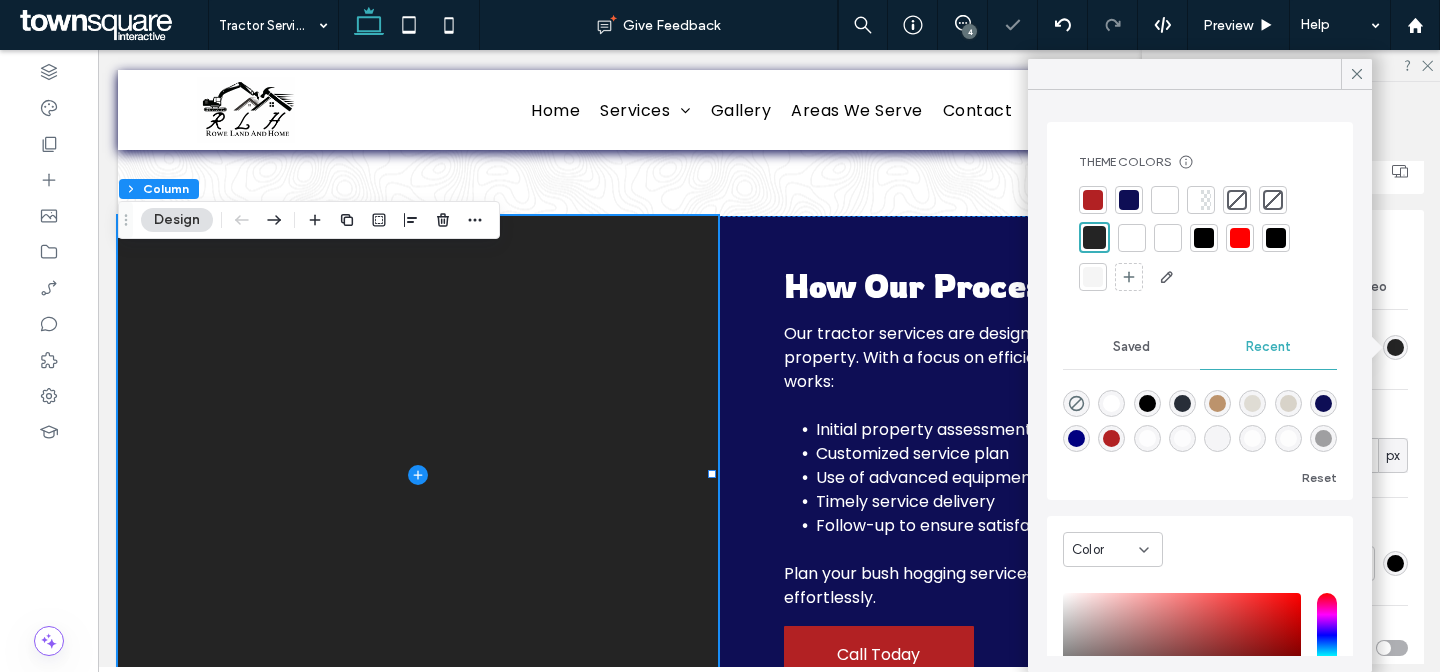 click on "Color Image Video Background color Corner radius * px Border *** Shadow" at bounding box center (1291, 469) 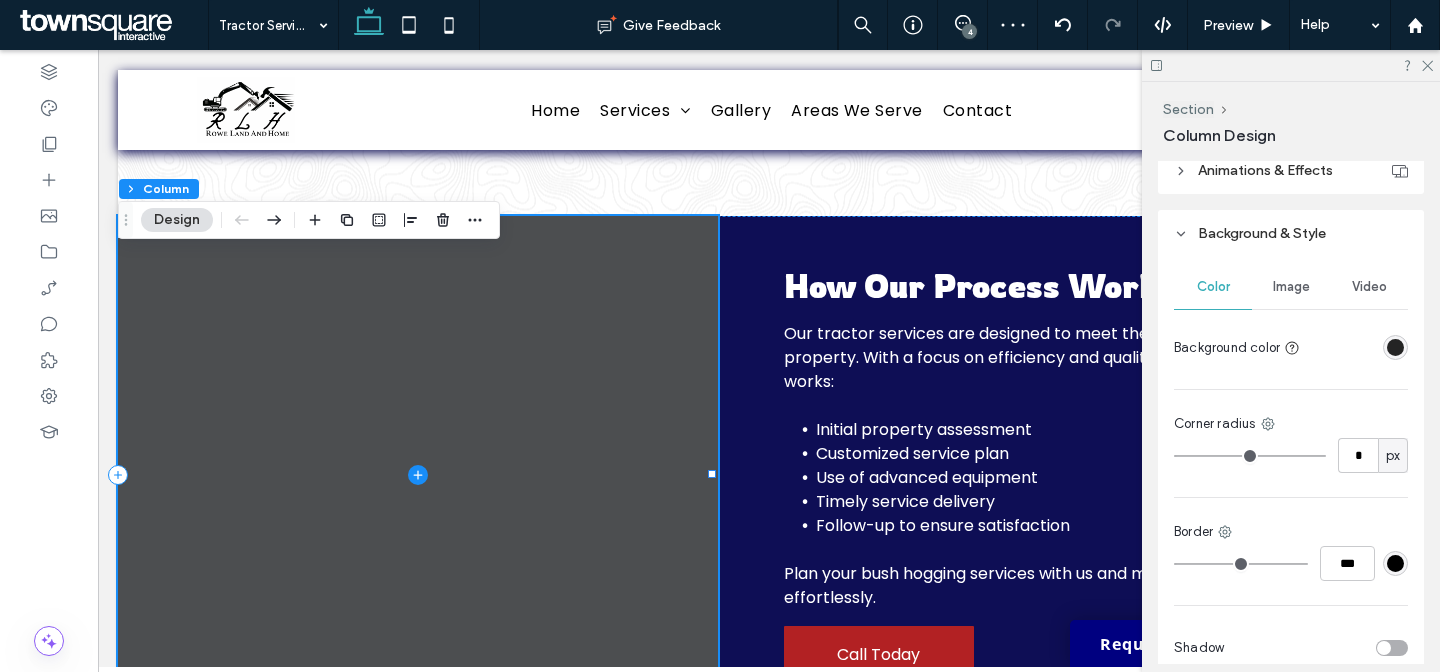 click 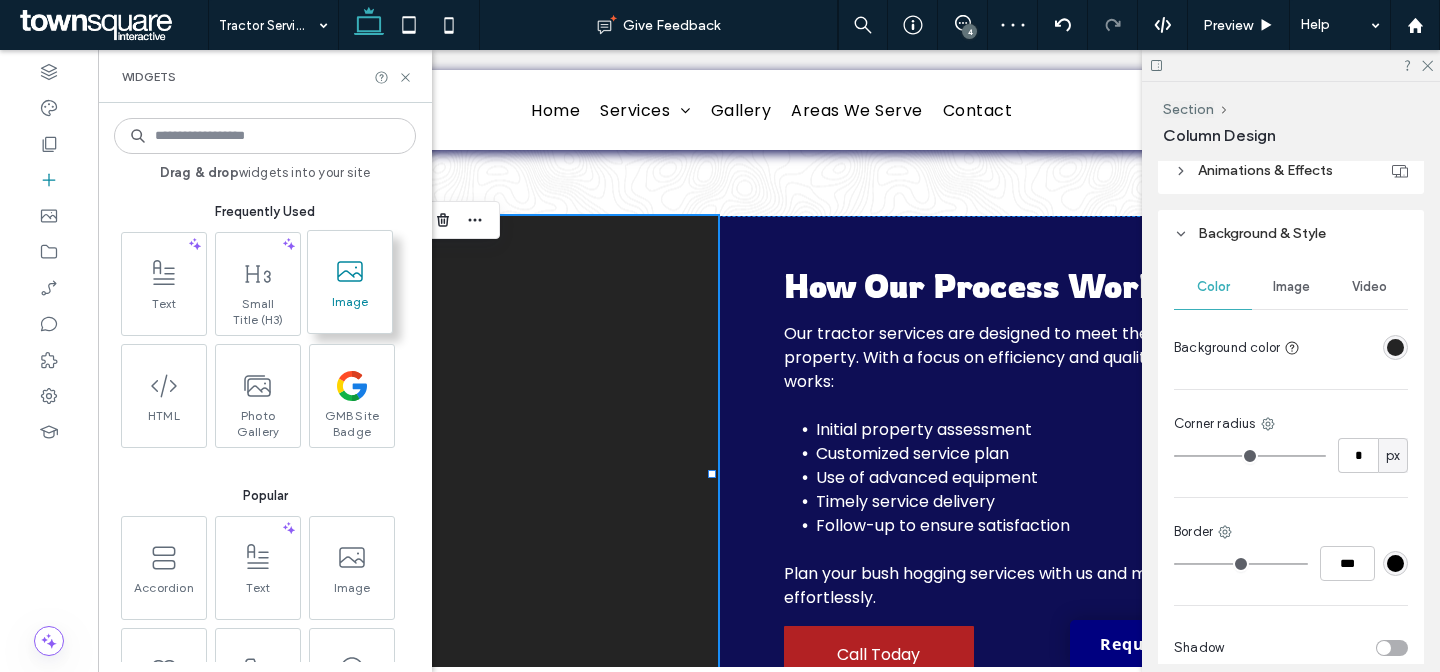 click at bounding box center [350, 271] 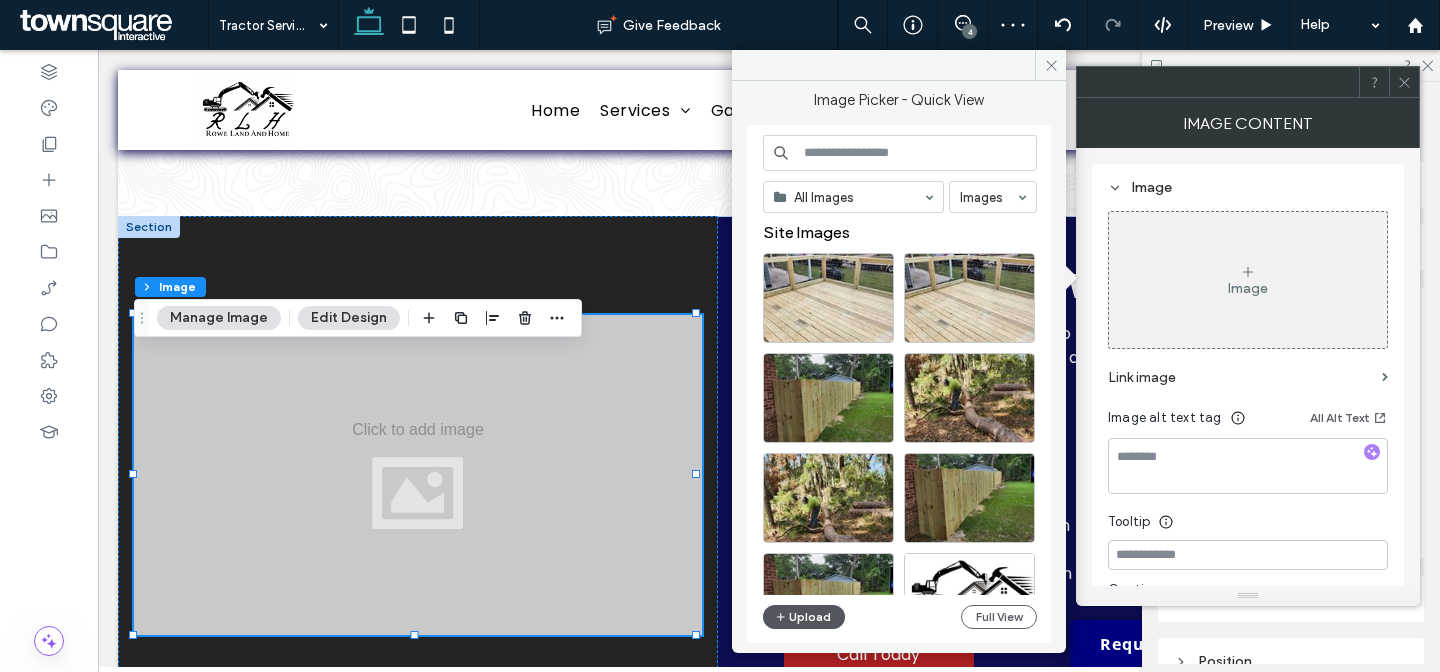click on "Upload" at bounding box center (804, 617) 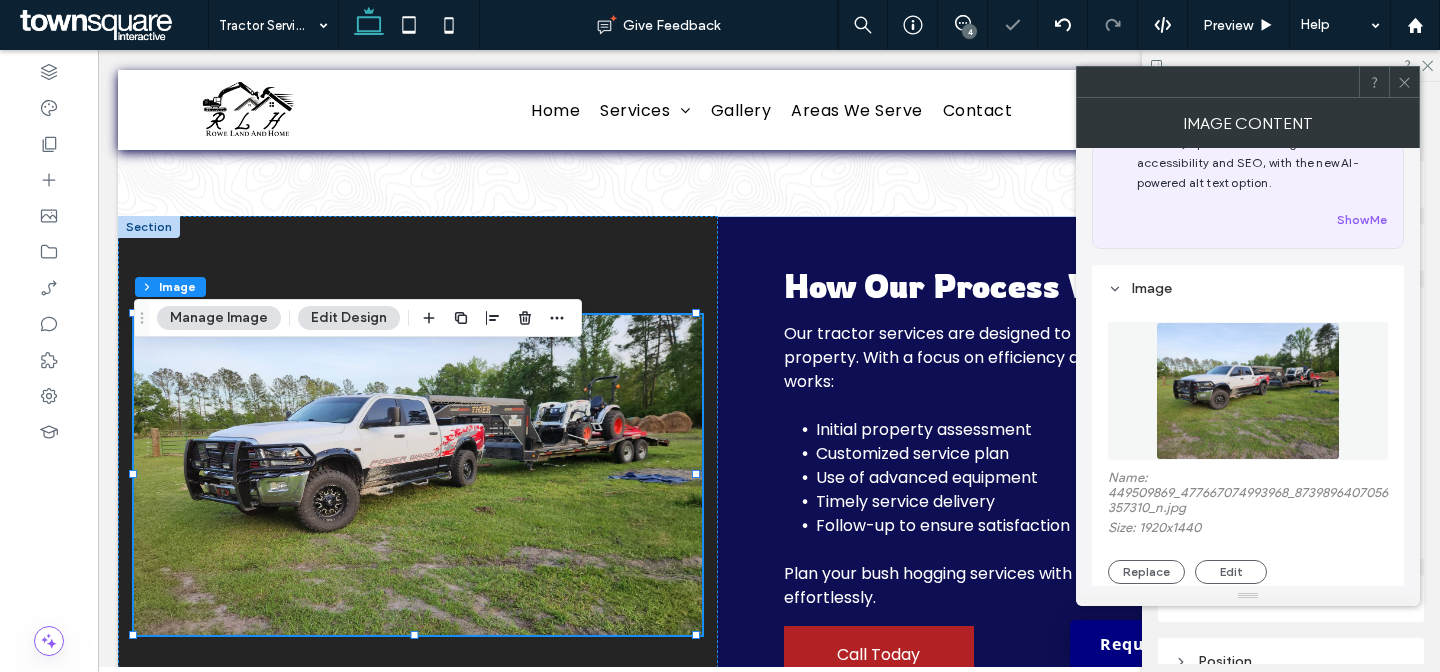 scroll, scrollTop: 169, scrollLeft: 0, axis: vertical 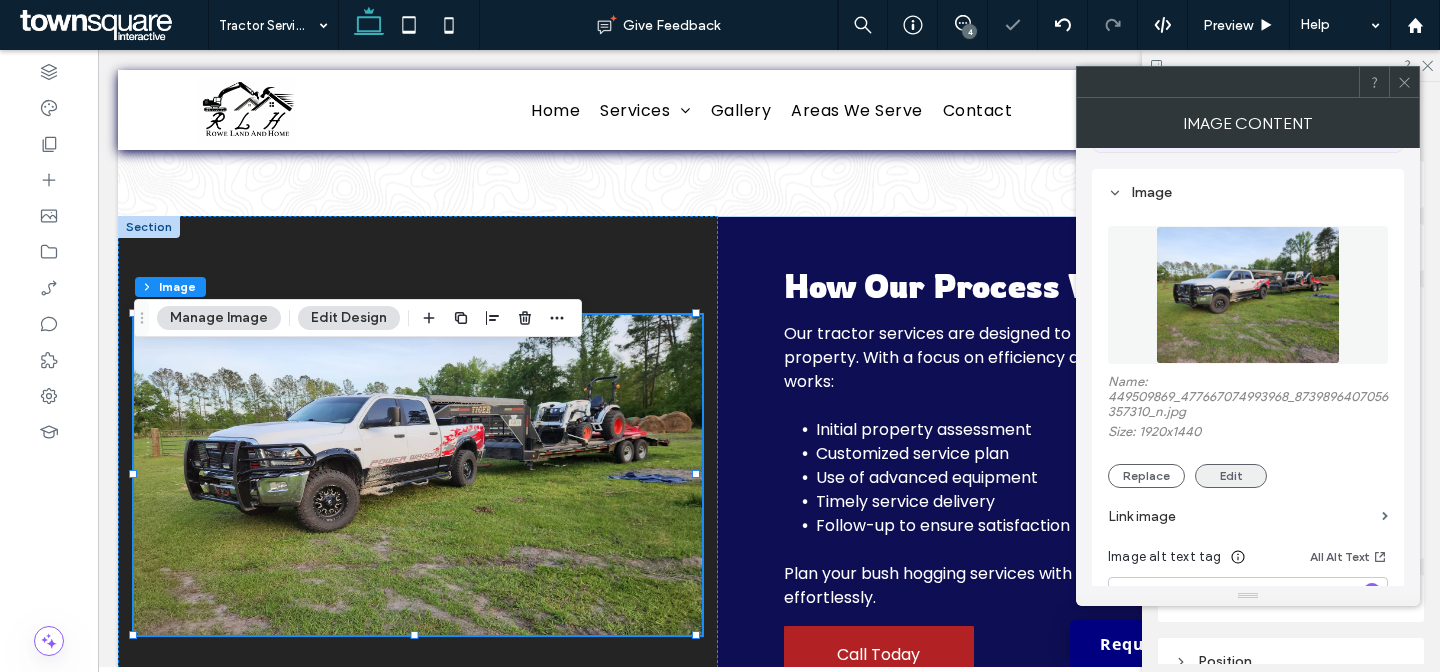 click on "Edit" at bounding box center (1231, 476) 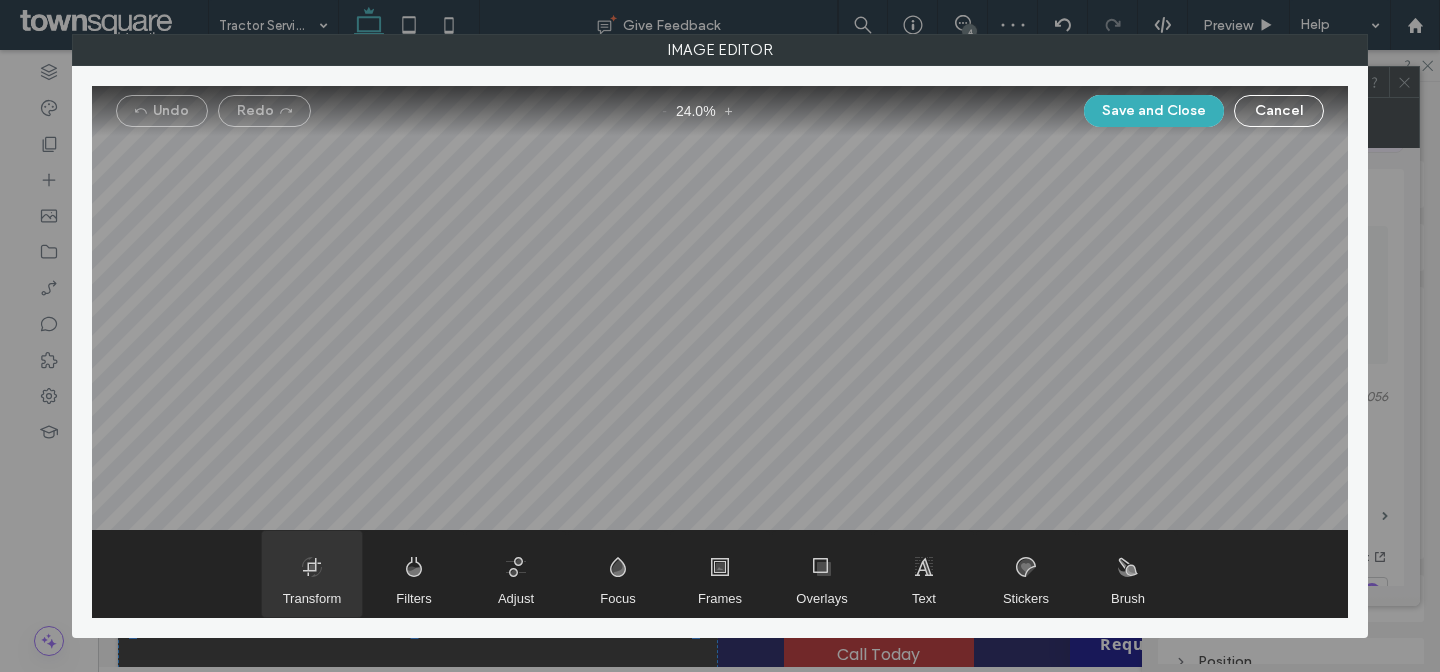 click at bounding box center (312, 574) 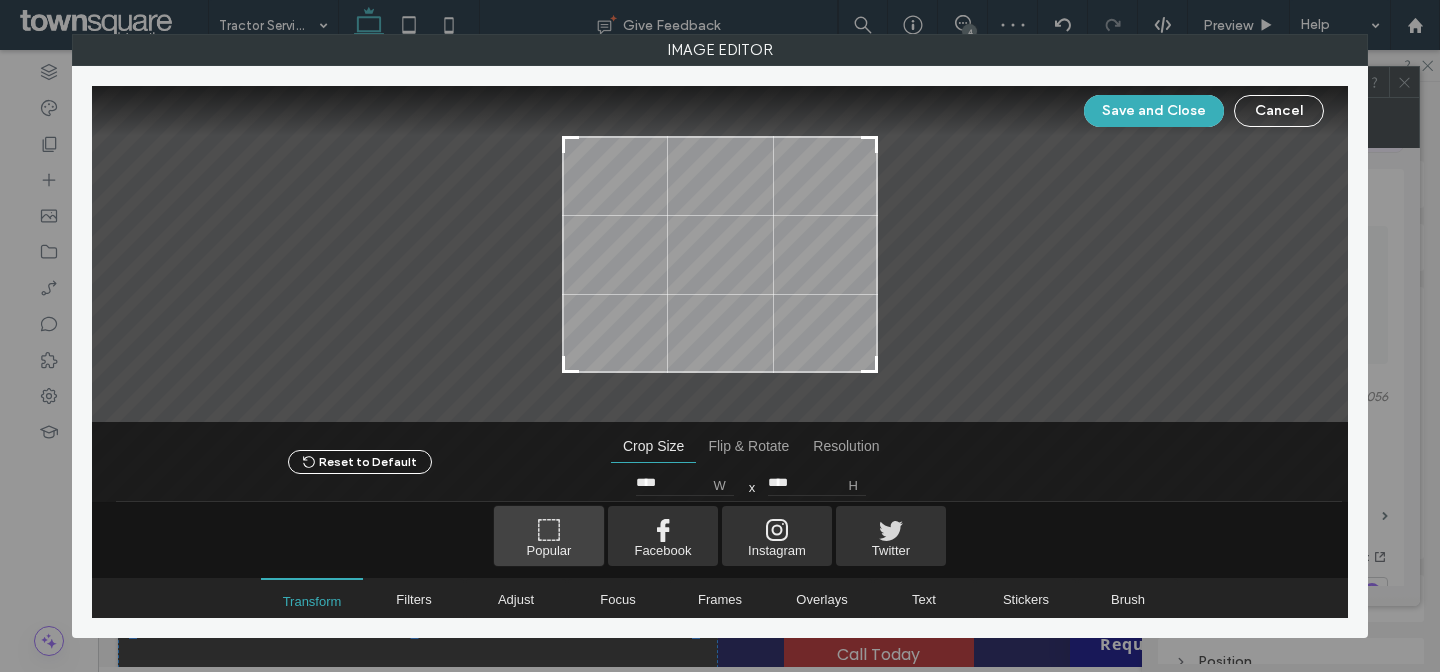 click at bounding box center (549, 536) 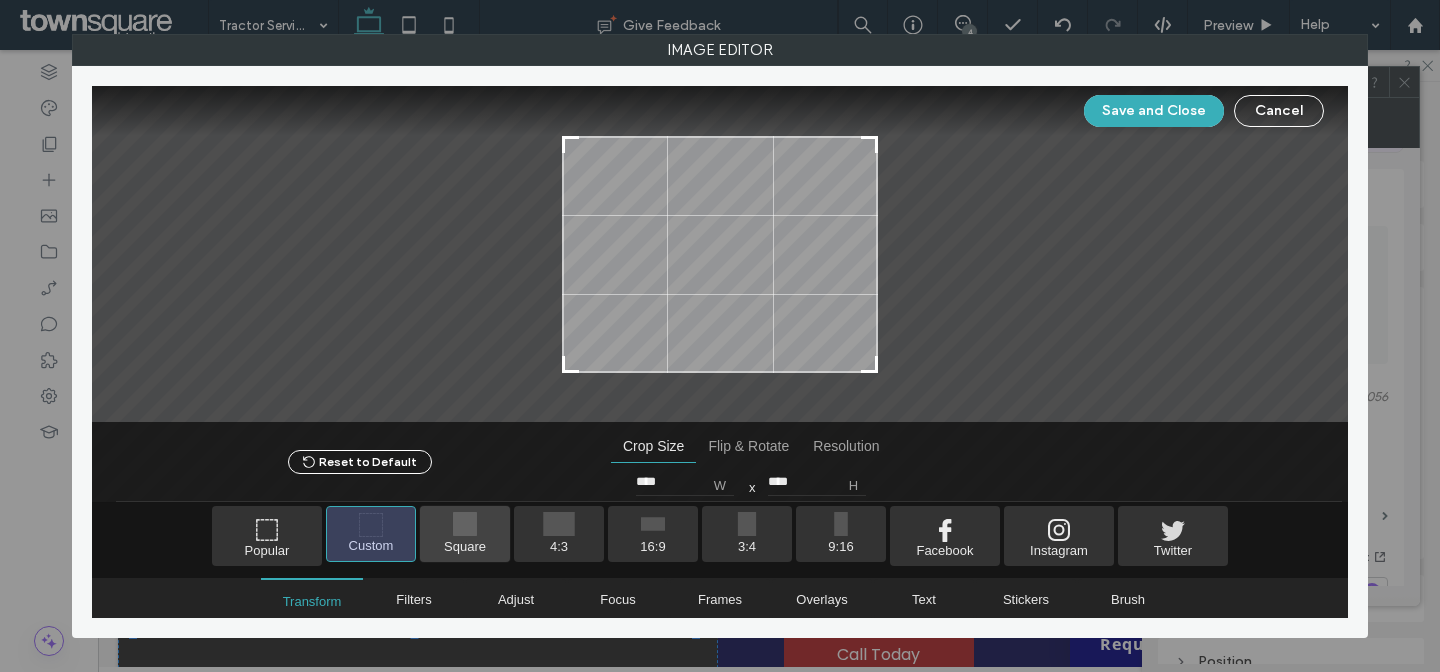click at bounding box center (465, 534) 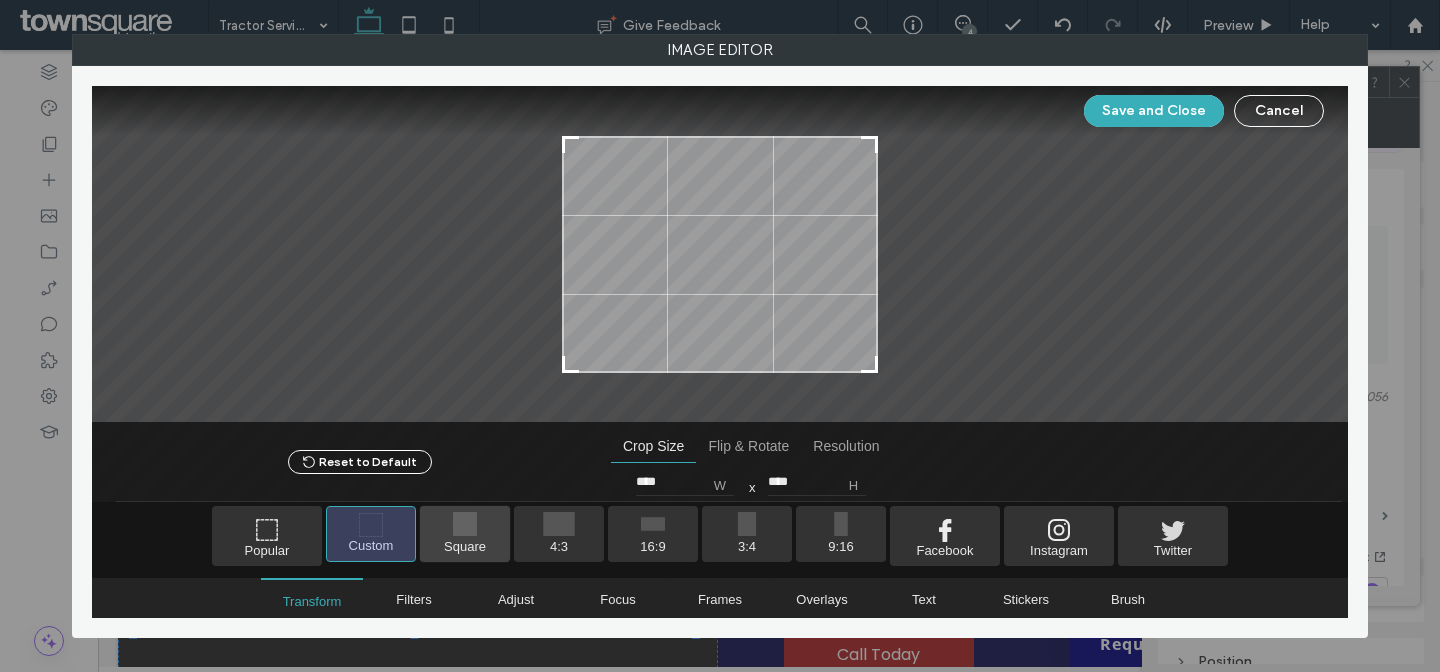 type on "****" 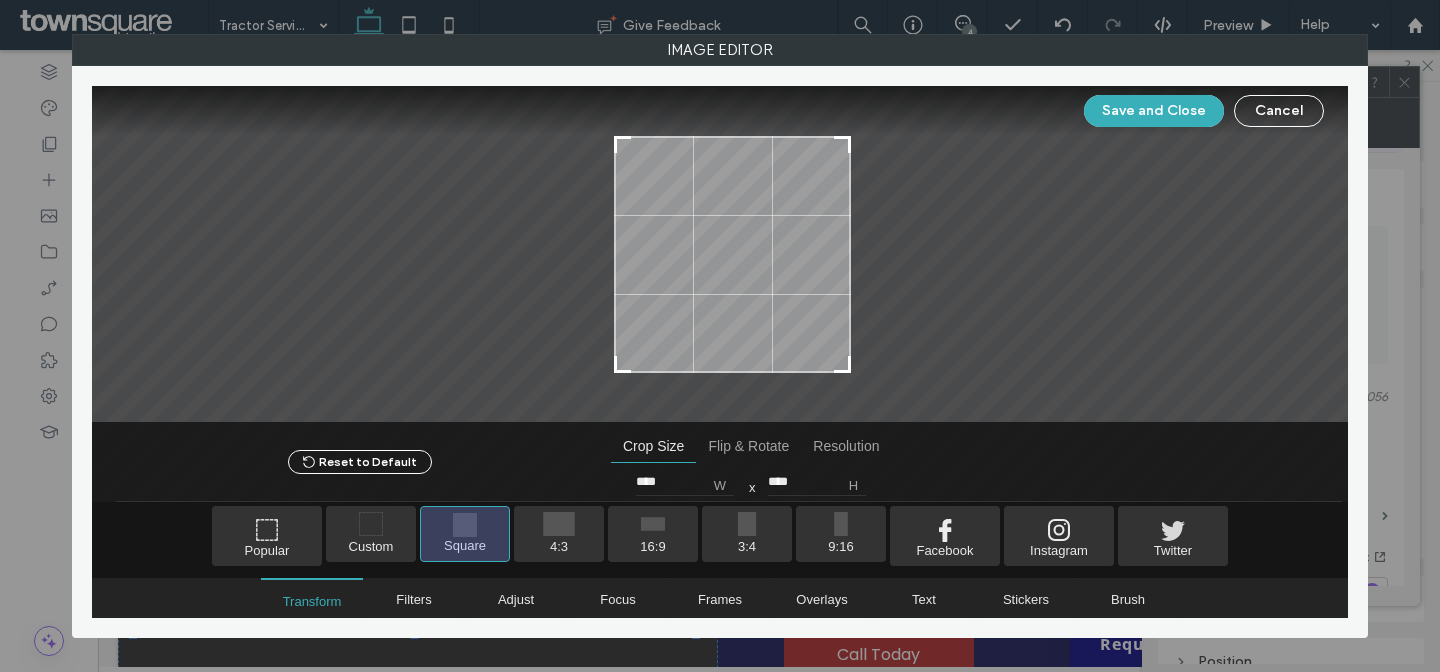 drag, startPoint x: 723, startPoint y: 287, endPoint x: 735, endPoint y: 290, distance: 12.369317 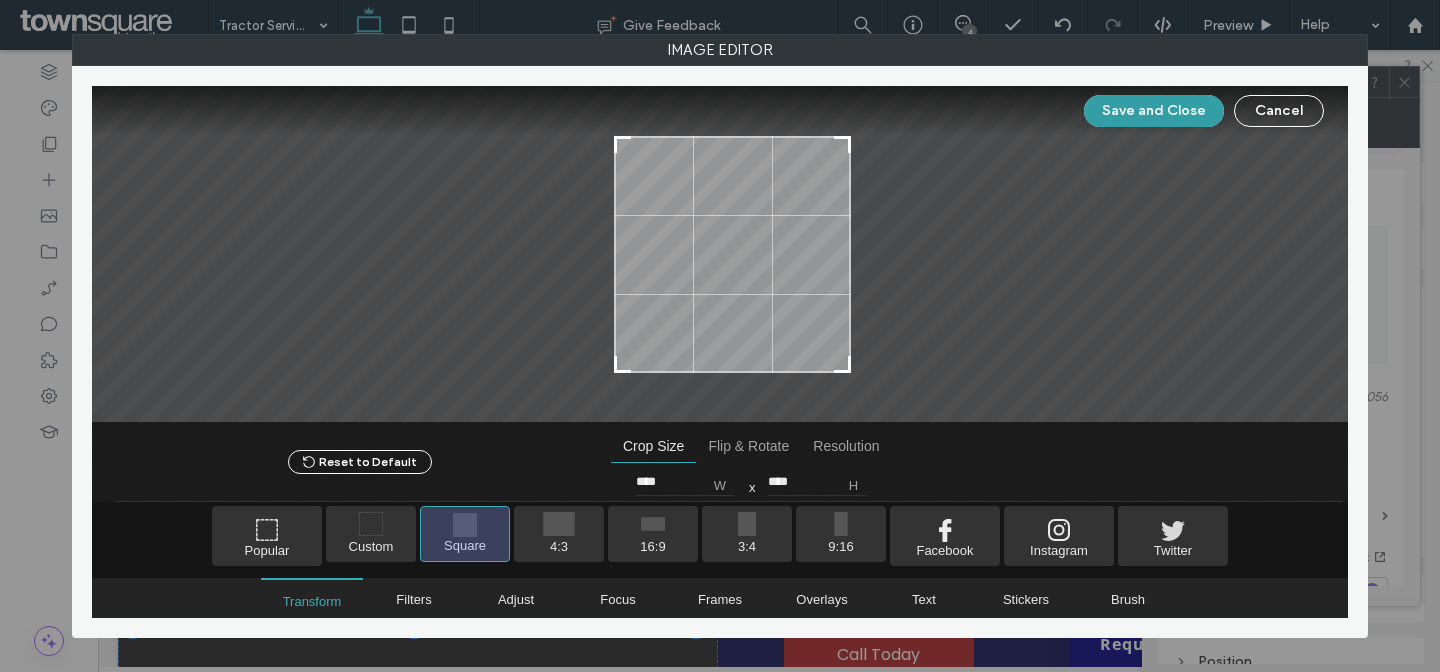 click on "Save and Close" at bounding box center [1154, 111] 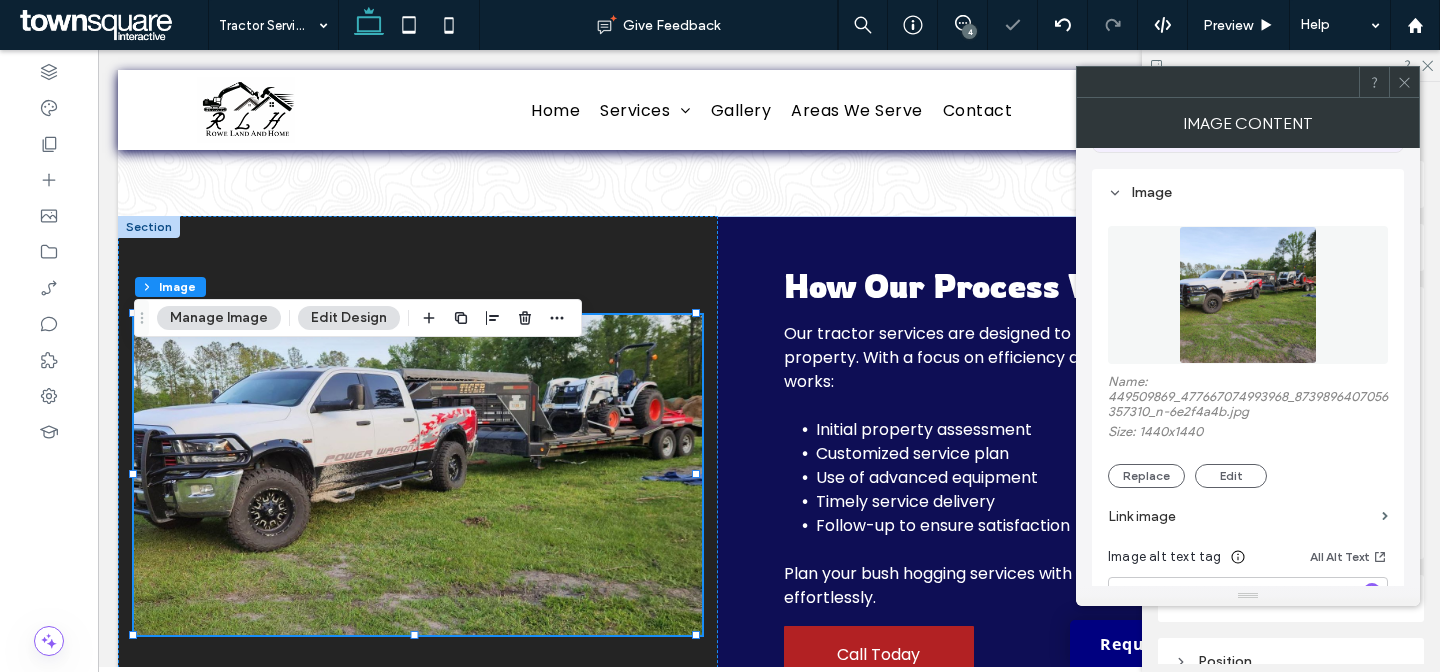 click at bounding box center [1248, 82] 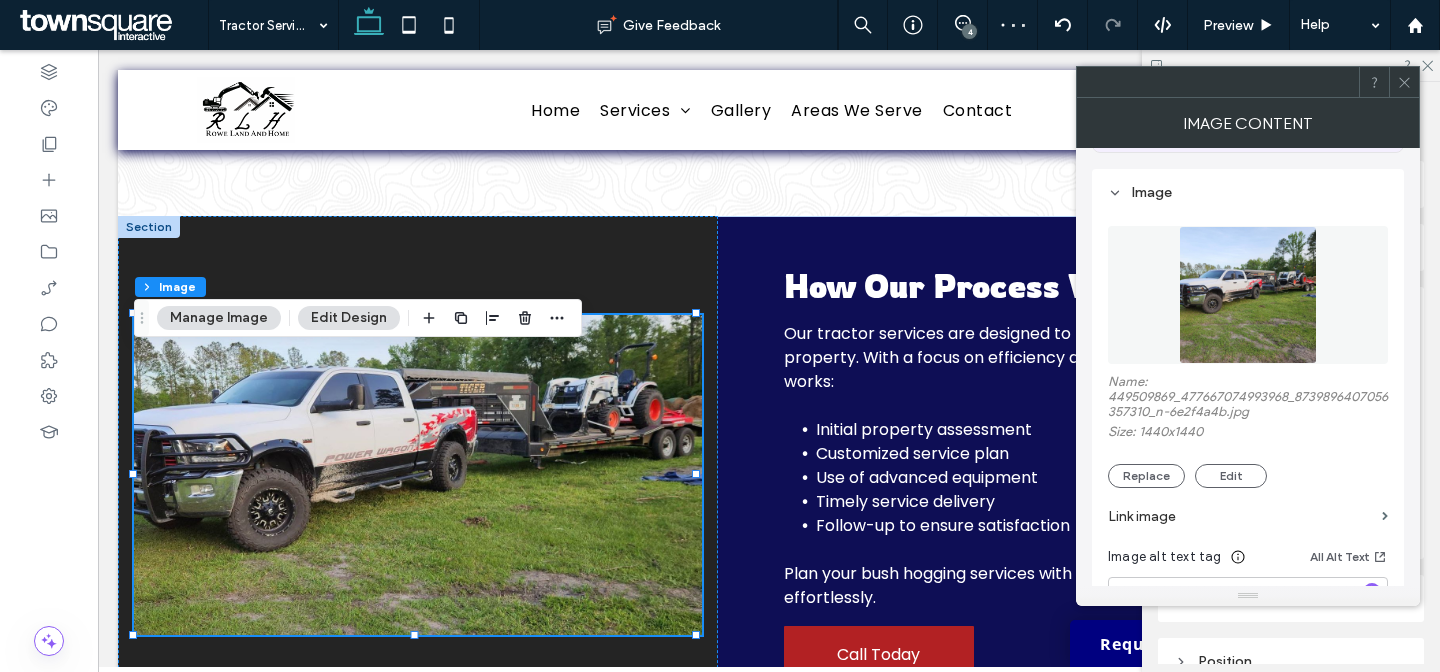 click at bounding box center [1404, 82] 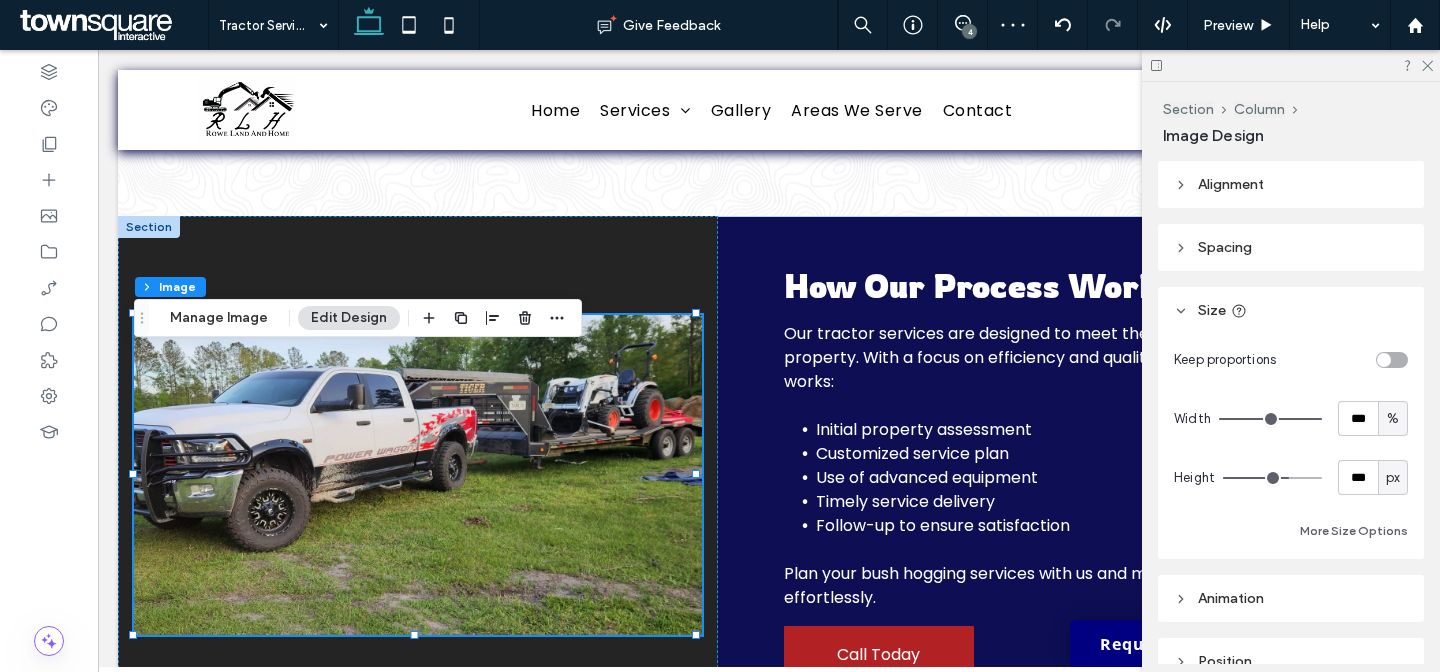 click at bounding box center [1392, 360] 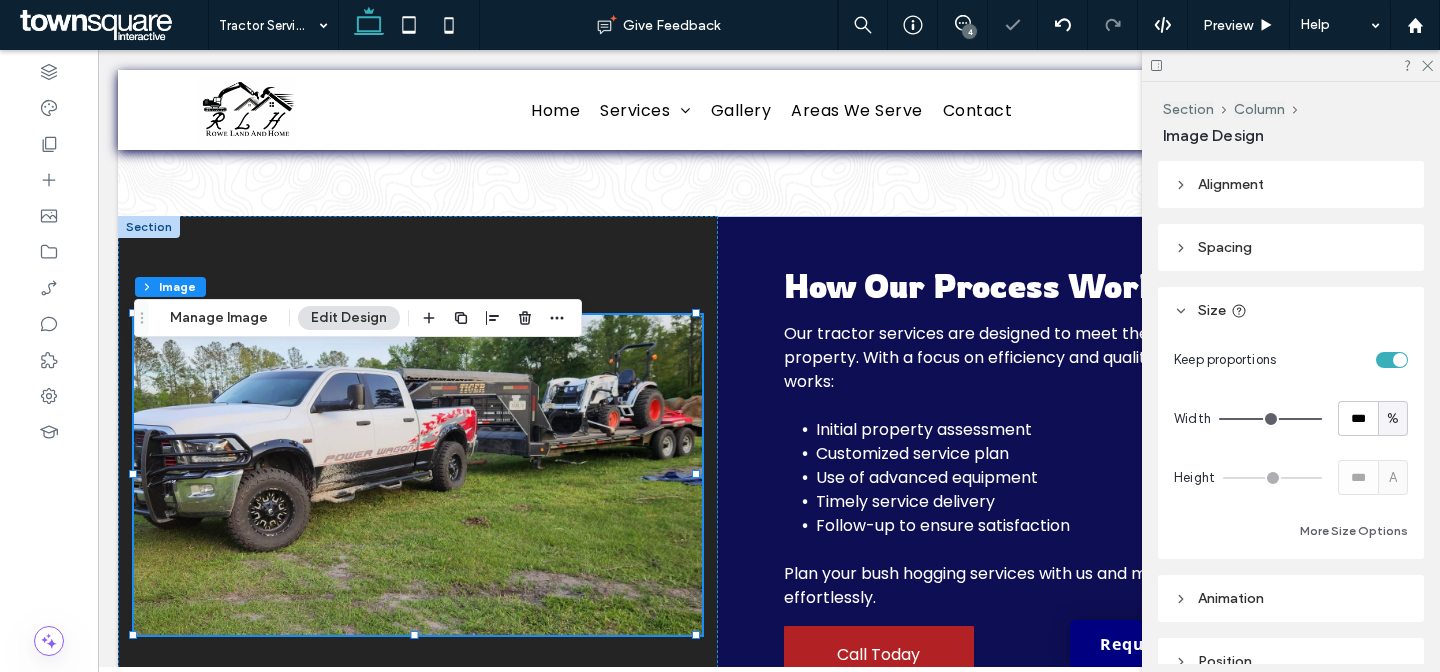 type on "*" 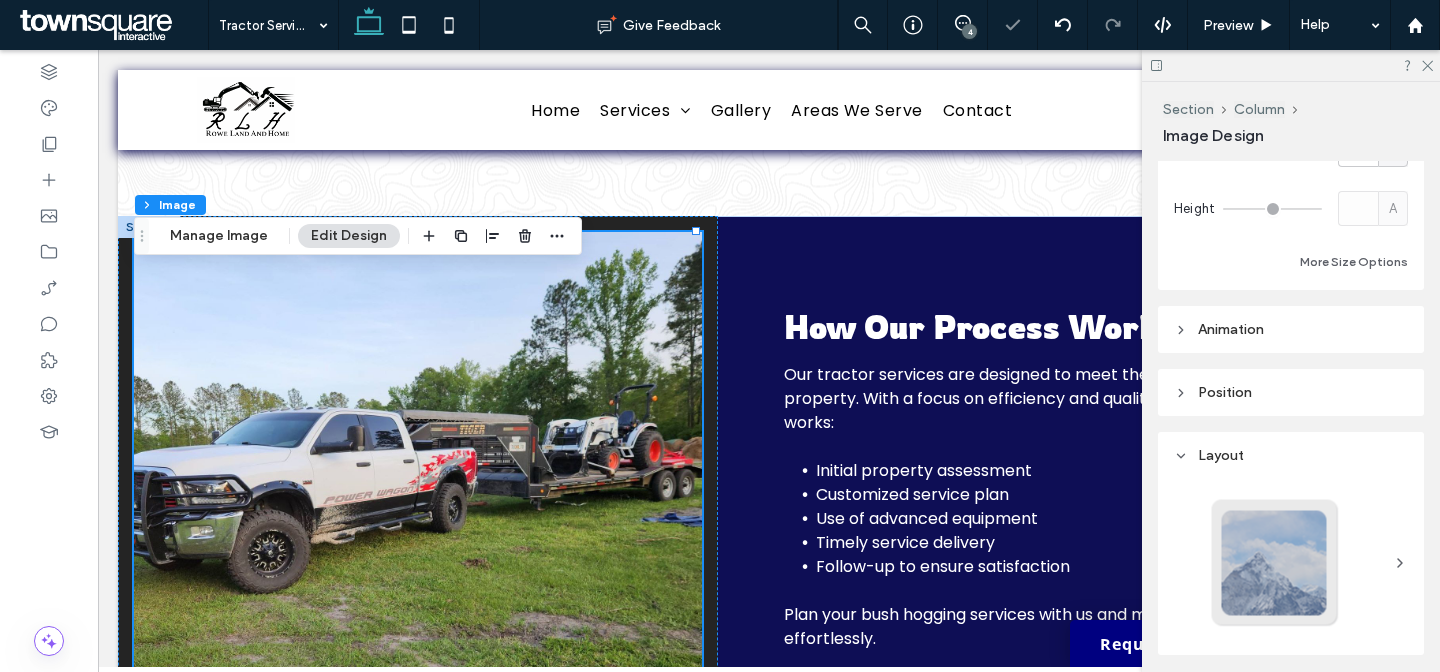 scroll, scrollTop: 315, scrollLeft: 0, axis: vertical 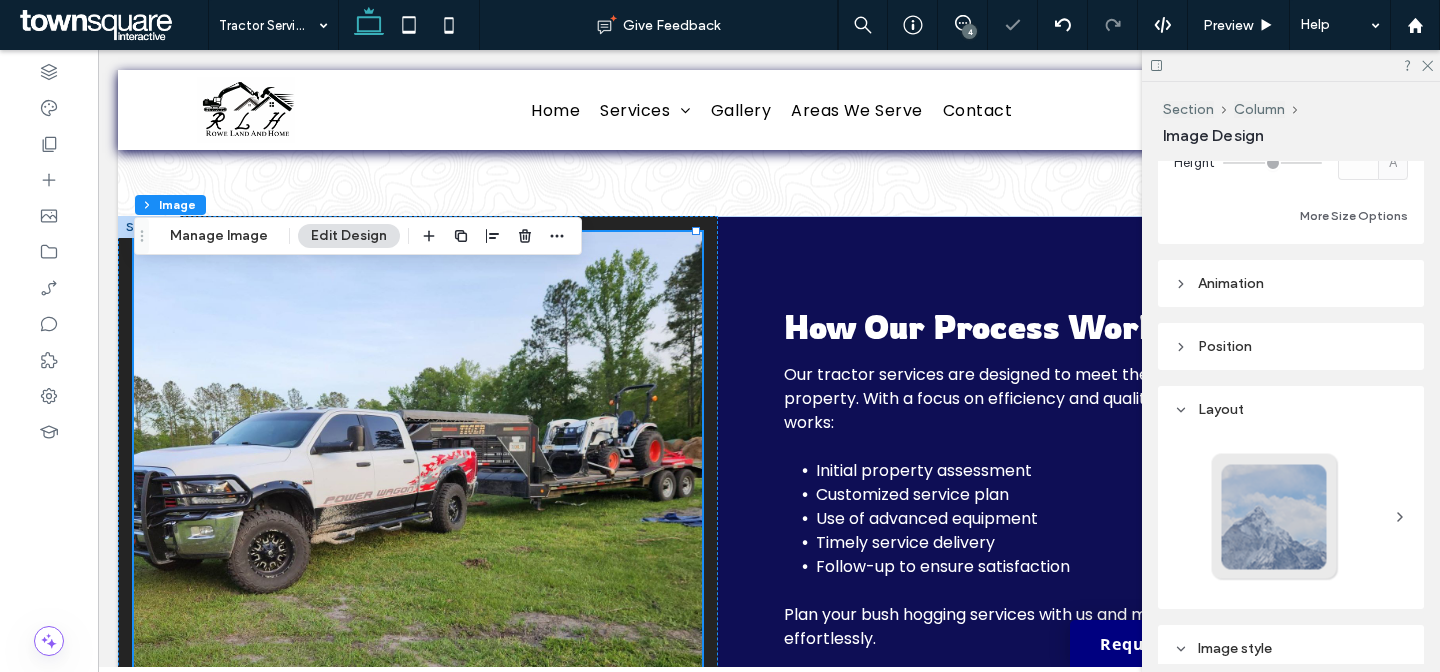 click at bounding box center (1275, 517) 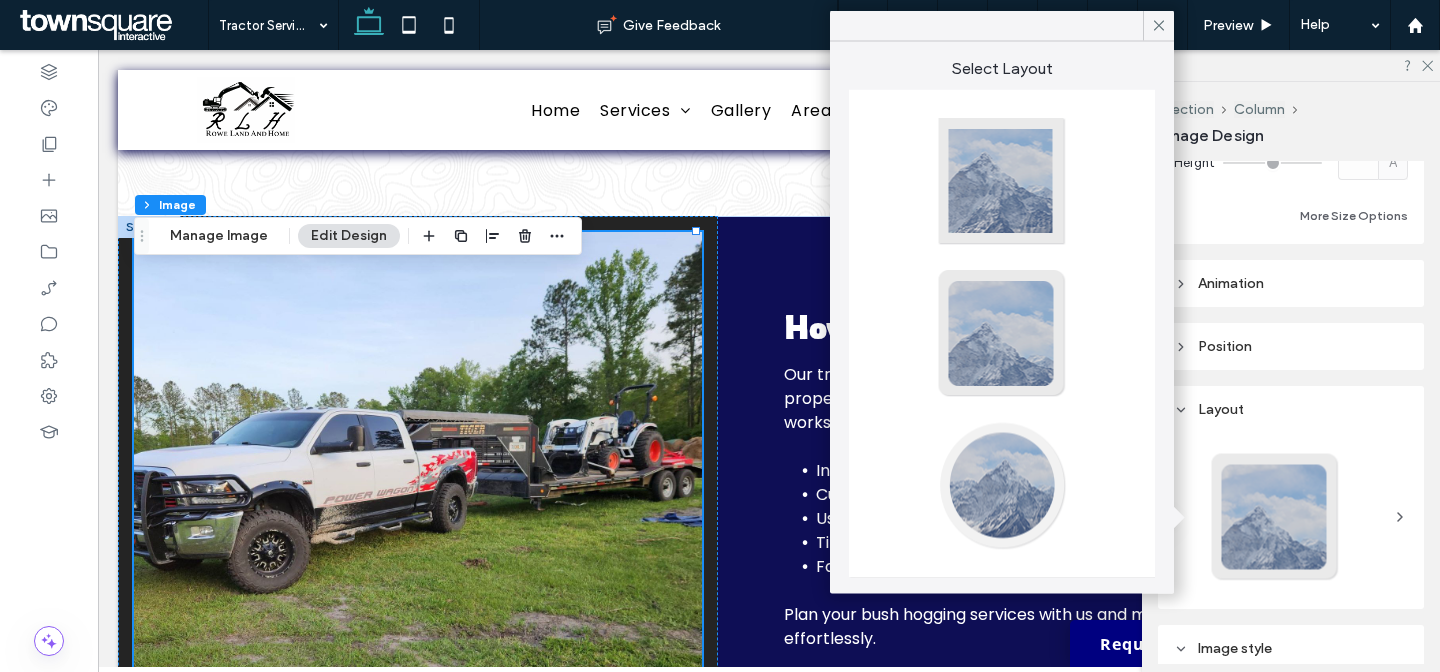 click at bounding box center [1002, 486] 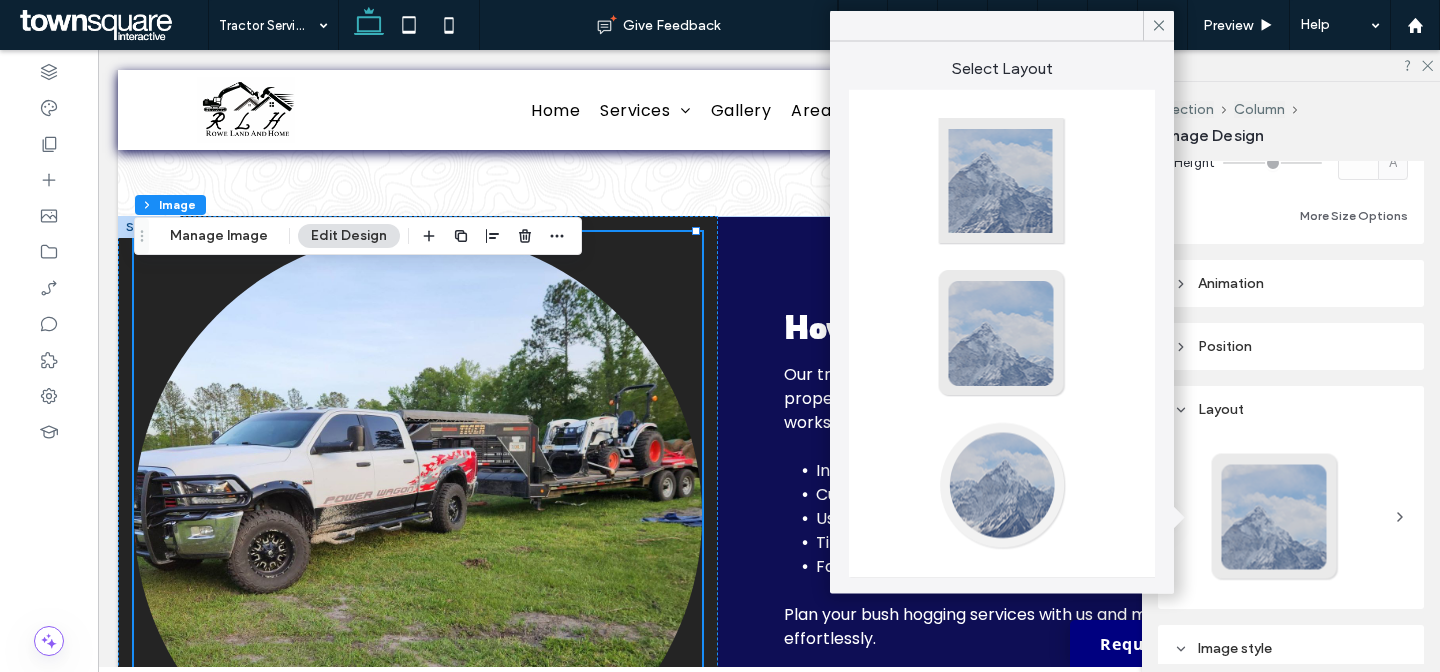 type on "**" 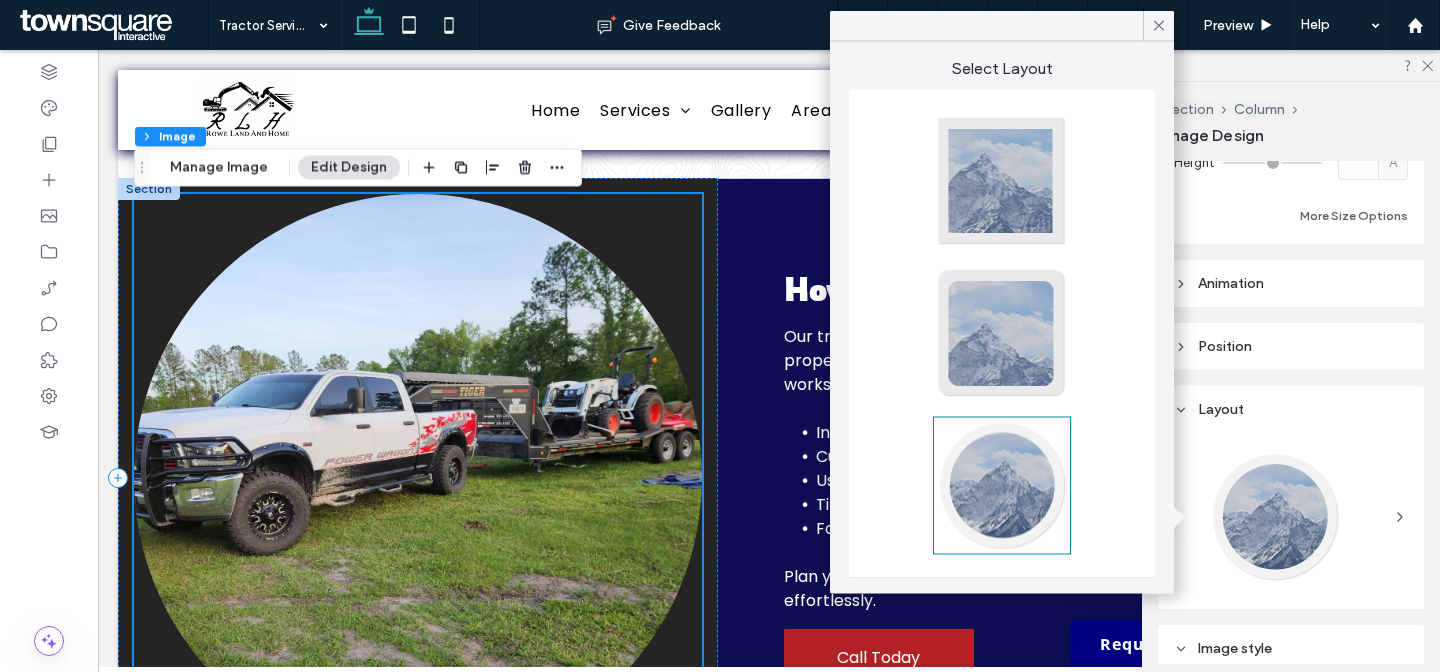 scroll, scrollTop: 522, scrollLeft: 0, axis: vertical 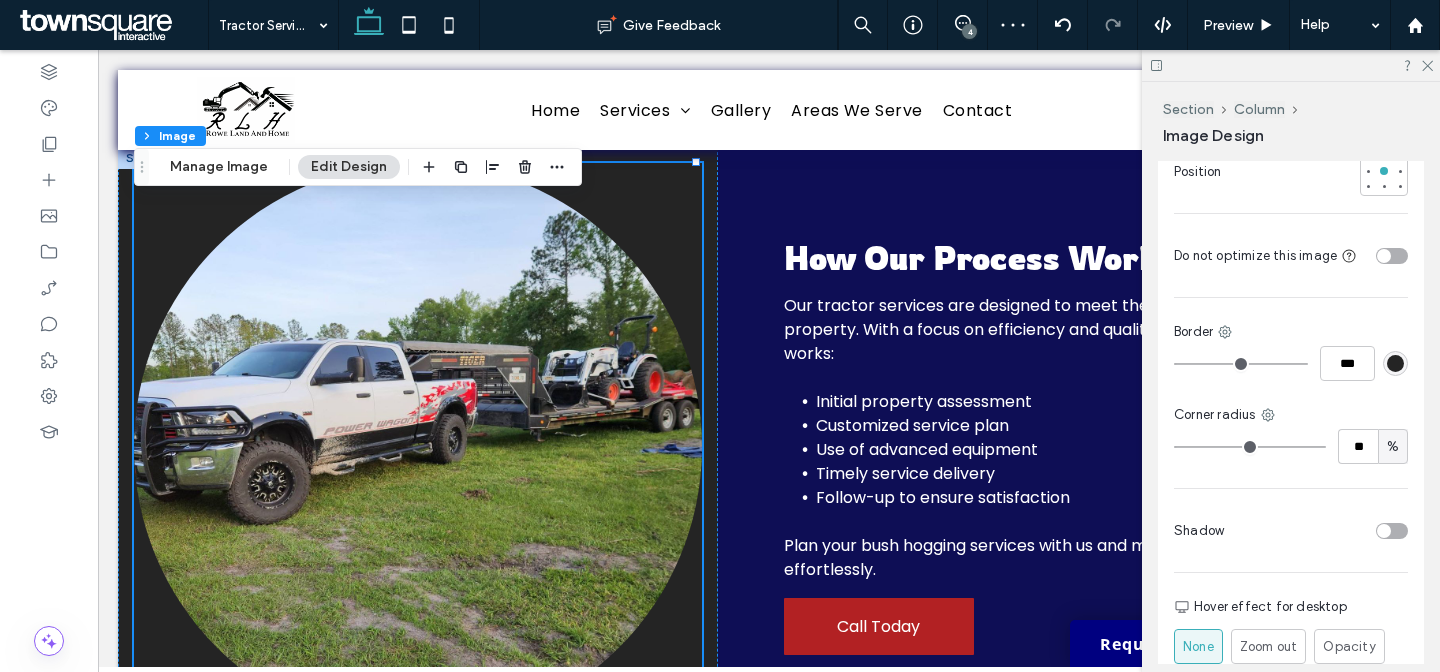 click at bounding box center [1392, 531] 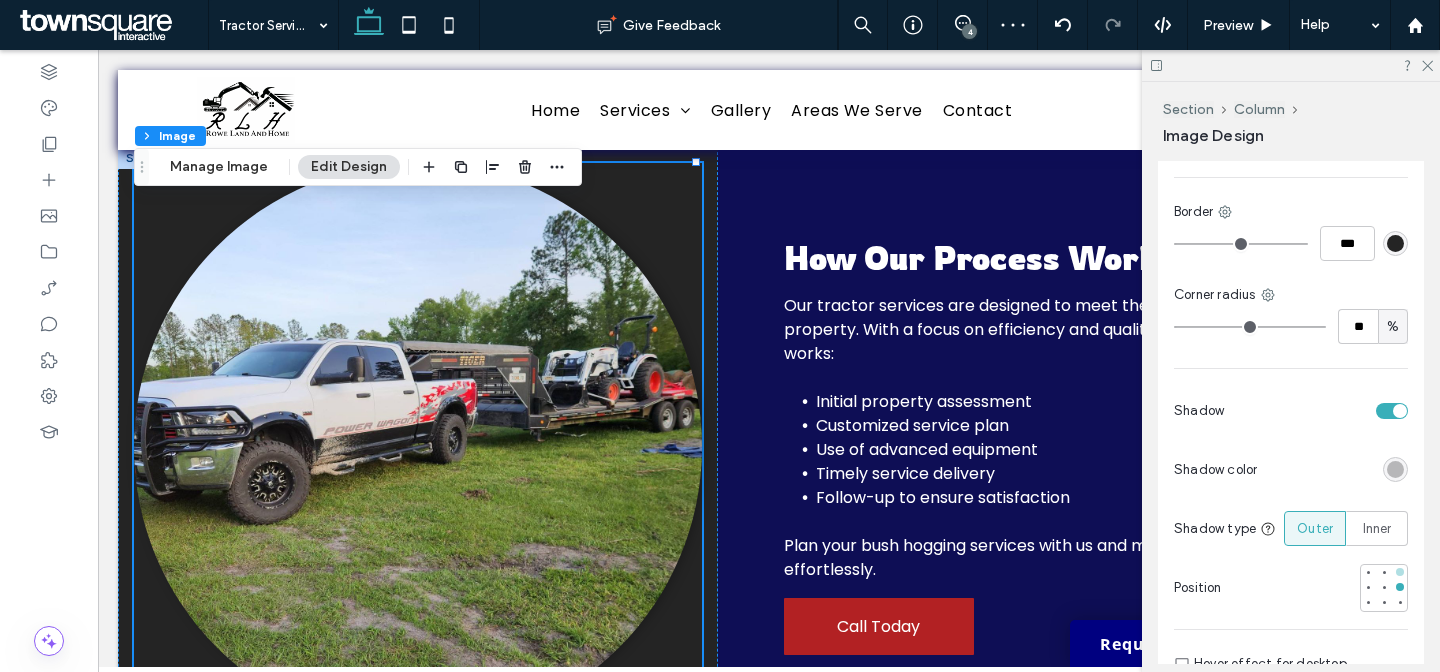 scroll, scrollTop: 1095, scrollLeft: 0, axis: vertical 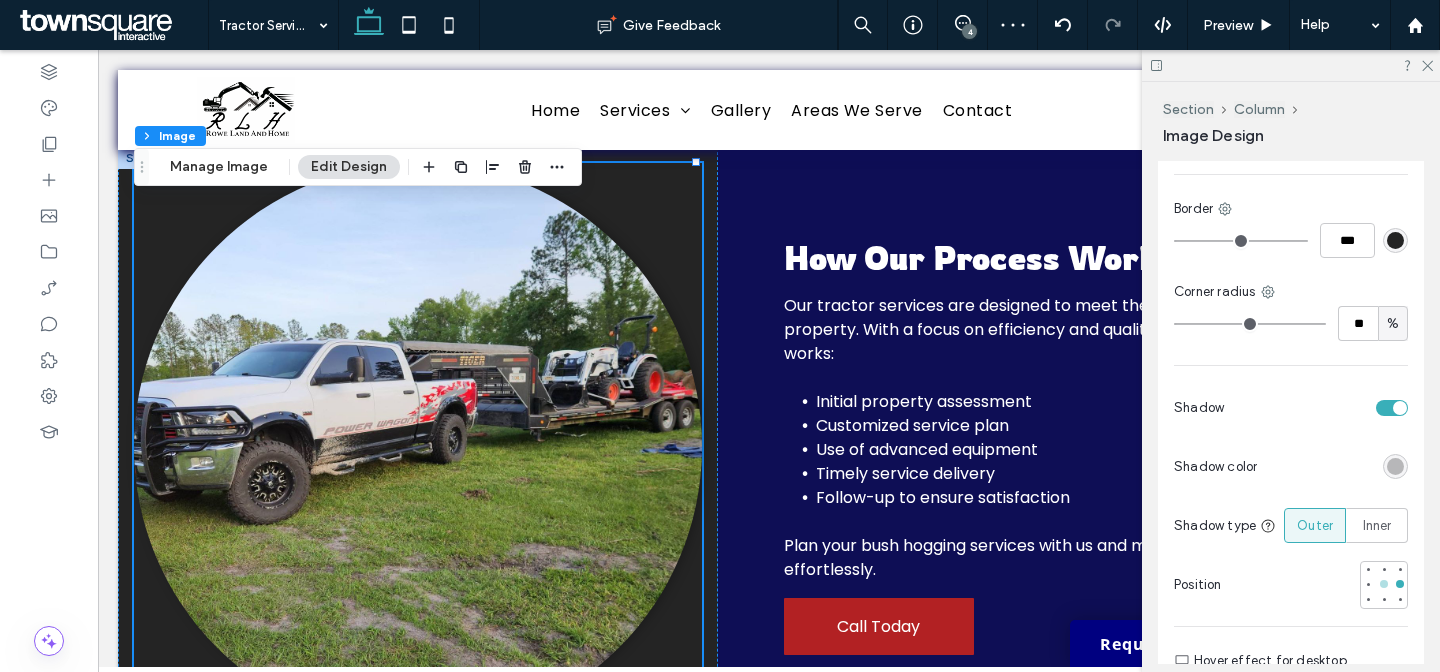 click at bounding box center (1384, 584) 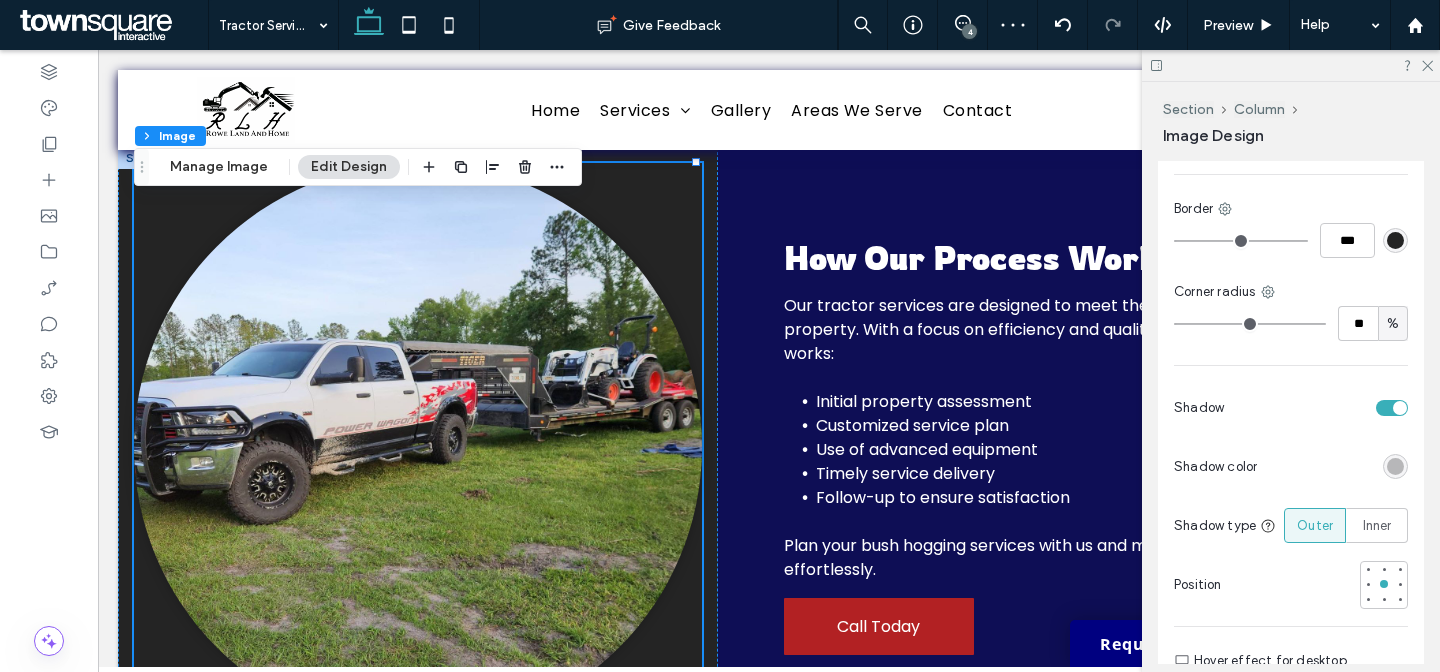 click at bounding box center (1395, 466) 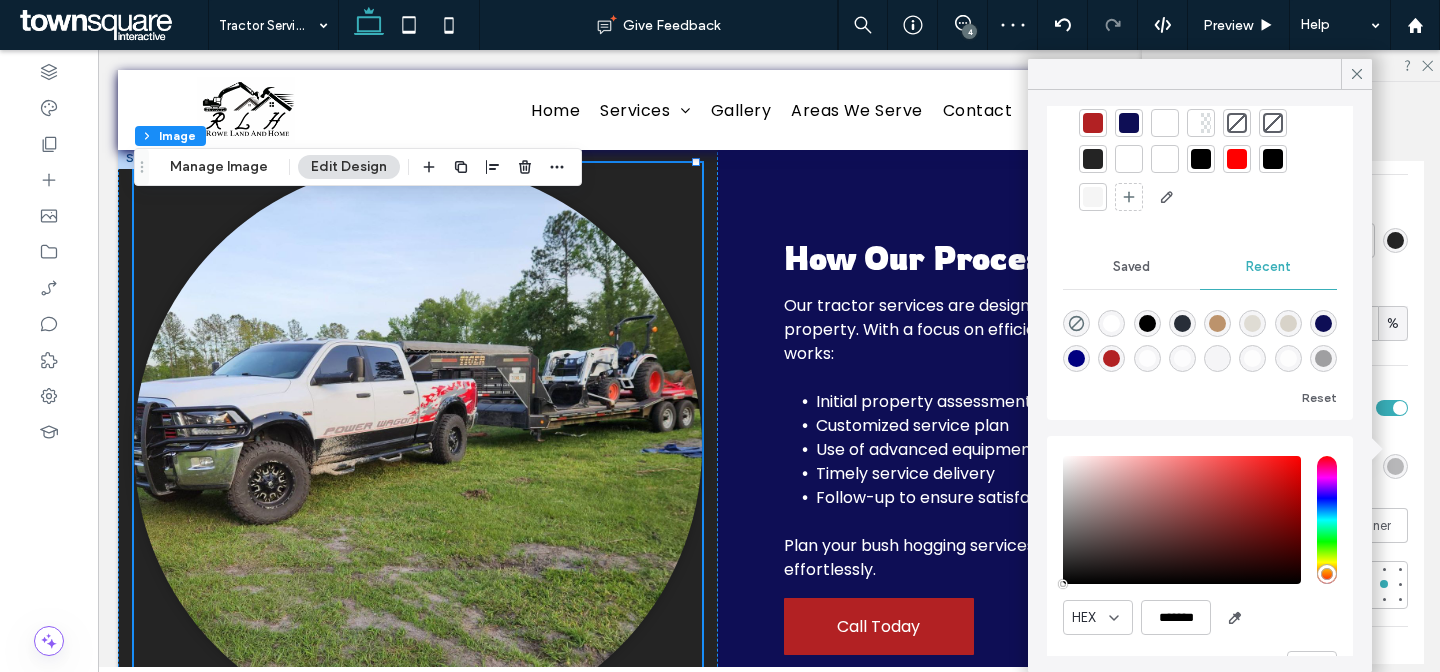 scroll, scrollTop: 132, scrollLeft: 0, axis: vertical 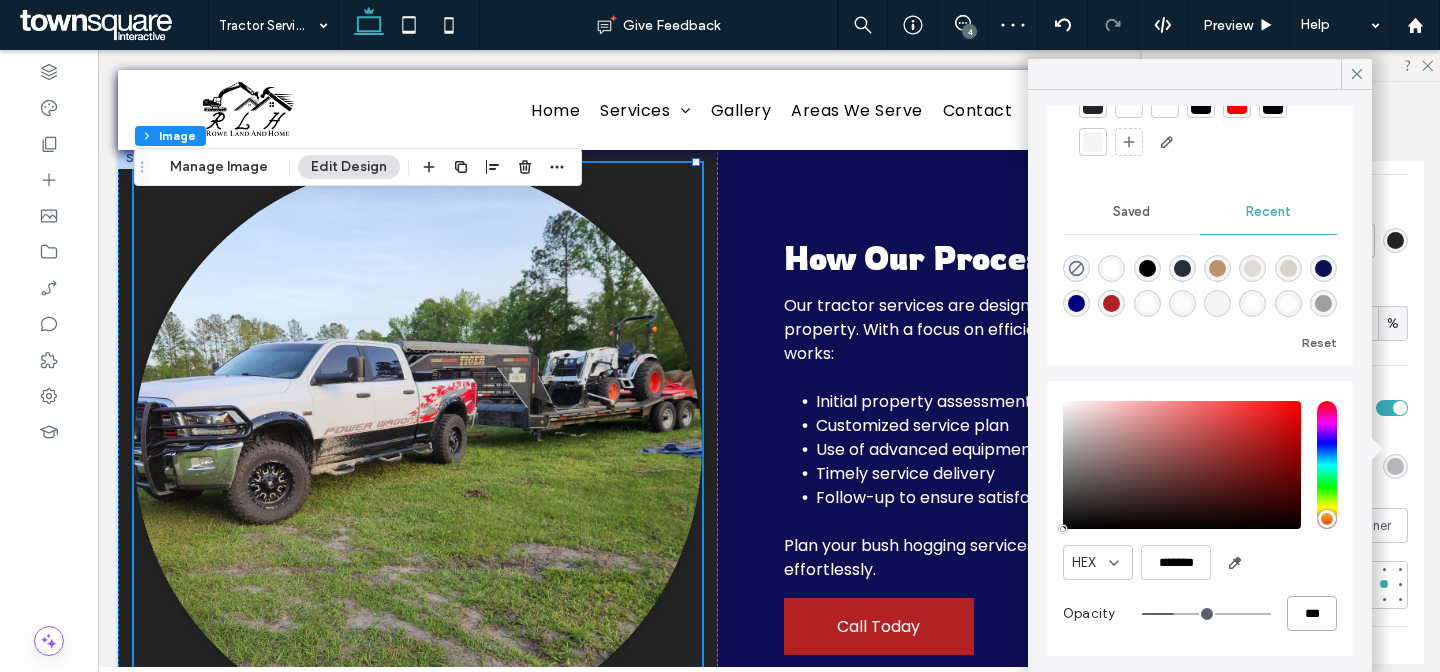 drag, startPoint x: 1290, startPoint y: 620, endPoint x: 1275, endPoint y: 616, distance: 15.524175 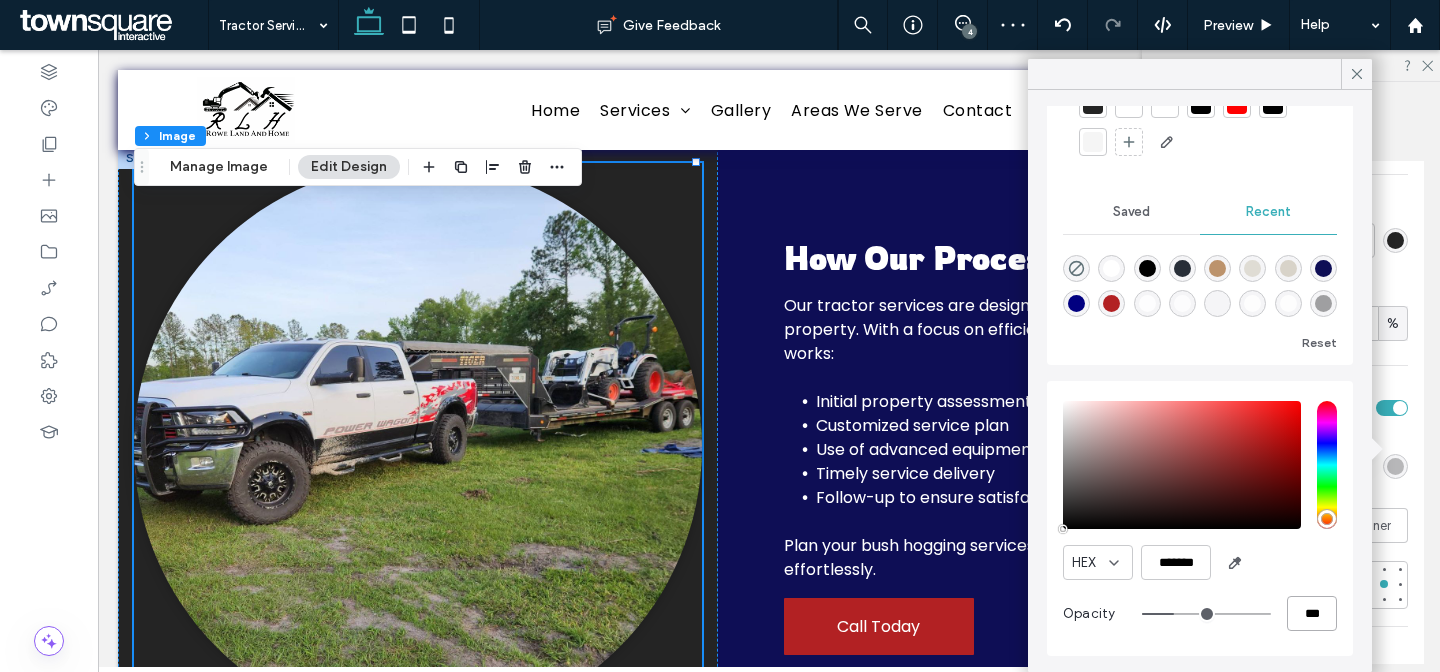 click on "***" at bounding box center [1312, 613] 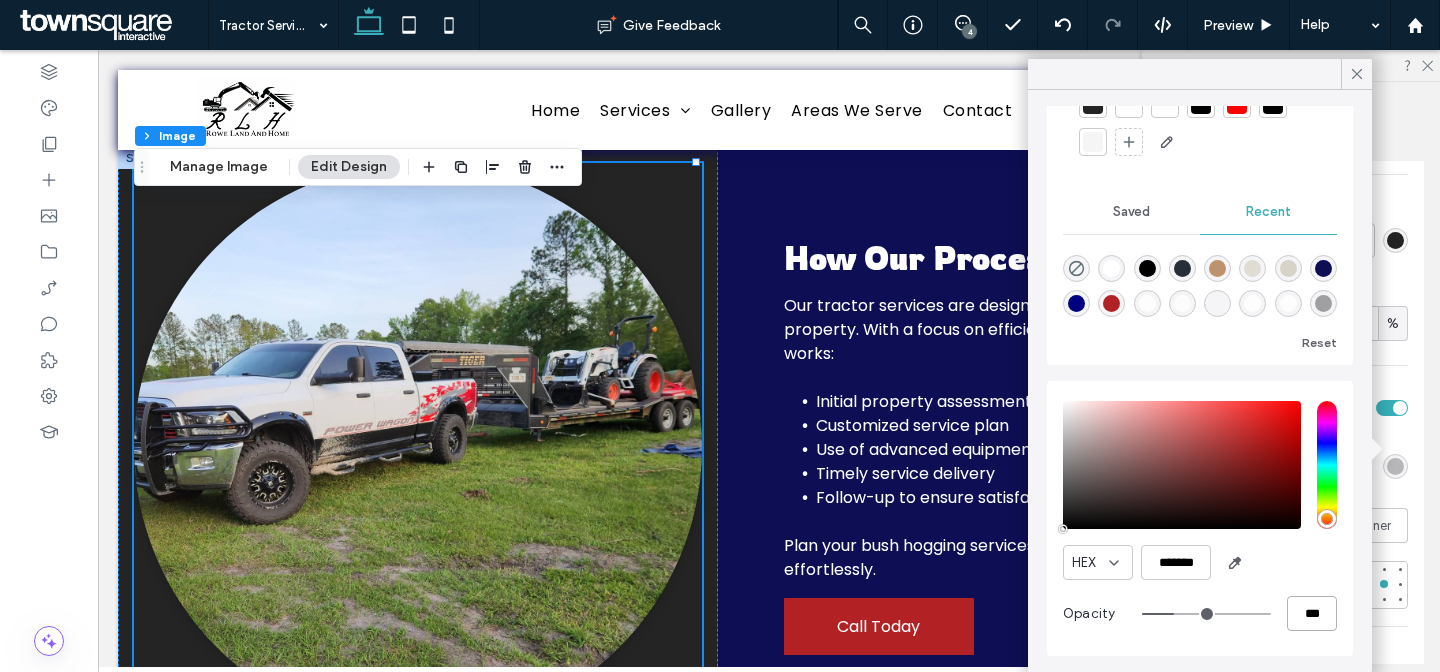 type on "**" 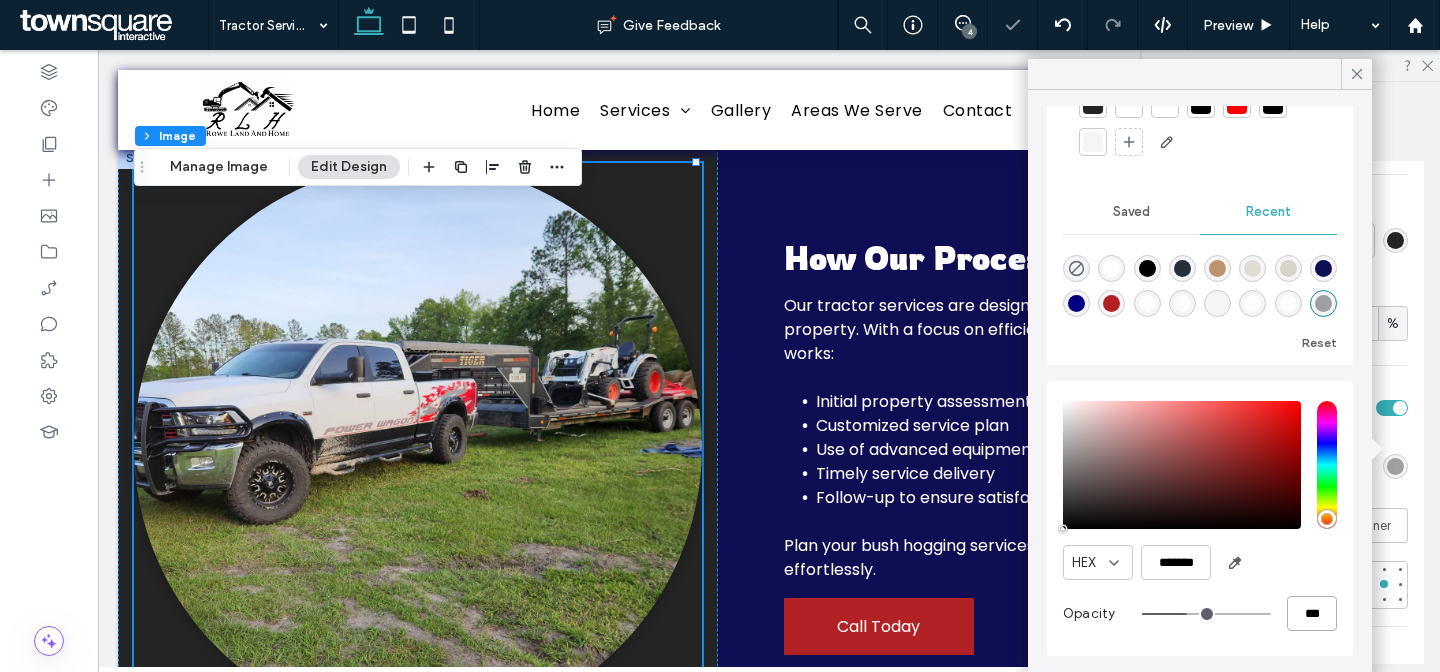 type on "***" 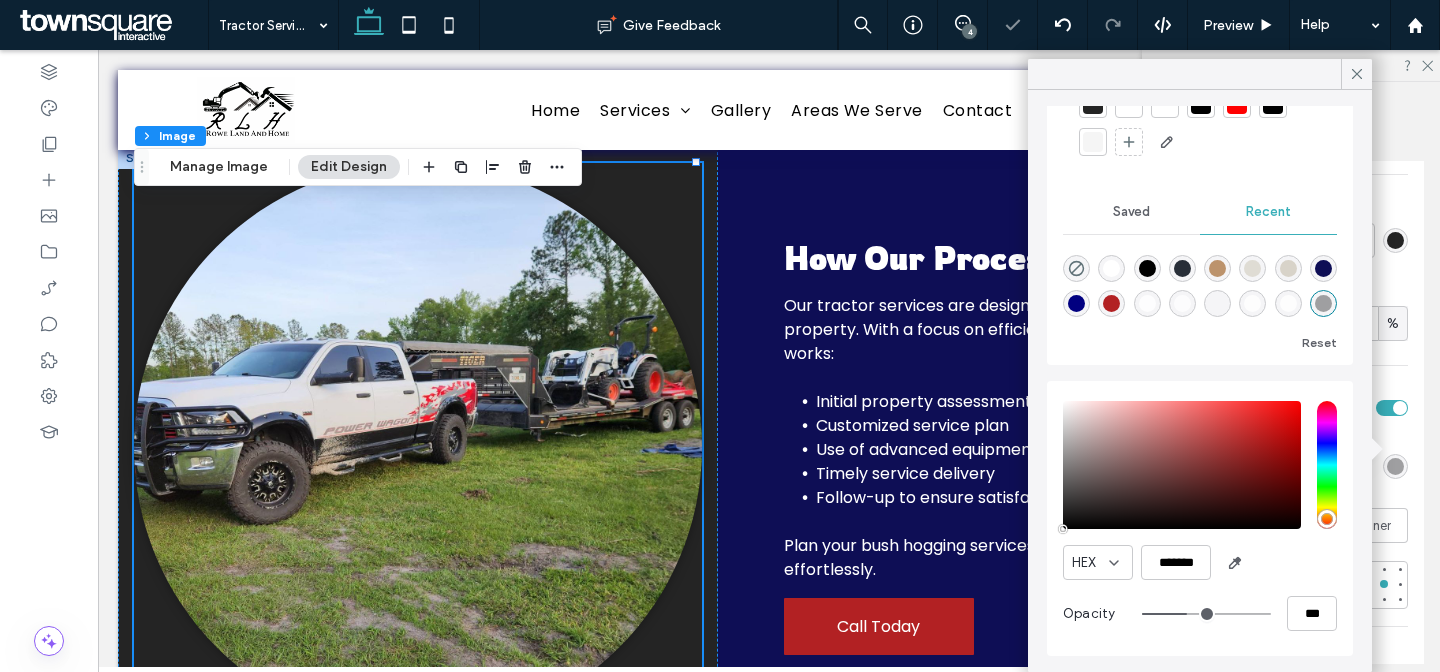 click on "HEX *******" at bounding box center (1200, 562) 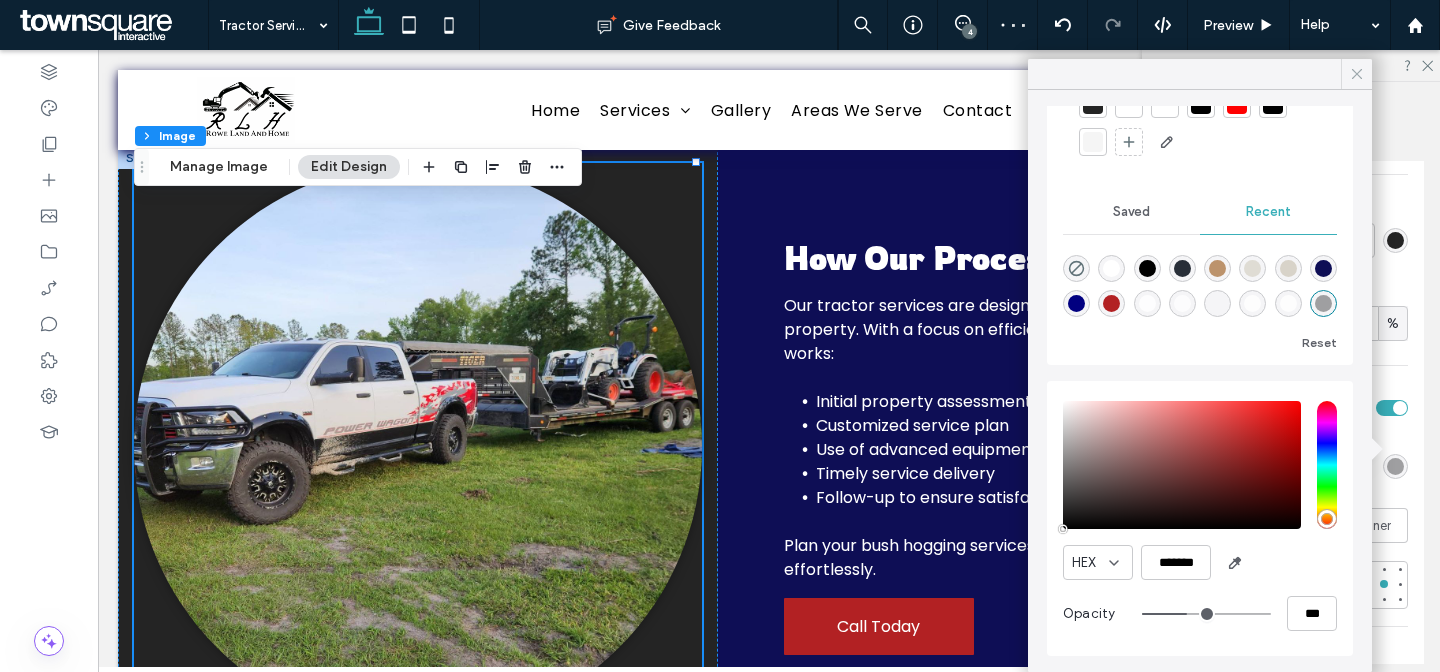 click at bounding box center (1356, 74) 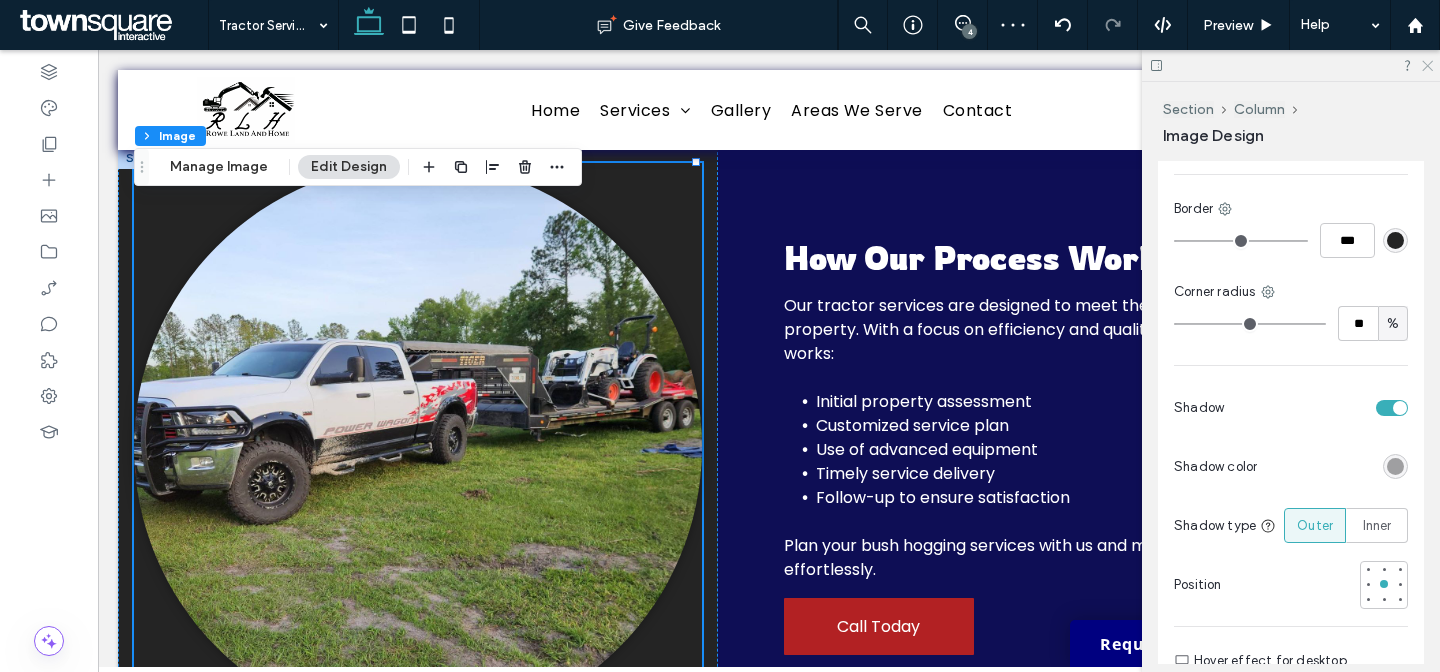 click 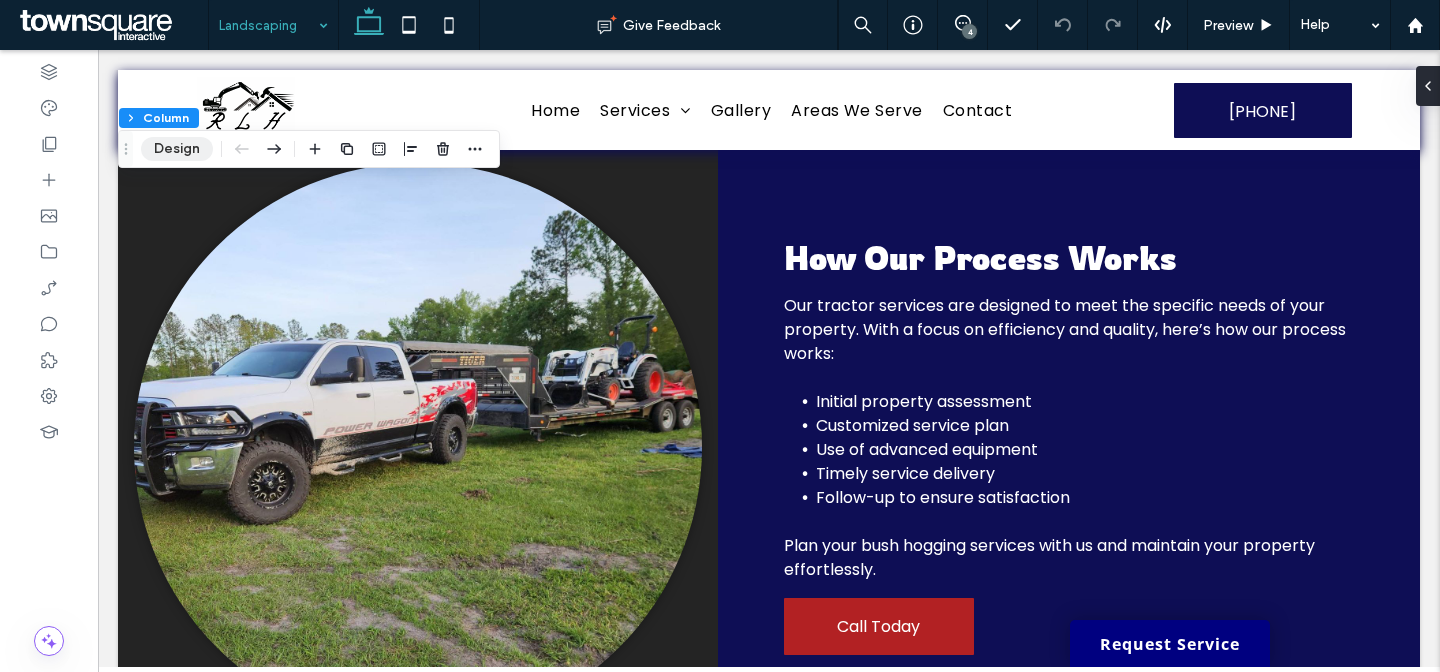 click on "Design" at bounding box center (177, 149) 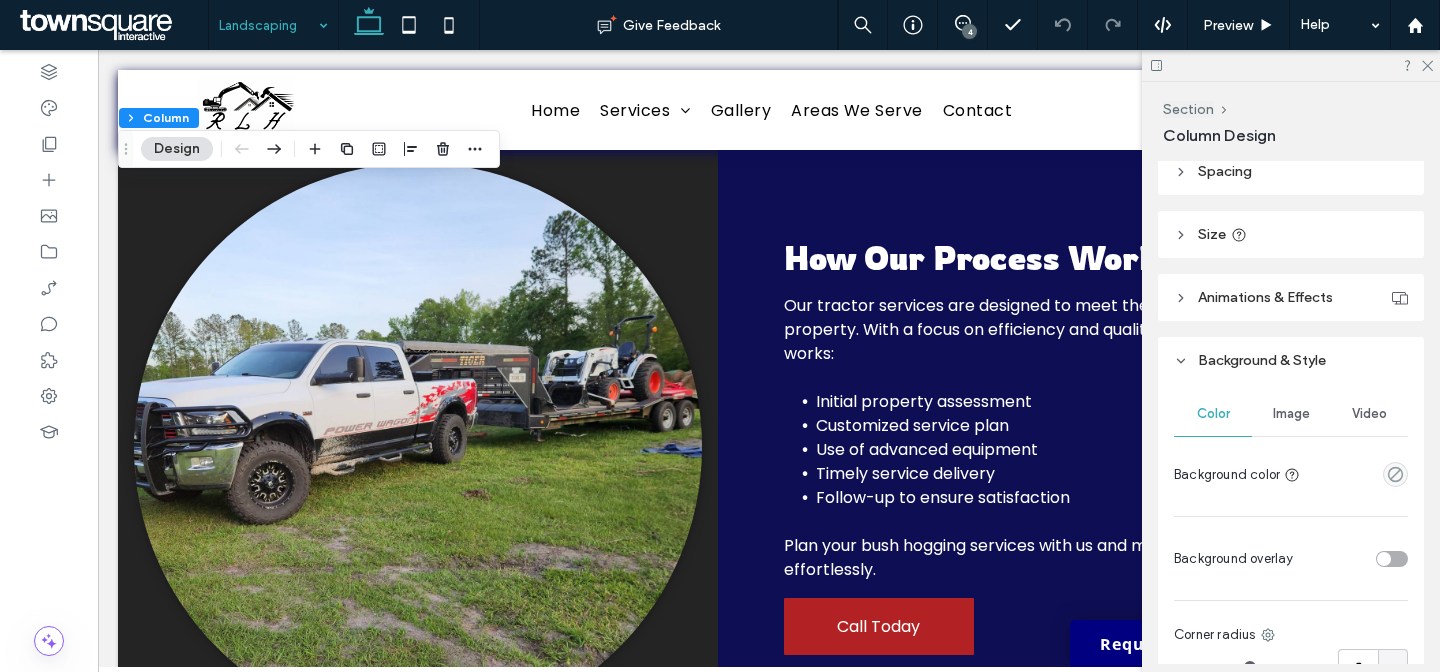 scroll, scrollTop: 350, scrollLeft: 0, axis: vertical 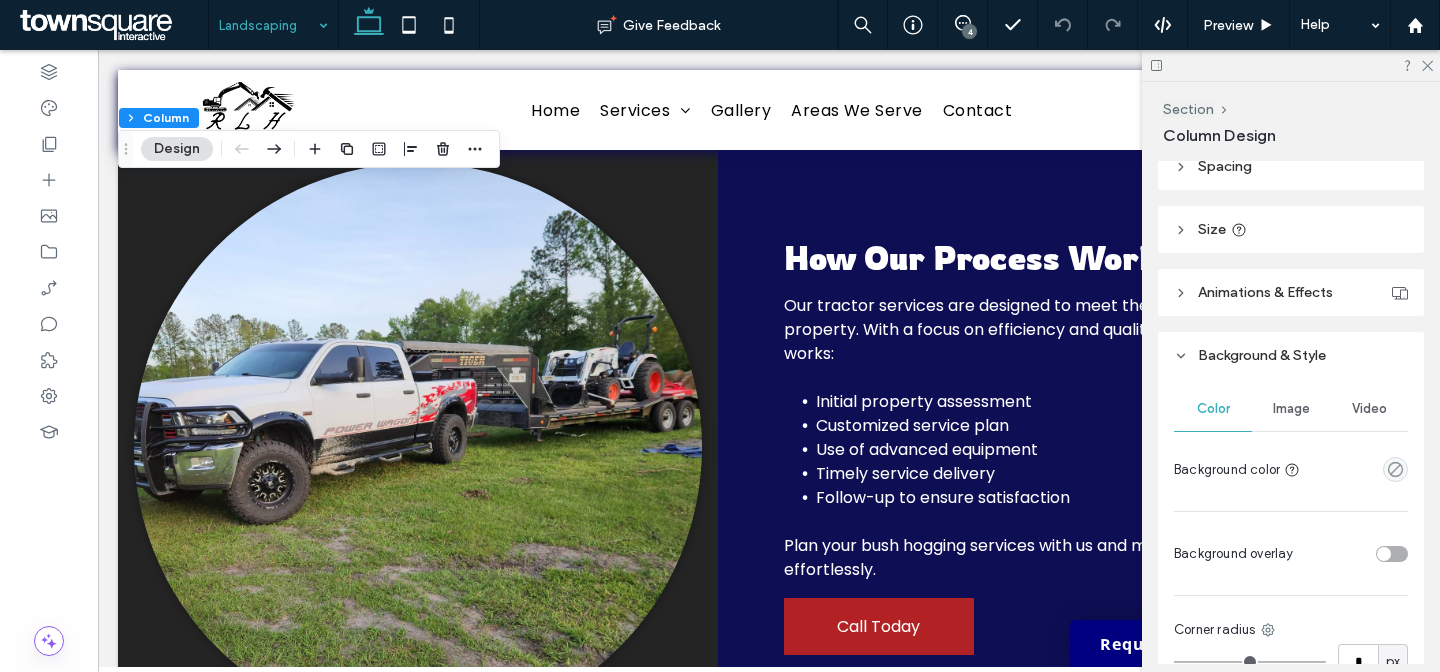 drag, startPoint x: 1283, startPoint y: 406, endPoint x: 1314, endPoint y: 414, distance: 32.01562 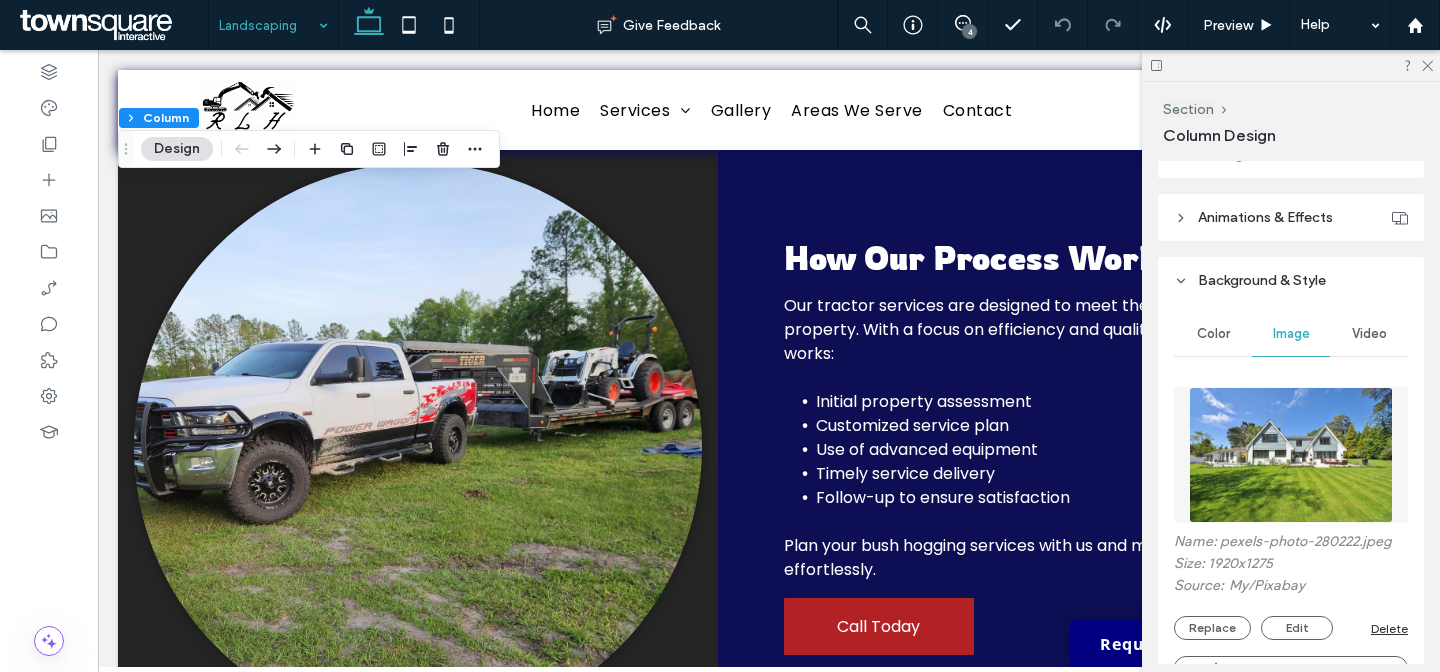 scroll, scrollTop: 510, scrollLeft: 0, axis: vertical 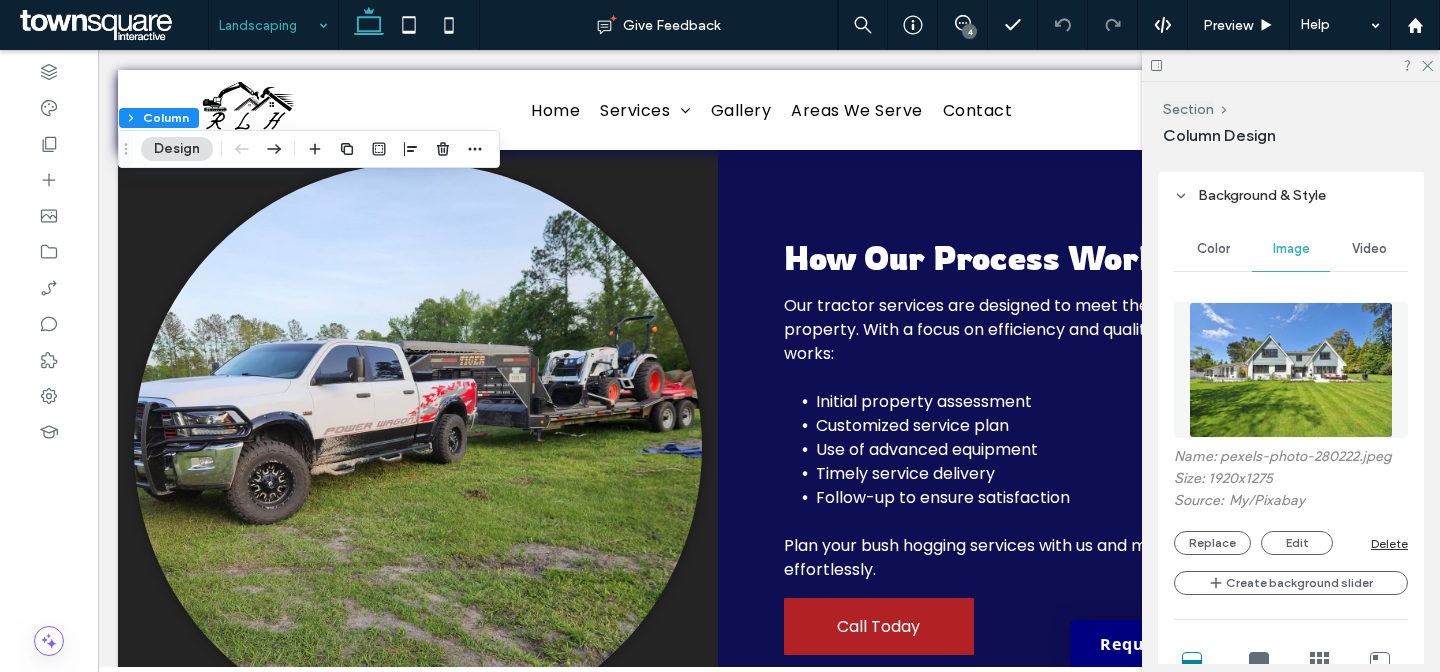 click on "Delete" at bounding box center [1389, 543] 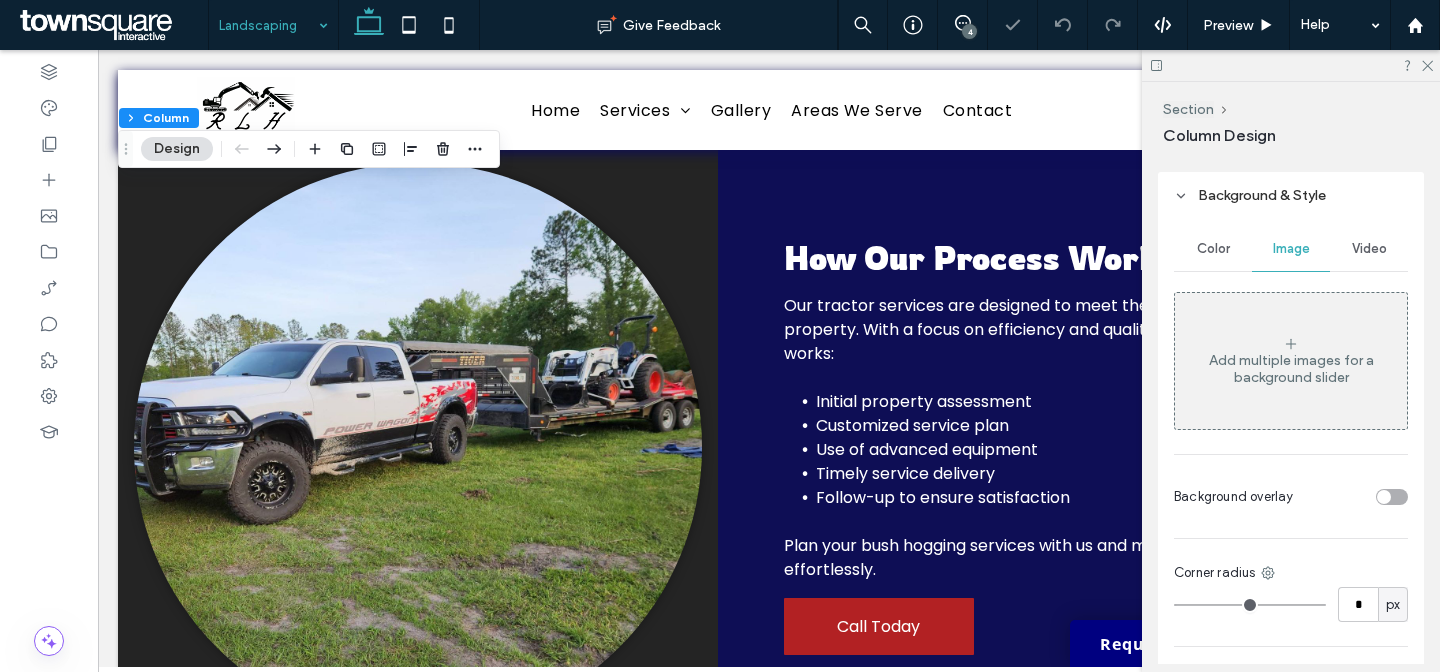 click on "Color" at bounding box center (1213, 249) 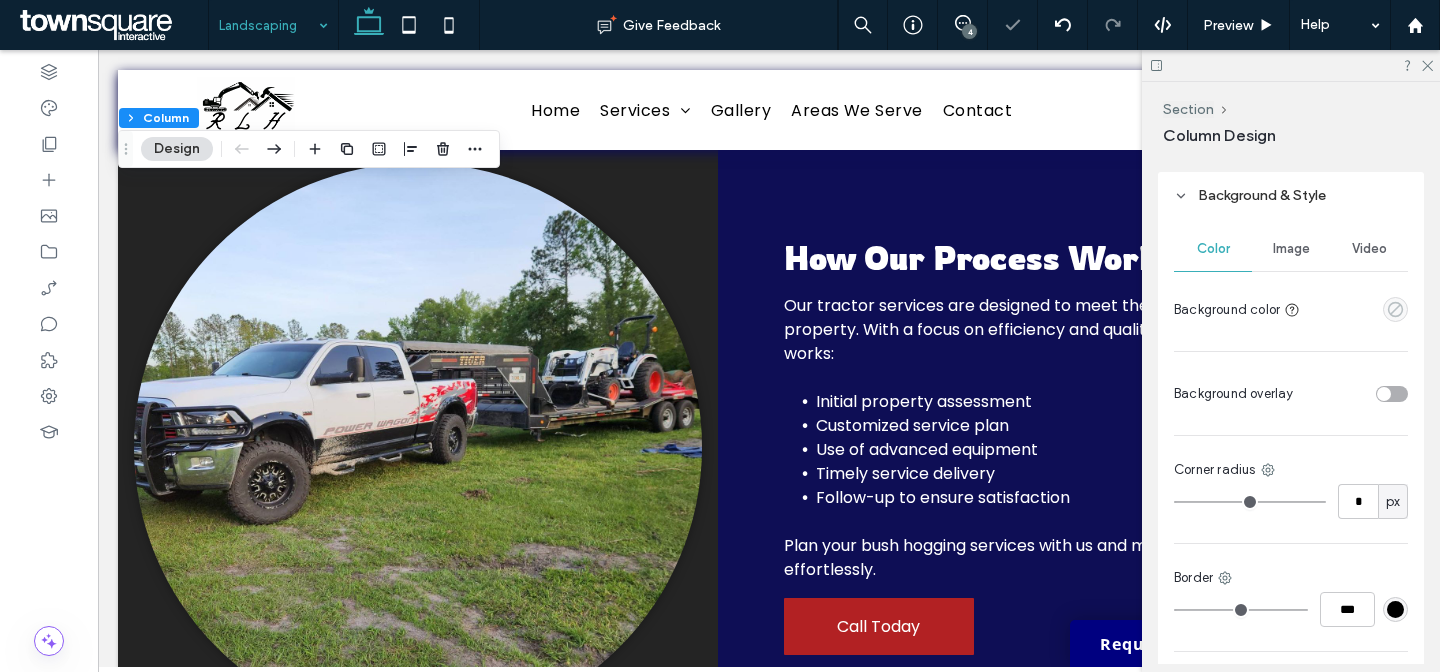 click at bounding box center (1395, 309) 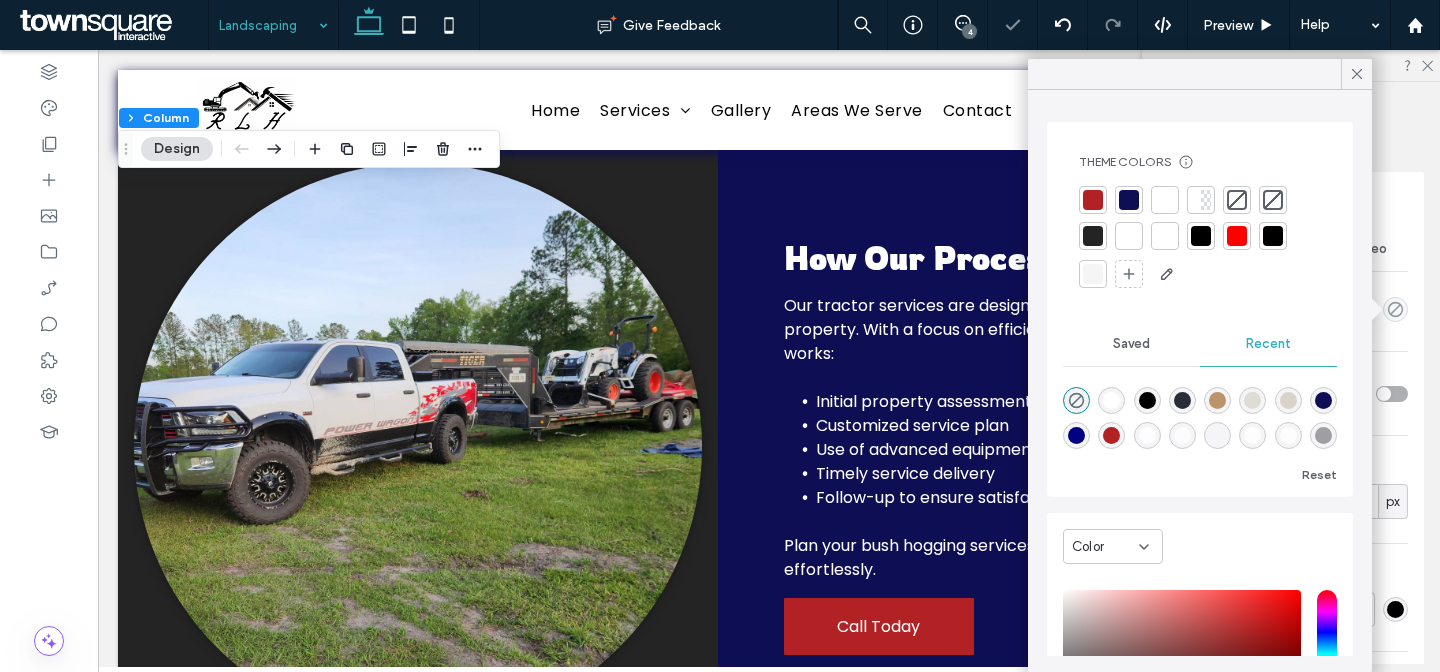 click at bounding box center [1093, 236] 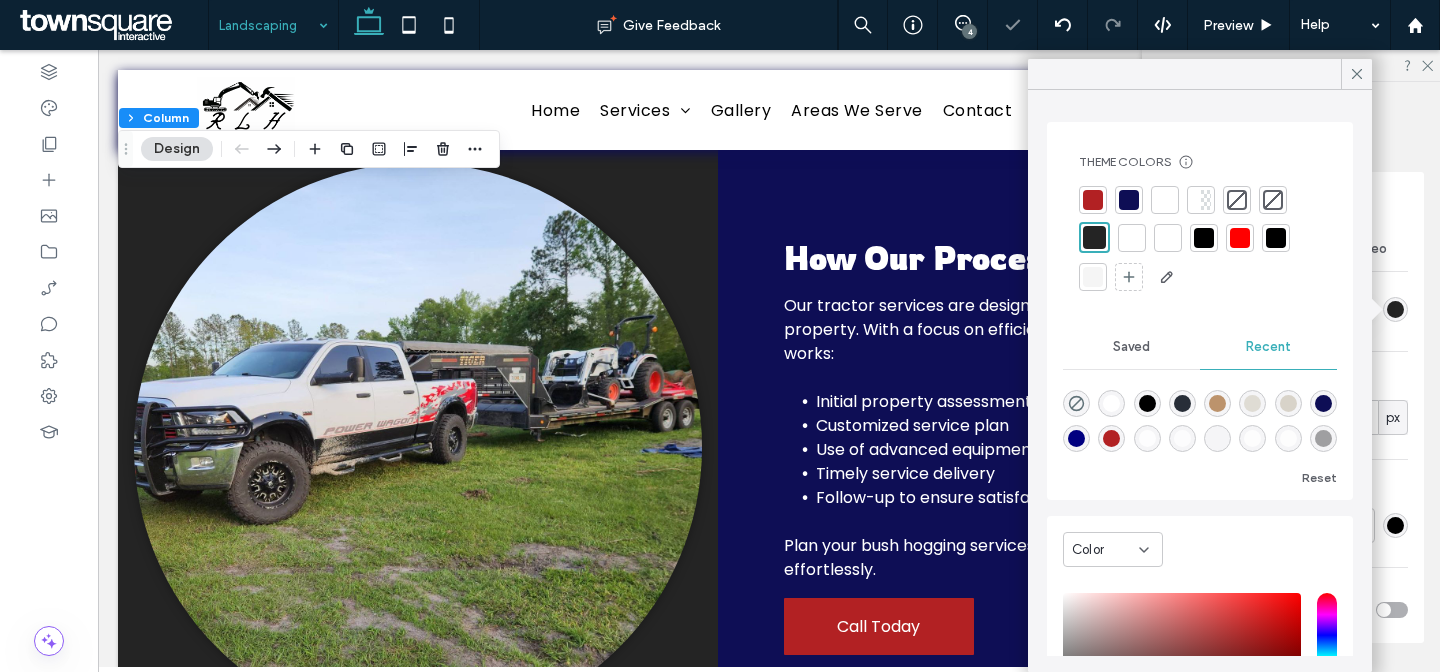 click on "Color Image Video Background color Corner radius * px Border *** Shadow" at bounding box center [1291, 431] 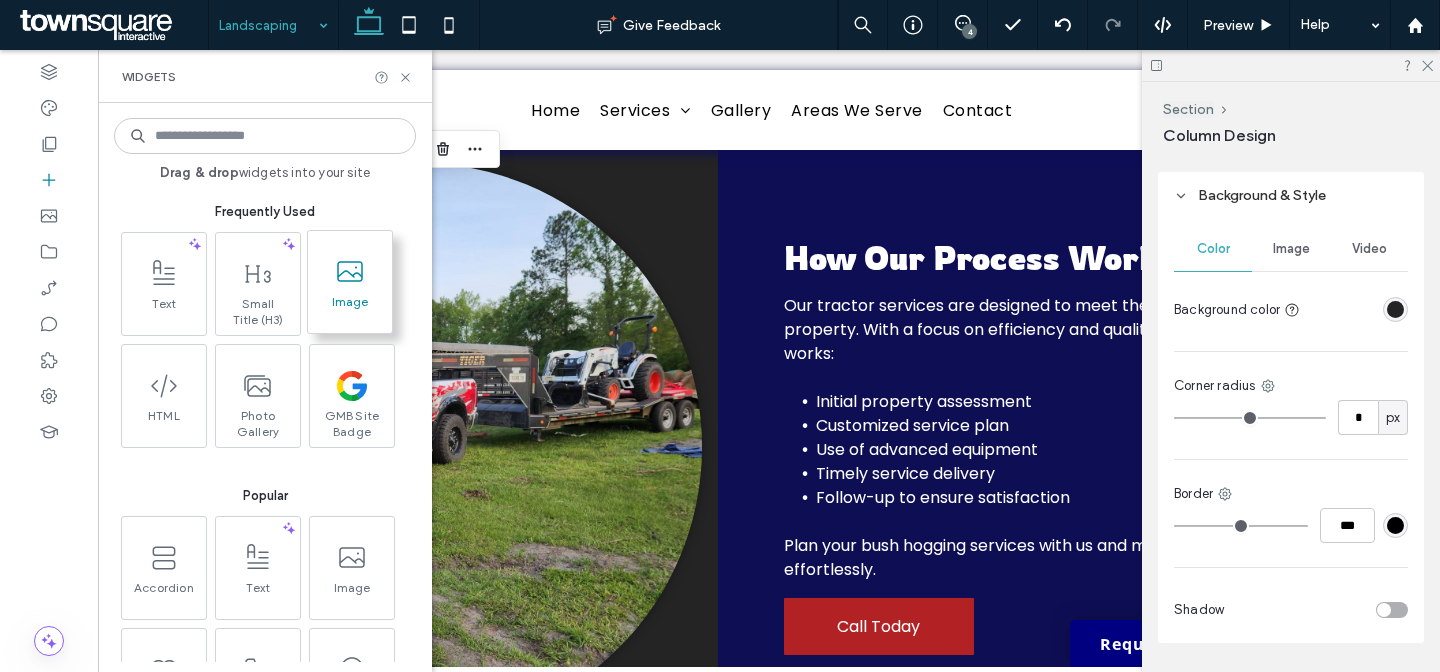 click on "Image" at bounding box center (350, 308) 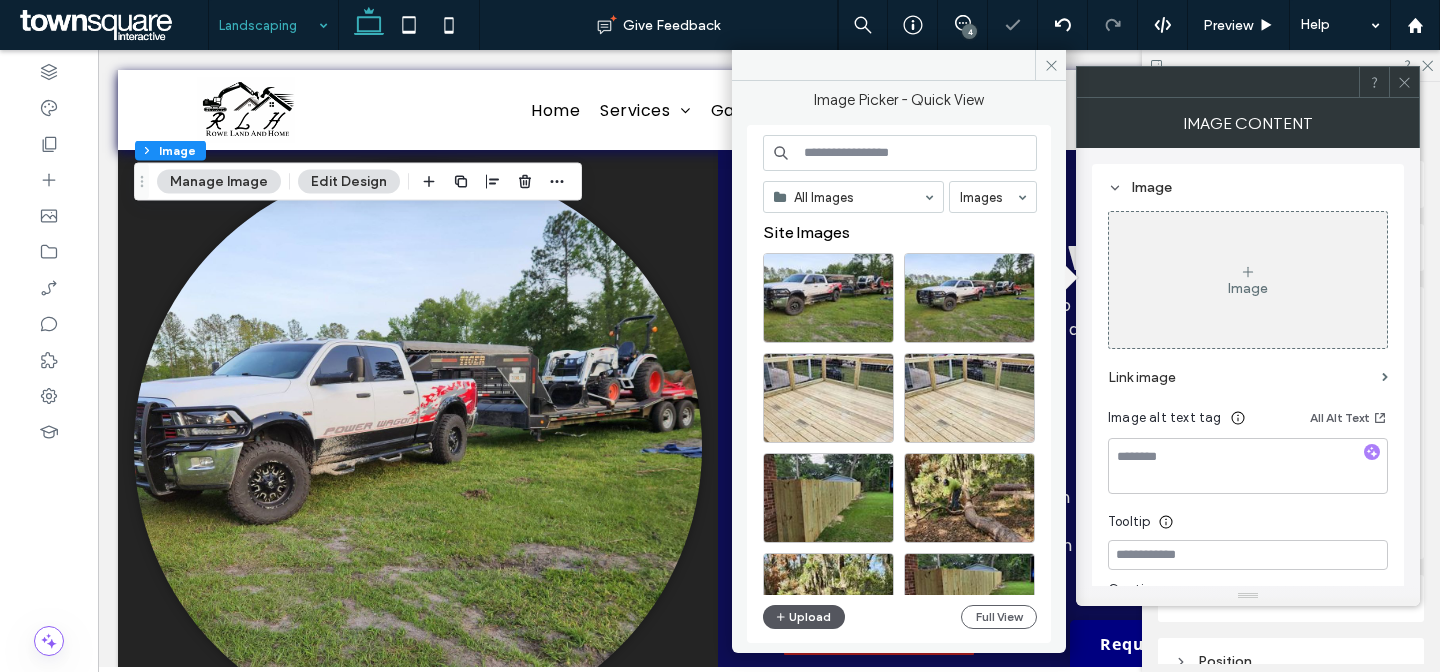 click on "Upload" at bounding box center [804, 617] 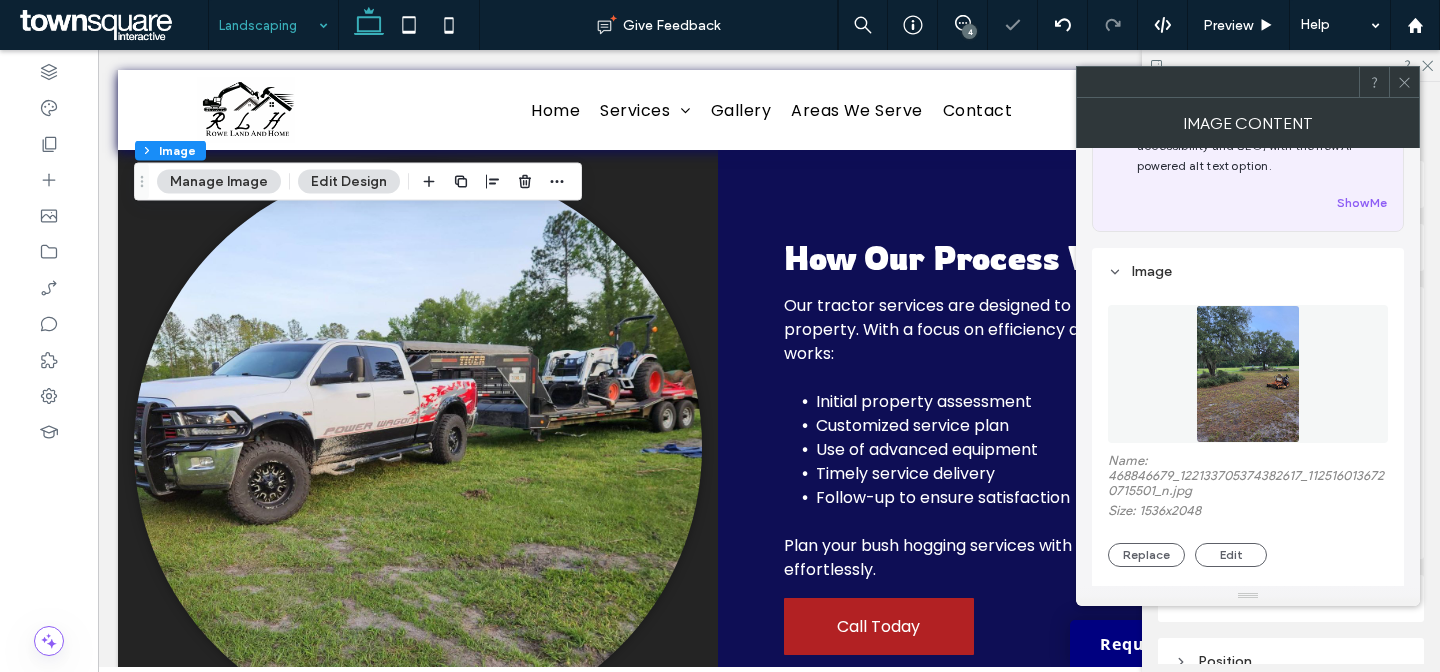 scroll, scrollTop: 166, scrollLeft: 0, axis: vertical 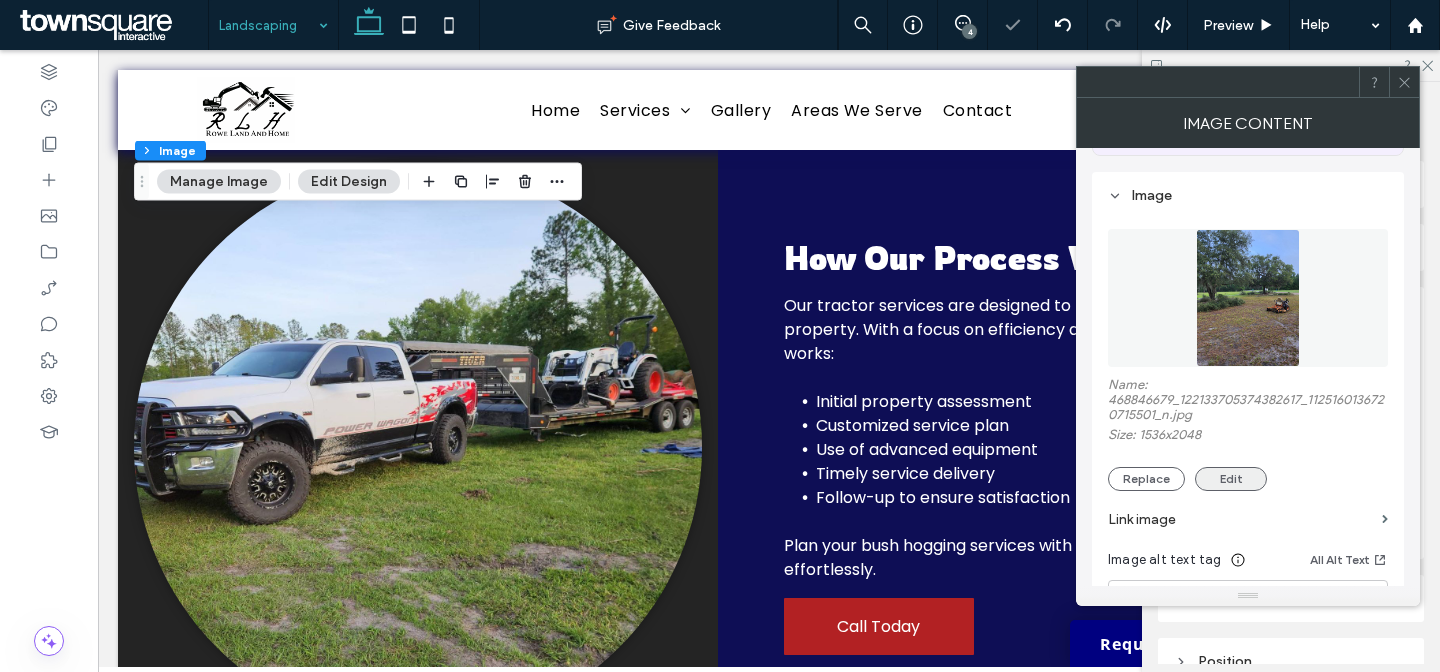 click on "Edit" at bounding box center [1231, 479] 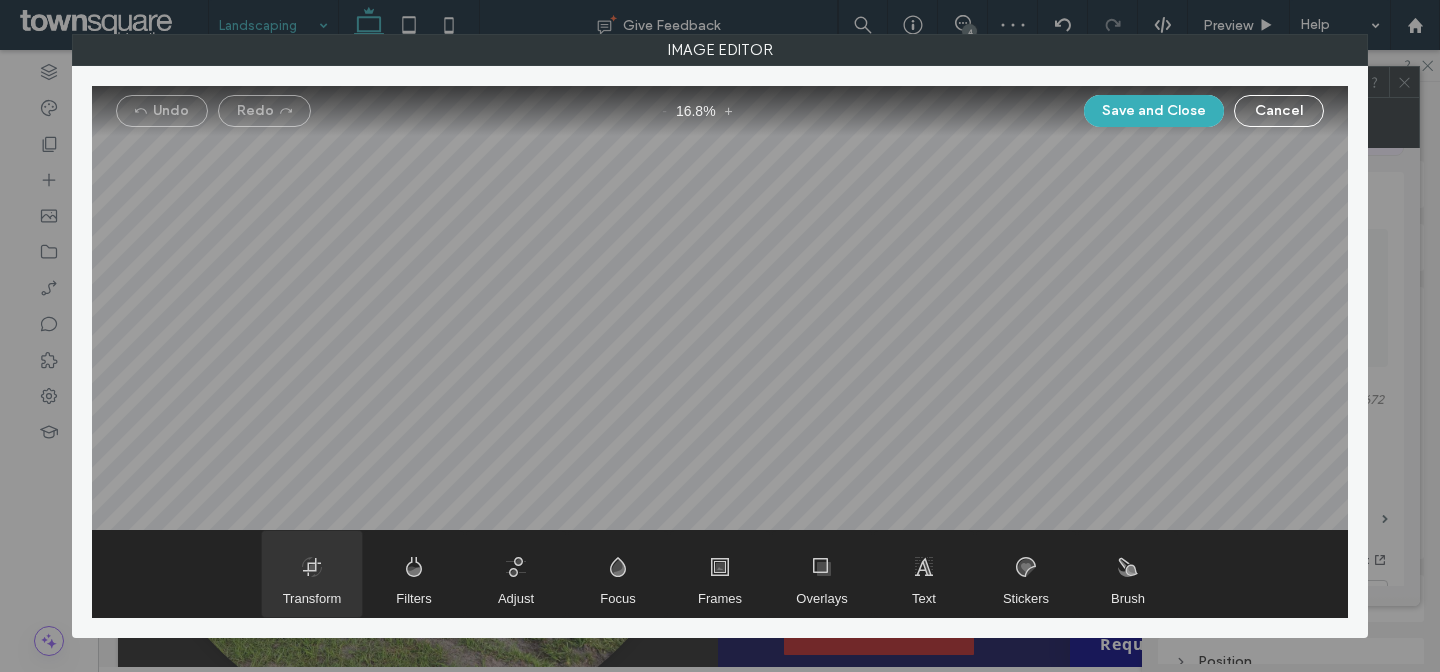 click at bounding box center (312, 574) 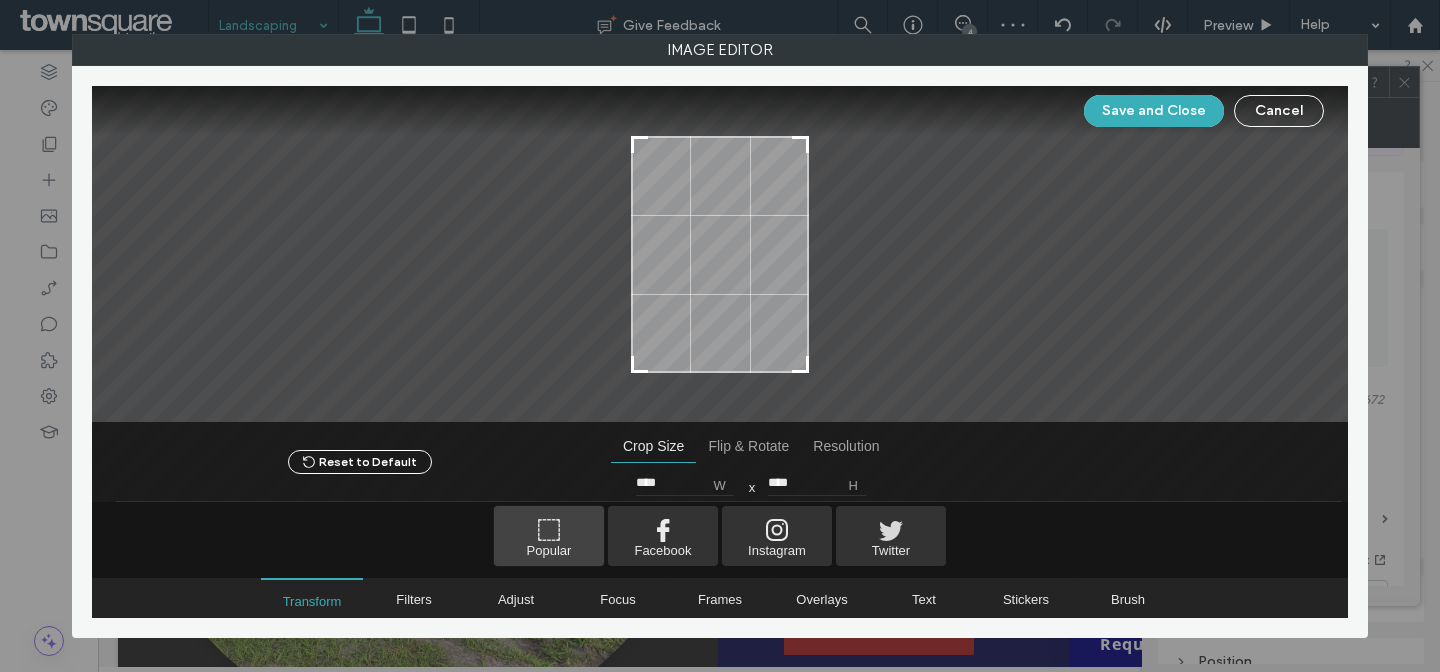 click at bounding box center (549, 536) 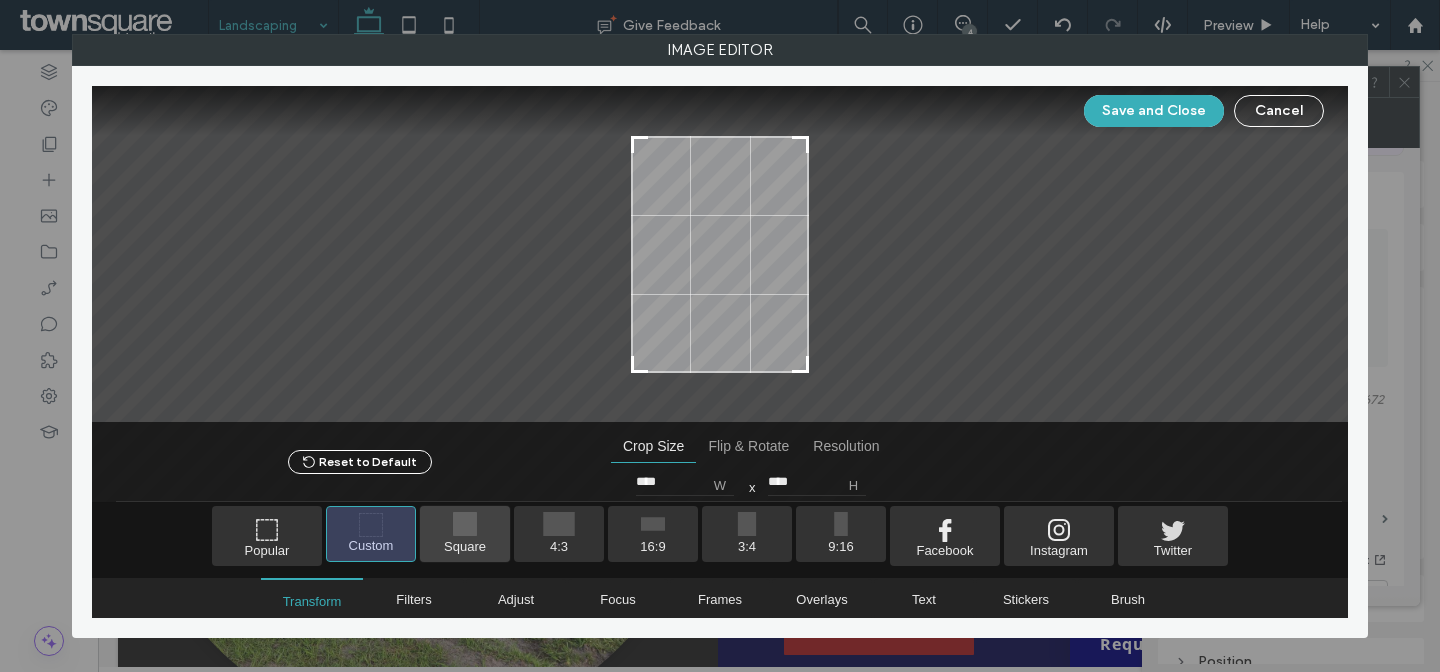 click at bounding box center [465, 534] 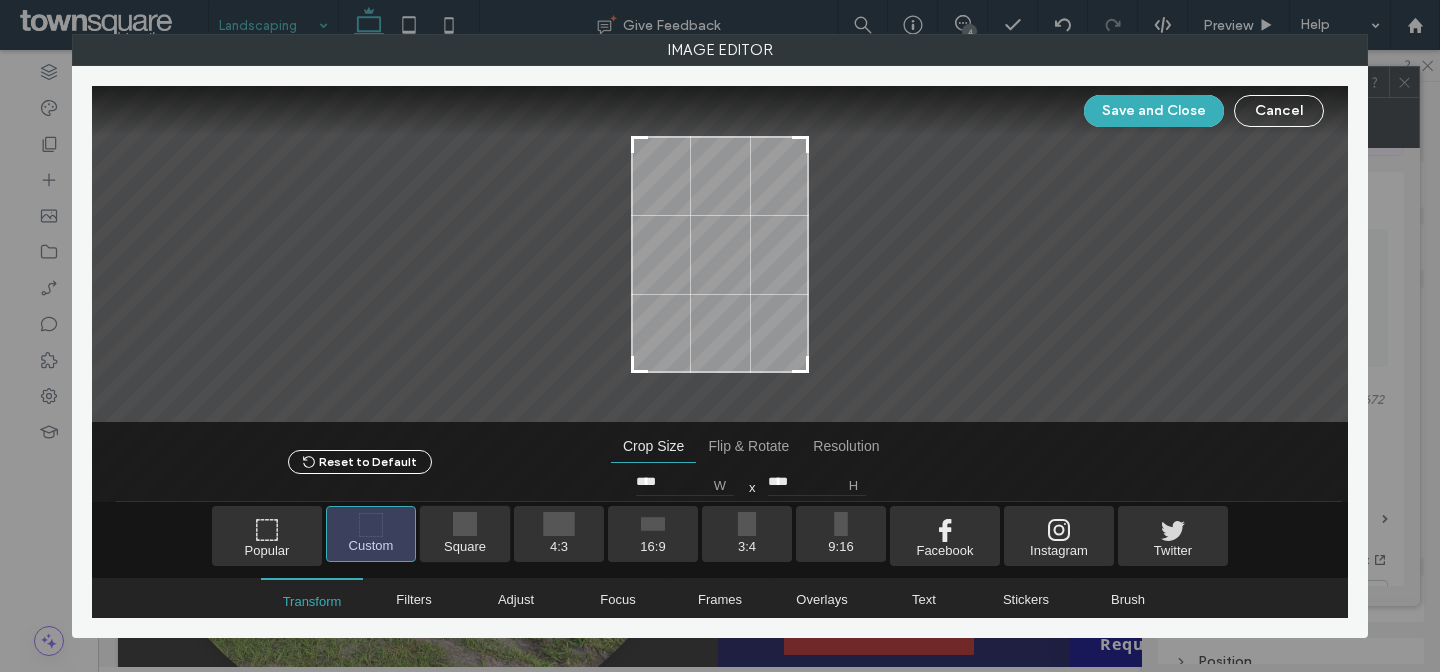 type on "****" 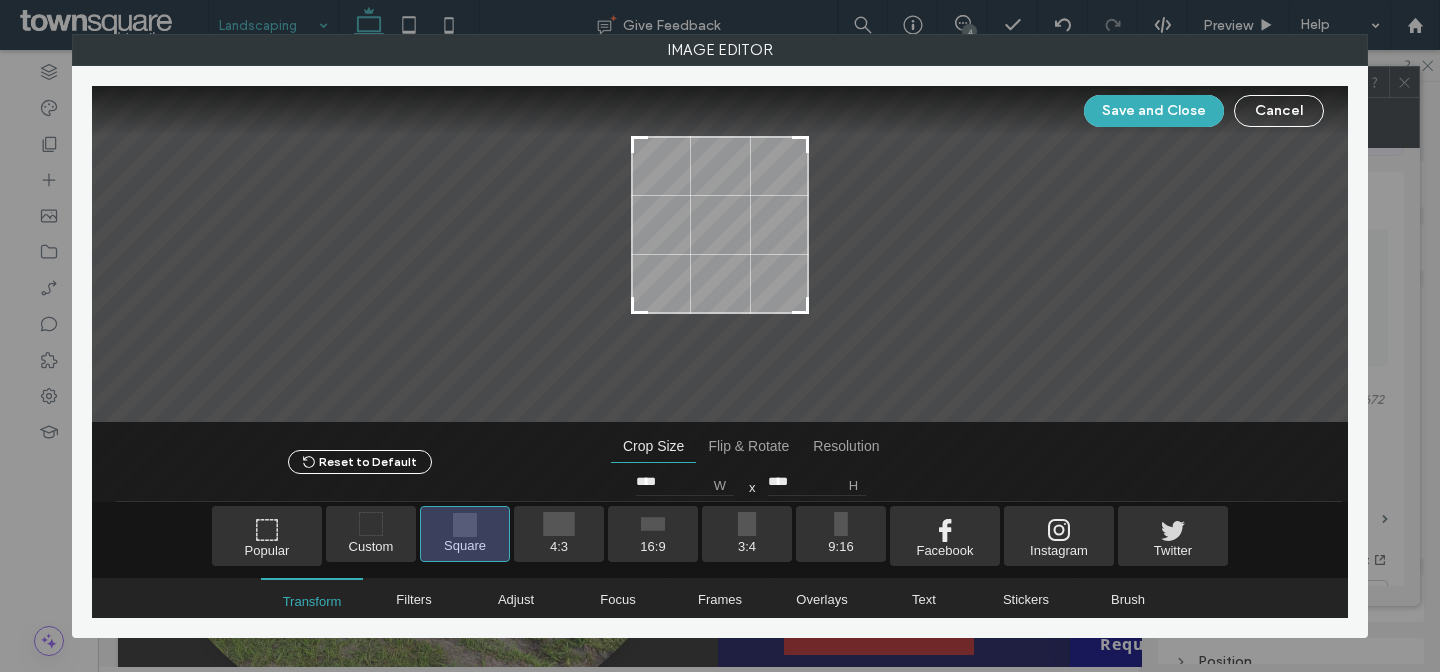 drag, startPoint x: 729, startPoint y: 256, endPoint x: 735, endPoint y: 220, distance: 36.496574 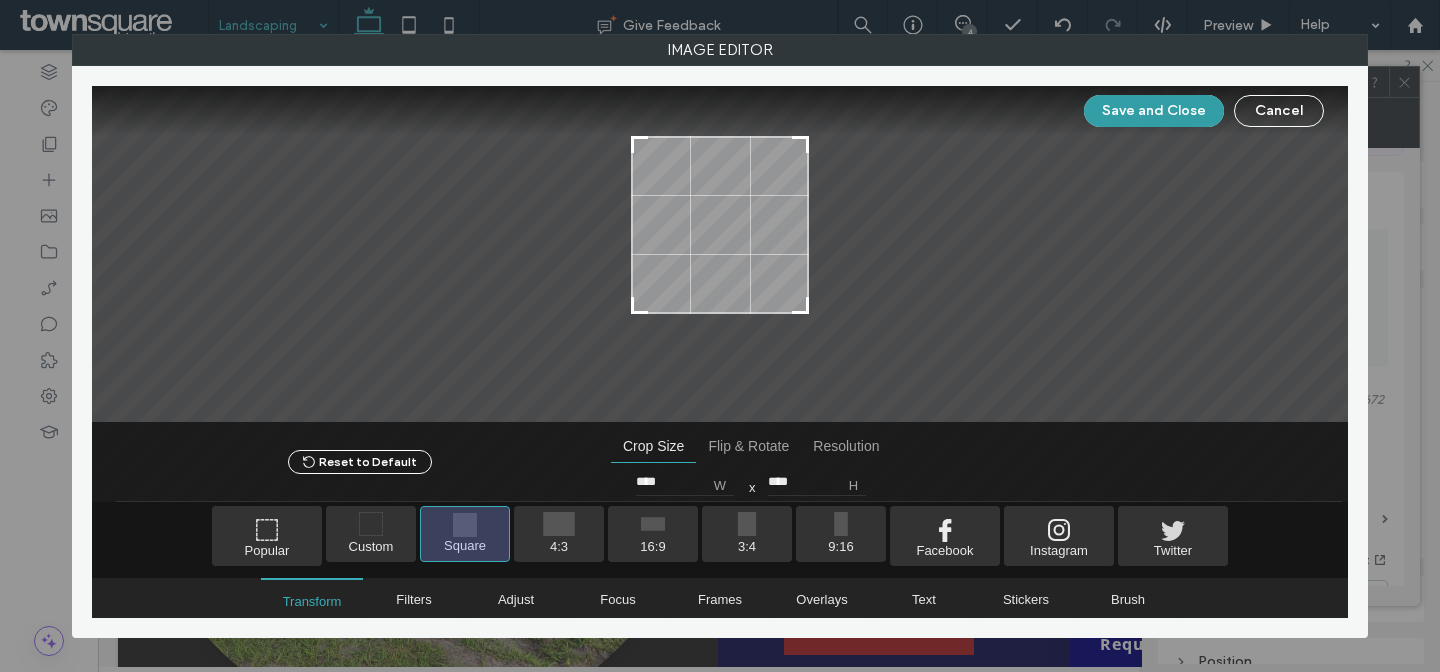 click on "Save and Close" at bounding box center (1154, 111) 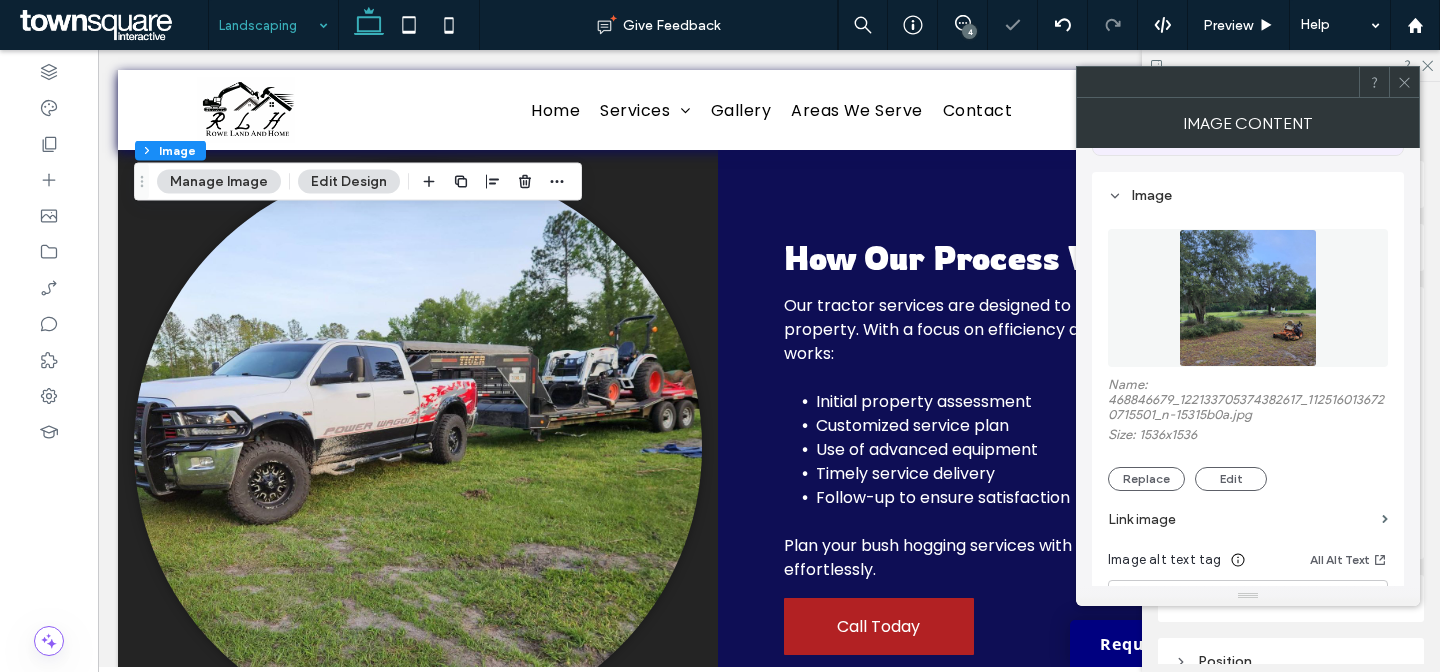 click 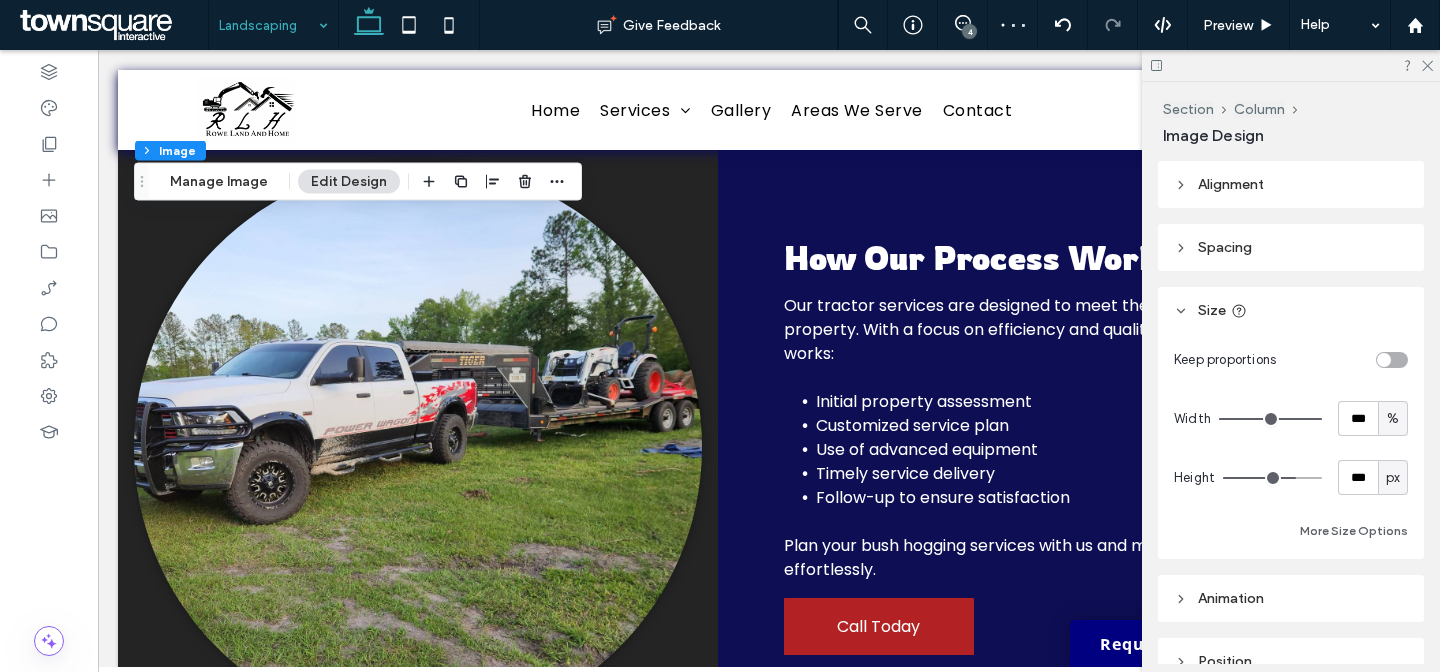 click at bounding box center (1392, 360) 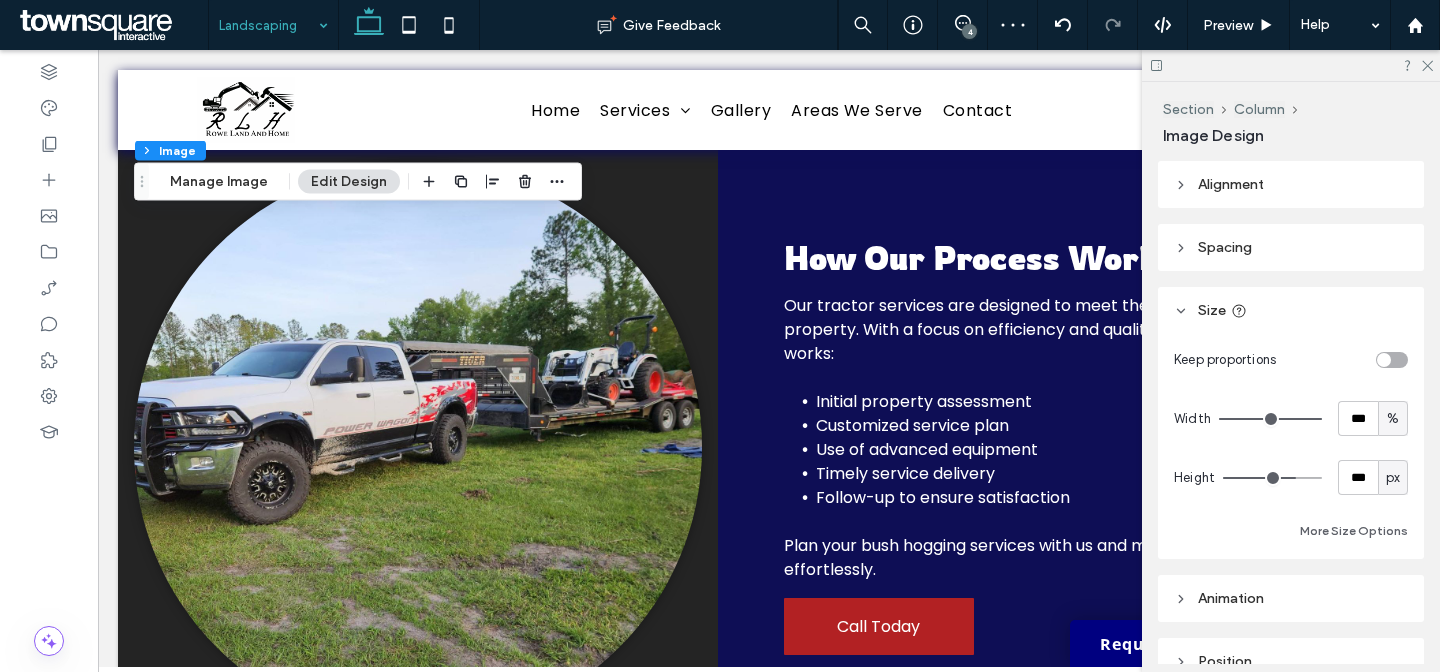 type on "*" 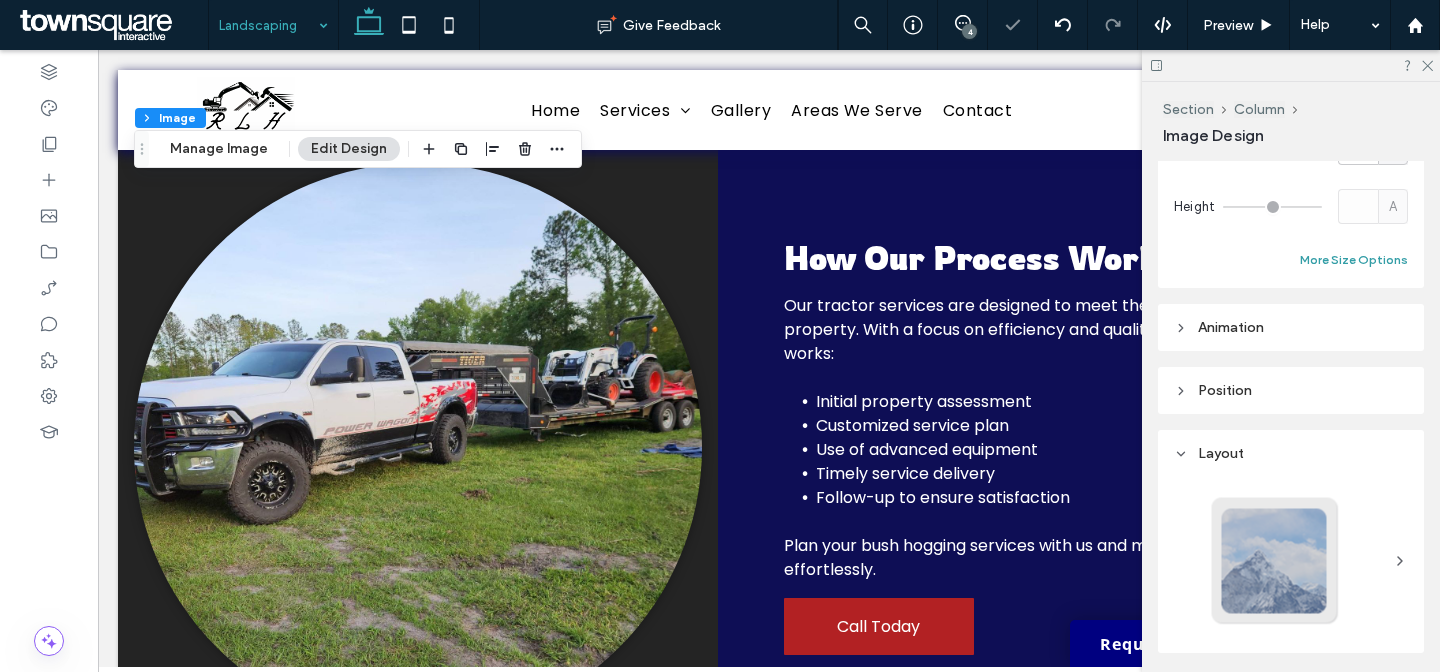 scroll, scrollTop: 495, scrollLeft: 0, axis: vertical 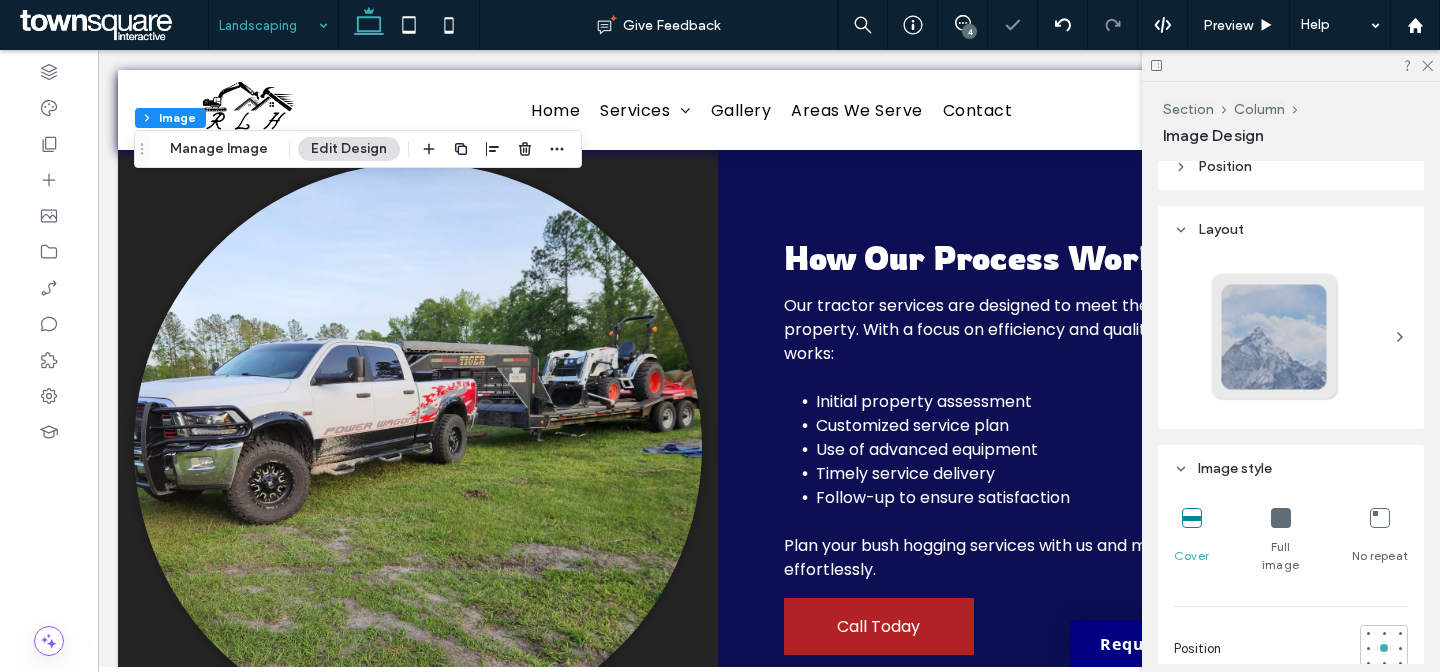 click at bounding box center [1275, 337] 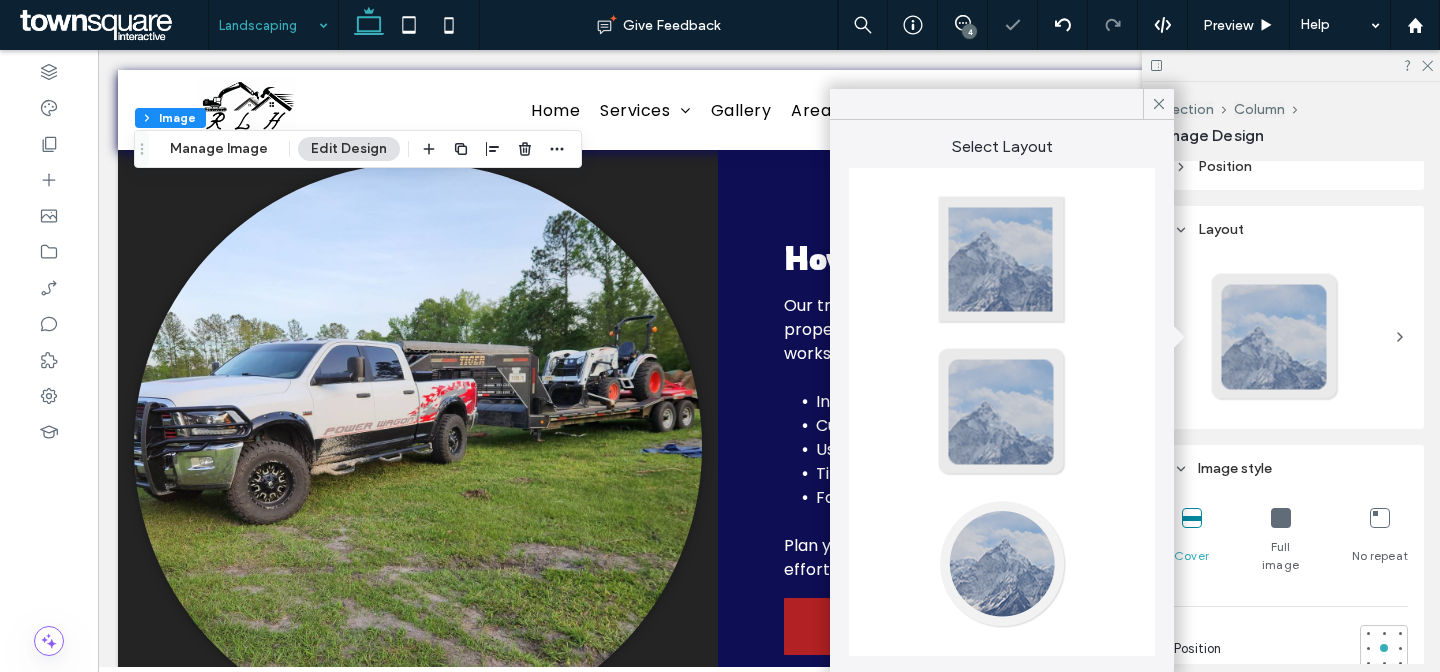 click at bounding box center (1002, 564) 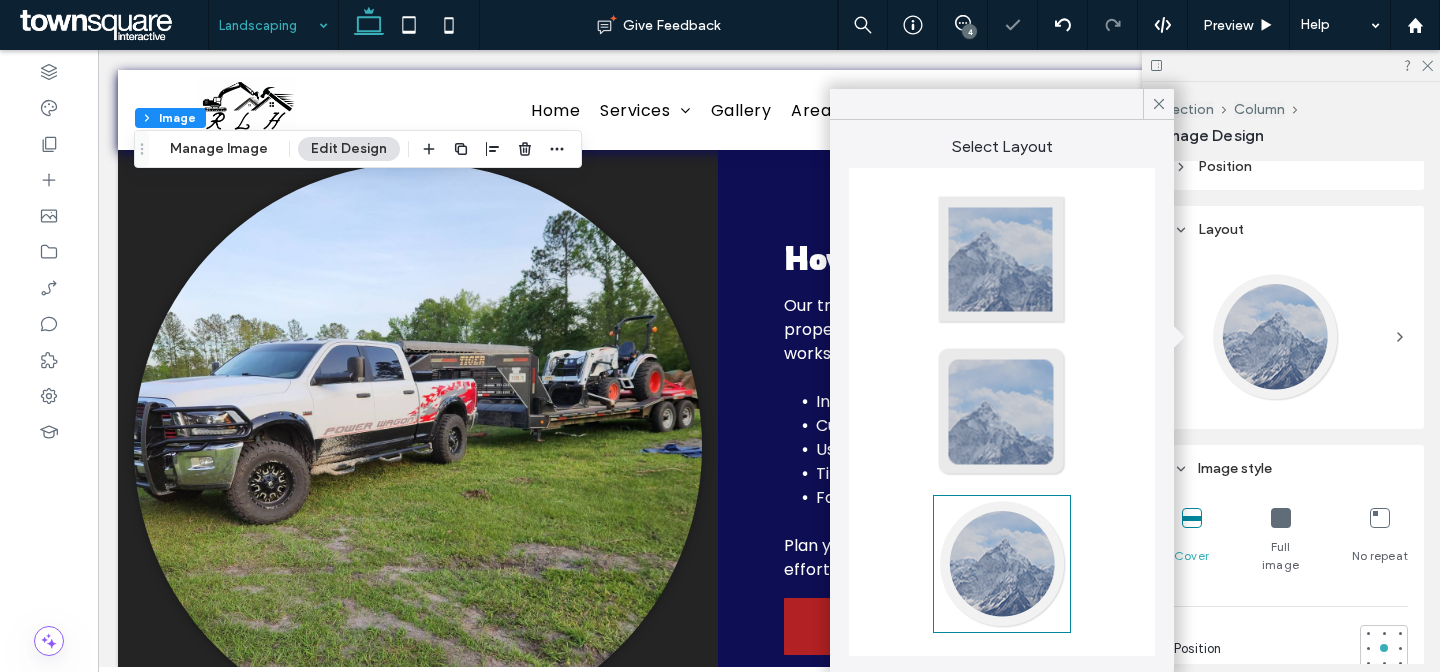 type on "**" 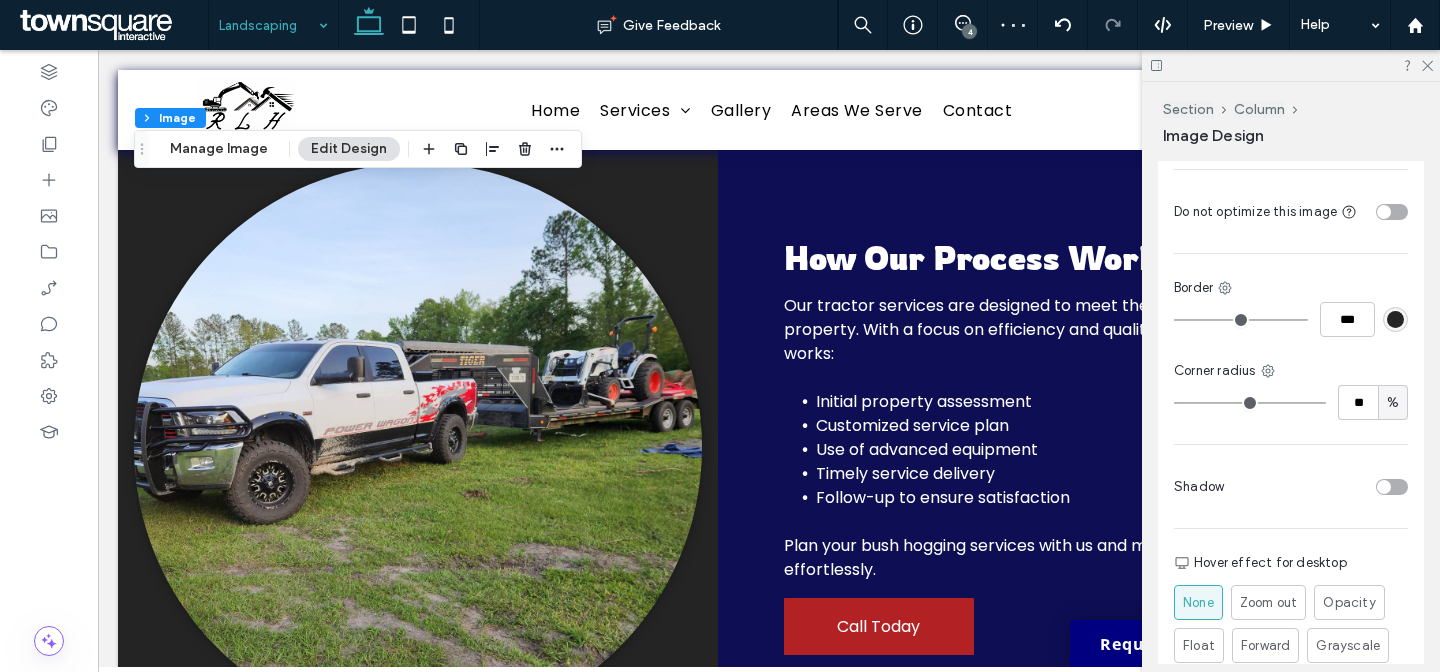 click at bounding box center (1392, 487) 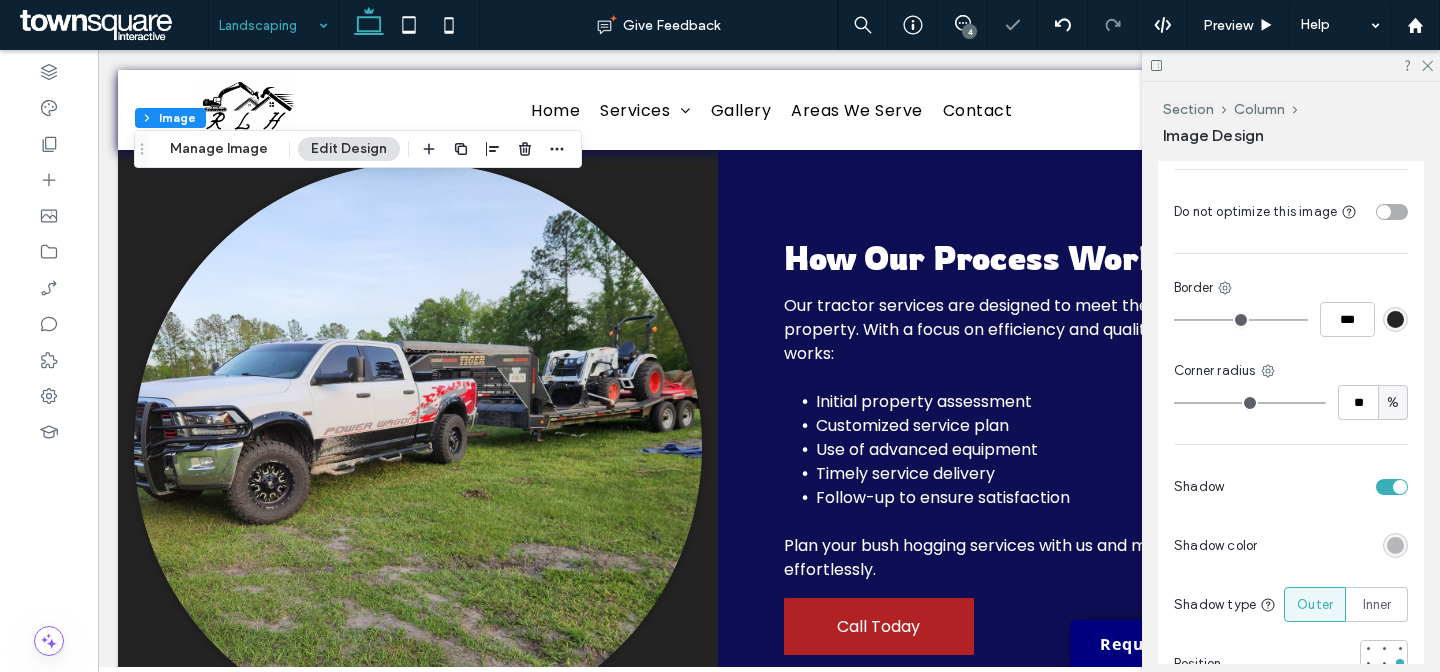 scroll, scrollTop: 1182, scrollLeft: 0, axis: vertical 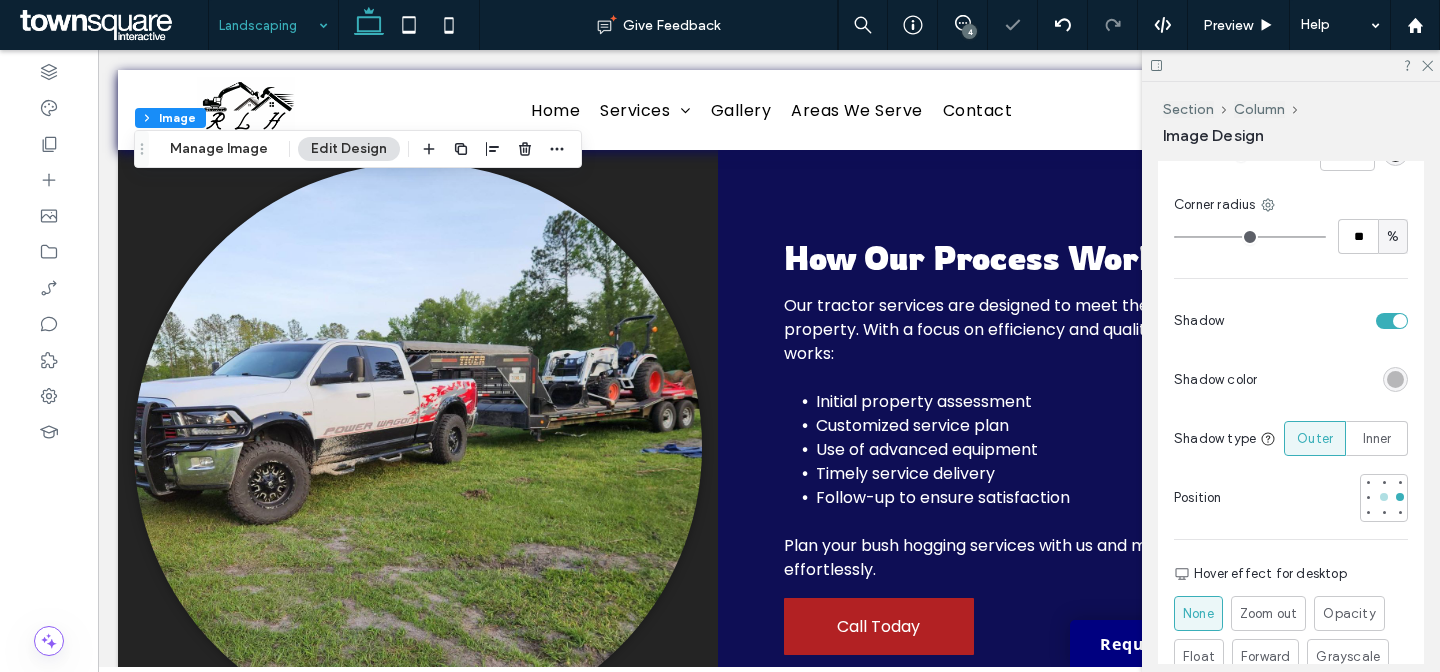 click at bounding box center (1384, 497) 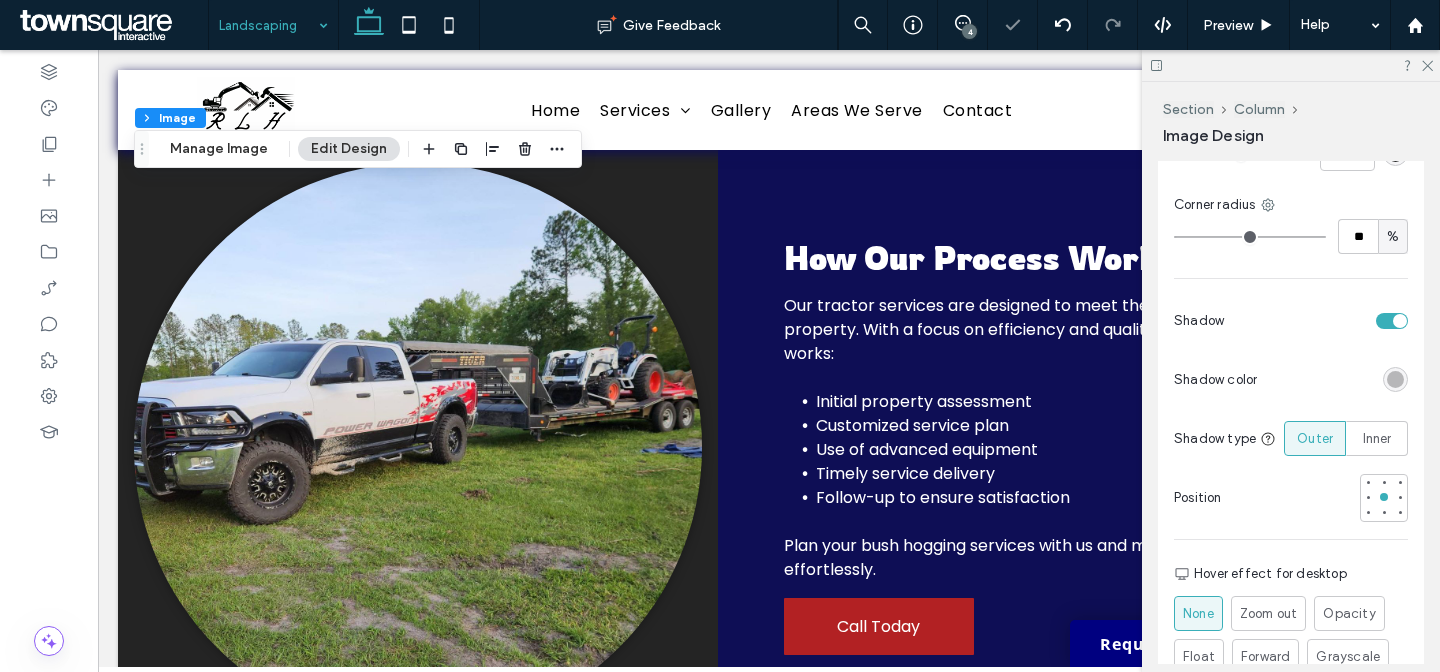 click at bounding box center [1395, 379] 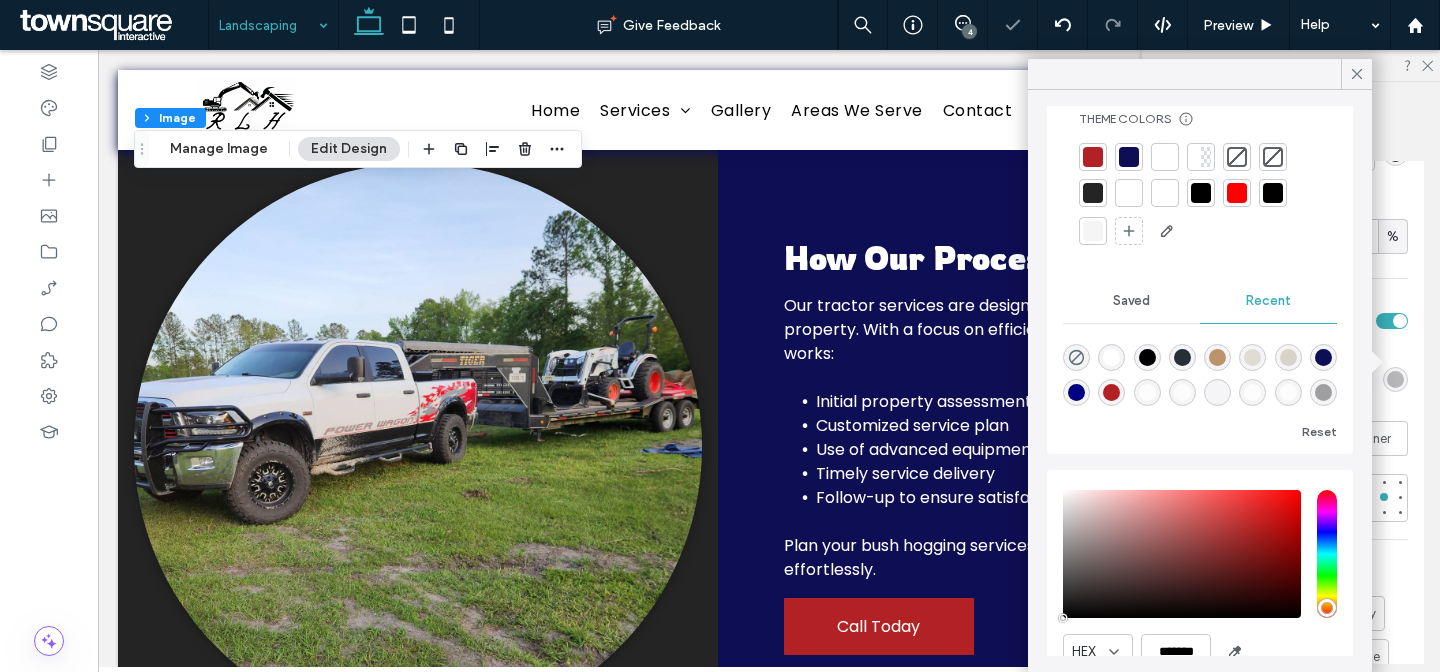 scroll, scrollTop: 132, scrollLeft: 0, axis: vertical 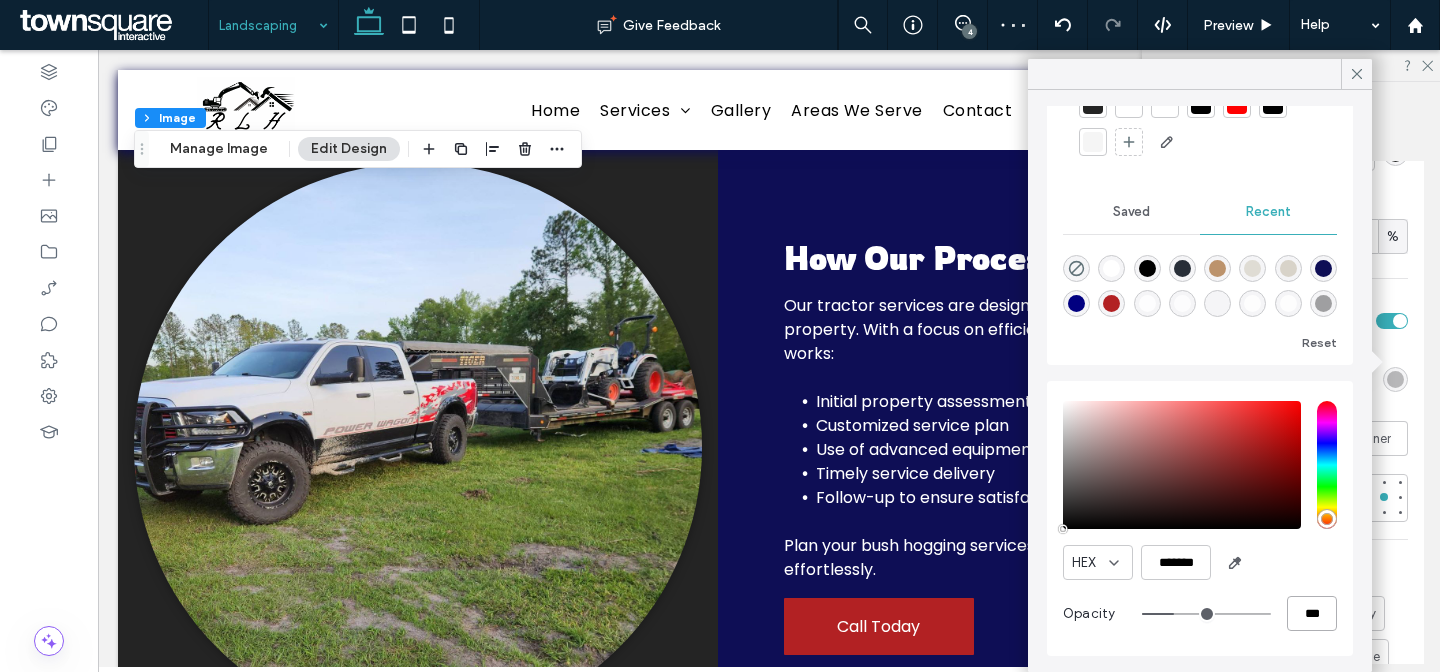 drag, startPoint x: 1295, startPoint y: 613, endPoint x: 1276, endPoint y: 613, distance: 19 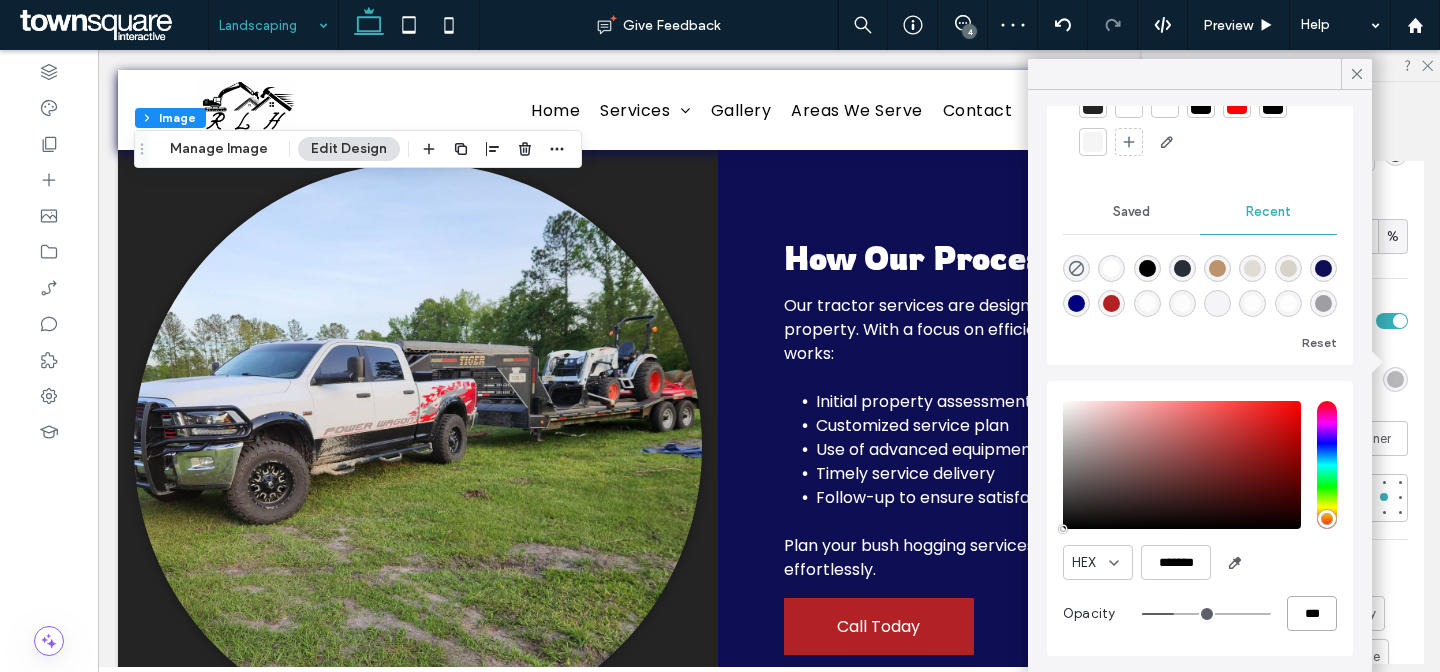 click on "***" at bounding box center (1312, 613) 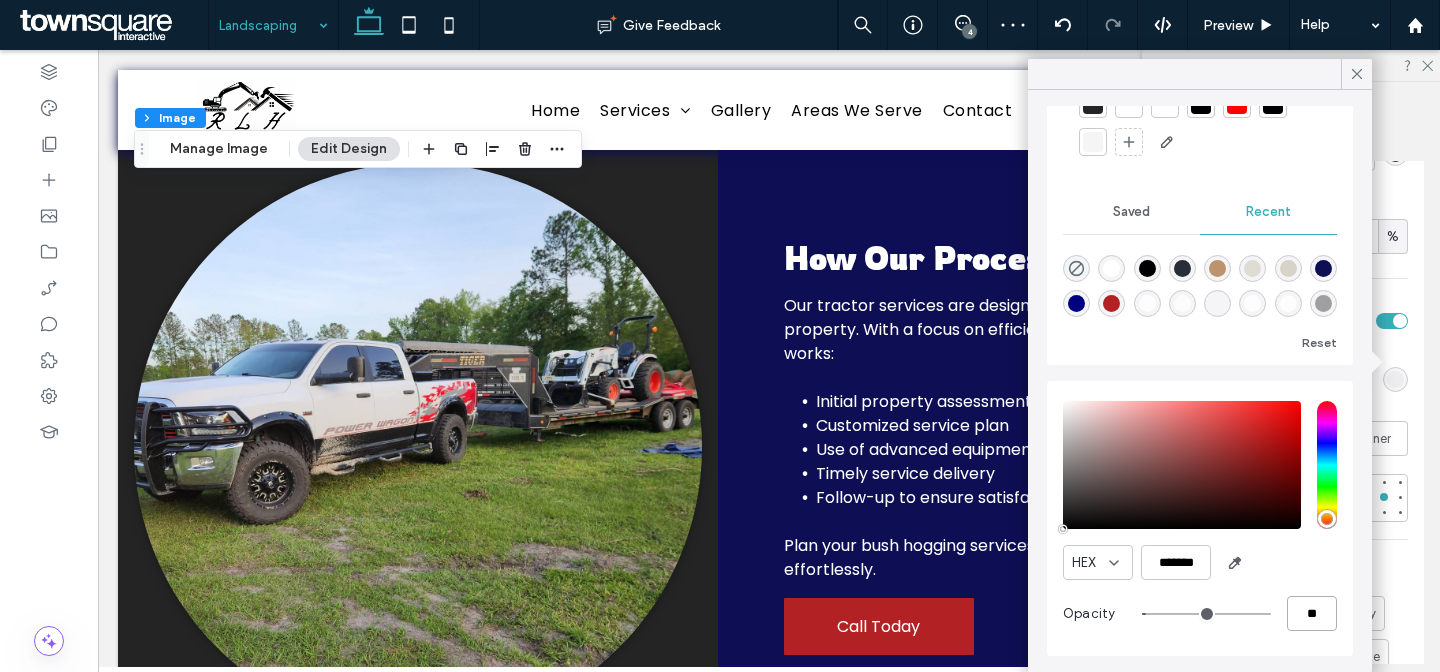 type on "**" 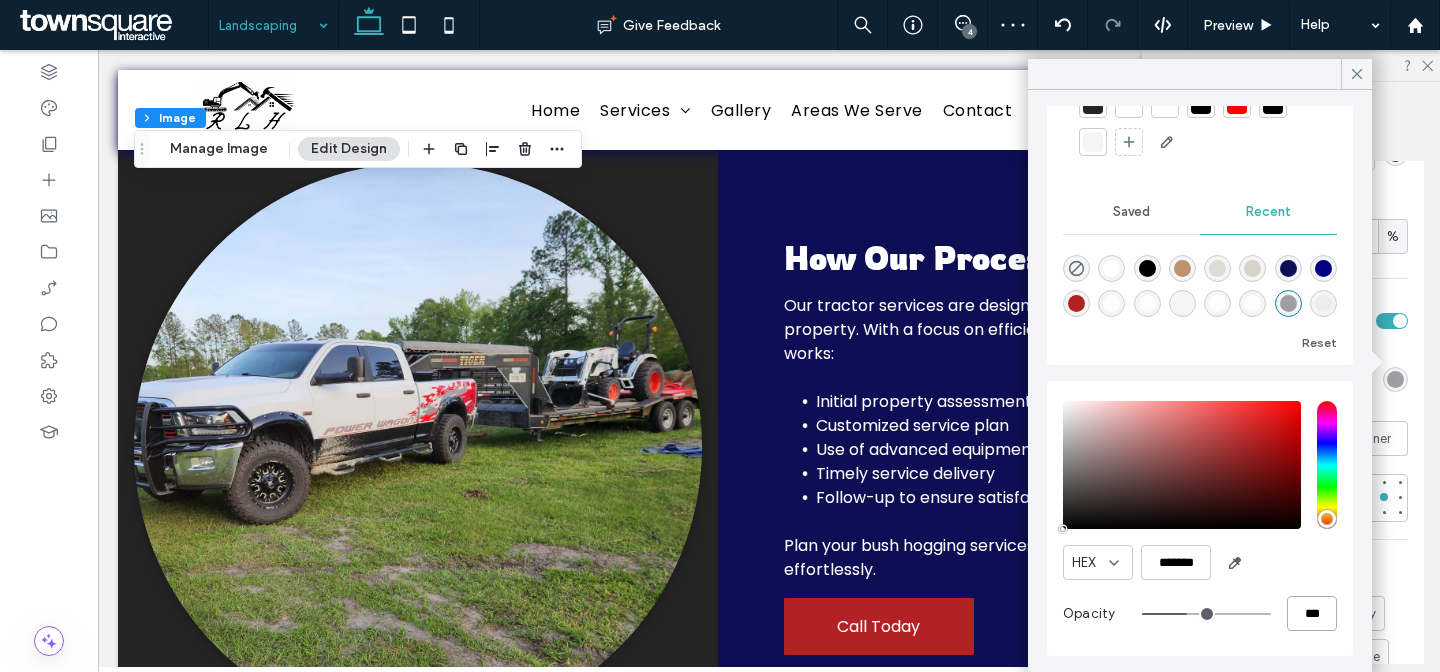 type on "***" 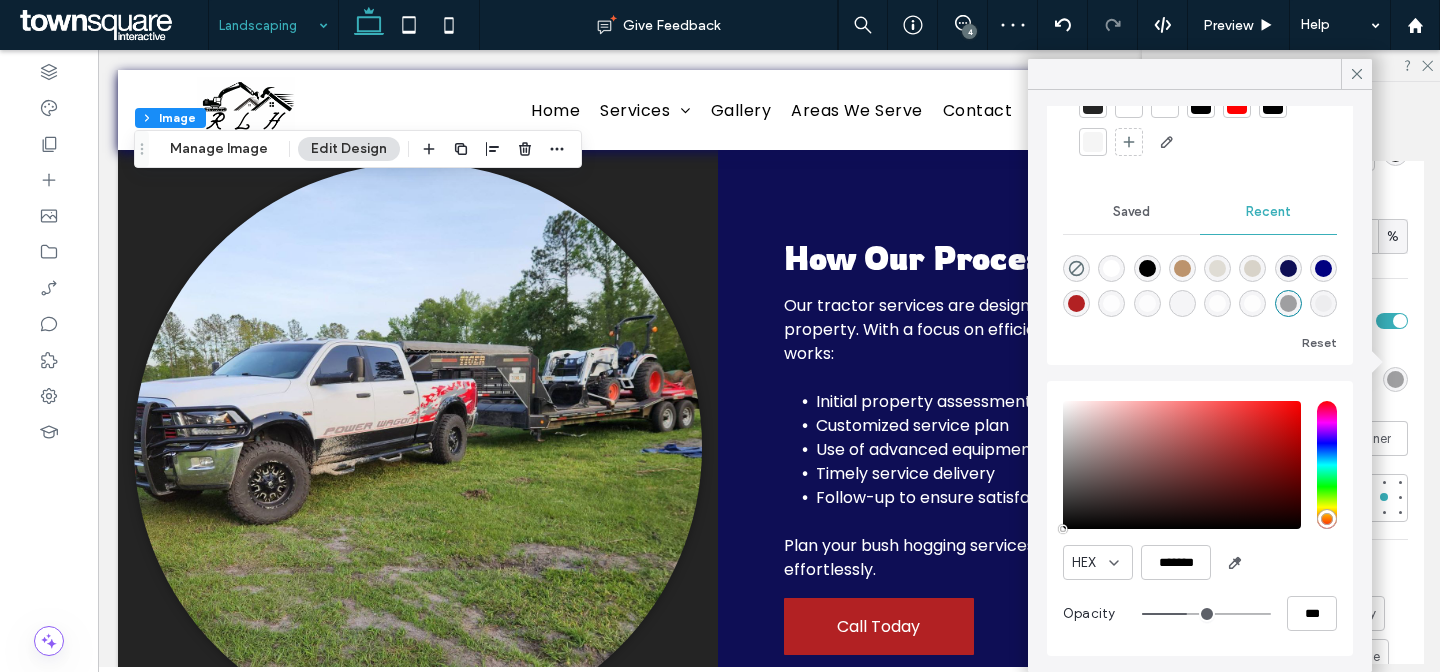 click on "HEX *******" at bounding box center (1200, 562) 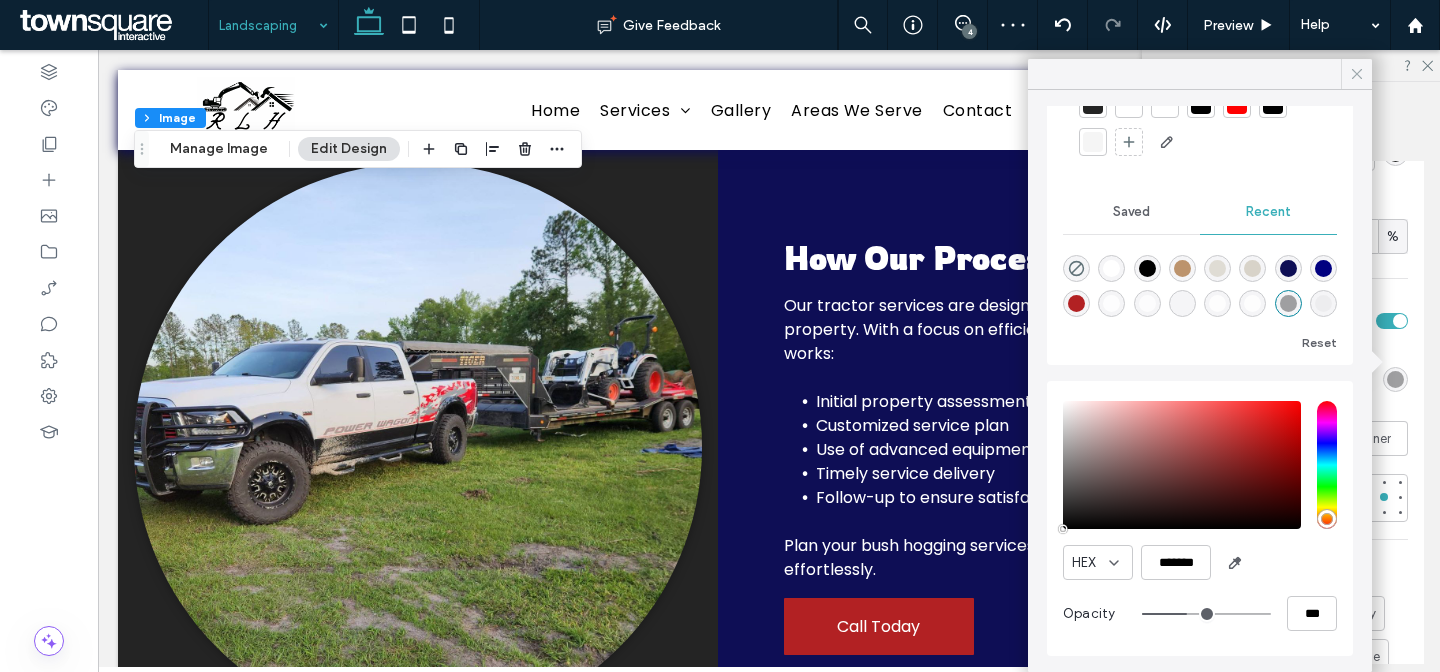 click 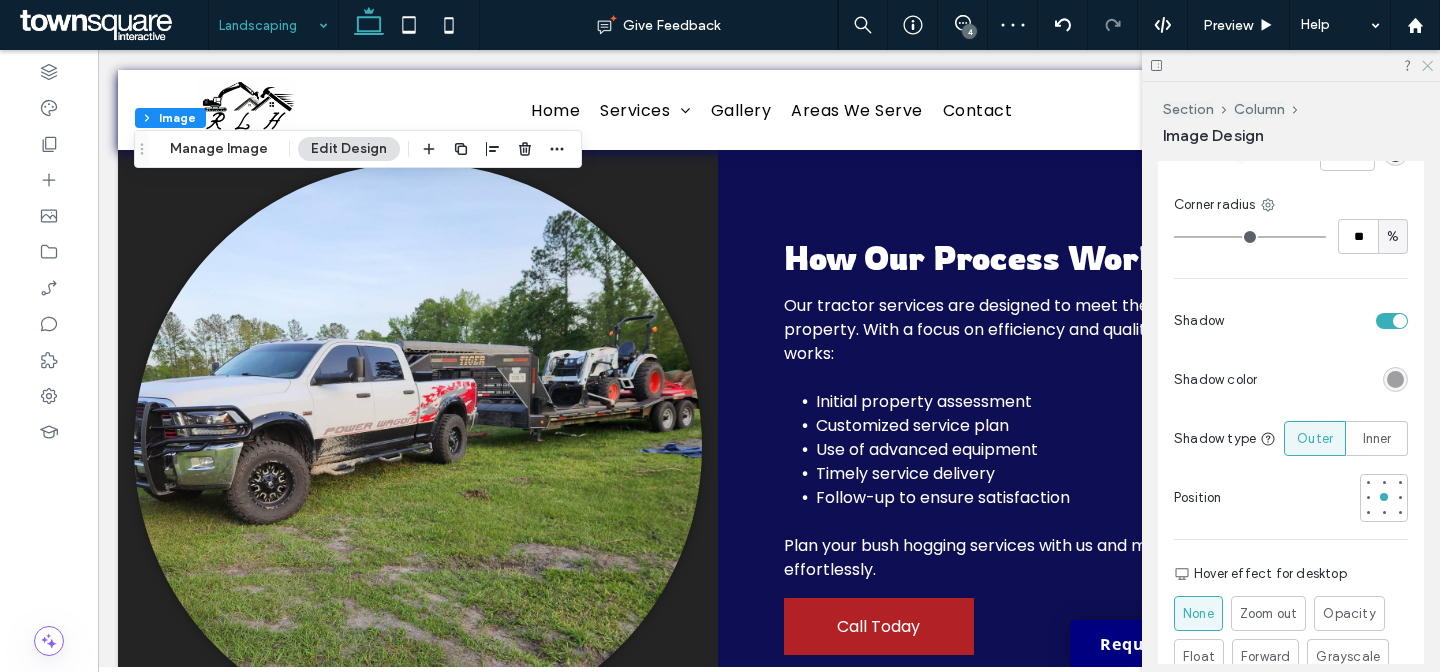 click 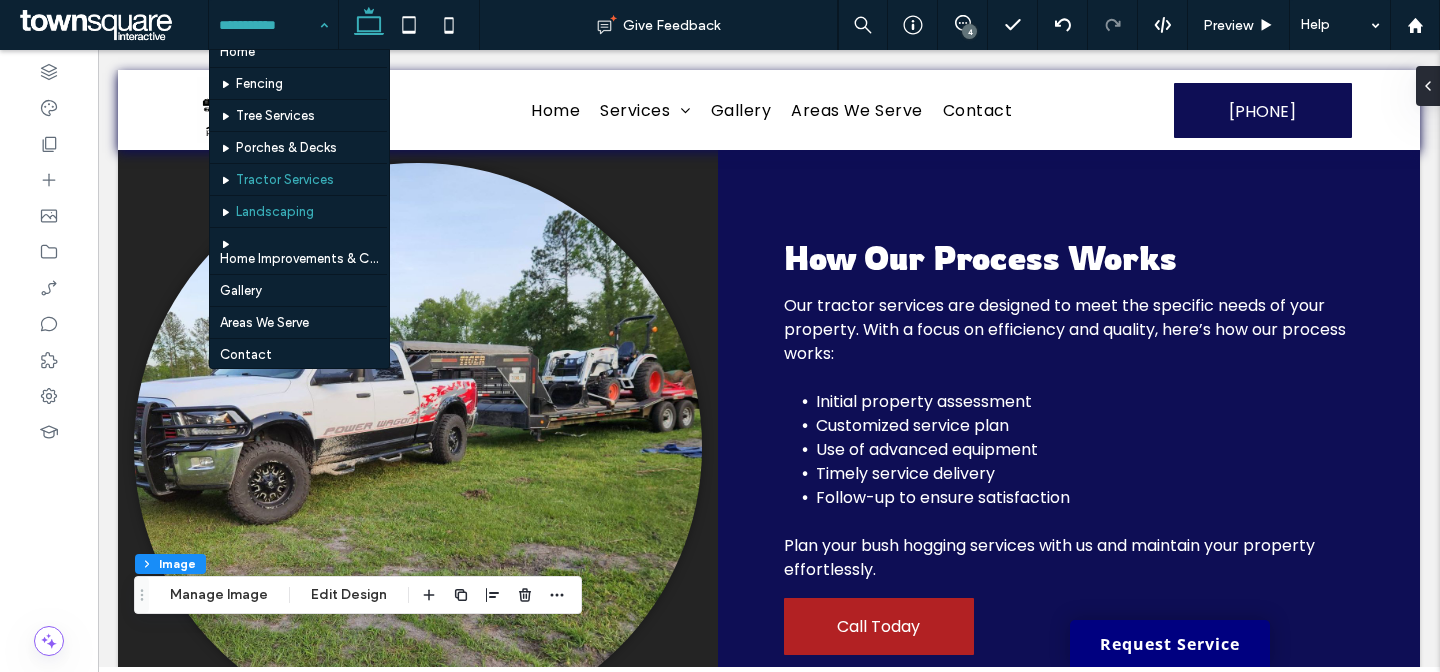 scroll, scrollTop: 34, scrollLeft: 0, axis: vertical 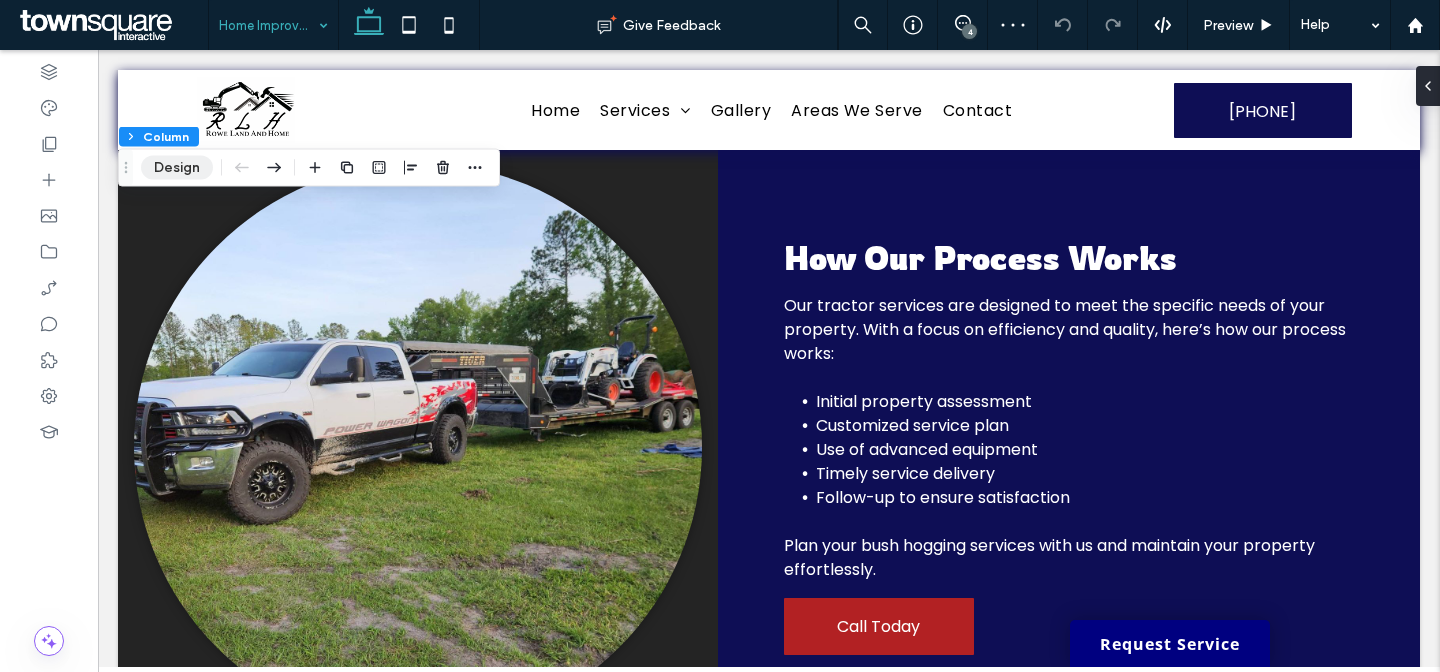 click on "Design" at bounding box center (177, 168) 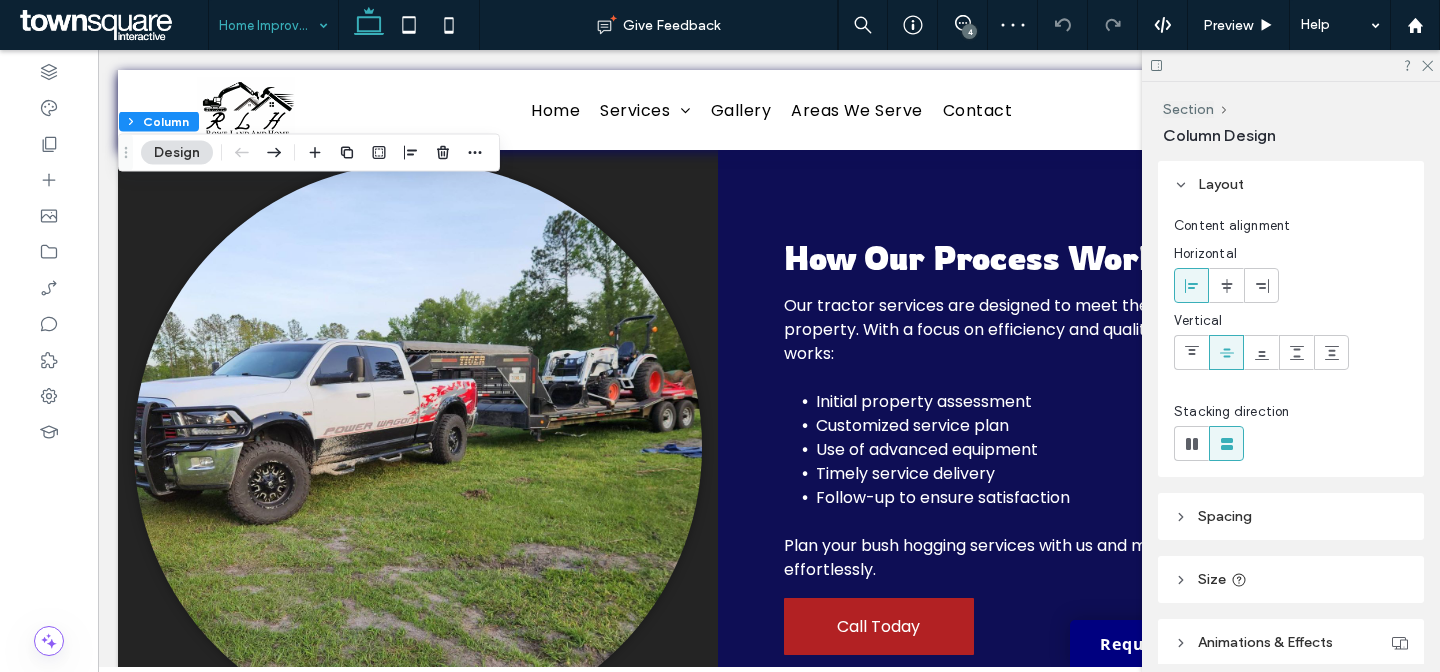 scroll, scrollTop: 363, scrollLeft: 0, axis: vertical 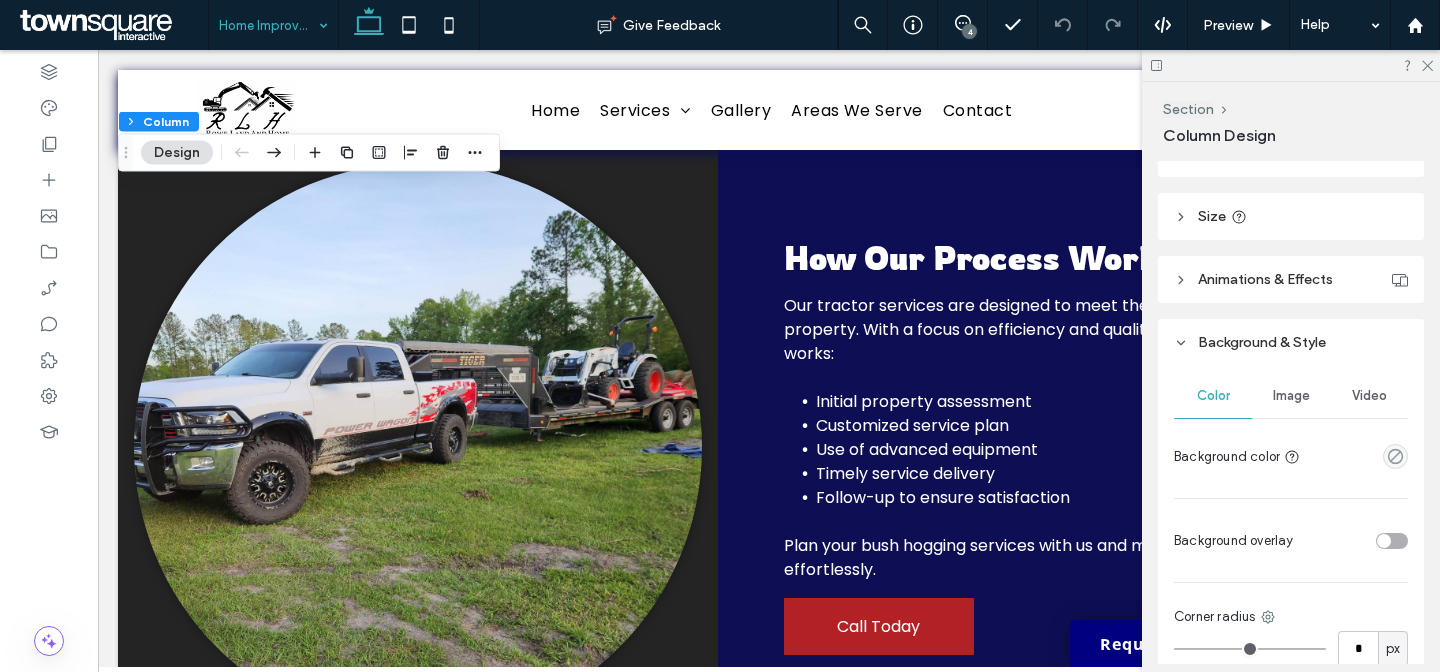 click on "Image" at bounding box center (1291, 396) 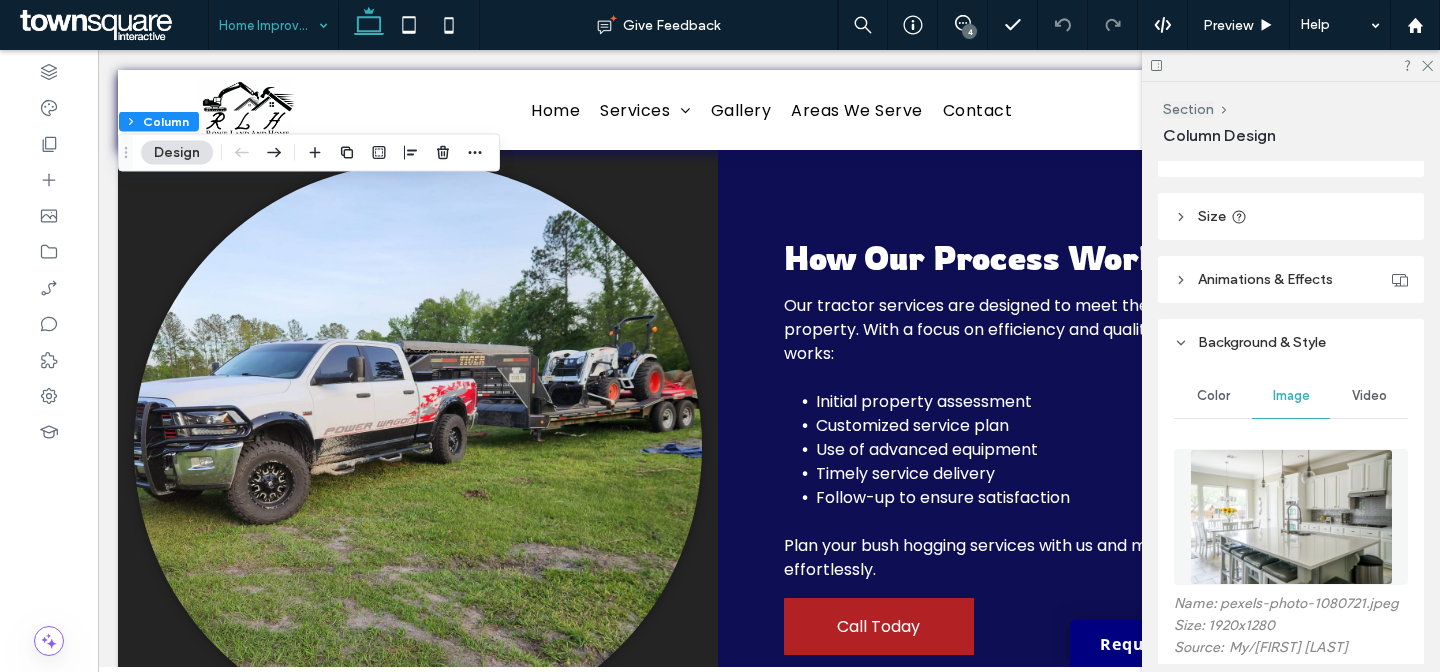 click at bounding box center [1291, 517] 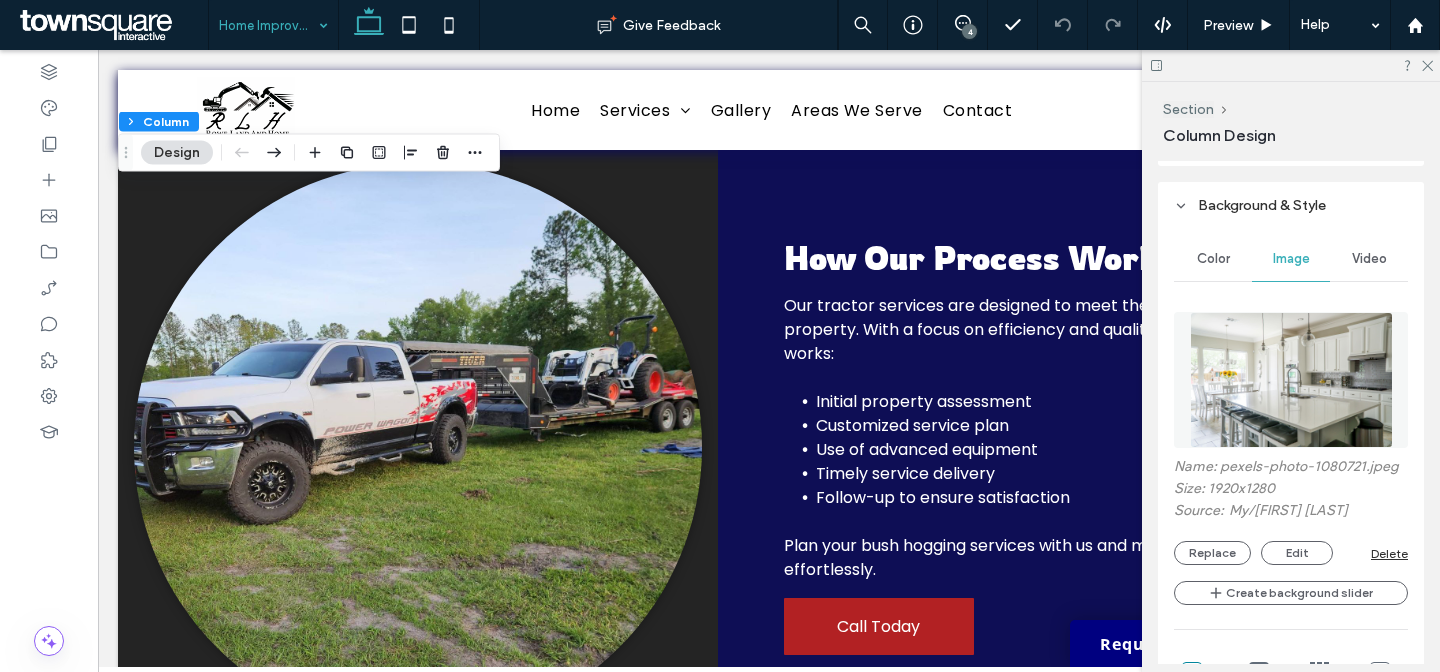 scroll, scrollTop: 700, scrollLeft: 0, axis: vertical 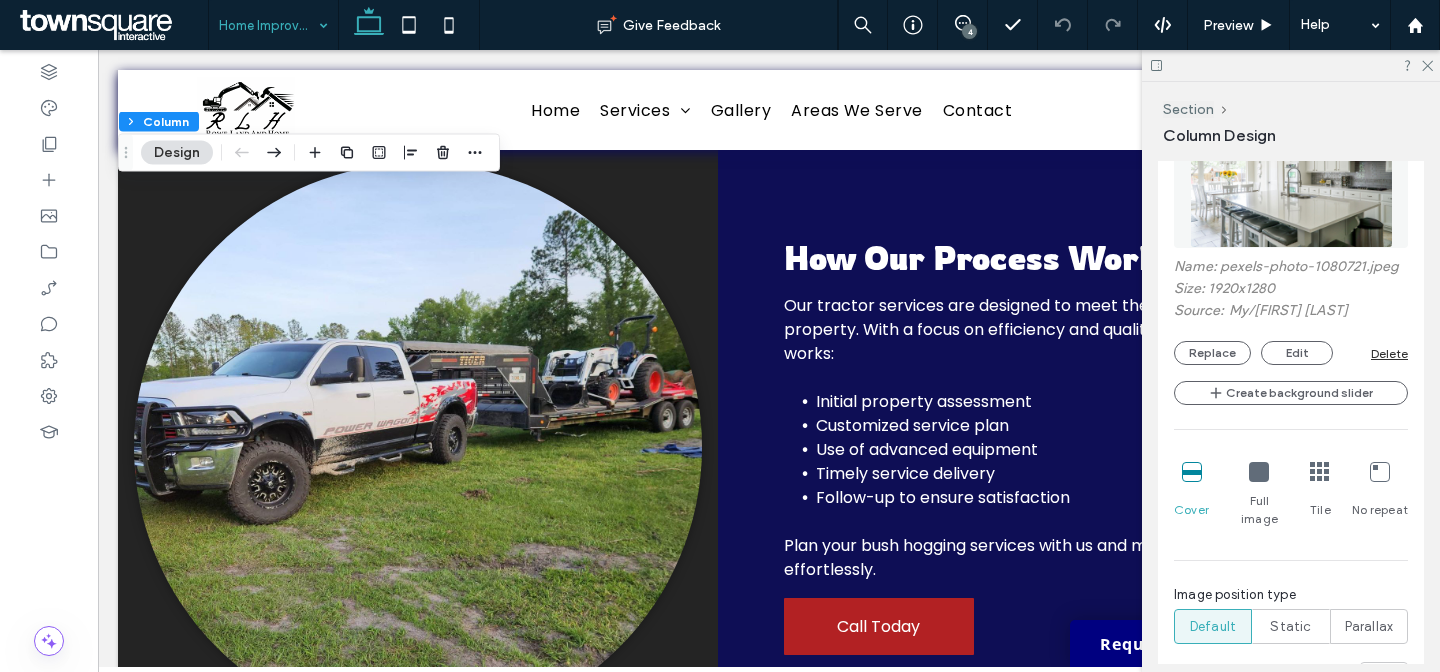 click on "Delete" at bounding box center [1389, 353] 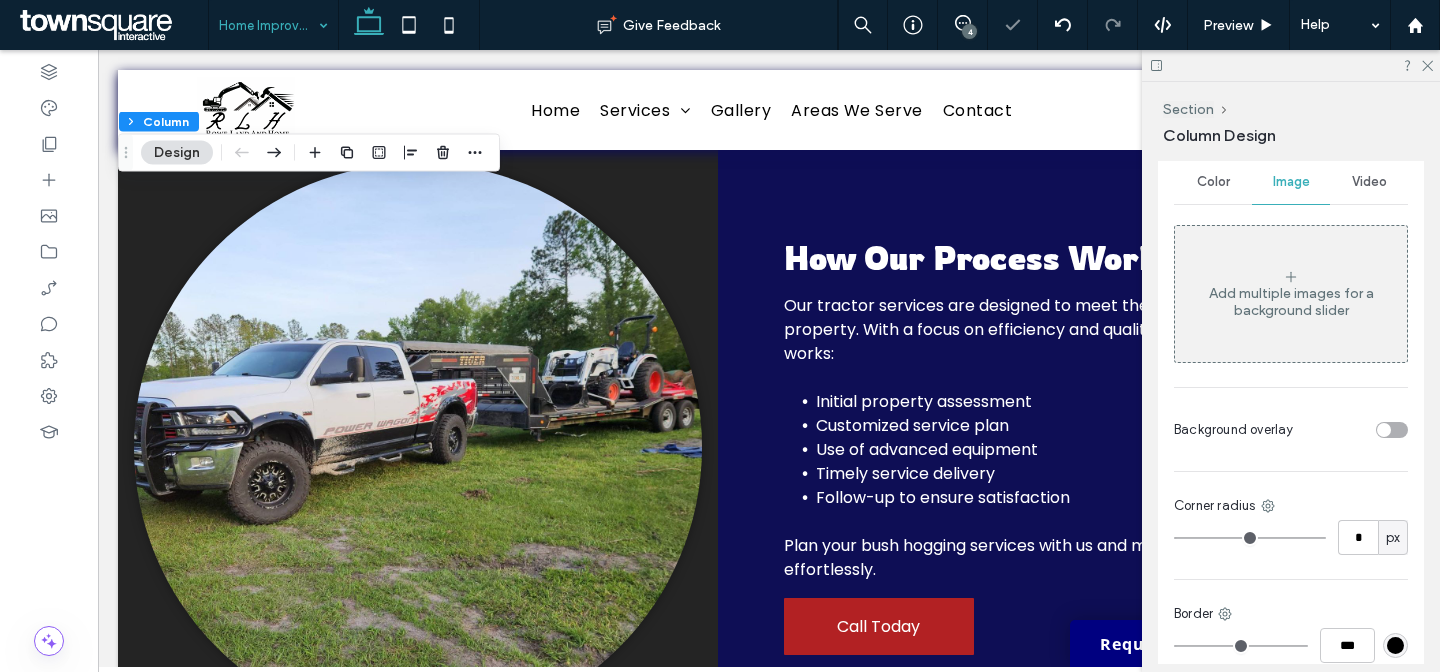 scroll, scrollTop: 575, scrollLeft: 0, axis: vertical 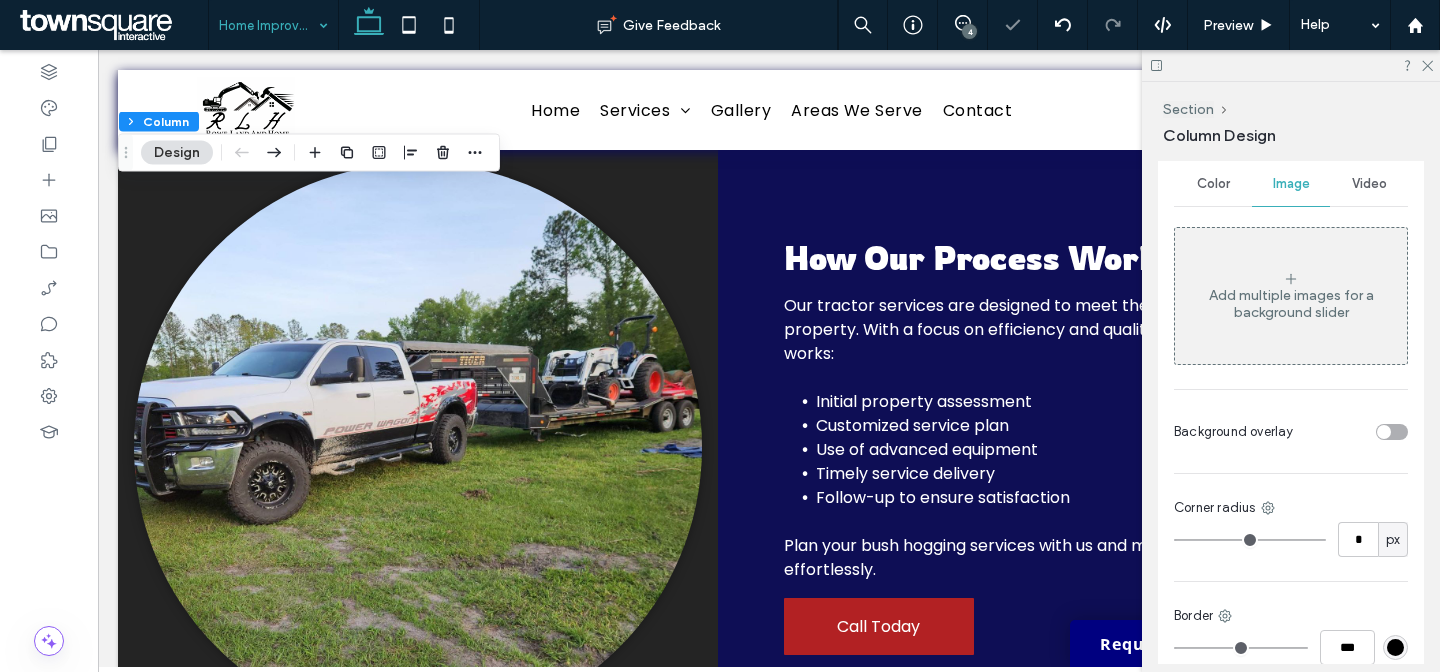 click on "Color" at bounding box center [1213, 184] 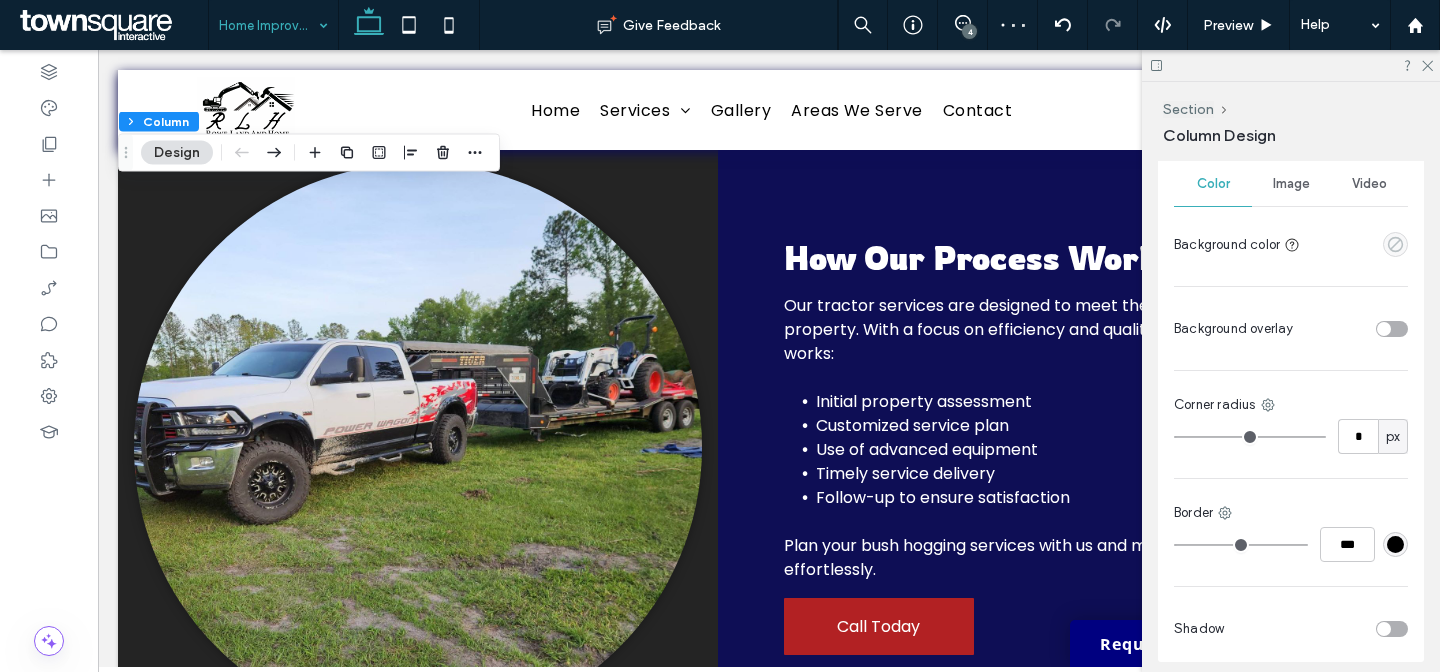click 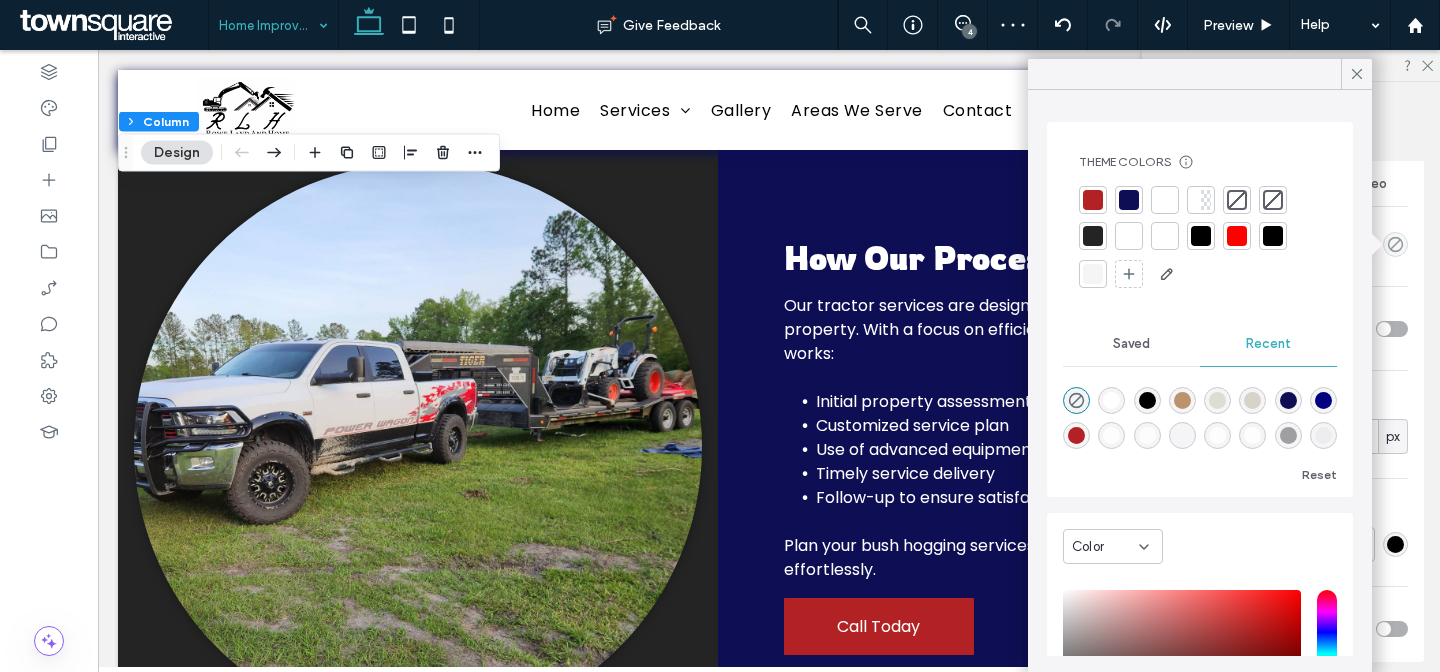 click at bounding box center [1093, 236] 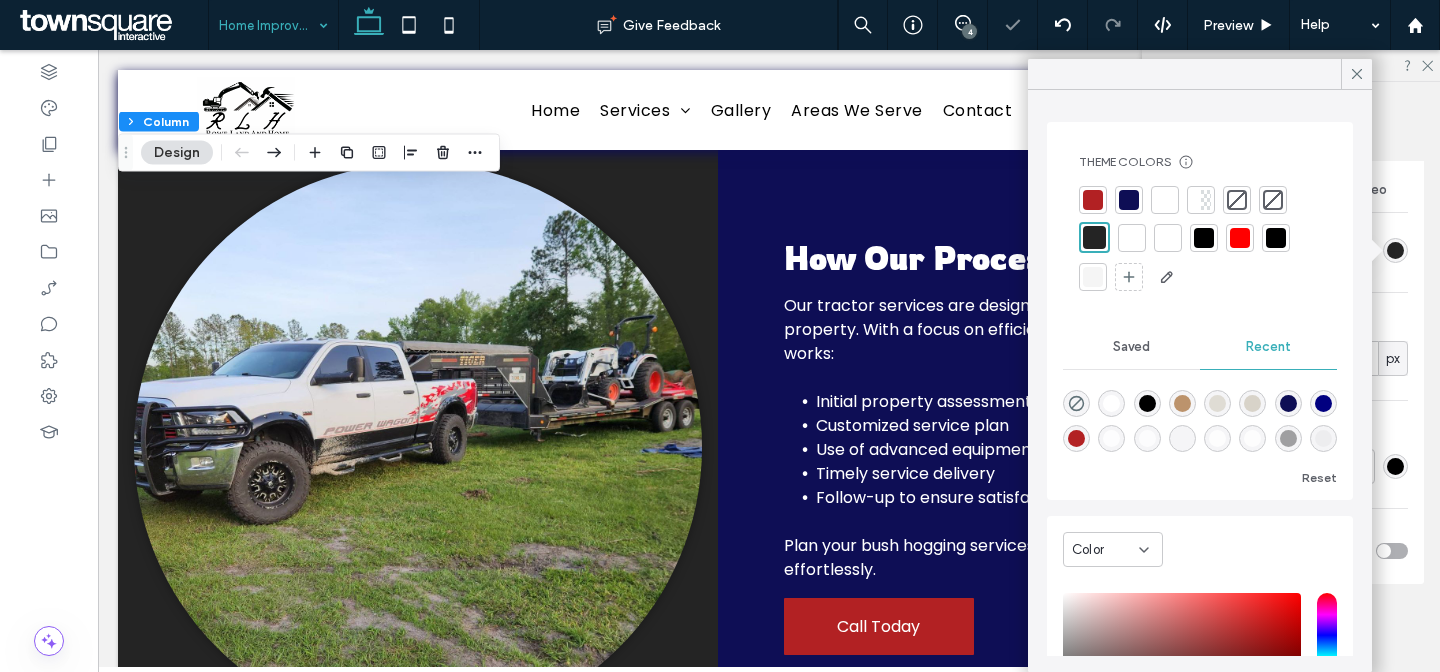 scroll, scrollTop: 569, scrollLeft: 0, axis: vertical 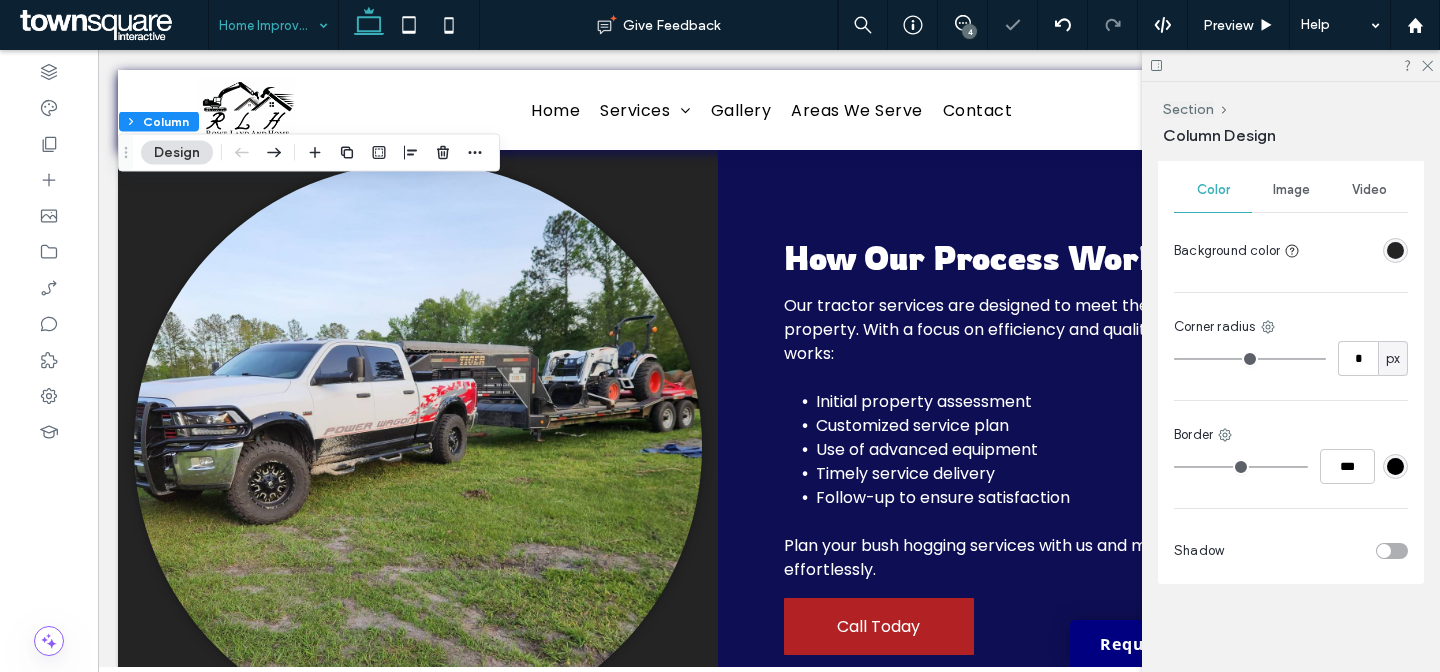 click on "Color Image Video Background color Corner radius * px Border *** Shadow" at bounding box center [1291, 372] 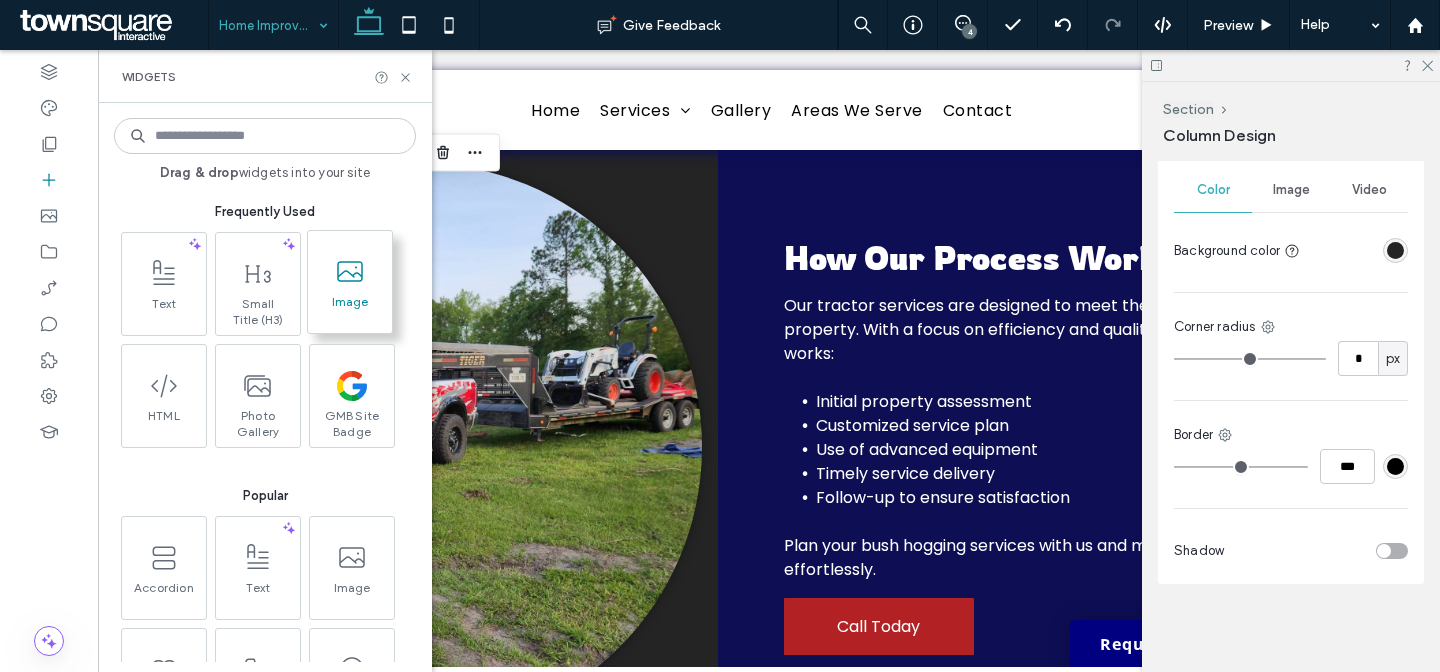 click 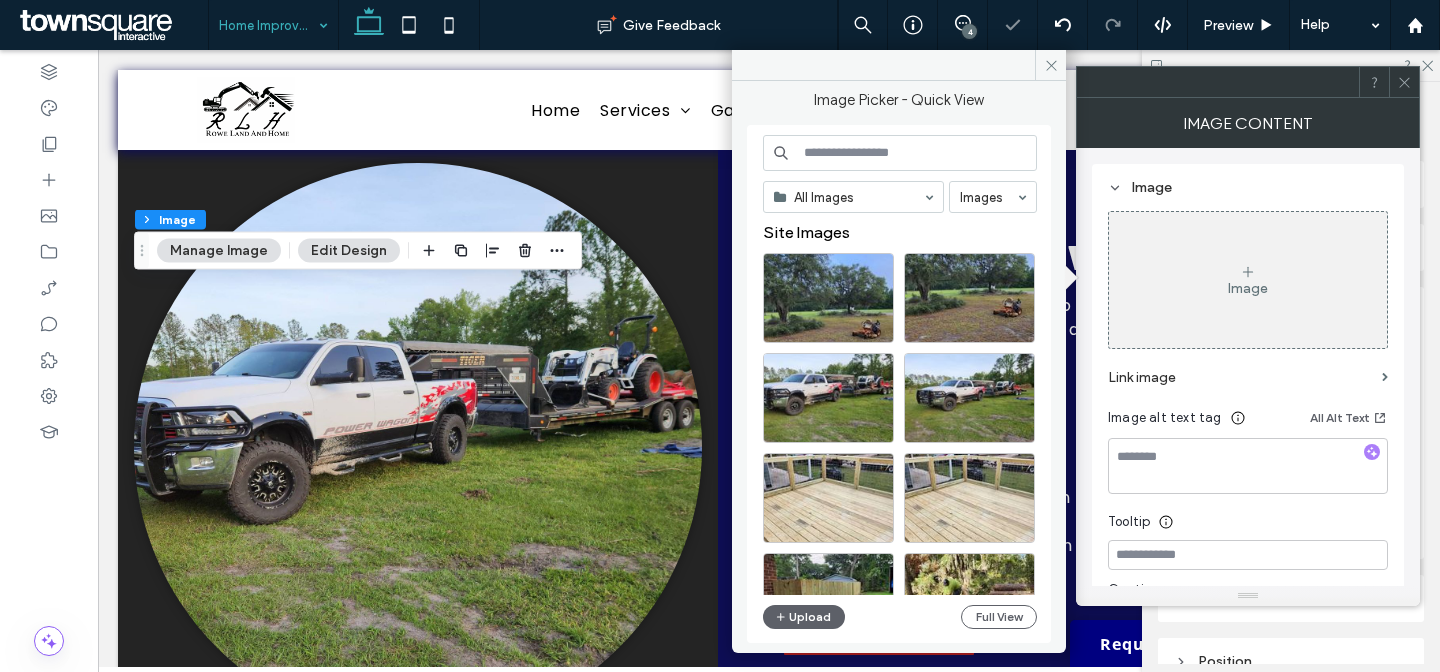 scroll, scrollTop: 29, scrollLeft: 0, axis: vertical 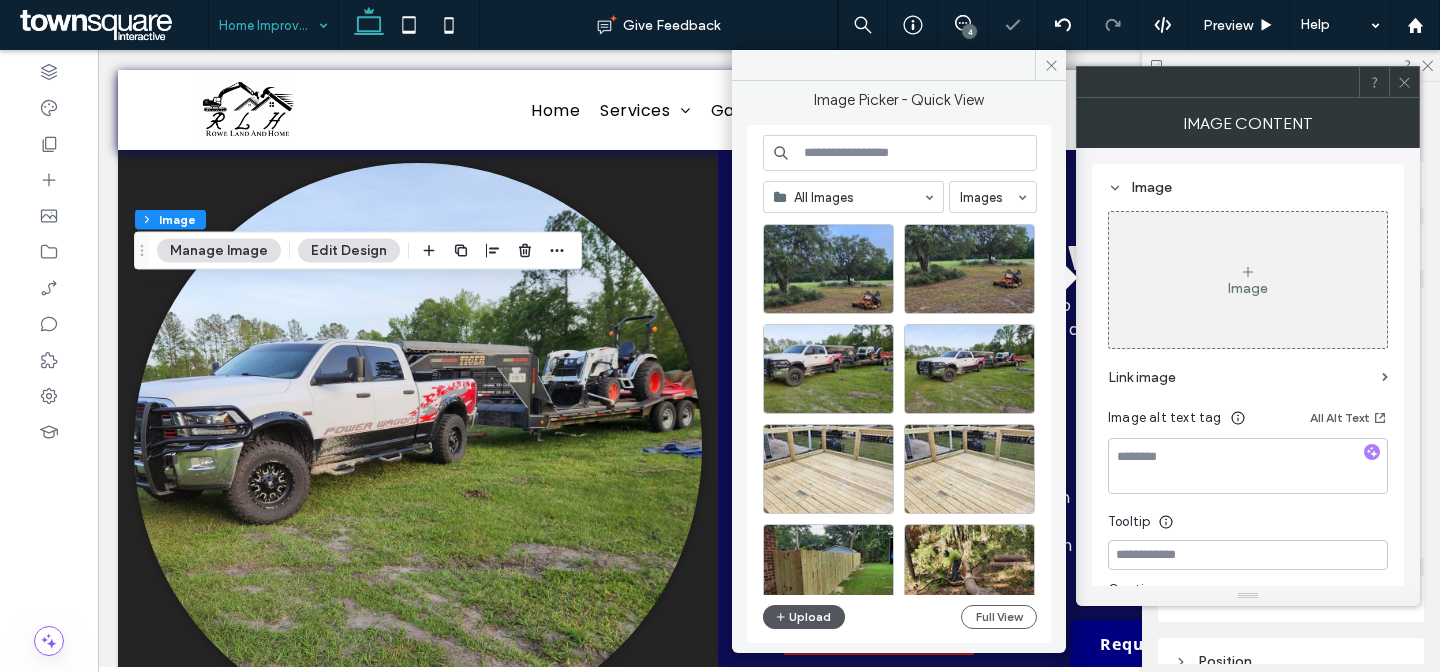 click 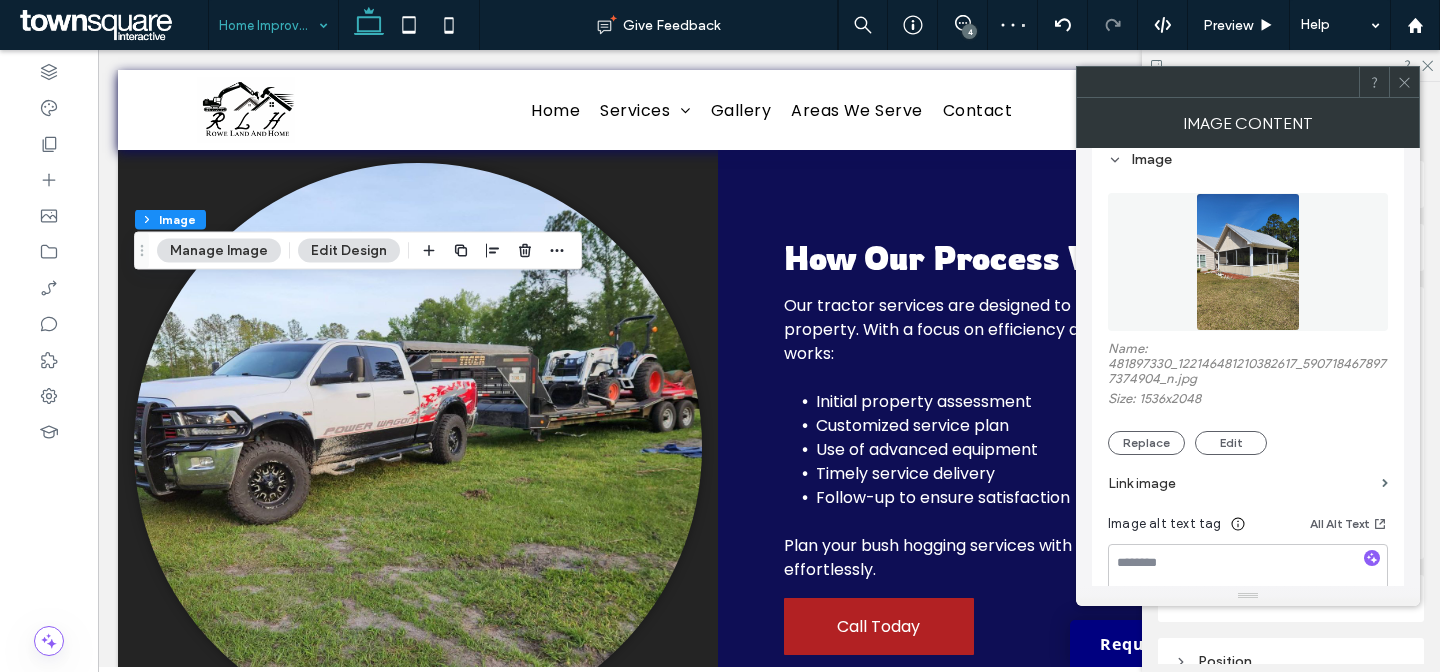 scroll, scrollTop: 202, scrollLeft: 0, axis: vertical 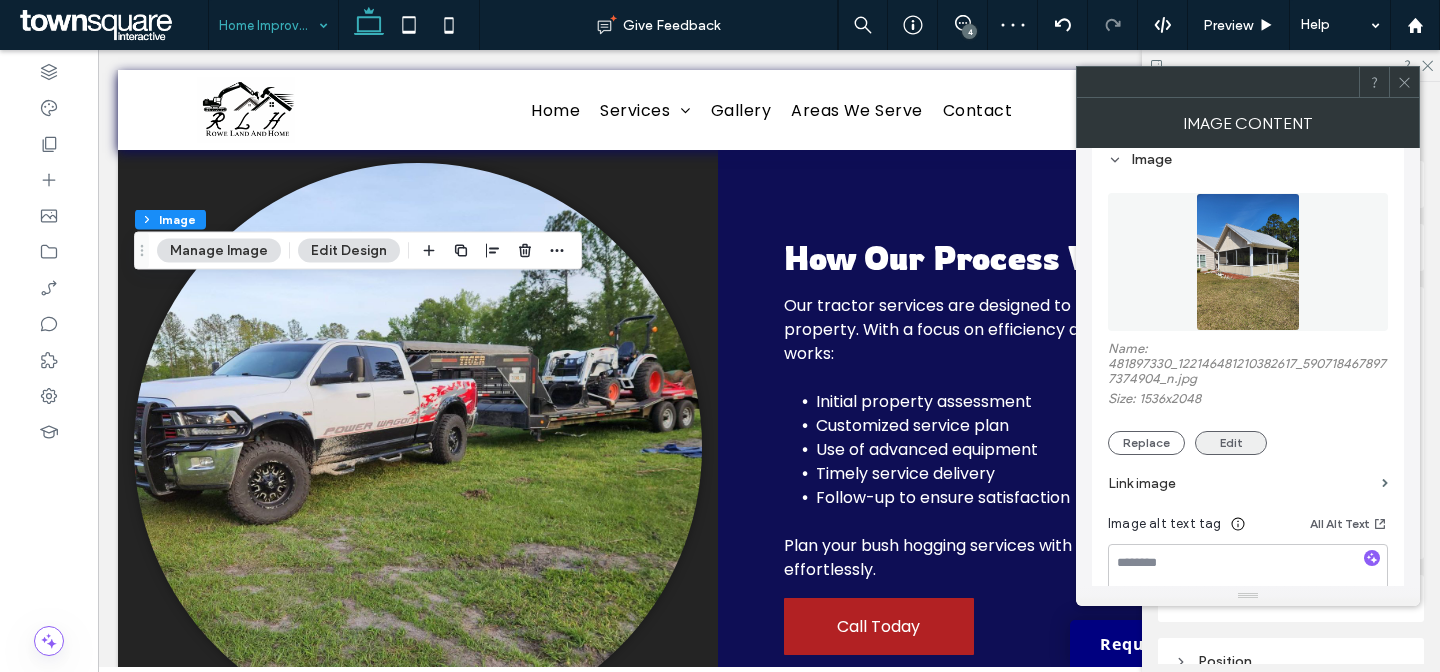 click on "Edit" at bounding box center [1231, 443] 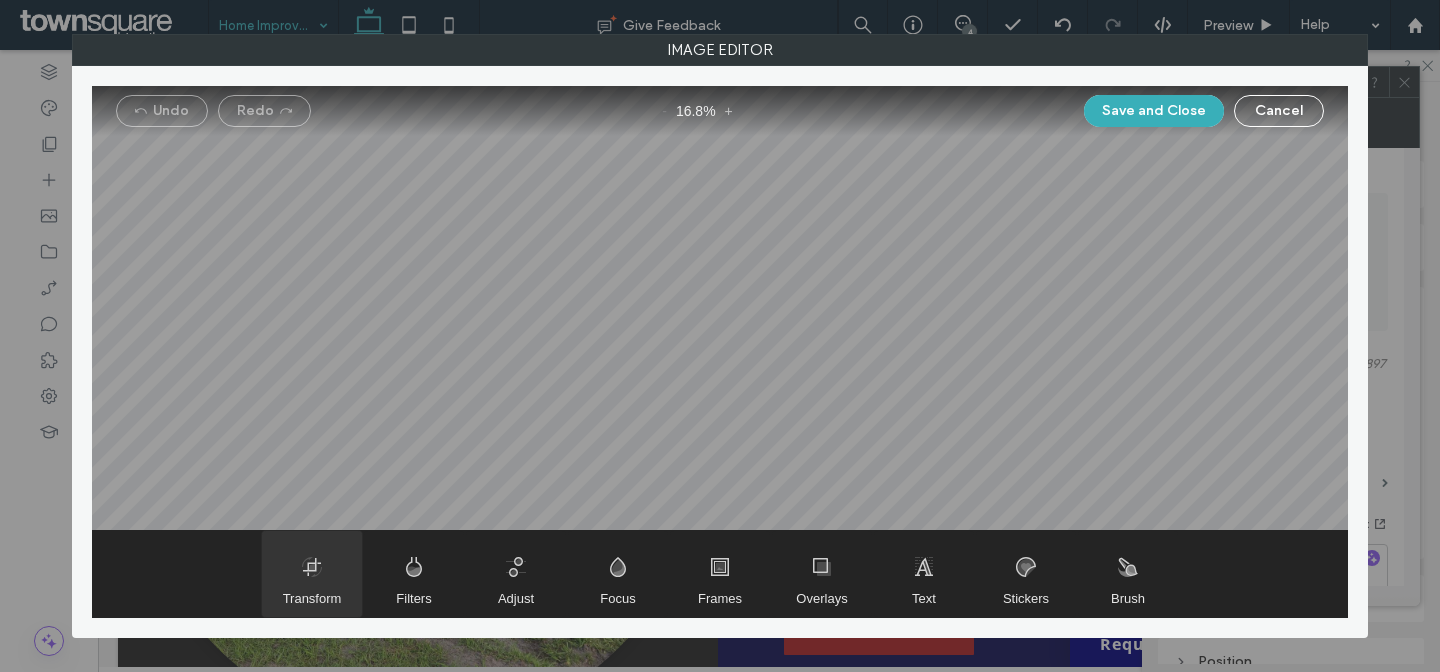 click at bounding box center (312, 574) 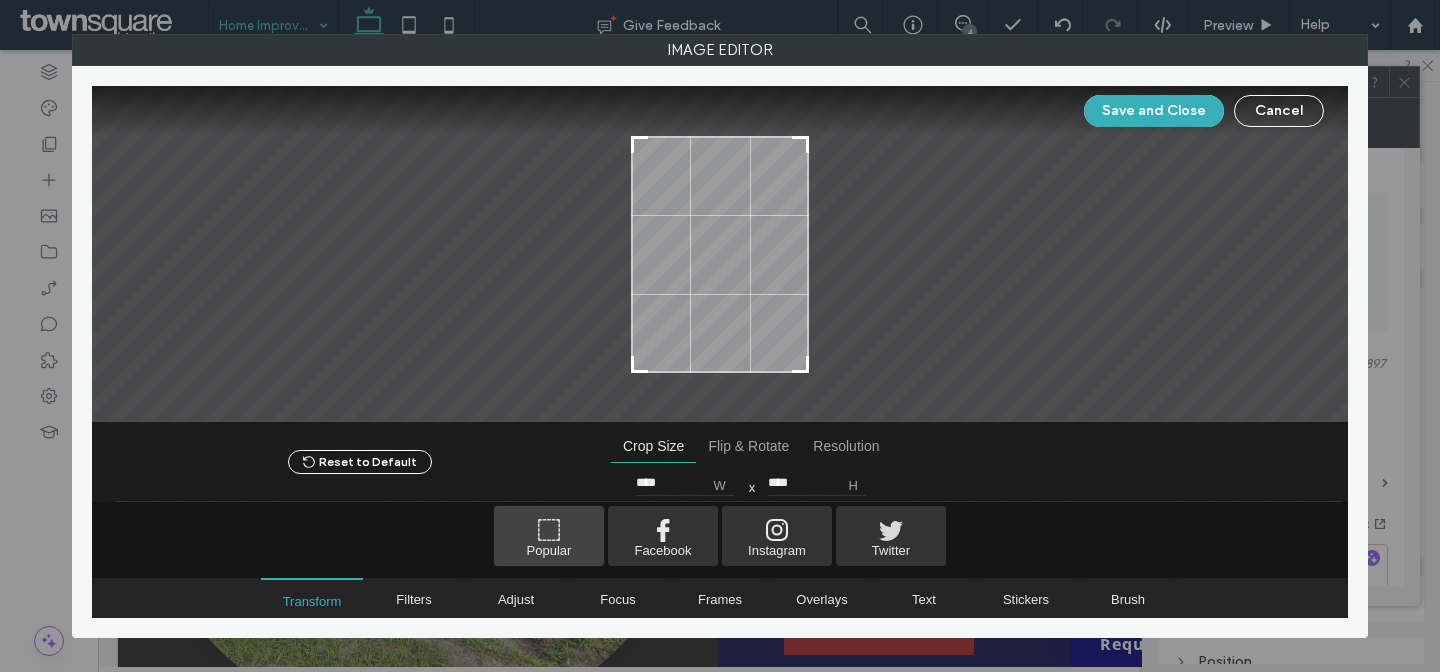 click at bounding box center (549, 536) 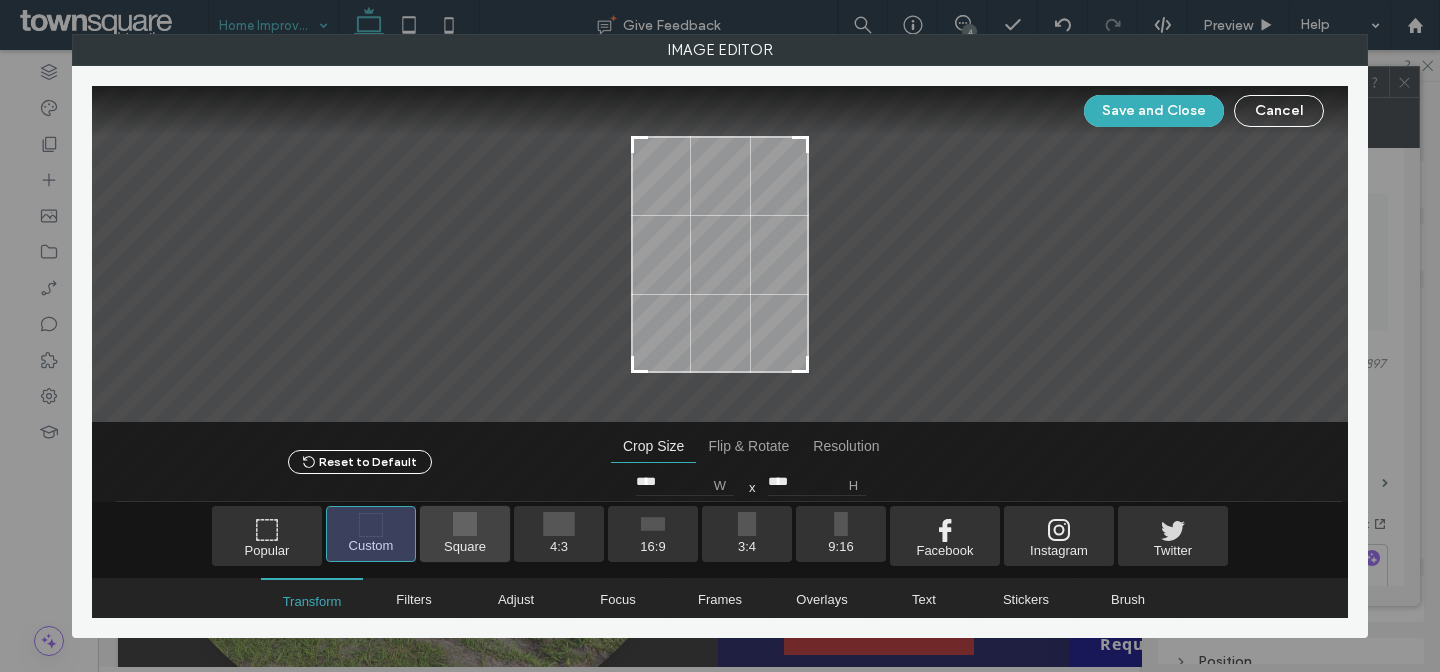click at bounding box center [465, 534] 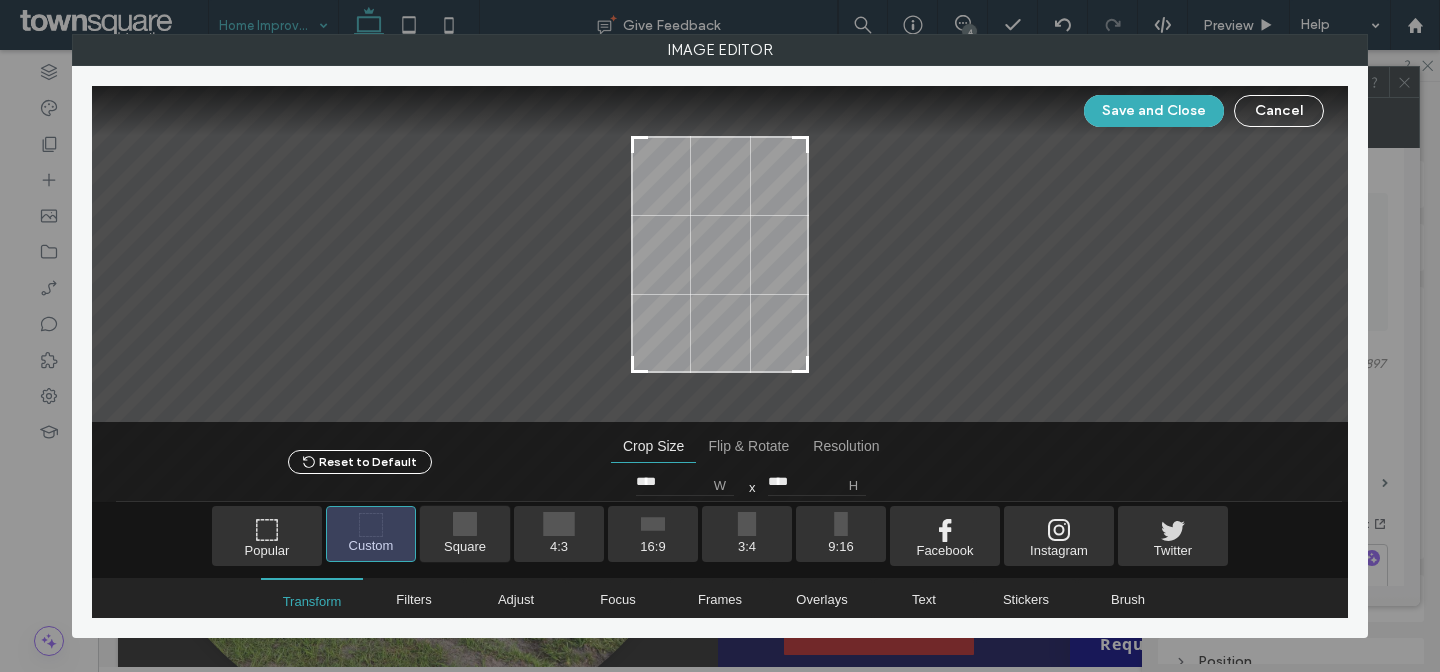 type on "****" 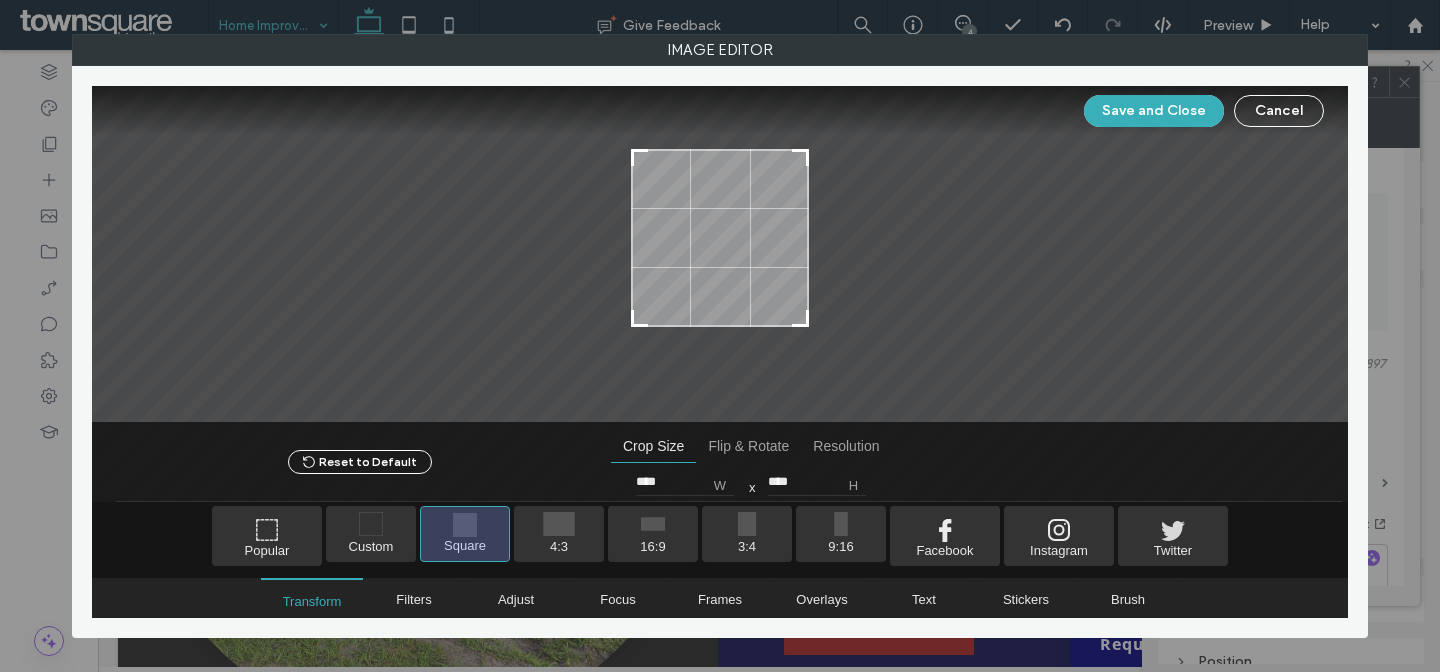drag, startPoint x: 741, startPoint y: 229, endPoint x: 742, endPoint y: 212, distance: 17.029387 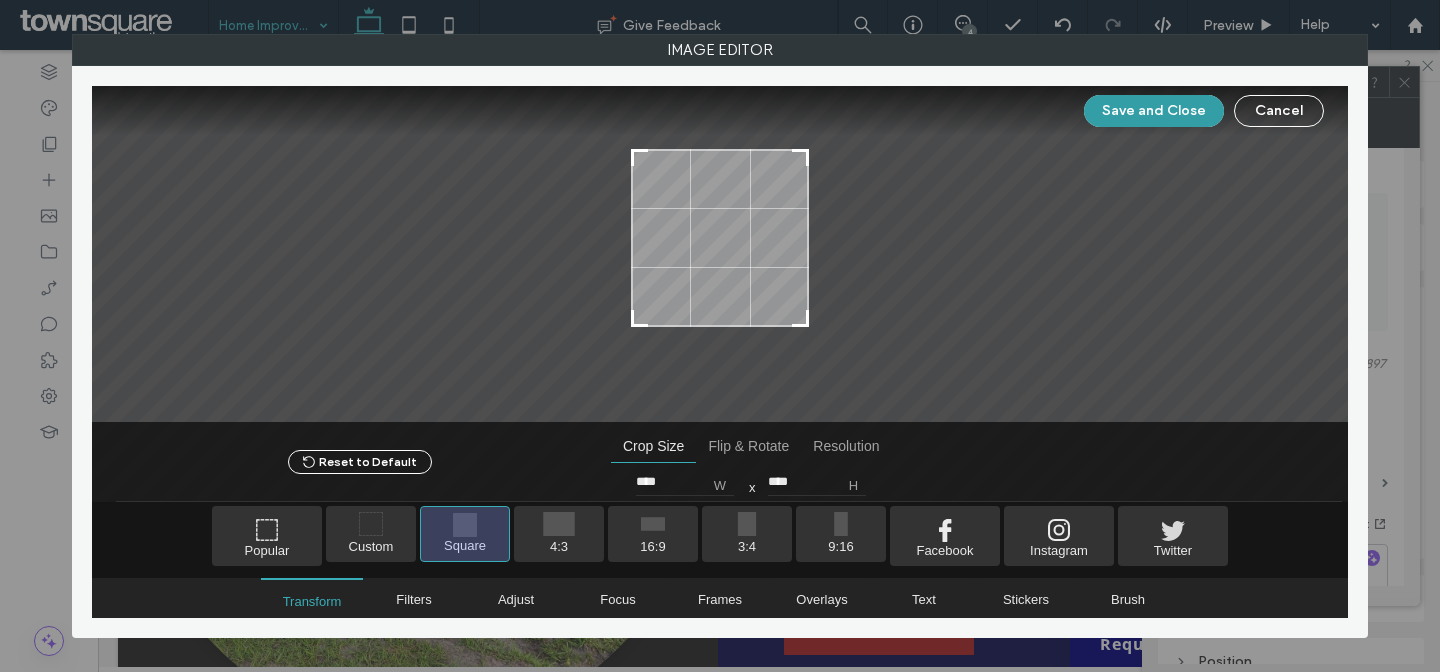 click on "Save and Close" at bounding box center (1154, 111) 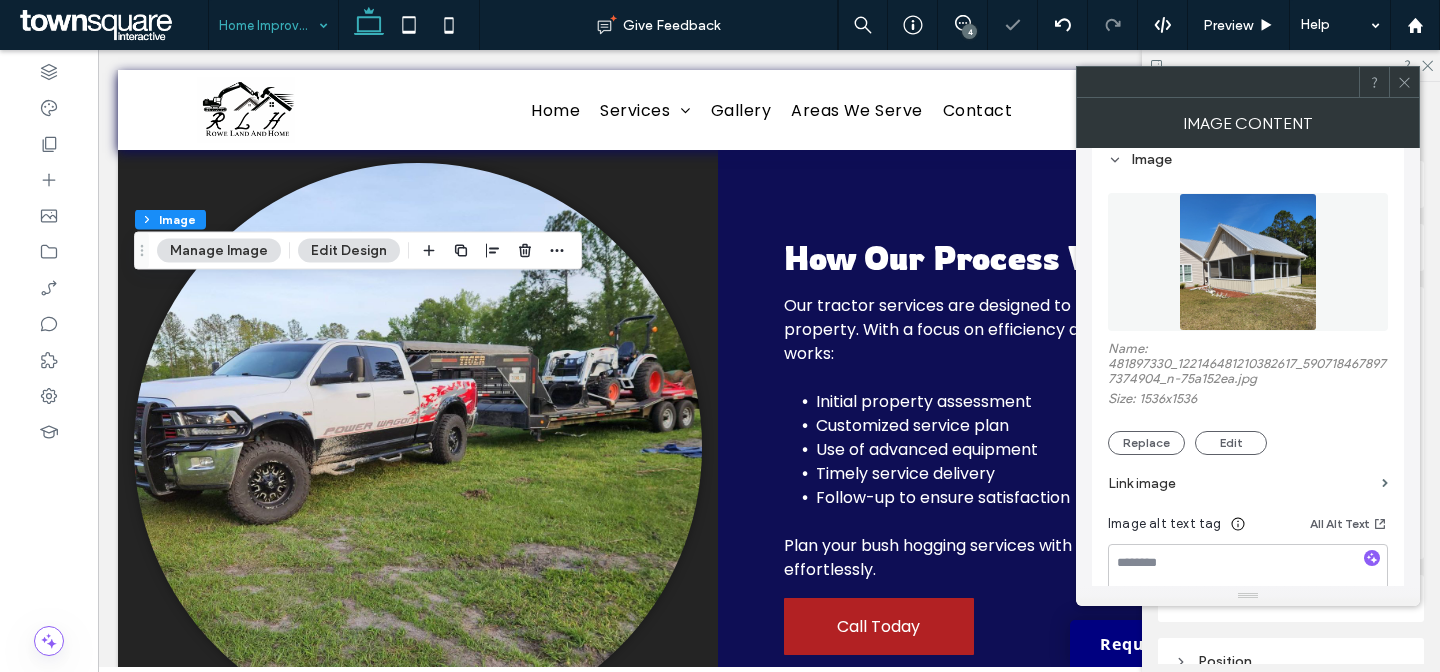 click 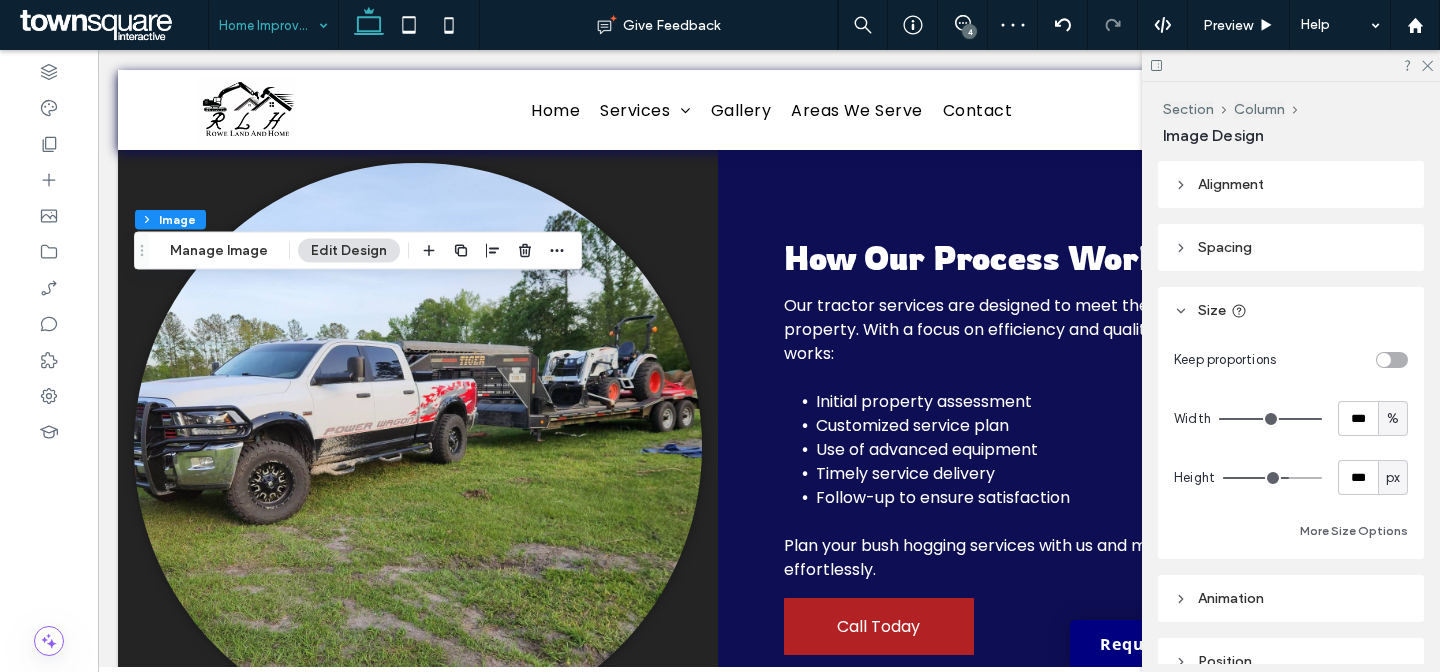 click at bounding box center [1392, 360] 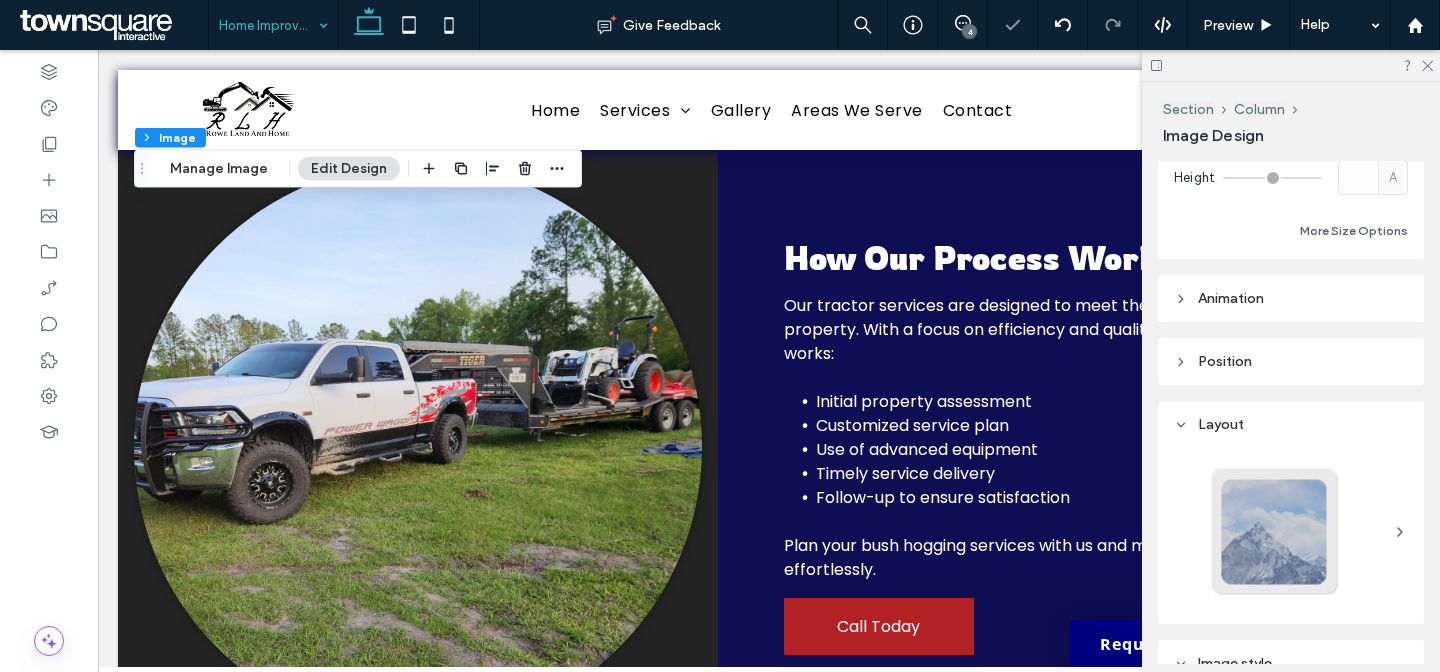 scroll, scrollTop: 385, scrollLeft: 0, axis: vertical 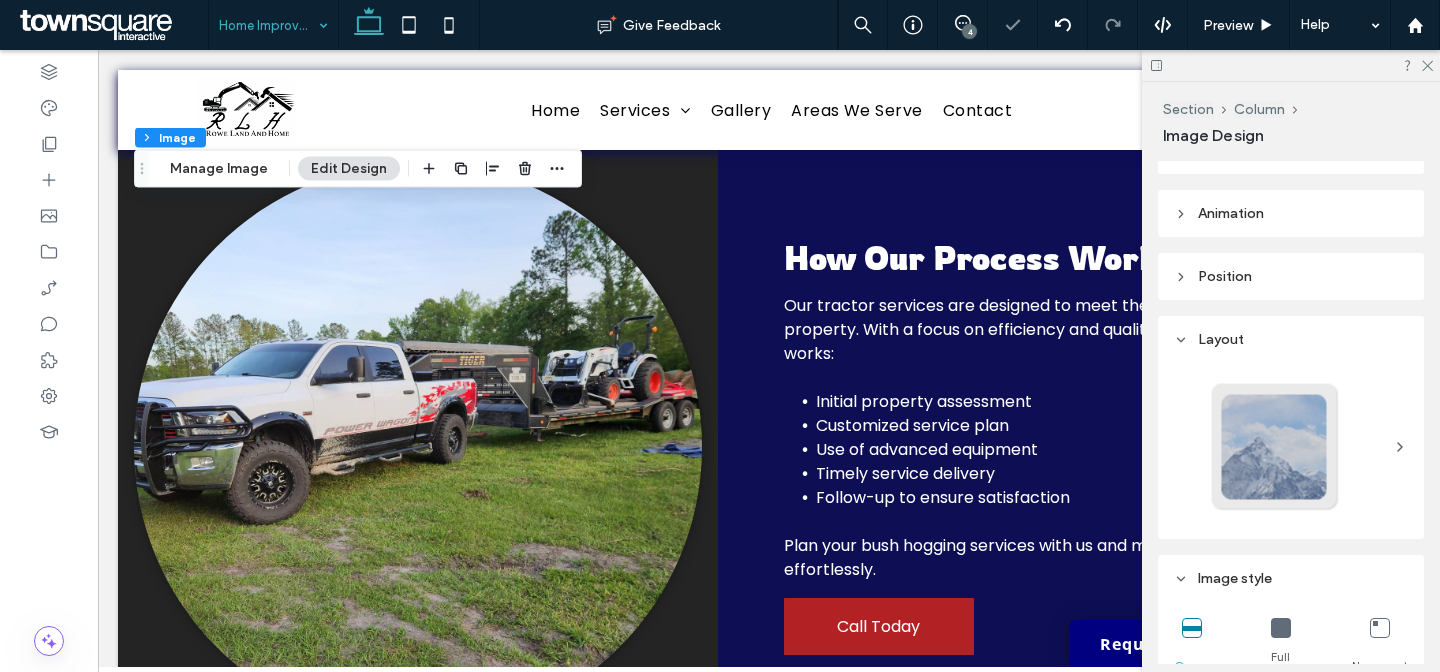 click at bounding box center [1275, 447] 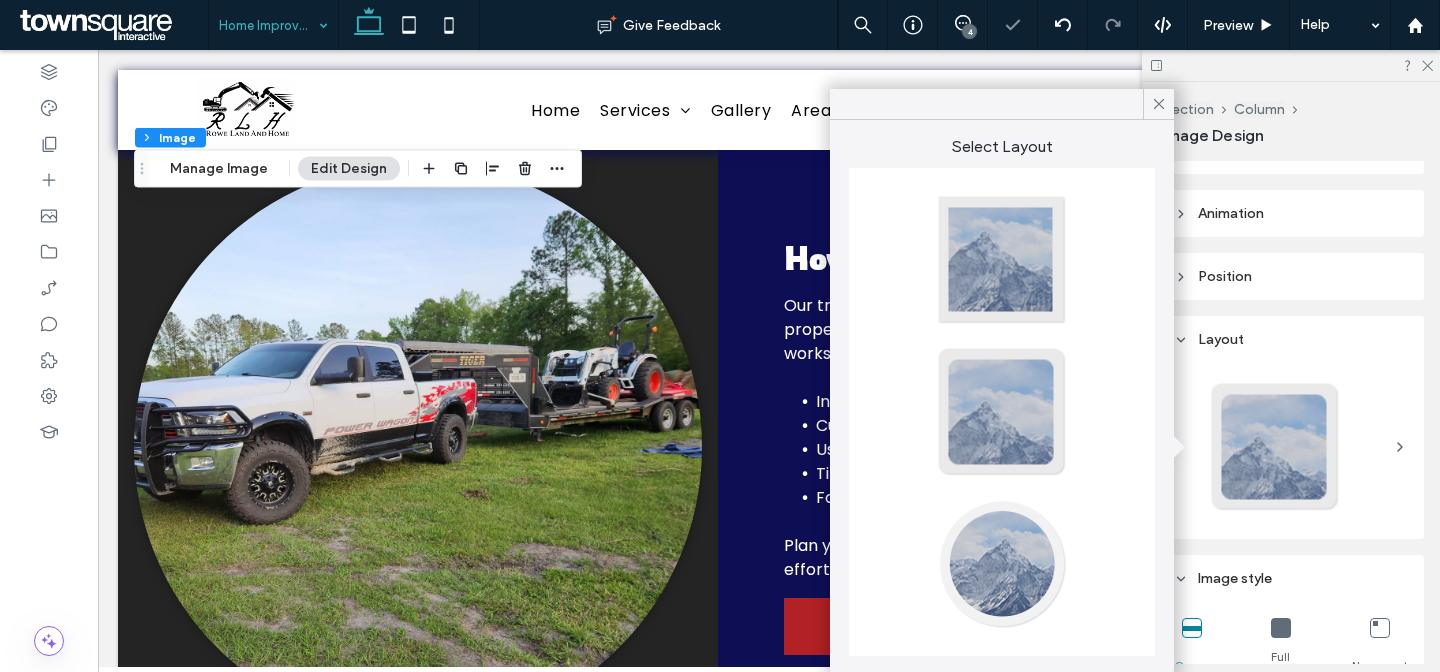 click at bounding box center [1002, 564] 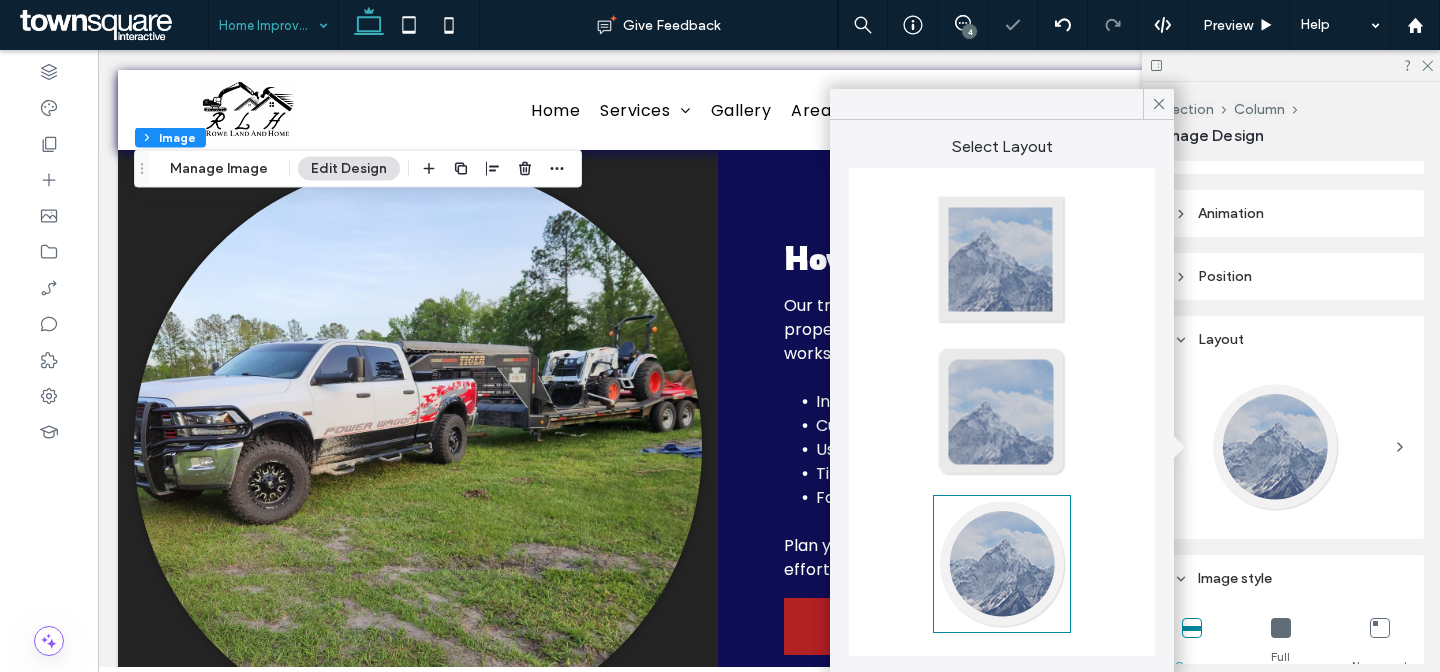 type on "**" 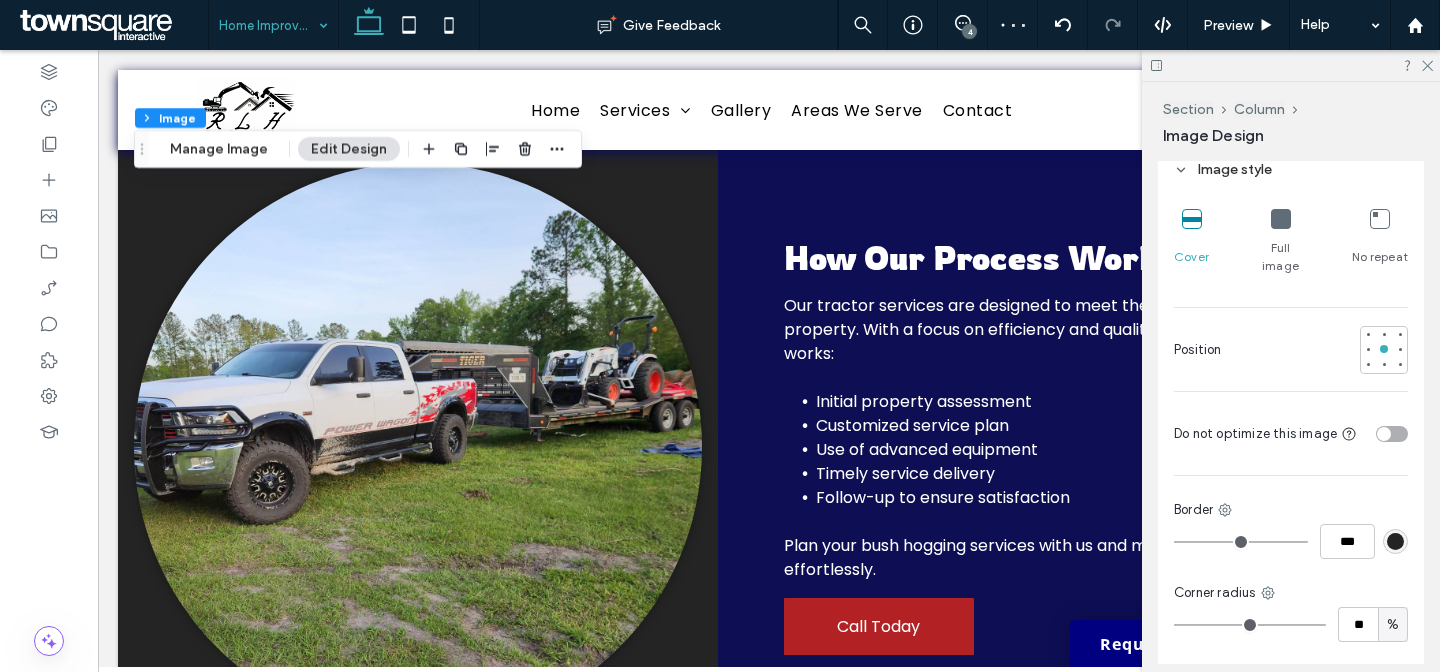 scroll, scrollTop: 1127, scrollLeft: 0, axis: vertical 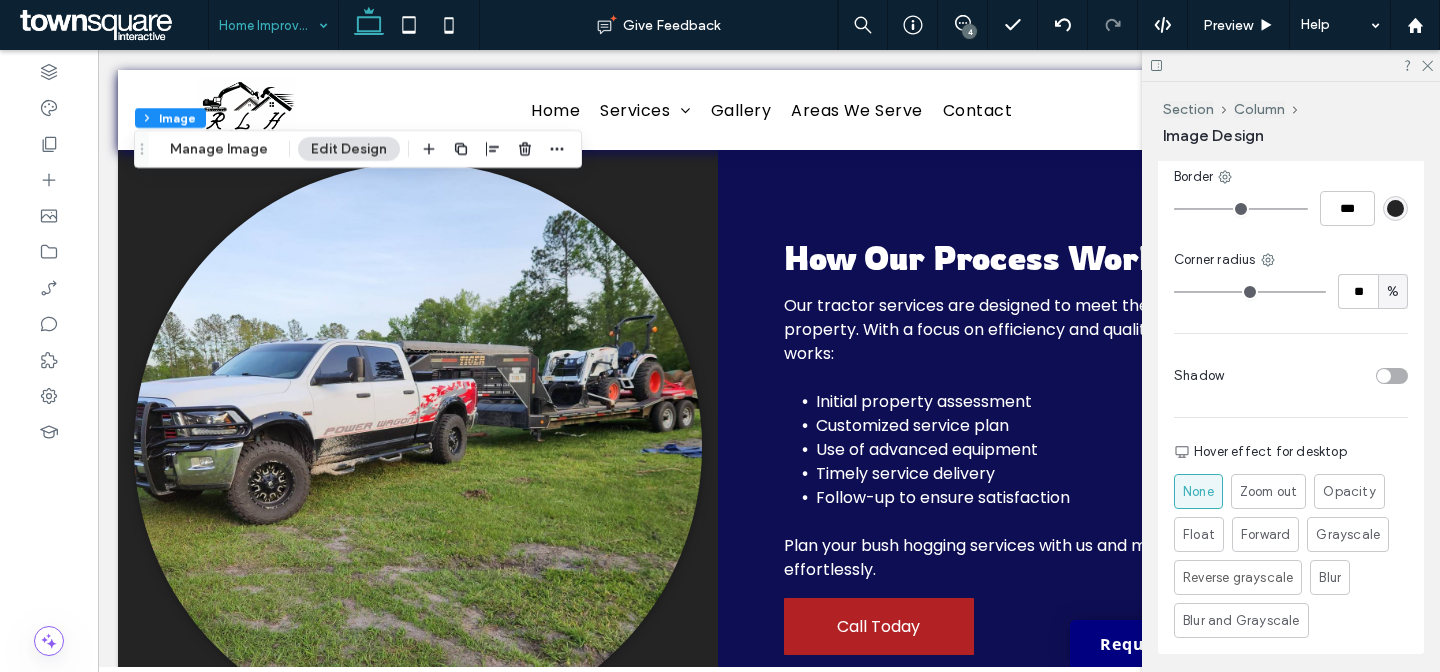 click at bounding box center [1392, 376] 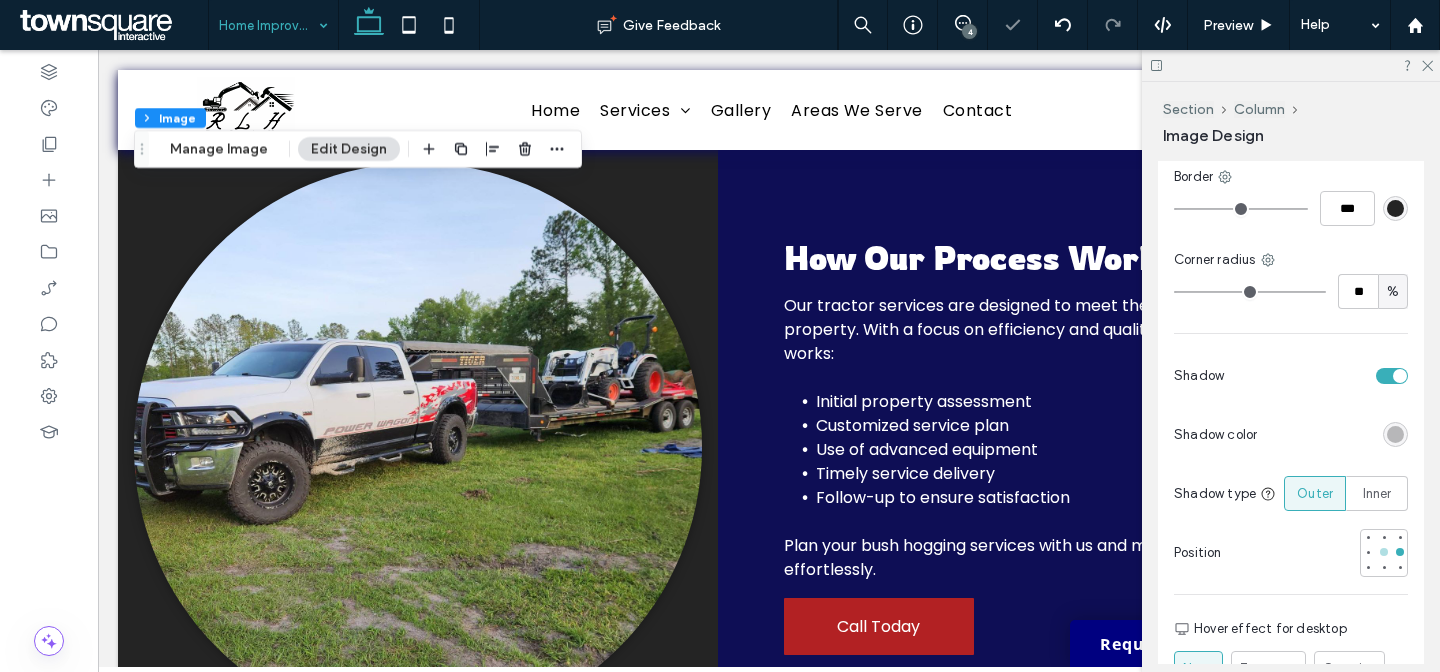 click at bounding box center (1384, 552) 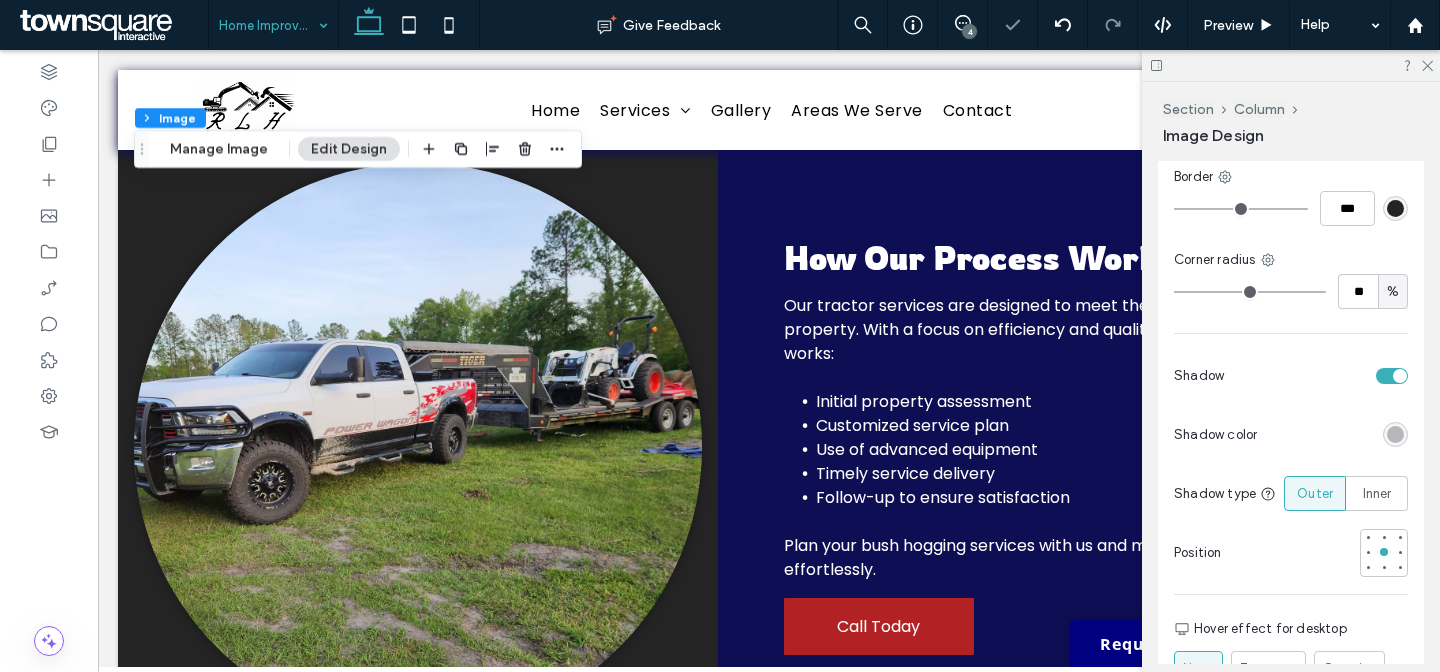 click at bounding box center [1395, 434] 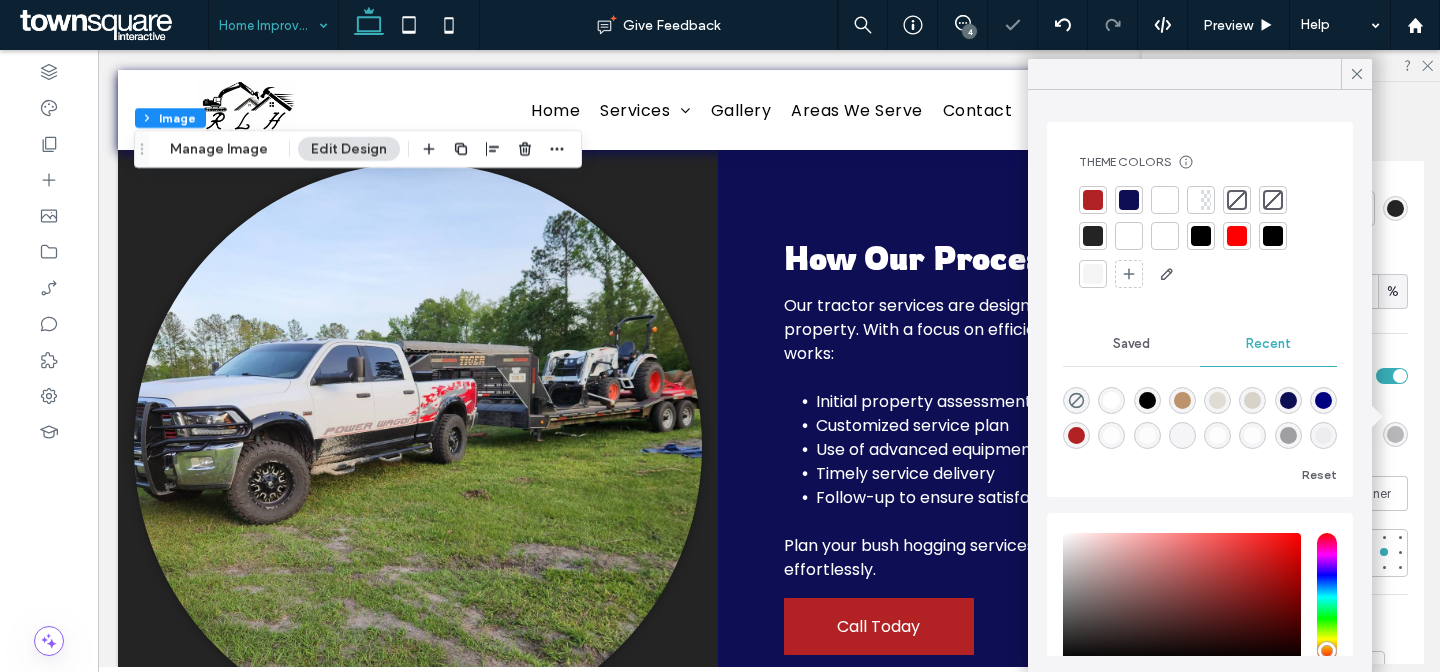 scroll, scrollTop: 132, scrollLeft: 0, axis: vertical 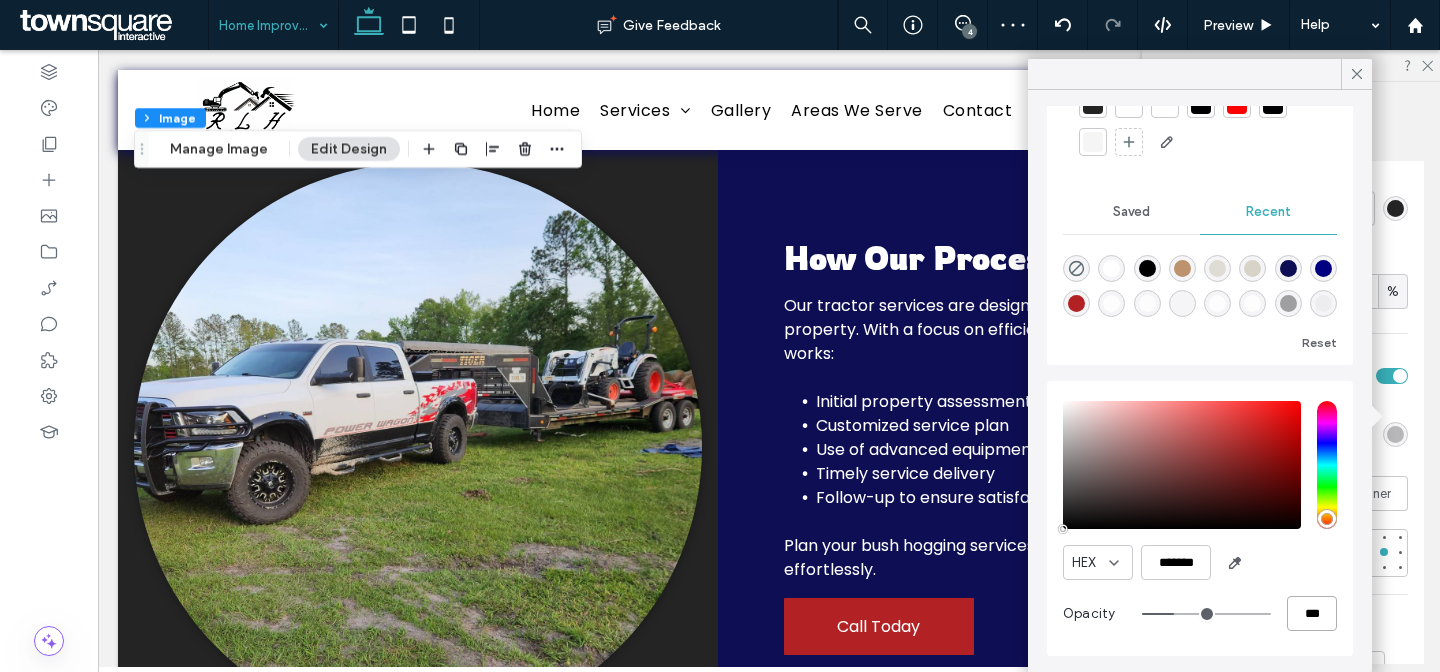 click on "***" at bounding box center [1312, 613] 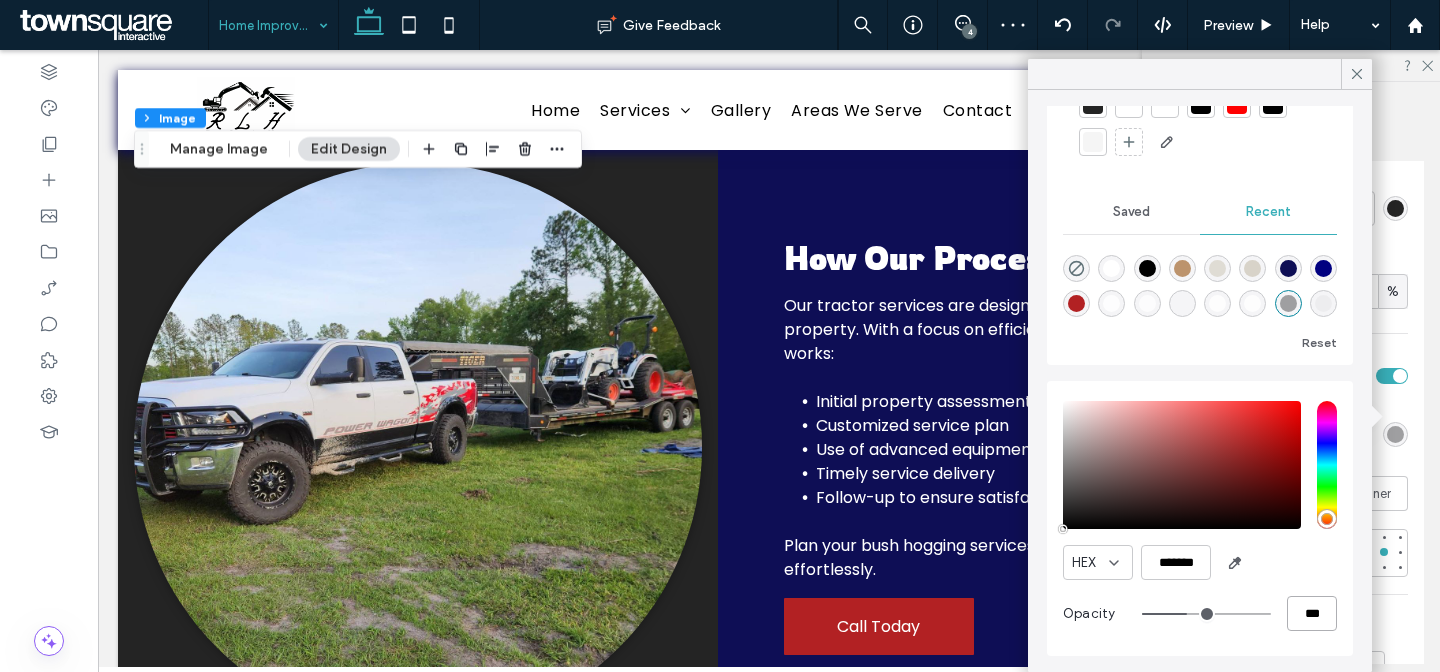 type on "***" 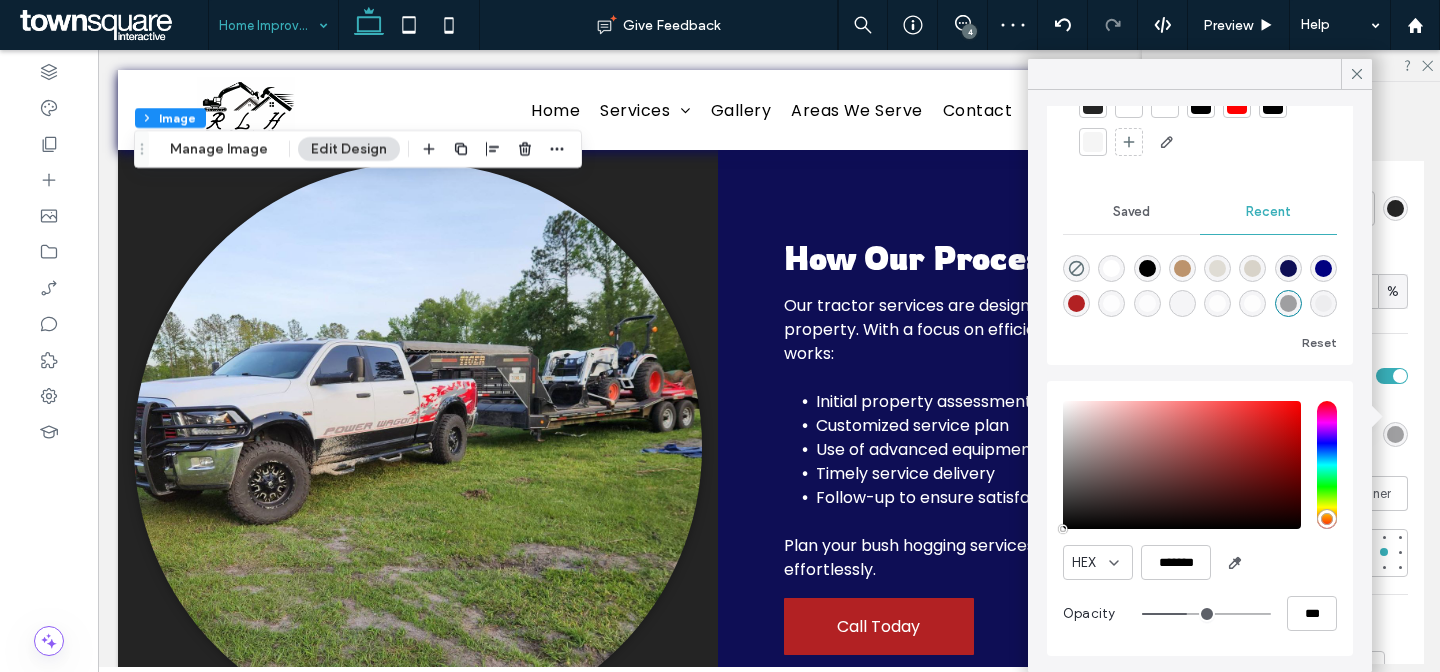 click at bounding box center [1200, 74] 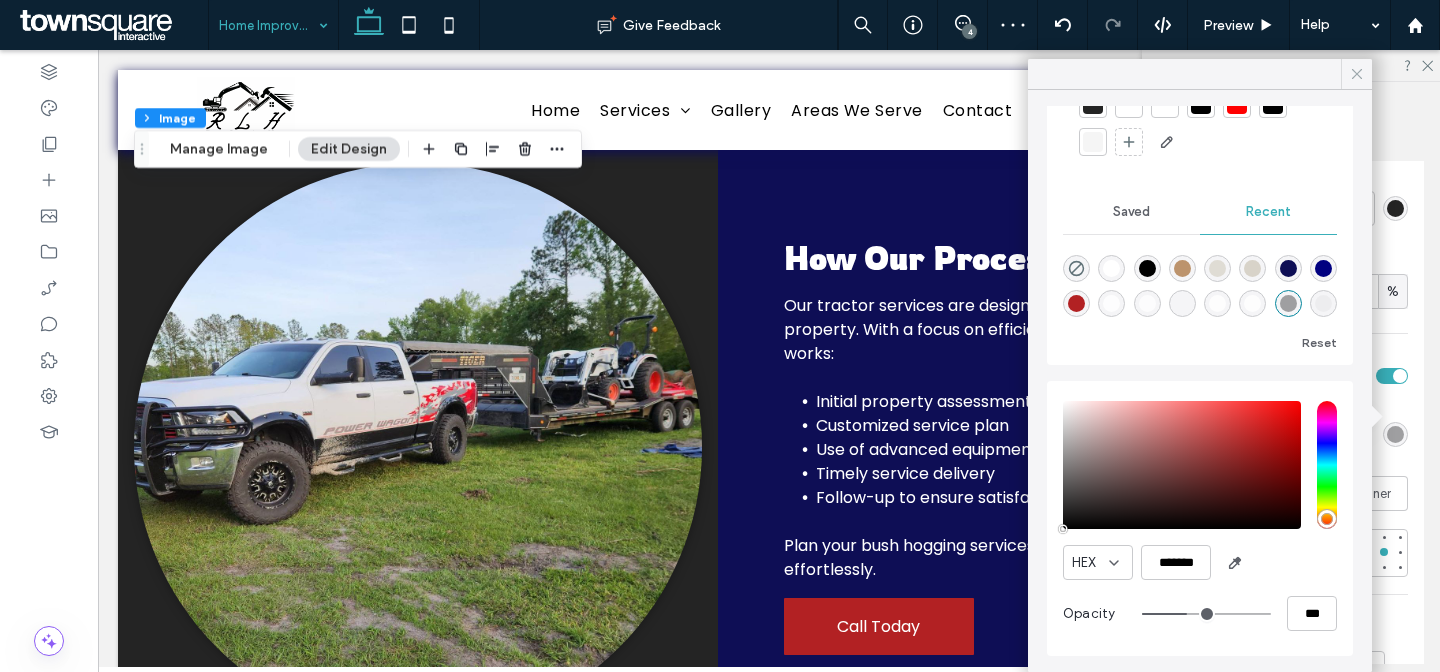 click 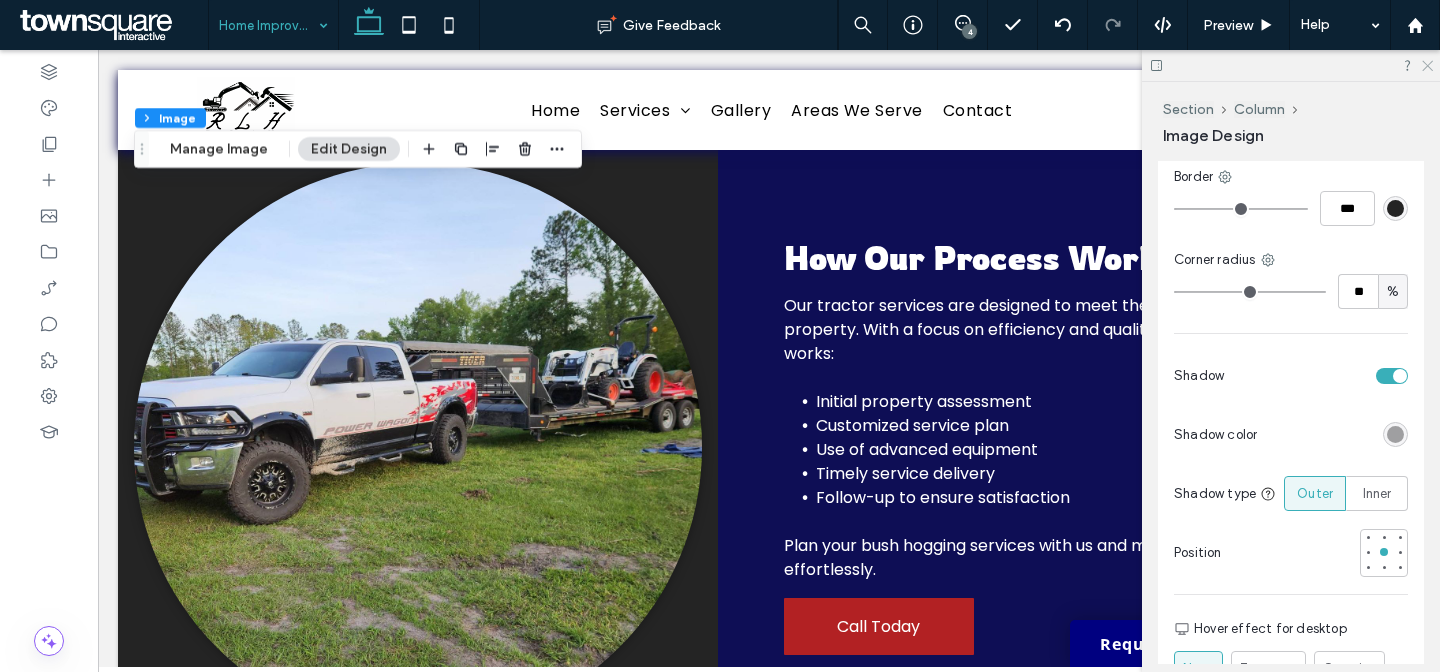 click 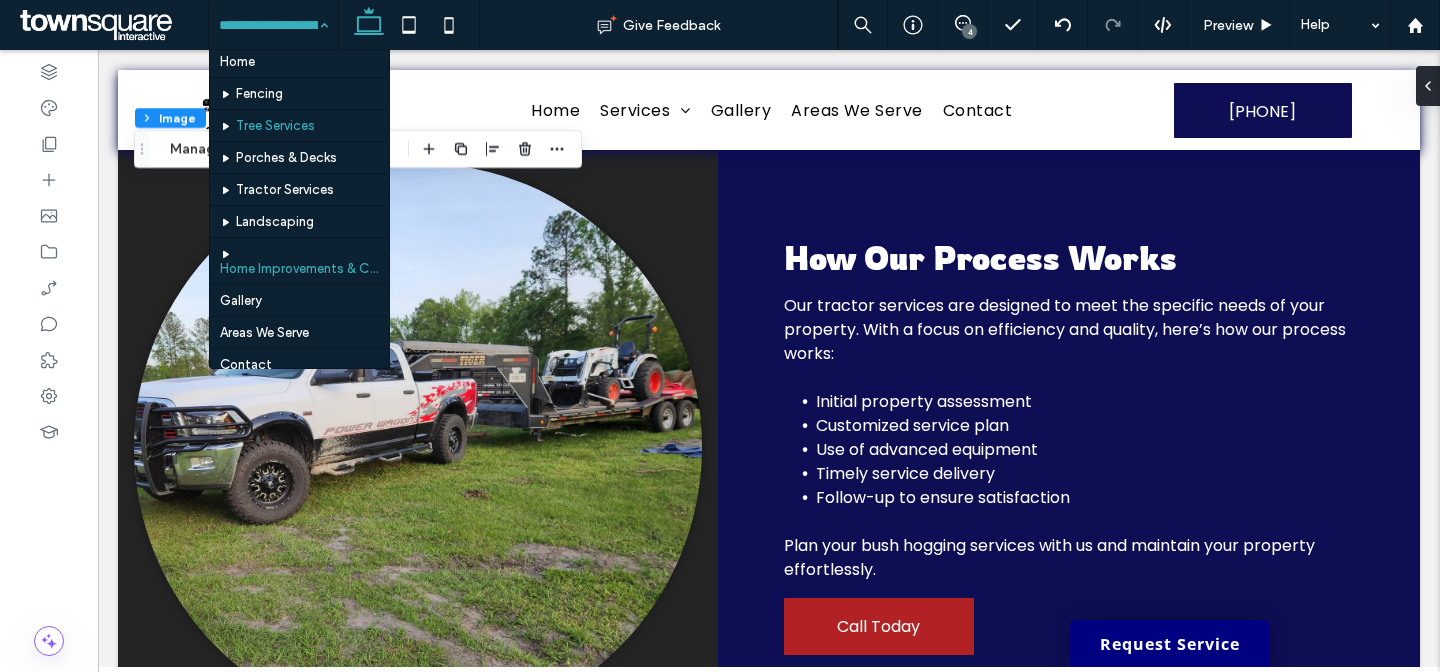 scroll, scrollTop: 0, scrollLeft: 0, axis: both 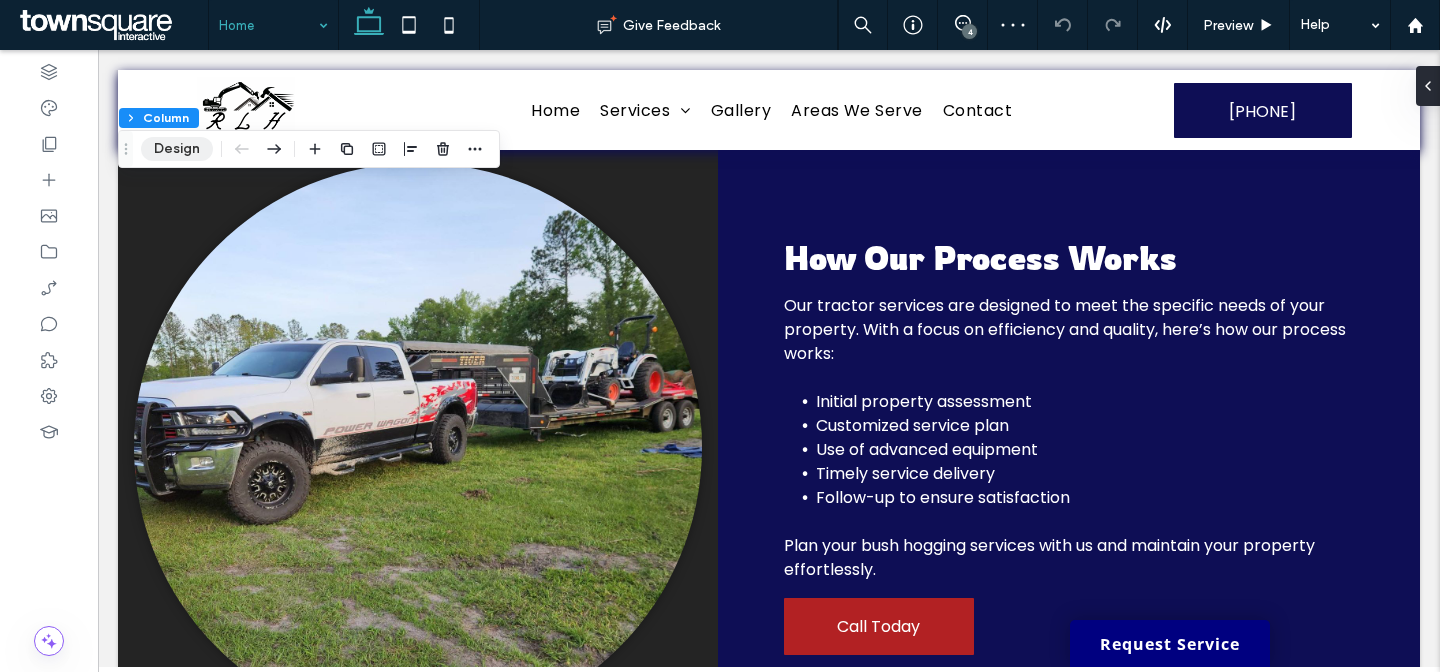click on "Design" at bounding box center [177, 149] 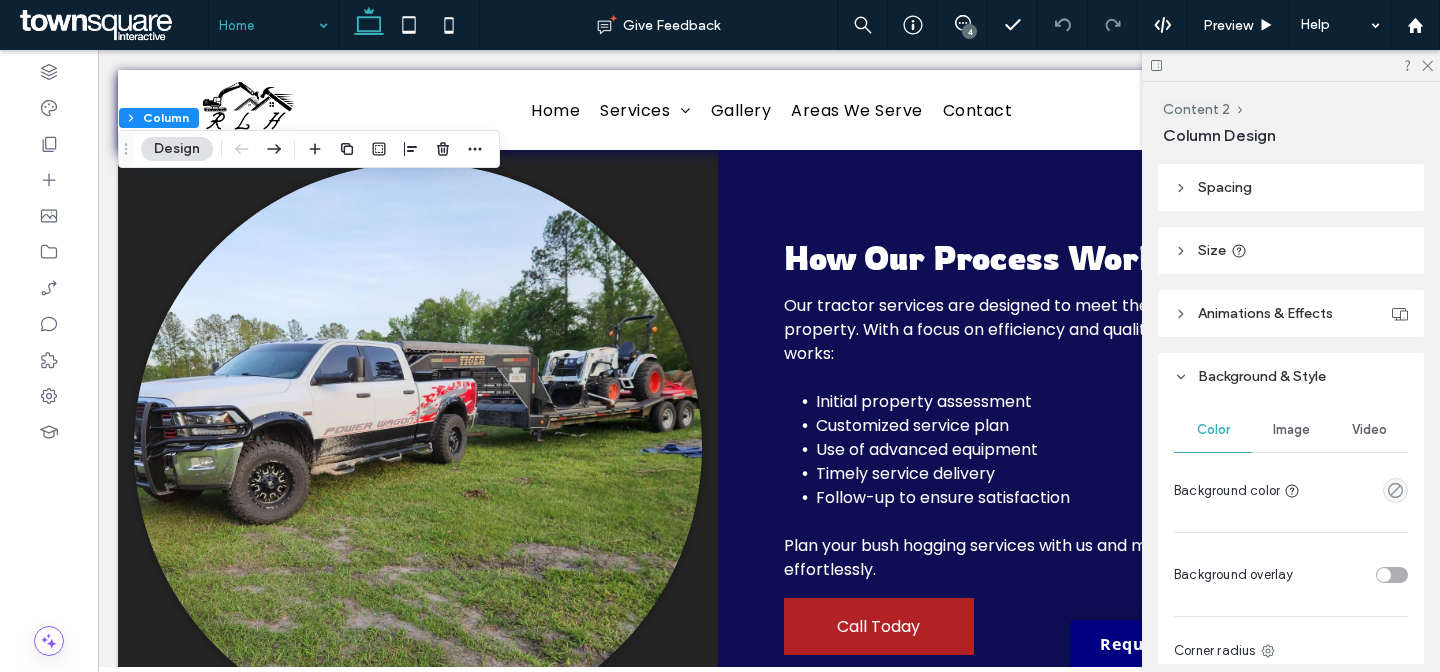 scroll, scrollTop: 348, scrollLeft: 0, axis: vertical 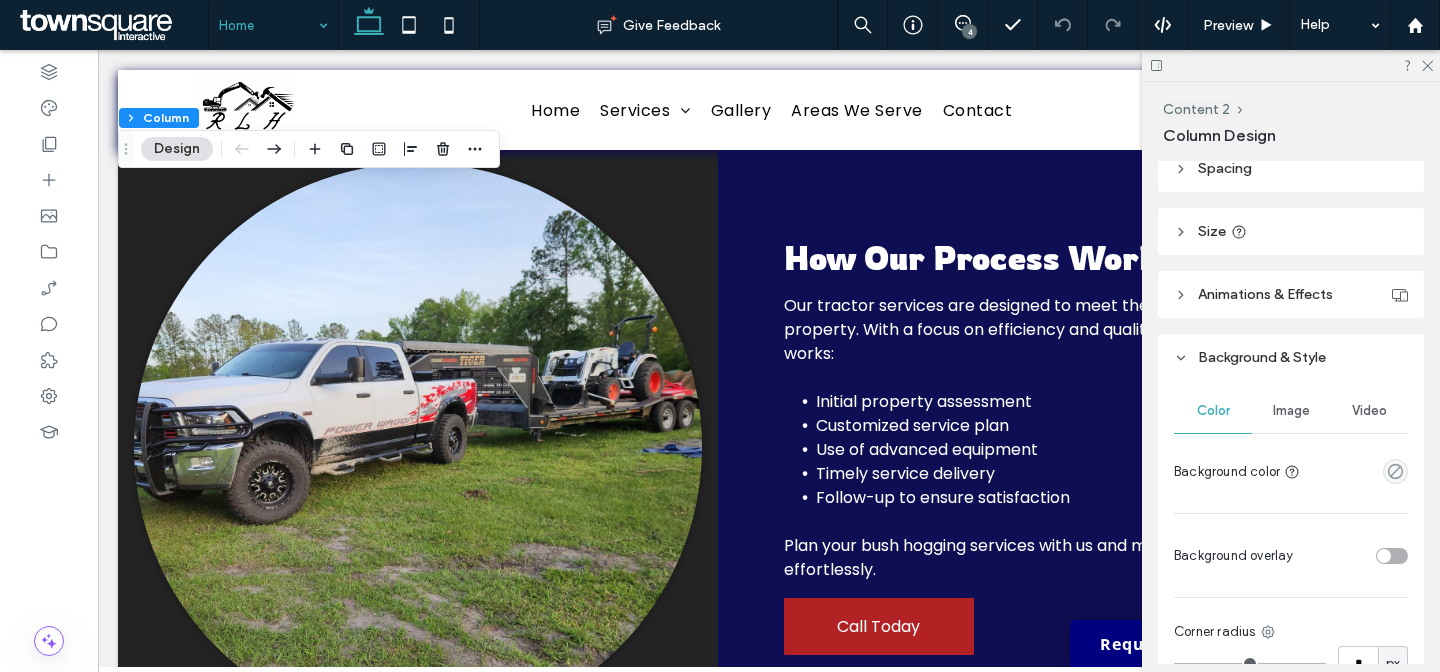 click on "Image" at bounding box center [1291, 411] 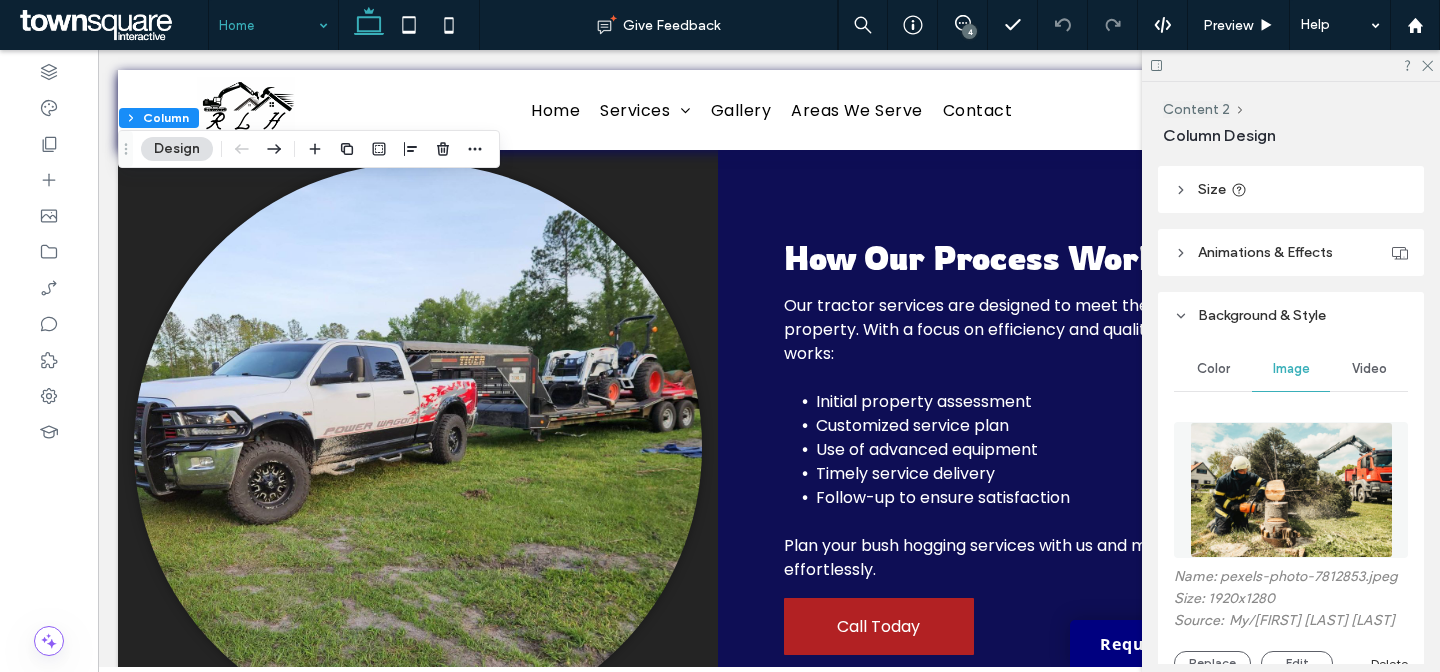 scroll, scrollTop: 500, scrollLeft: 0, axis: vertical 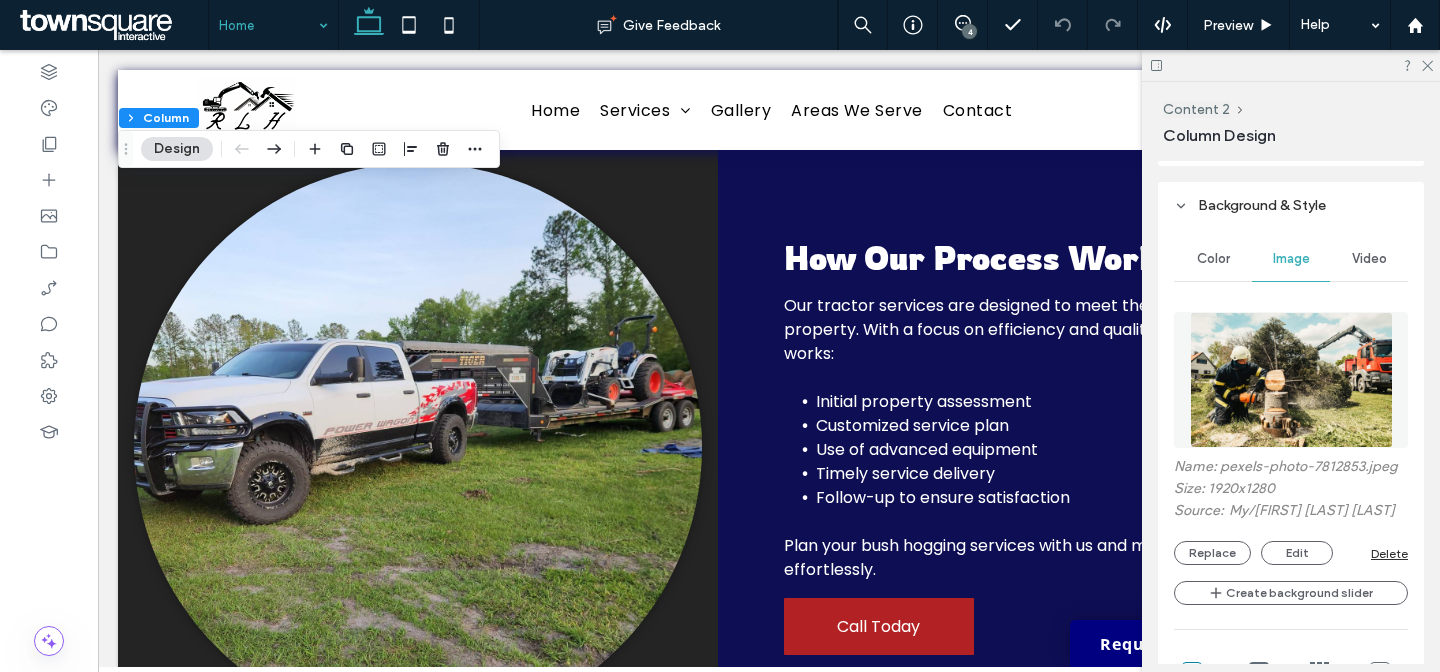 click on "Delete" at bounding box center (1389, 553) 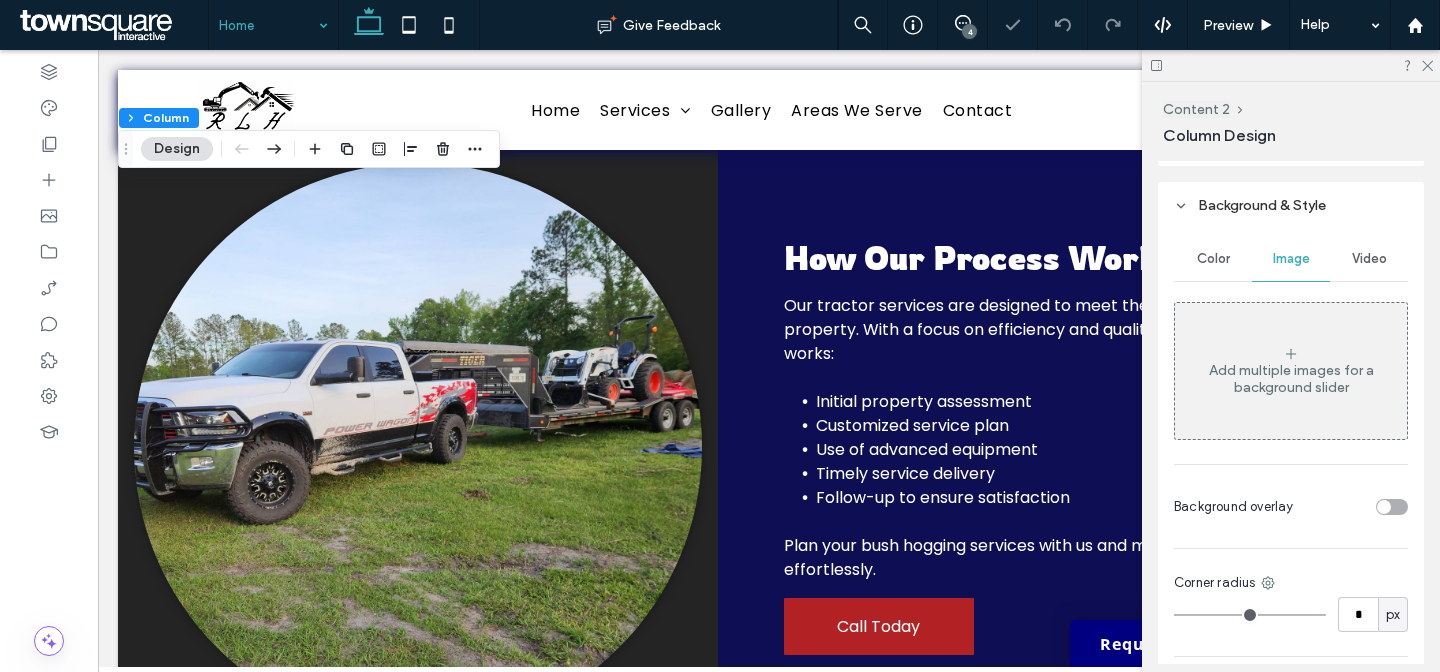 click on "Color" at bounding box center (1213, 259) 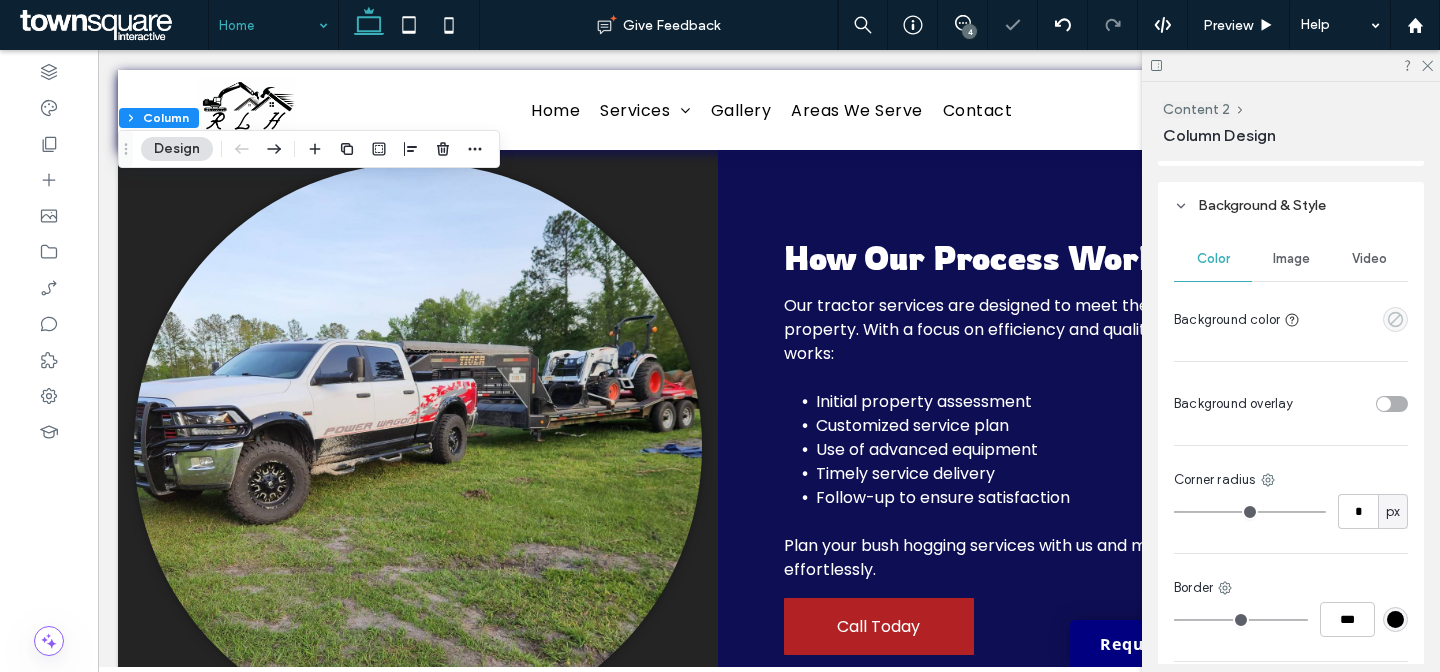 click 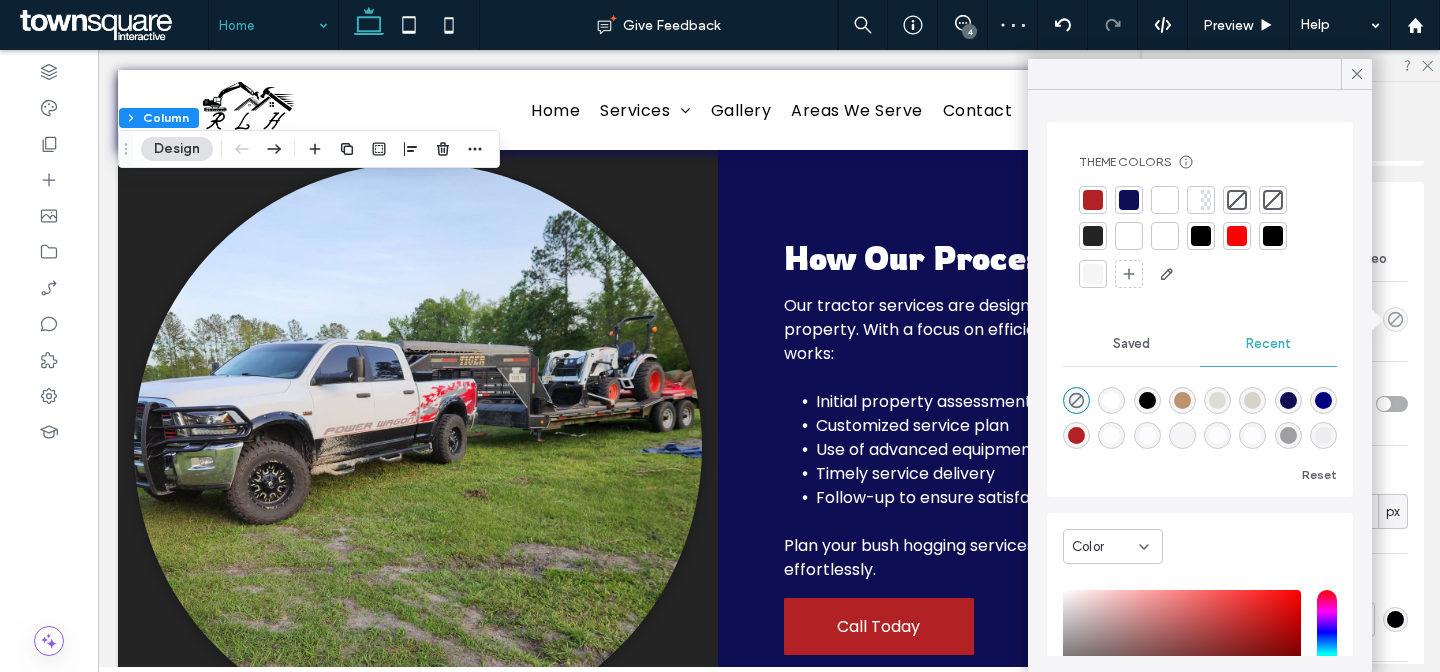 click at bounding box center (1093, 236) 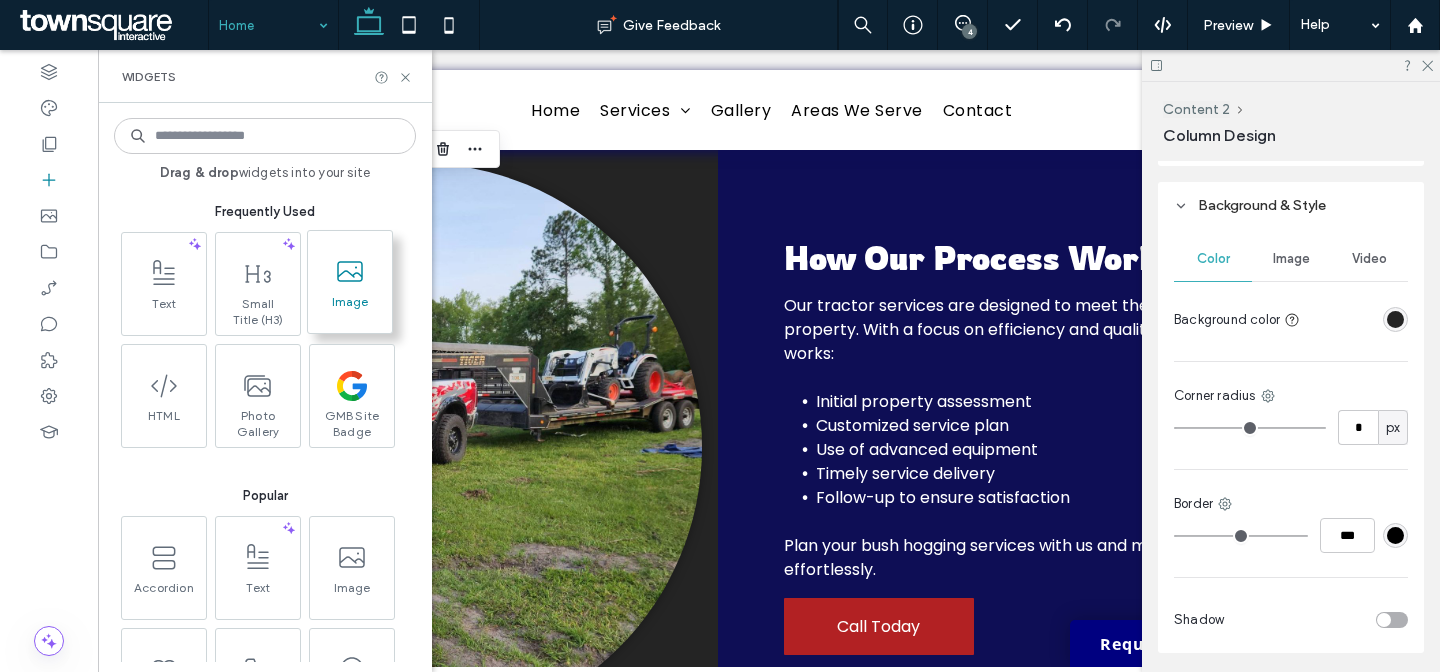 click at bounding box center [350, 271] 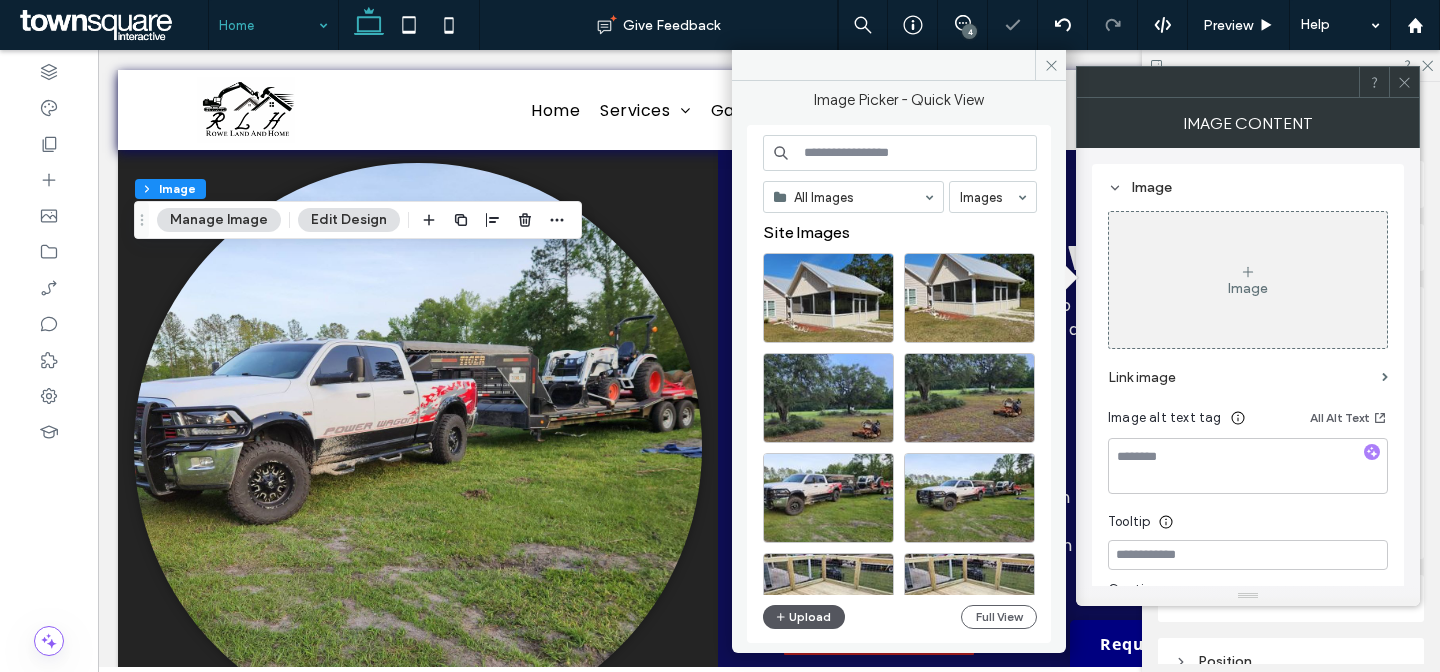 click on "Upload" at bounding box center [804, 617] 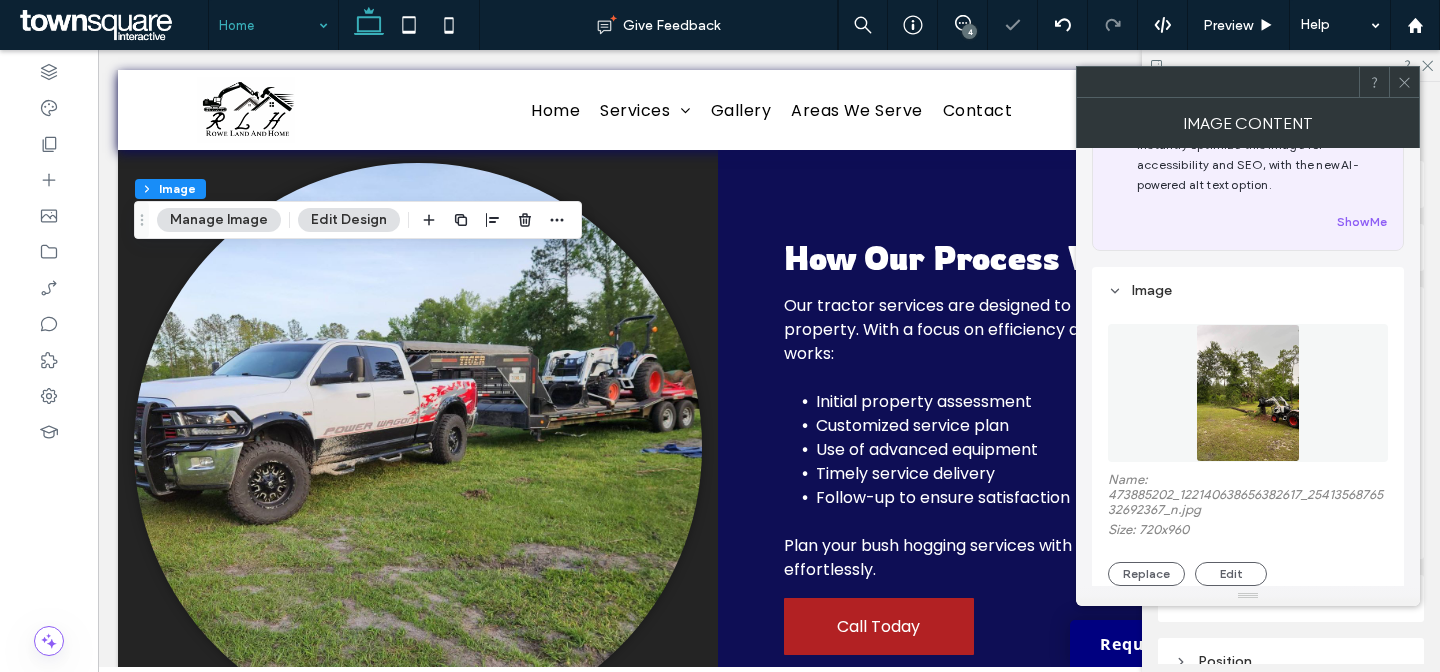 scroll, scrollTop: 152, scrollLeft: 0, axis: vertical 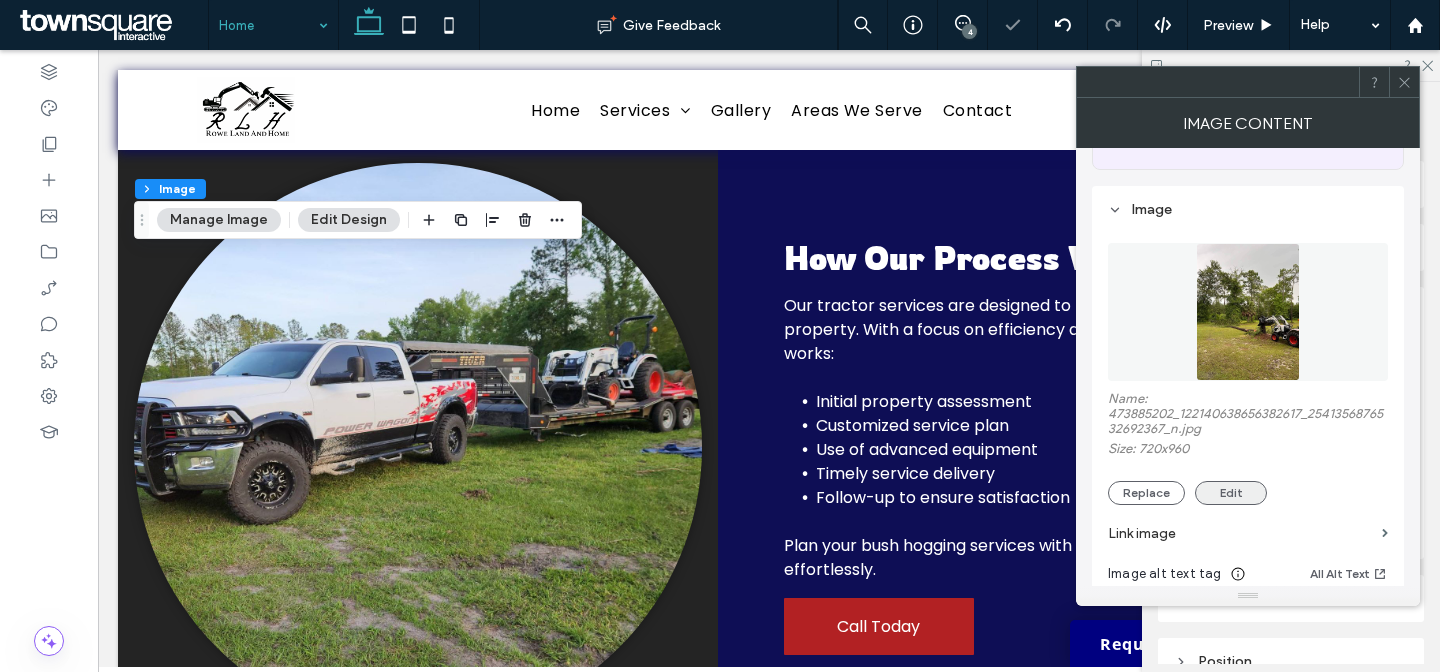 click on "Edit" at bounding box center [1231, 493] 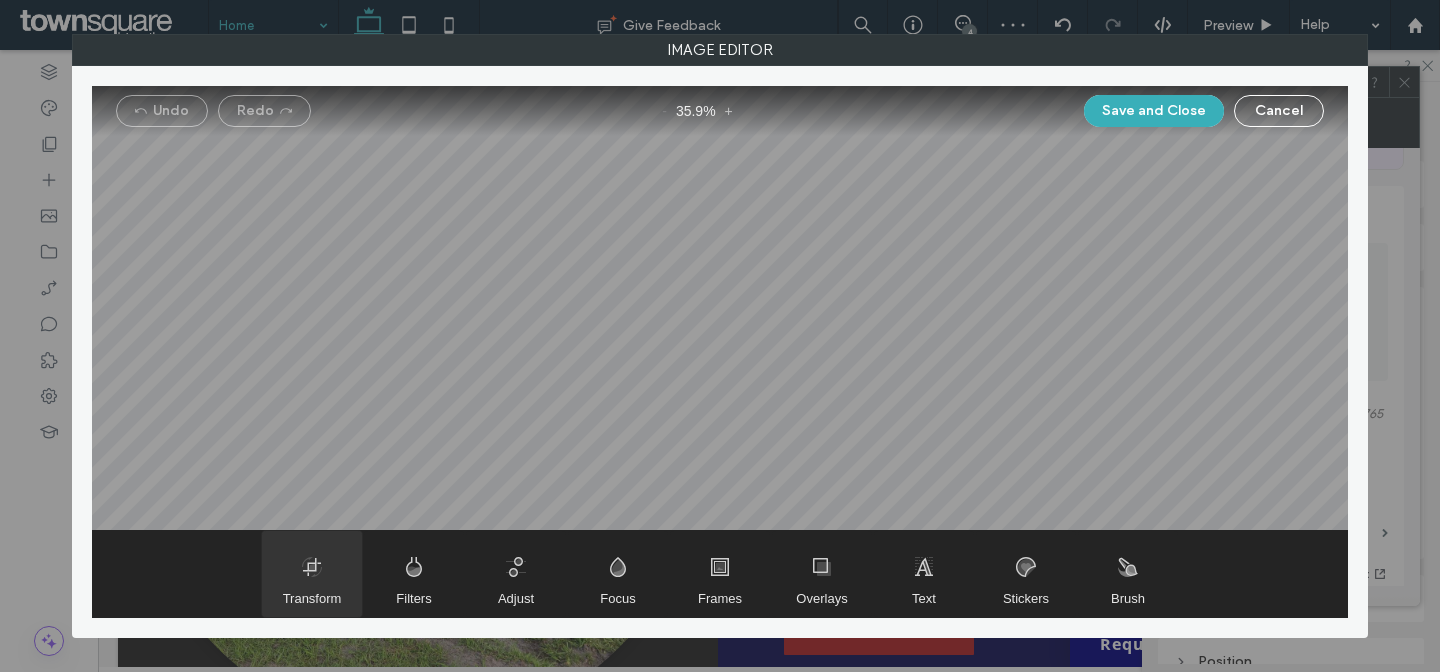 click at bounding box center (312, 574) 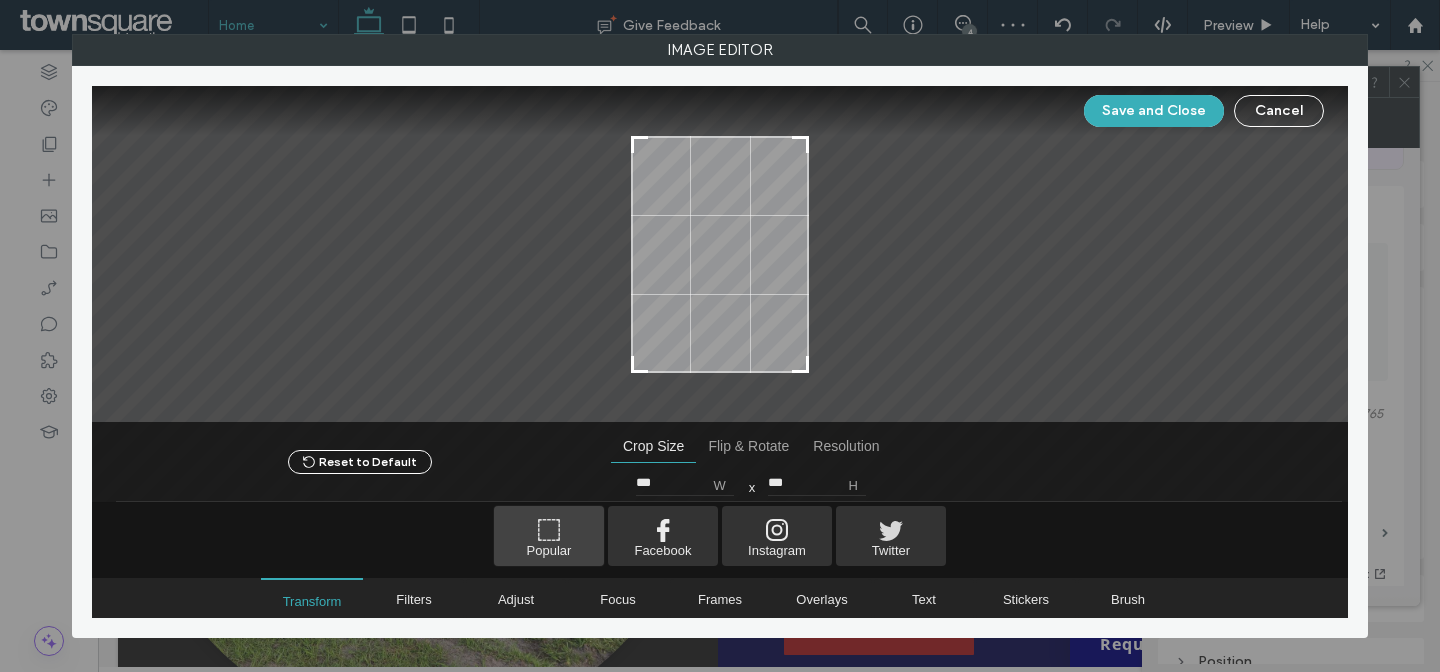 click at bounding box center [549, 536] 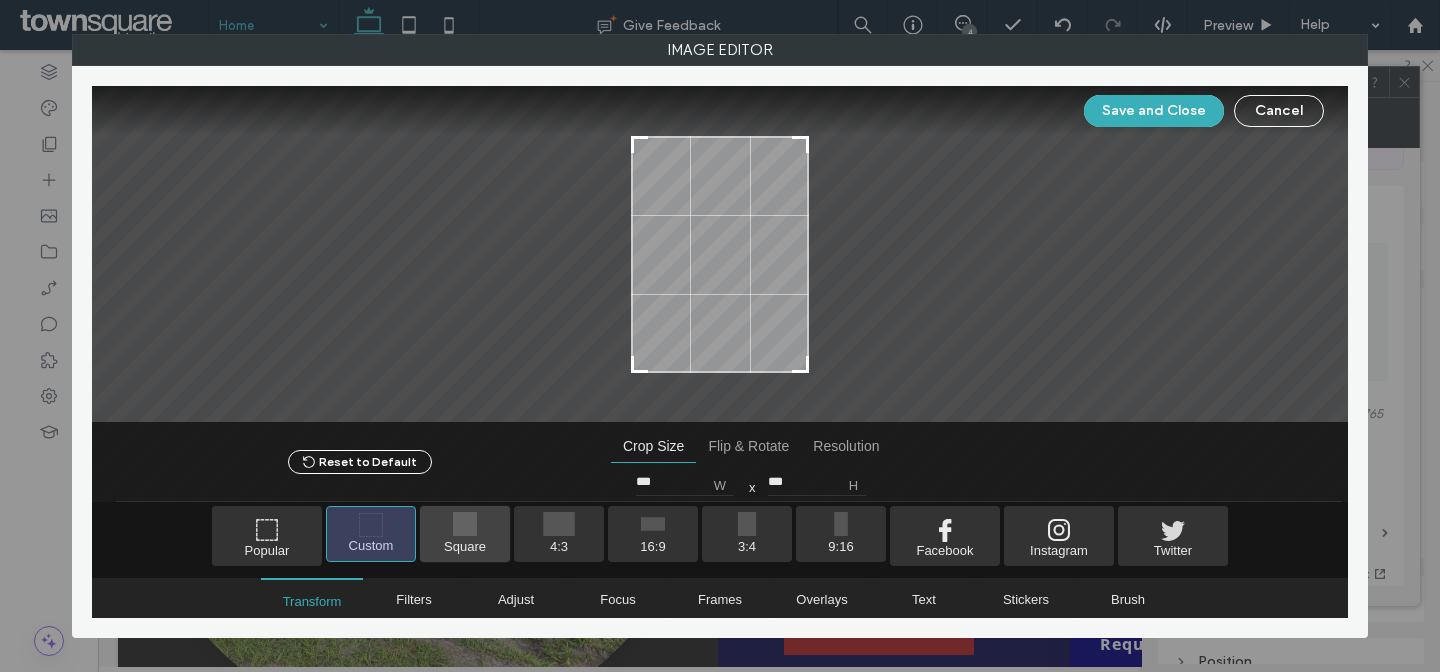 click at bounding box center (465, 534) 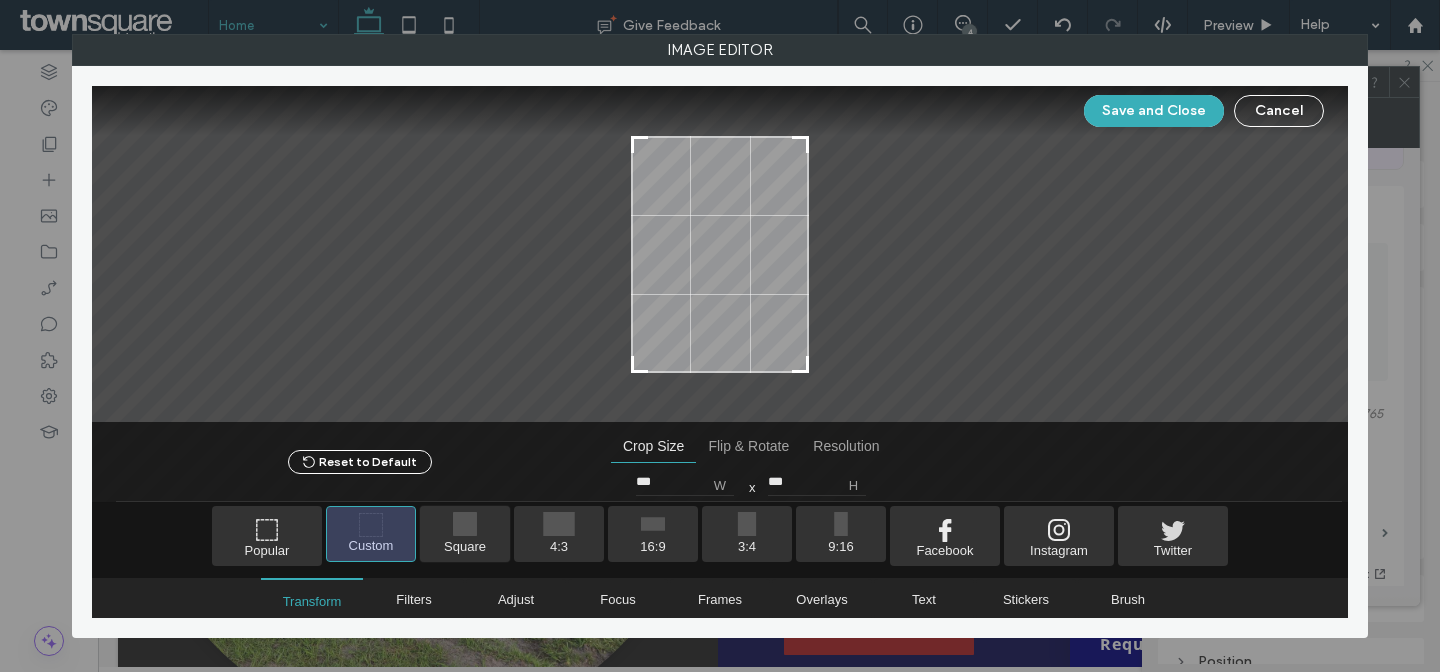 type on "***" 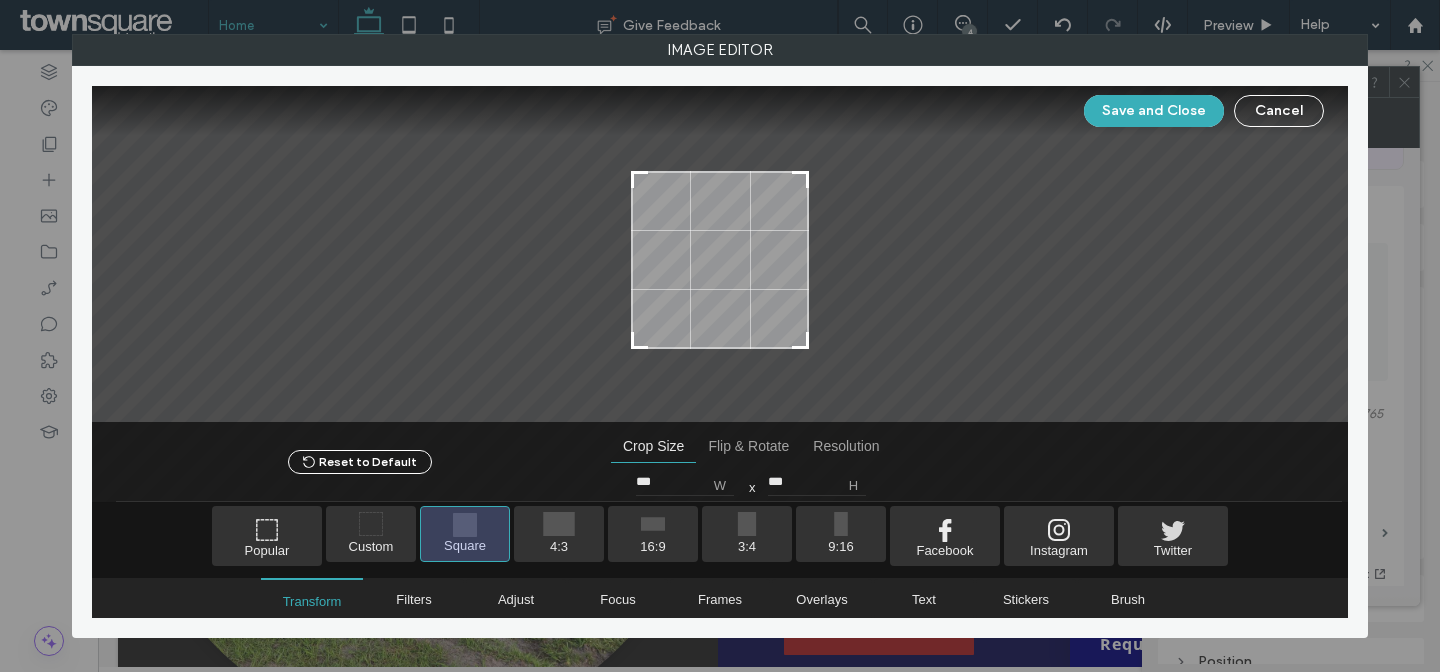 click at bounding box center (720, 260) 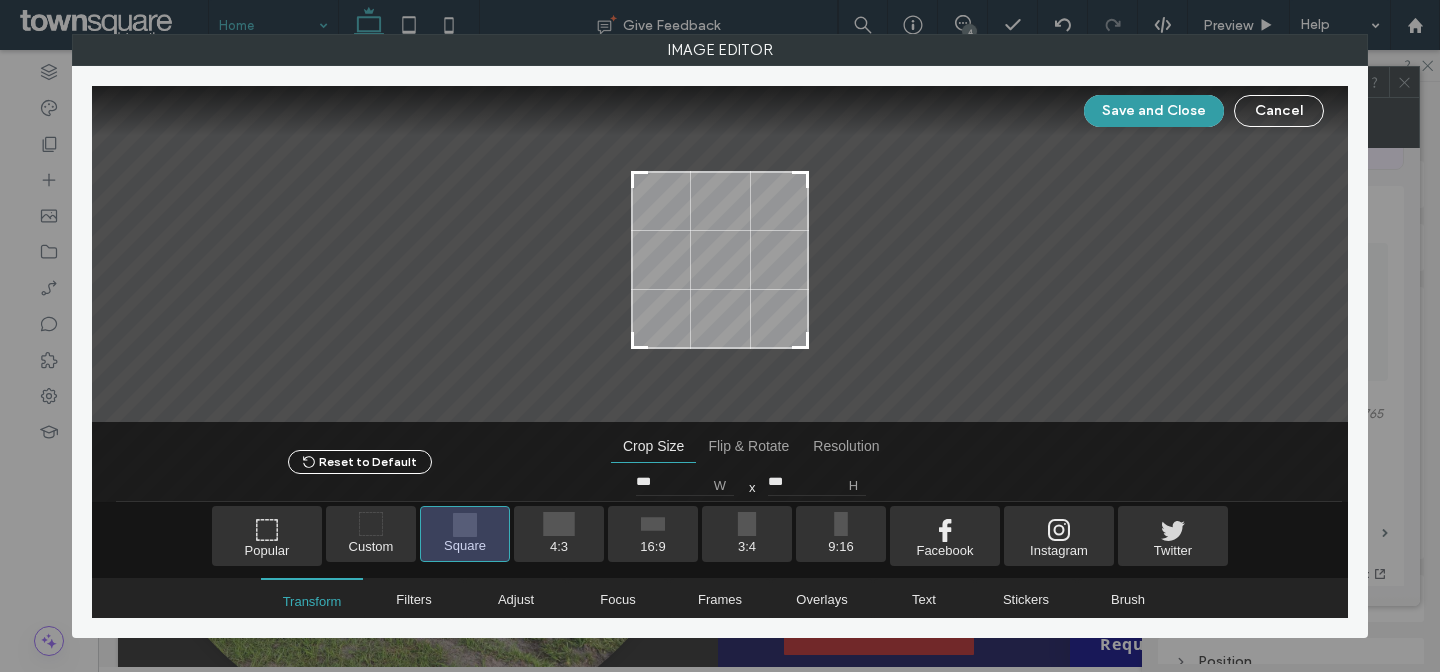 click on "Save and Close" at bounding box center [1154, 111] 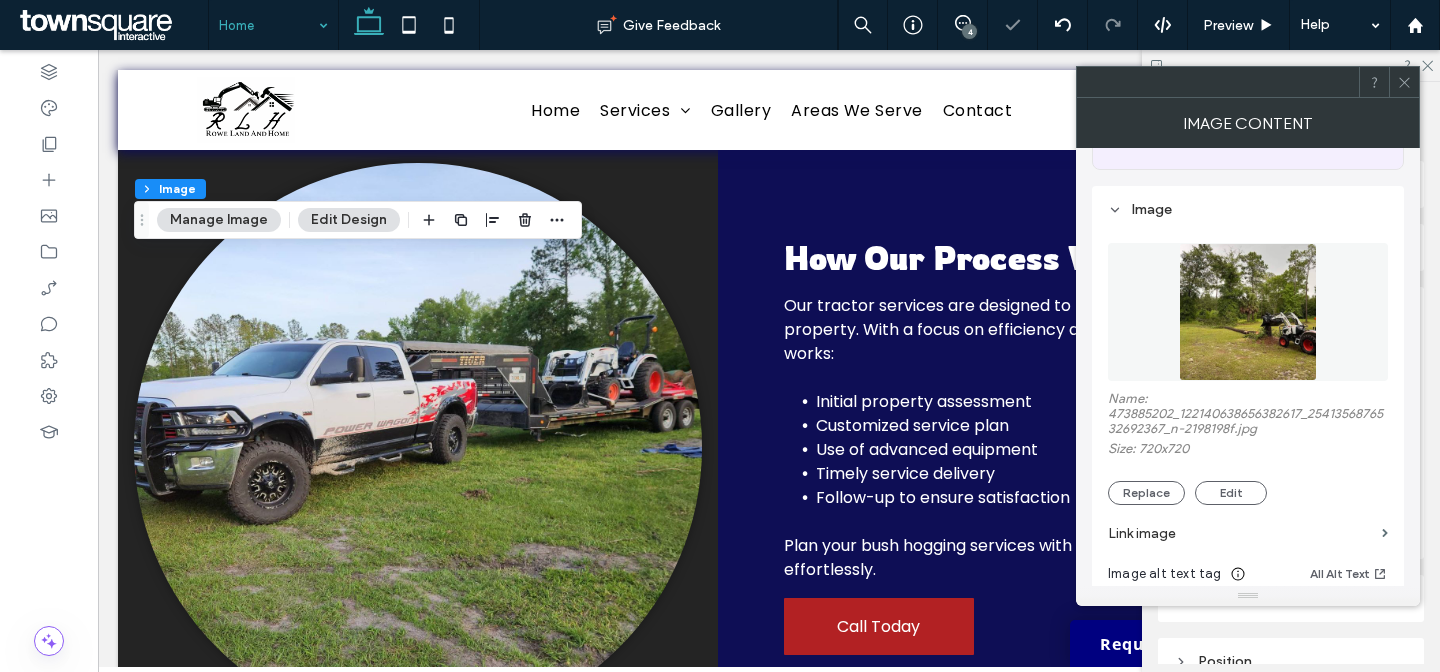 scroll, scrollTop: 156, scrollLeft: 0, axis: vertical 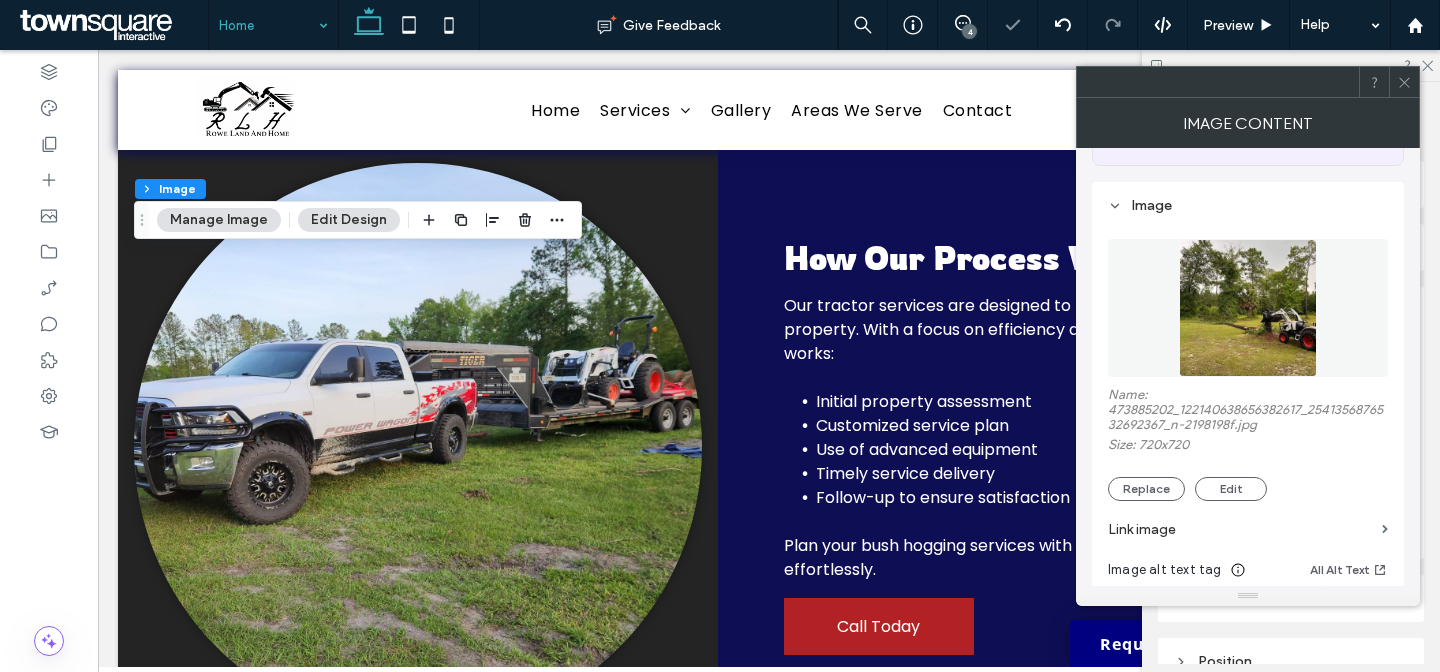 click at bounding box center (1404, 82) 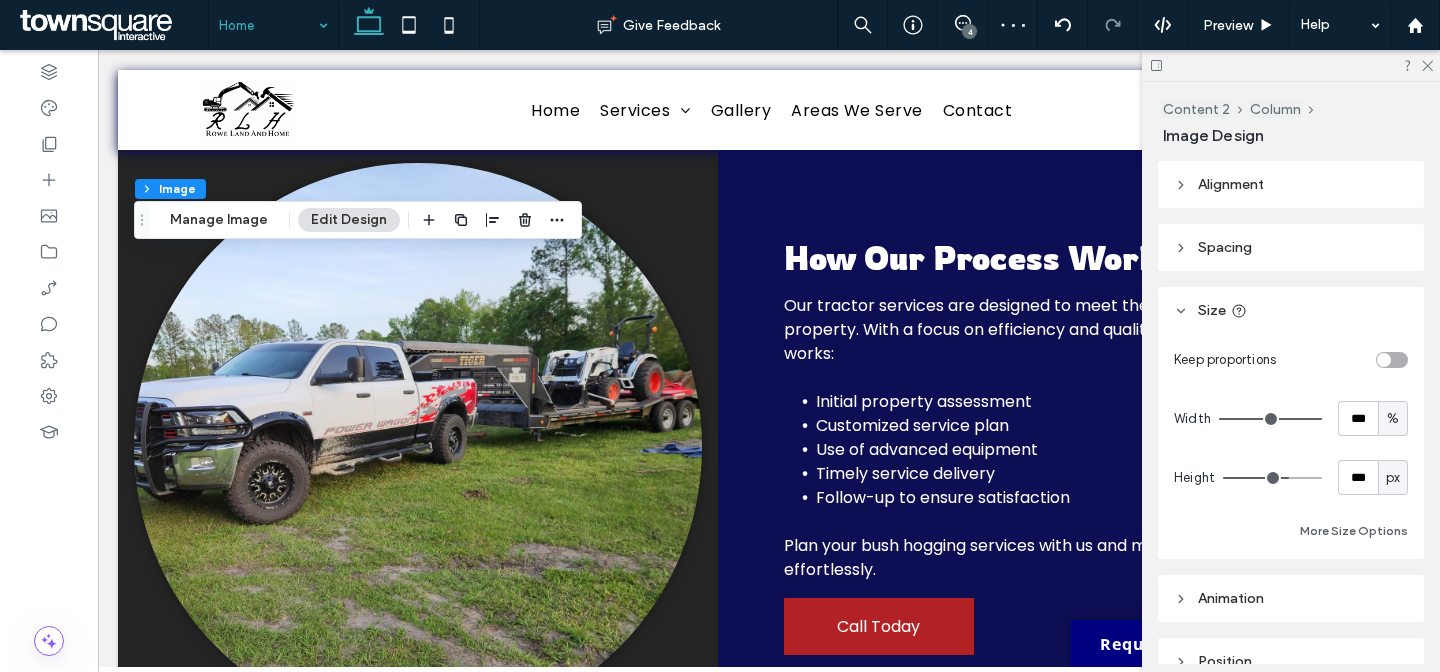 click at bounding box center [1392, 360] 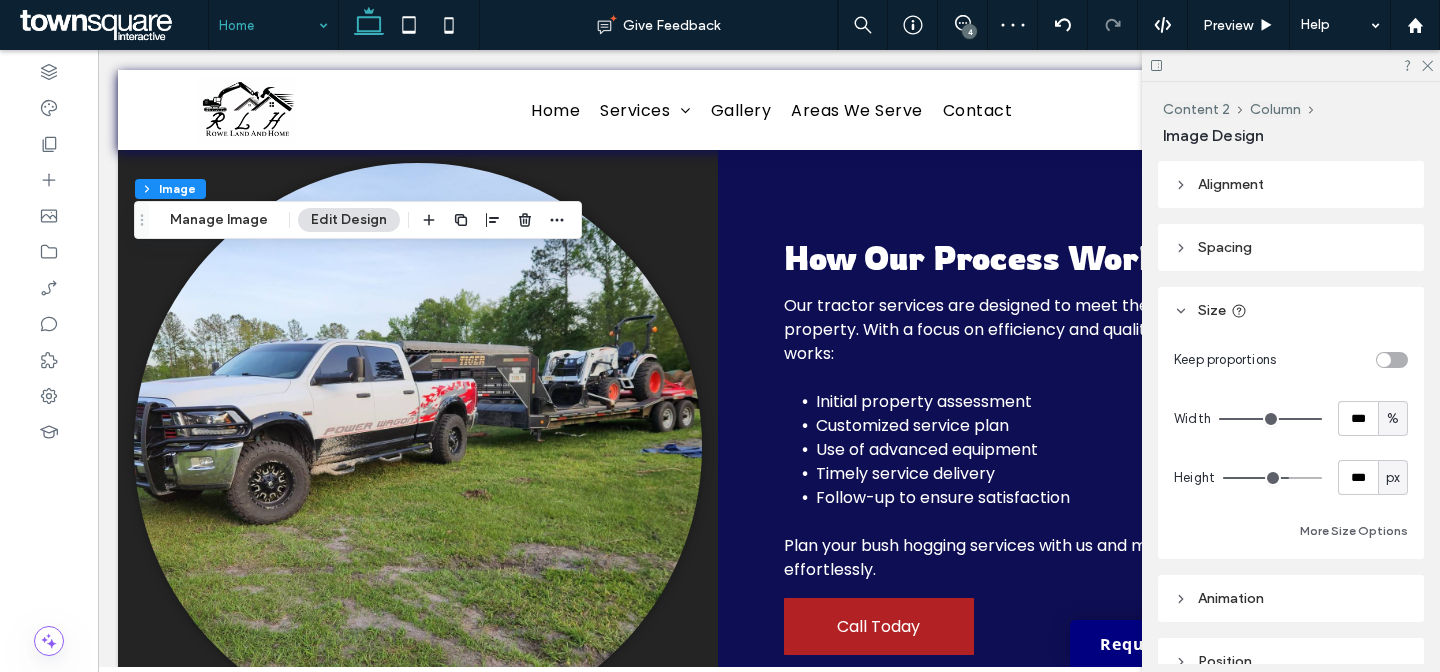 type on "*" 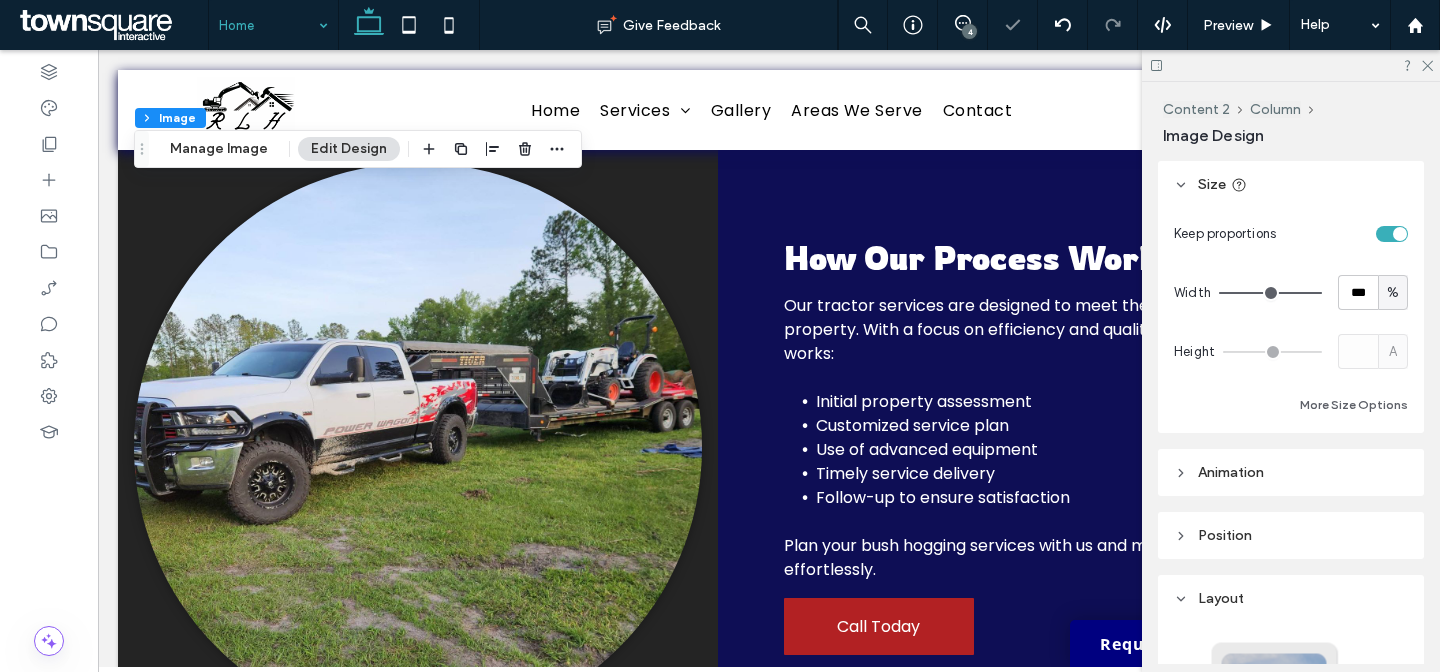 scroll, scrollTop: 301, scrollLeft: 0, axis: vertical 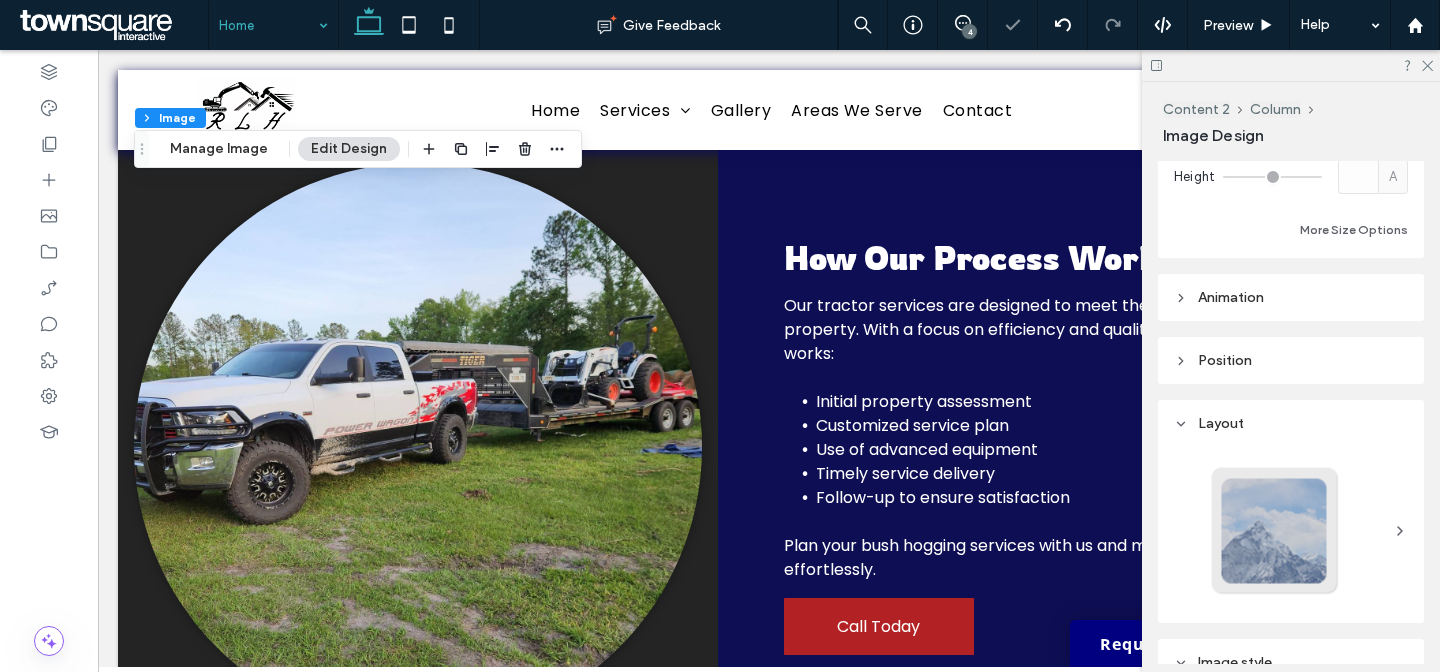 click at bounding box center [1275, 531] 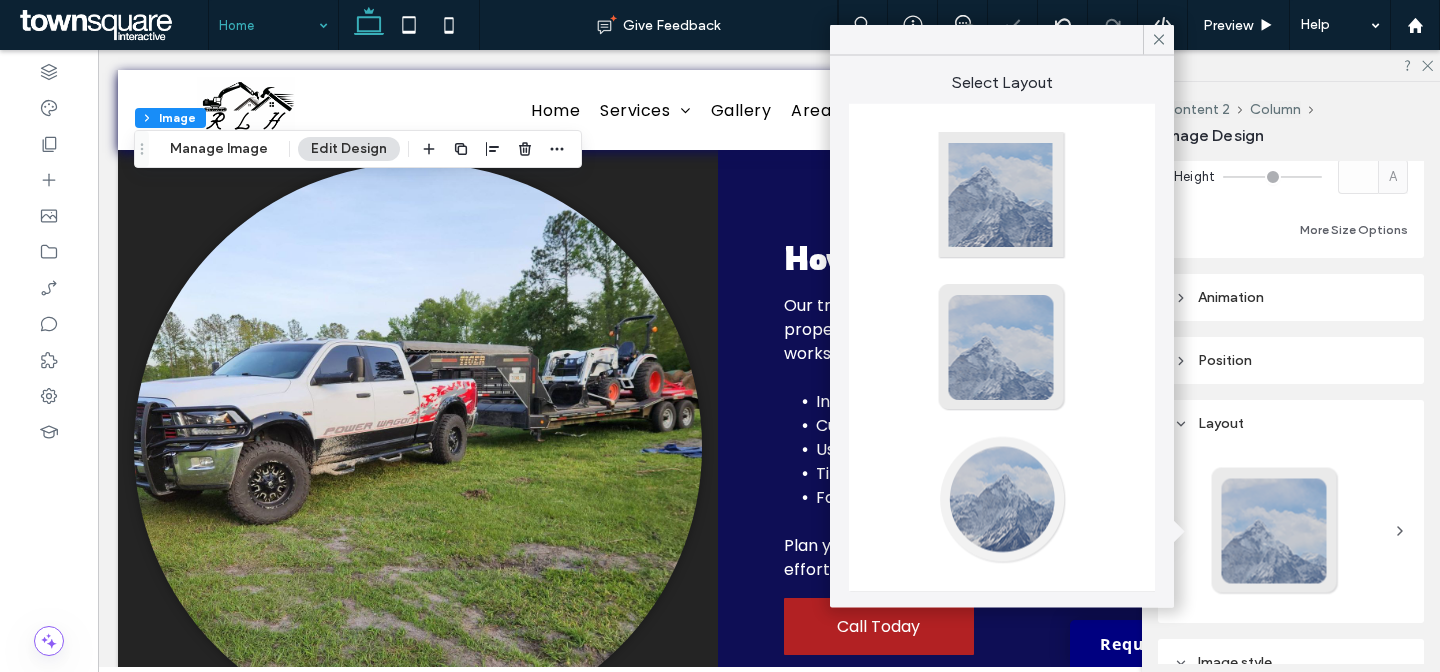 click at bounding box center (1002, 500) 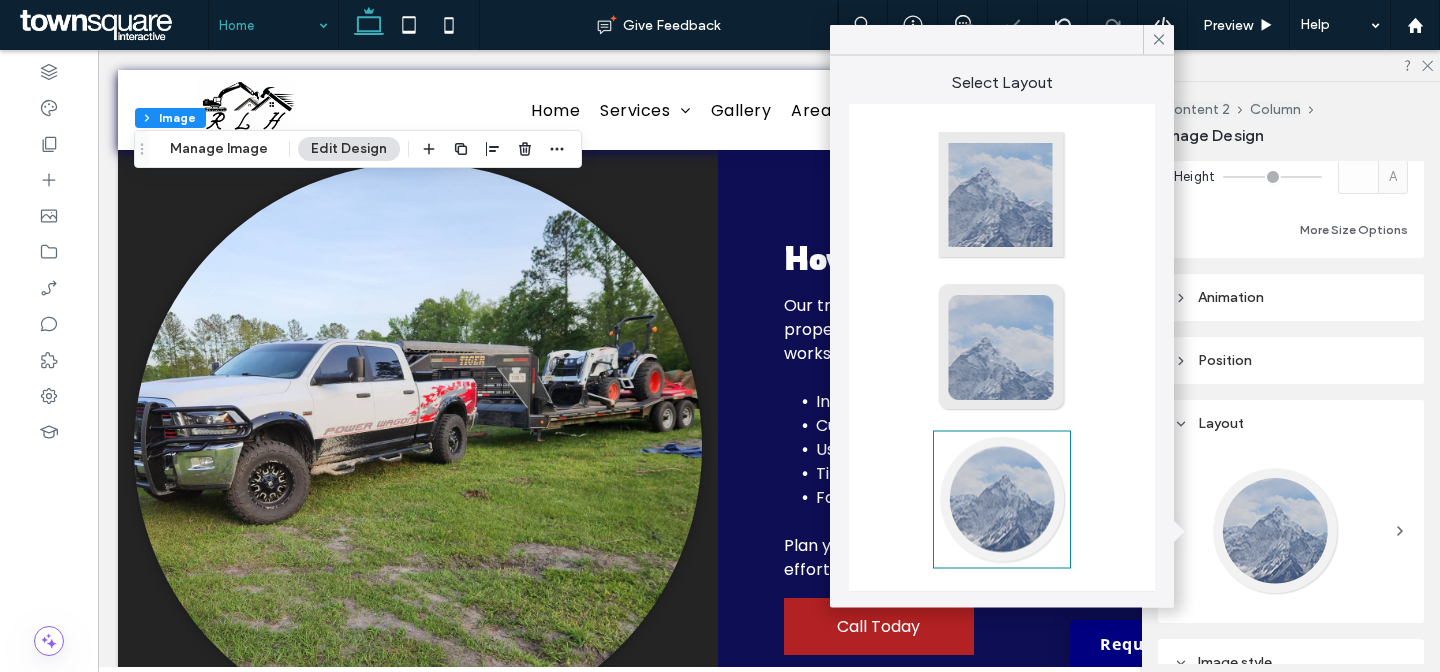 type on "**" 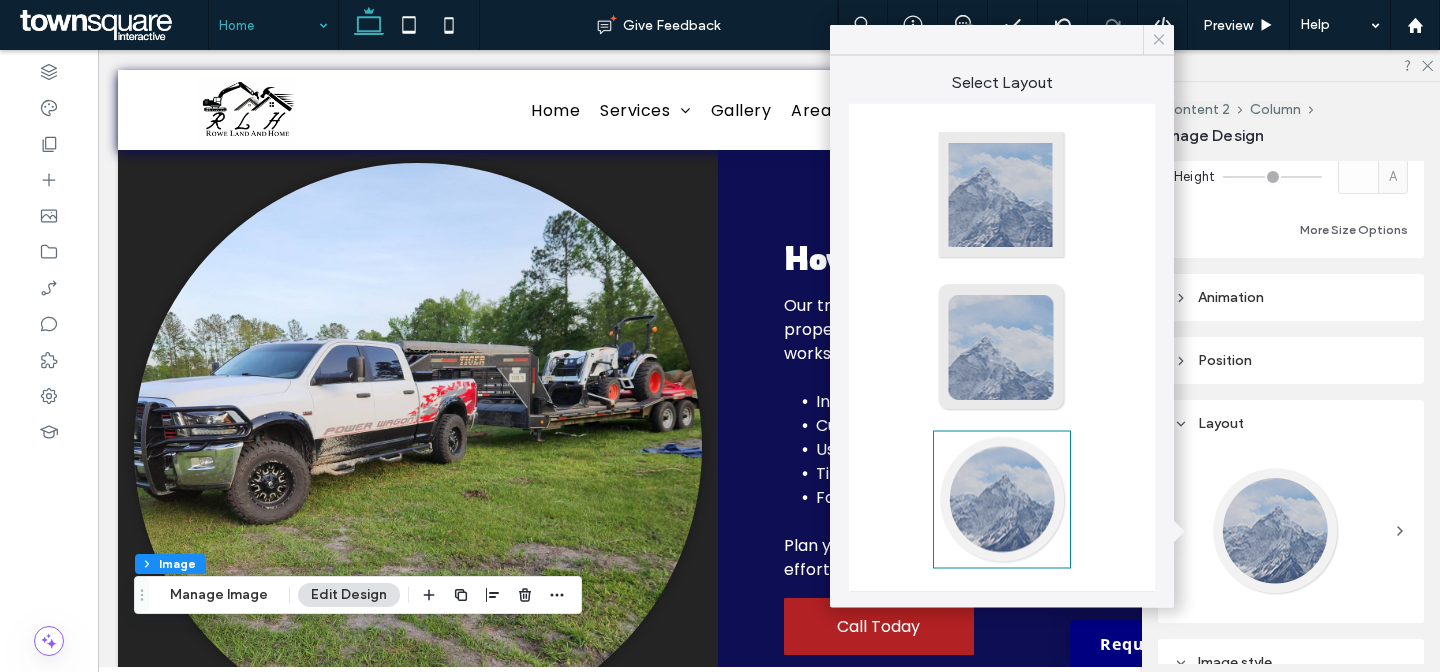 click 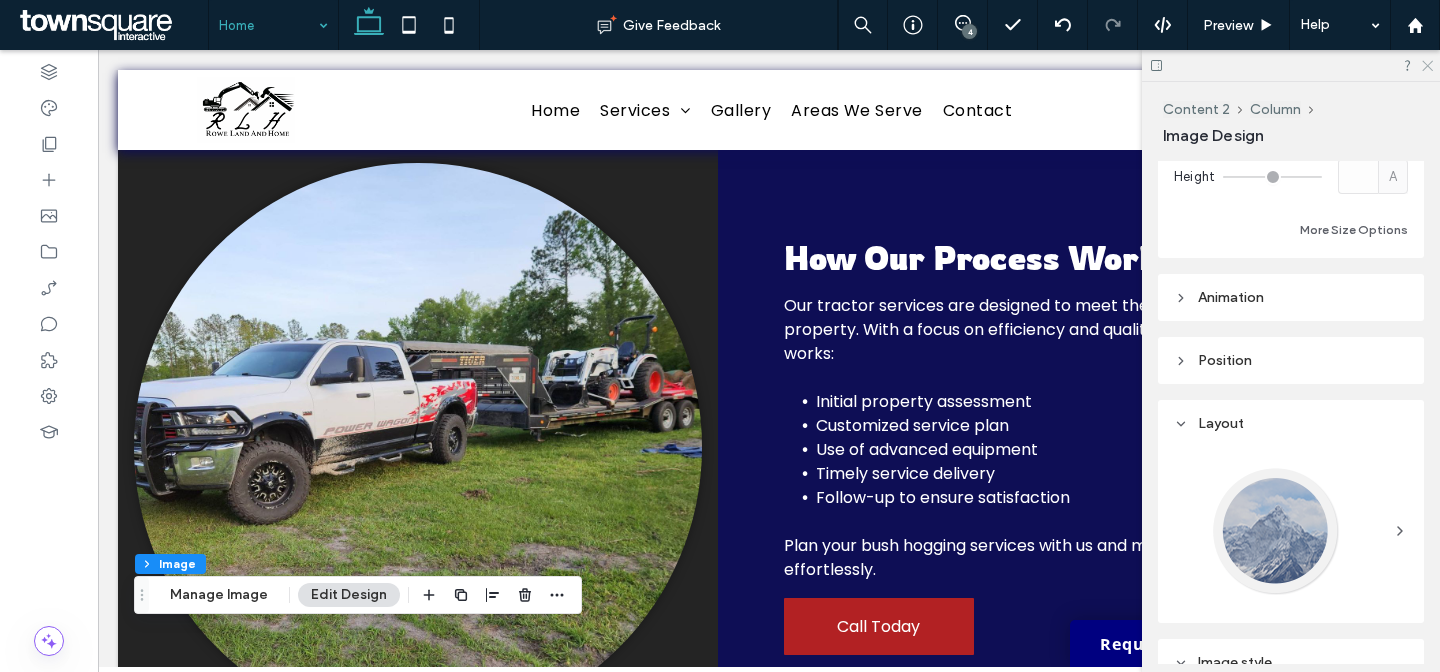click 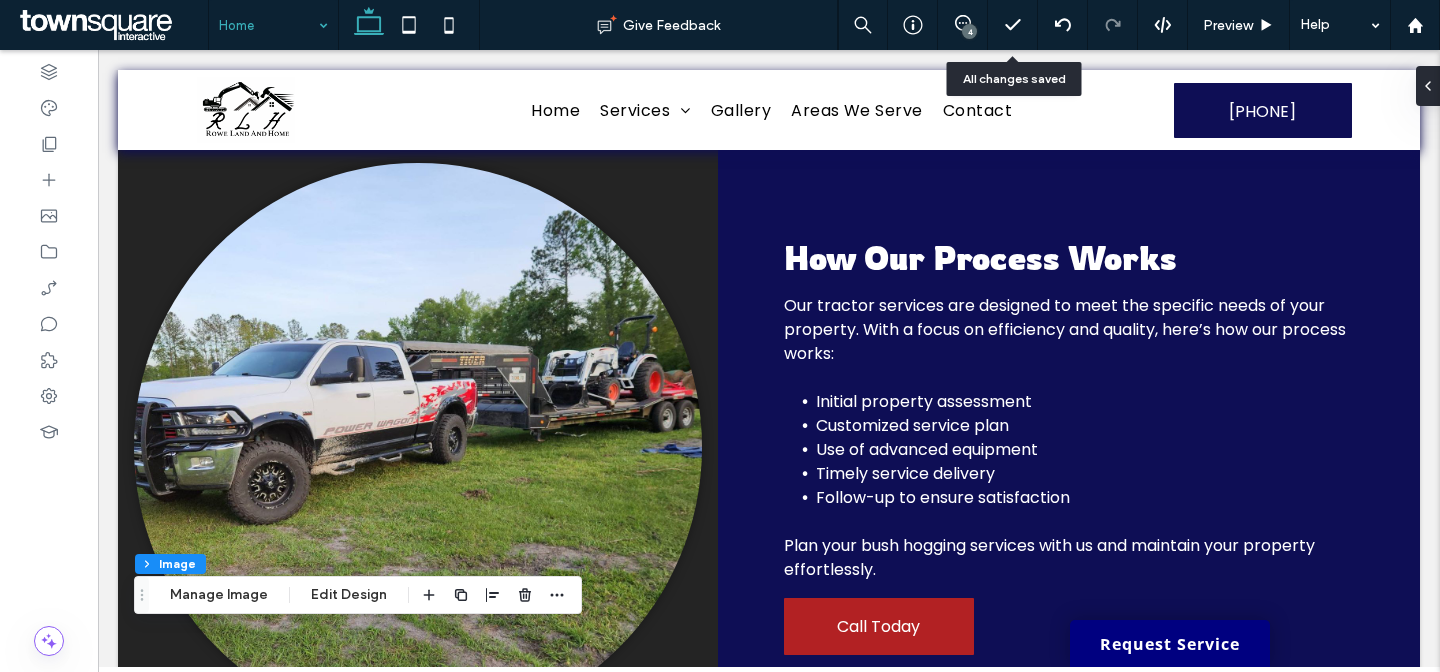 click on "4" at bounding box center [969, 31] 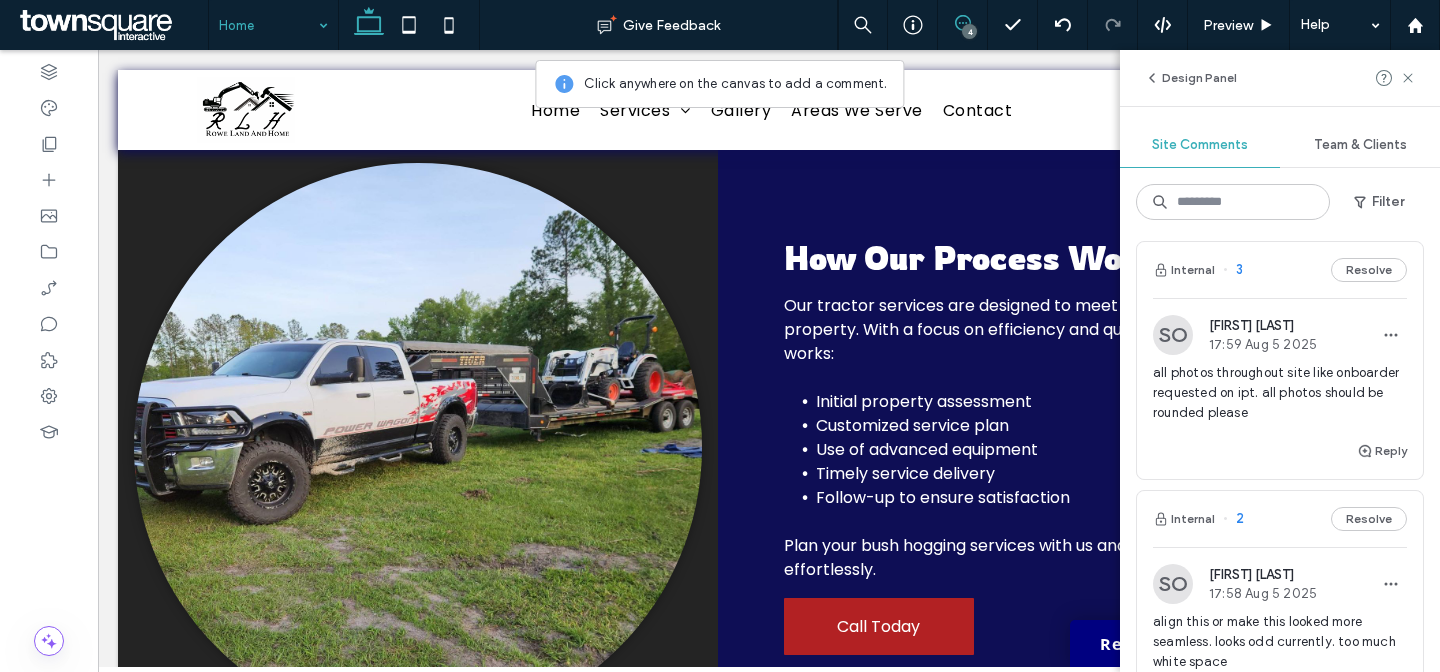 scroll, scrollTop: 208, scrollLeft: 0, axis: vertical 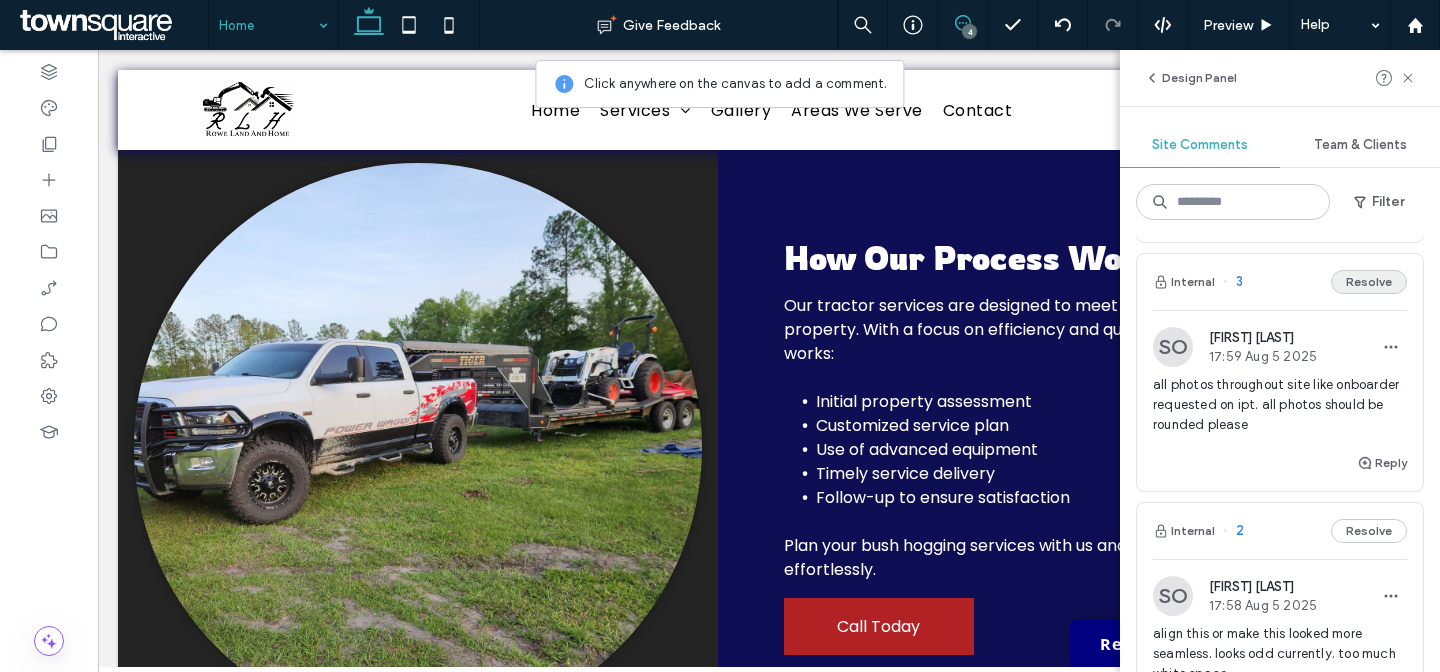 click on "Resolve" at bounding box center [1369, 282] 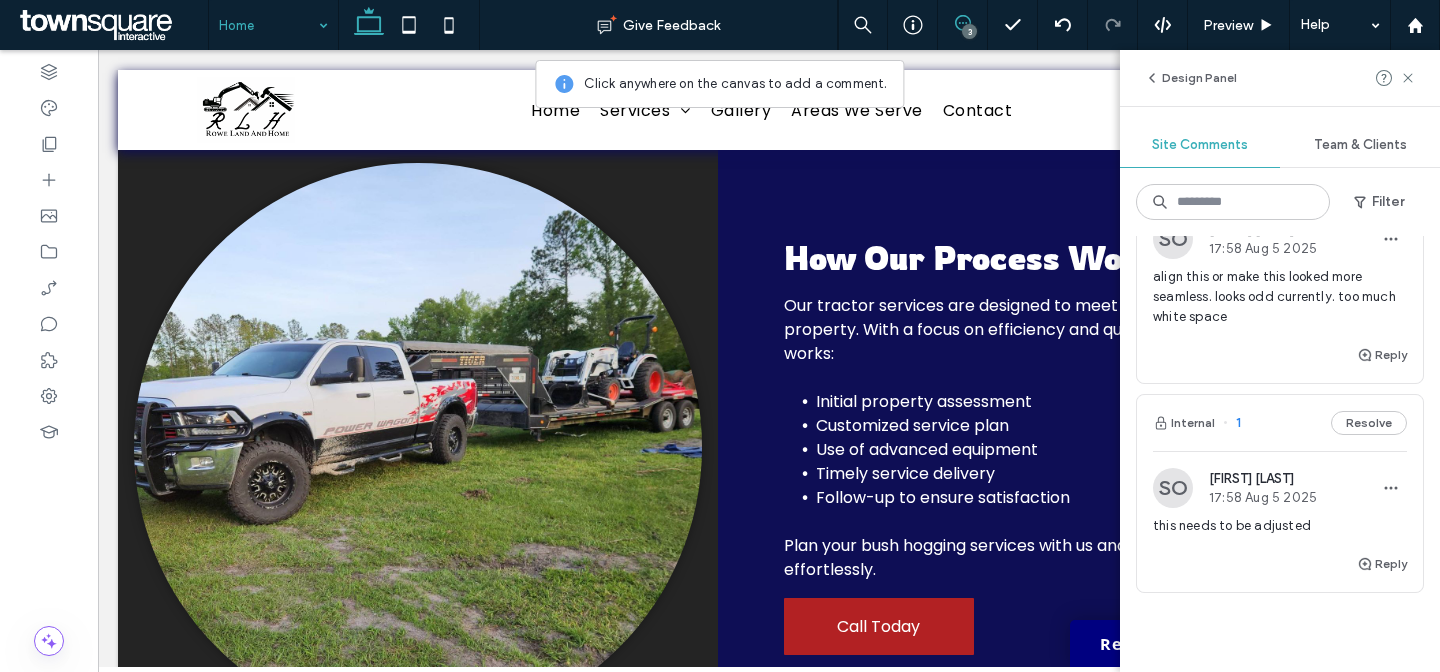 scroll, scrollTop: 305, scrollLeft: 0, axis: vertical 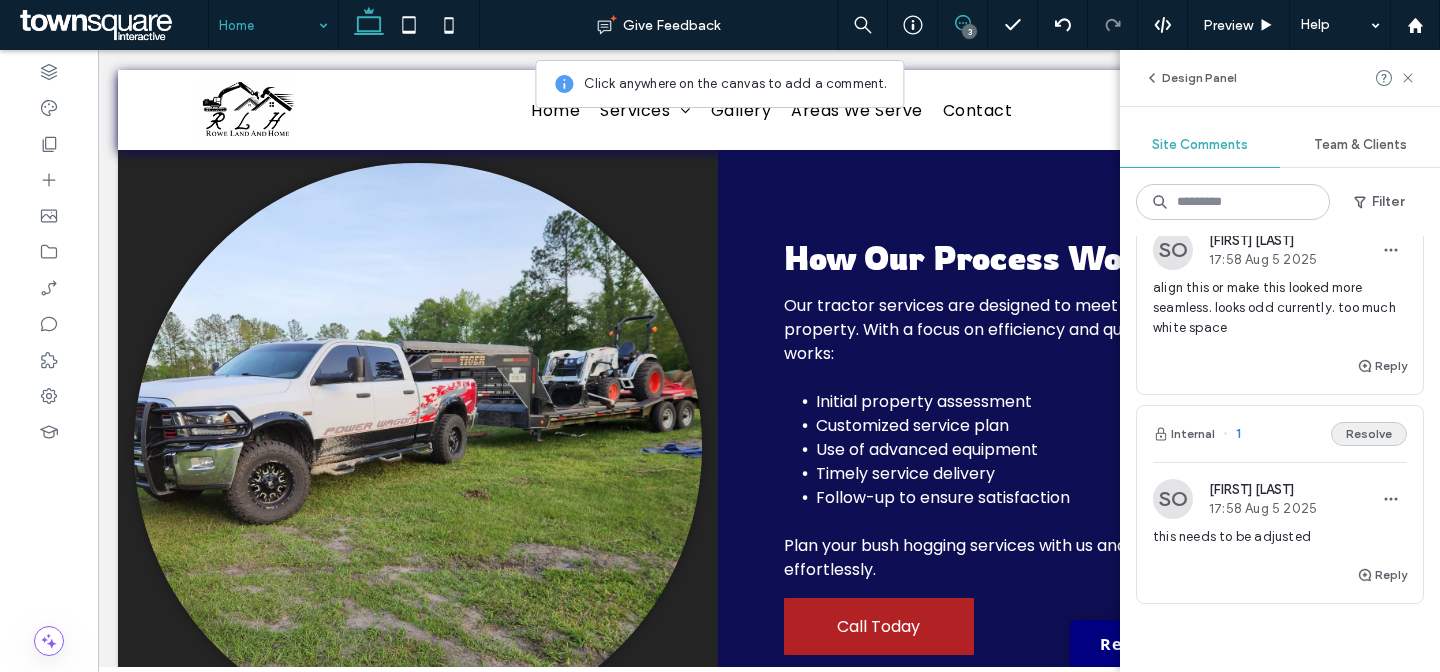 click on "Resolve" at bounding box center [1369, 434] 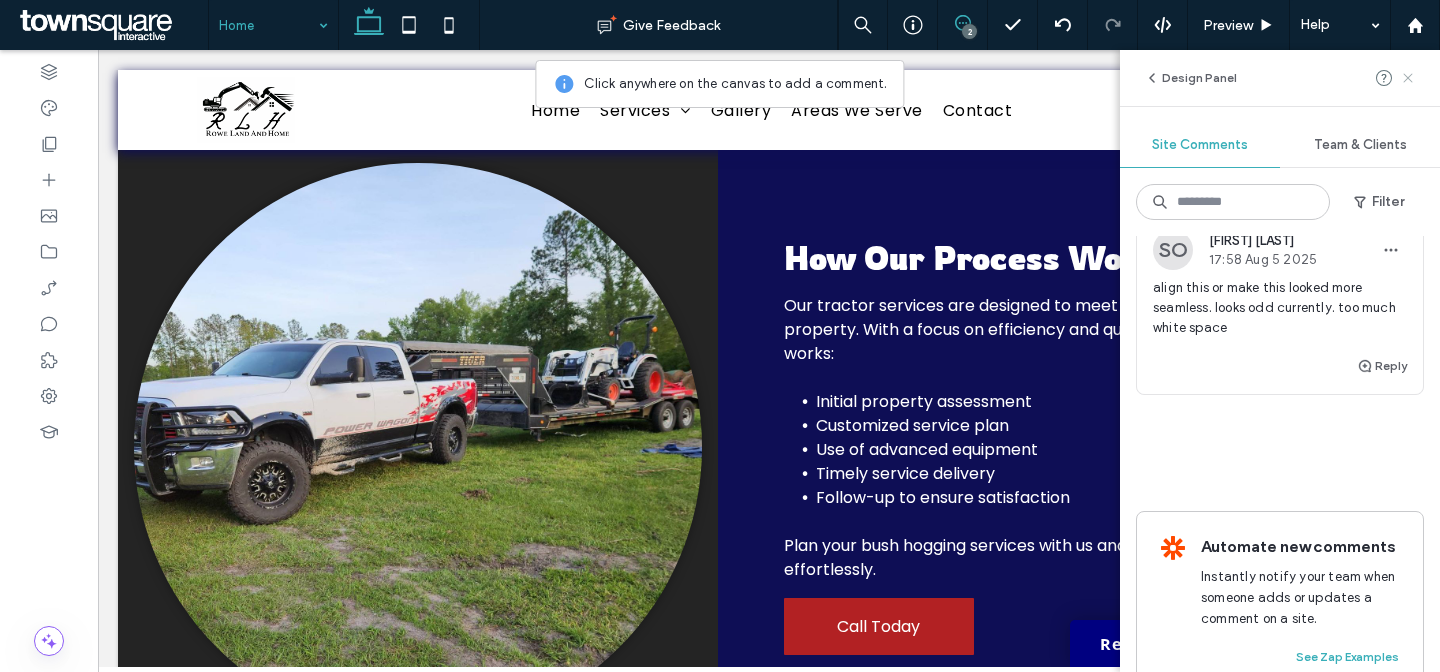 click 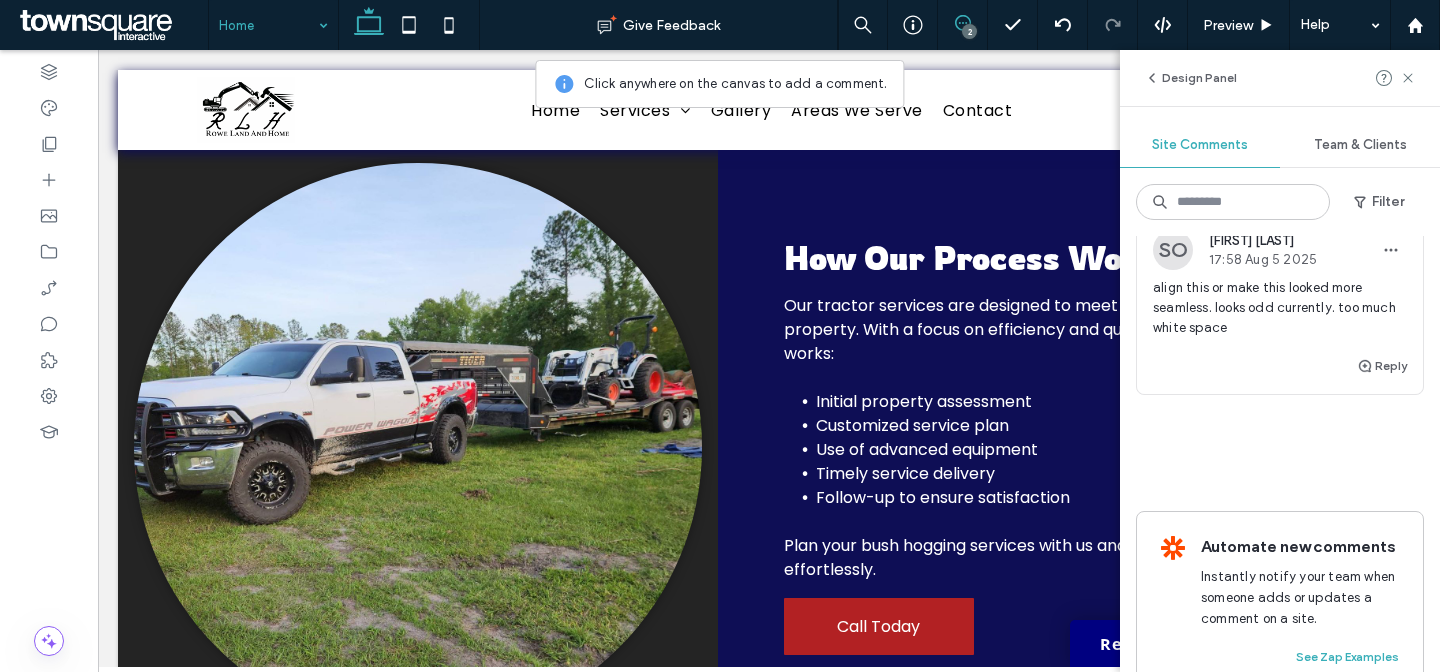 scroll, scrollTop: 0, scrollLeft: 0, axis: both 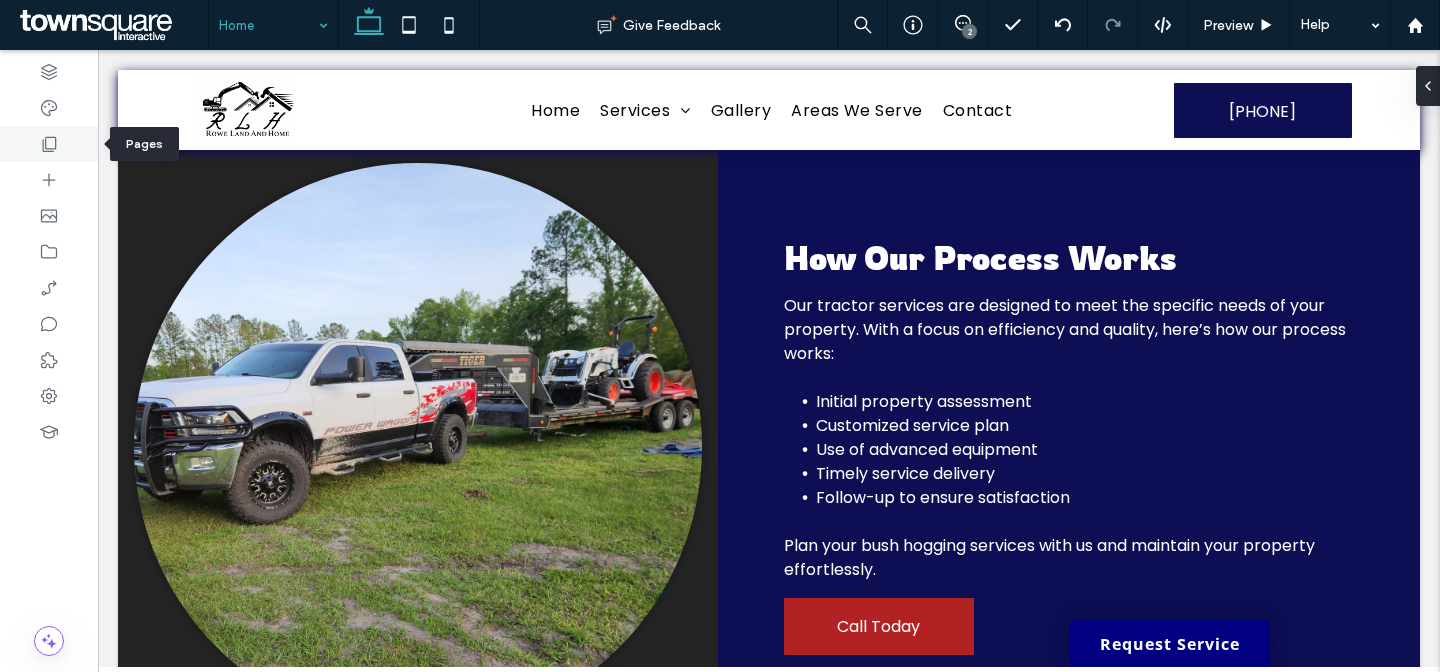 click at bounding box center (49, 144) 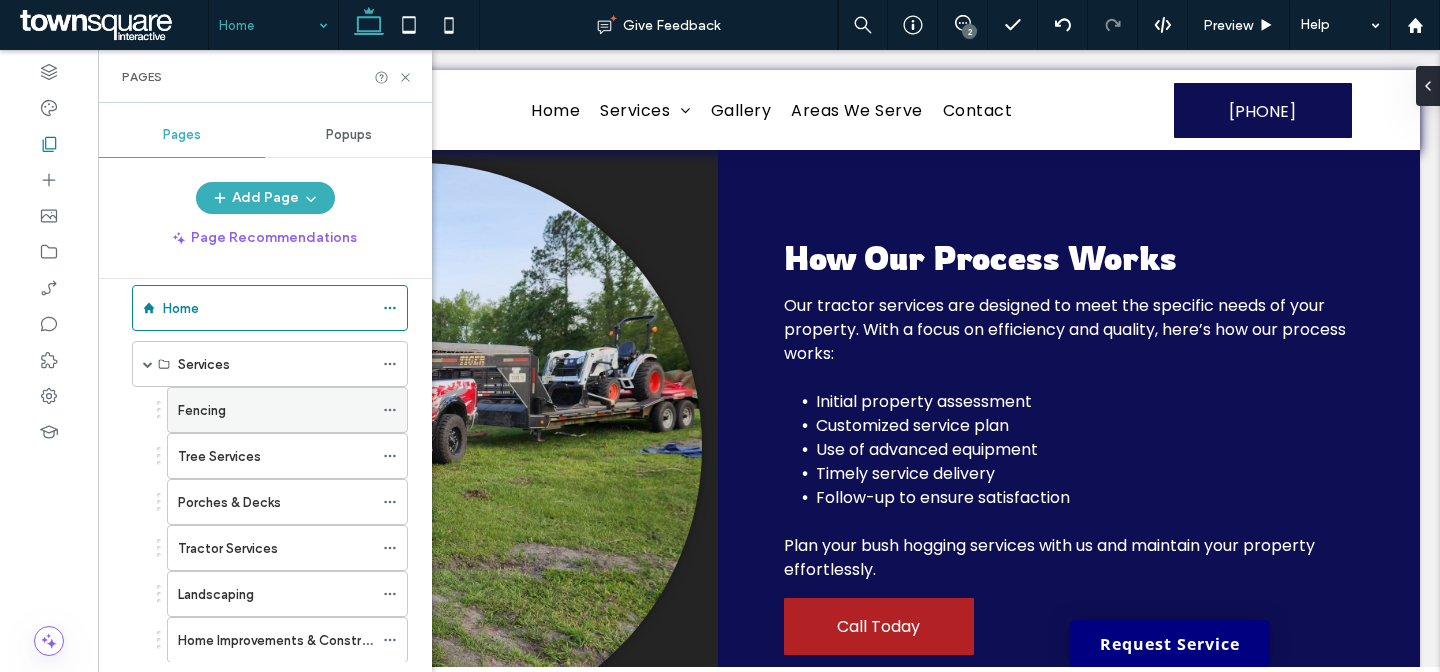 scroll, scrollTop: 163, scrollLeft: 0, axis: vertical 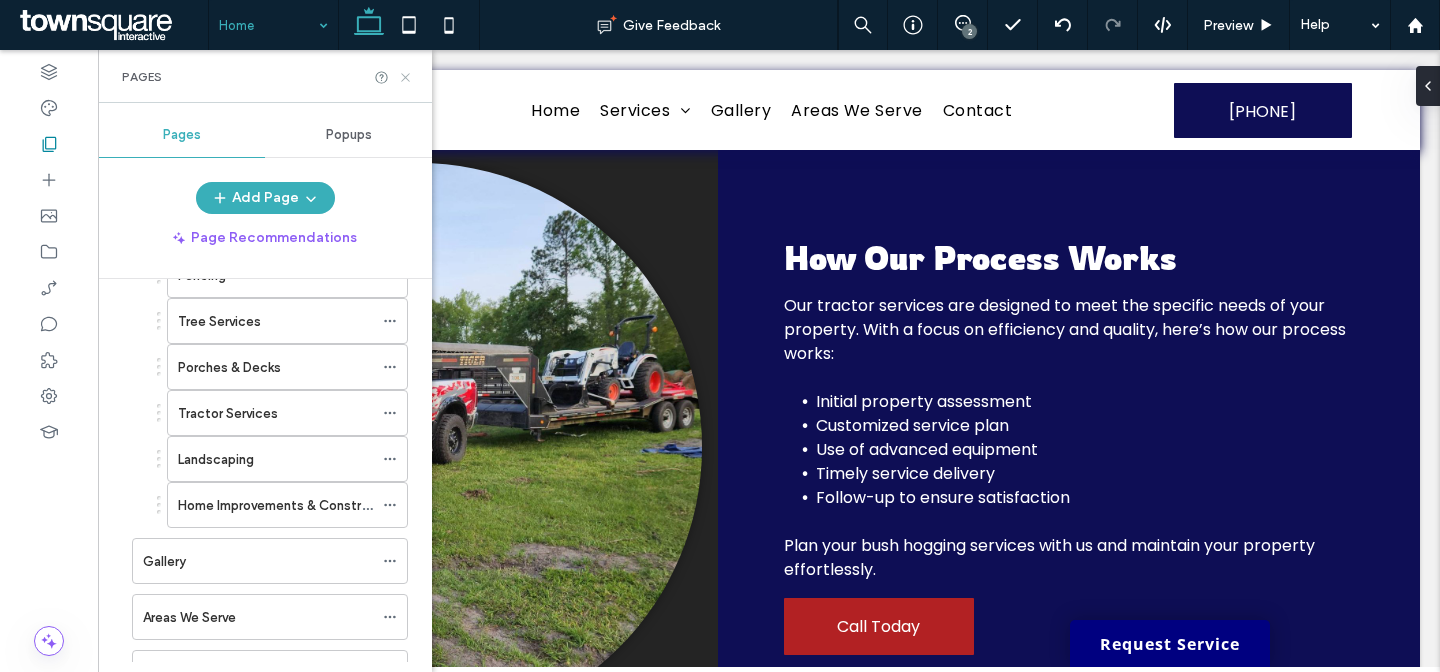click 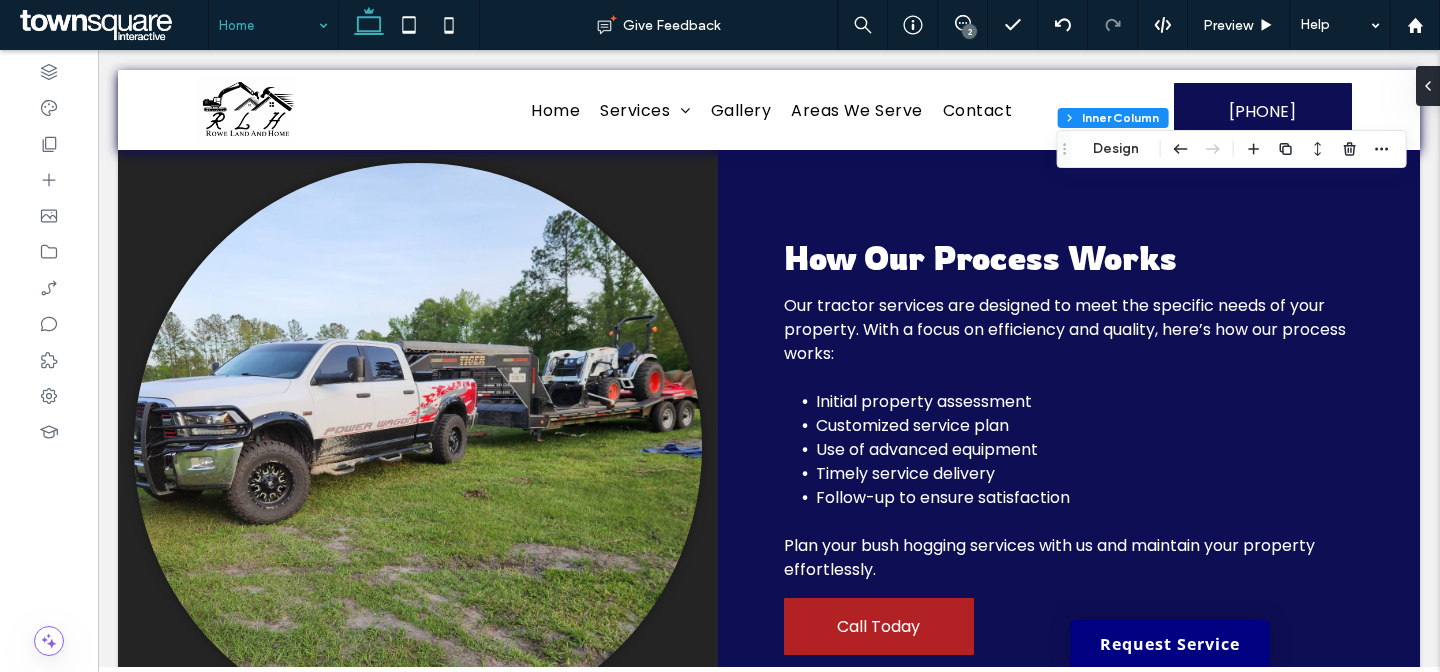 type on "**" 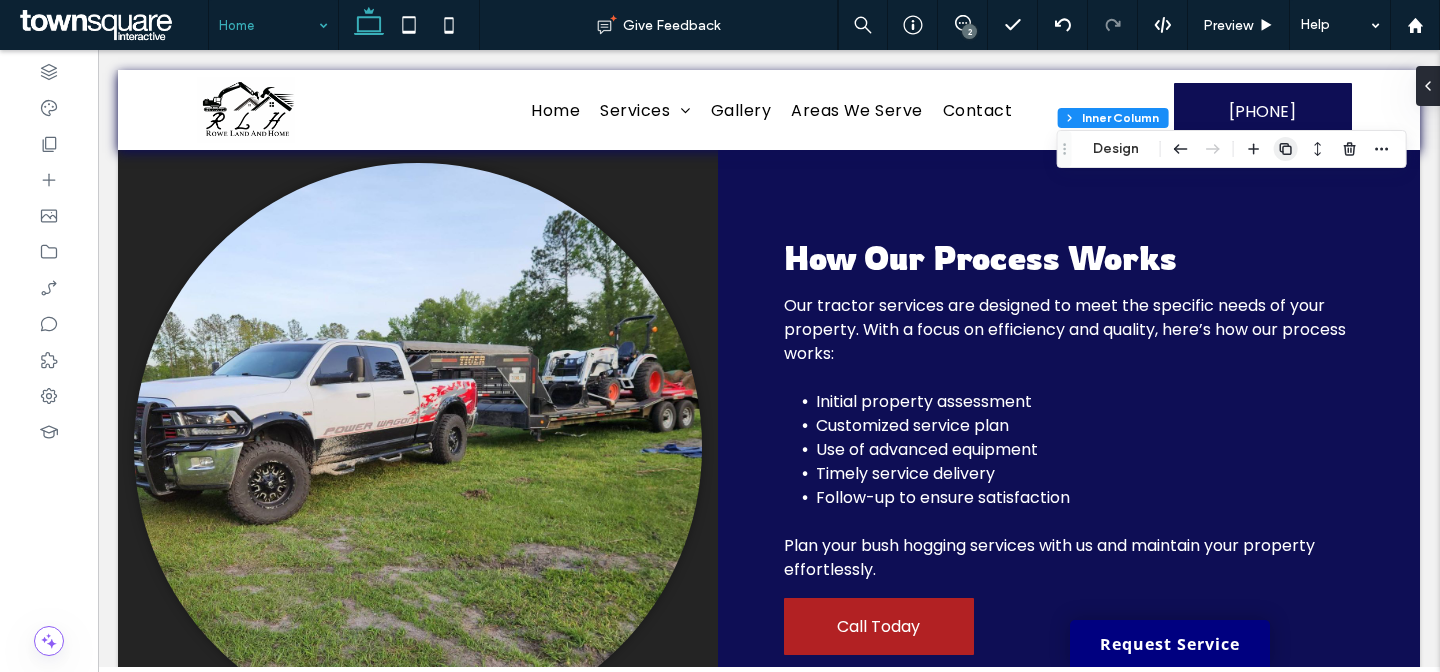 click 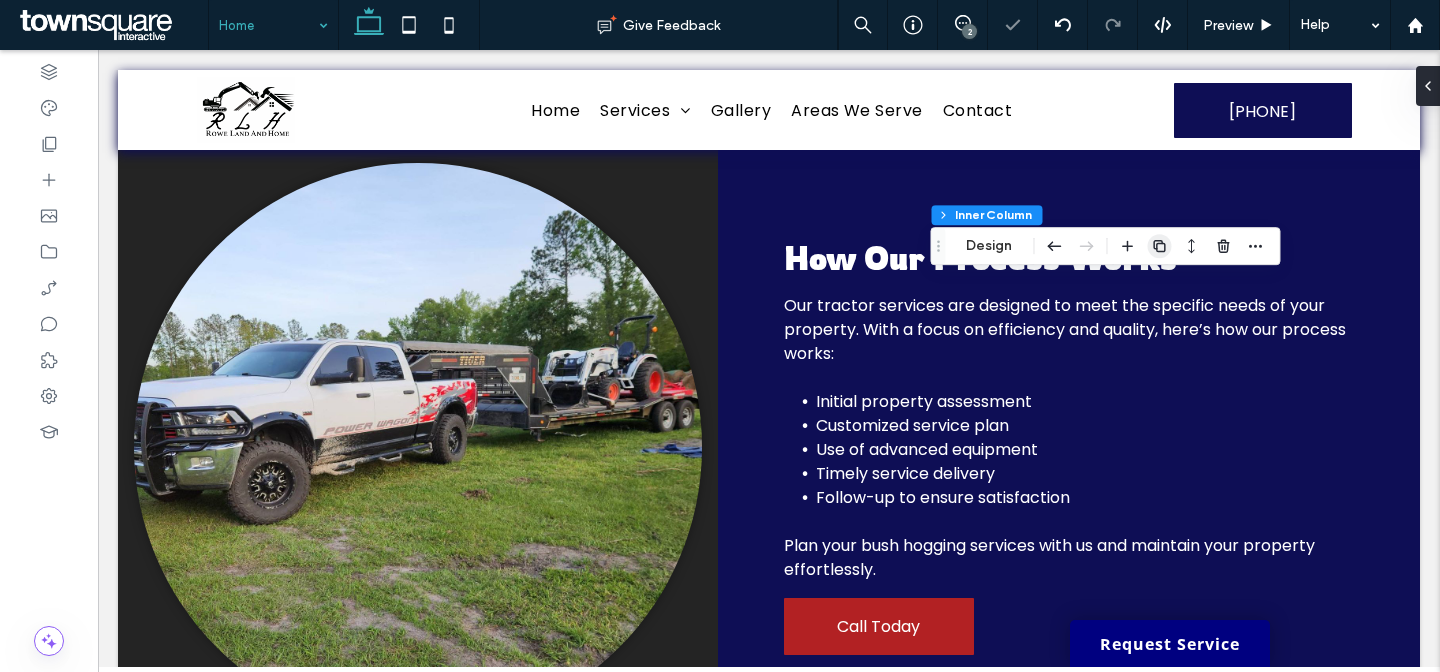 click 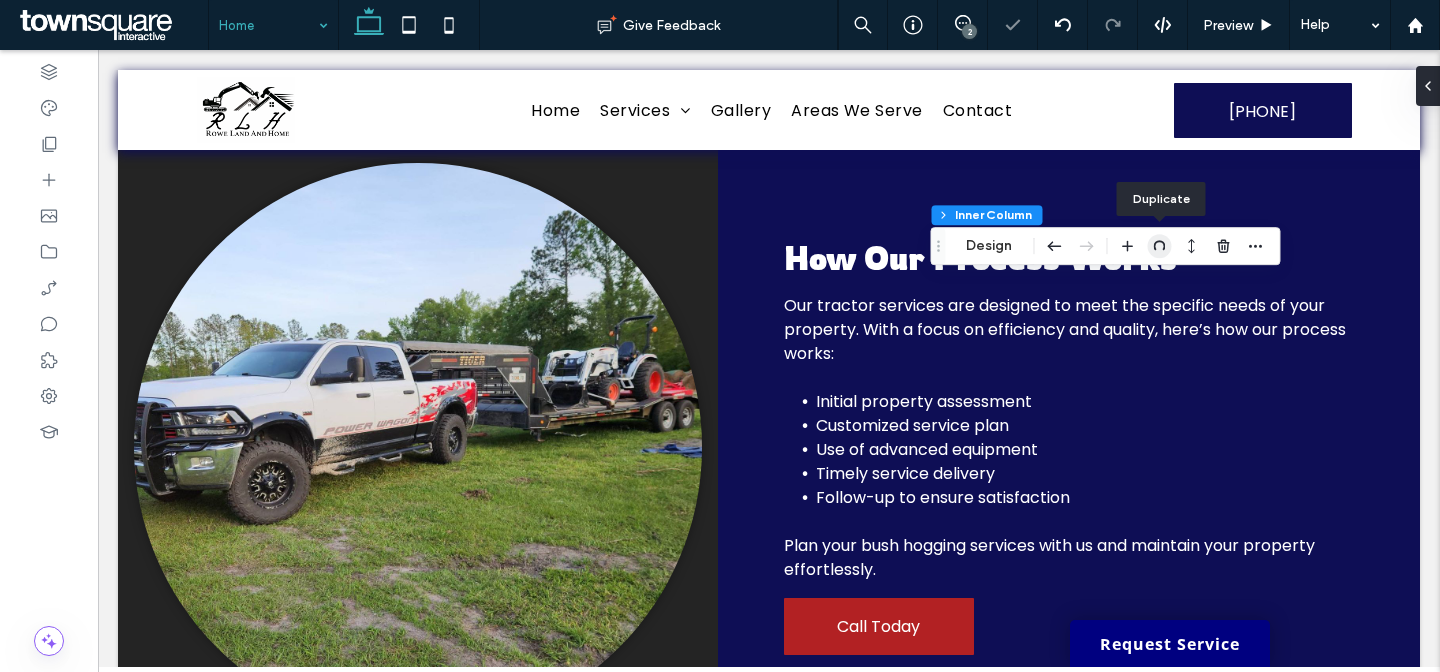type on "**" 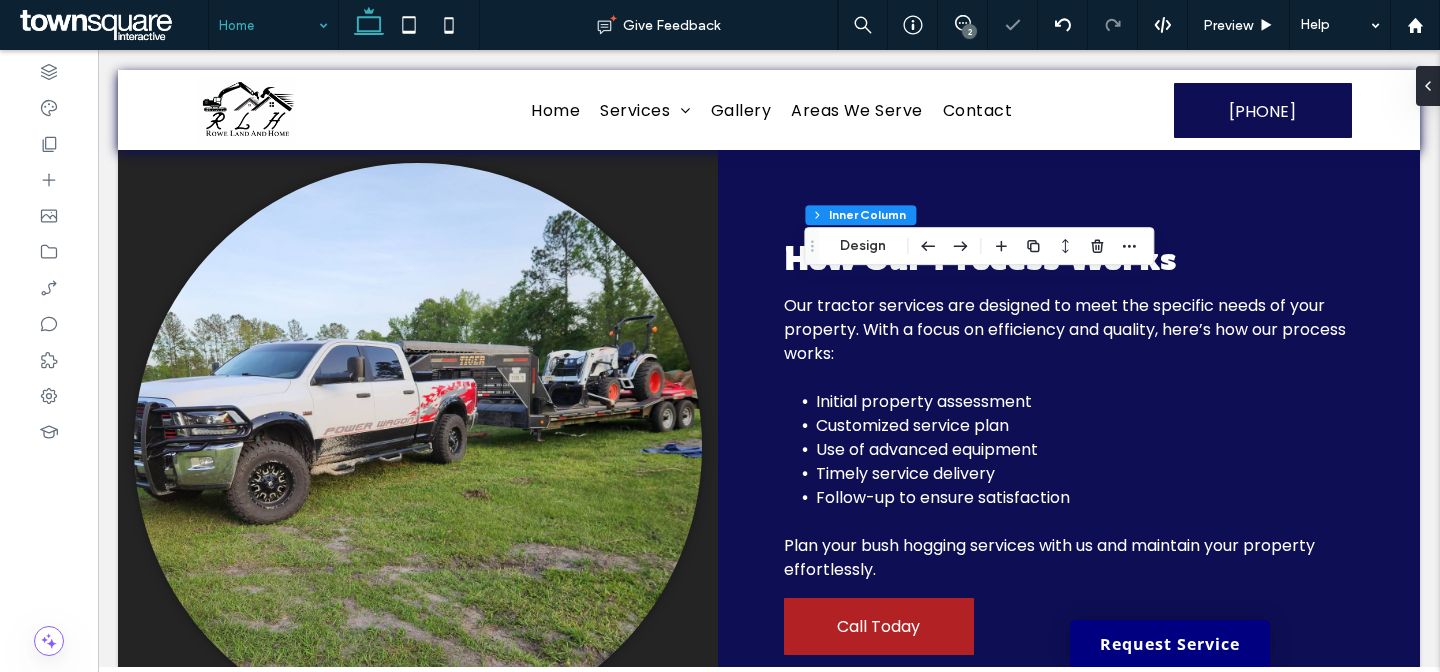 type on "**" 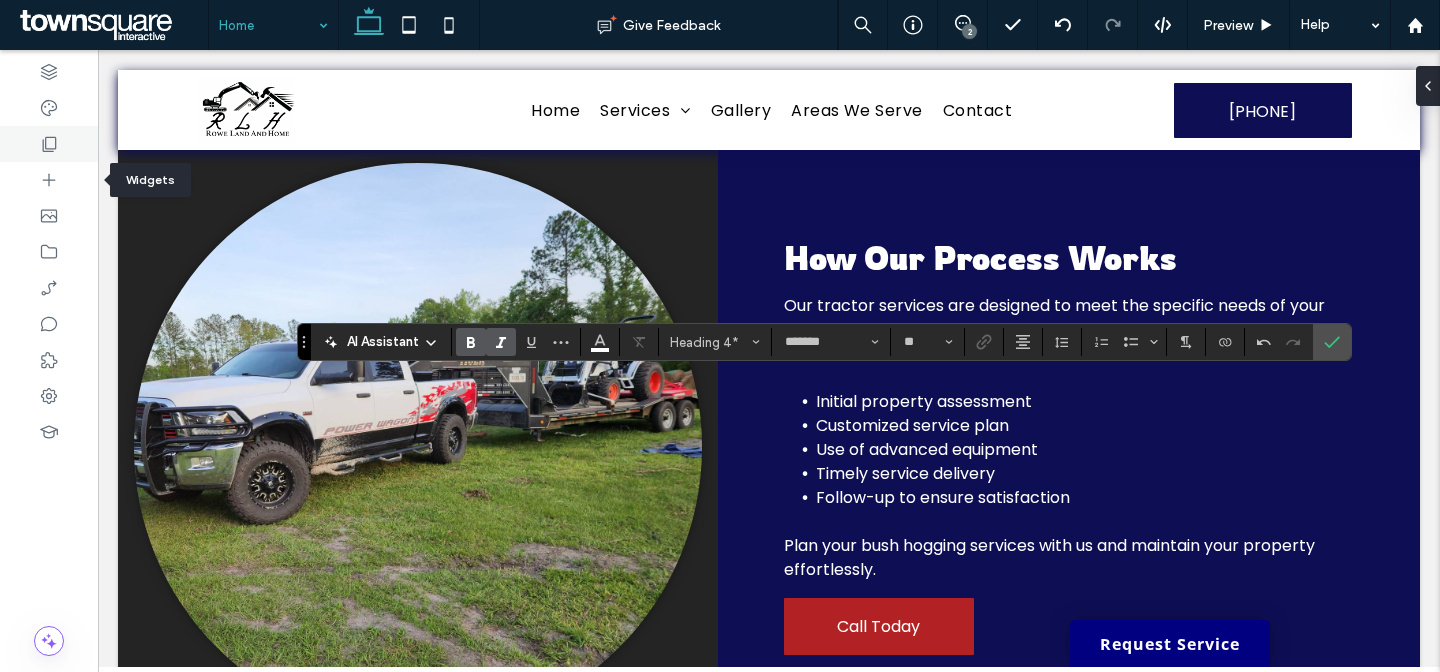 click 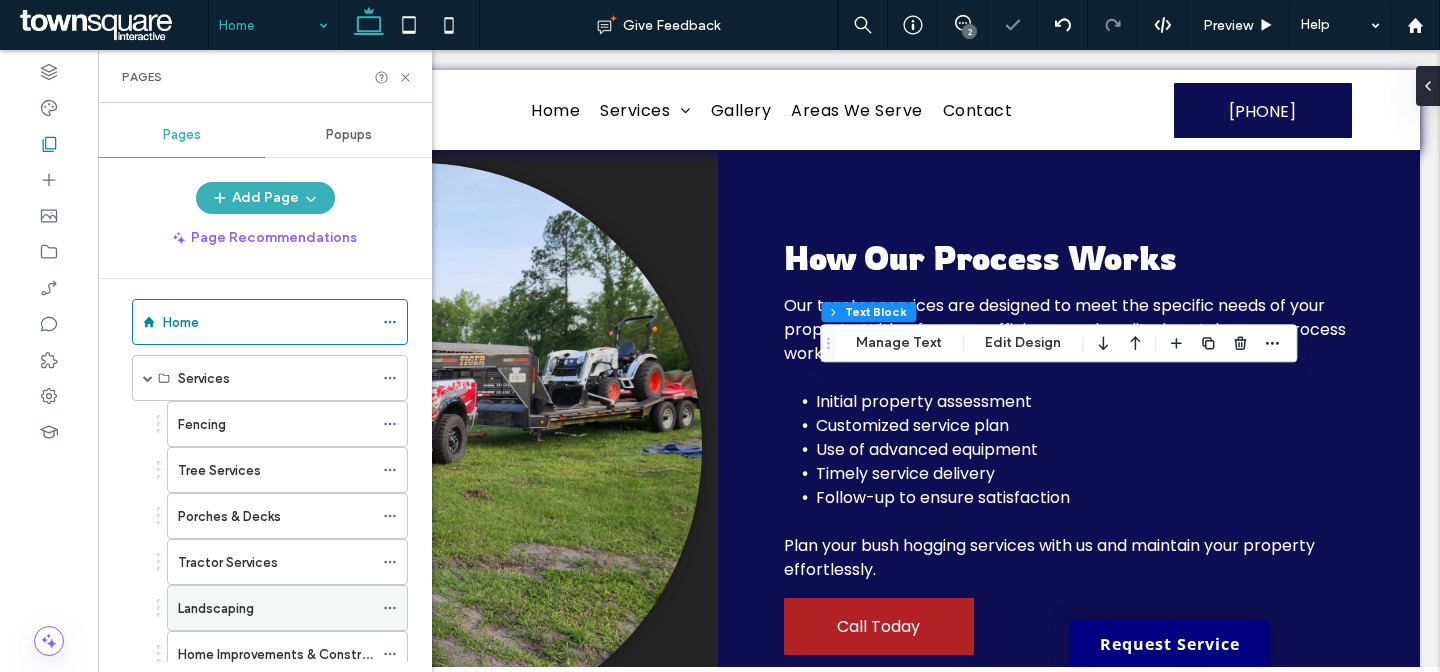 scroll, scrollTop: 36, scrollLeft: 0, axis: vertical 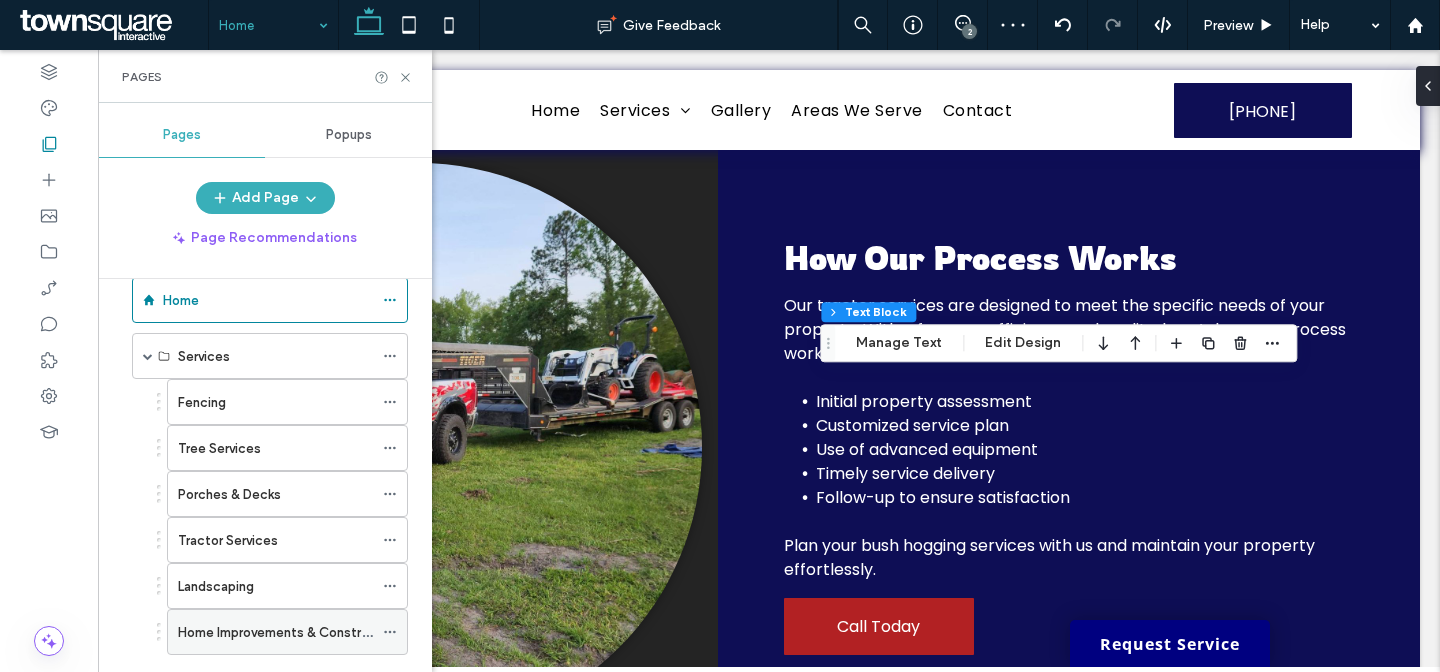 click 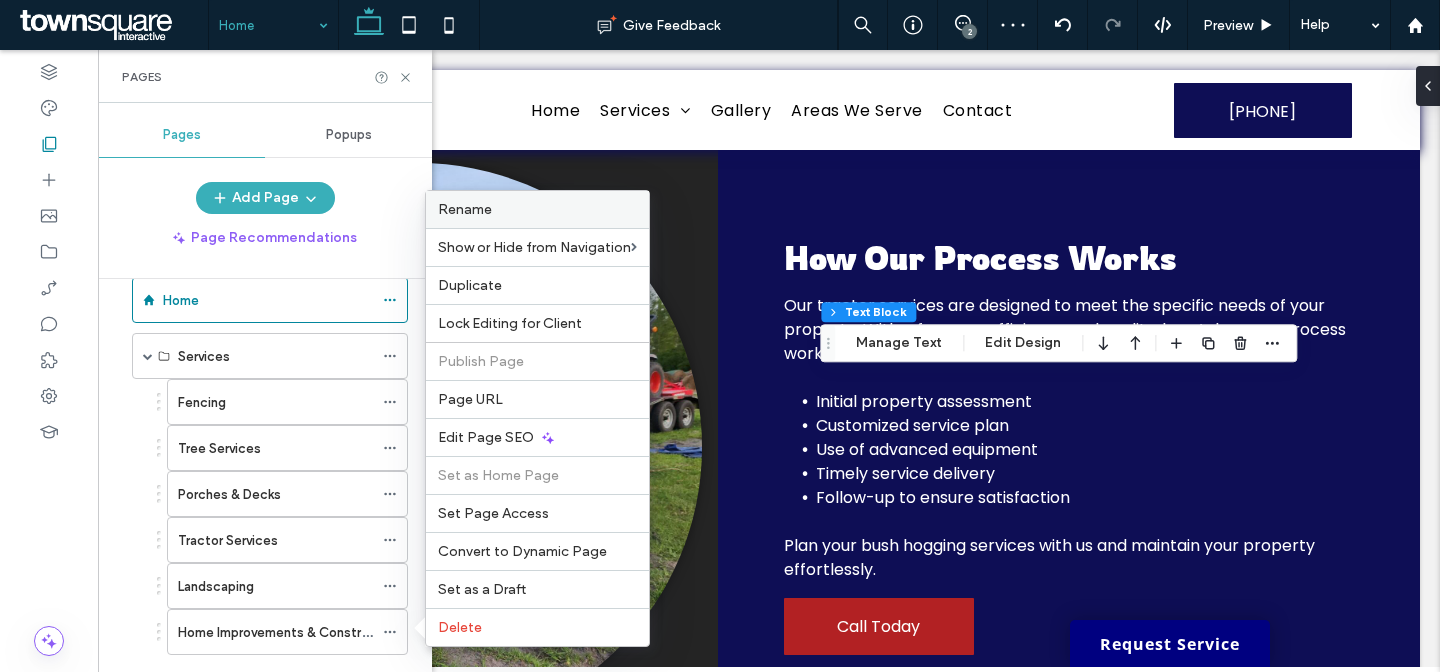 click on "Rename" at bounding box center (537, 209) 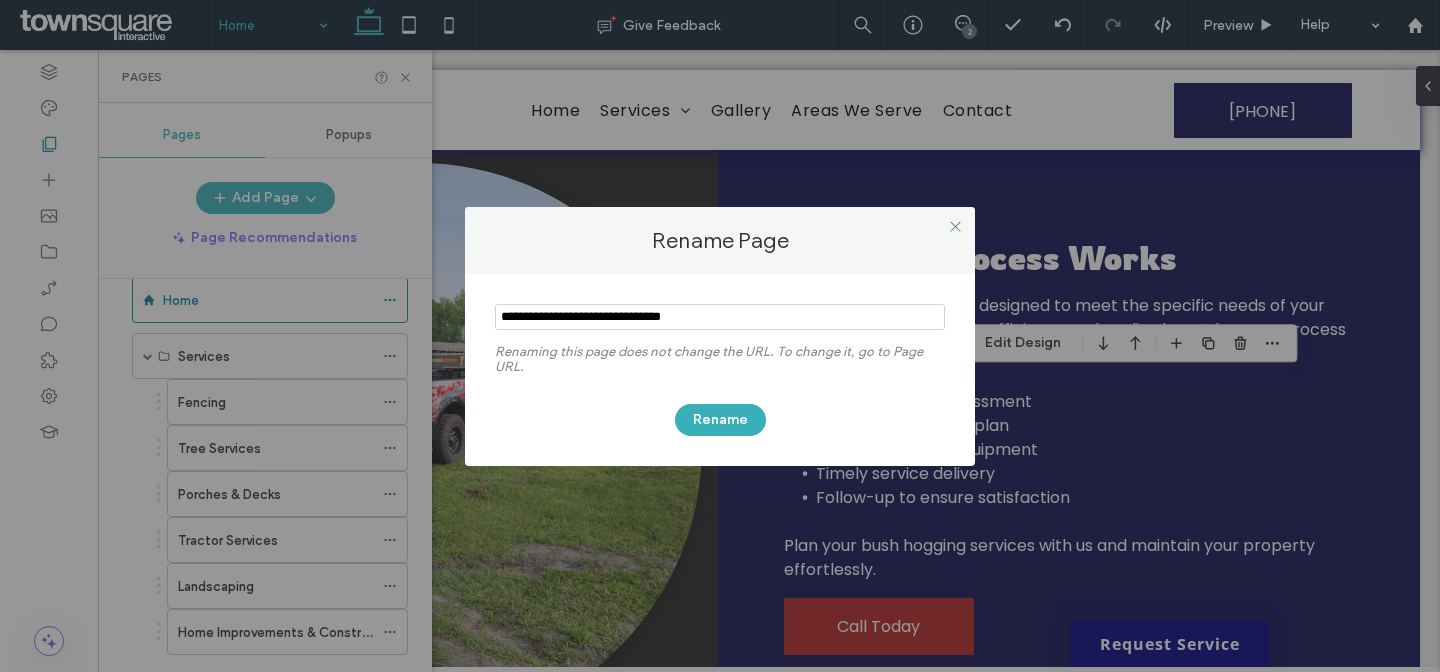 click at bounding box center [720, 317] 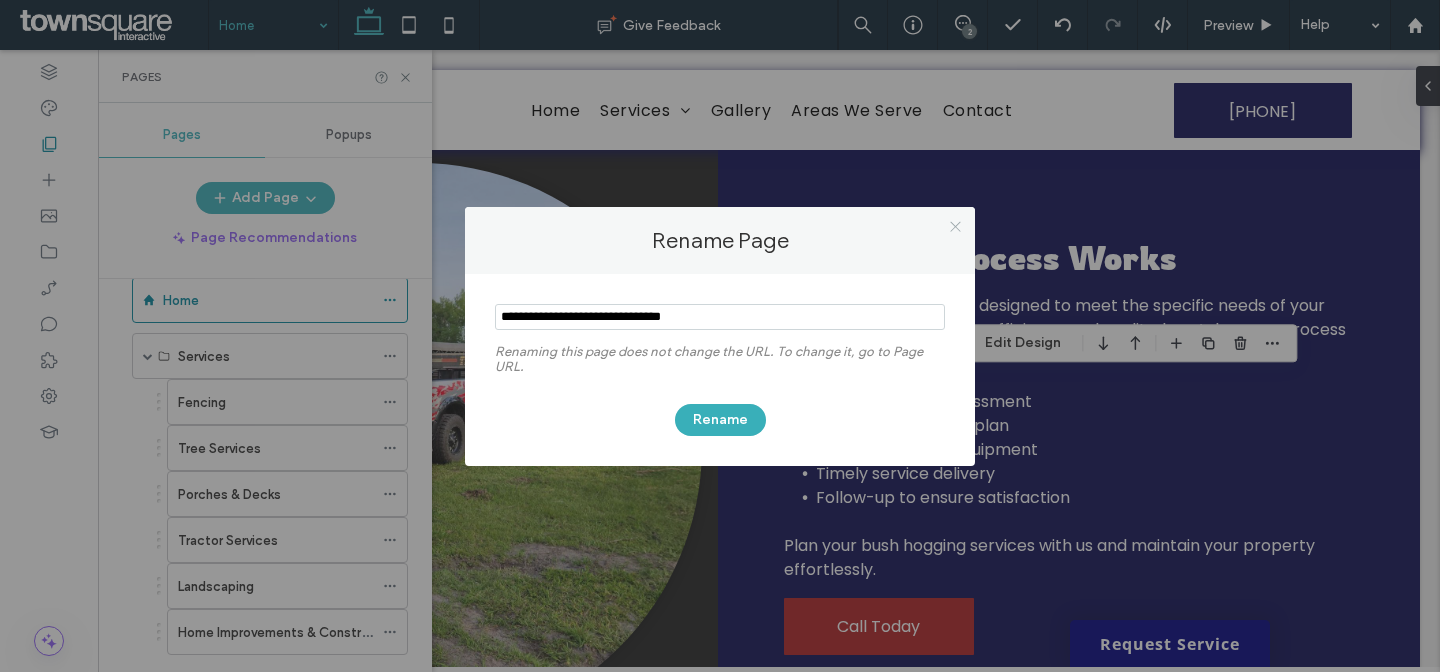 click 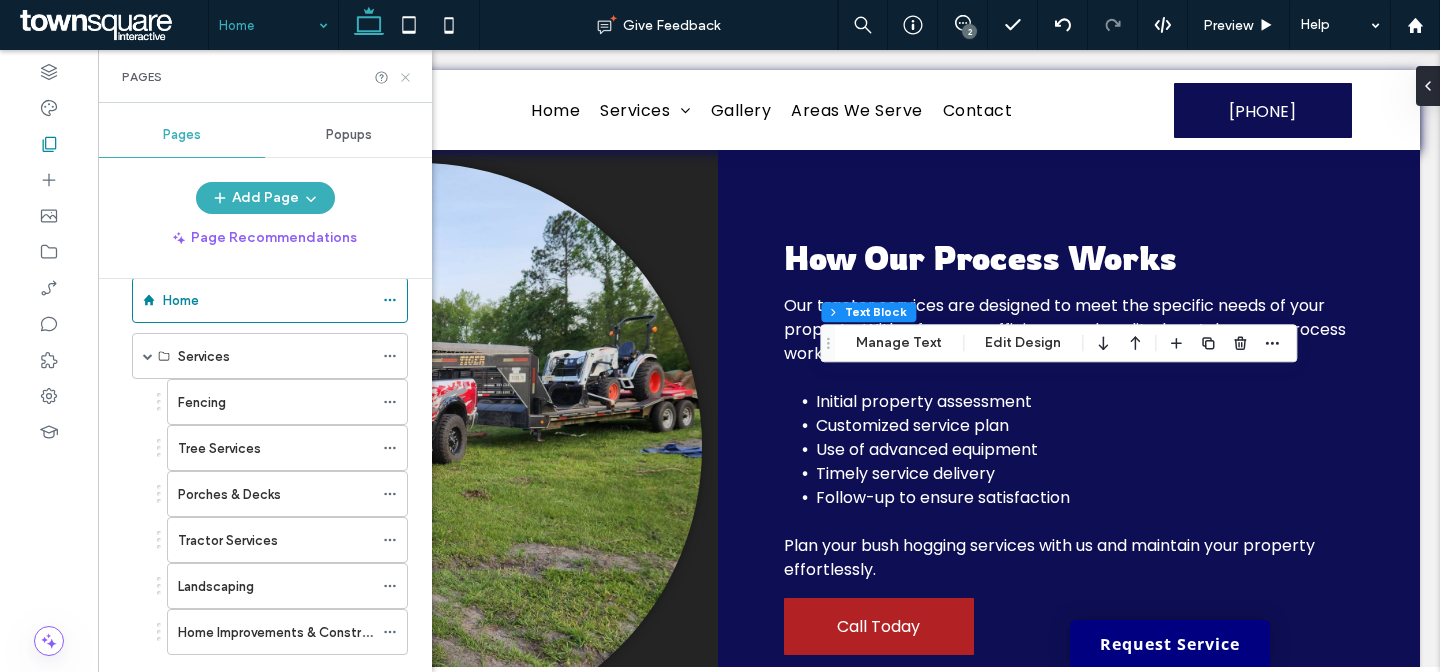 click 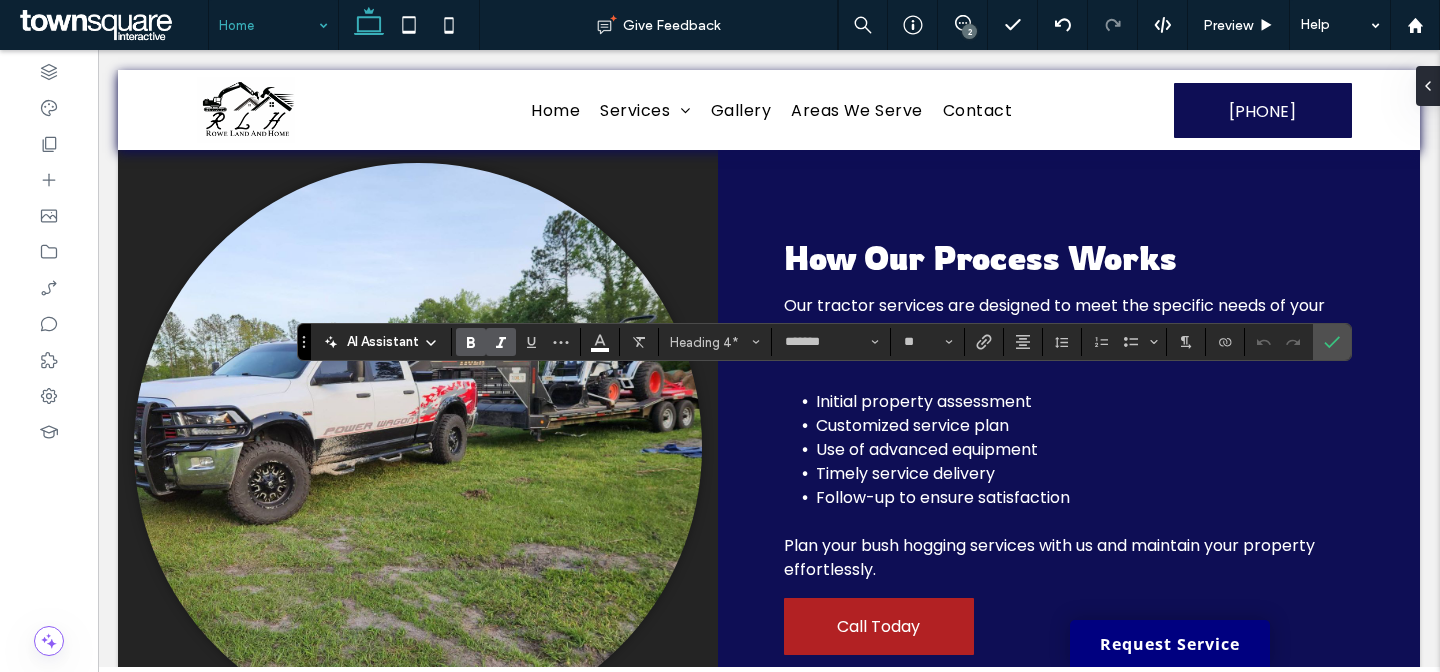 type on "**" 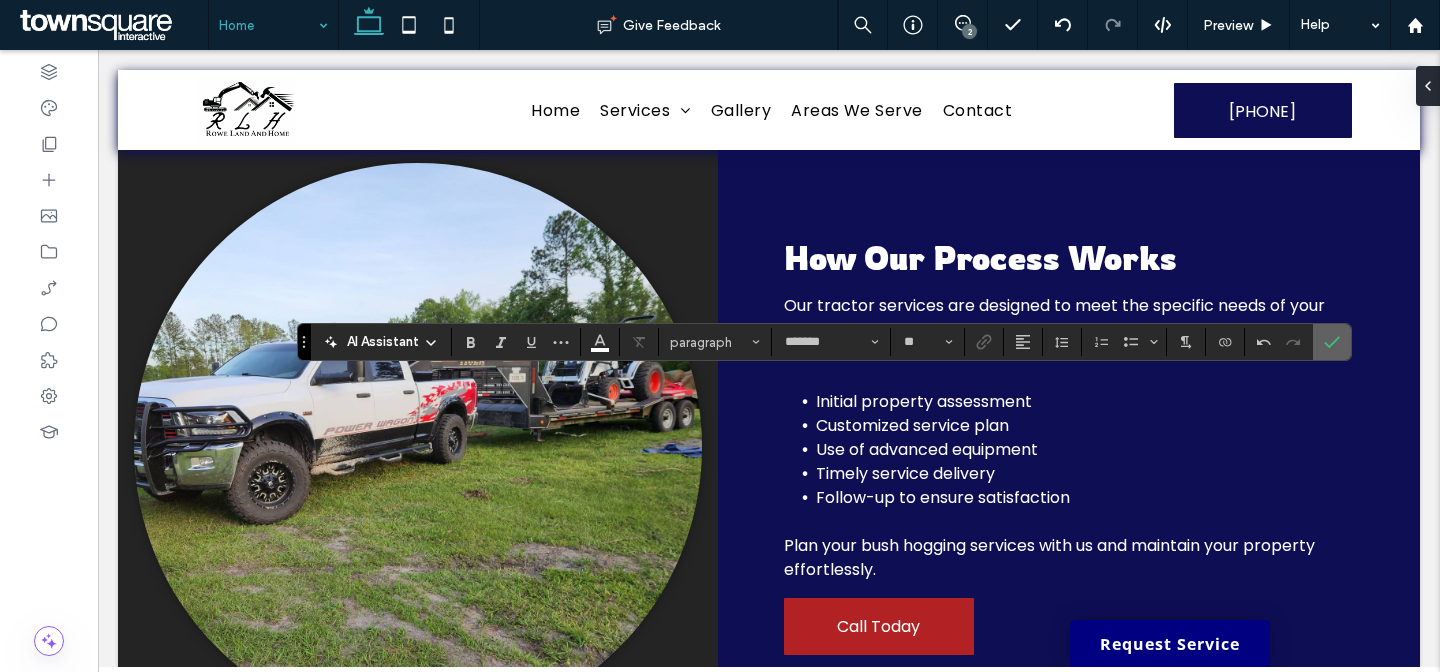 click at bounding box center (1332, 342) 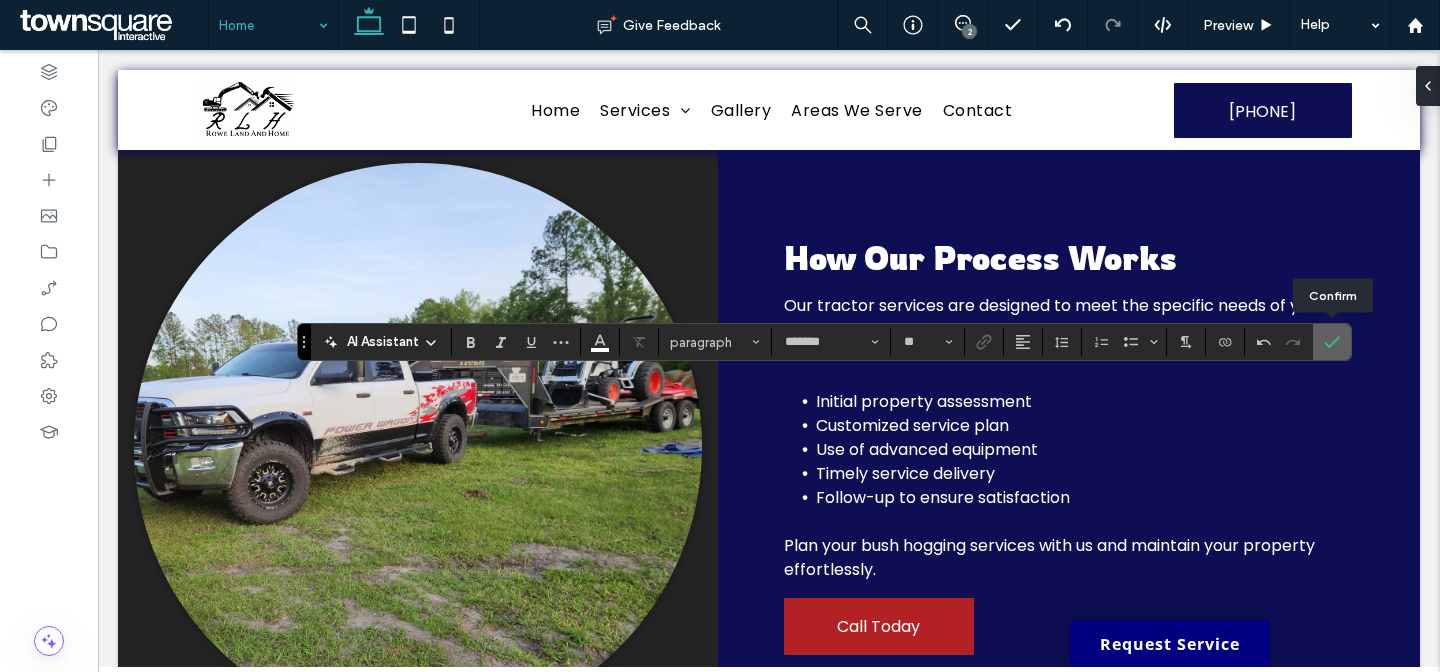 click 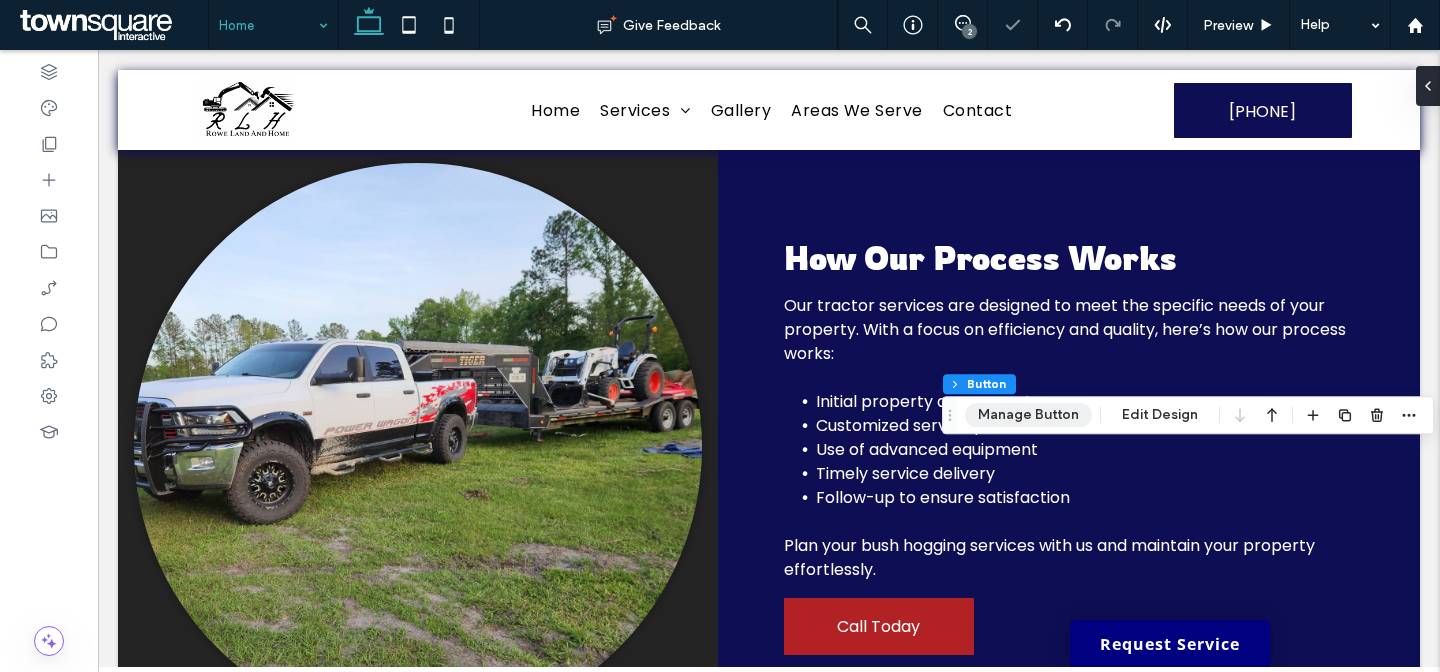 click on "Manage Button" at bounding box center [1028, 415] 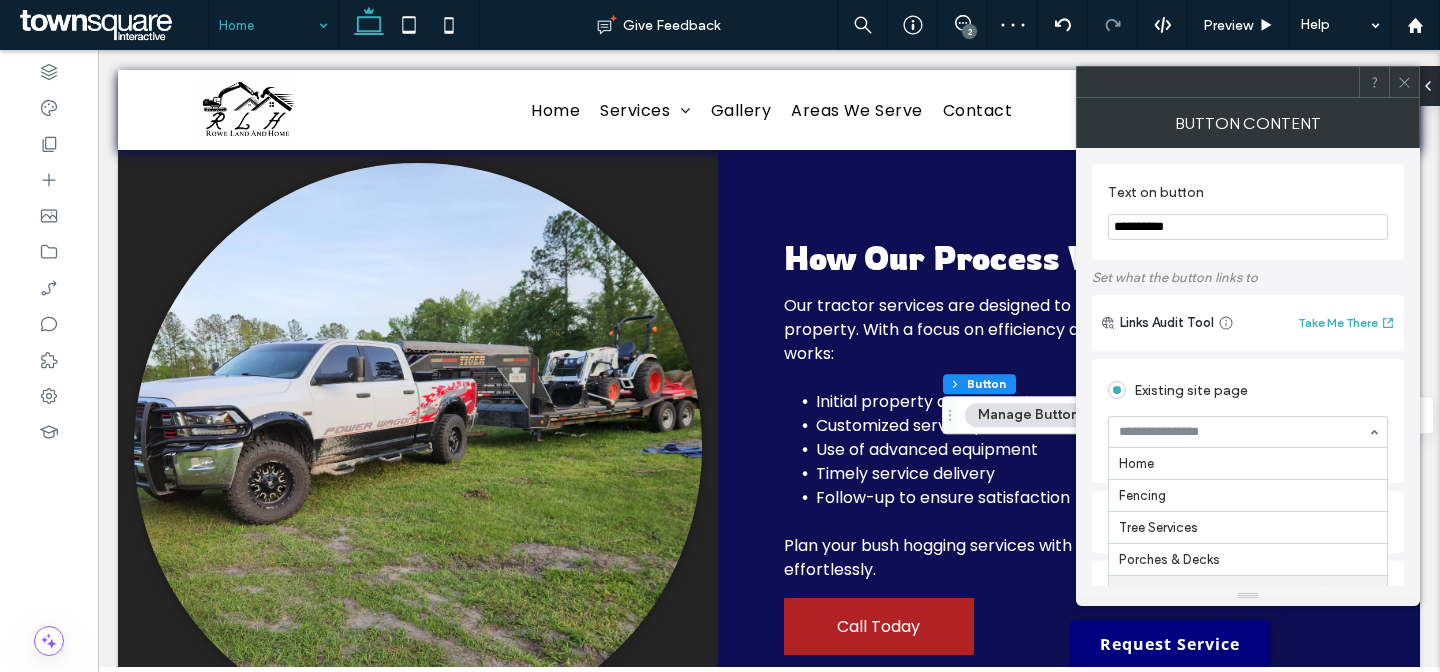 scroll, scrollTop: 131, scrollLeft: 0, axis: vertical 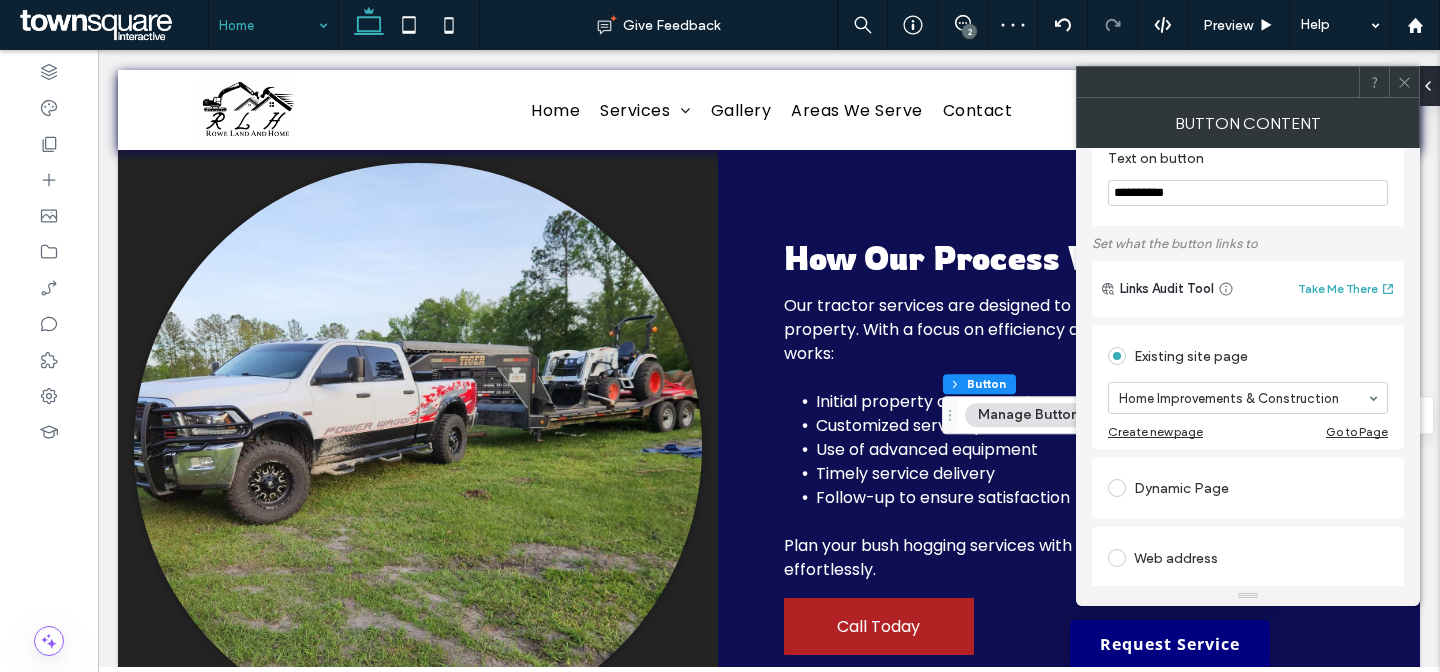 click on "Set what the button links to" at bounding box center [1248, 243] 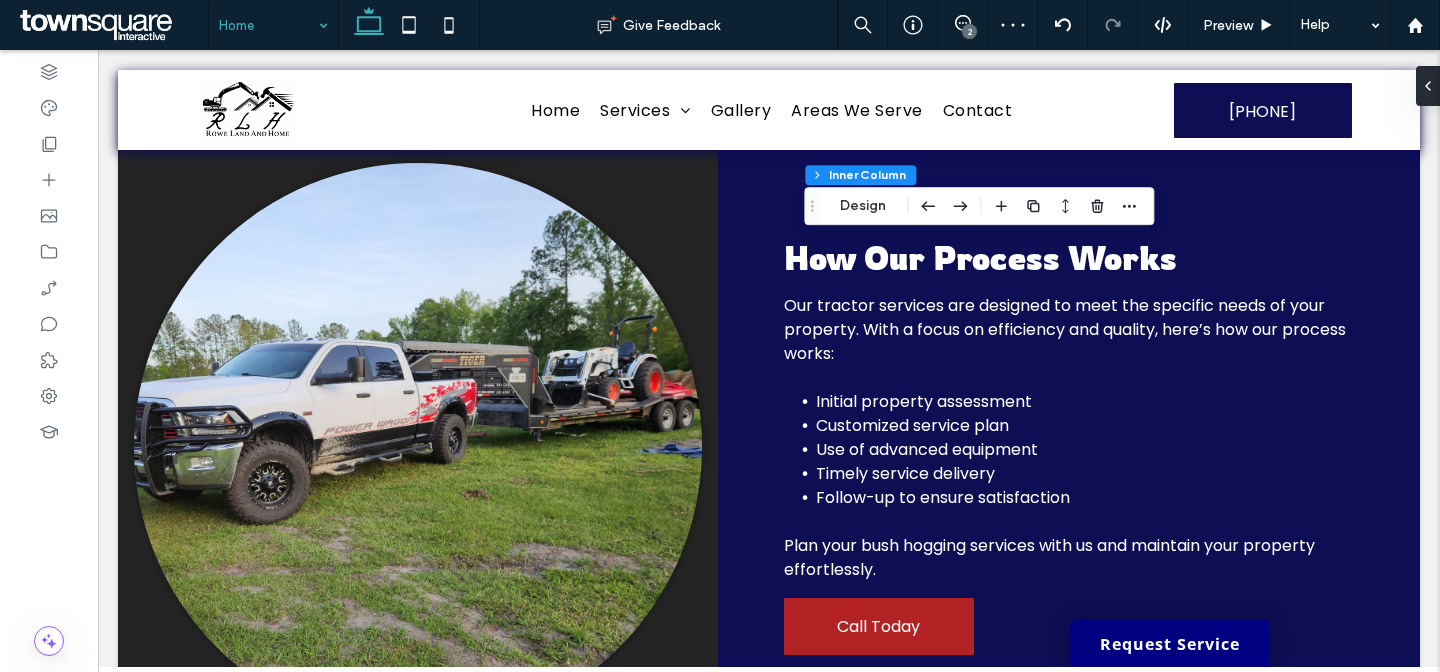 type on "**" 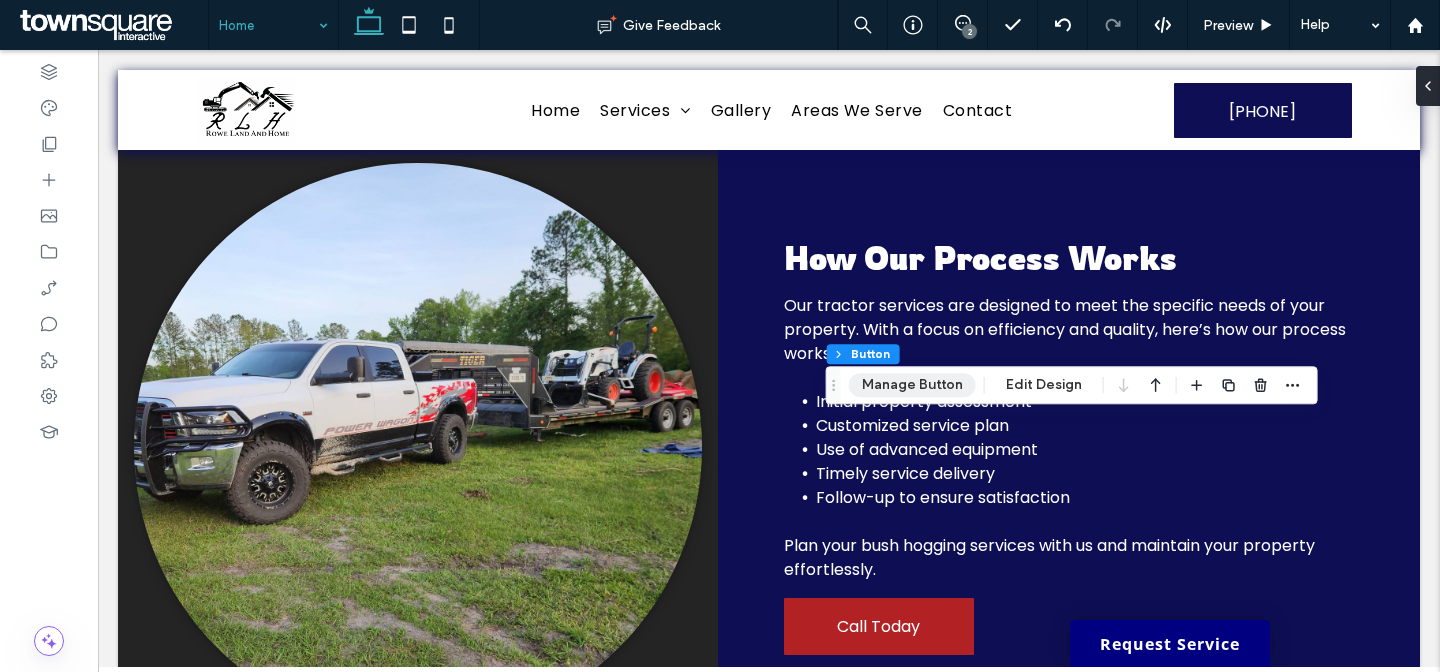 click on "Manage Button" at bounding box center [912, 385] 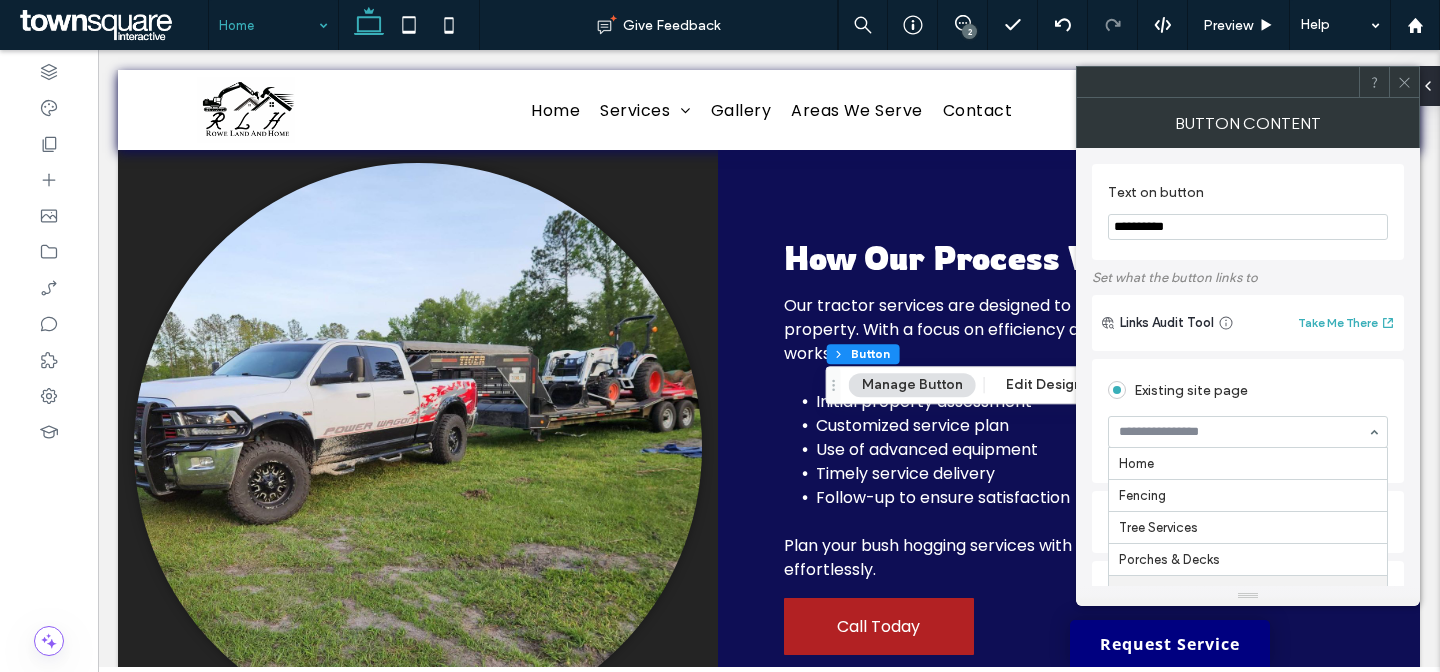 scroll, scrollTop: 131, scrollLeft: 0, axis: vertical 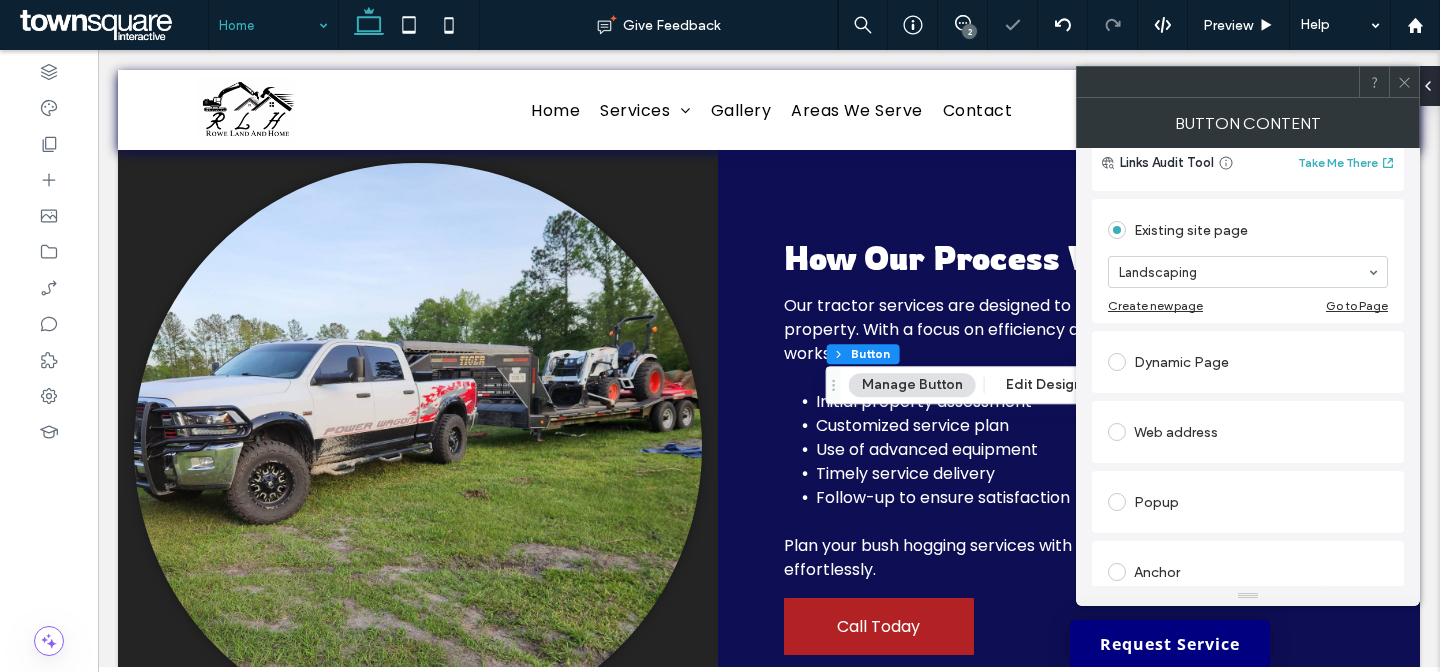 click on "Existing site page Landscaping Create new page Go to Page" at bounding box center (1248, 261) 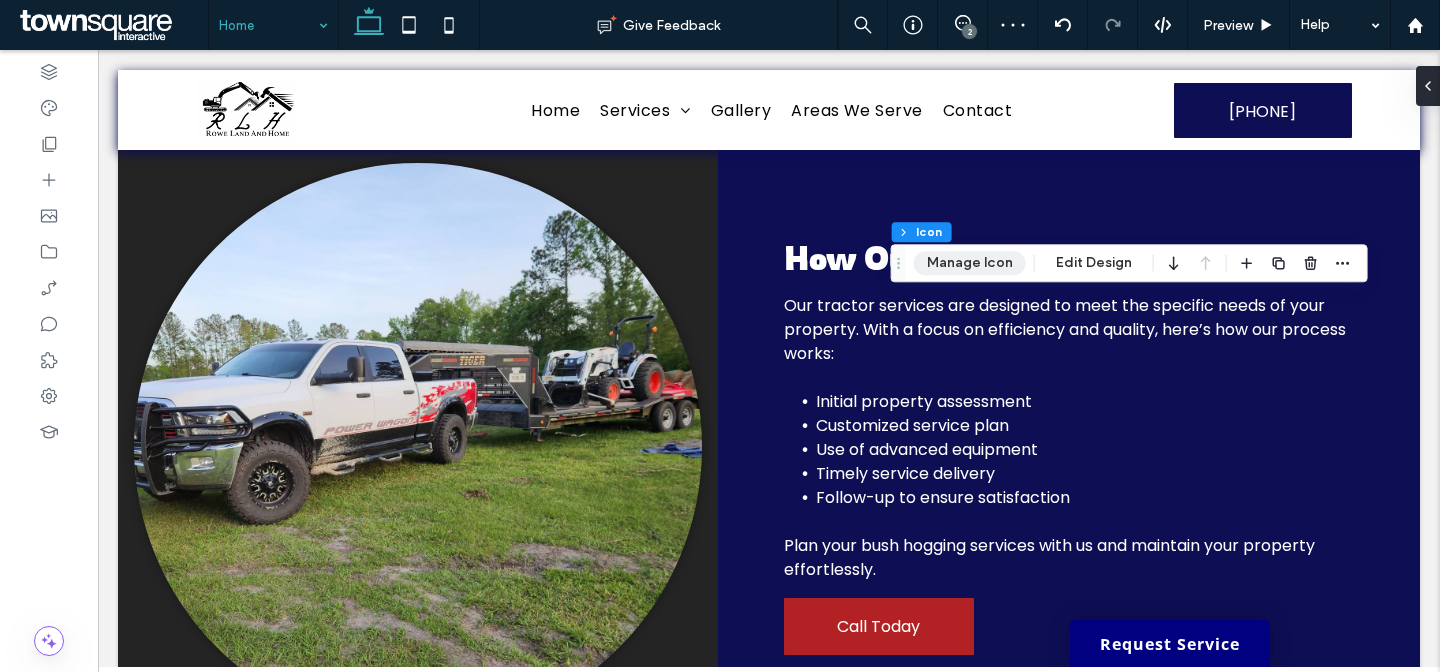 click on "Manage Icon" at bounding box center (970, 263) 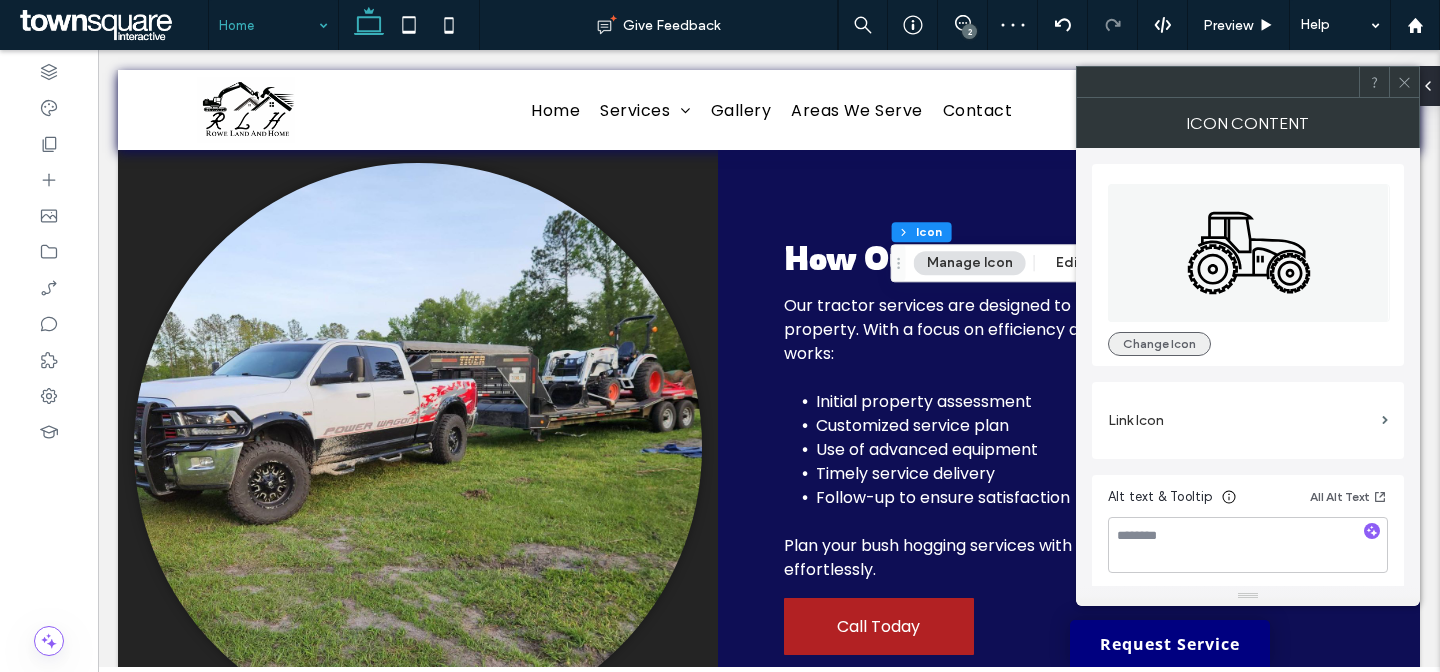click on "Change Icon" at bounding box center [1159, 344] 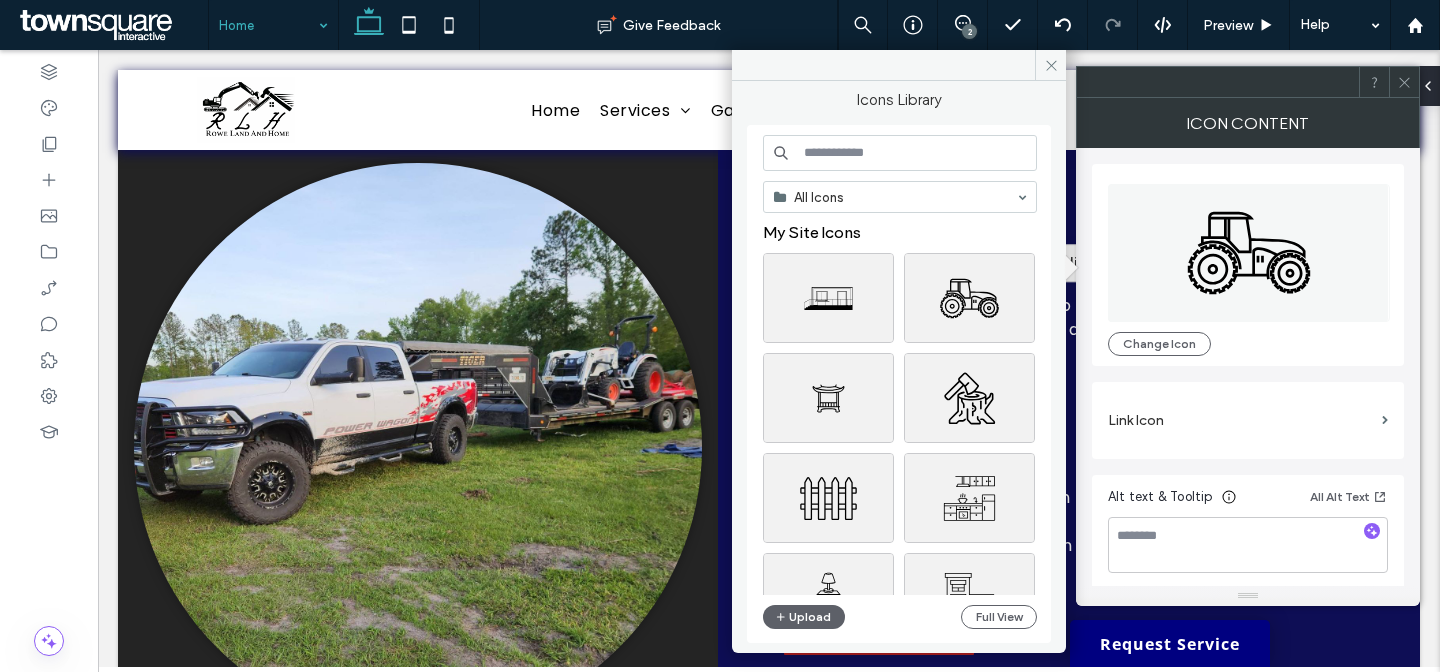 click at bounding box center [900, 153] 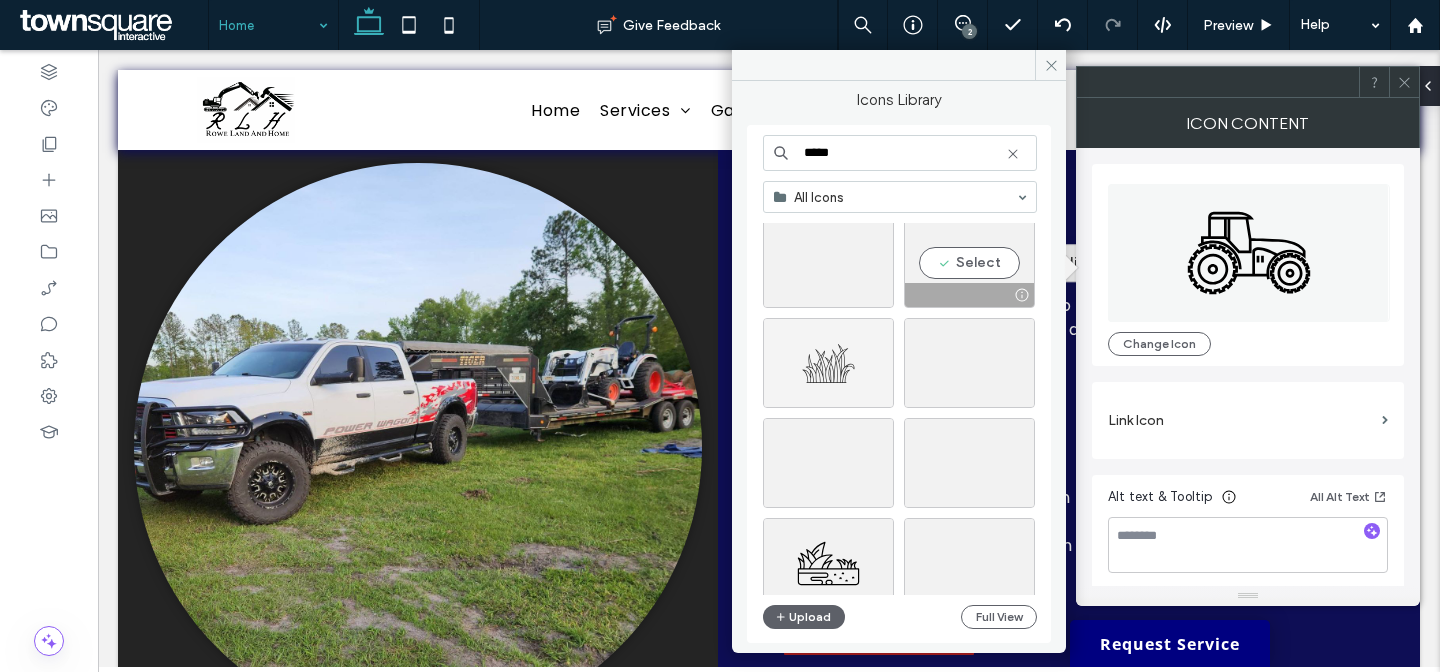 scroll, scrollTop: 853, scrollLeft: 0, axis: vertical 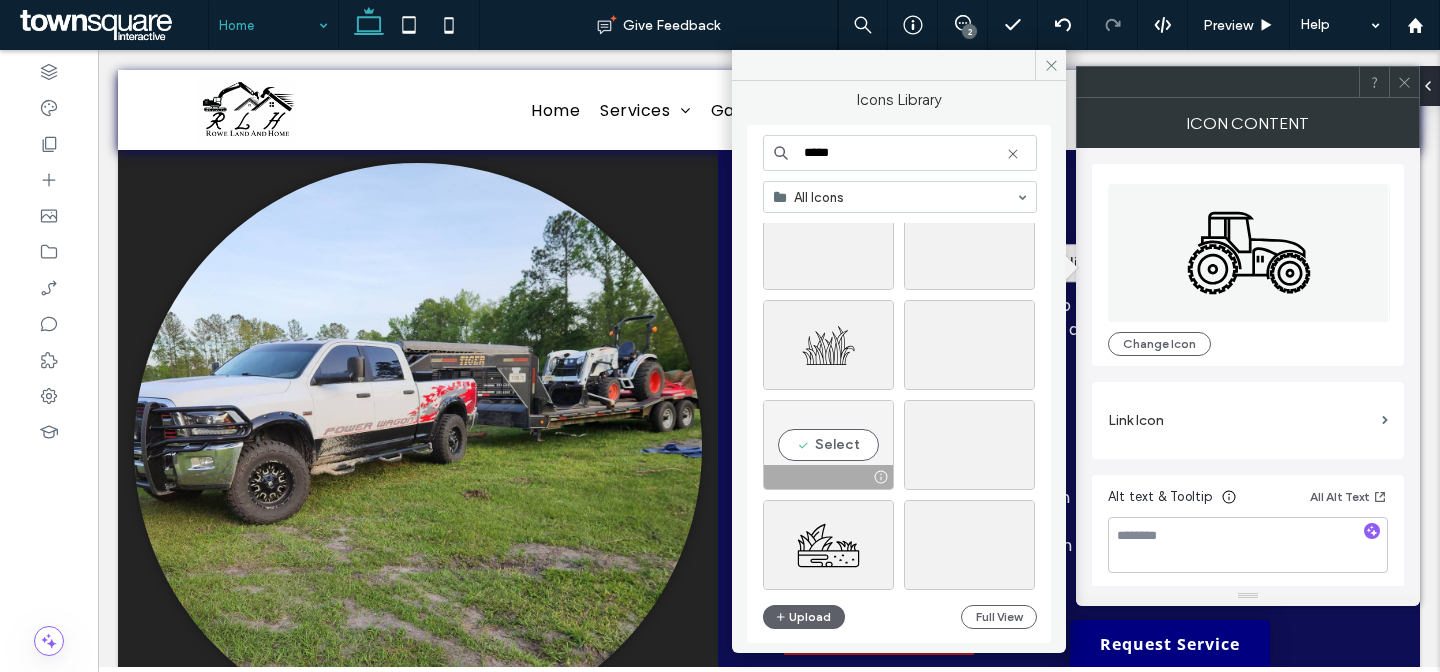 type on "*****" 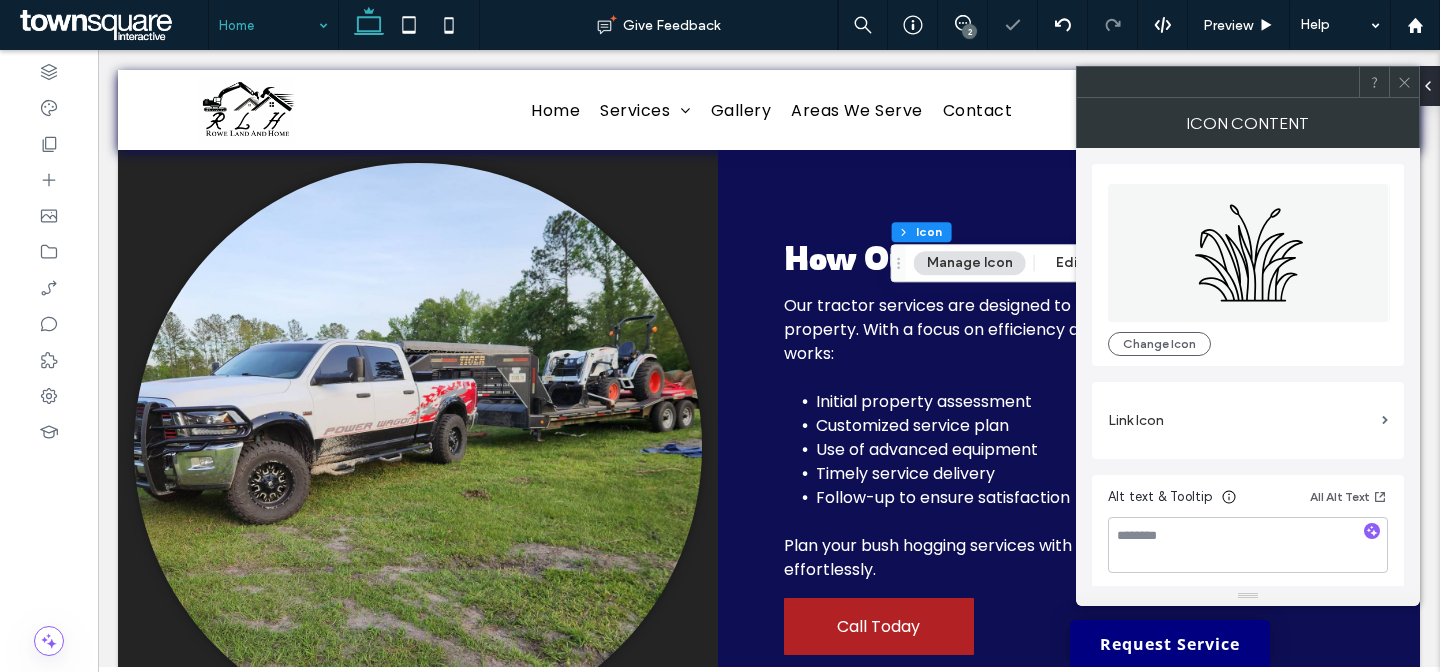 drag, startPoint x: 1407, startPoint y: 87, endPoint x: 1404, endPoint y: 99, distance: 12.369317 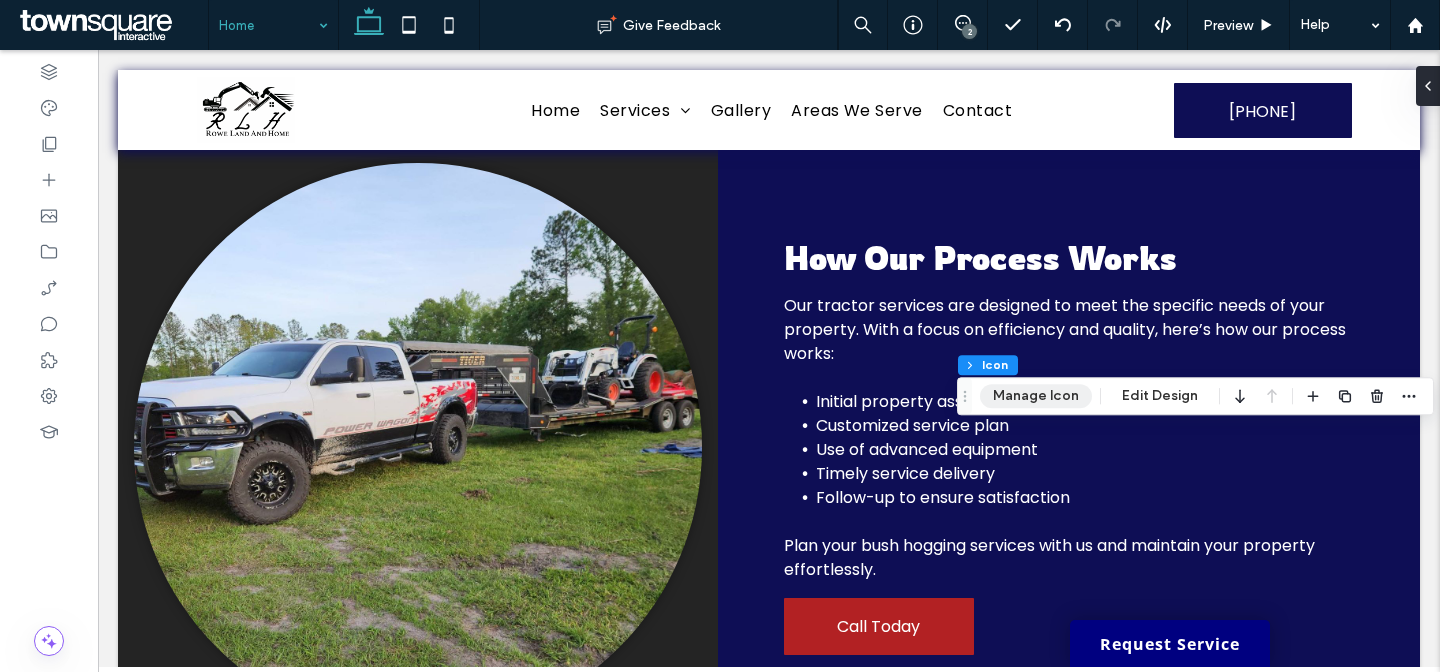 click on "Manage Icon" at bounding box center [1036, 396] 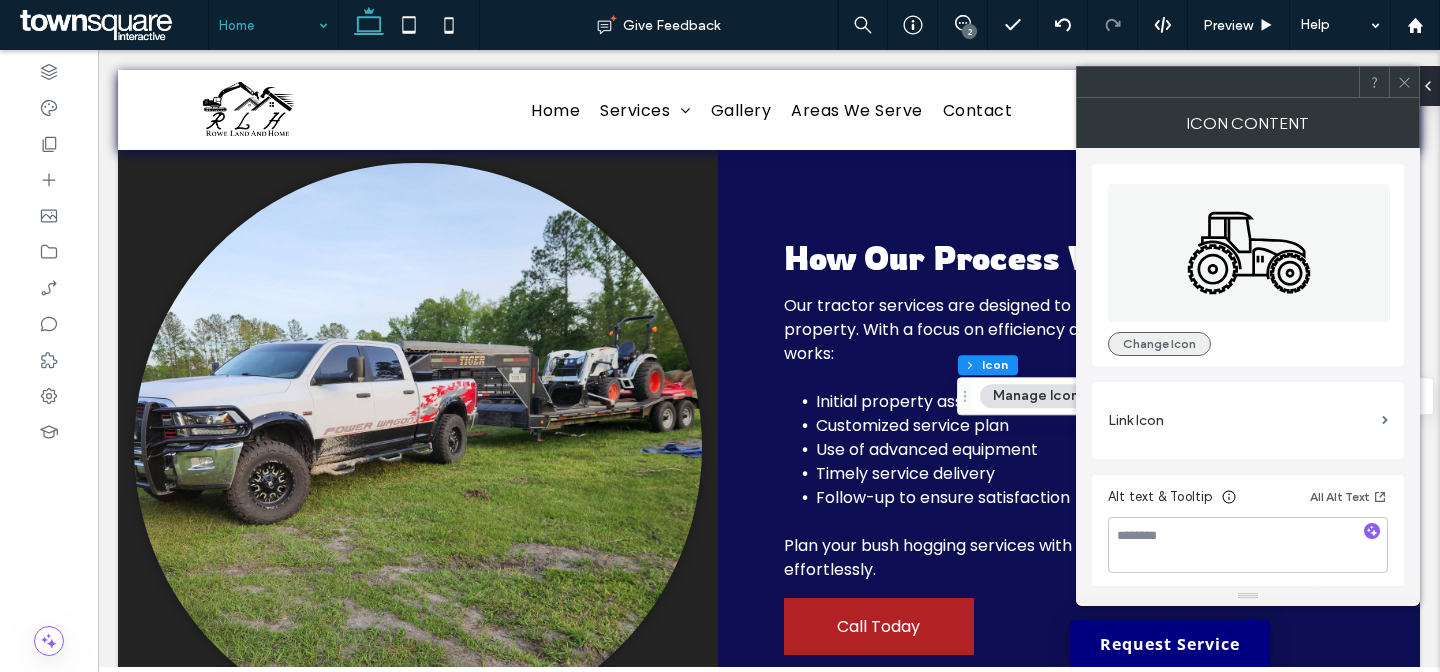 click on "Change Icon" at bounding box center (1159, 344) 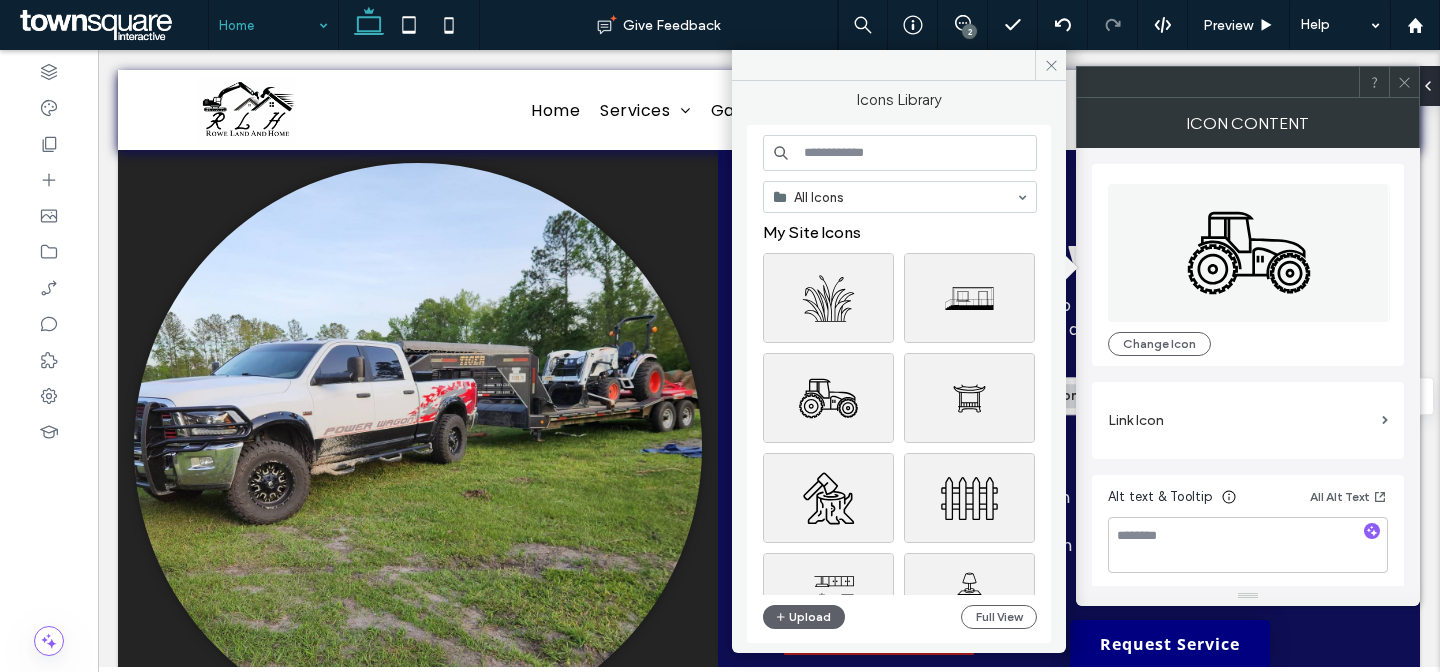 click at bounding box center (900, 153) 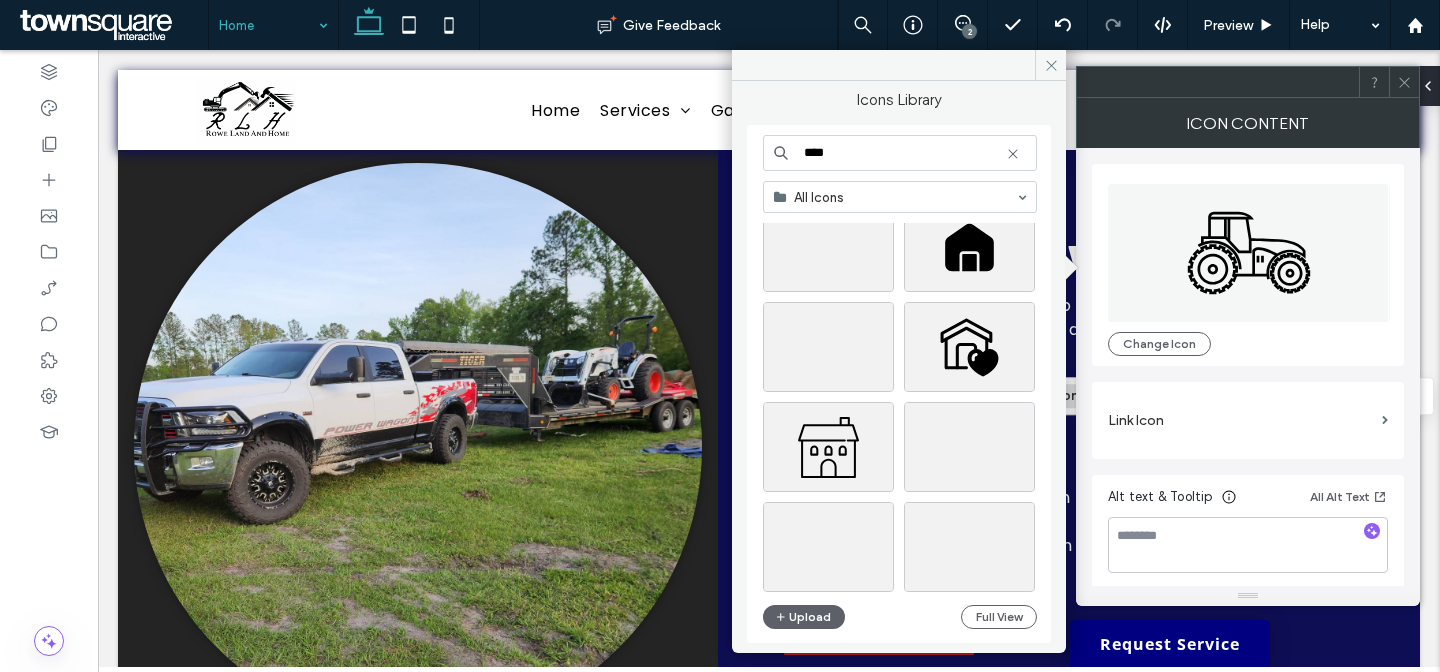 scroll, scrollTop: 558, scrollLeft: 0, axis: vertical 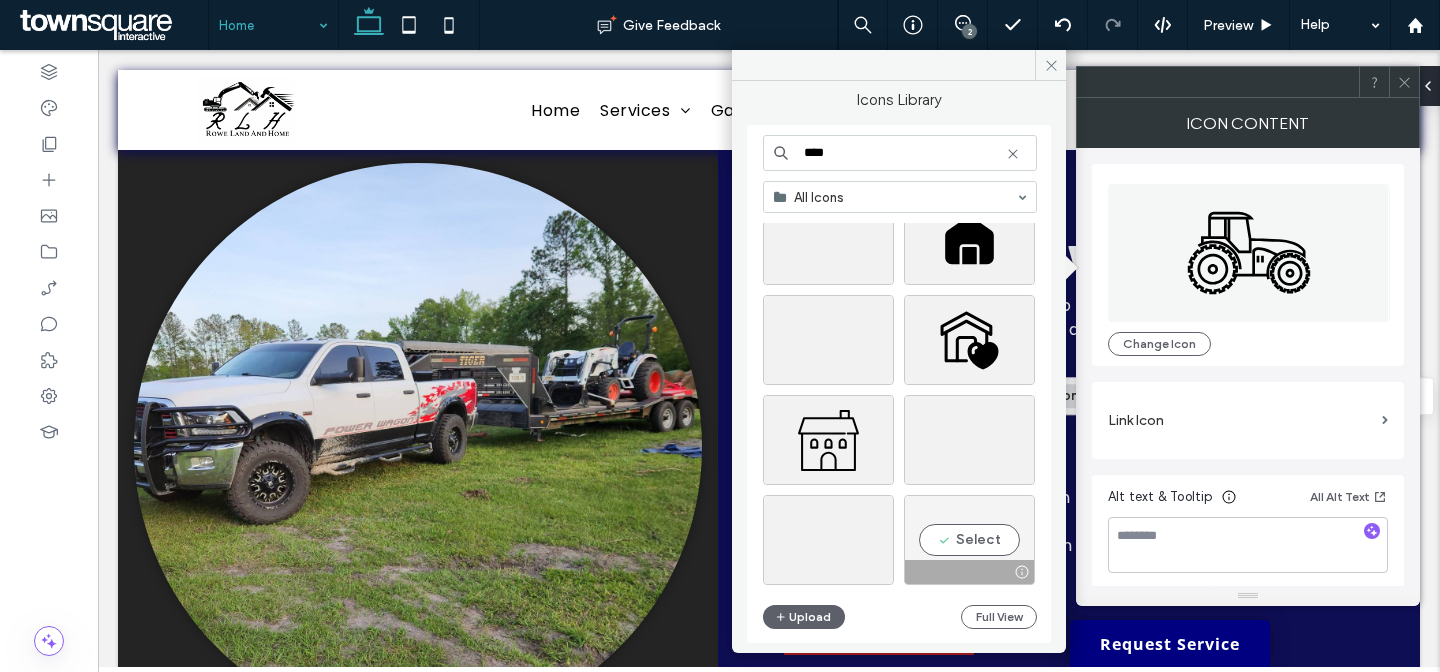 type on "****" 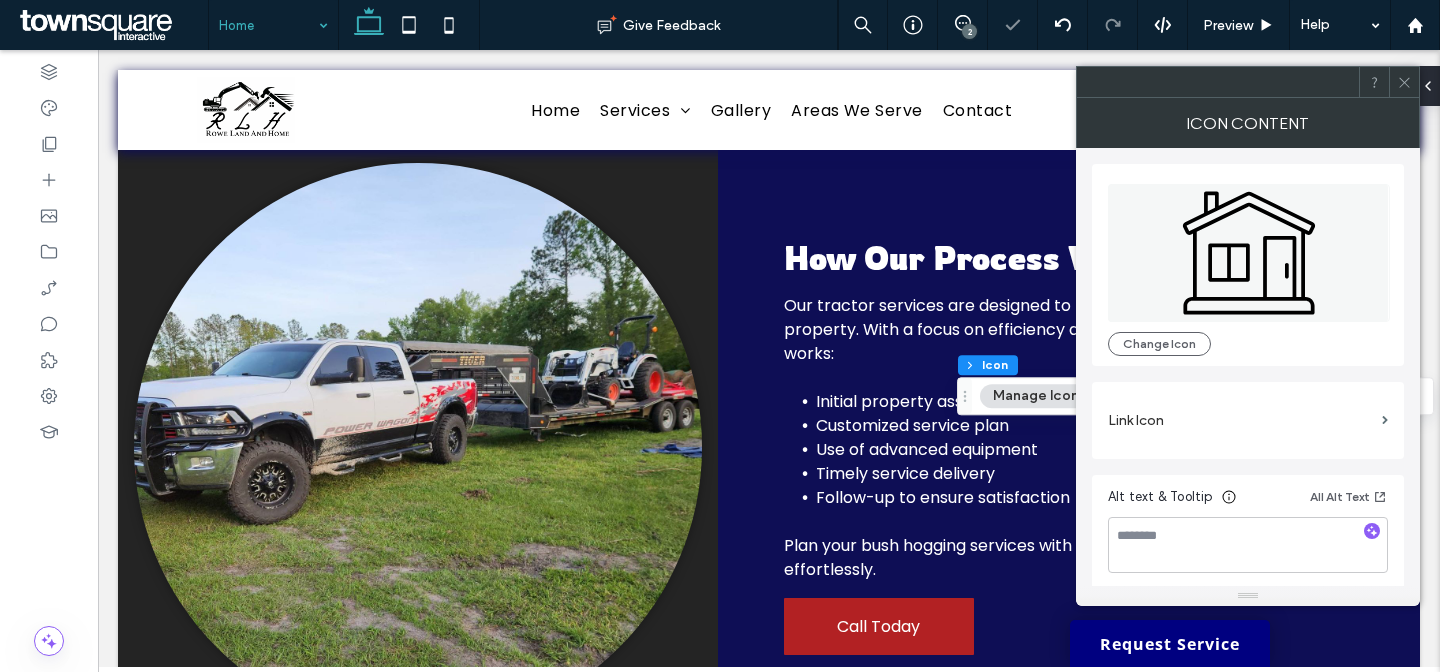 drag, startPoint x: 1402, startPoint y: 79, endPoint x: 1368, endPoint y: 84, distance: 34.36568 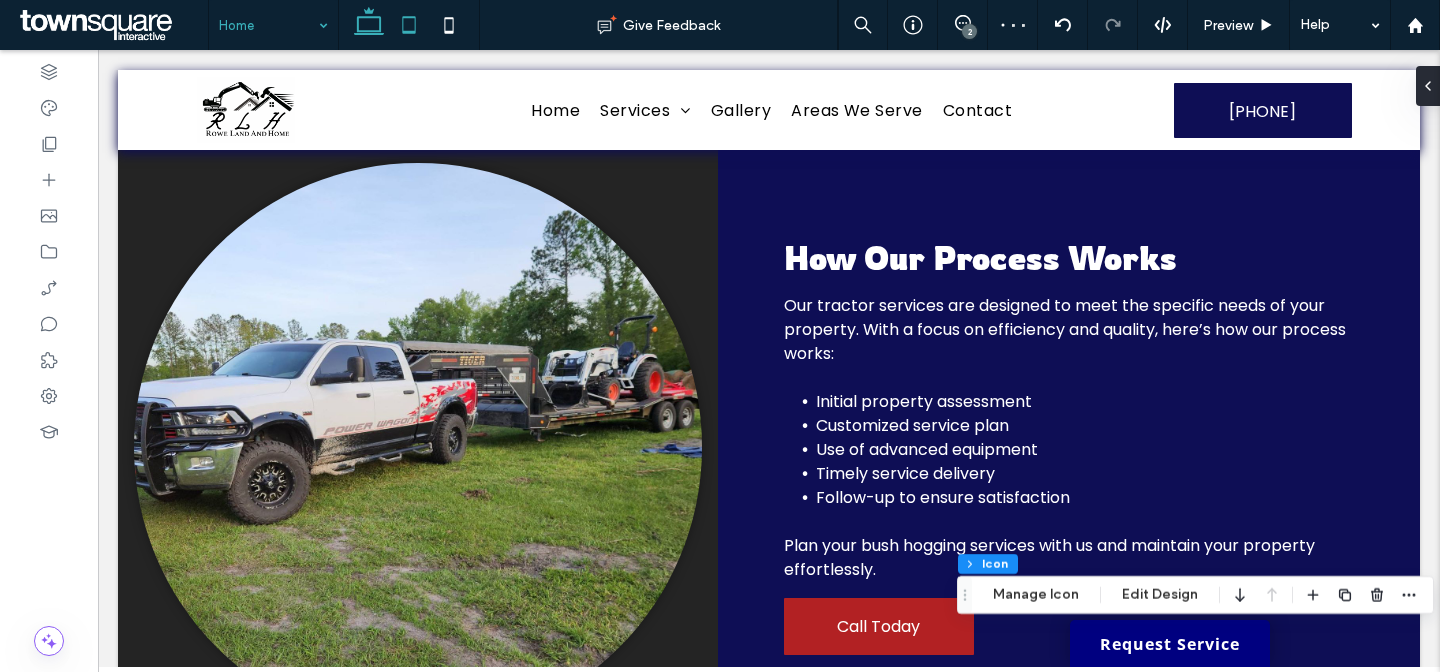 click 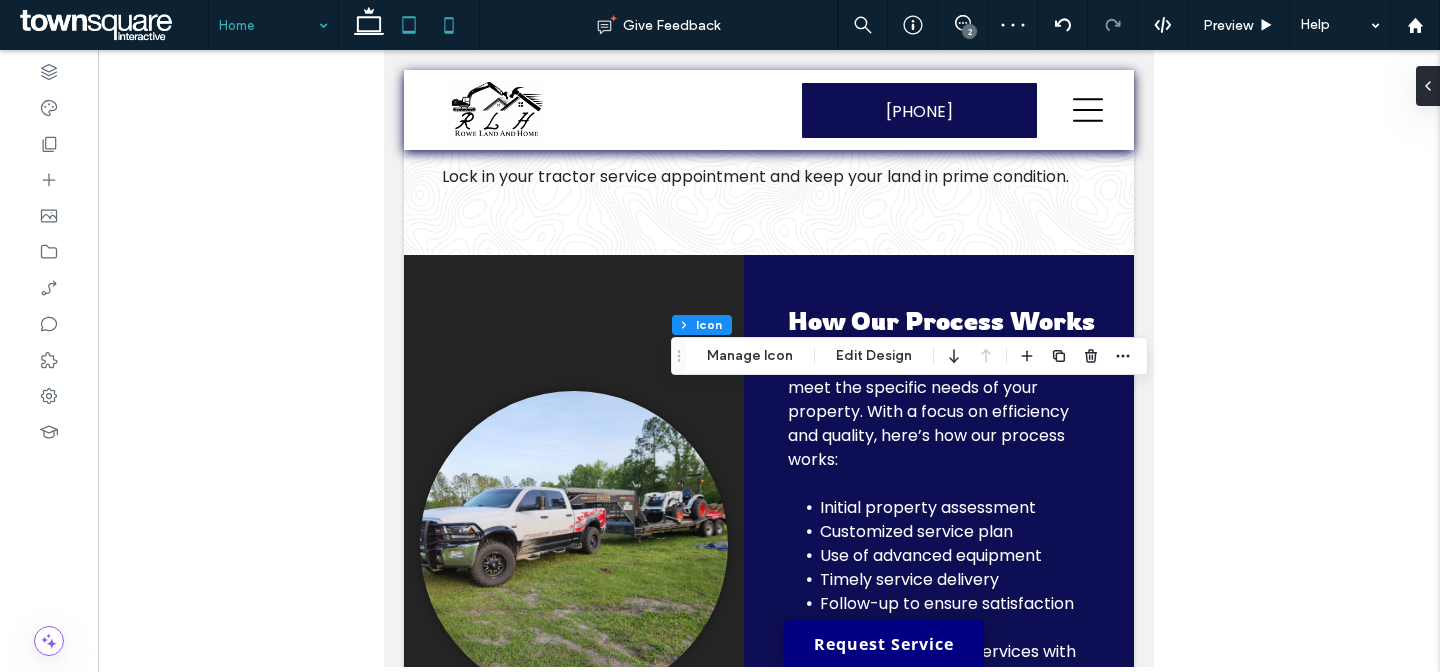 click 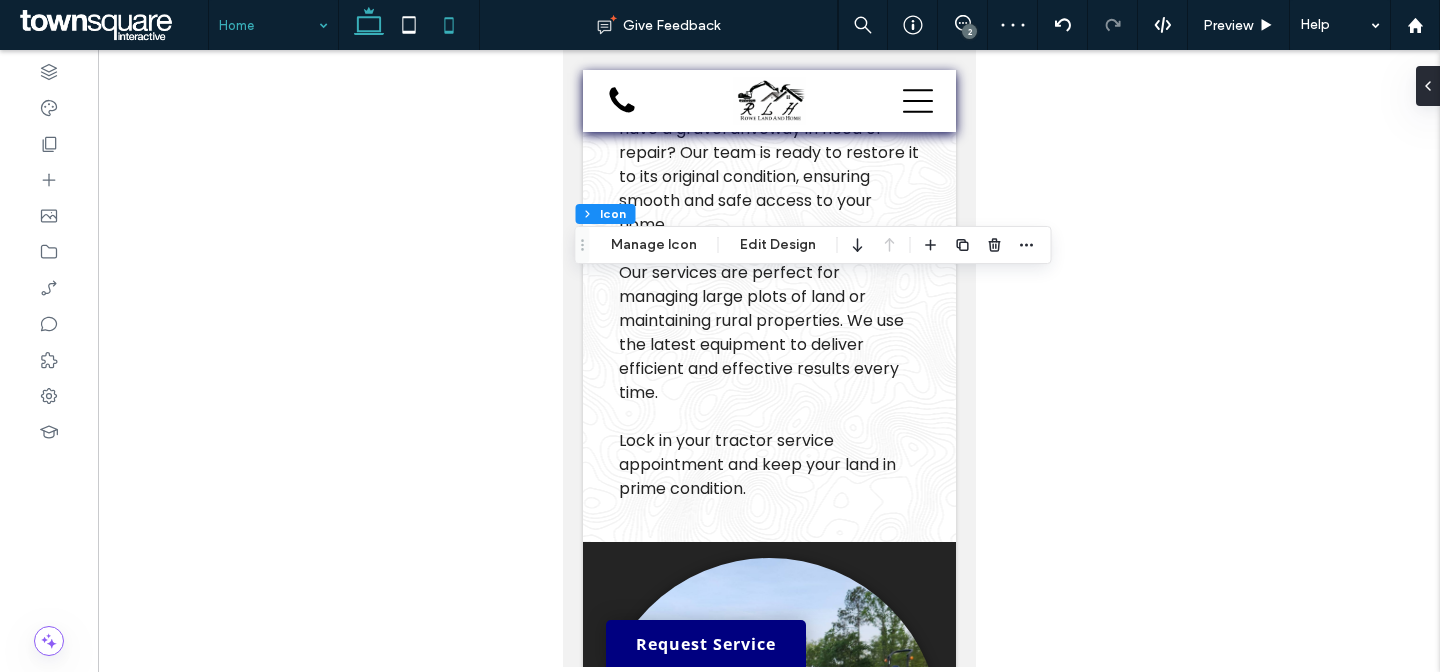 click 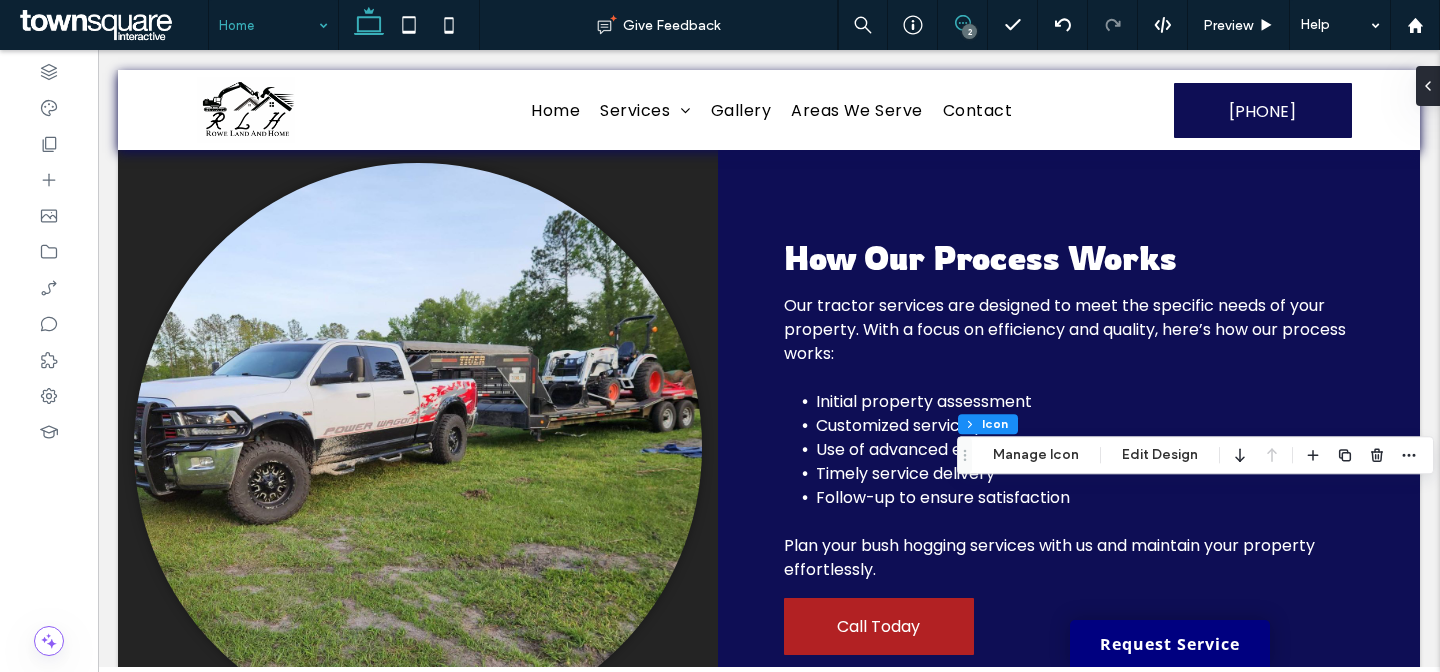 click at bounding box center (962, 23) 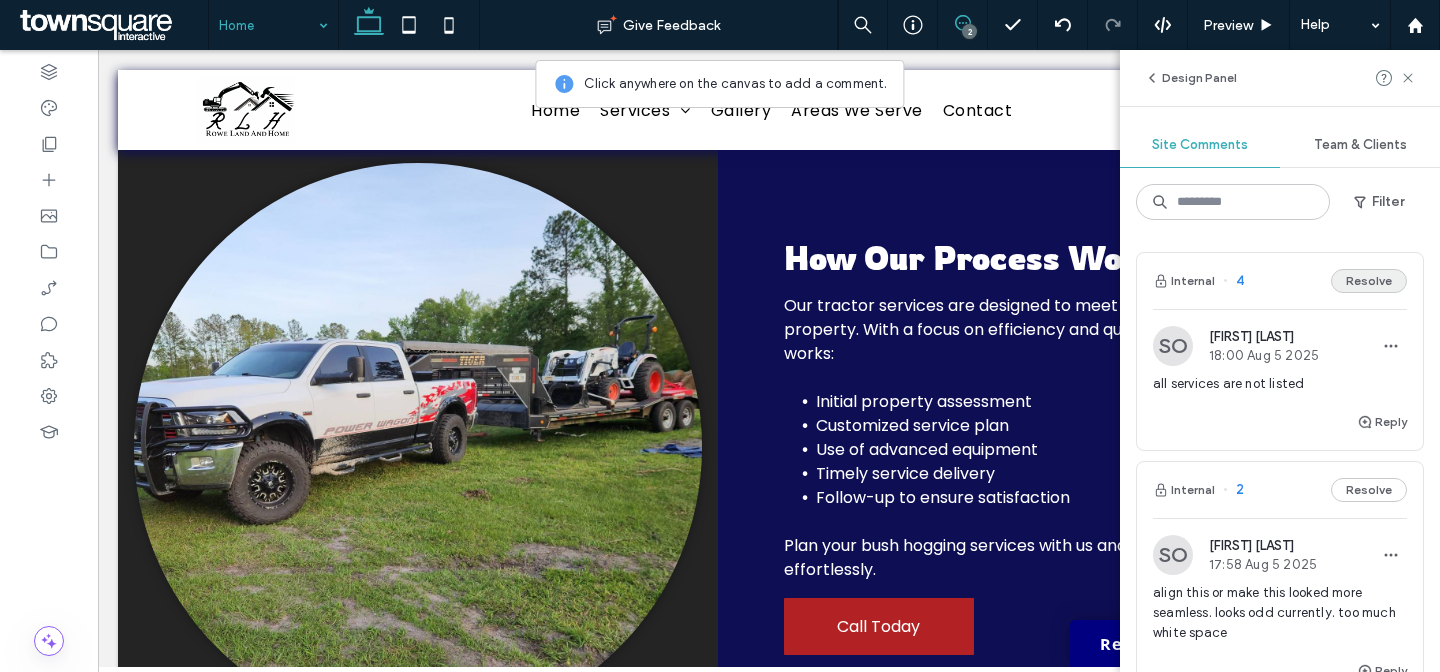 click on "Resolve" at bounding box center (1369, 281) 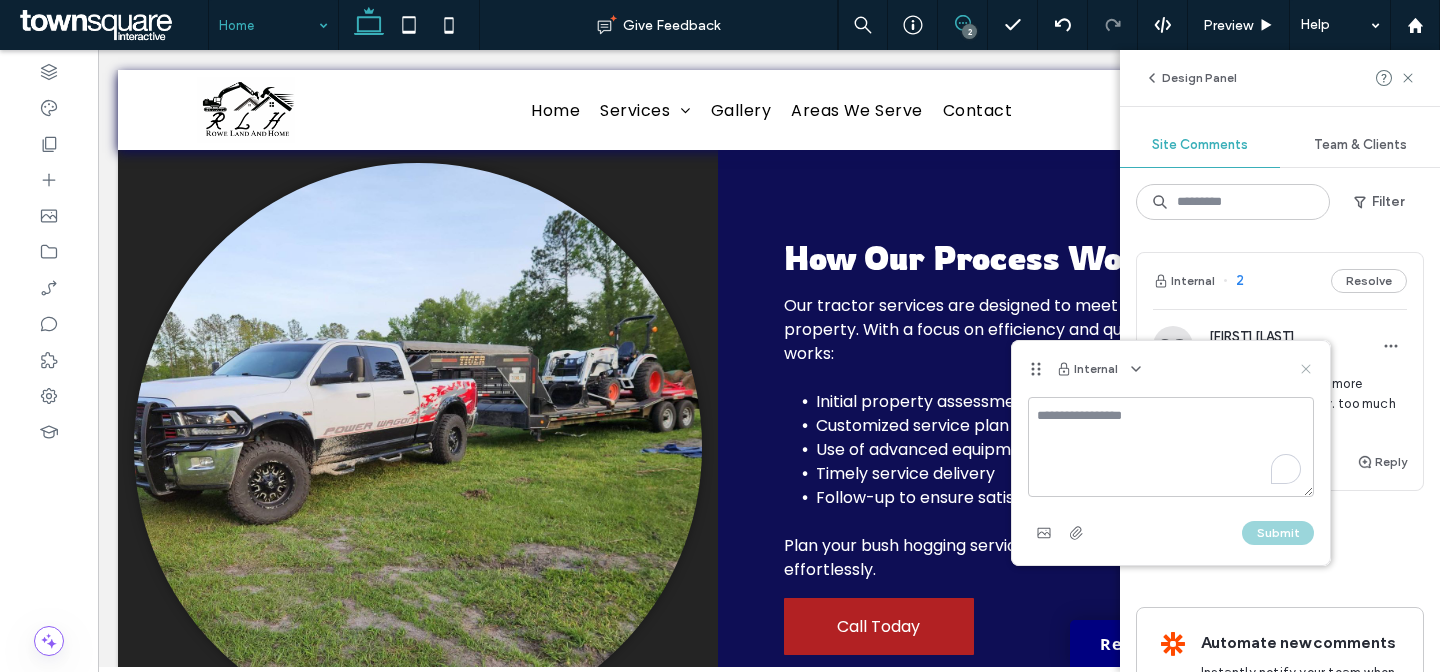 click 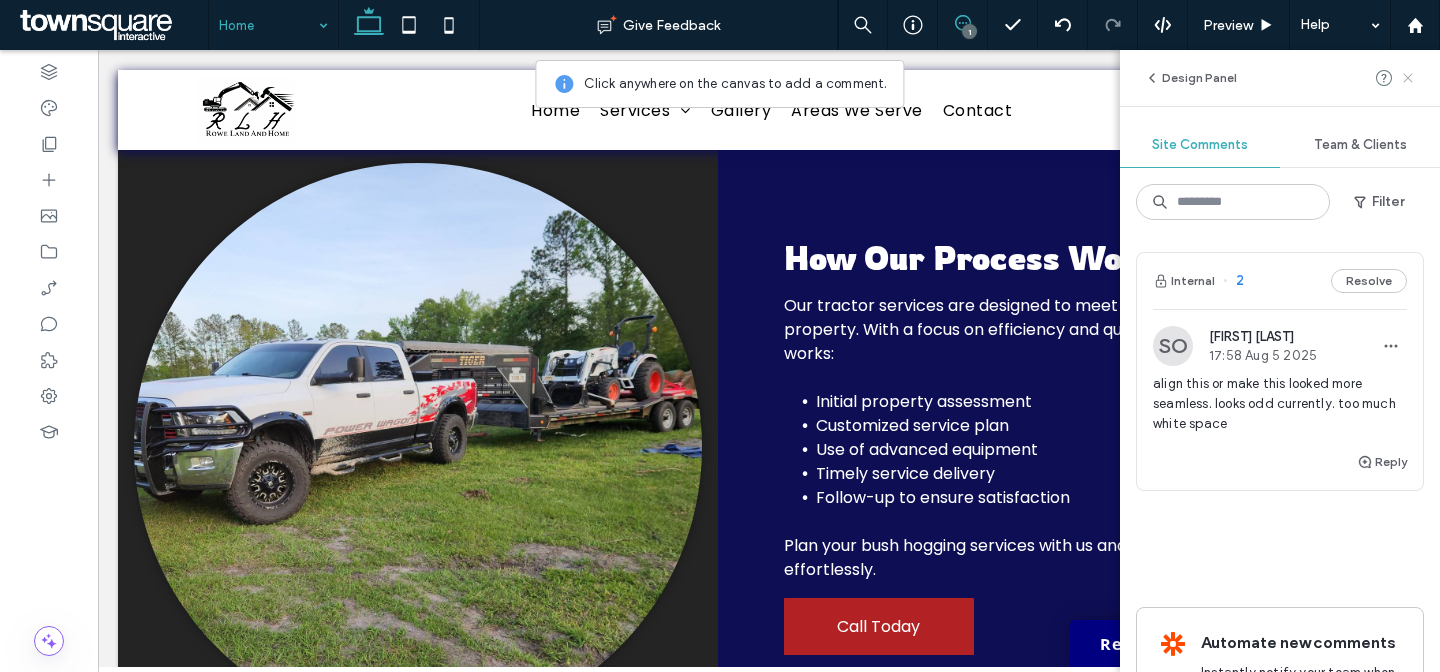click 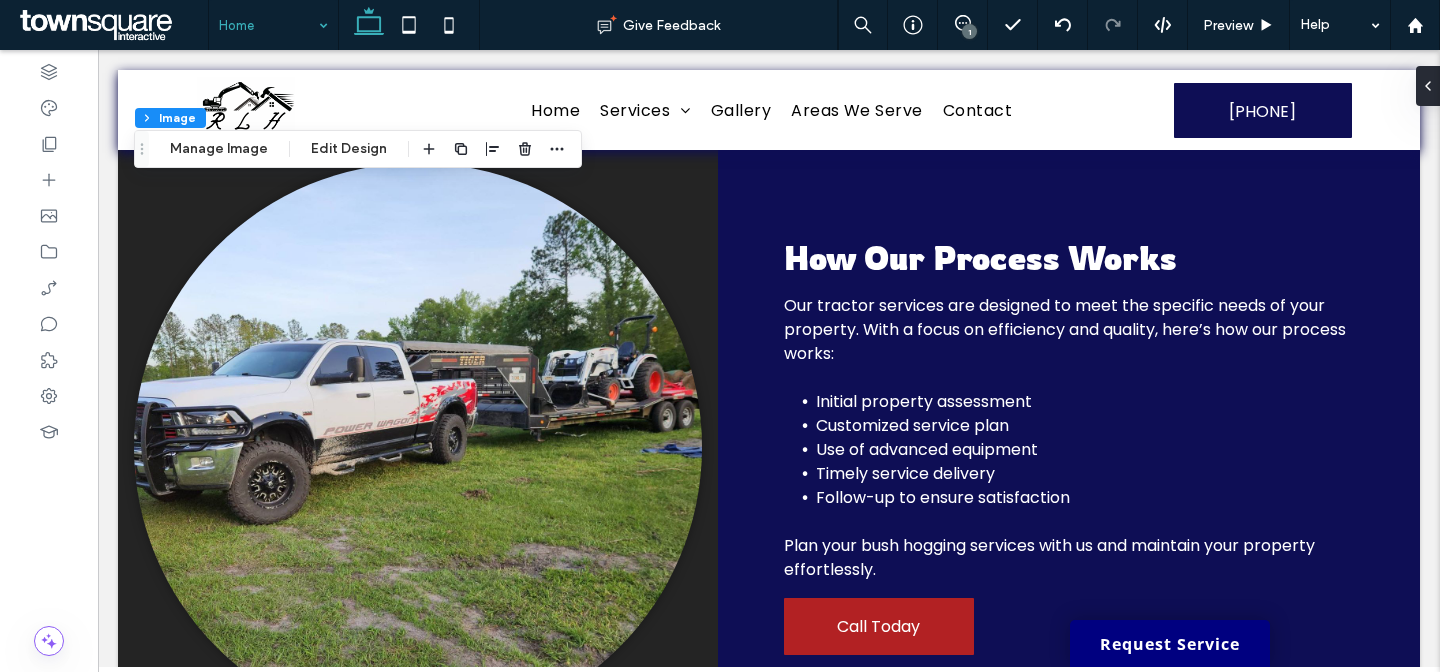 type on "**" 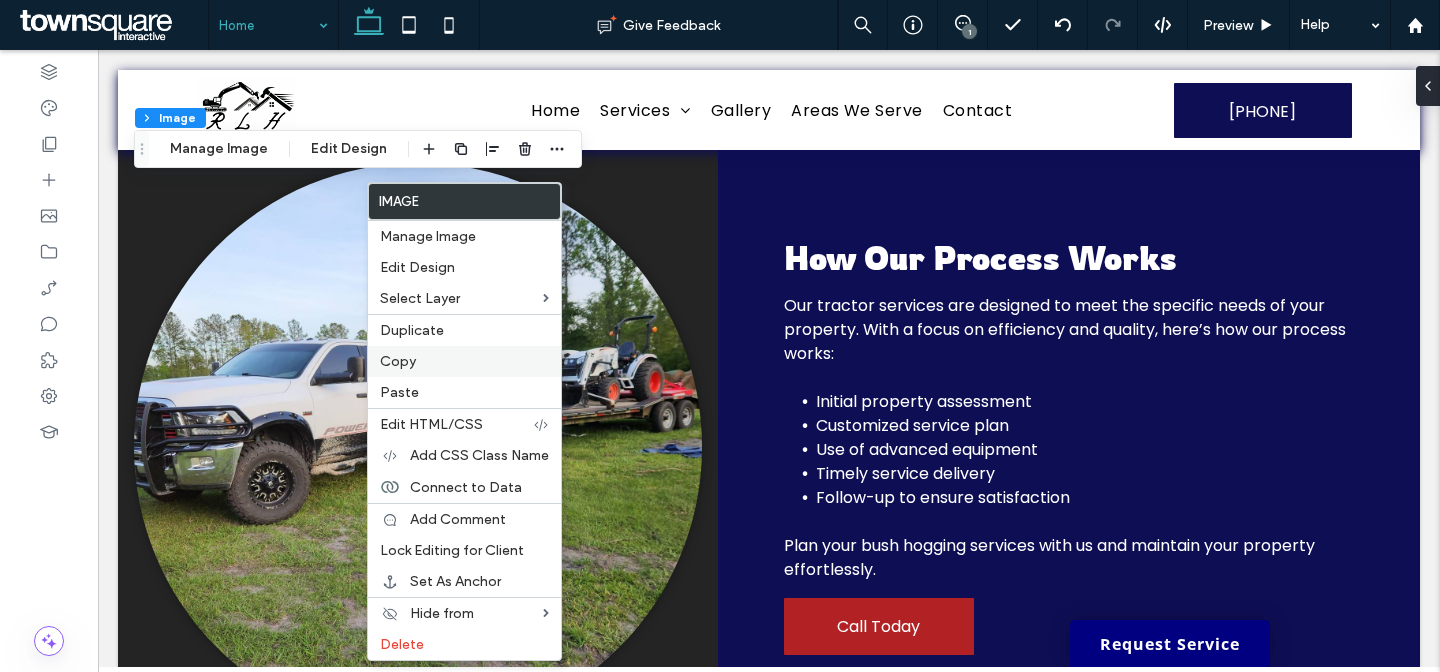 click on "Copy" at bounding box center [464, 361] 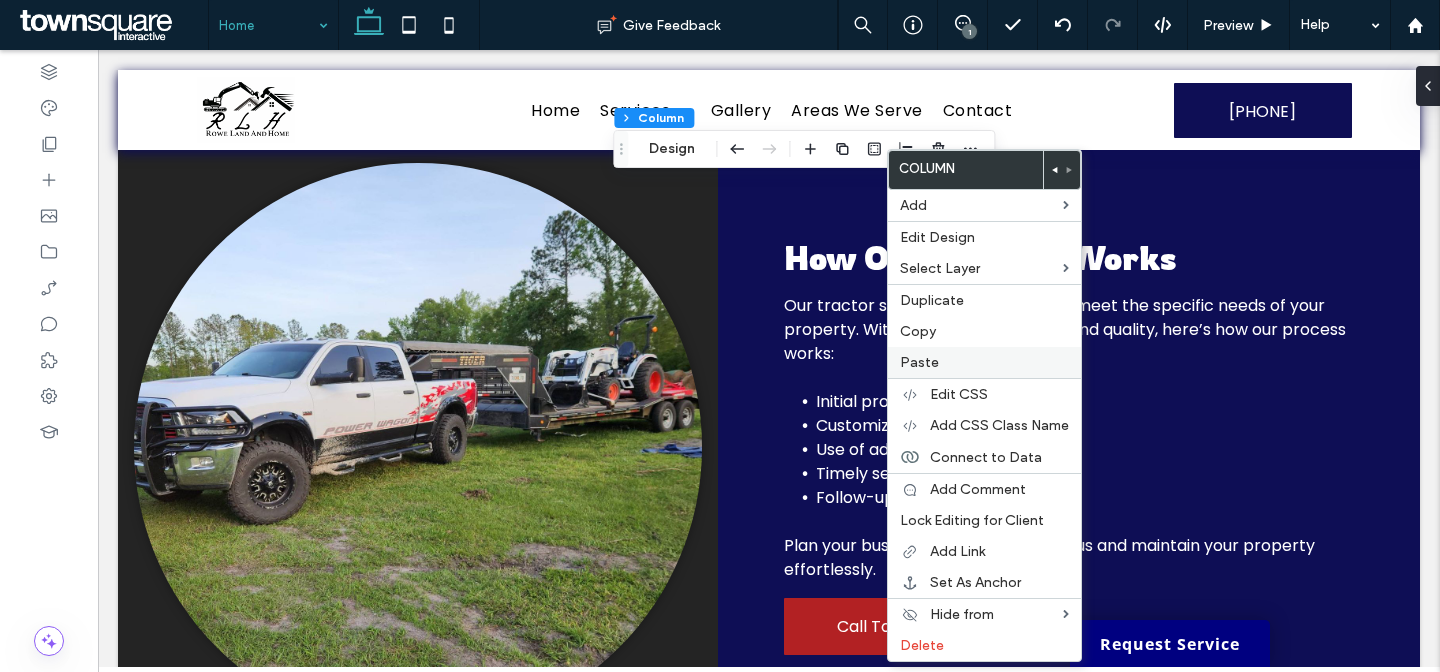 click on "Paste" at bounding box center [984, 362] 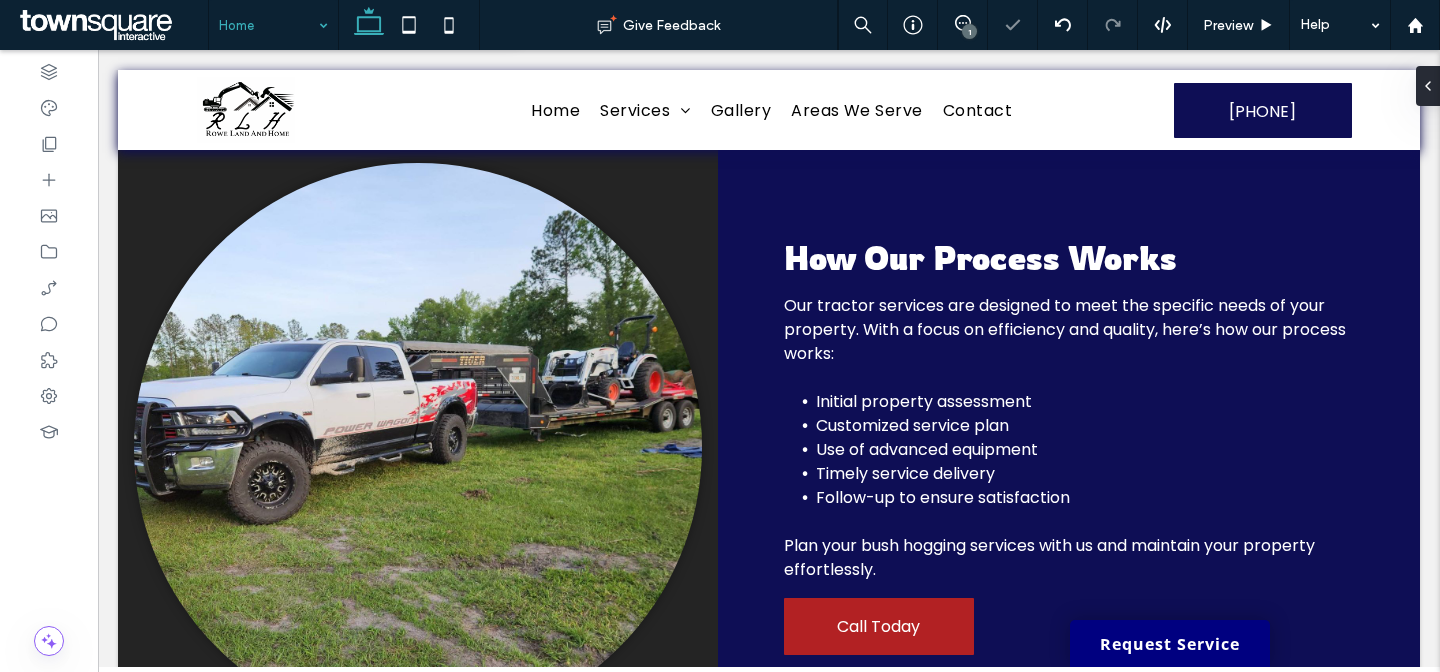 type on "**" 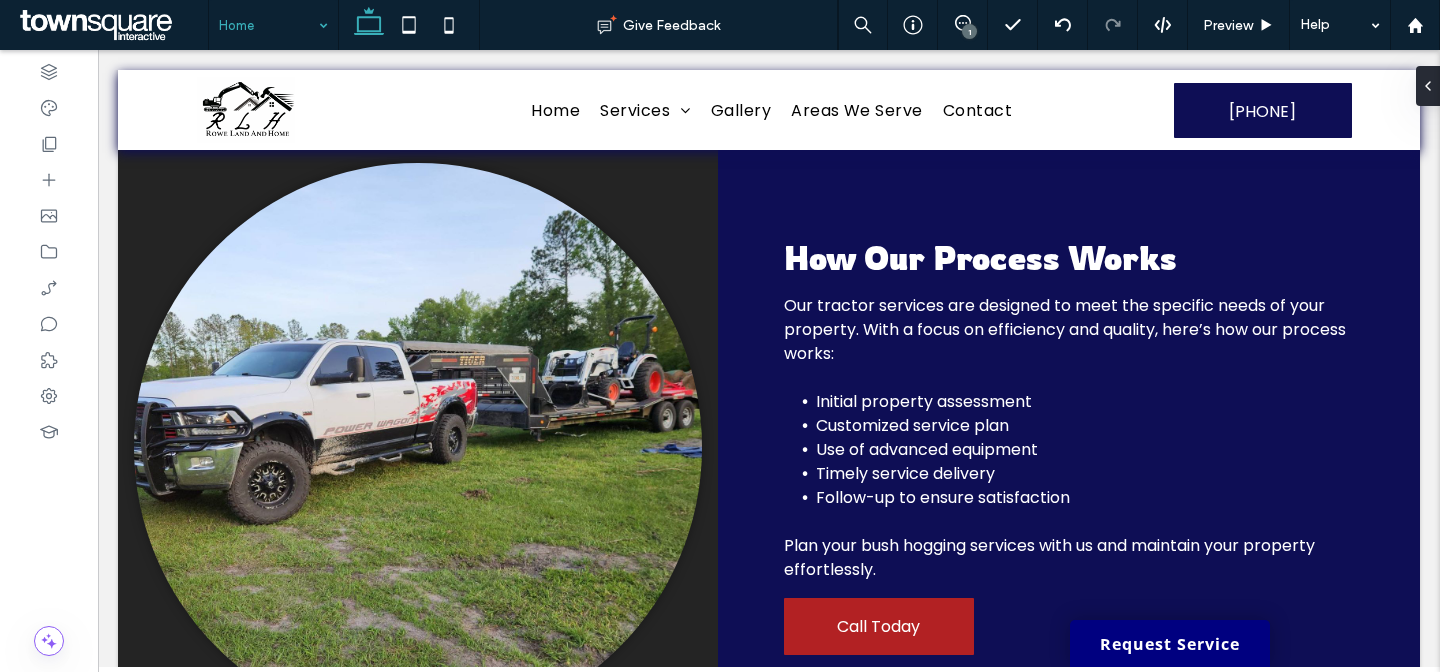 type on "**" 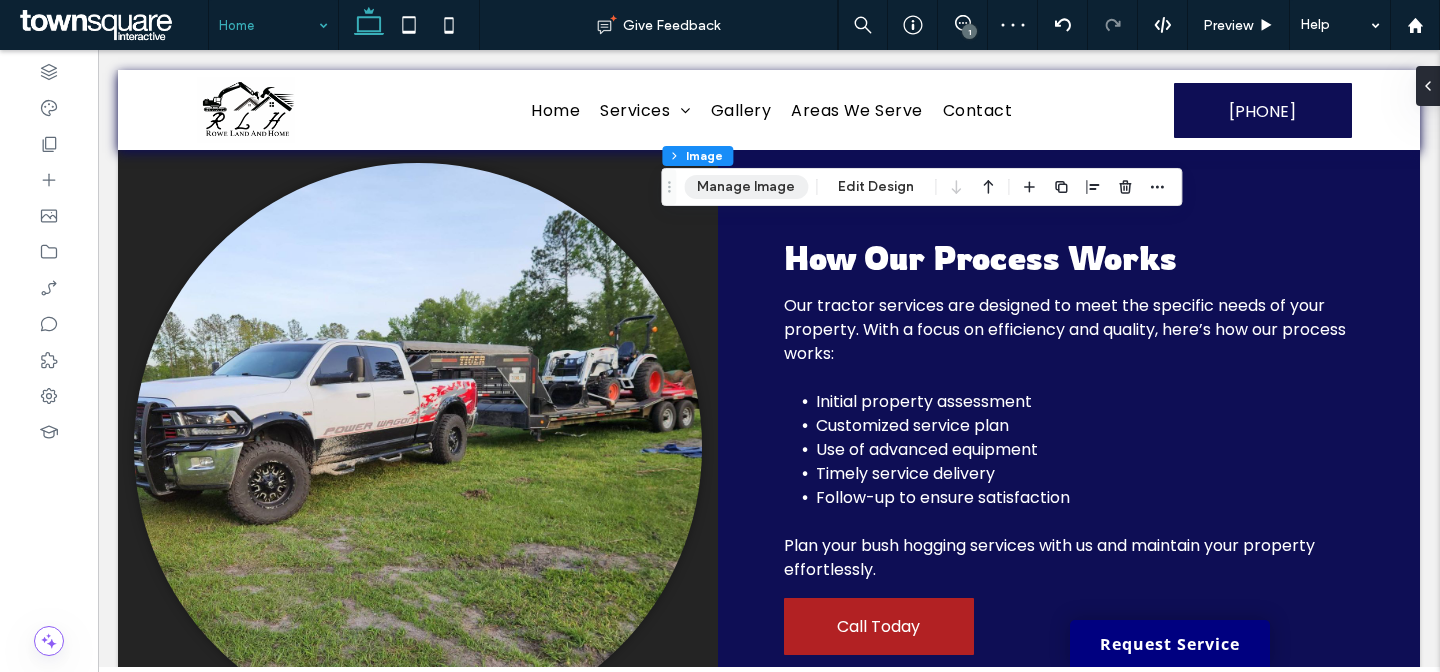 click on "Manage Image" at bounding box center [746, 187] 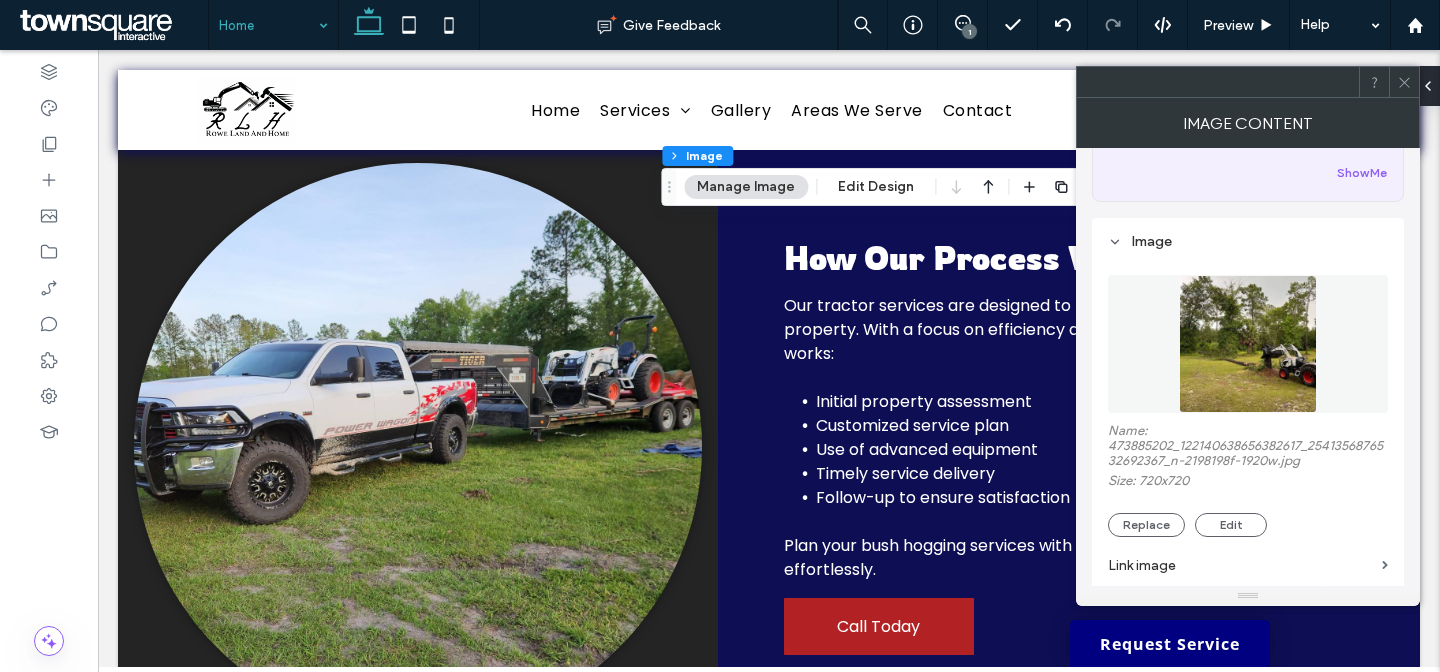 scroll, scrollTop: 140, scrollLeft: 0, axis: vertical 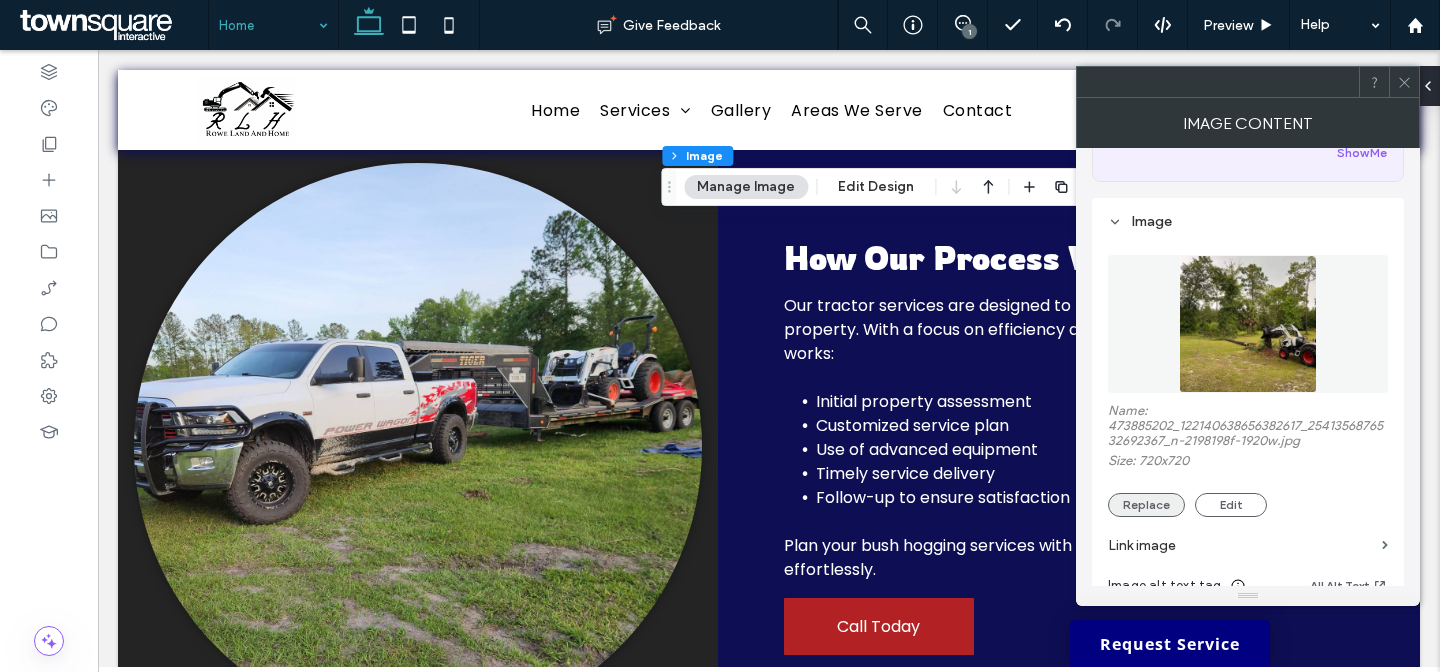 click on "Replace" at bounding box center (1146, 505) 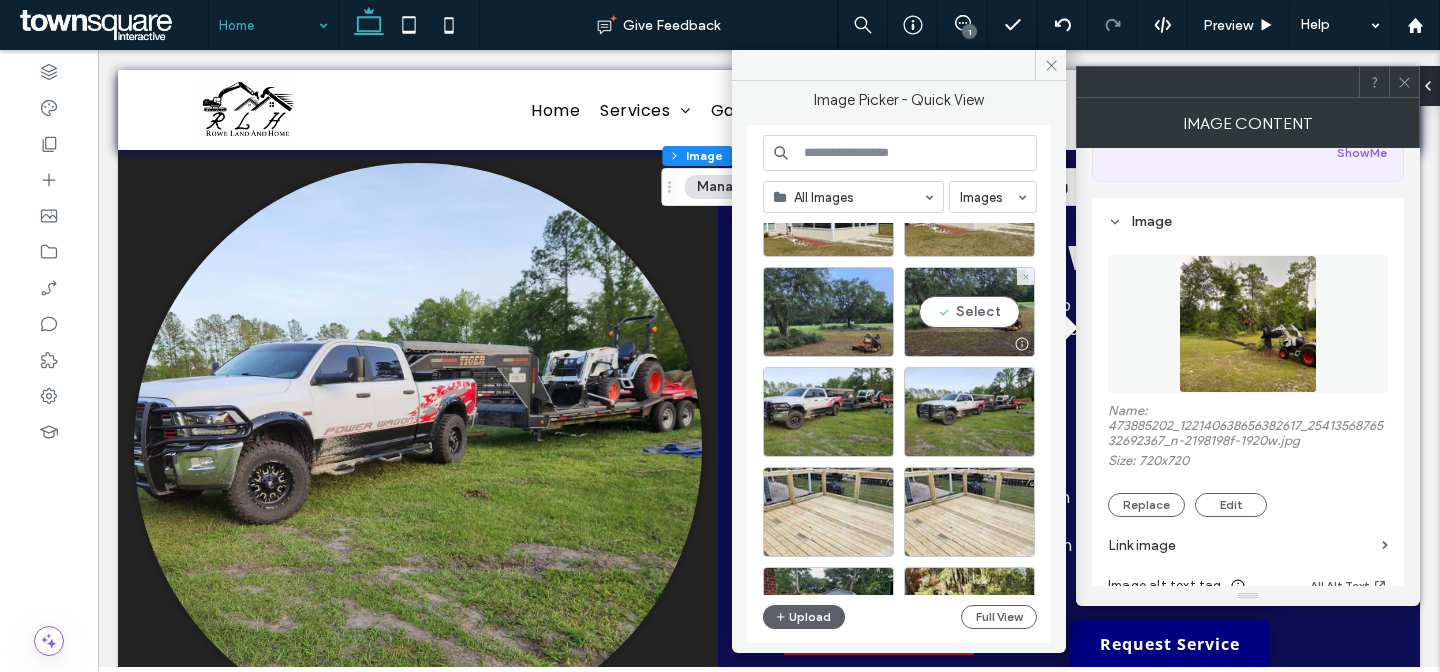 scroll, scrollTop: 190, scrollLeft: 0, axis: vertical 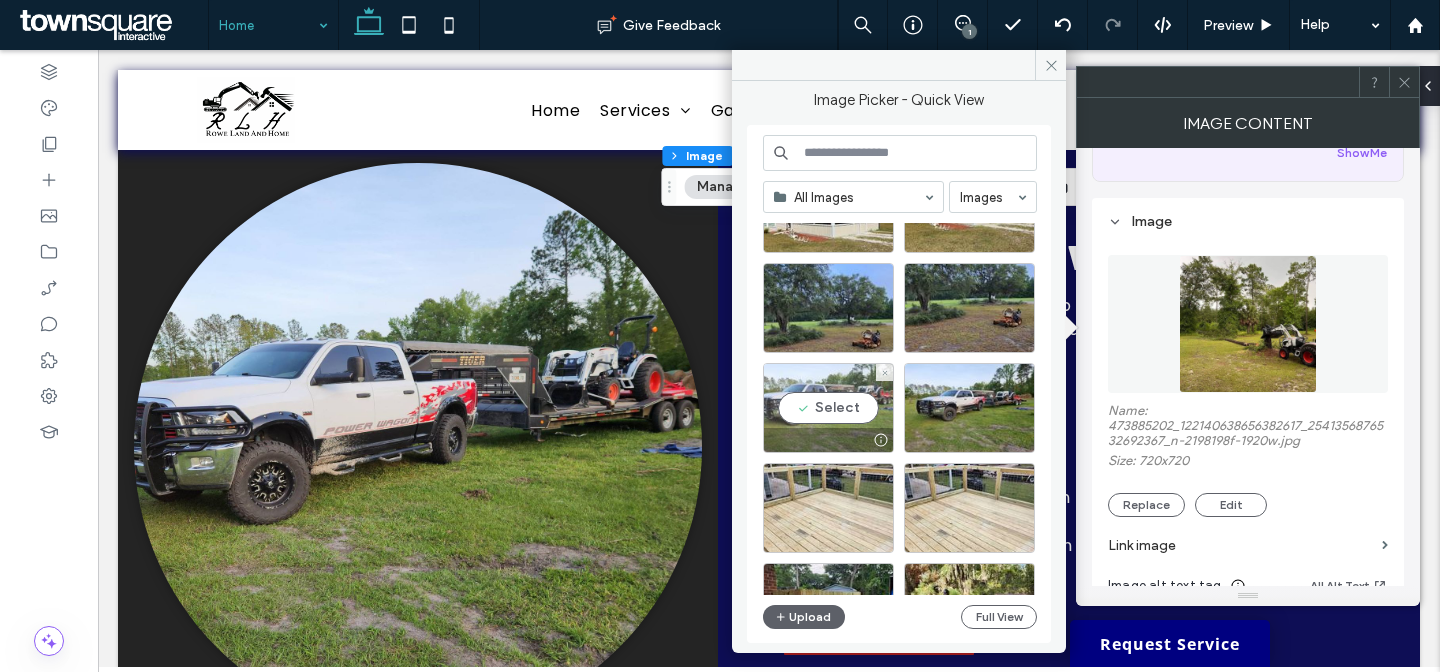 click on "Select" at bounding box center [828, 408] 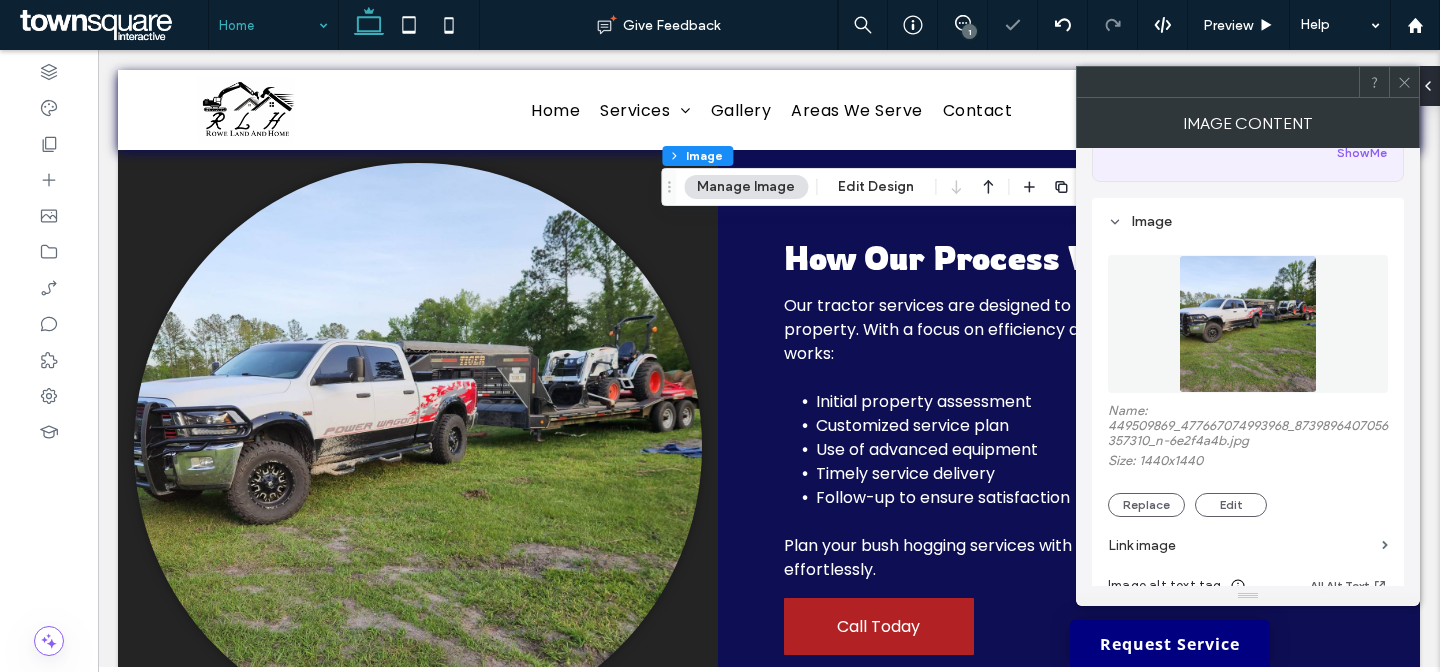 click 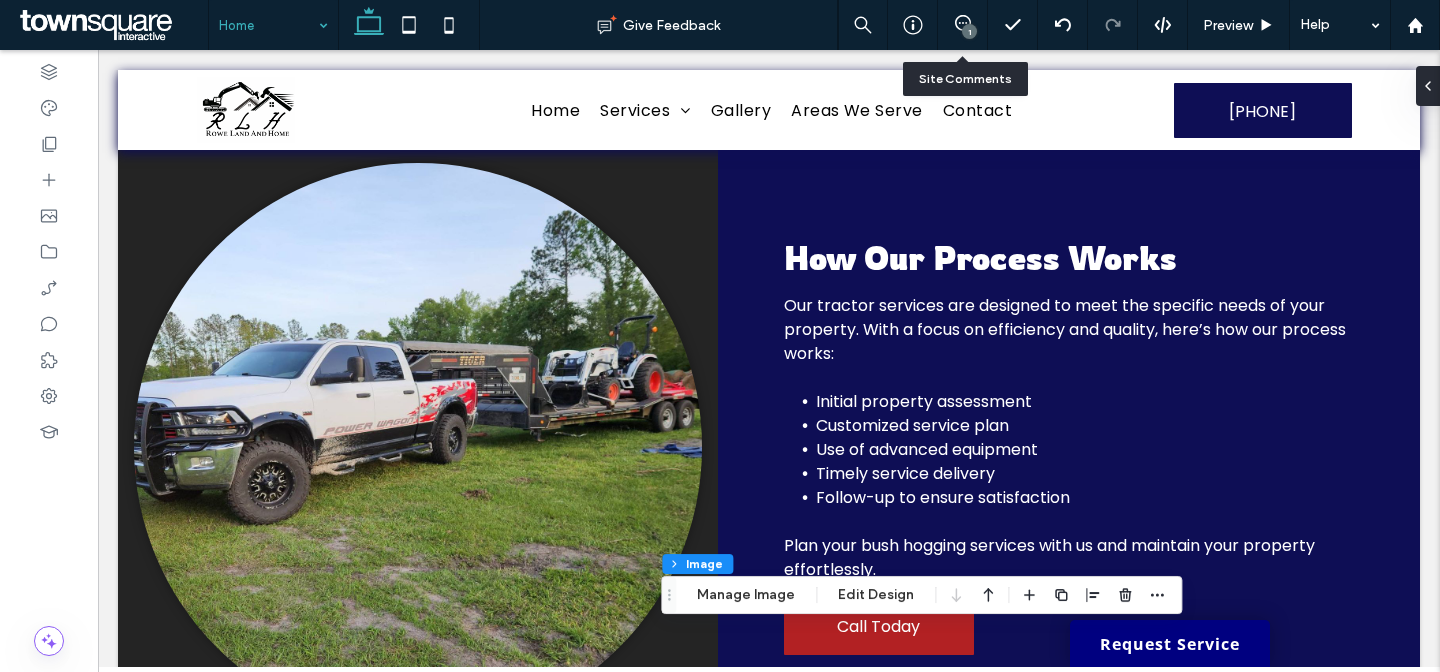click on "1" at bounding box center [969, 31] 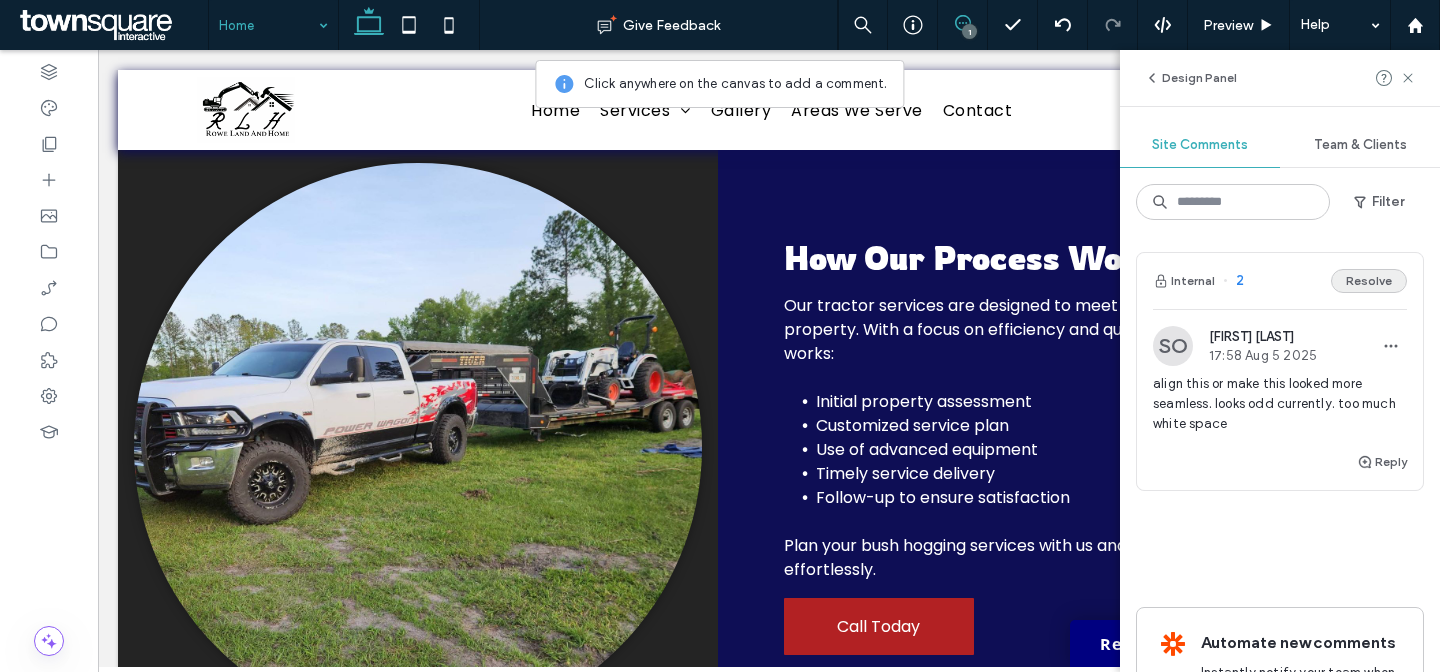 click on "Resolve" at bounding box center [1369, 281] 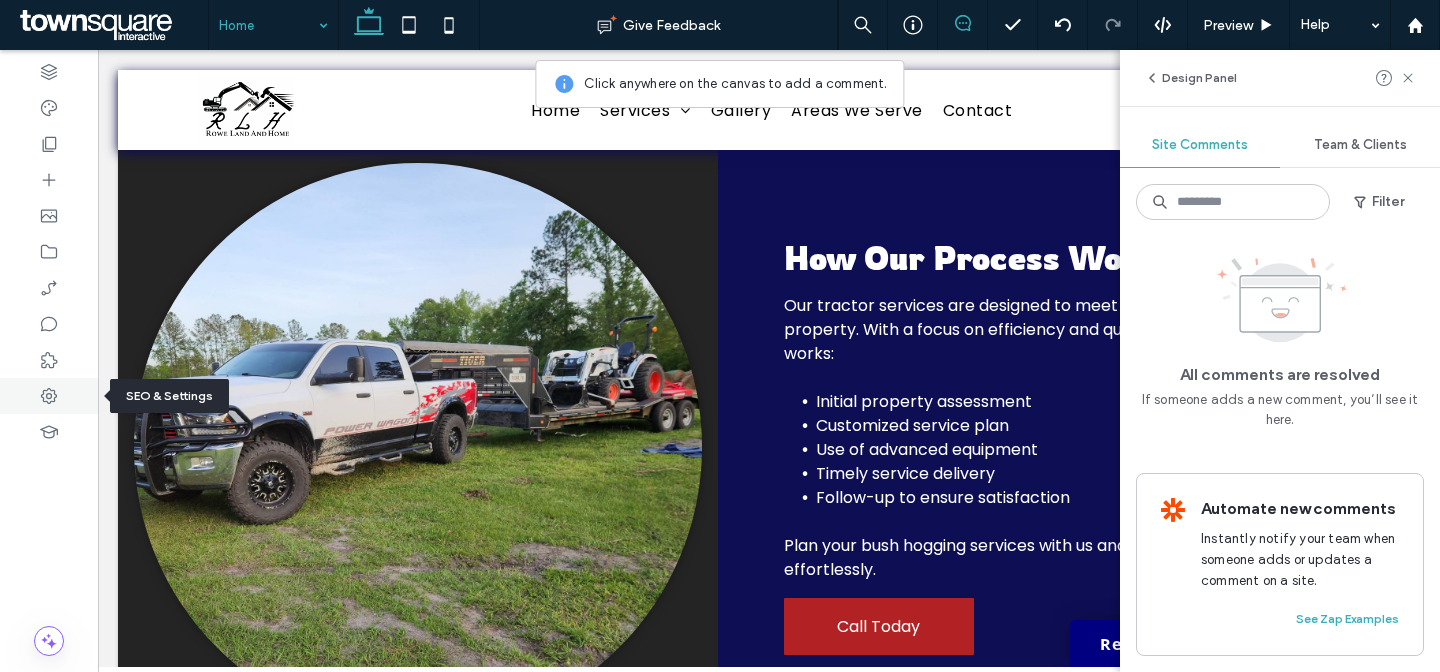 click 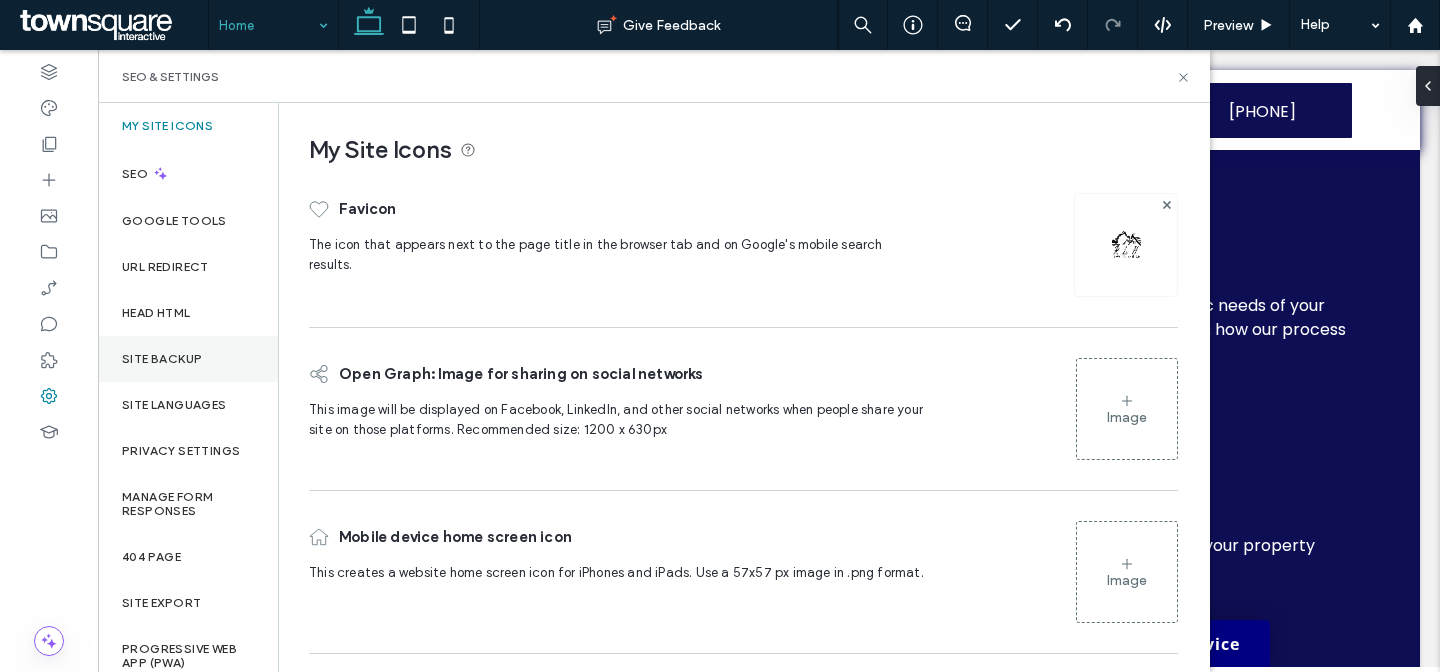 click on "Site Backup" at bounding box center (188, 359) 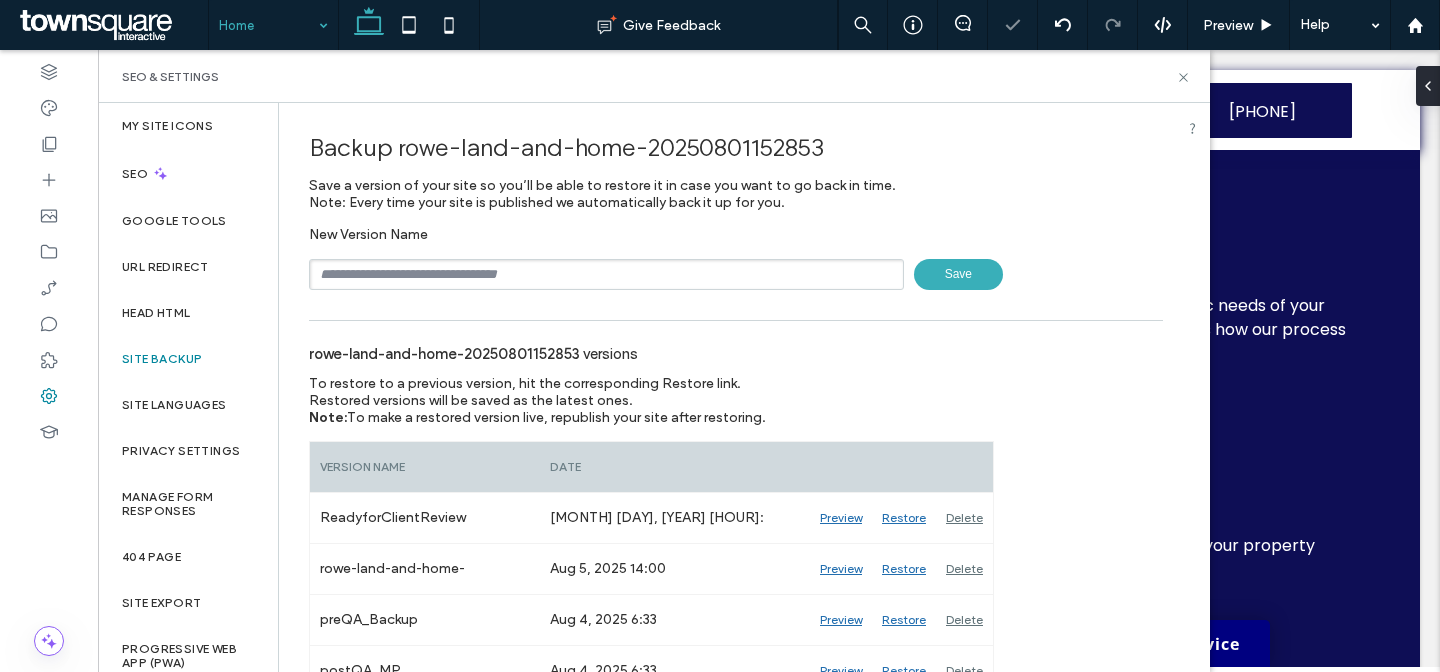 click at bounding box center (606, 274) 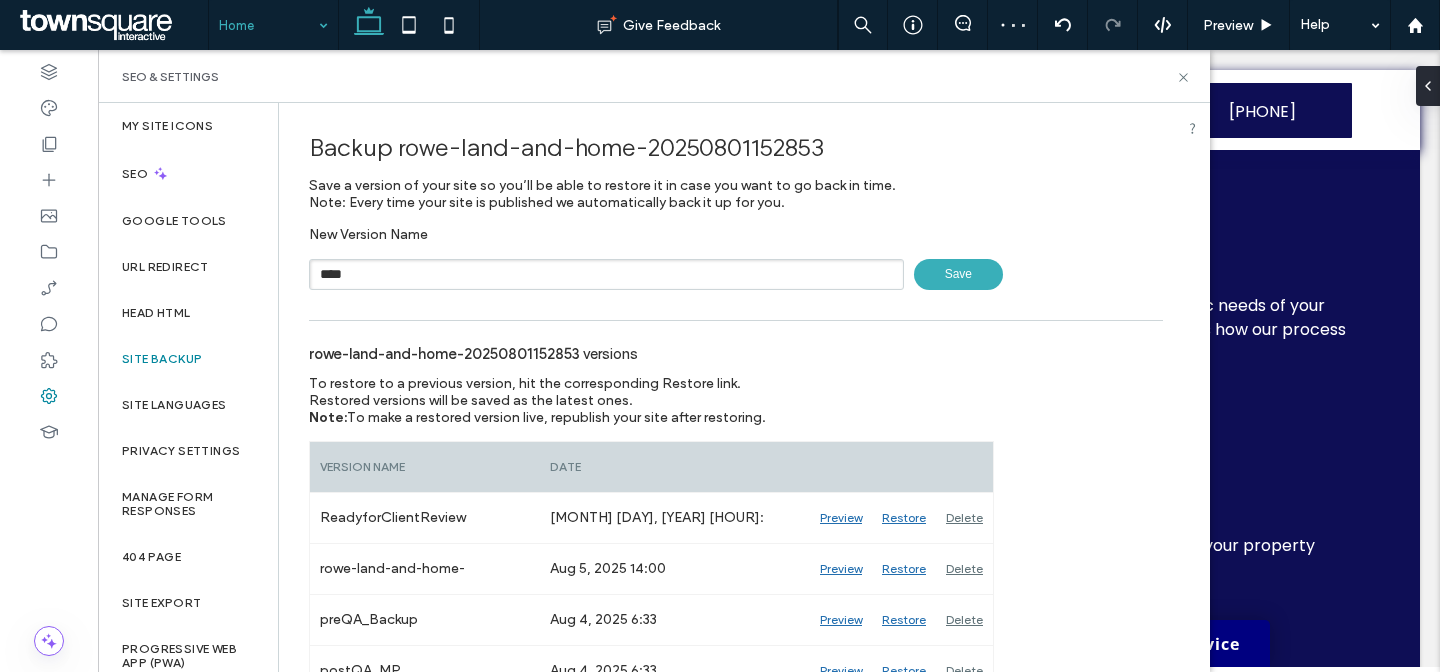 paste on "******" 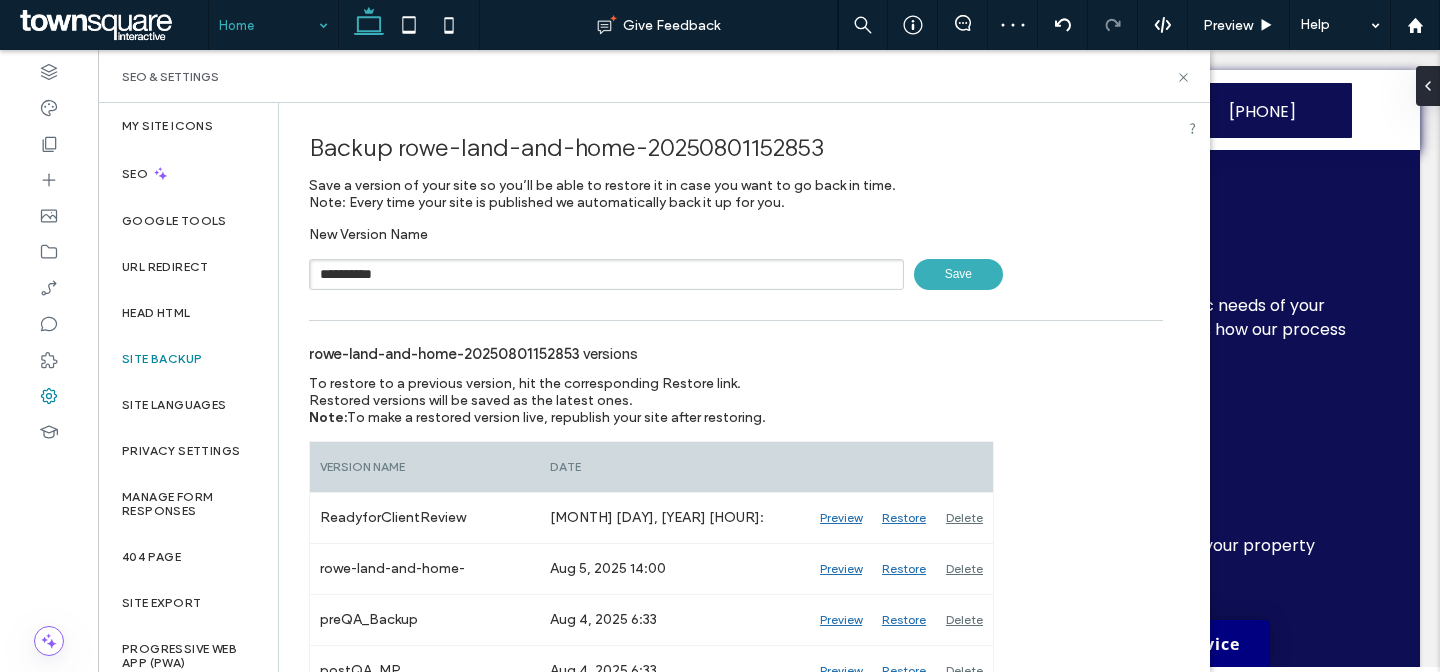 type on "**********" 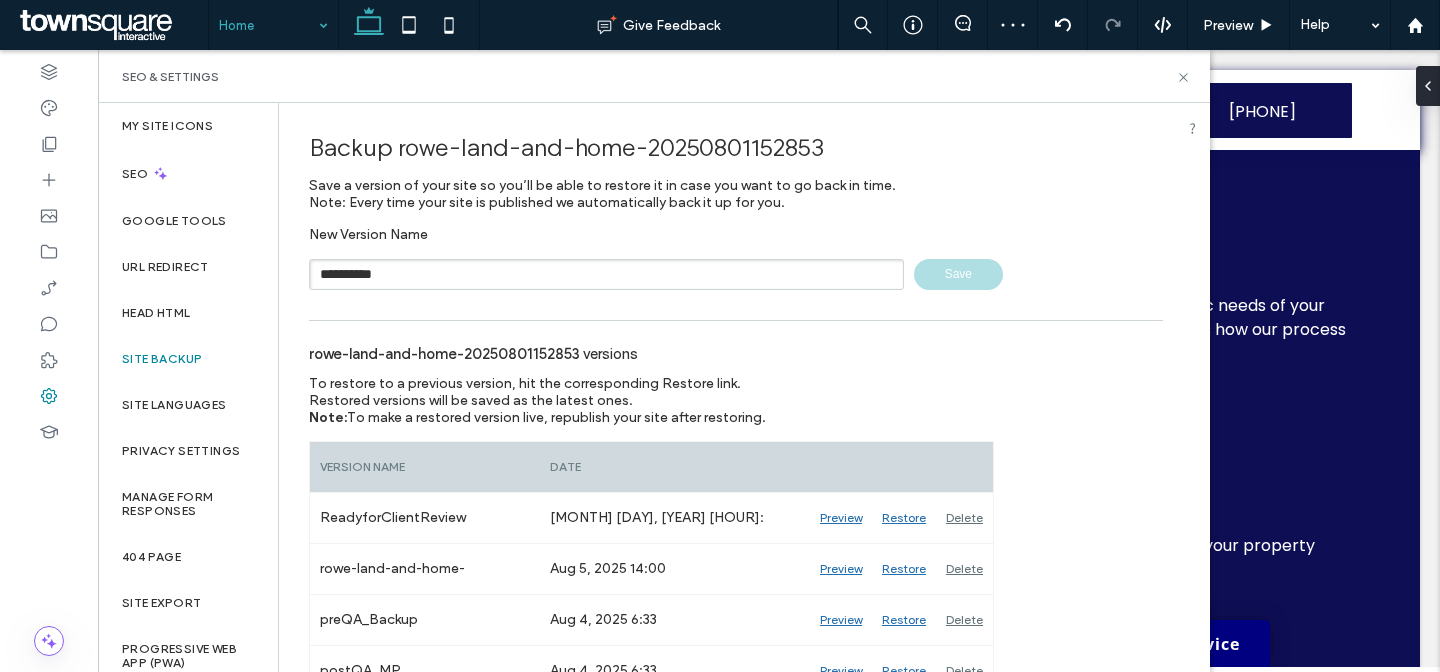 type 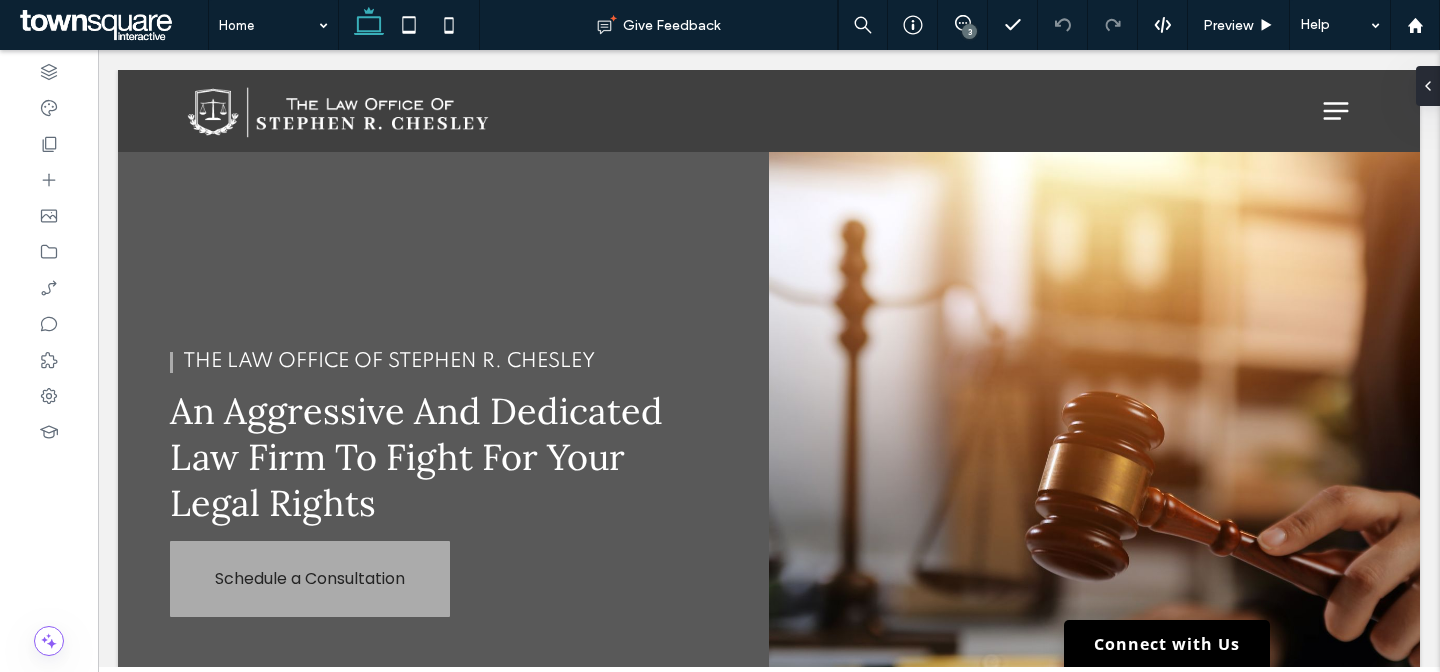 scroll, scrollTop: 2337, scrollLeft: 0, axis: vertical 